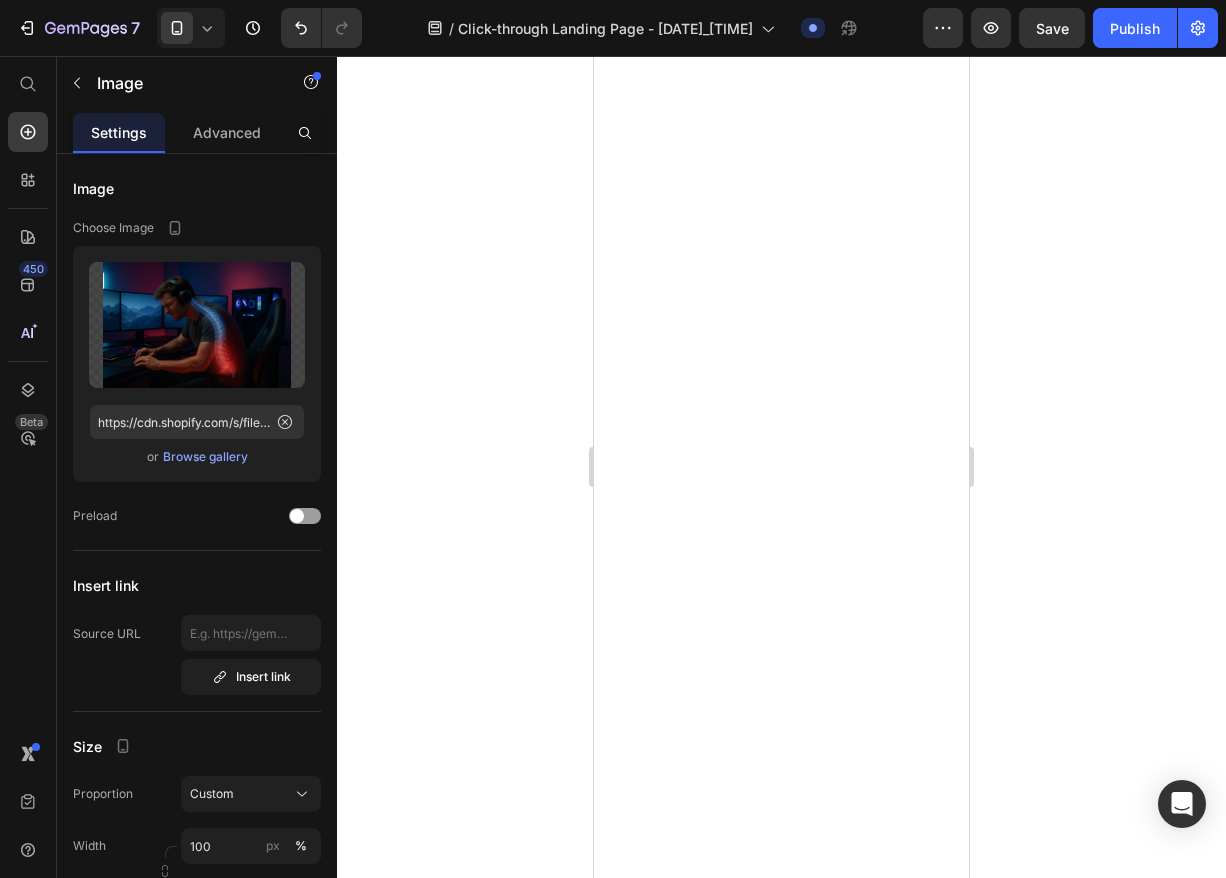 scroll, scrollTop: 0, scrollLeft: 0, axis: both 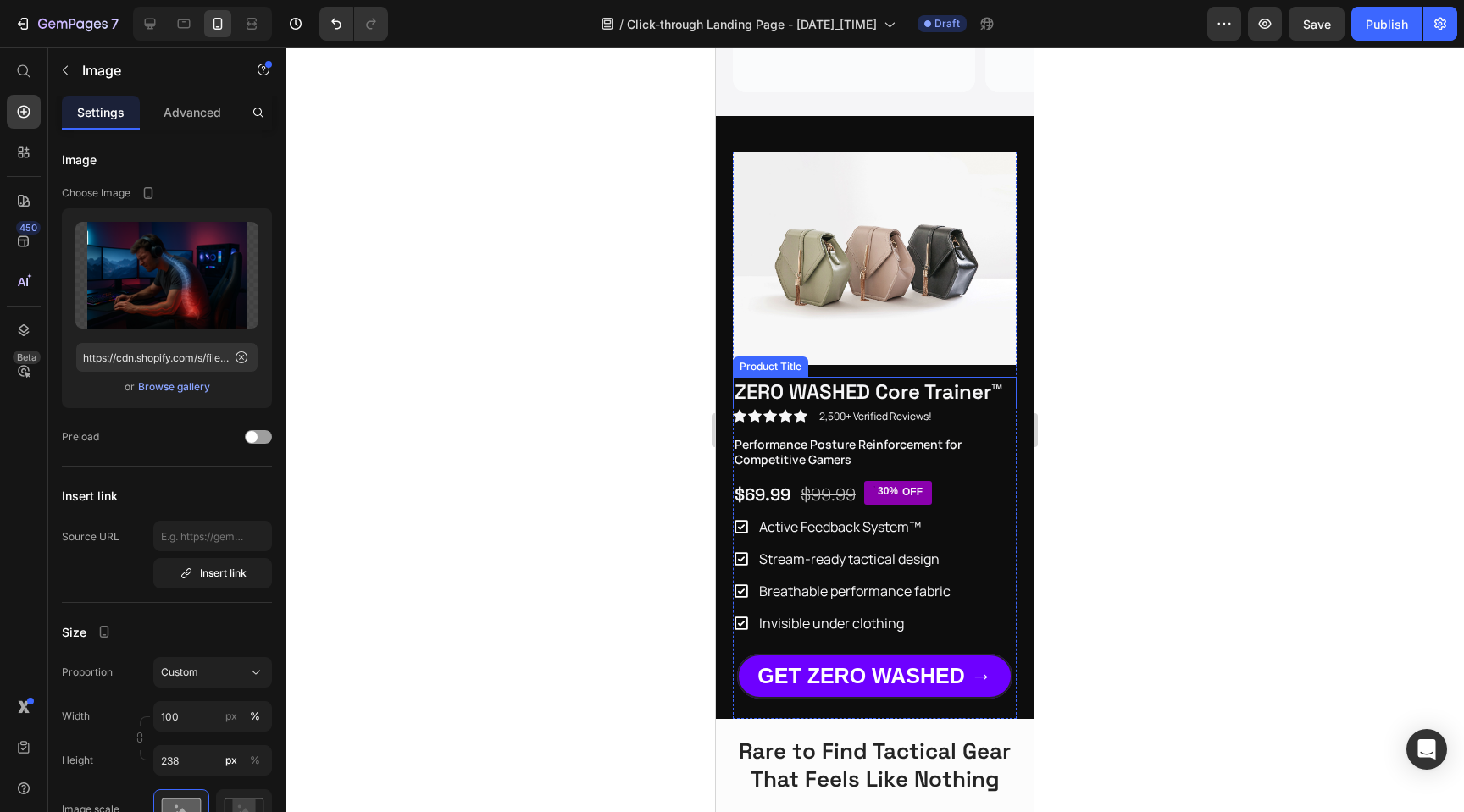 click on "ZERO WASHED Core Trainer™" at bounding box center (874, 391) 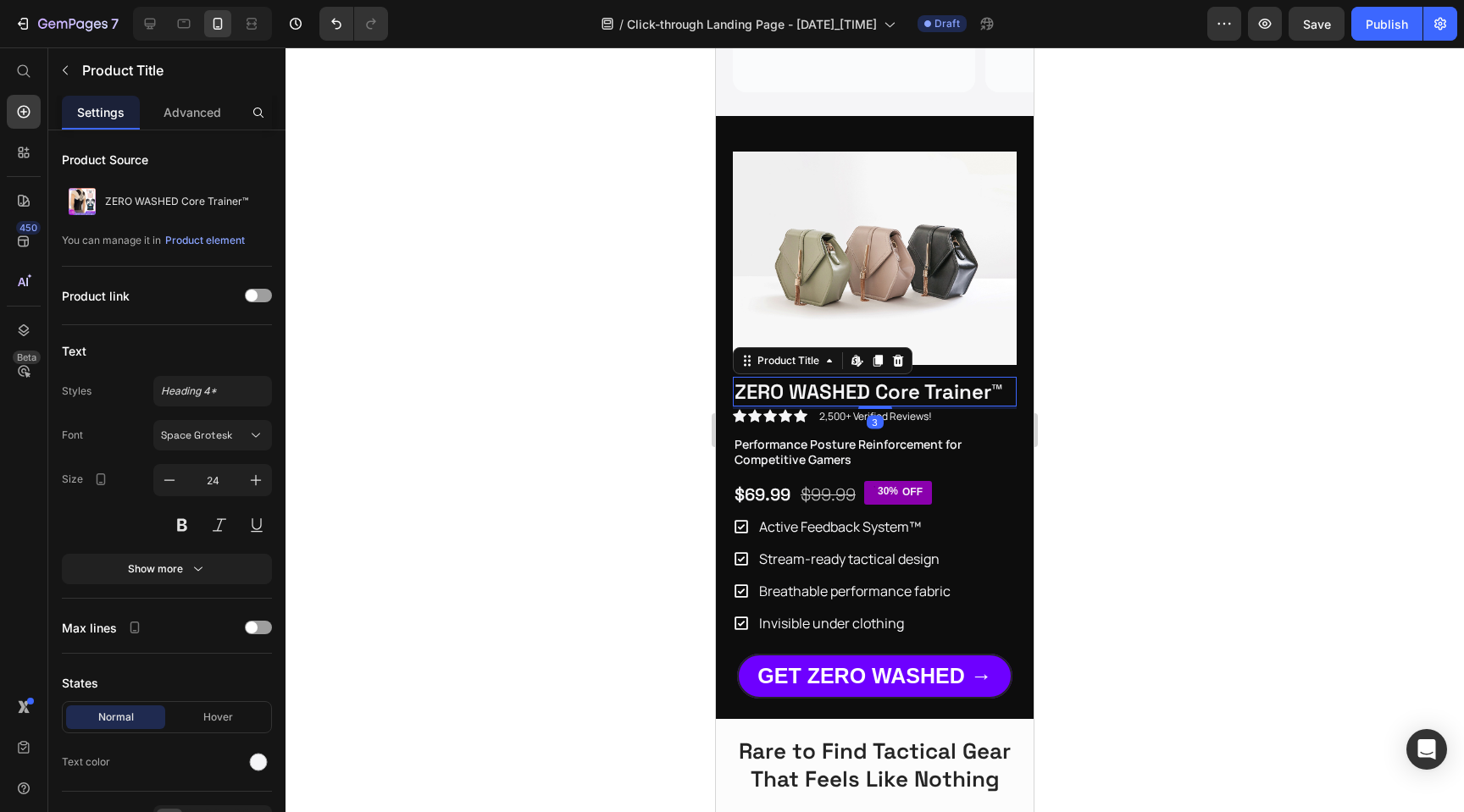 click on "ZERO WASHED Core Trainer™" at bounding box center [874, 391] 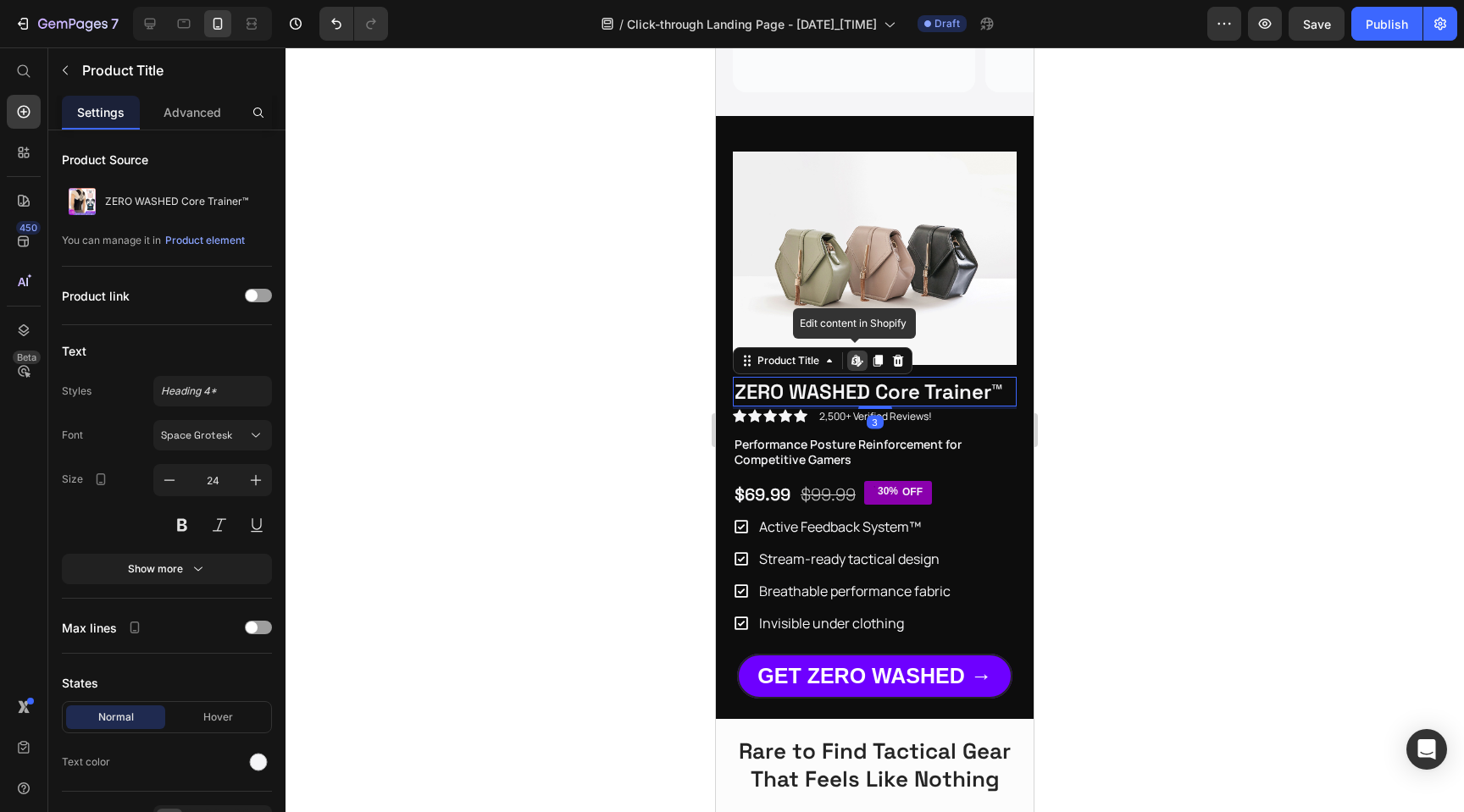 click on "ZERO WASHED Core Trainer™" at bounding box center (874, 391) 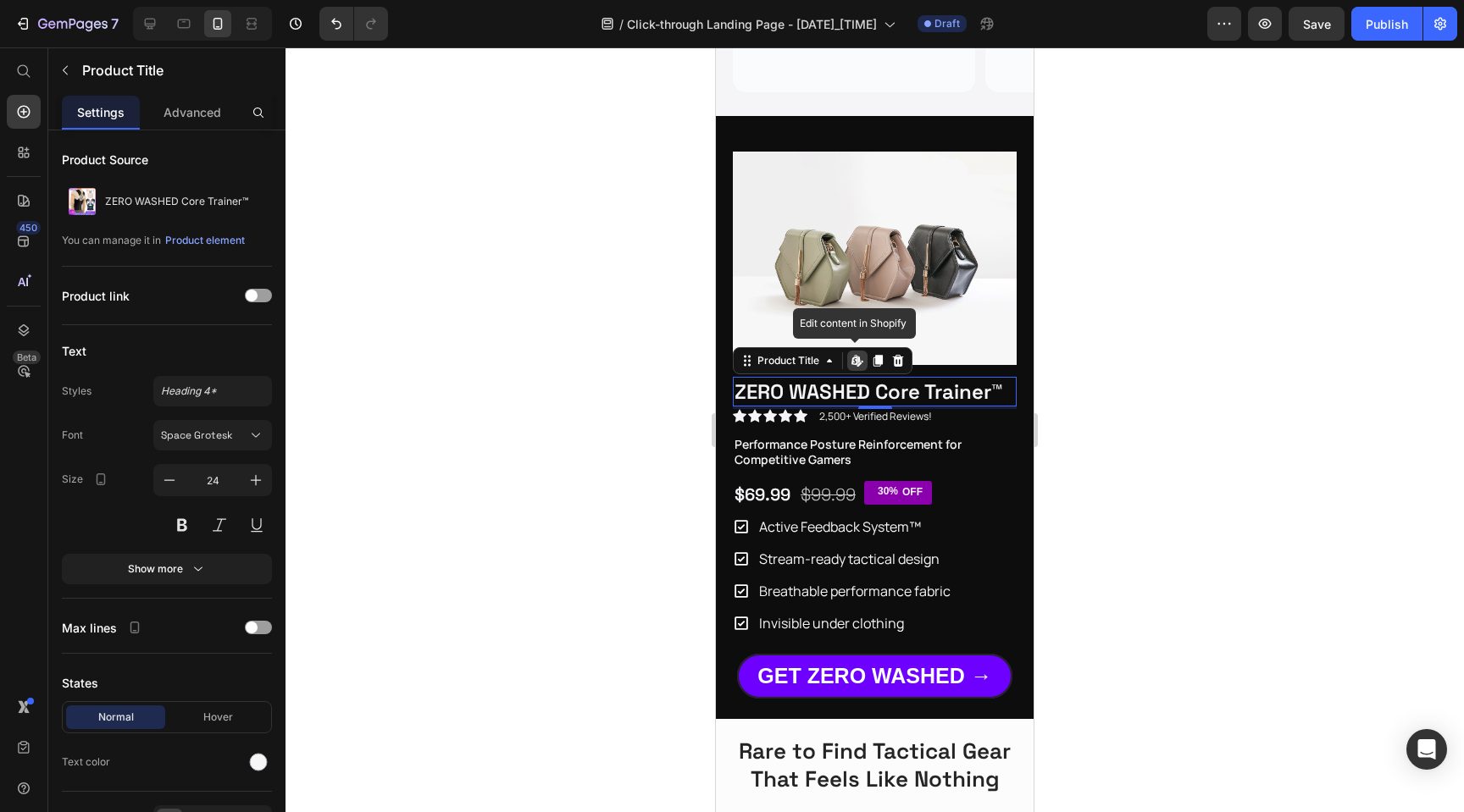 click on "ZERO WASHED Core Trainer™" at bounding box center (874, 391) 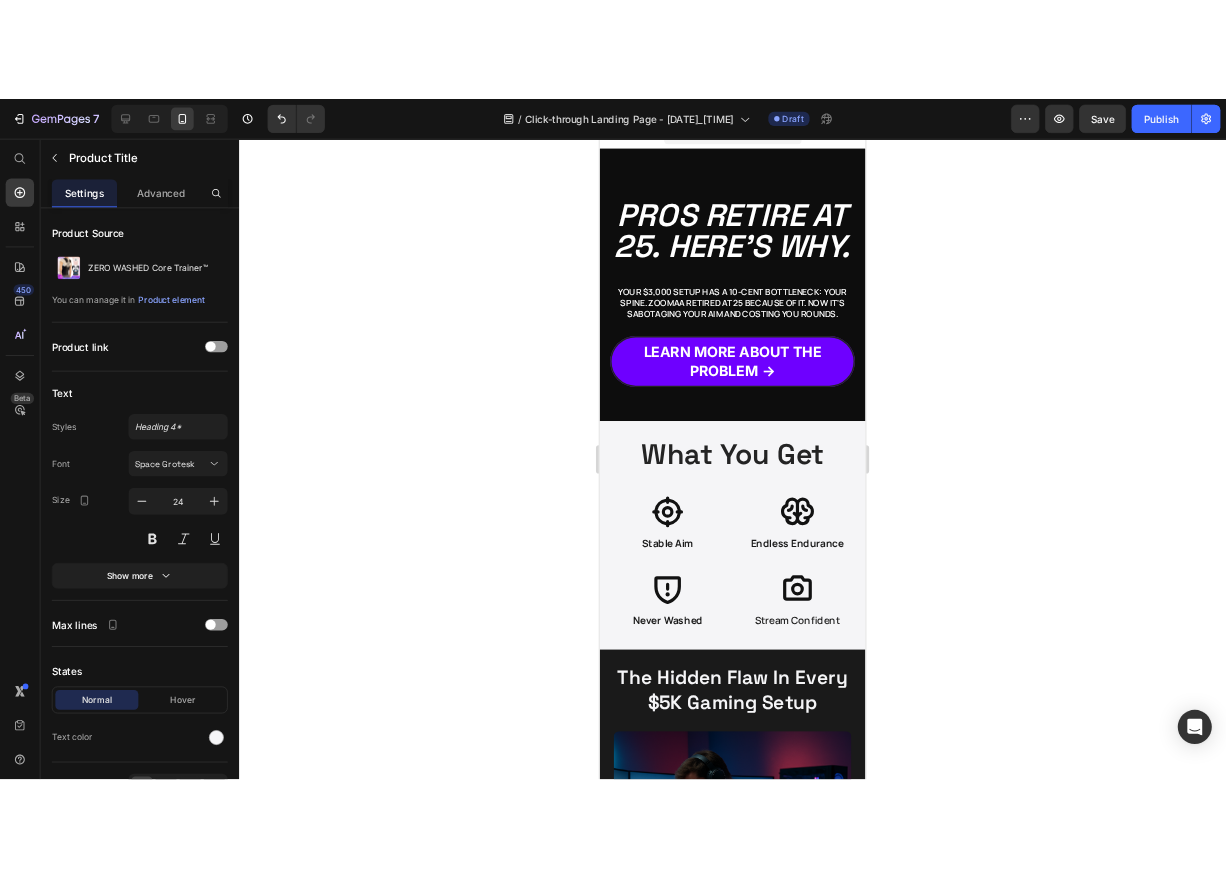 scroll, scrollTop: 90, scrollLeft: 0, axis: vertical 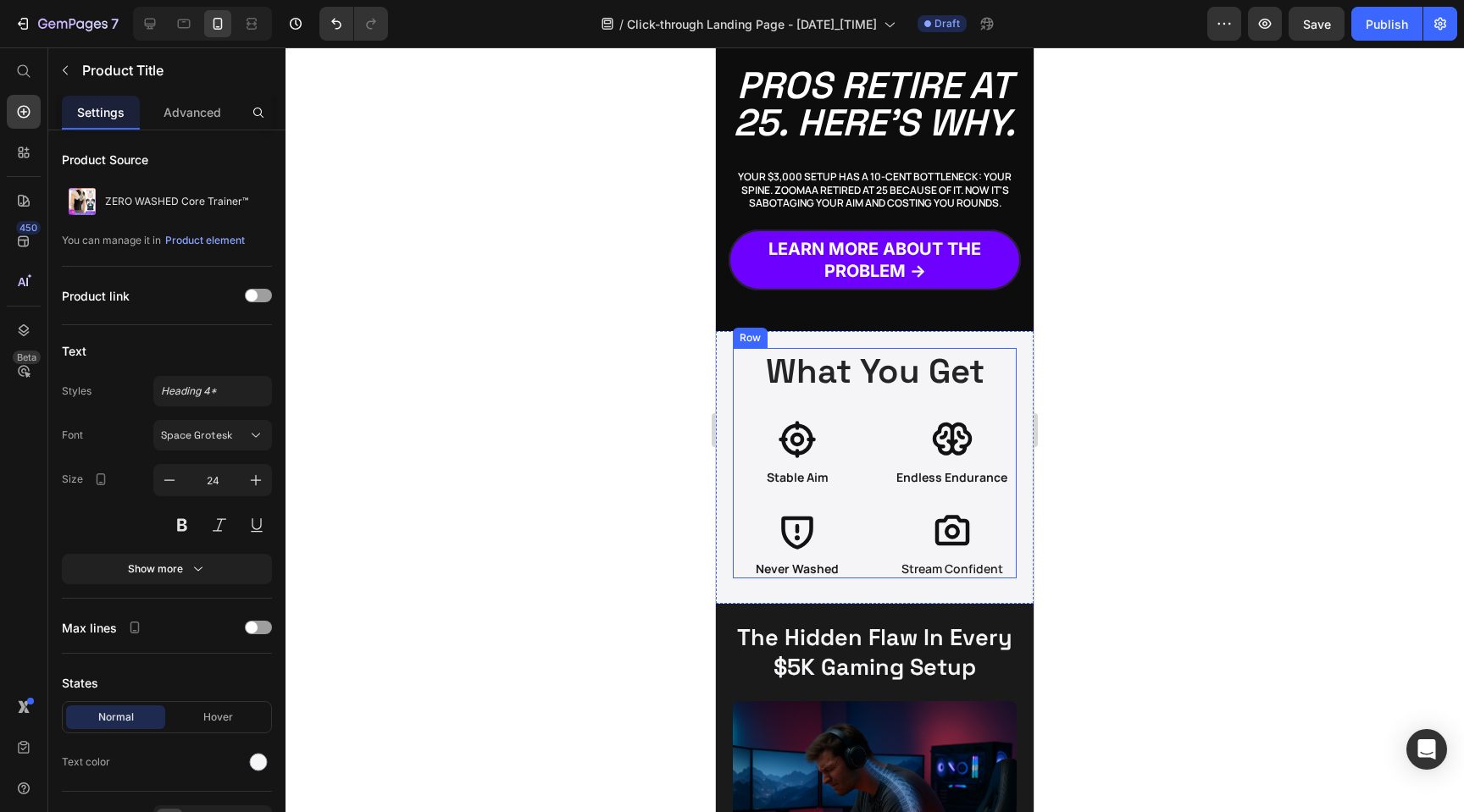 click 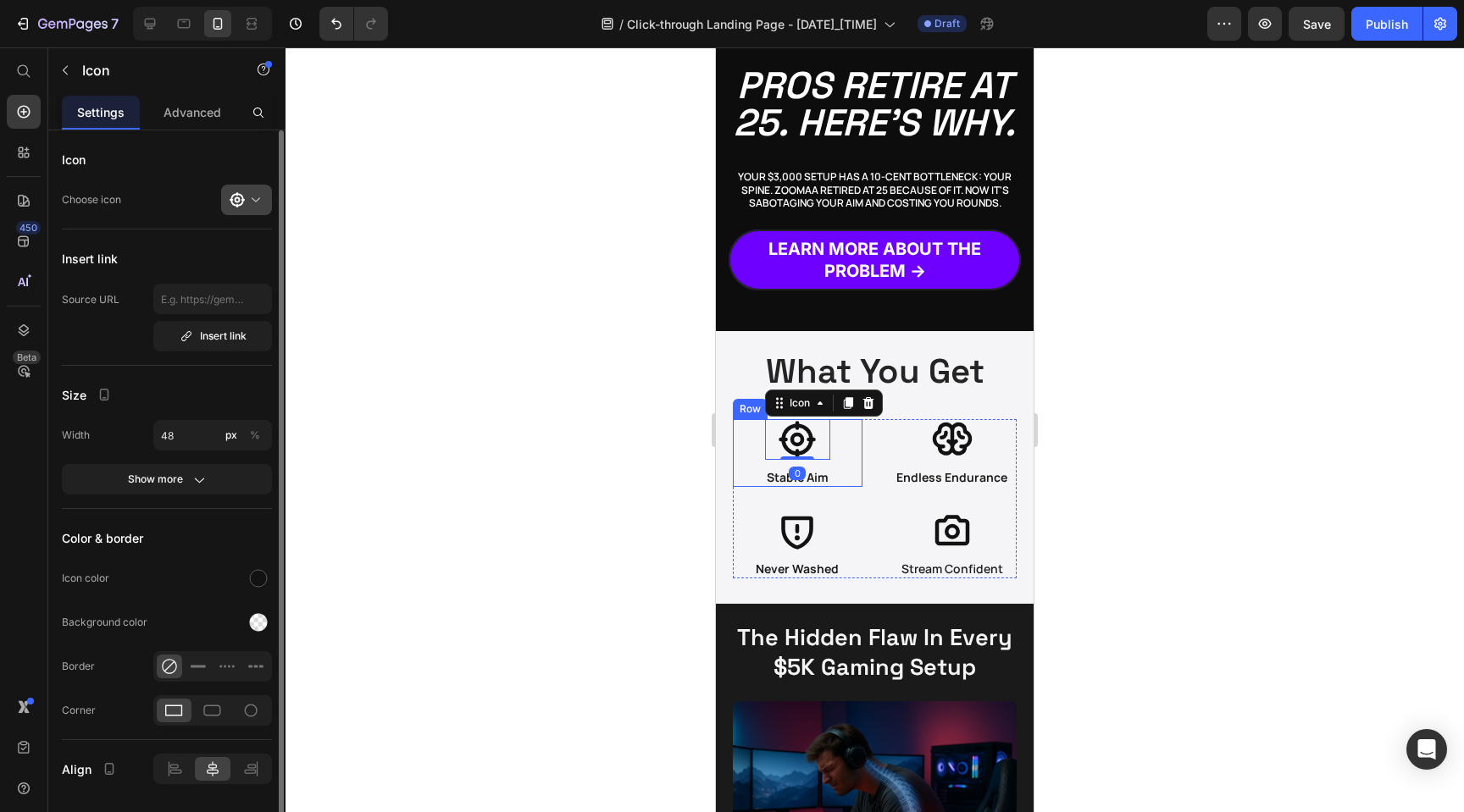 click at bounding box center (253, 200) 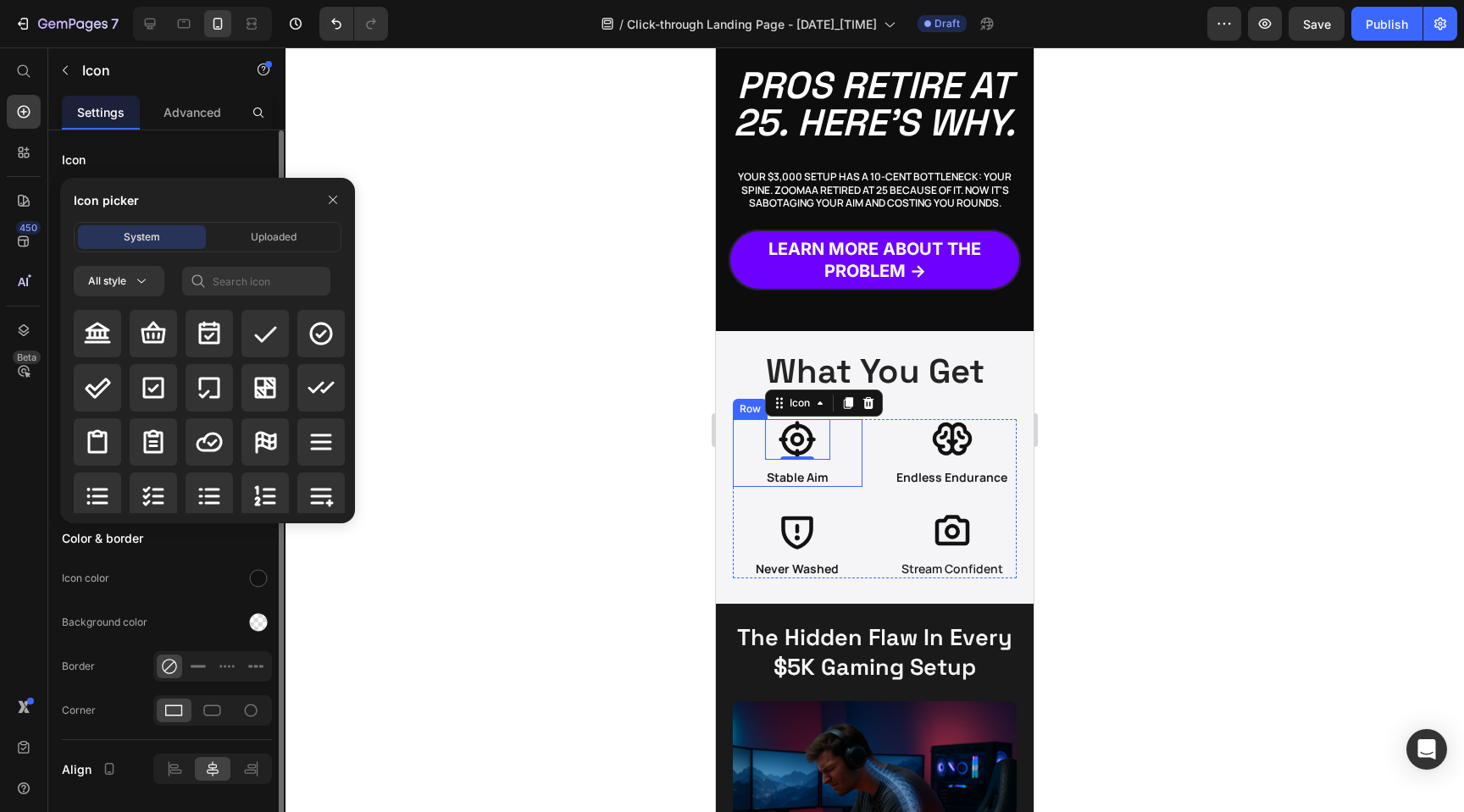 click on "Icon" at bounding box center [167, 159] 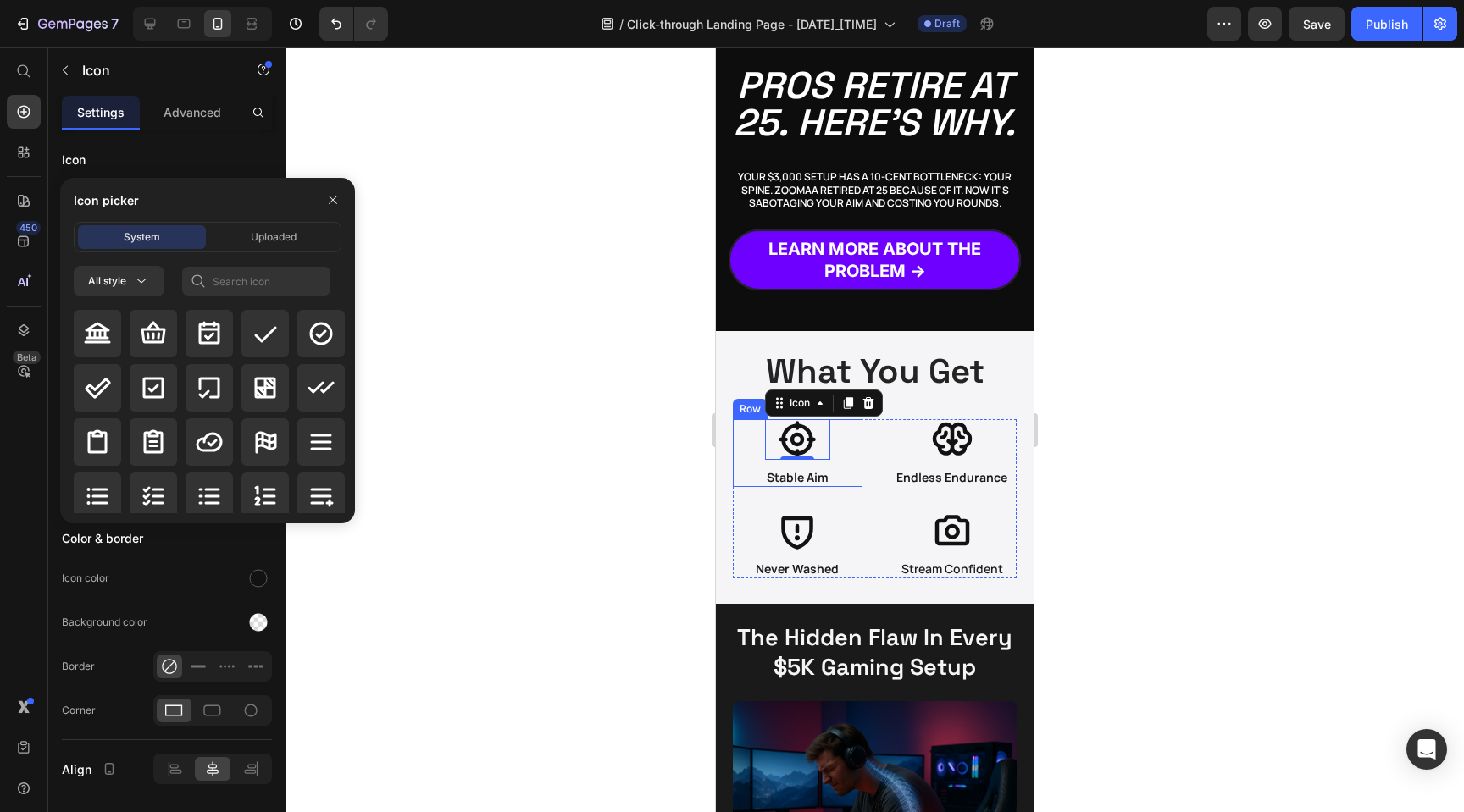 click at bounding box center (333, 200) 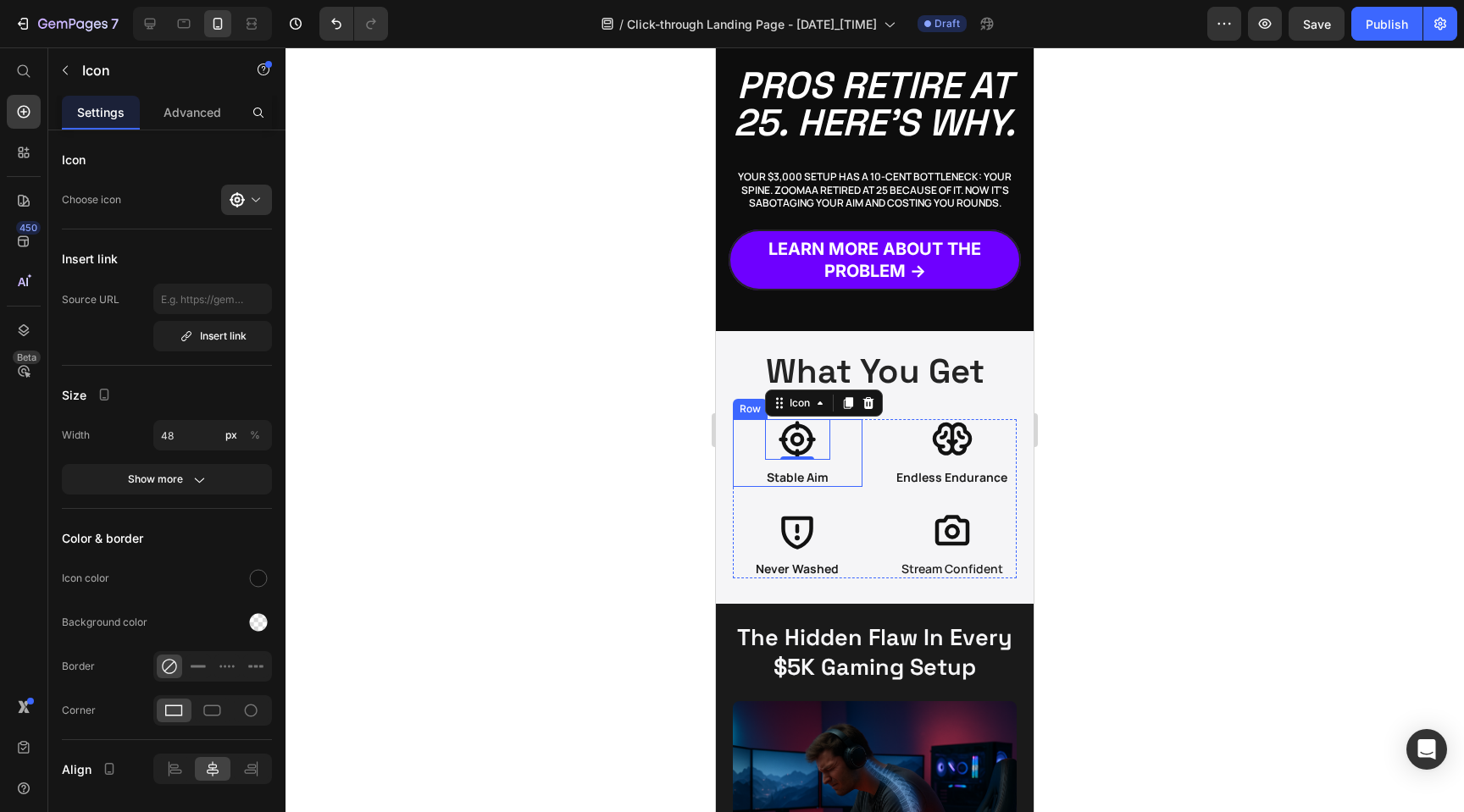 click on "7   /  Click-through Landing Page - [DATE]_[TIME] Draft Preview  Publish  450 Beta Start with Sections Elements Hero Section Product Detail Brands Trusted Badges Guarantee Product Breakdown How to use Testimonials Compare Bundle FAQs Social Proof Brand Story Product List Collection Blog List Contact Sticky Add to Cart Custom Footer Browse Library 450 Layout
Row
Row
Row
Row Text
Heading
Text Block Button
Button
Button
Sticky Back to top Media
Image" at bounding box center (732, 0) 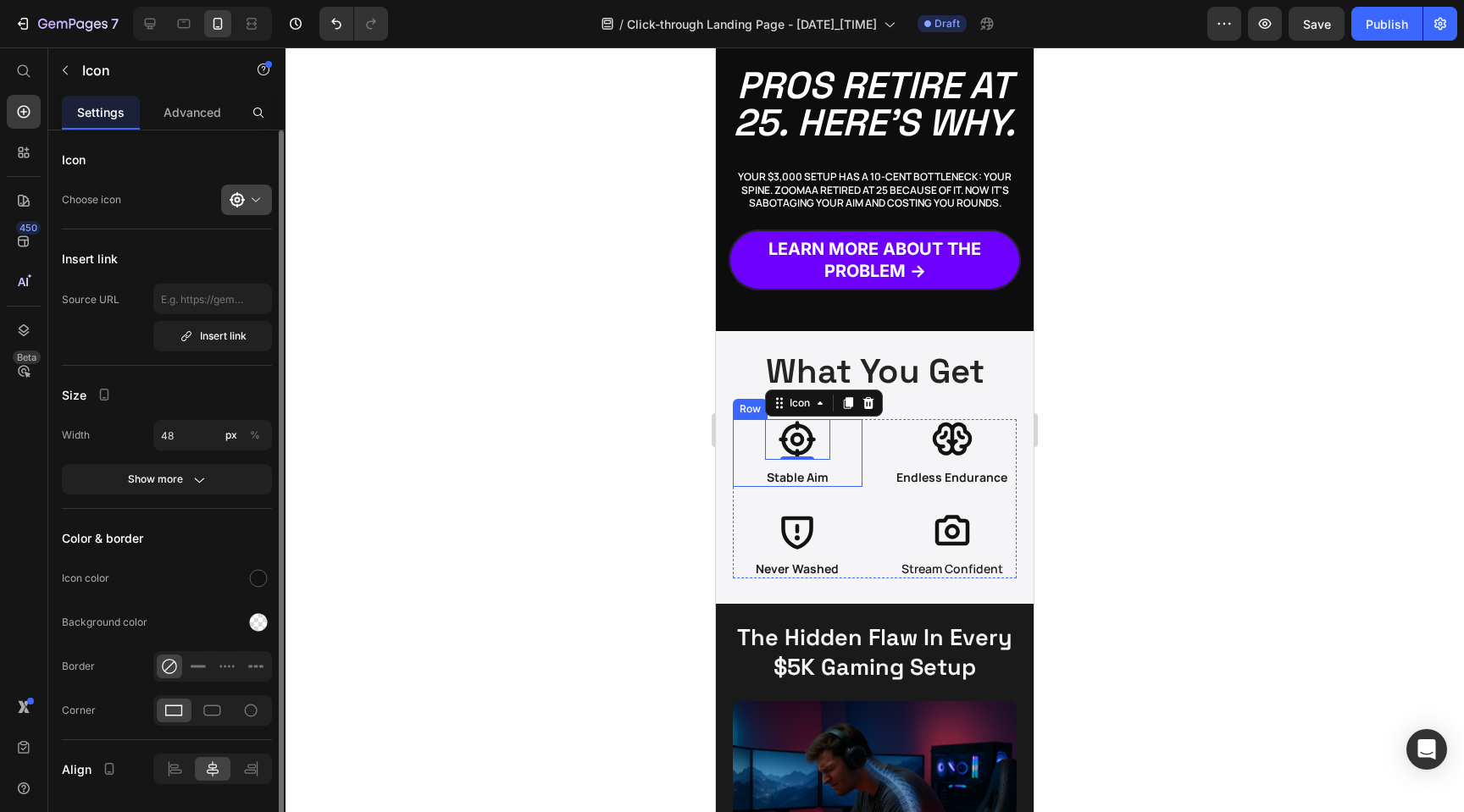 click at bounding box center (253, 200) 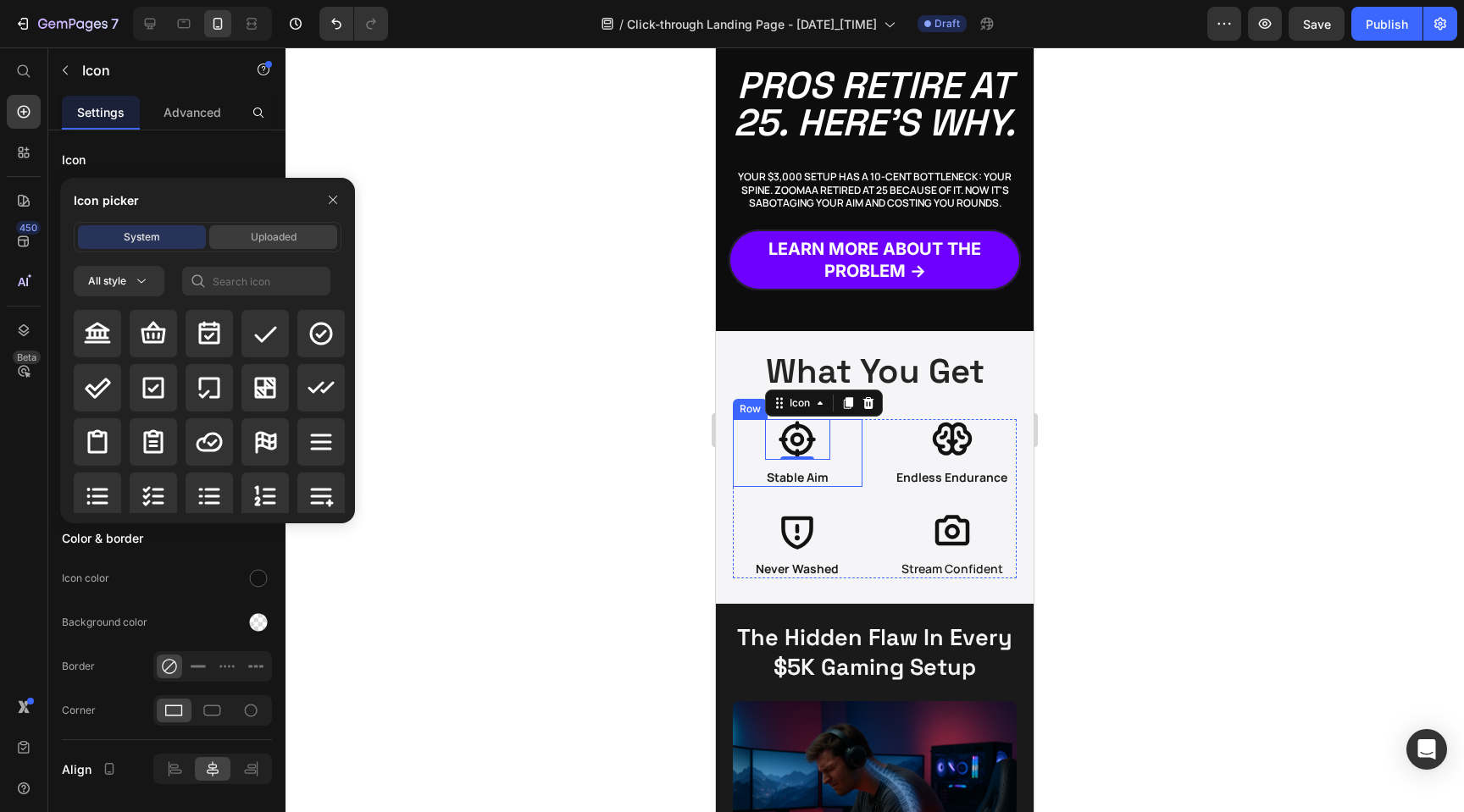 click on "Uploaded" at bounding box center (273, 237) 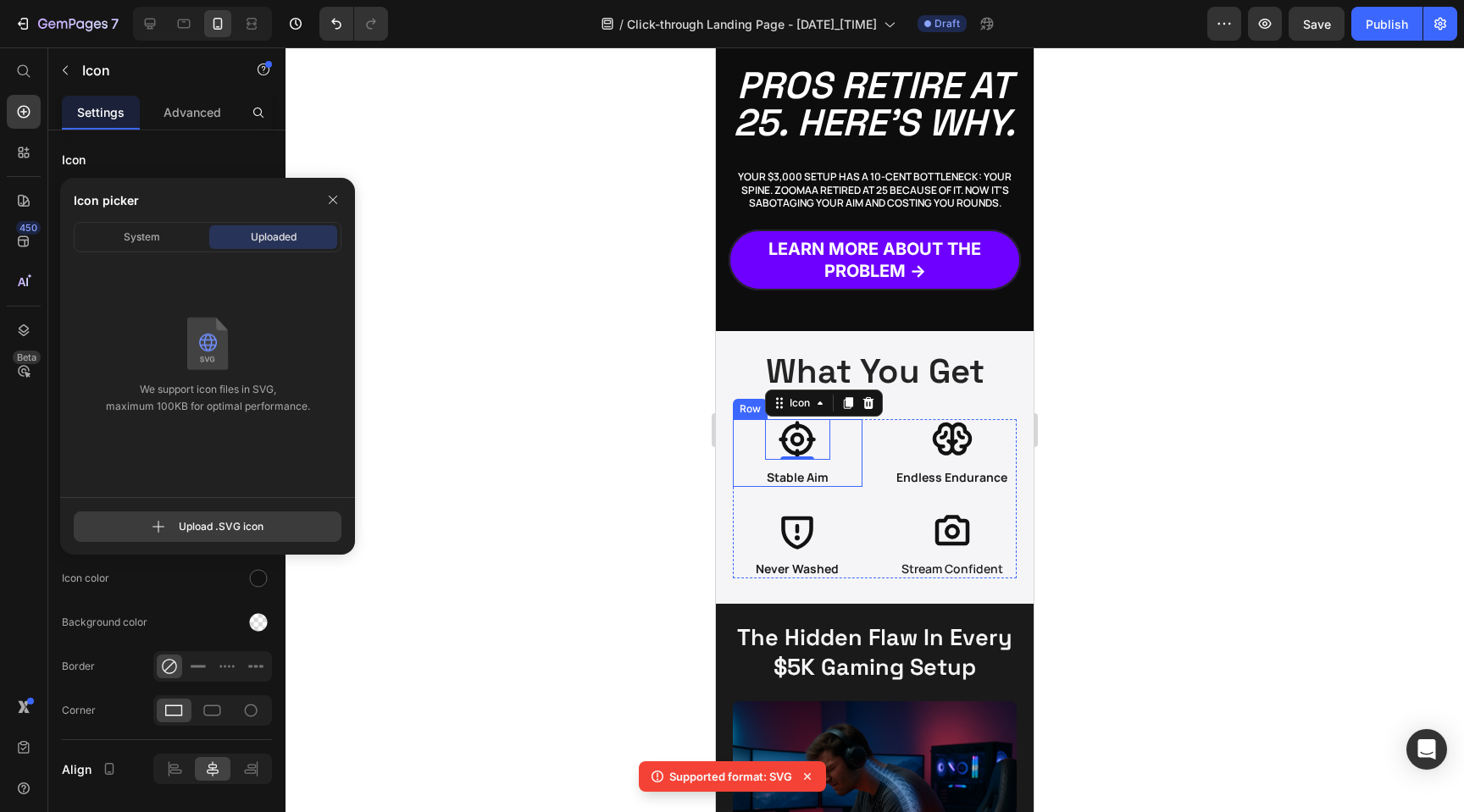 click 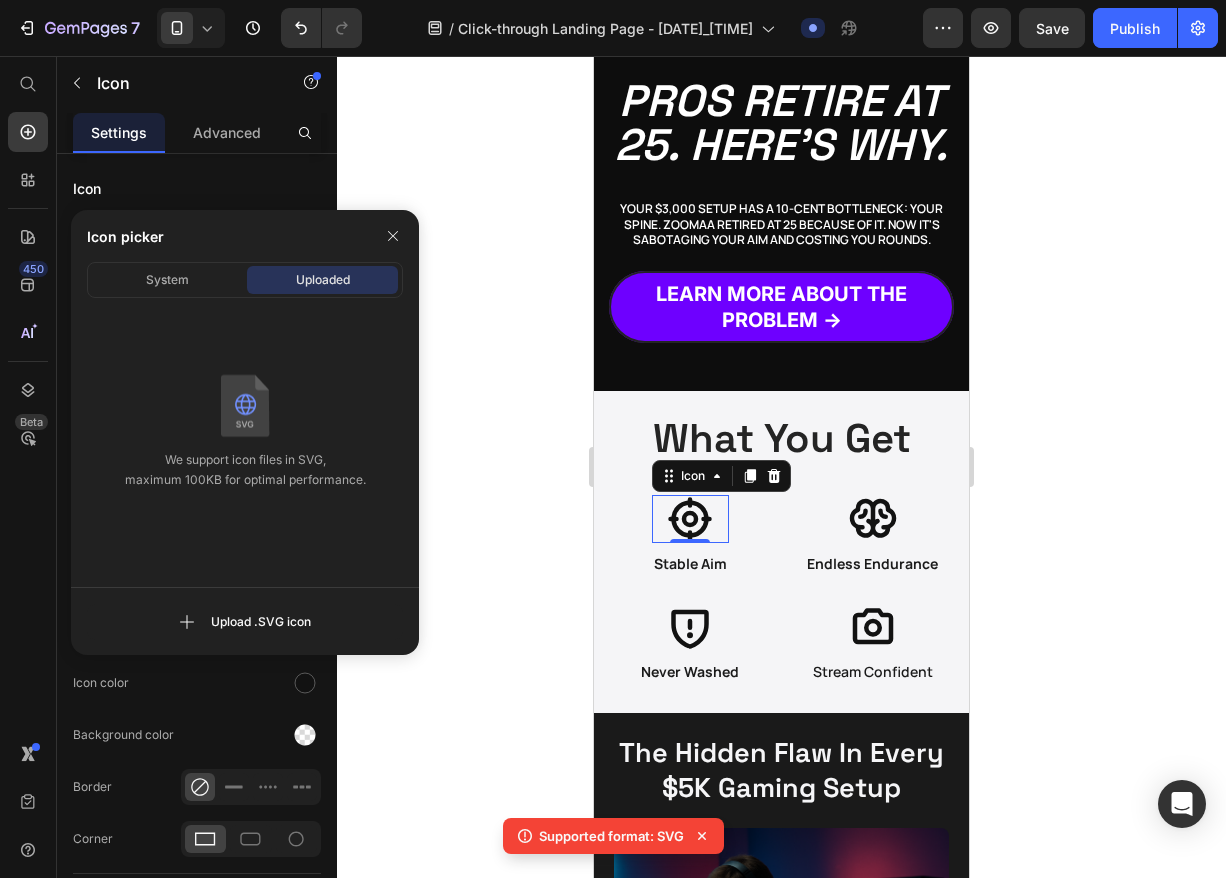 click on "Stable Aim" at bounding box center (690, 564) 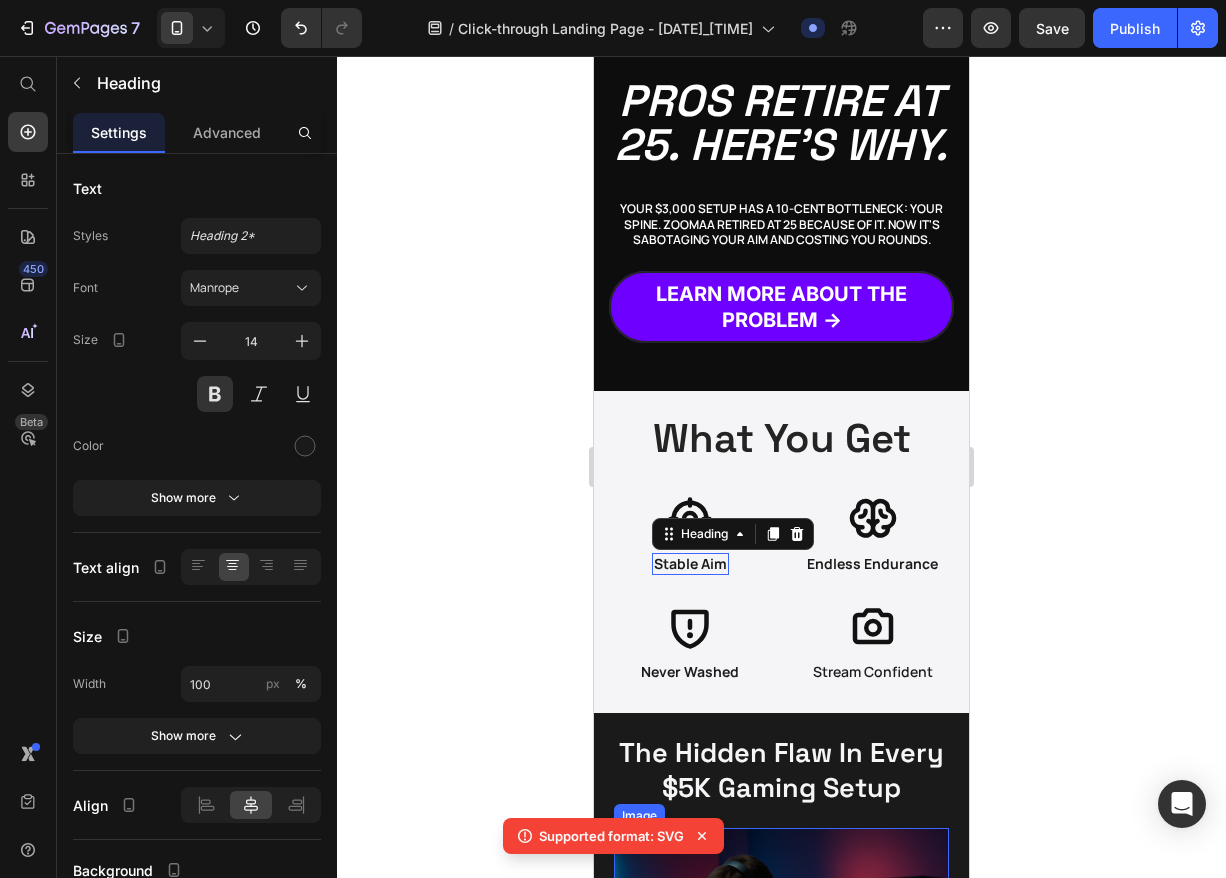 scroll, scrollTop: 468, scrollLeft: 0, axis: vertical 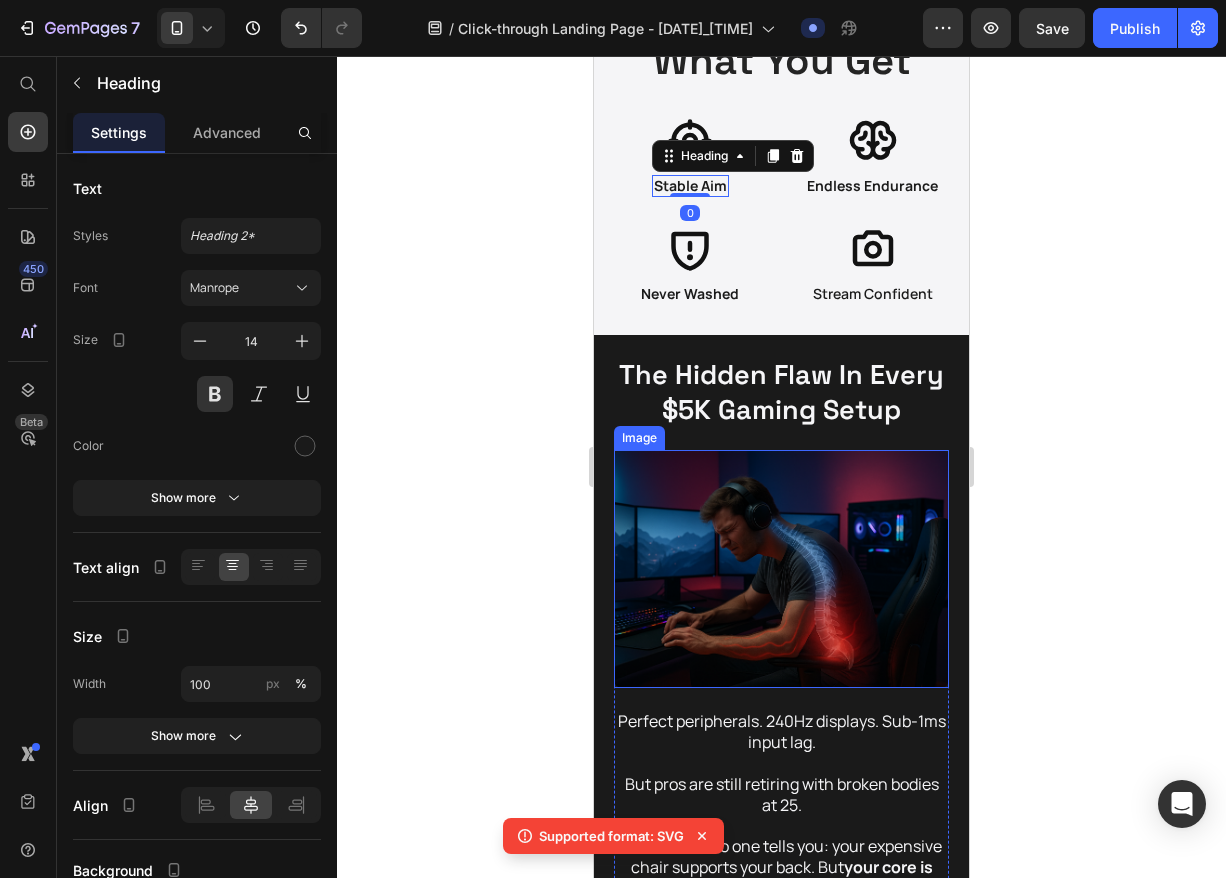 click at bounding box center (781, 569) 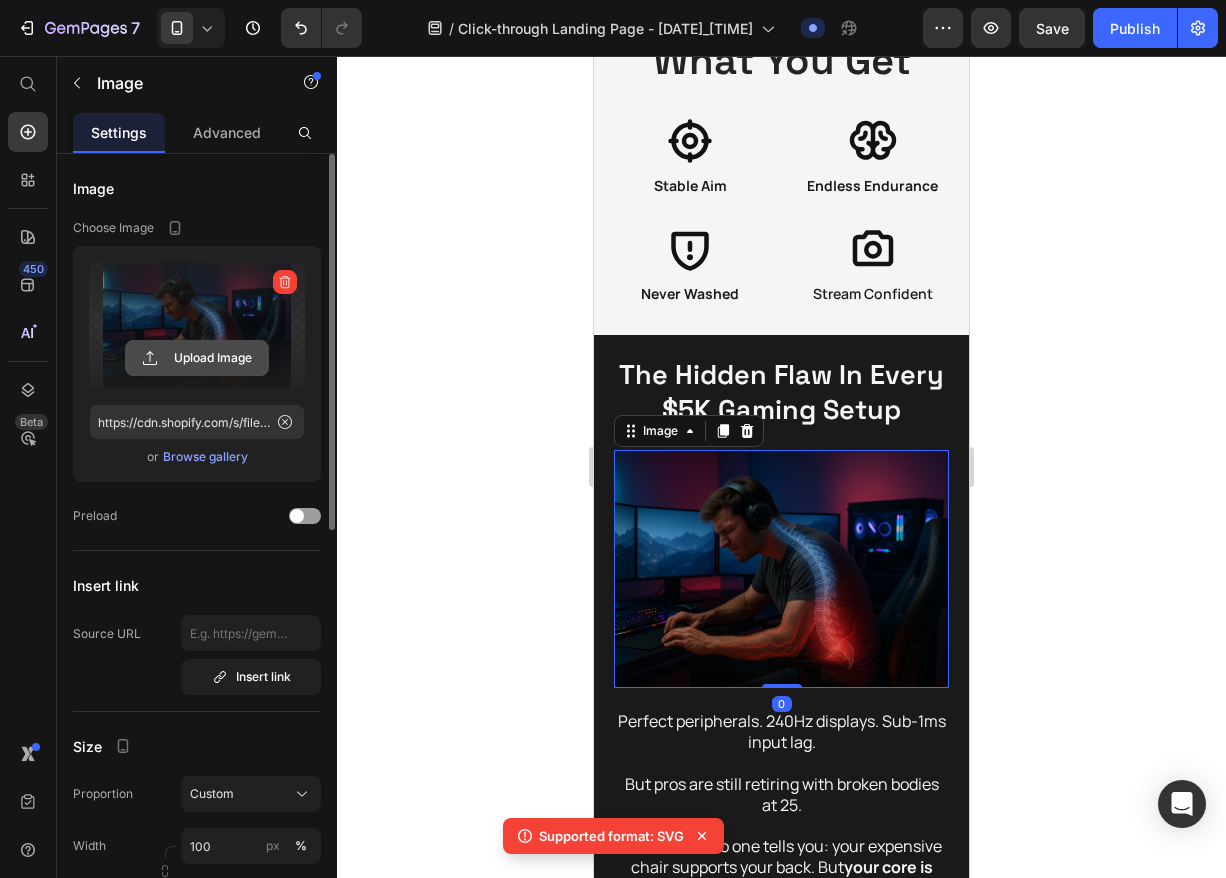 click 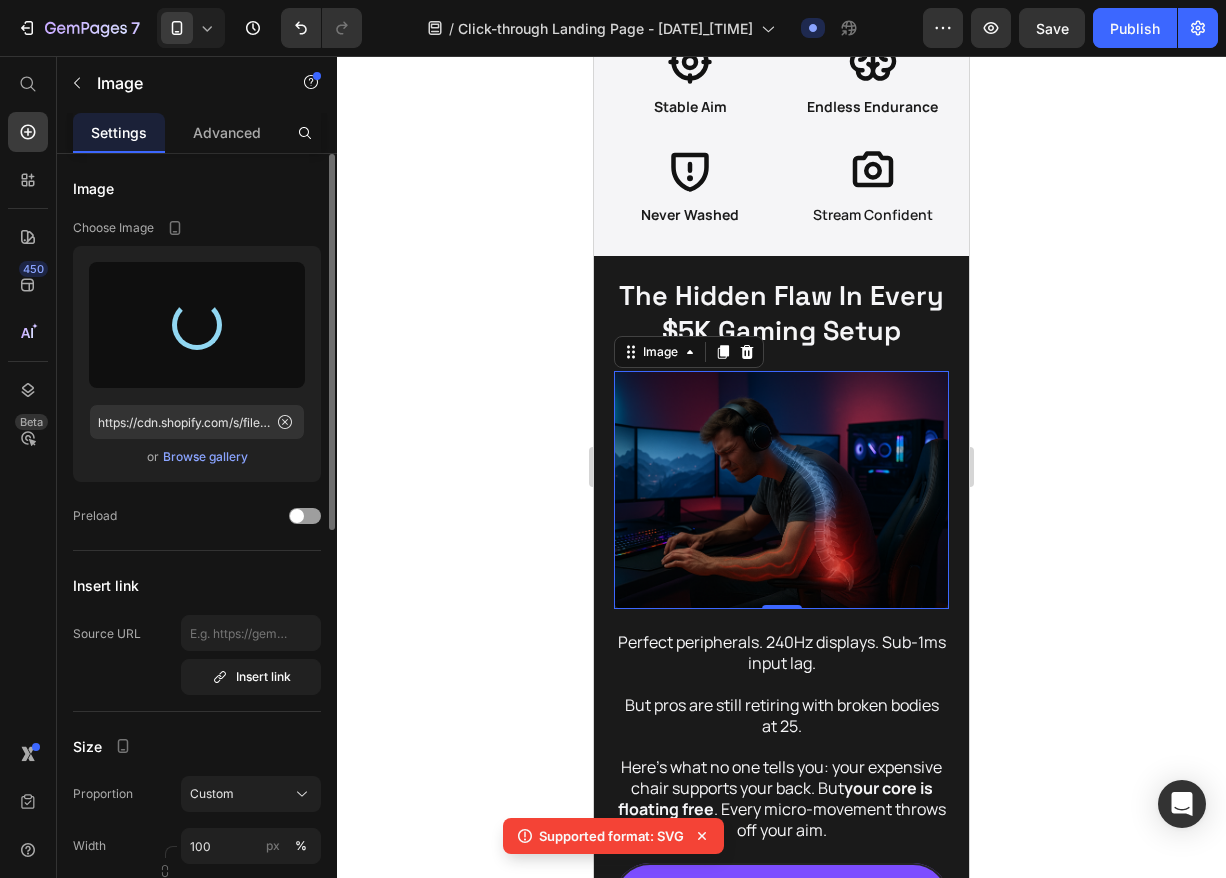 scroll, scrollTop: 551, scrollLeft: 0, axis: vertical 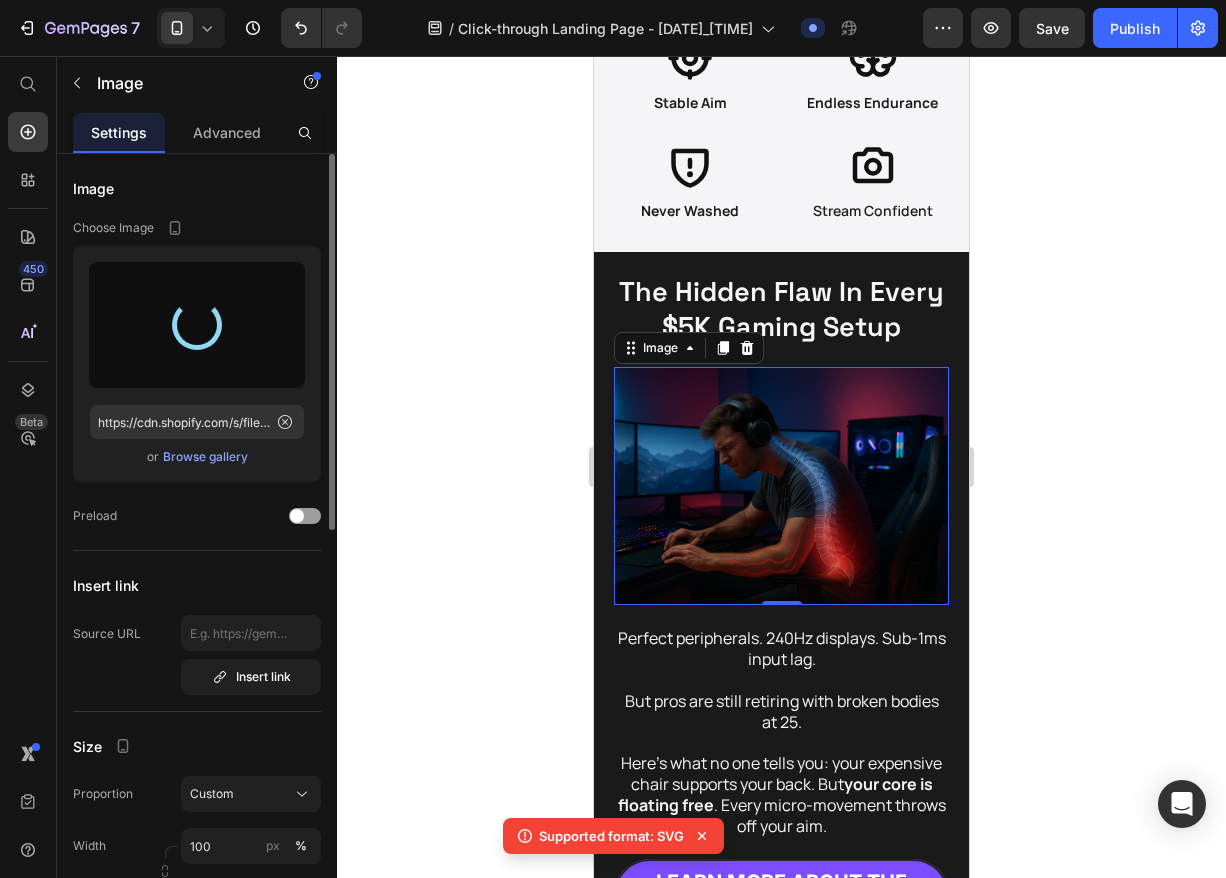 type on "https://cdn.shopify.com/s/files/1/0769/1200/1266/files/gempages_575180249562612580-4665c433-fcc4-4d3f-ab00-b690d713491f.png" 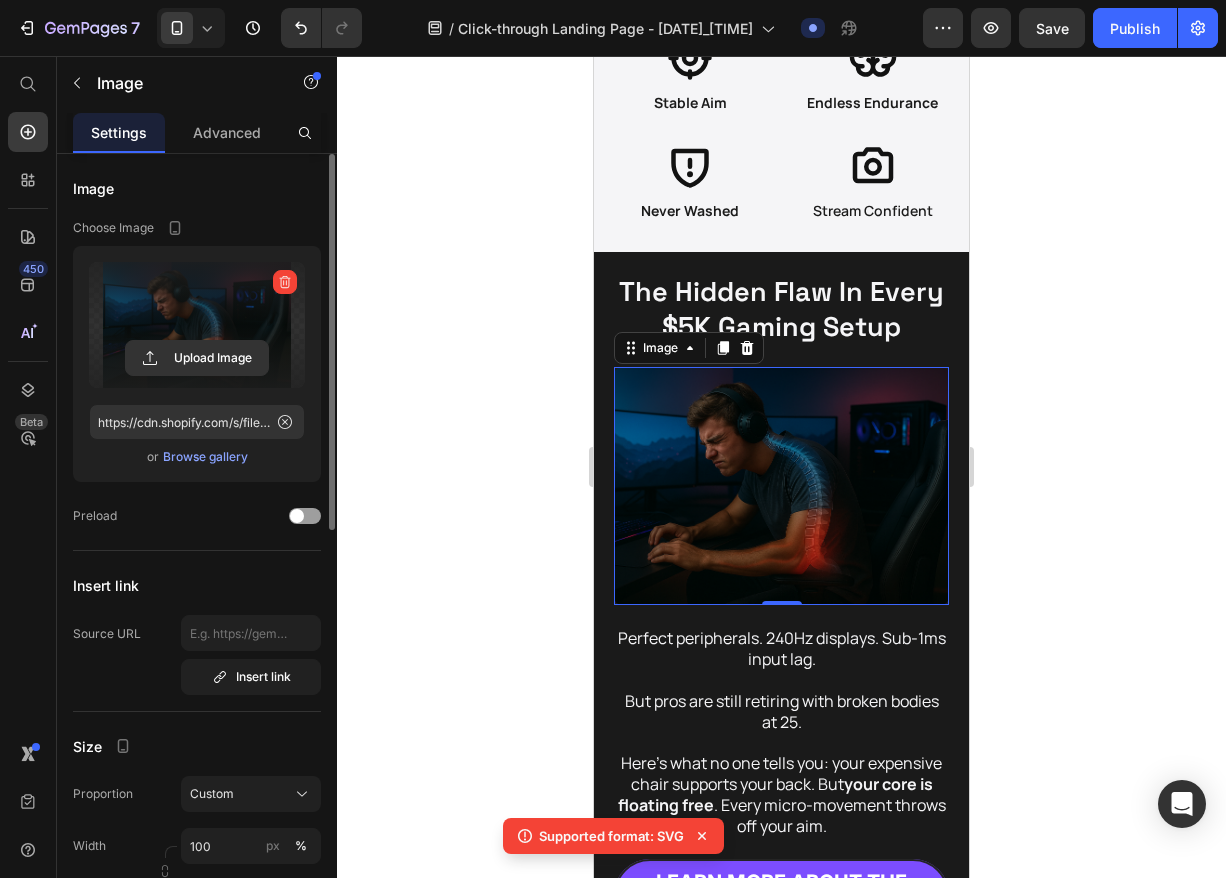 click 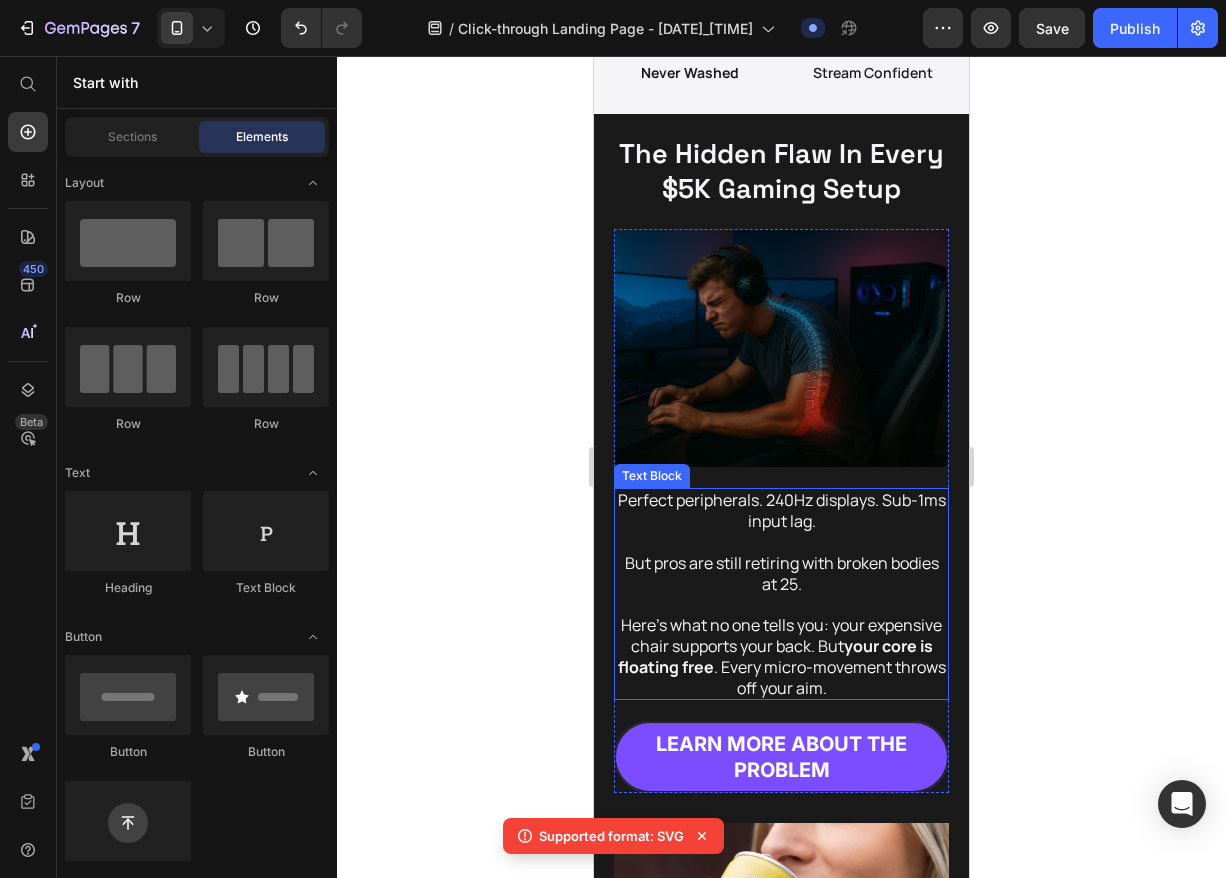 scroll, scrollTop: 694, scrollLeft: 0, axis: vertical 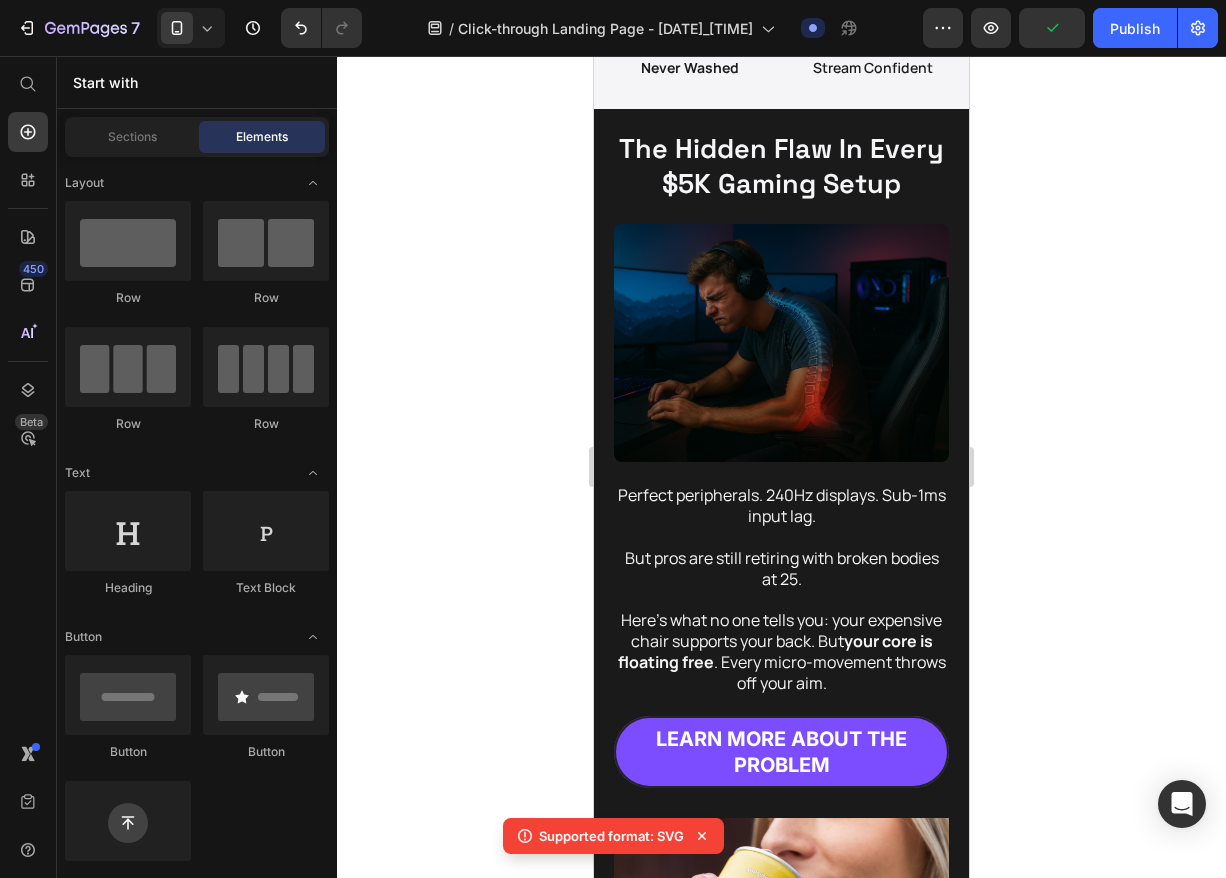 click 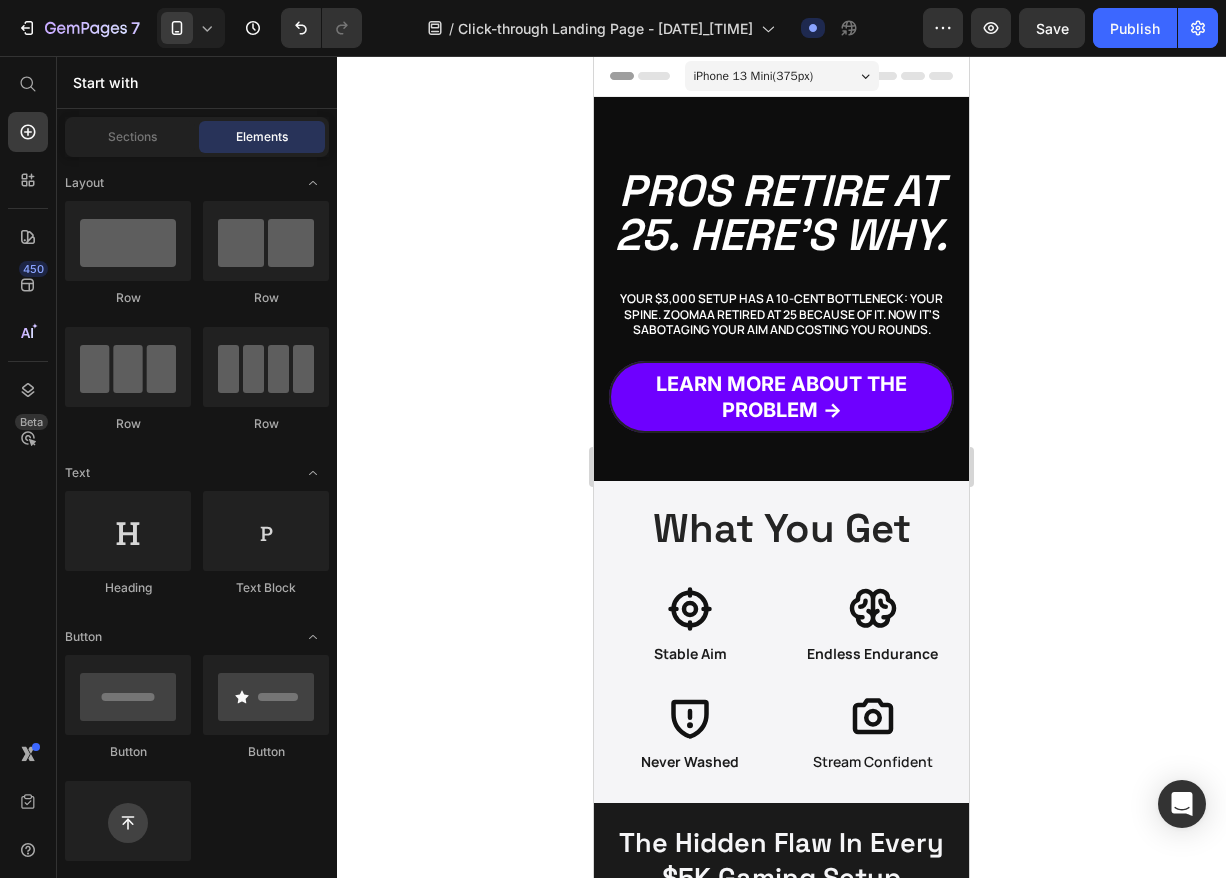 scroll, scrollTop: 91, scrollLeft: 0, axis: vertical 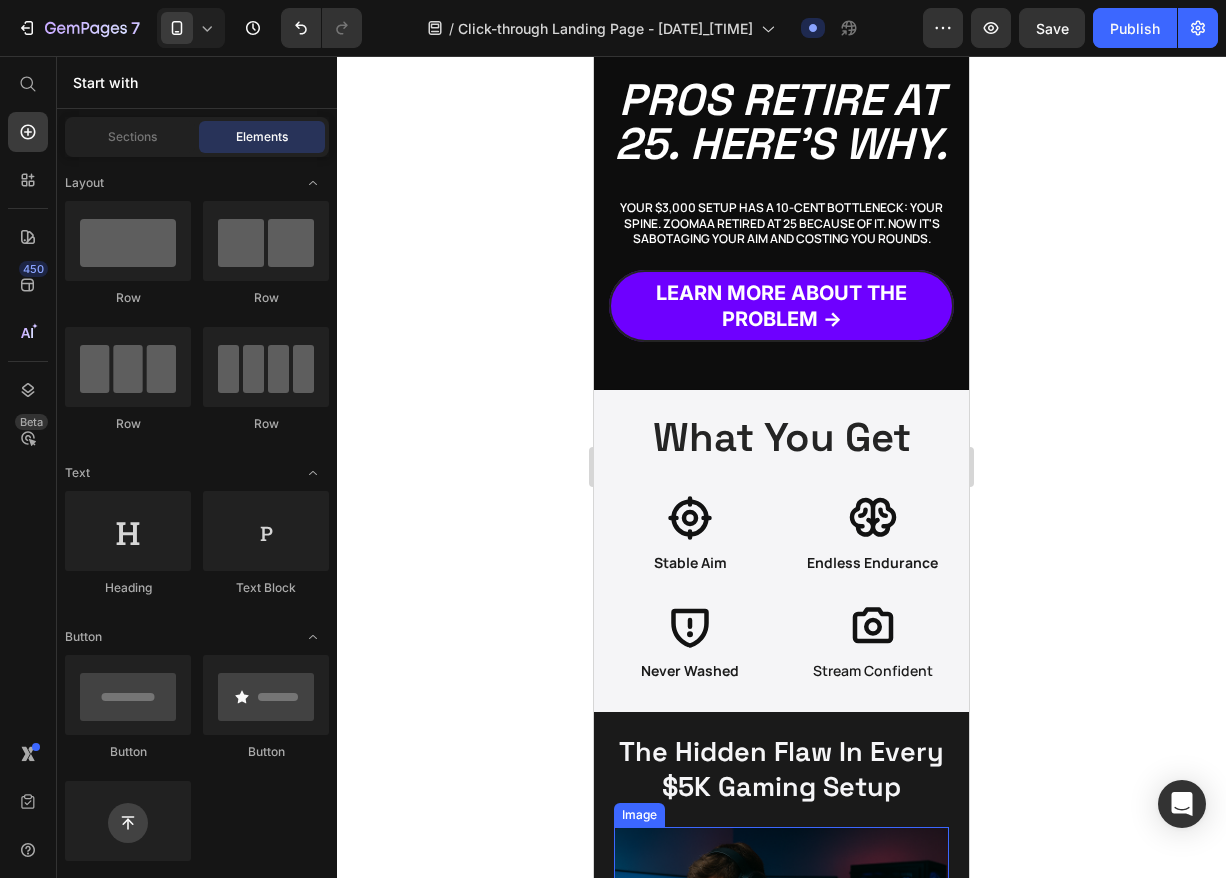 click on "What You Get" at bounding box center (781, 438) 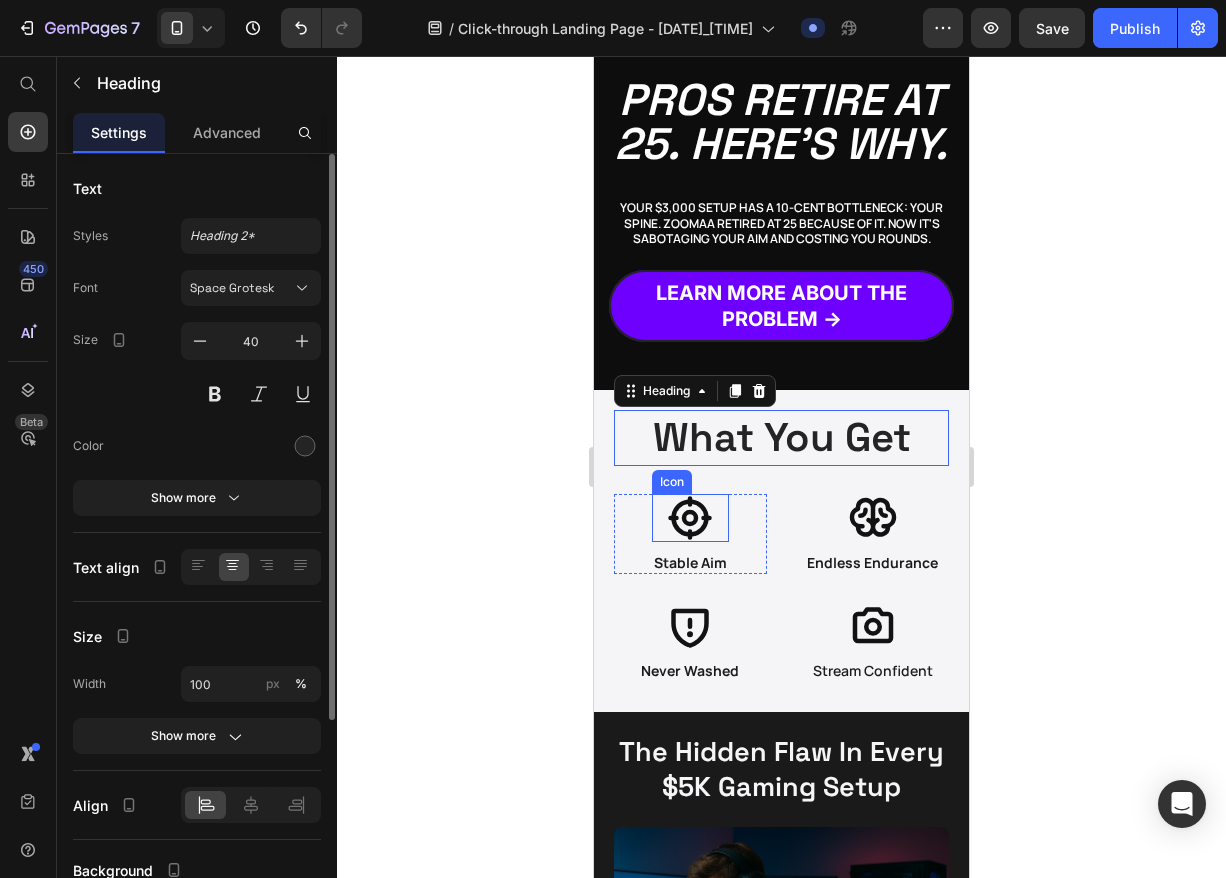 scroll, scrollTop: 175, scrollLeft: 0, axis: vertical 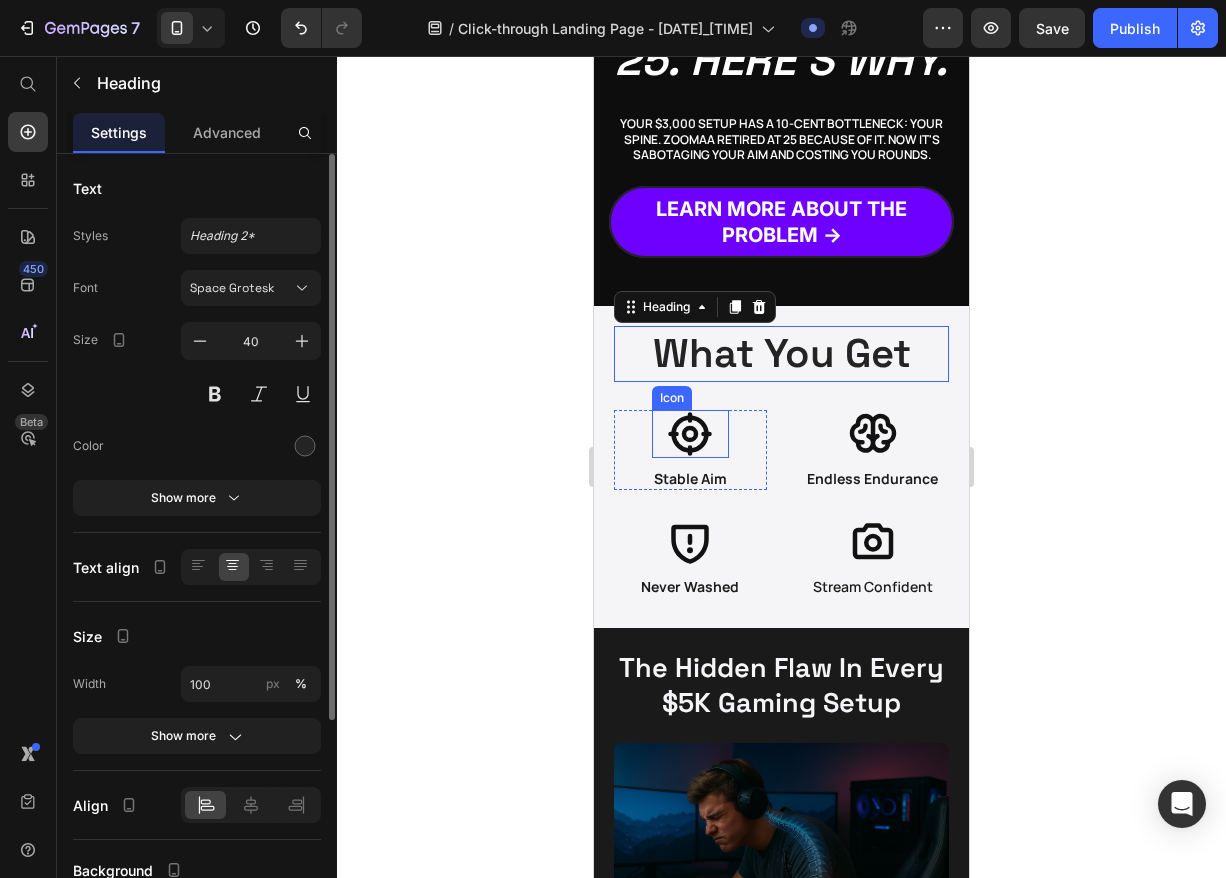click 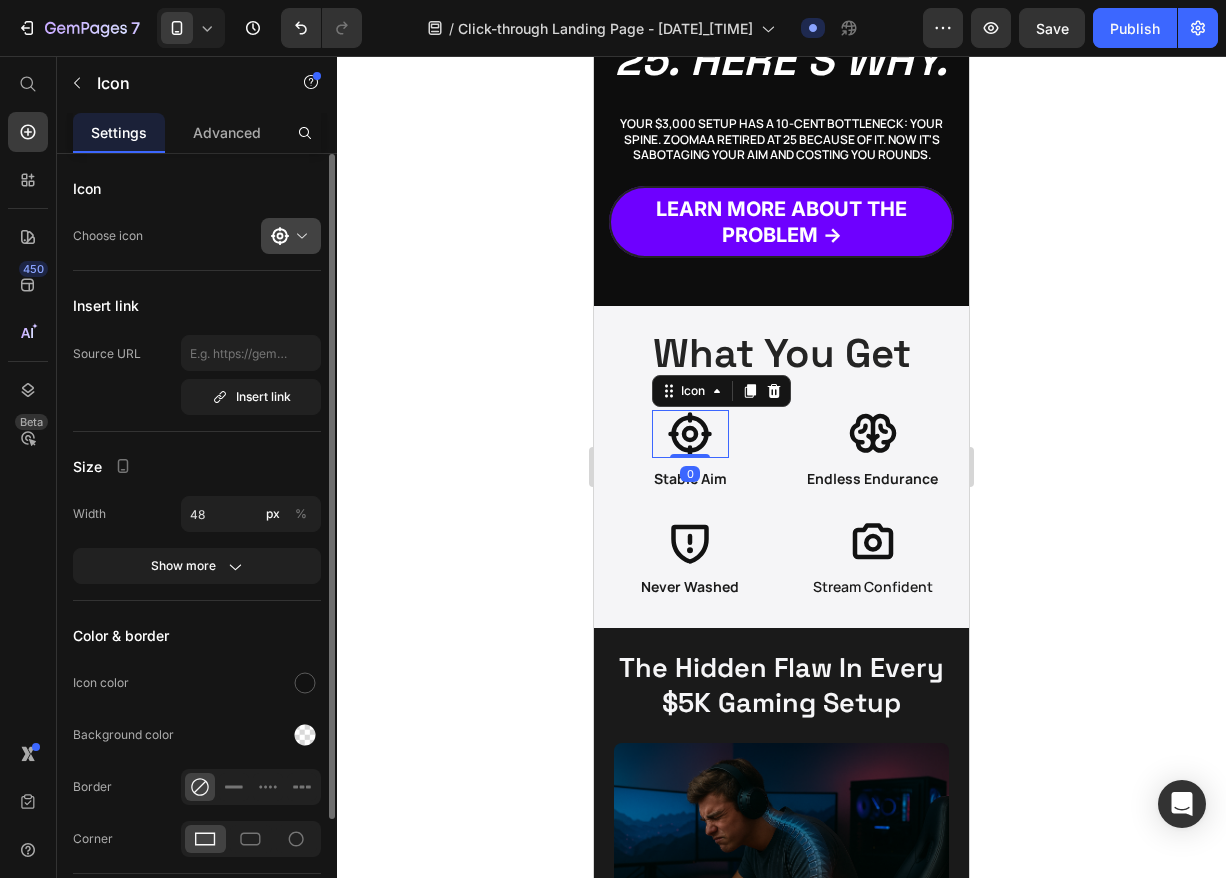 click at bounding box center (299, 236) 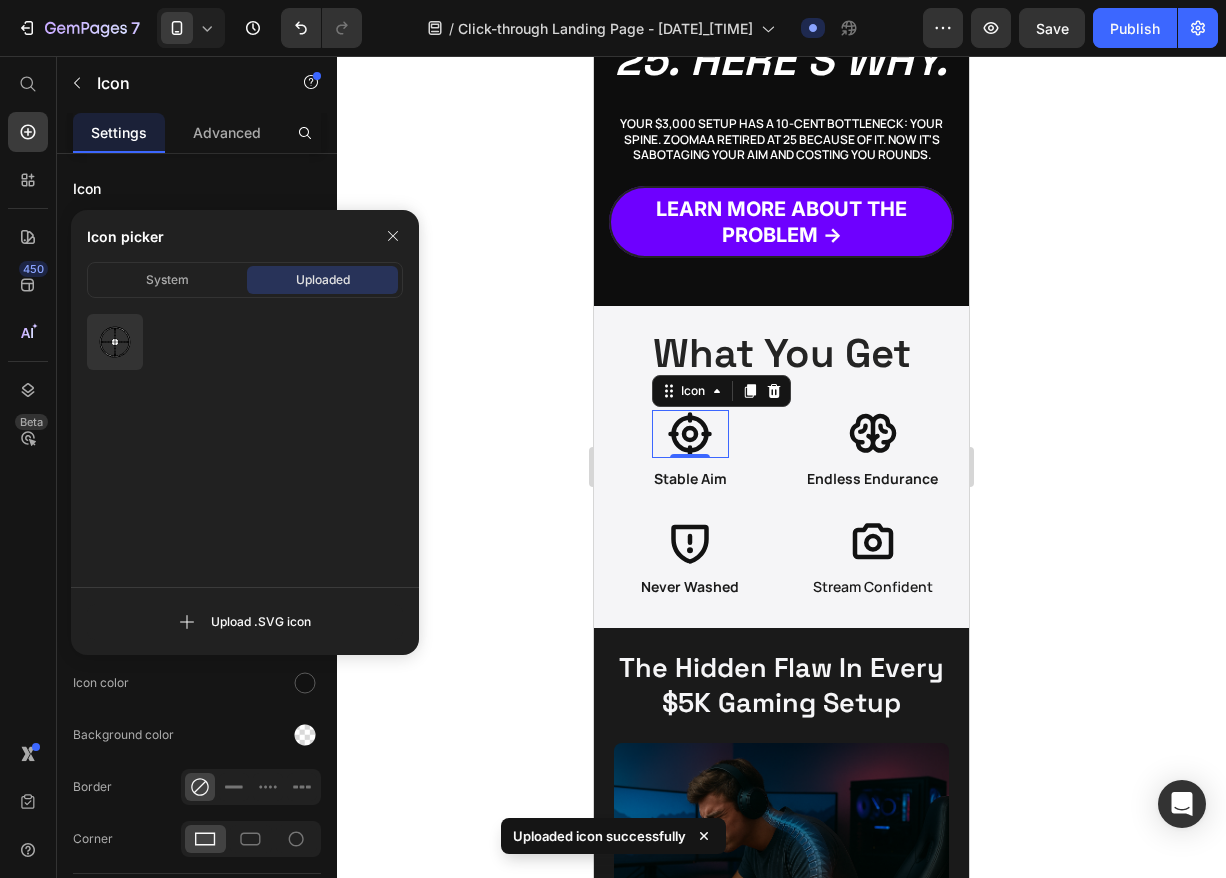 drag, startPoint x: 82, startPoint y: 413, endPoint x: 89, endPoint y: 169, distance: 244.10039 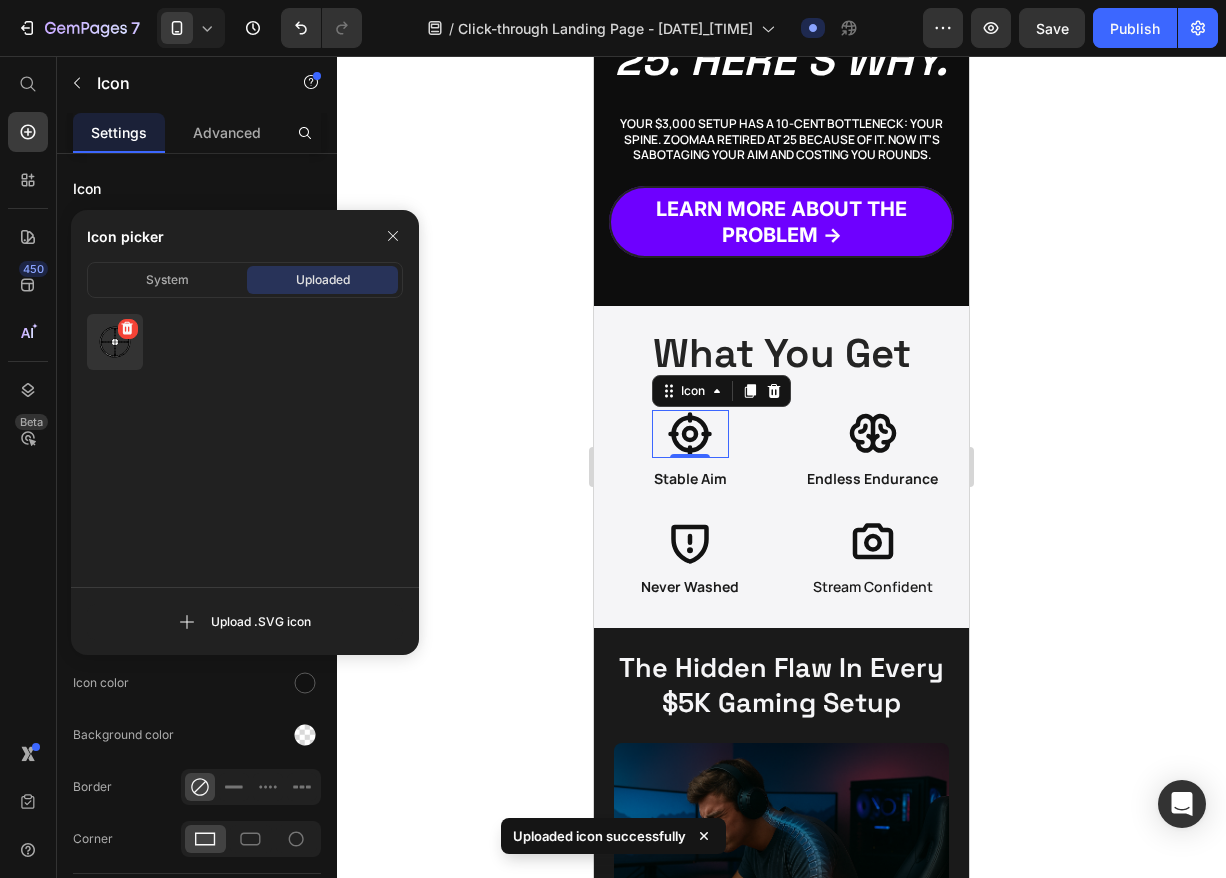 click at bounding box center [115, 342] 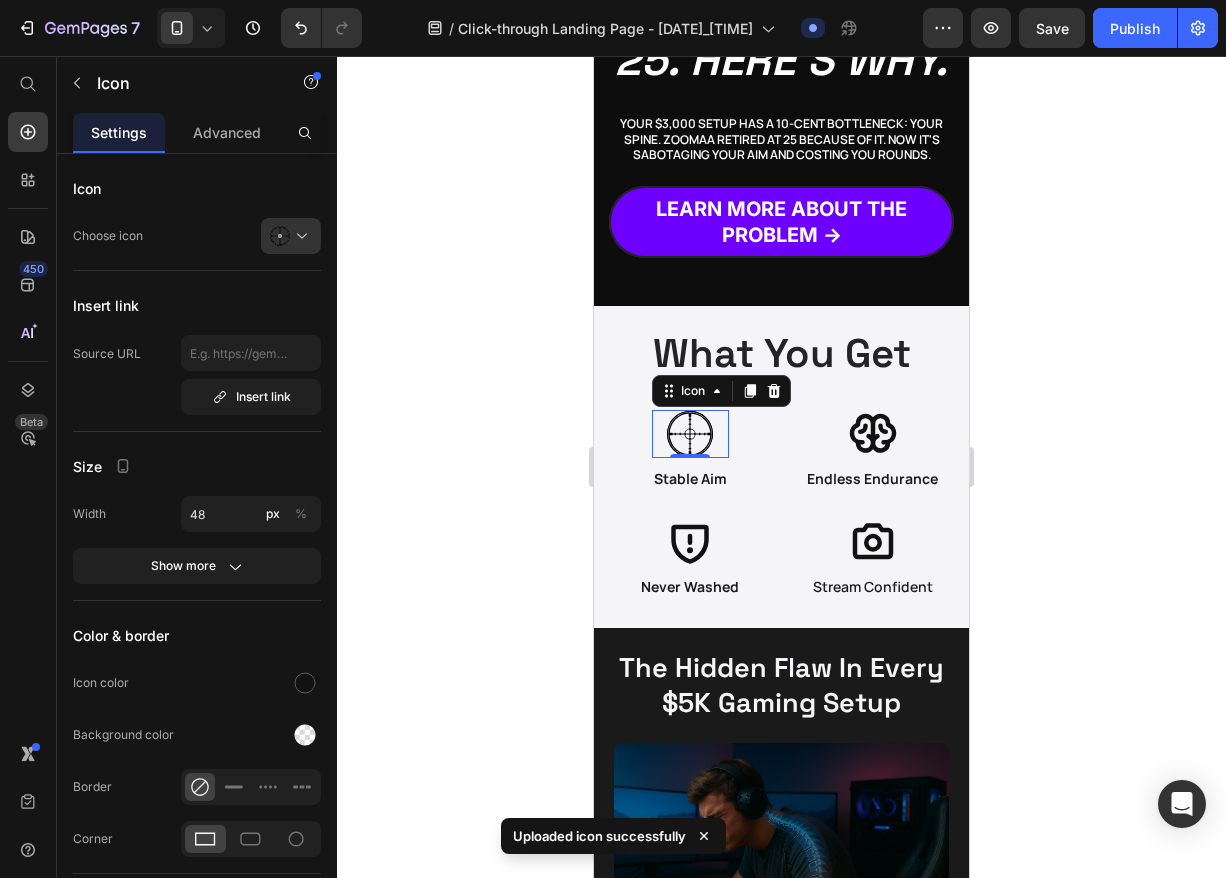 click 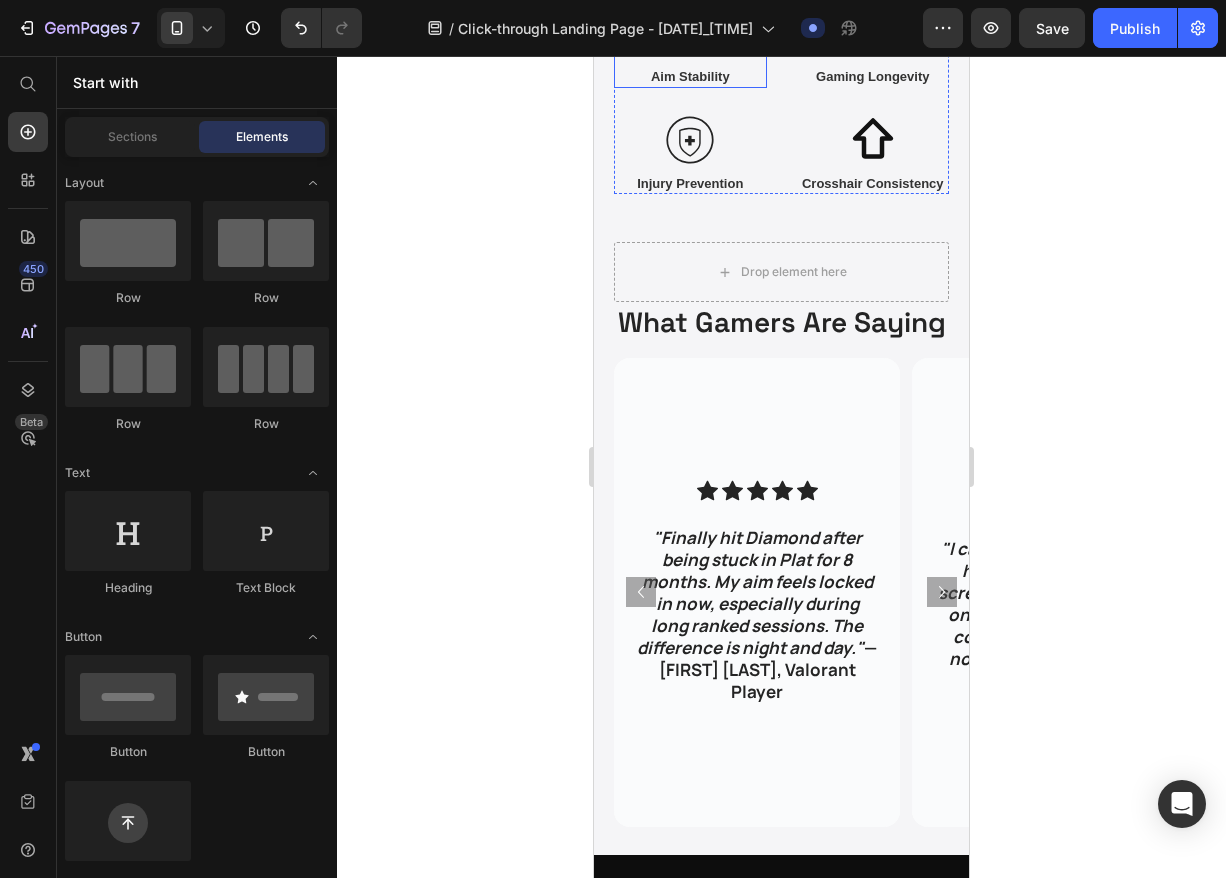 scroll, scrollTop: 3363, scrollLeft: 0, axis: vertical 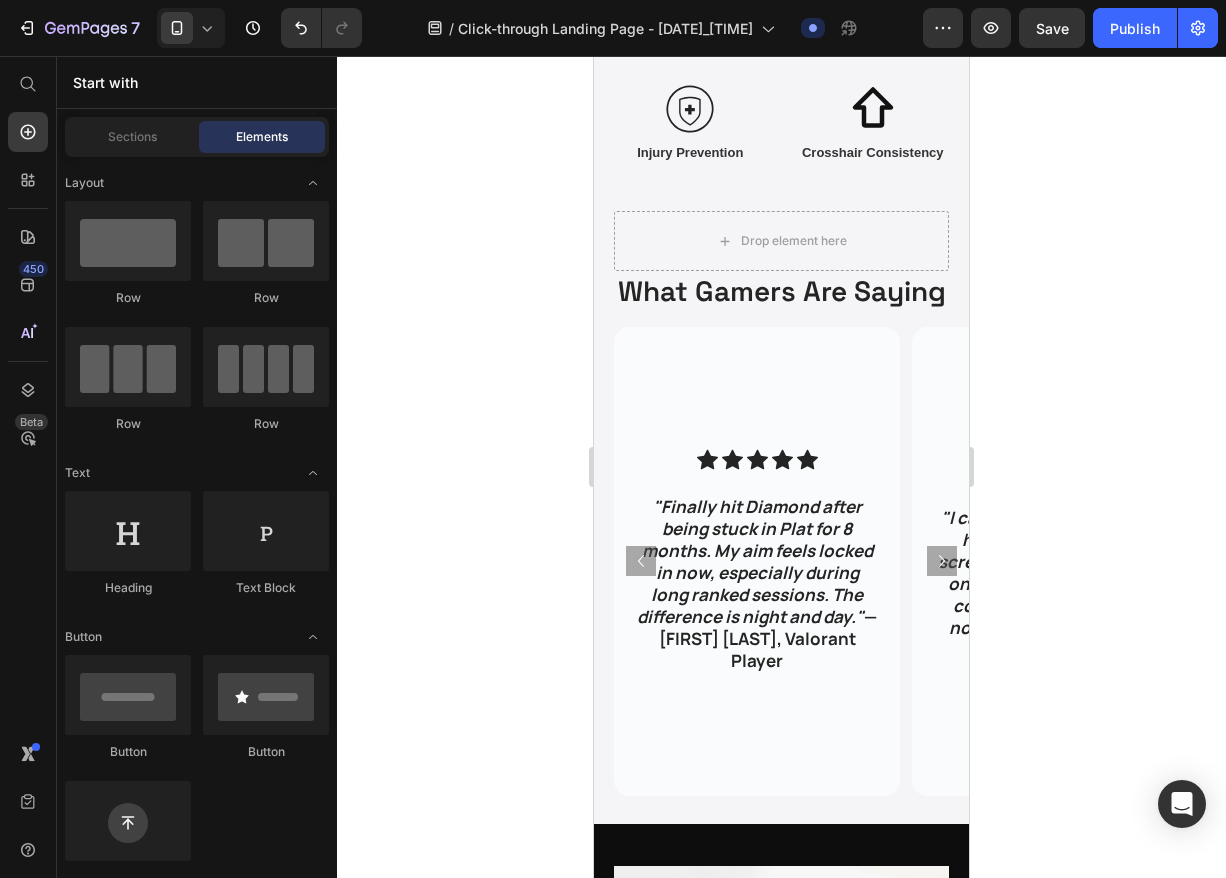 click 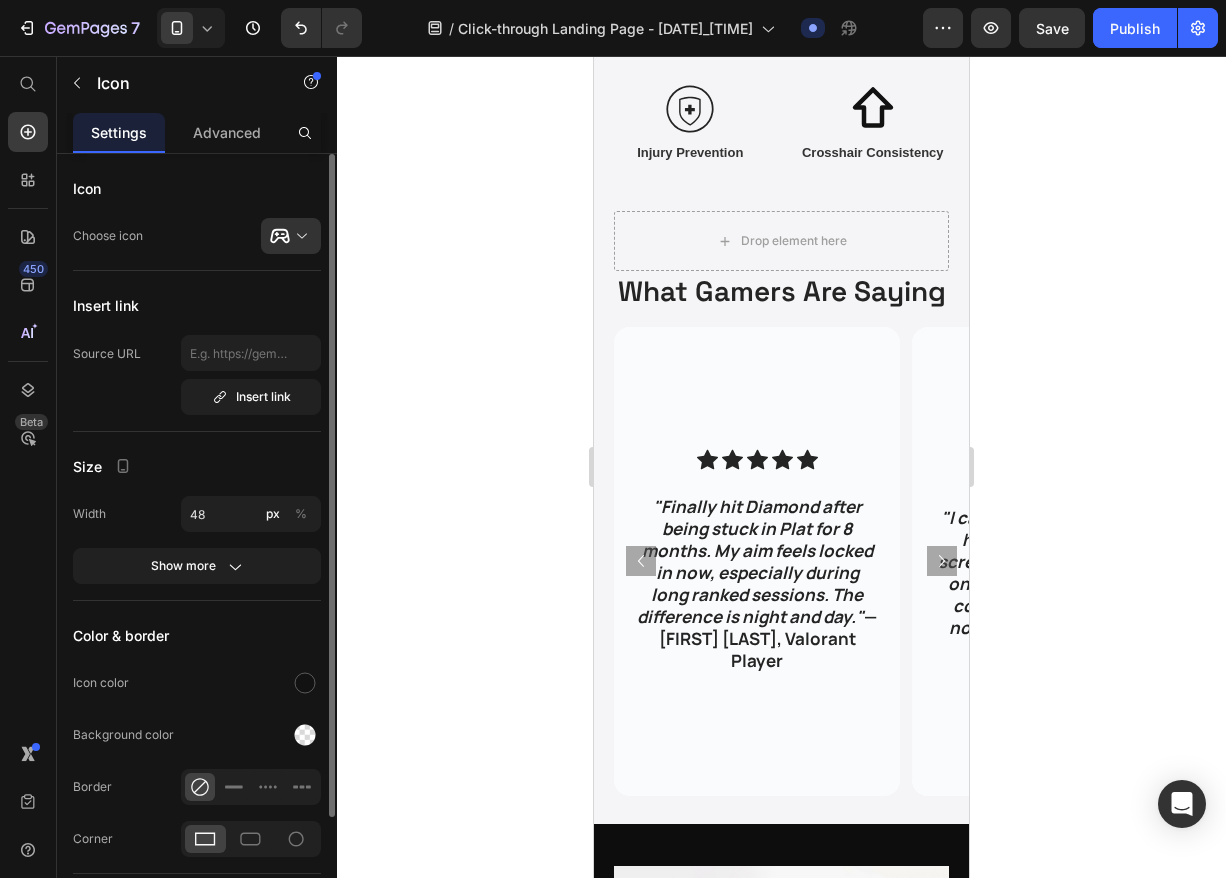 click on "Icon Choose icon" 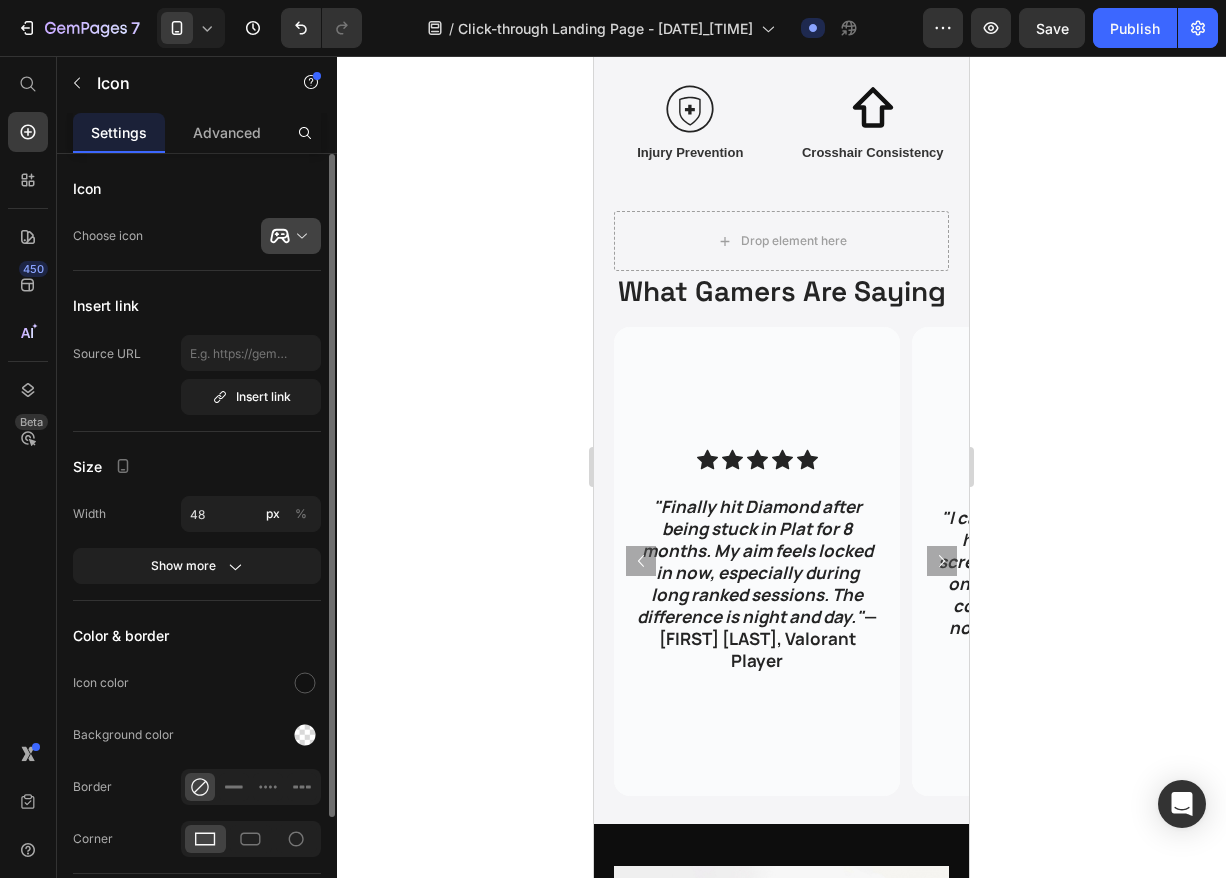click at bounding box center (299, 236) 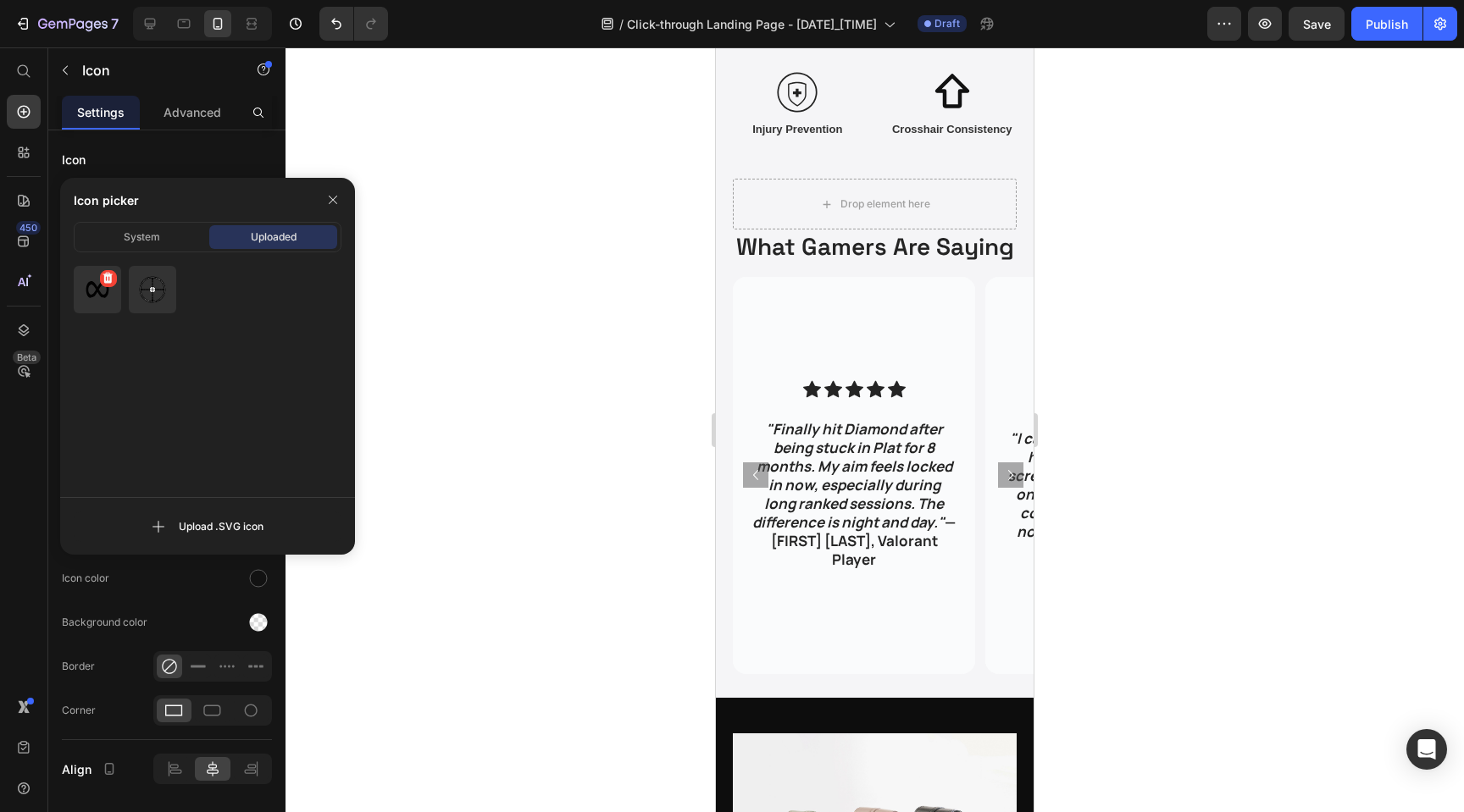 click at bounding box center [97, 290] 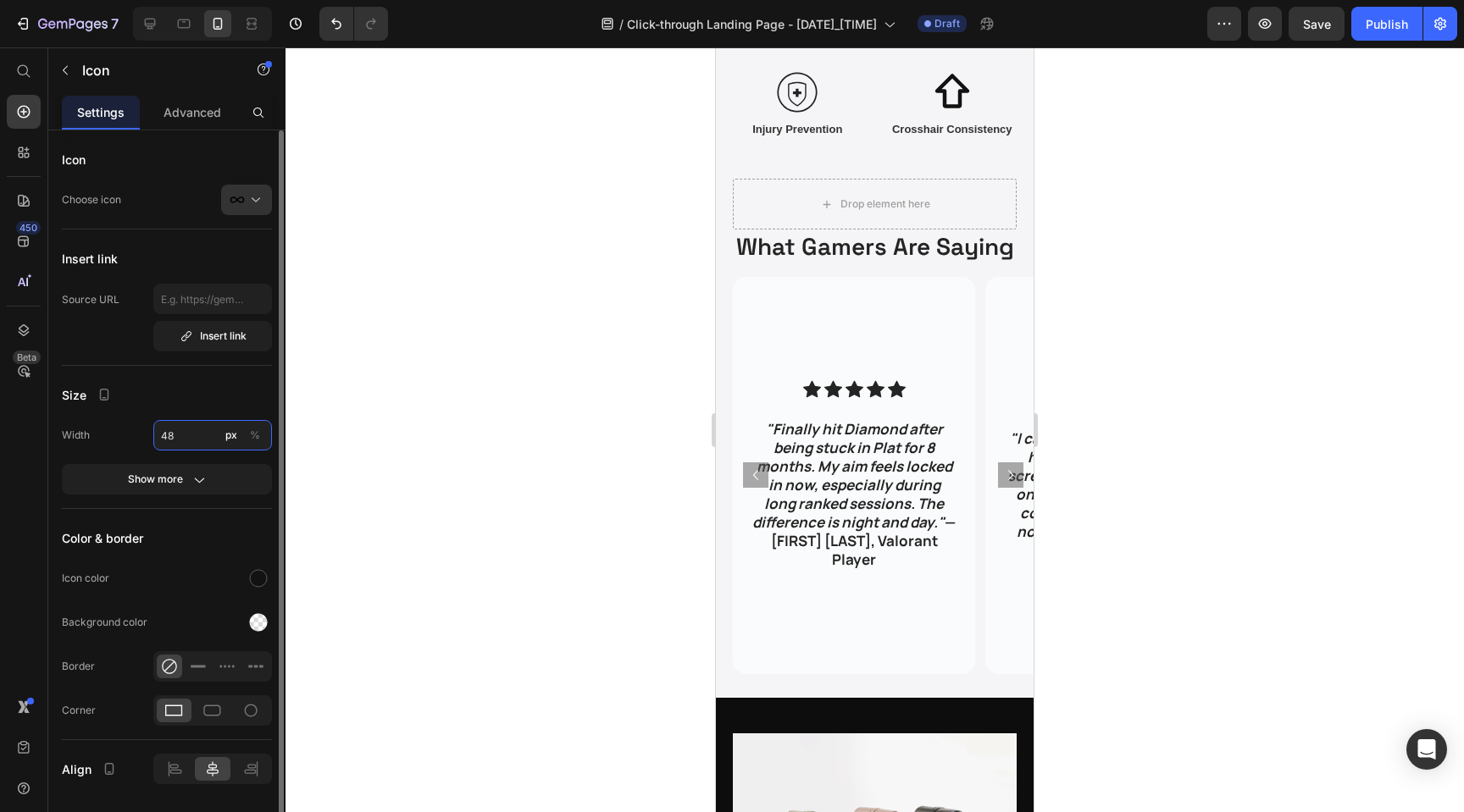 click on "48" at bounding box center (213, 435) 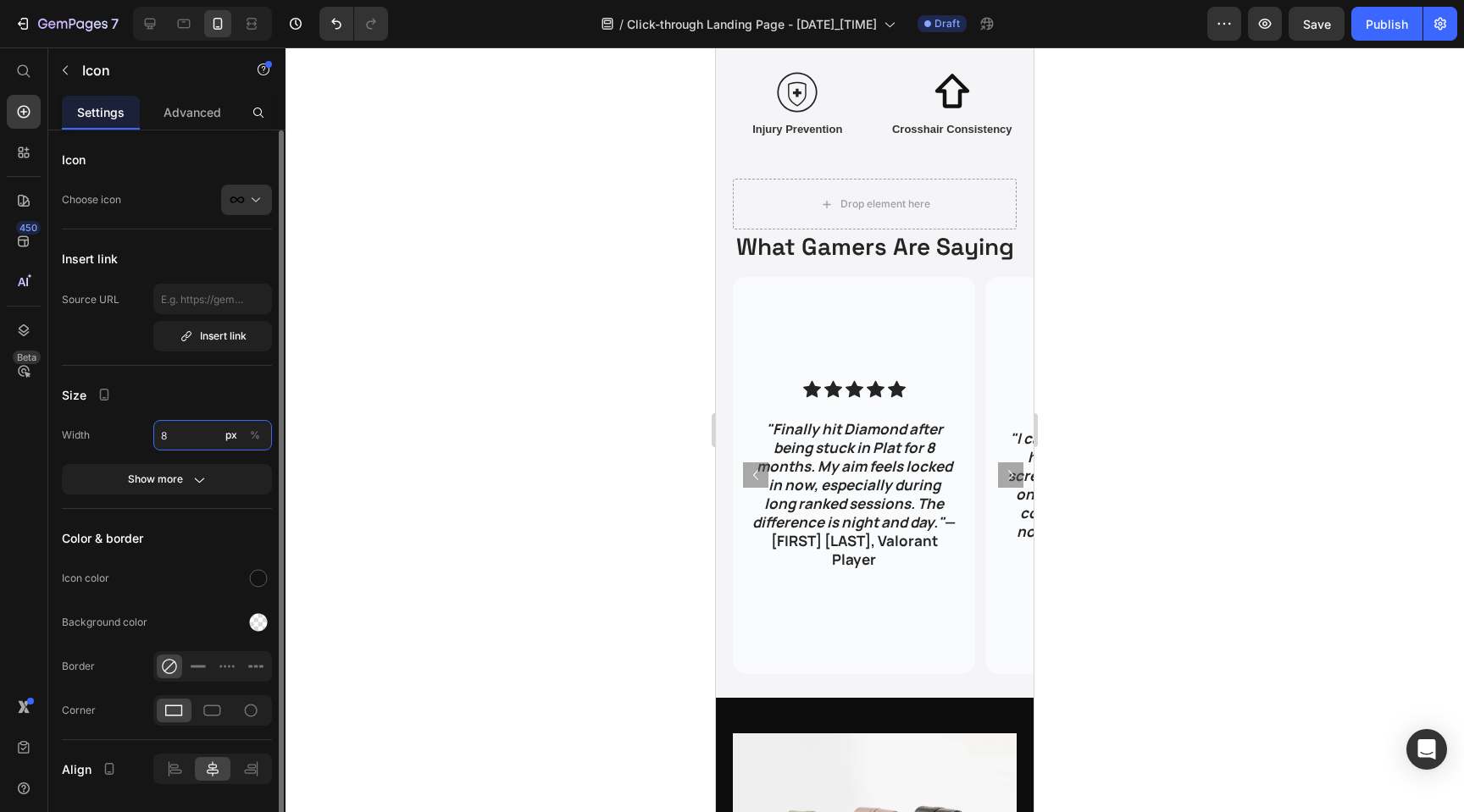 type on "80" 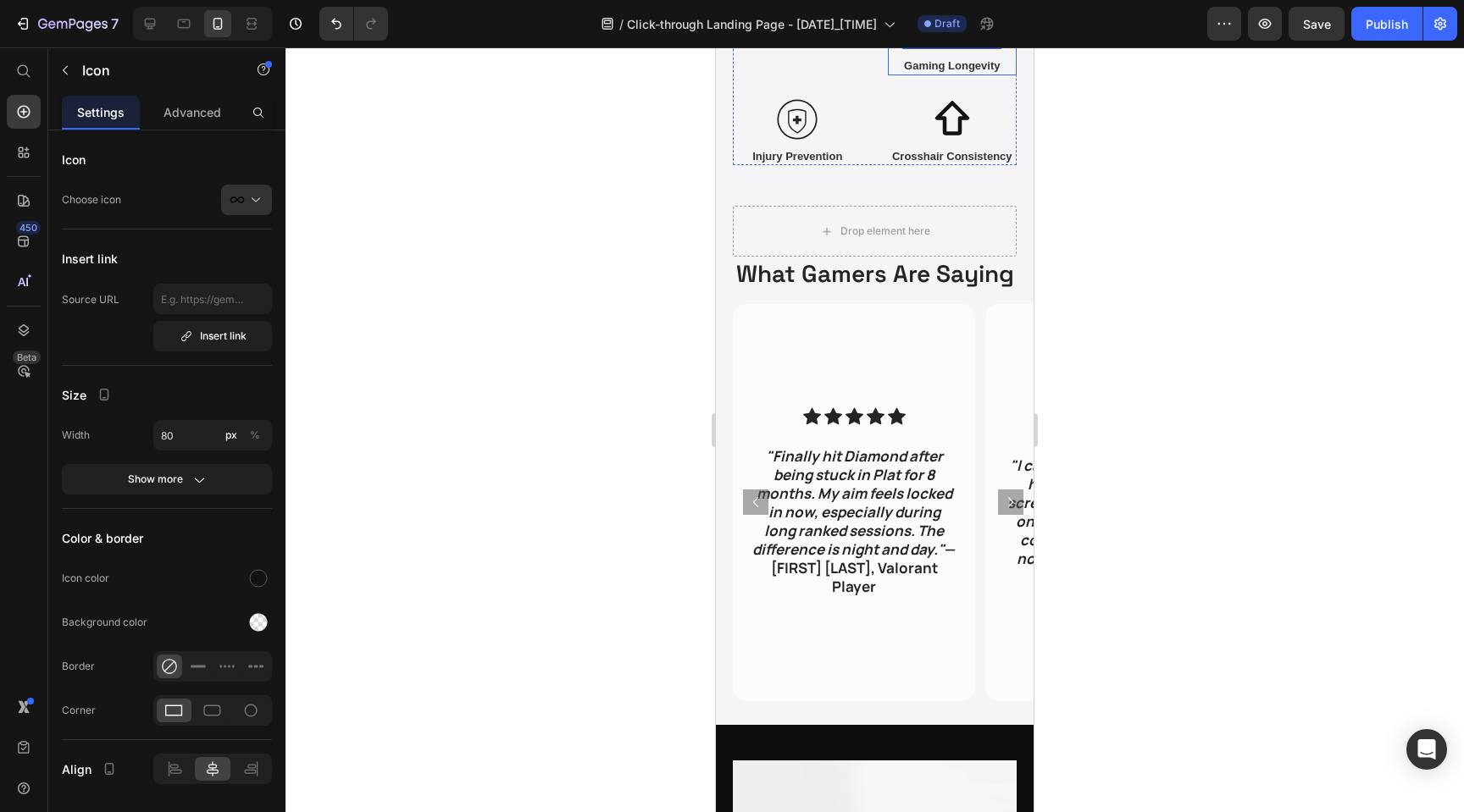 click on "The Performance Stack No One Talks About Heading
240Hz display
$300 mouse
Aim trainers & sleep optimizers Item List But none of it matters if your chassis breaks under pressure . Text Block
Icon Aim Stability Heading Row
Icon   0 Gaming Longevity Heading Row
Icon Injury Prevention Heading Row
Icon Crosshair Consistency Heading Row Row Row Section 5" at bounding box center [874, -21] 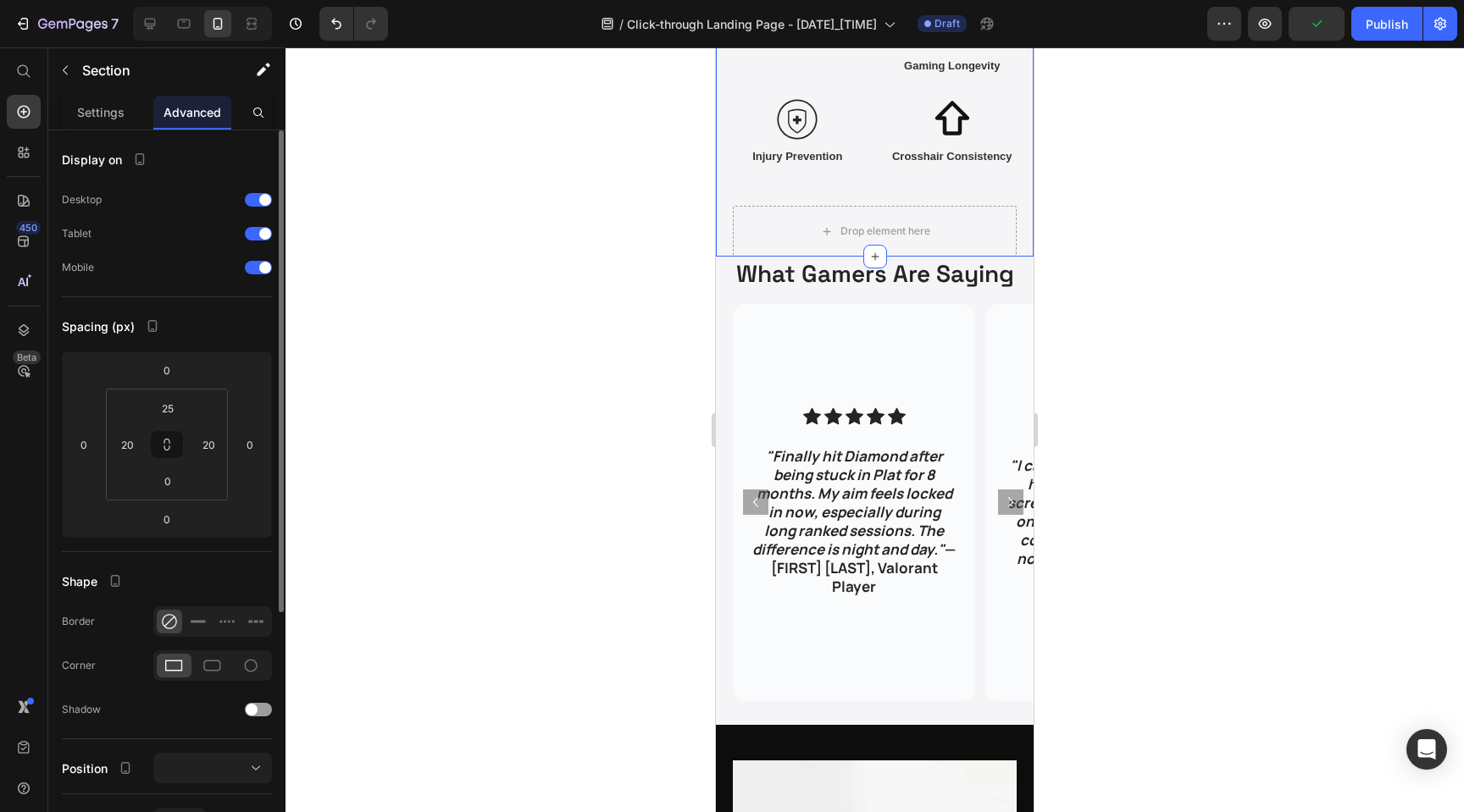 click on "Shape" at bounding box center [167, 581] 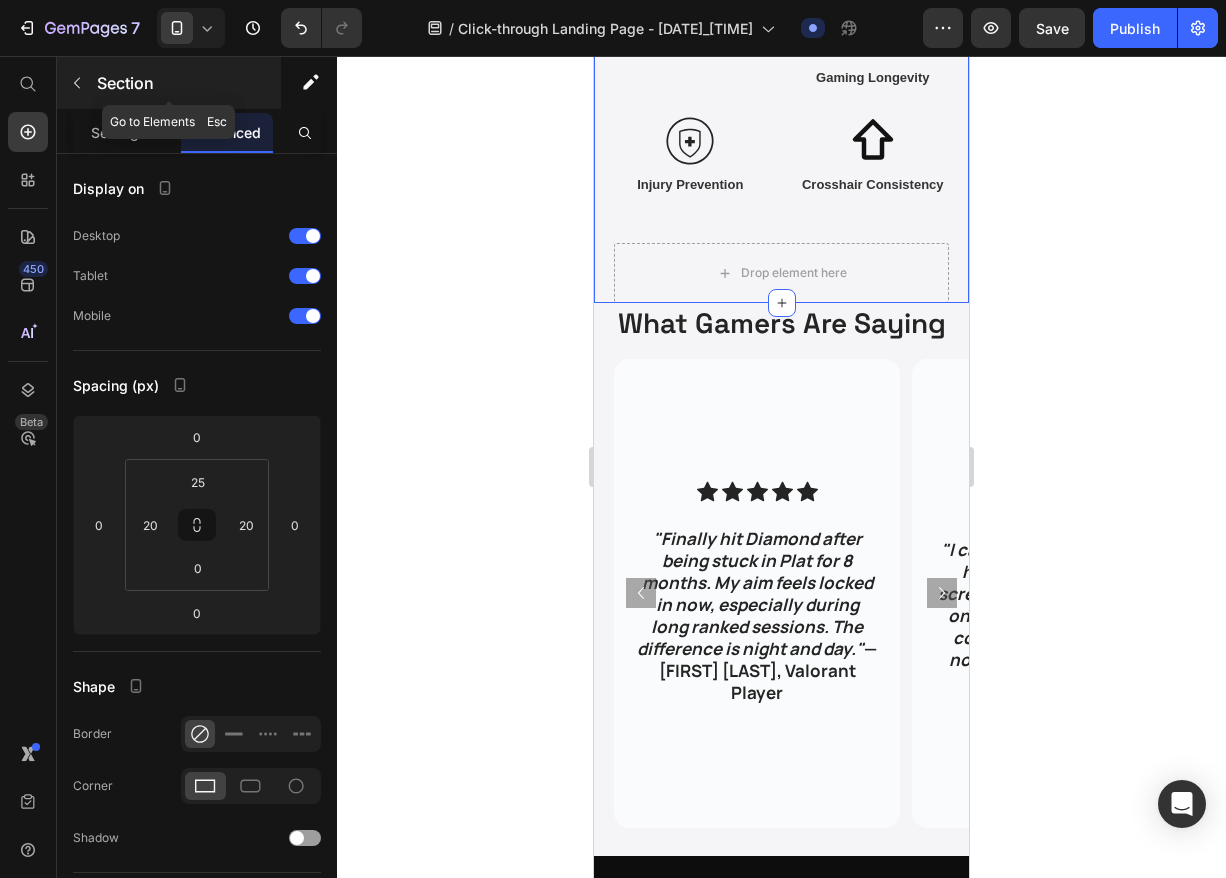 click 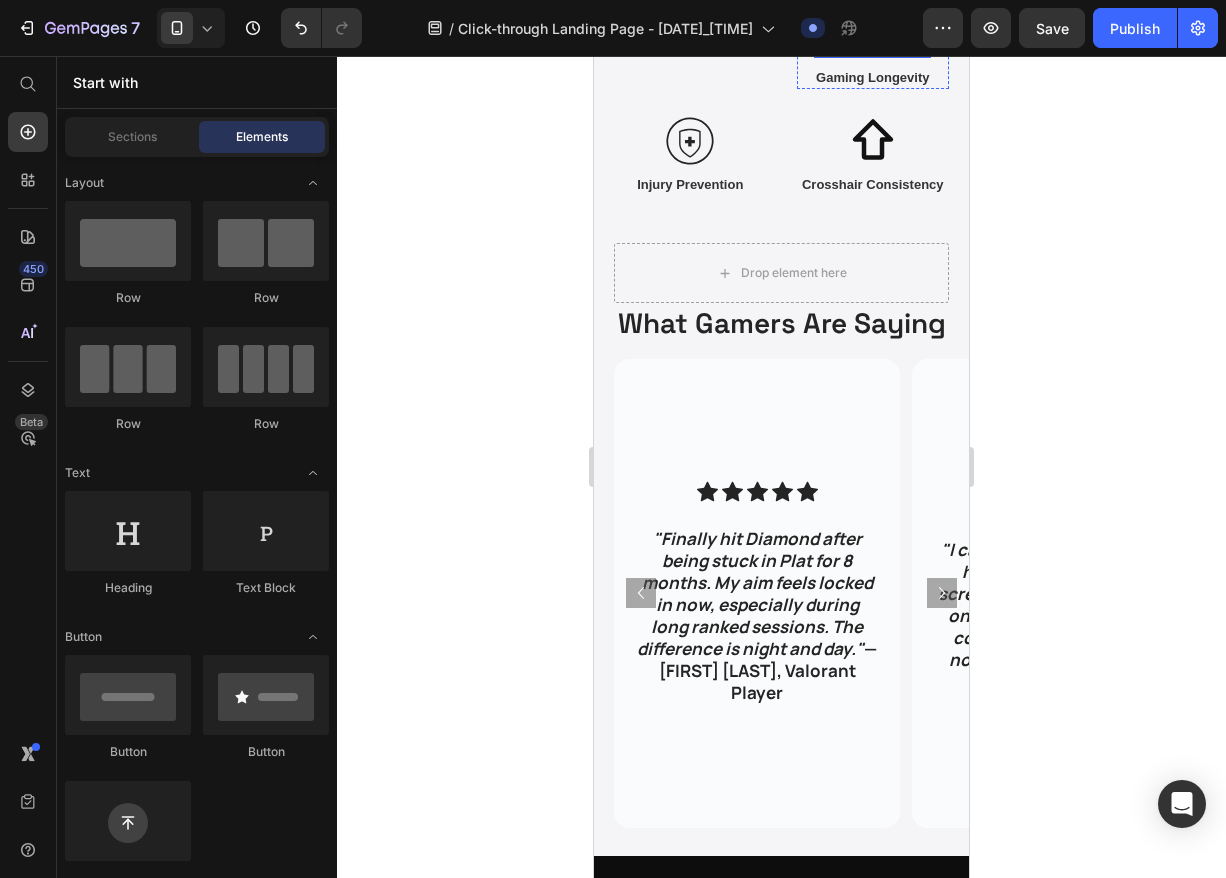click 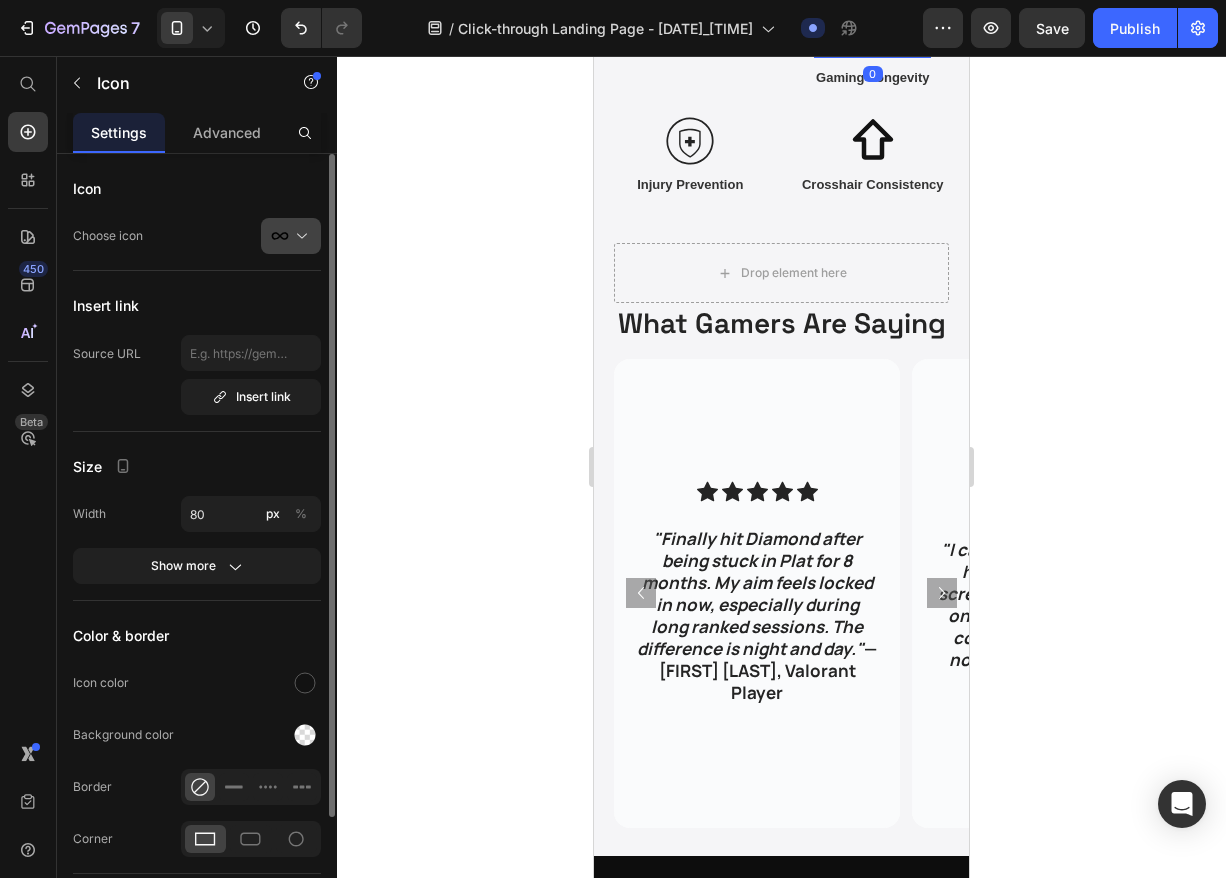 click at bounding box center [299, 236] 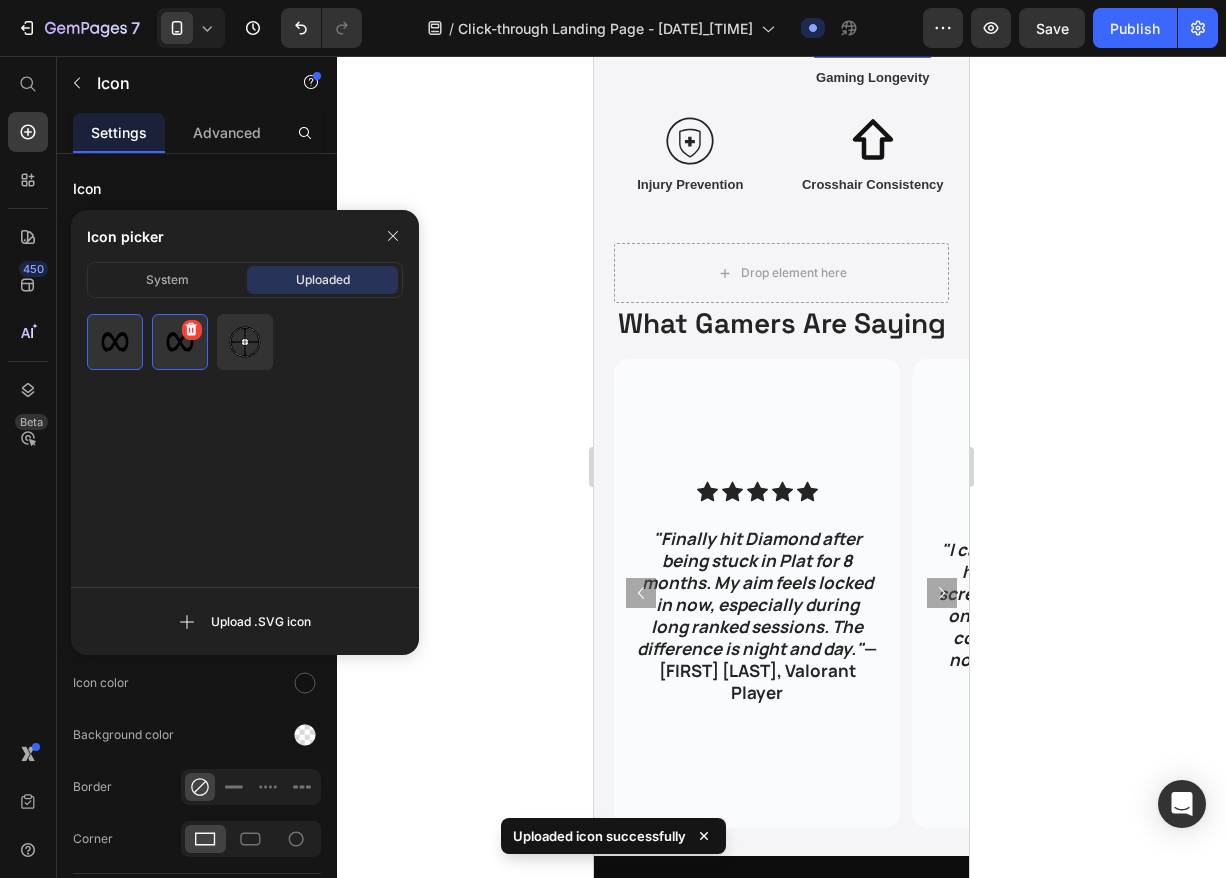 click at bounding box center (180, 342) 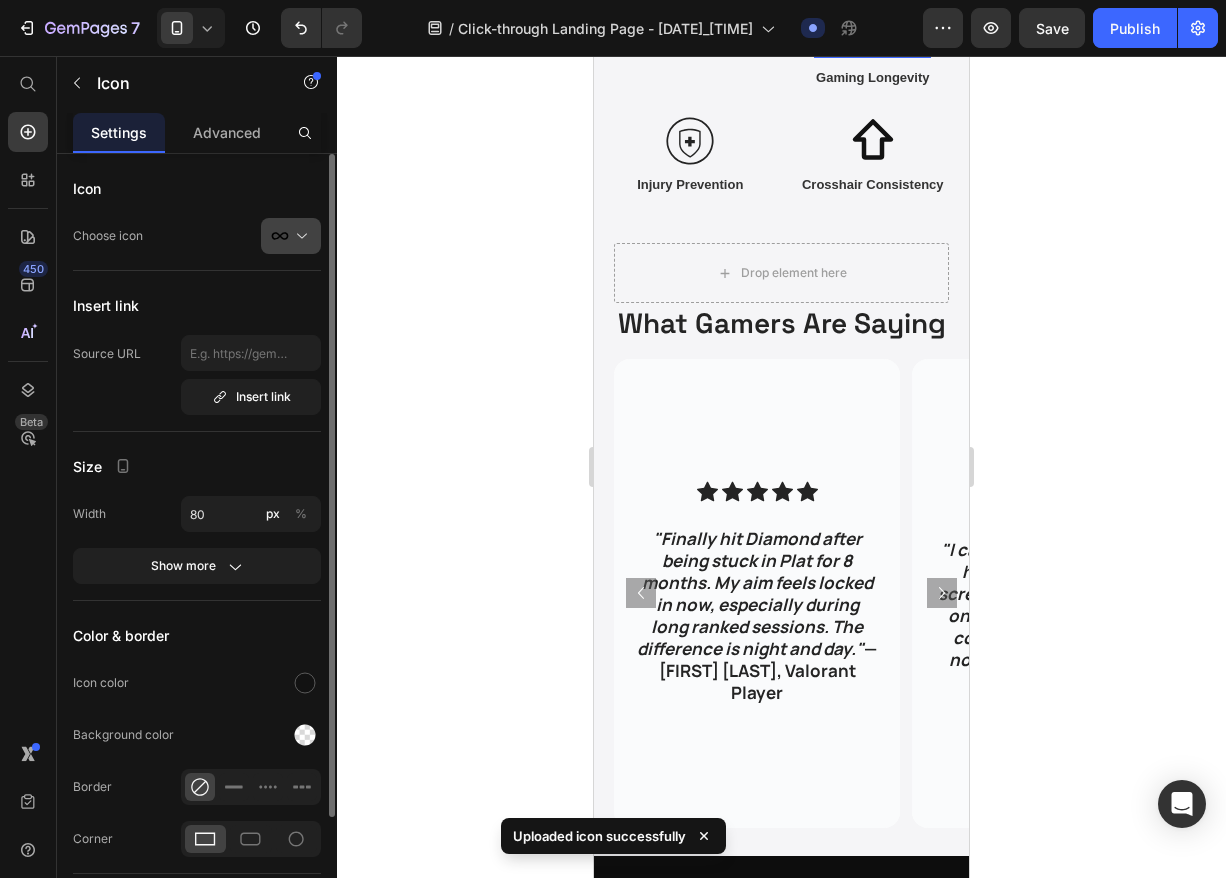 click at bounding box center [299, 236] 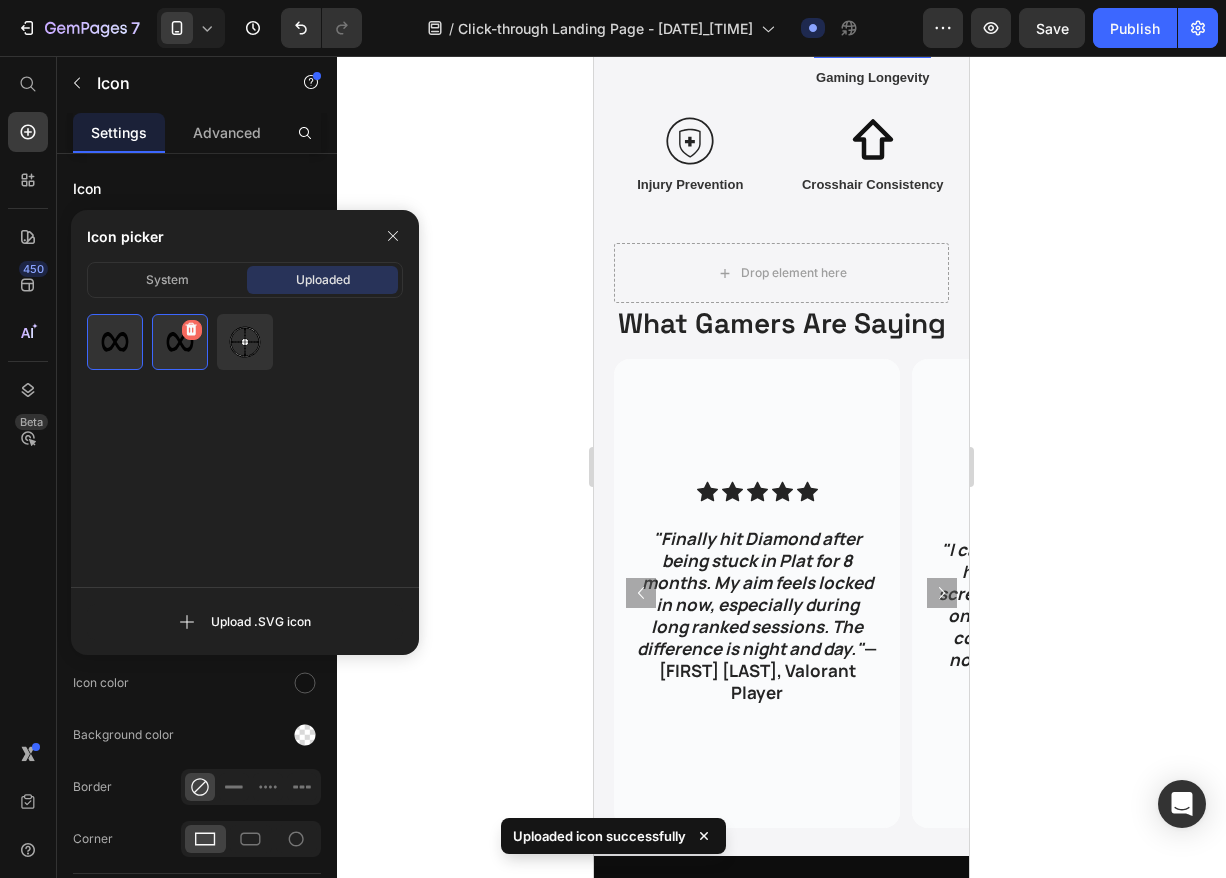 click 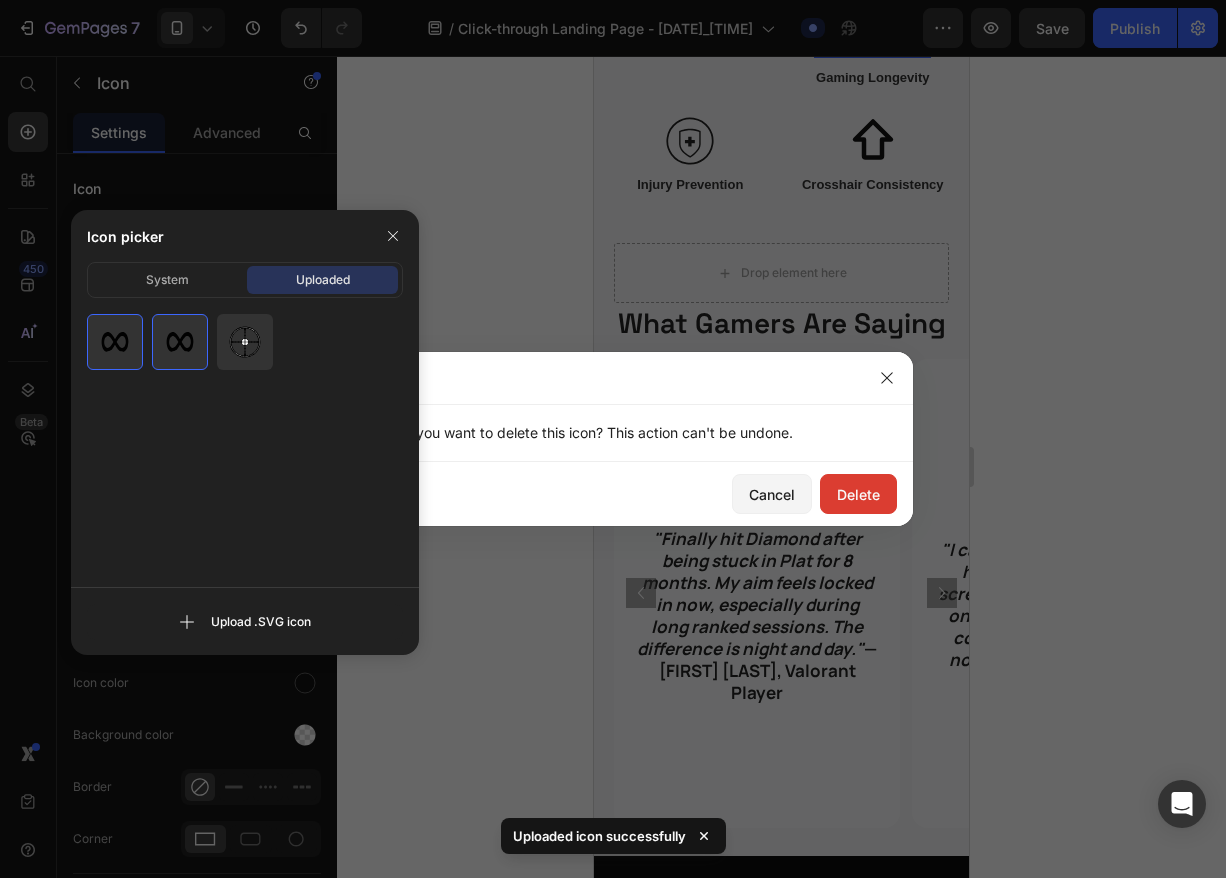 click on "Delete" at bounding box center (858, 494) 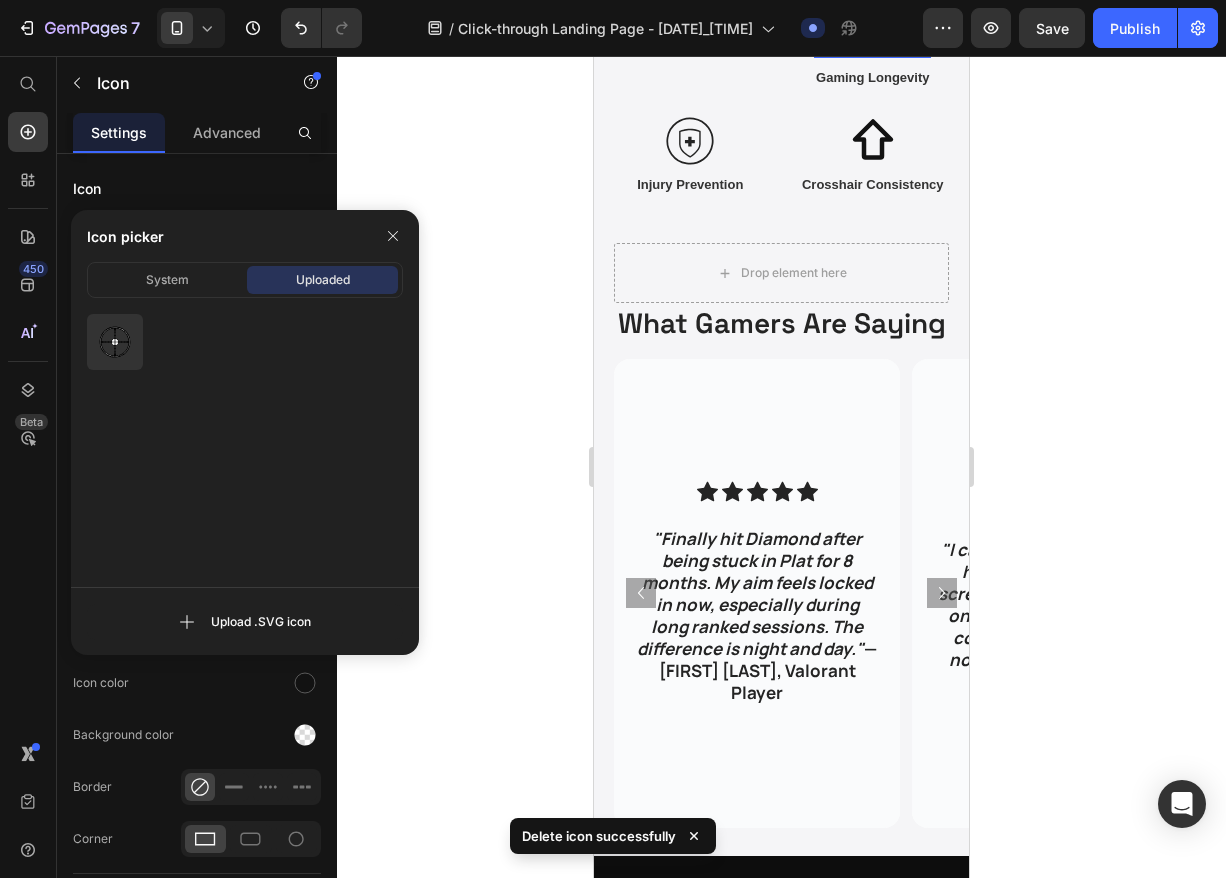 click on "Upload .SVG icon" at bounding box center [245, 484] 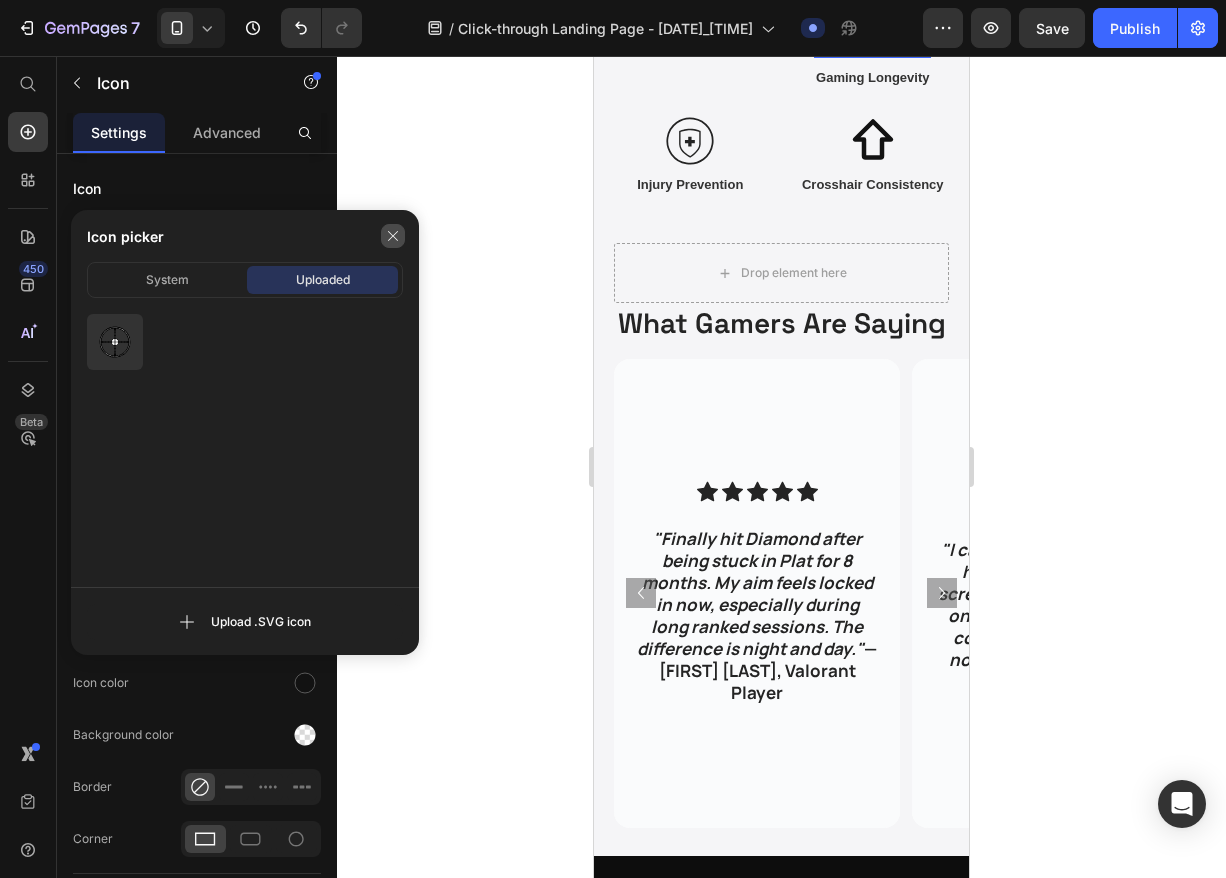 click 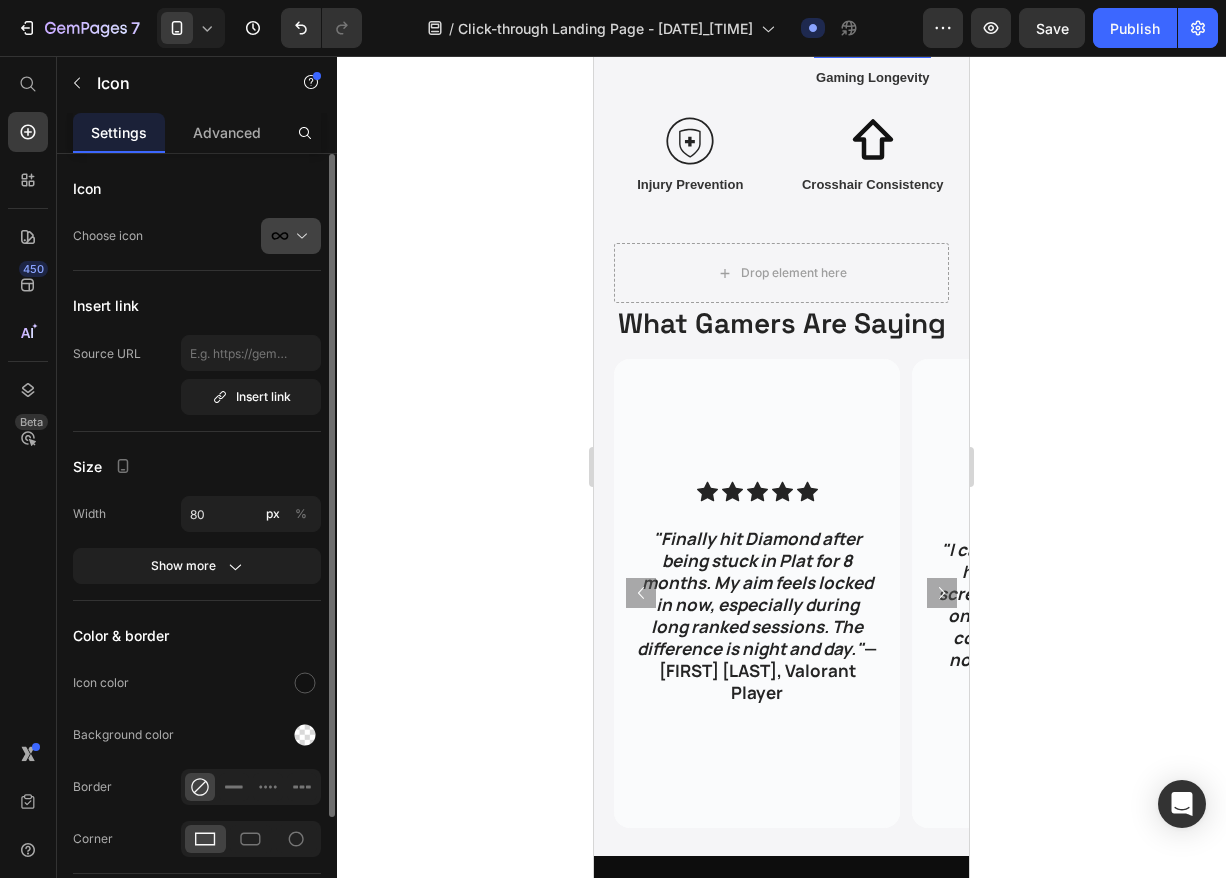 click at bounding box center [299, 236] 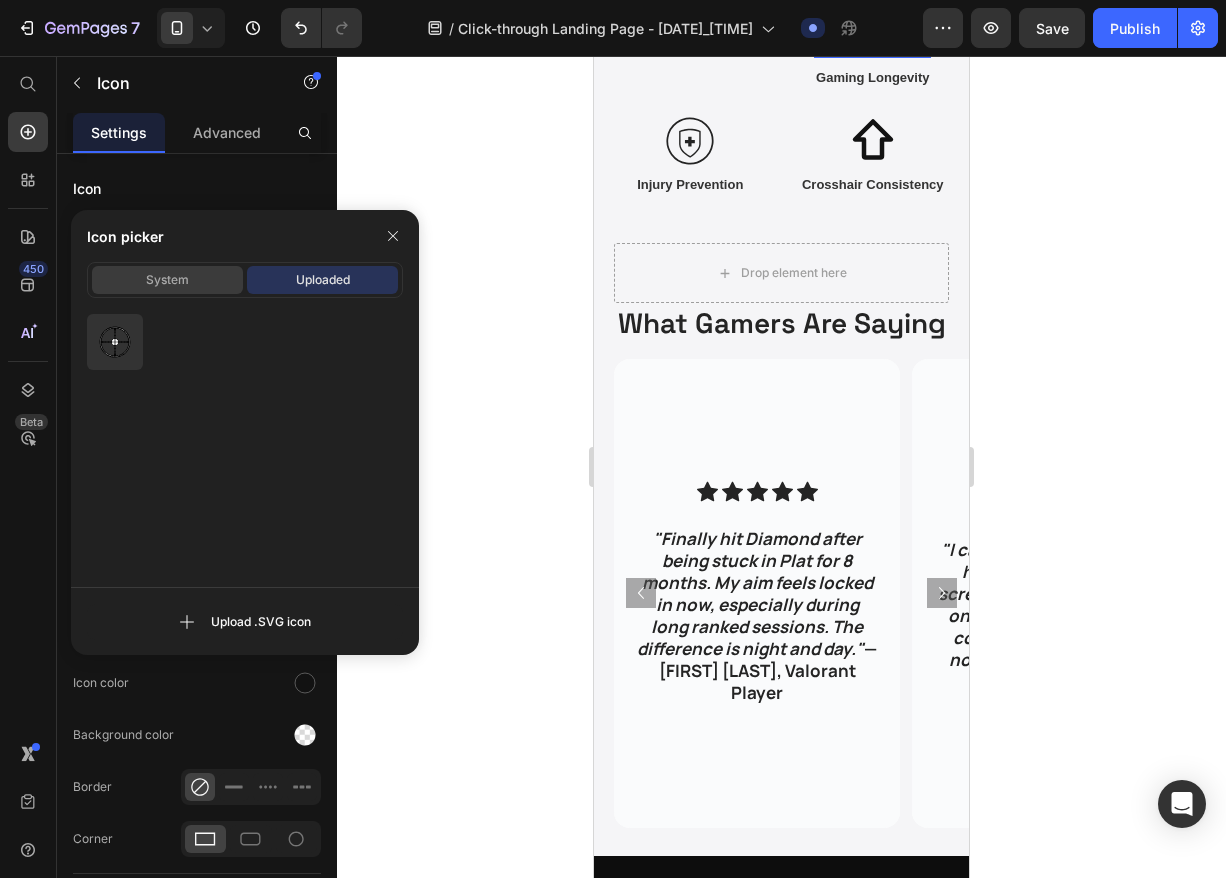 click on "System" at bounding box center (167, 280) 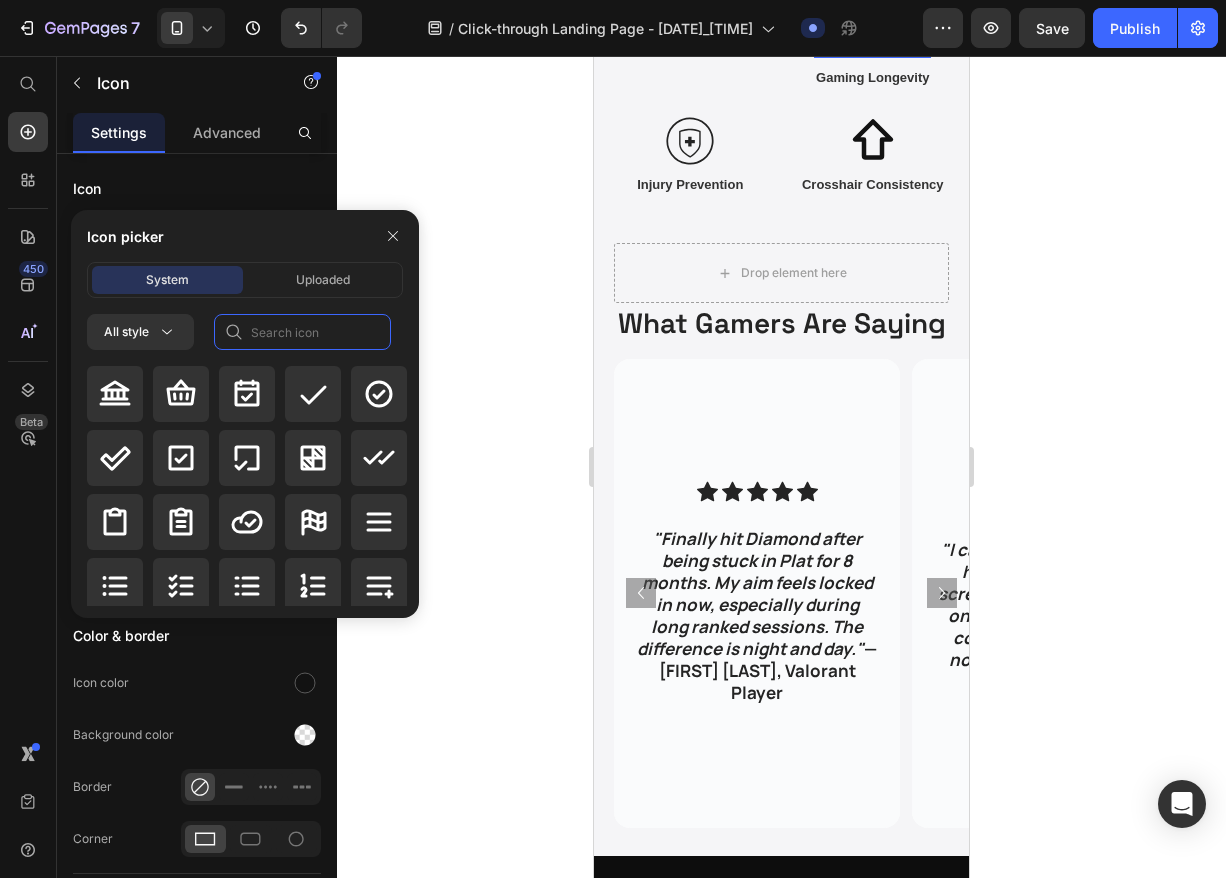 click 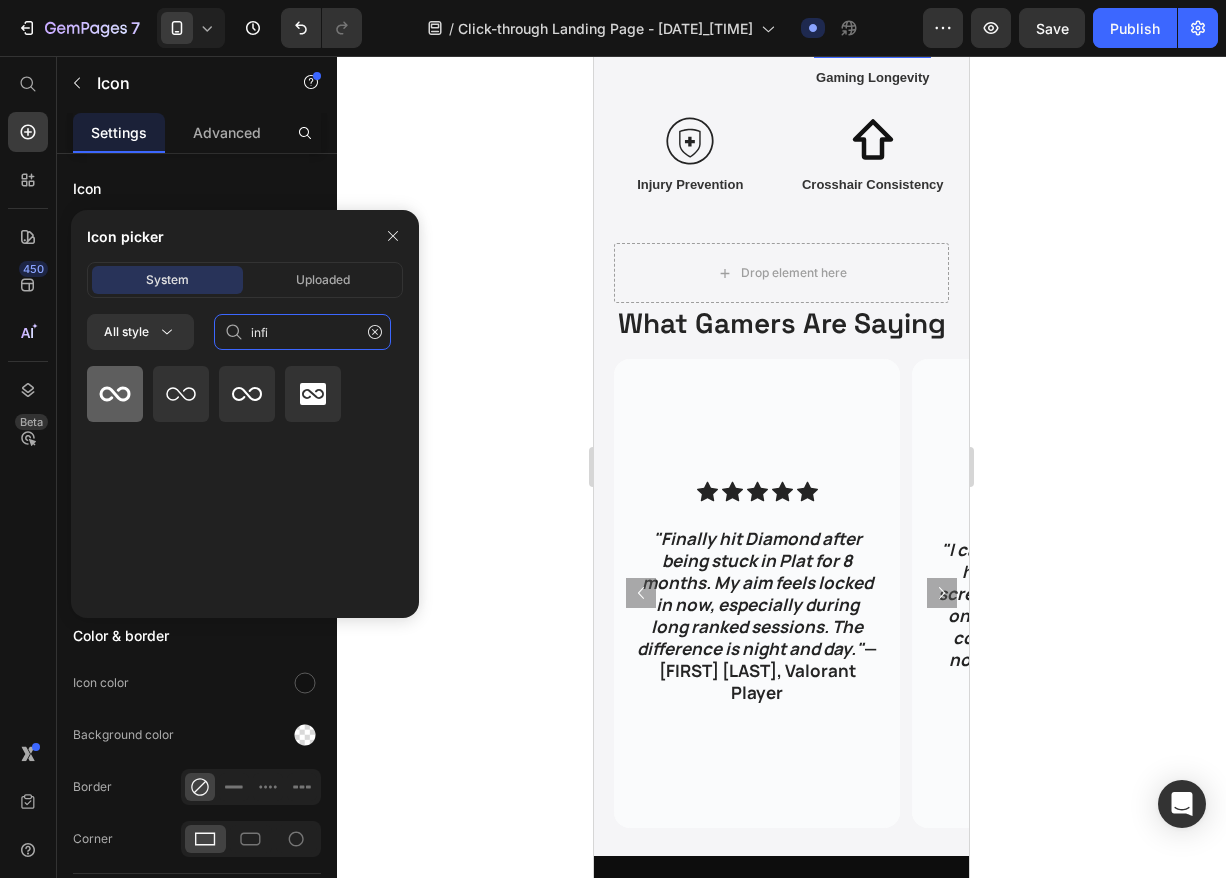 type on "infi" 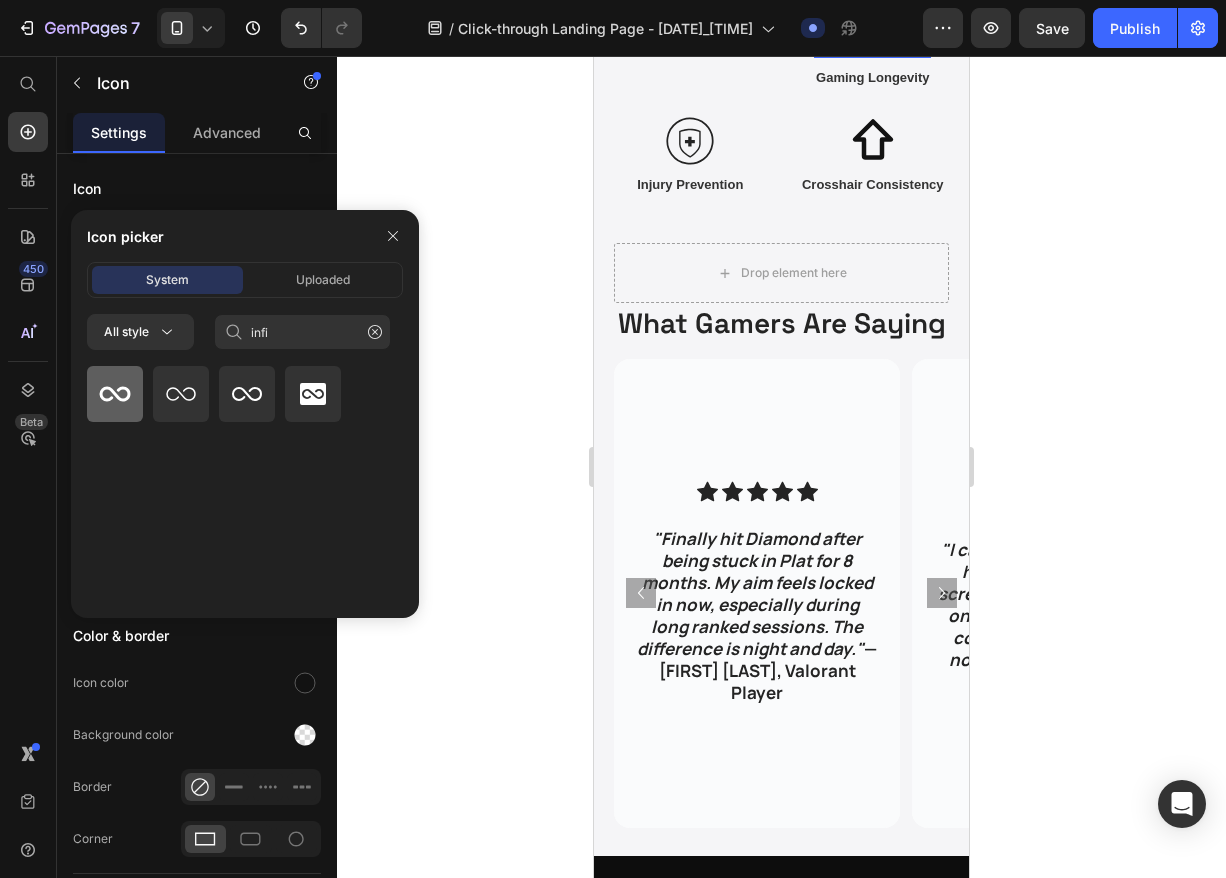 click 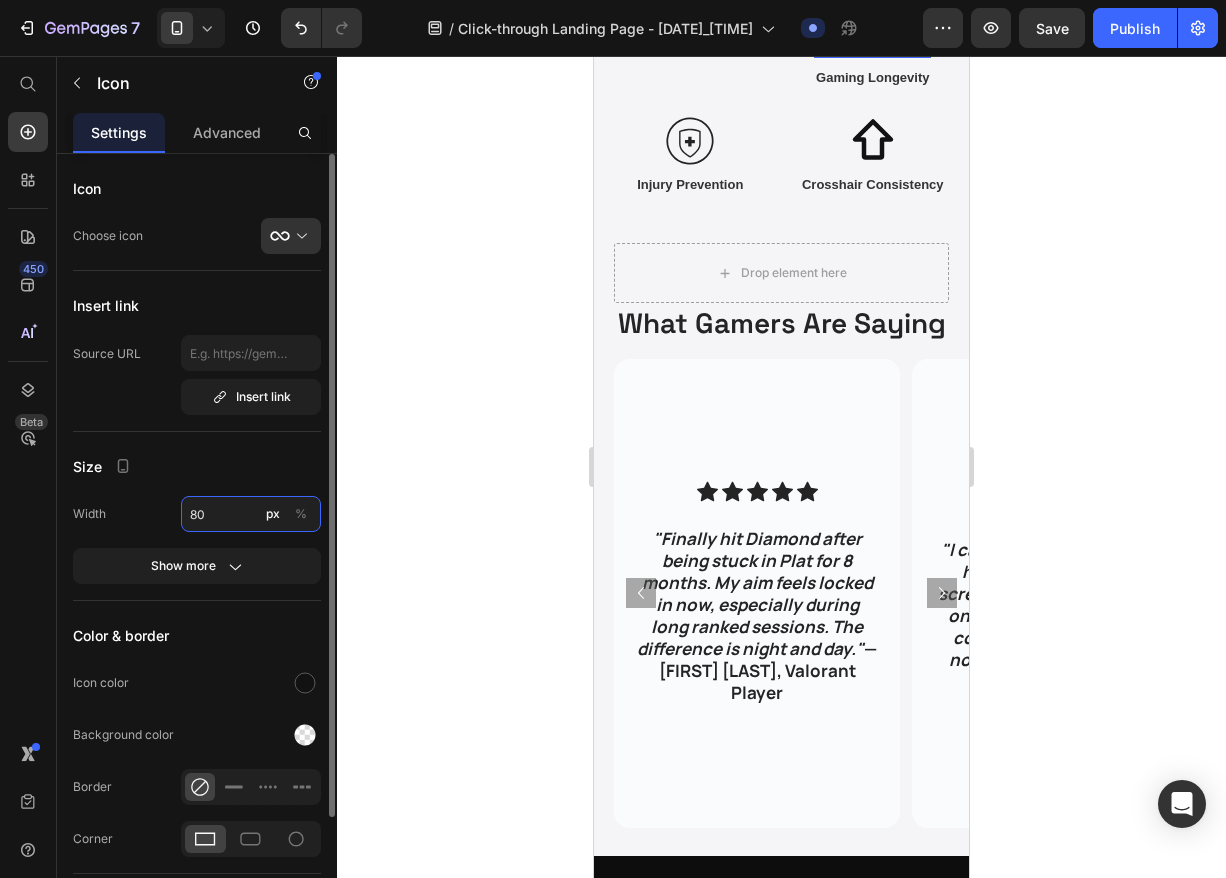 click on "80" at bounding box center [251, 514] 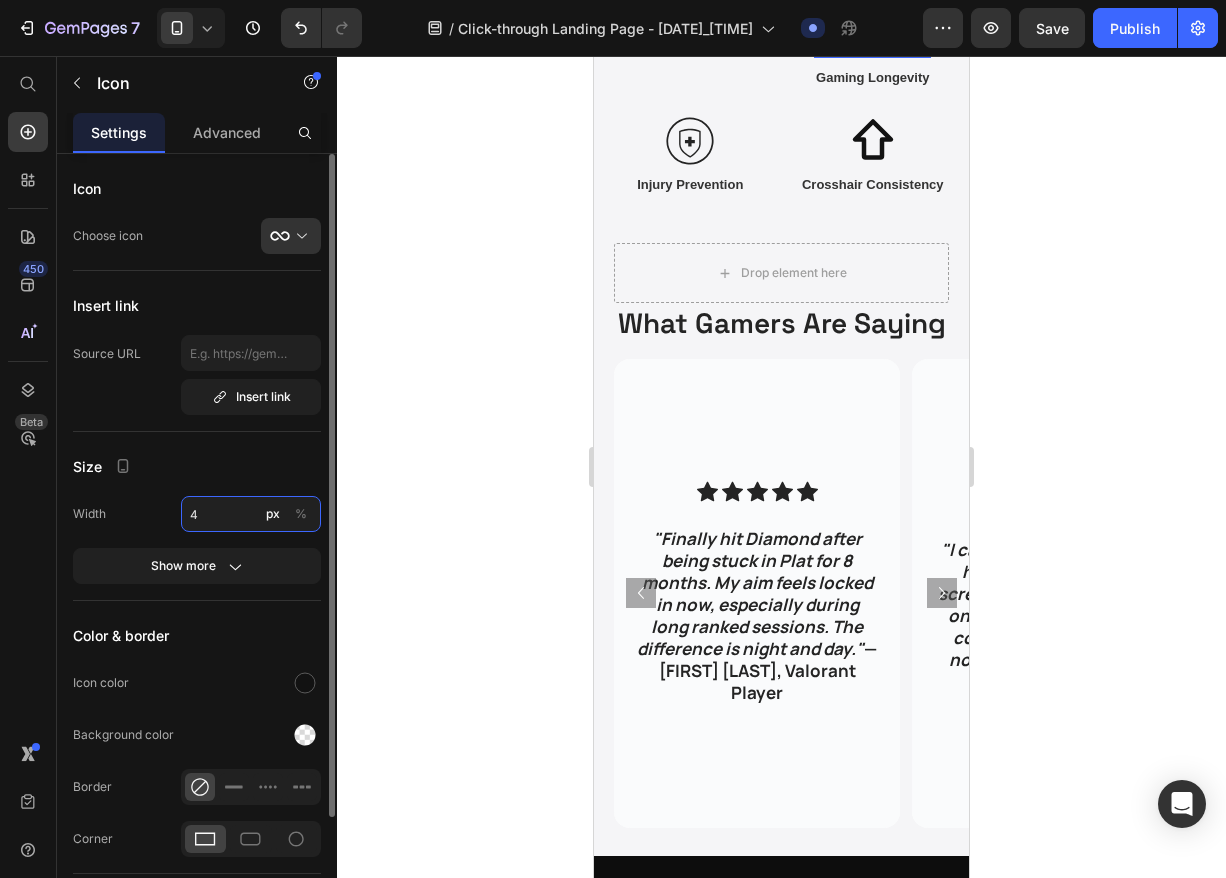 type on "40" 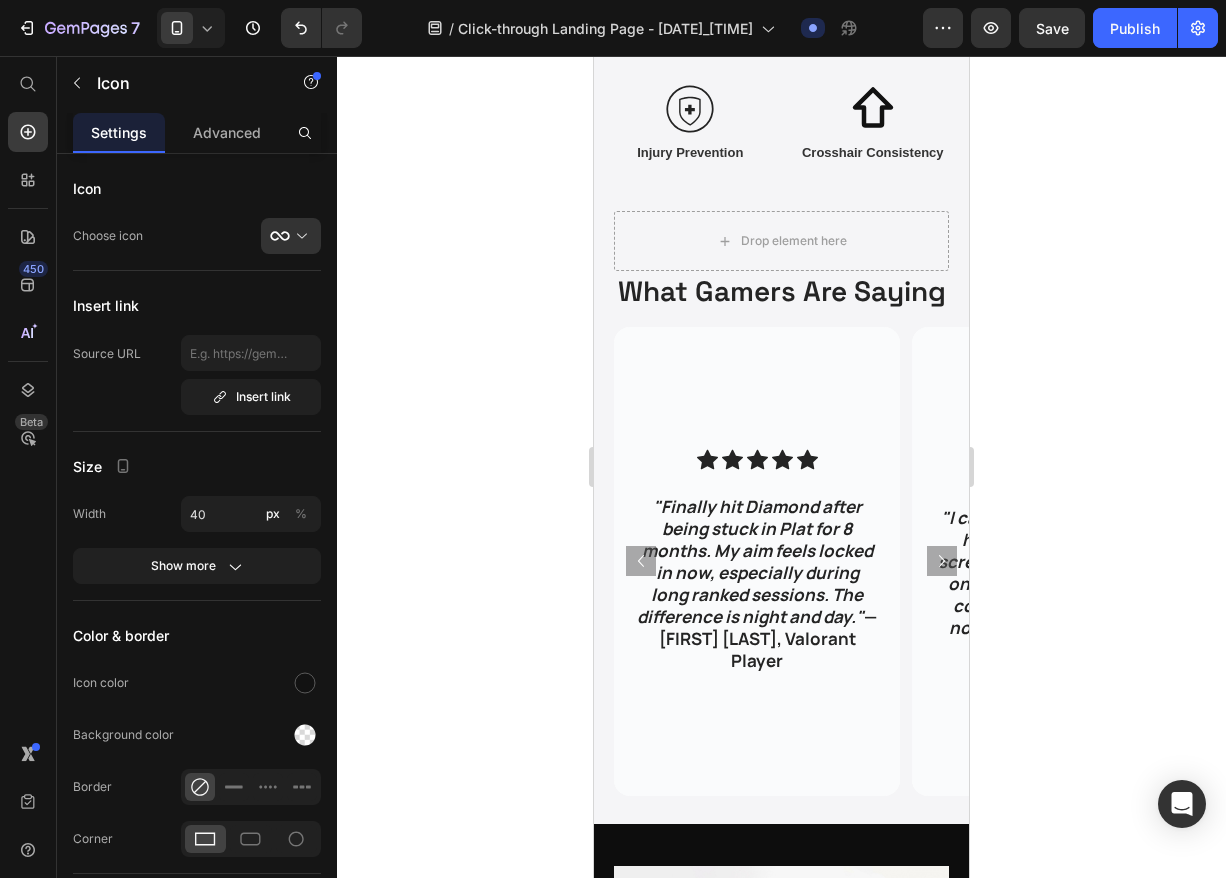 click 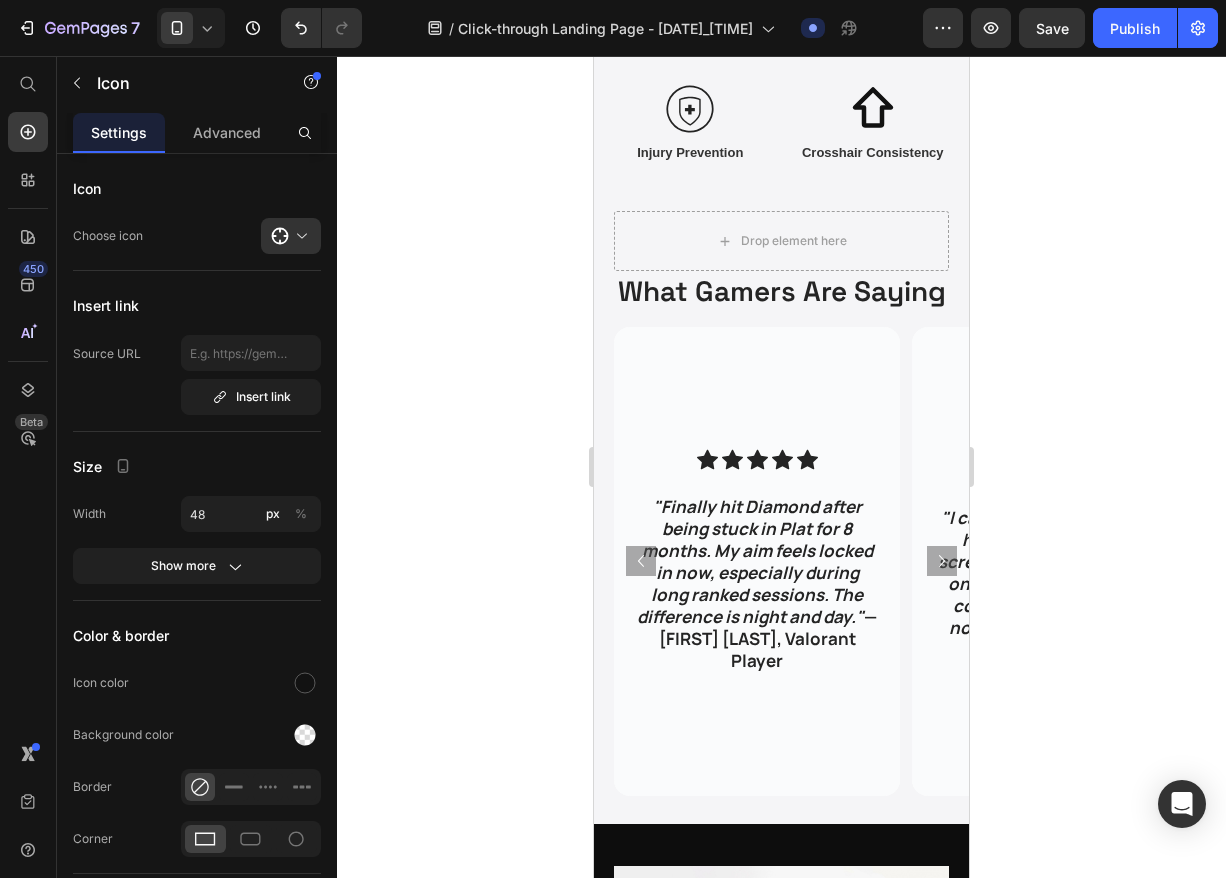 click 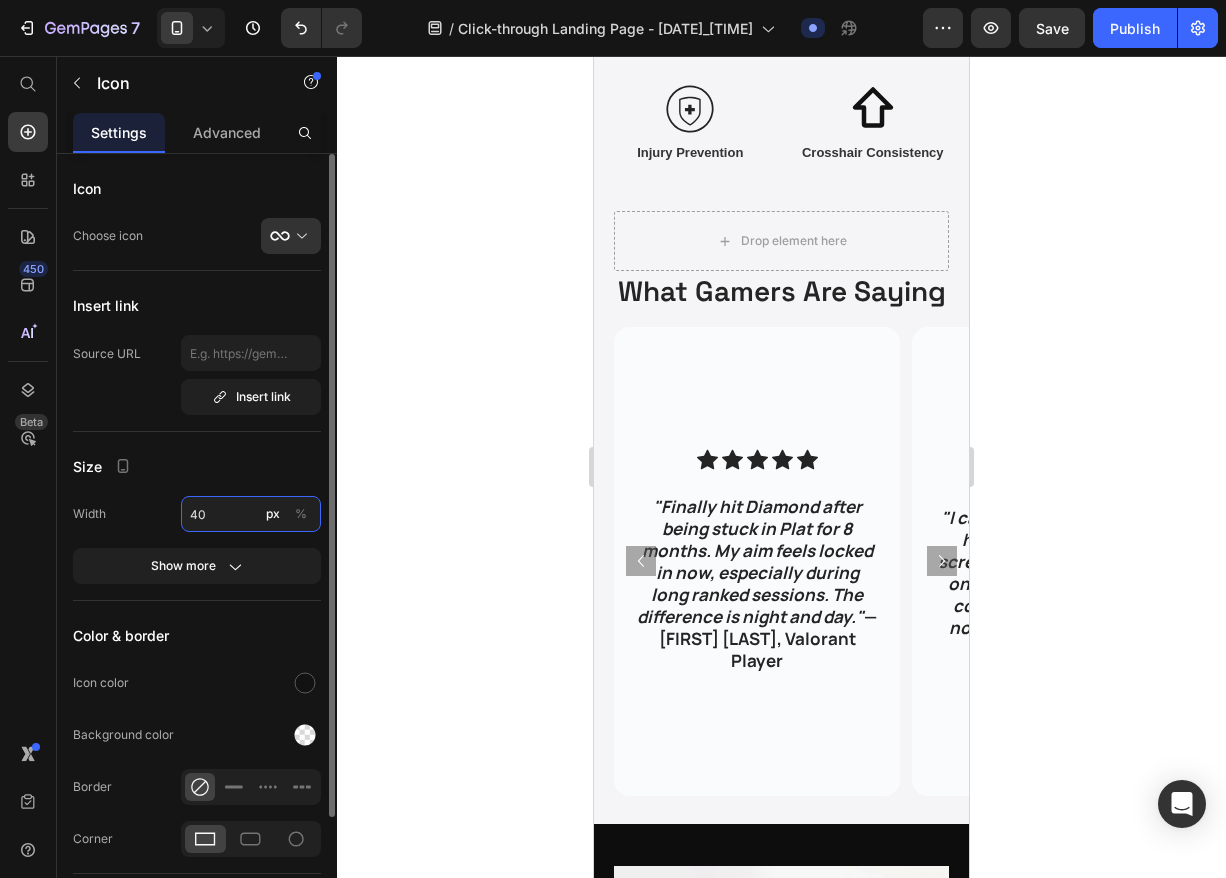 click on "40" at bounding box center [251, 514] 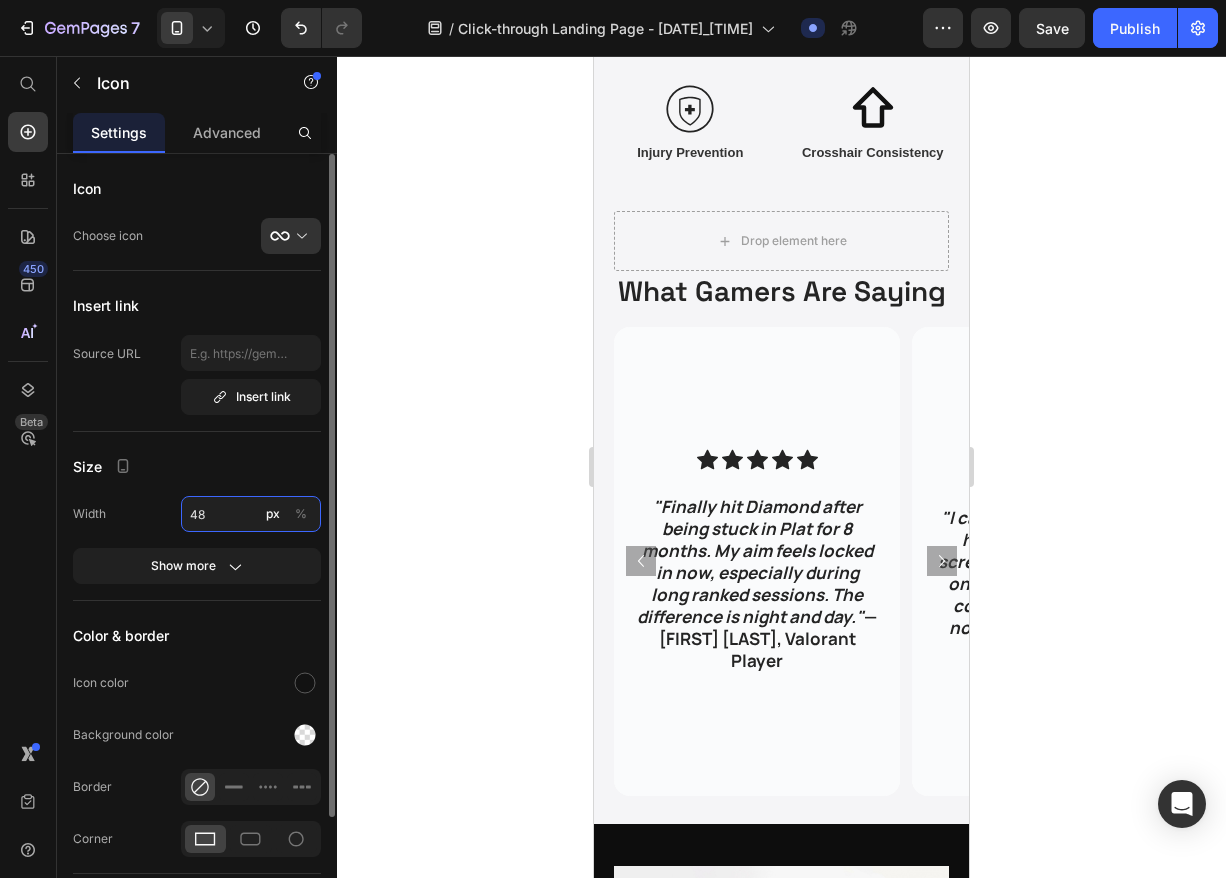 type on "48" 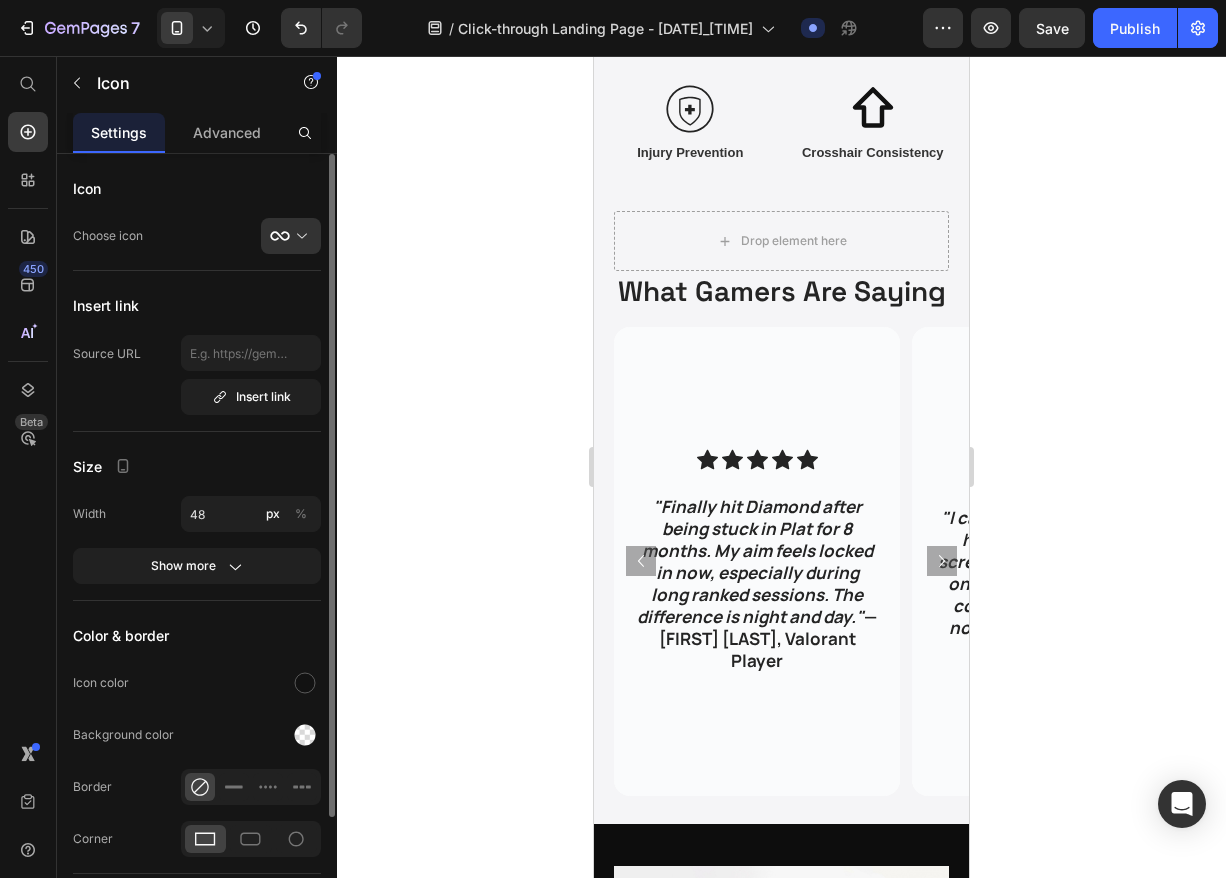 click on "Width 48 px %" at bounding box center (197, 514) 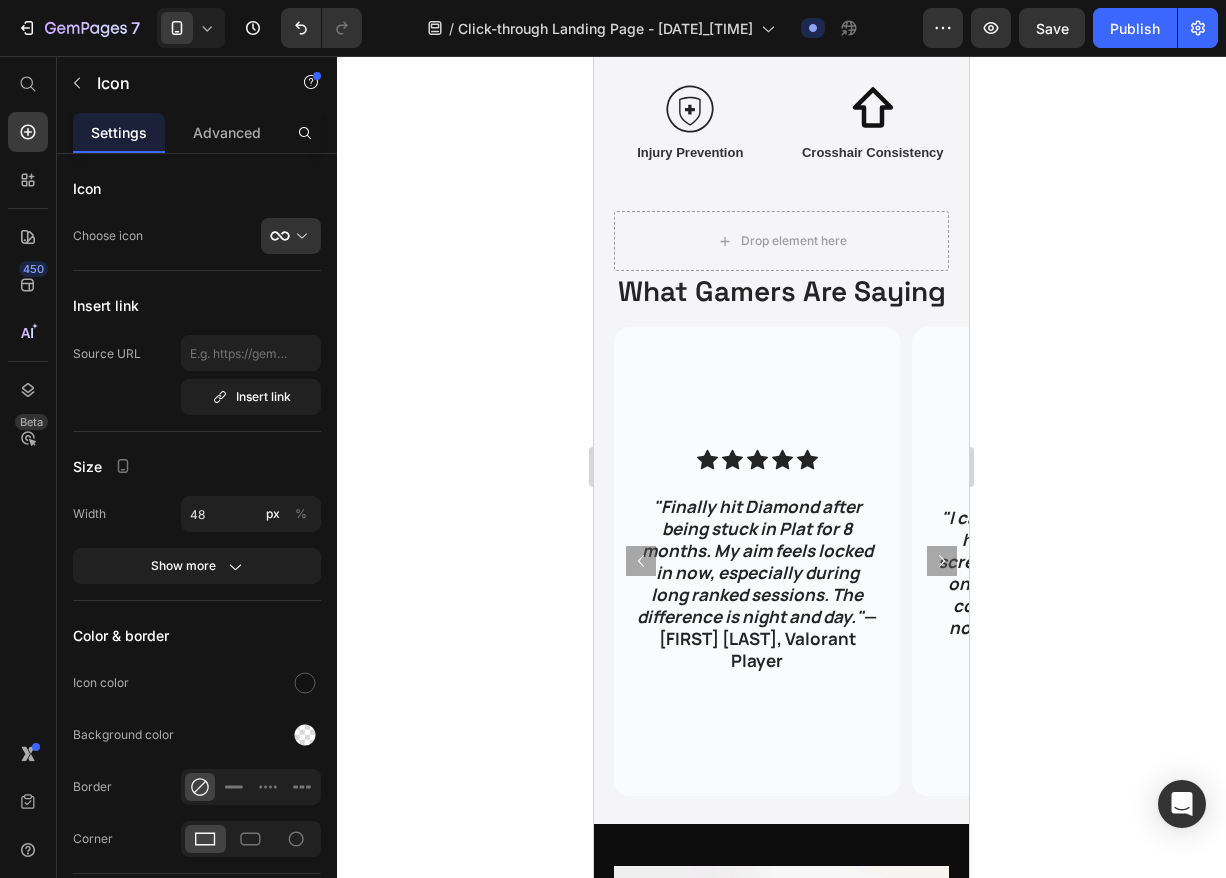 click 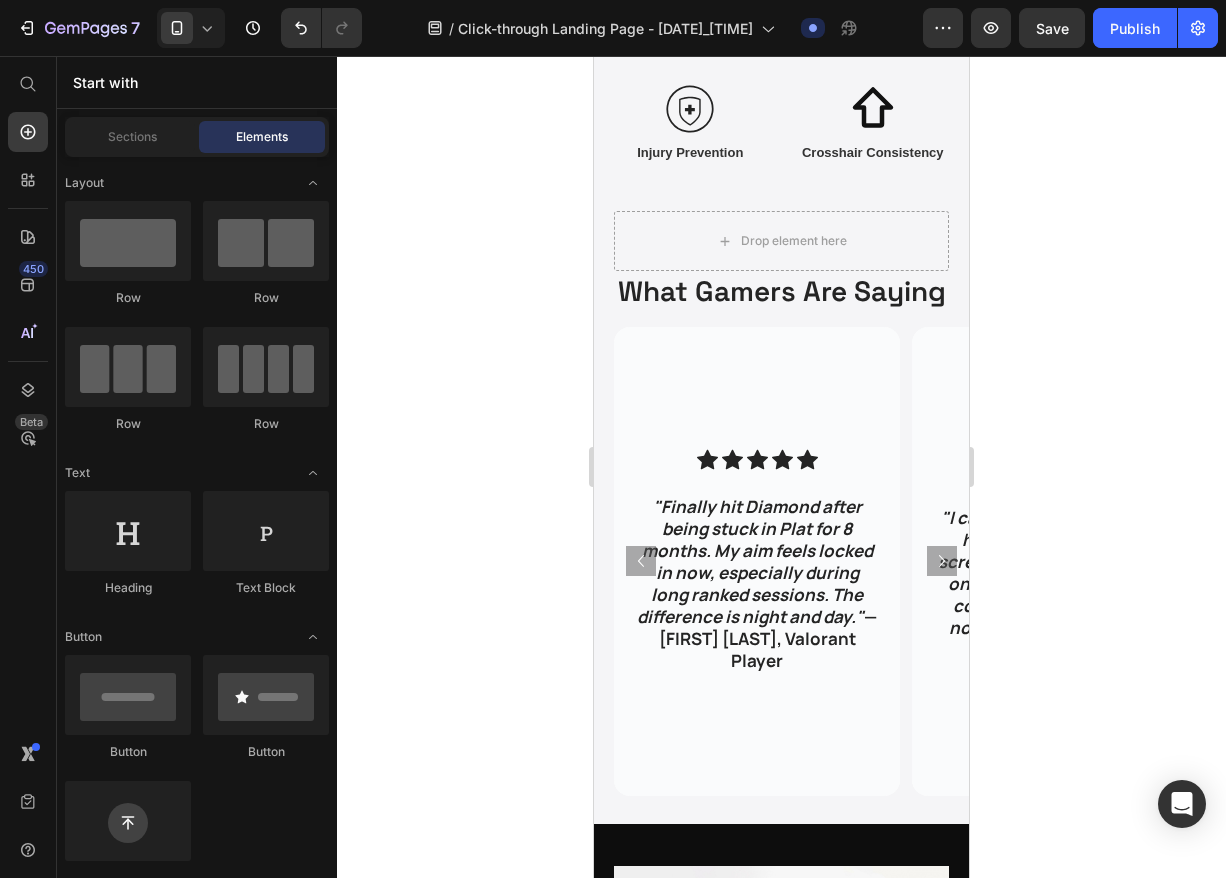 click 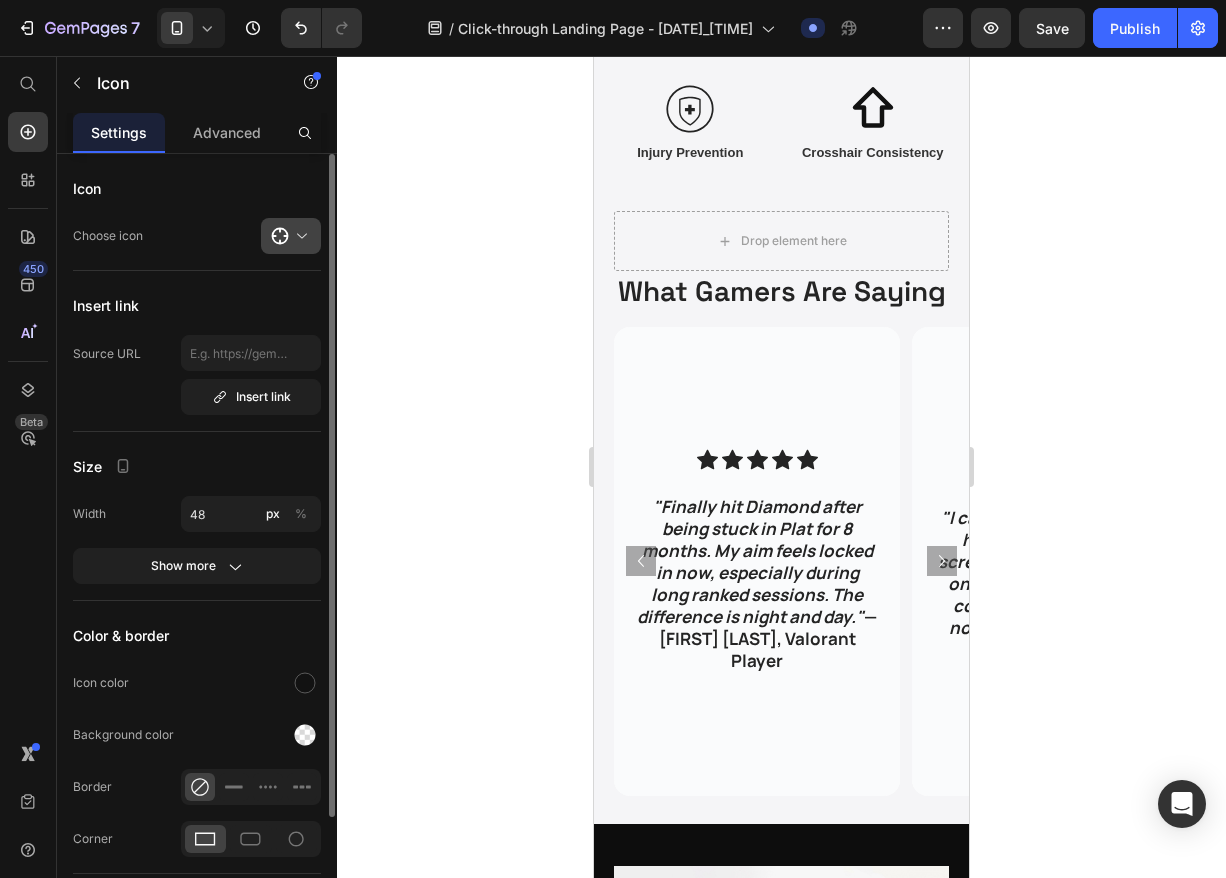 click at bounding box center [299, 236] 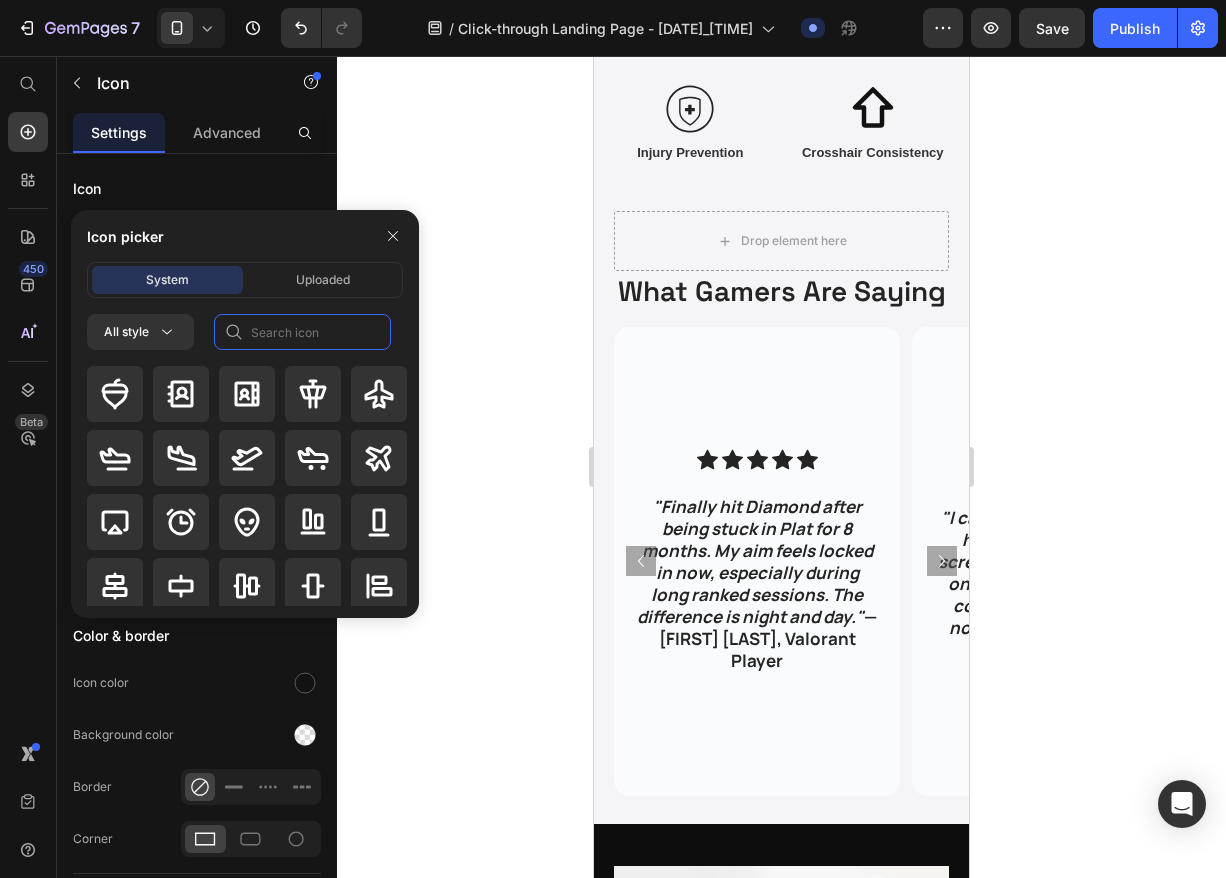 click 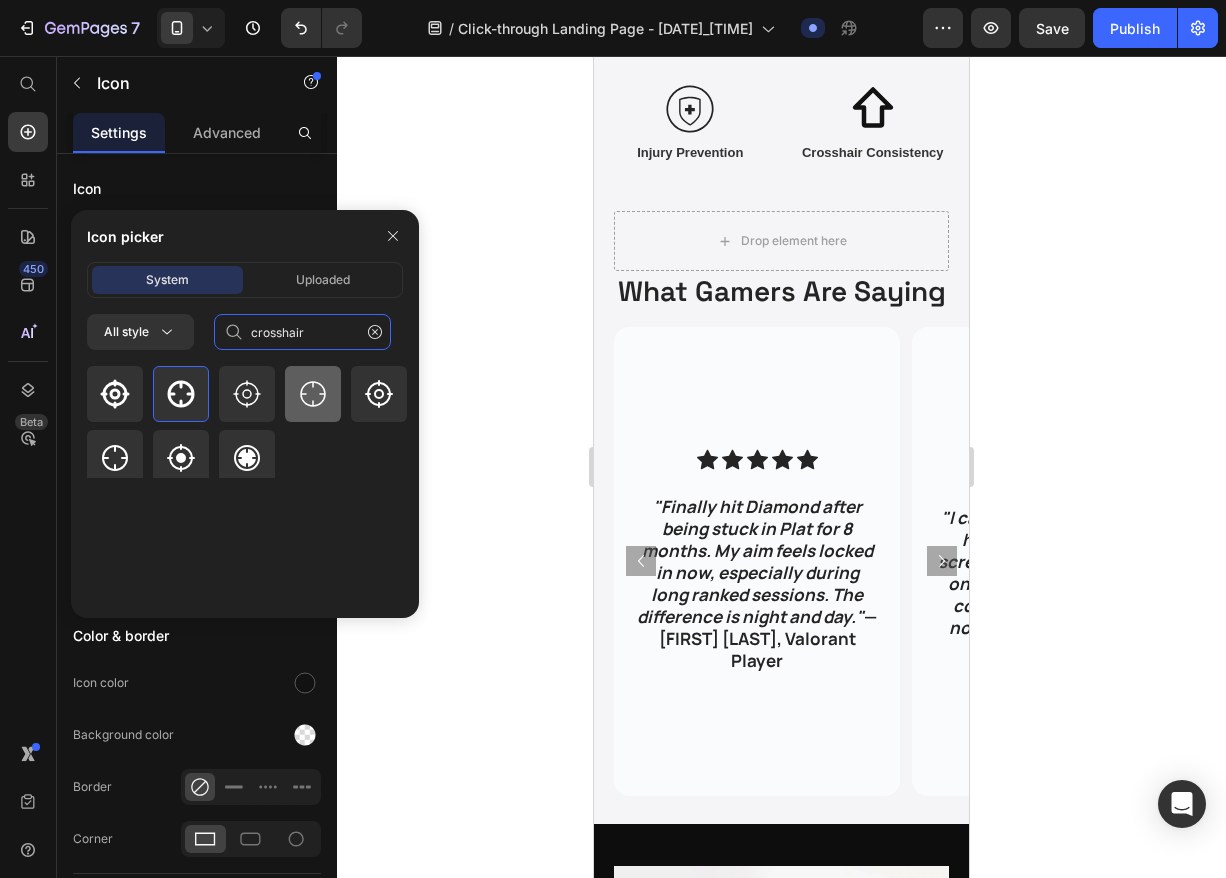 type on "crosshair" 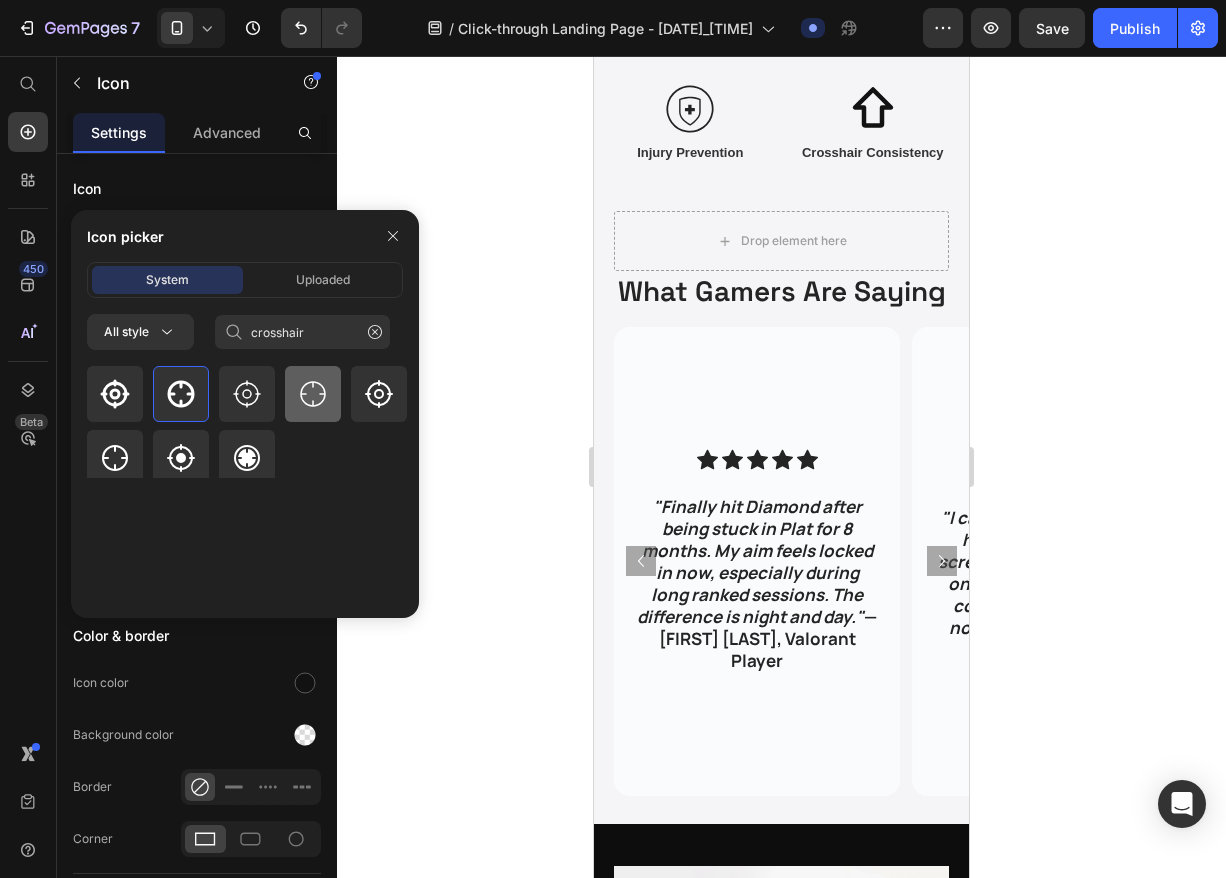 click 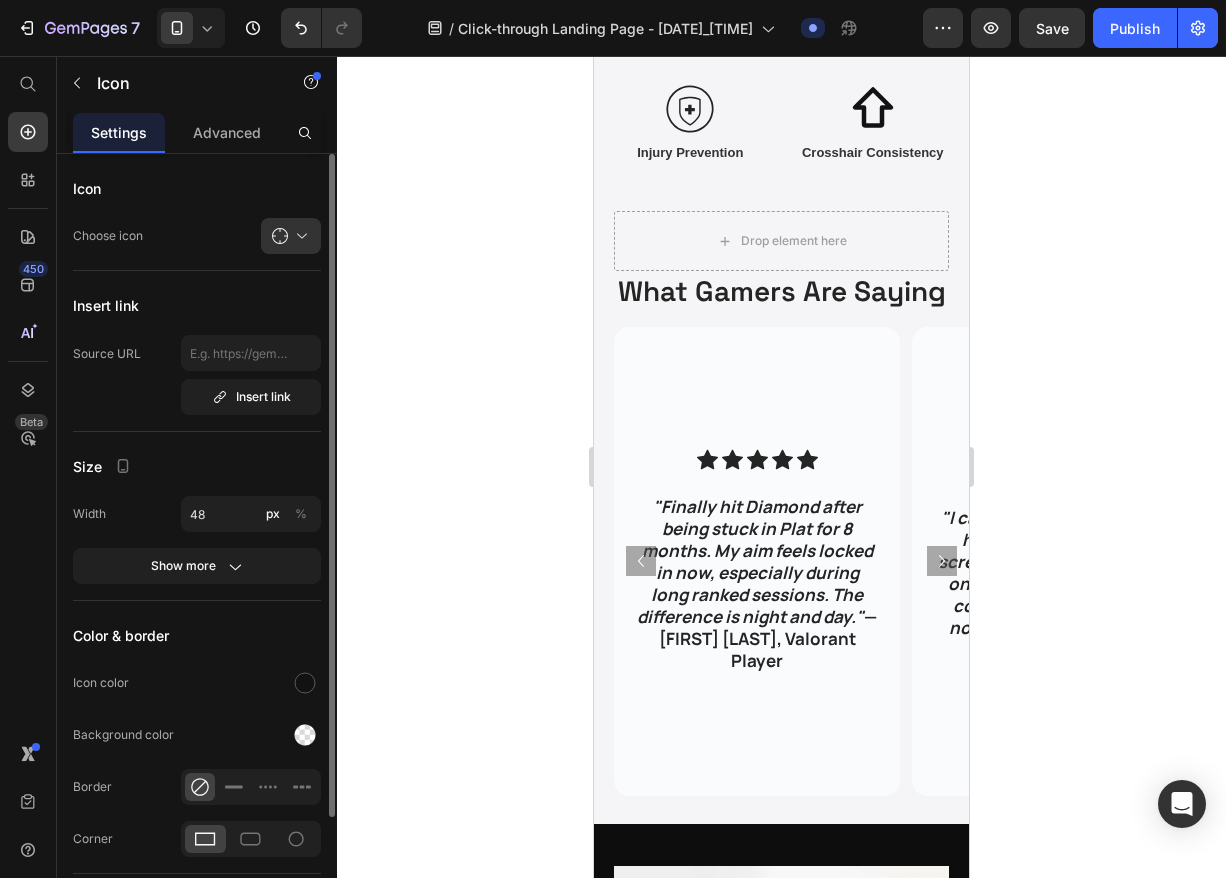 click on "Icon Choose icon" 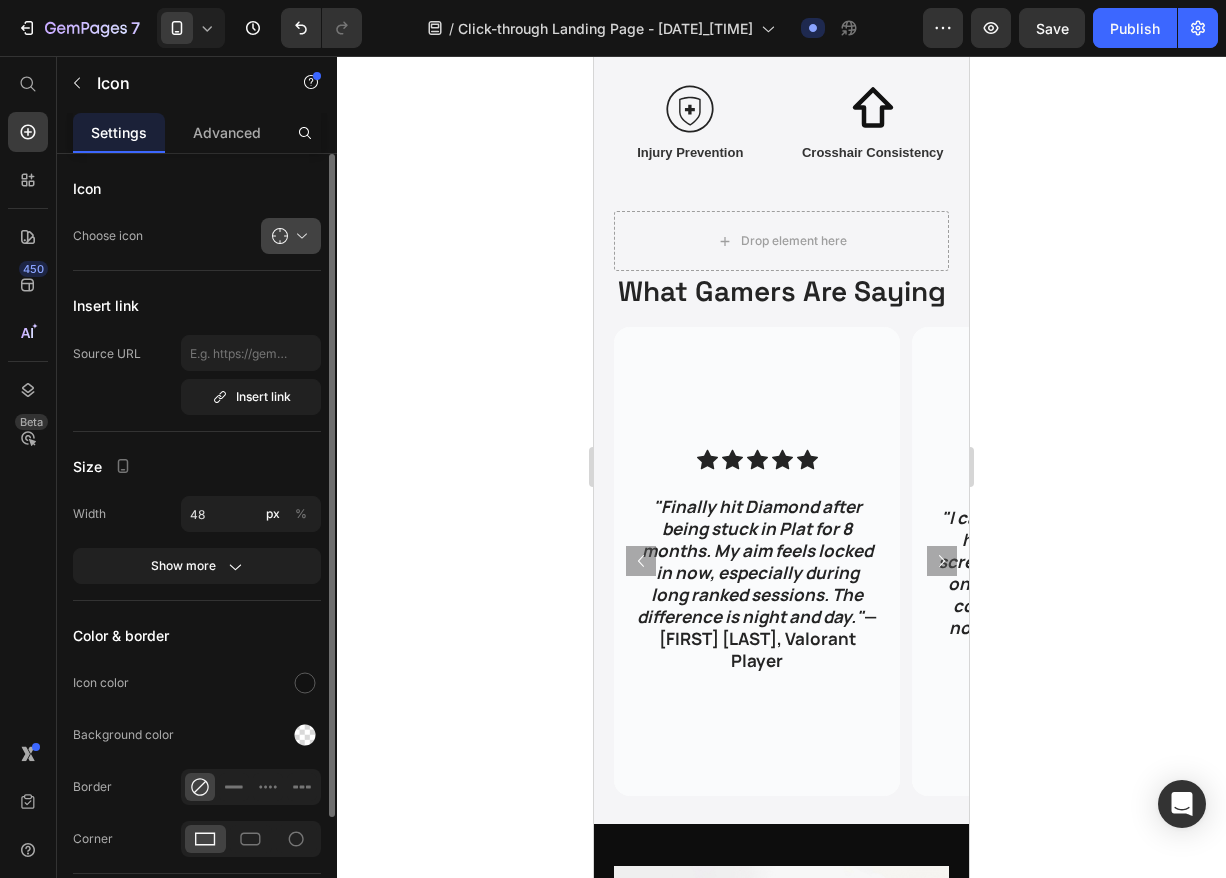 click at bounding box center (299, 236) 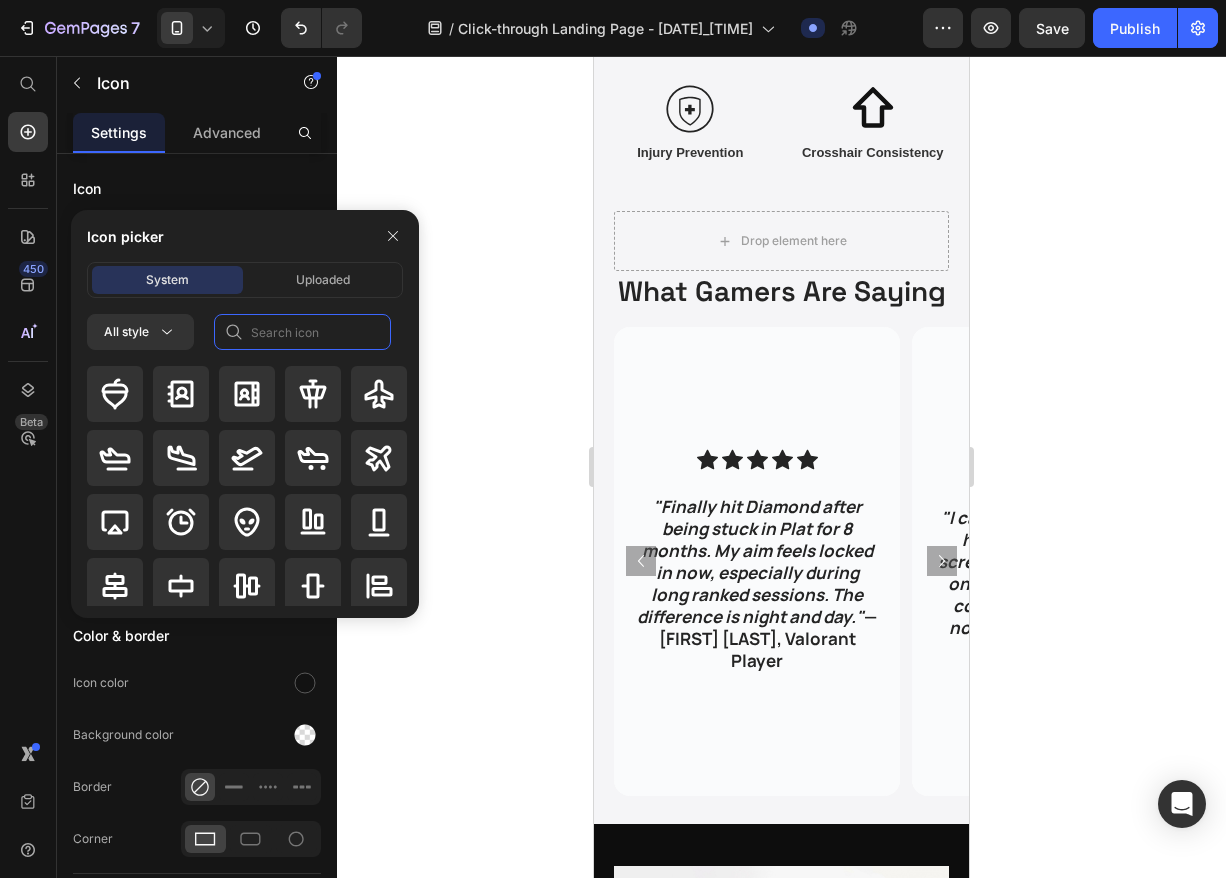 click 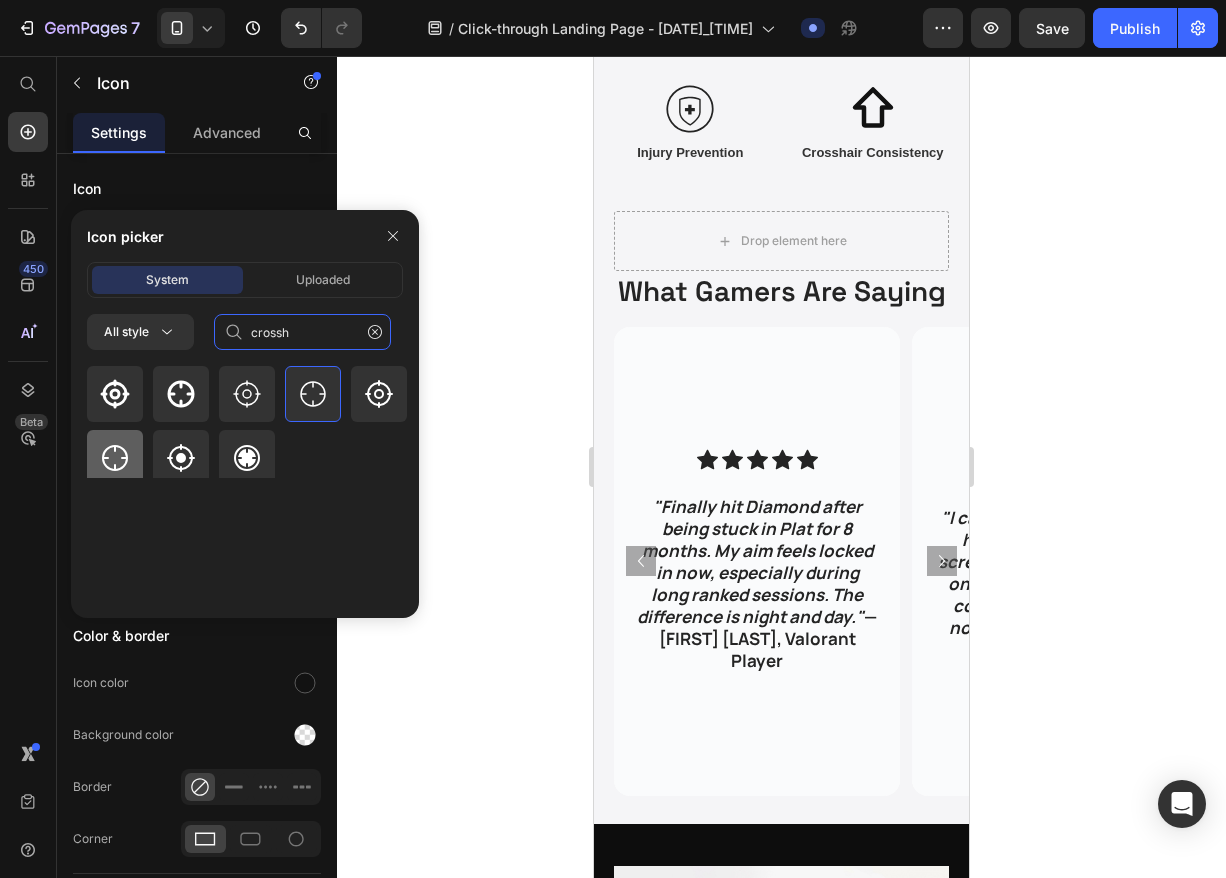 type on "crossh" 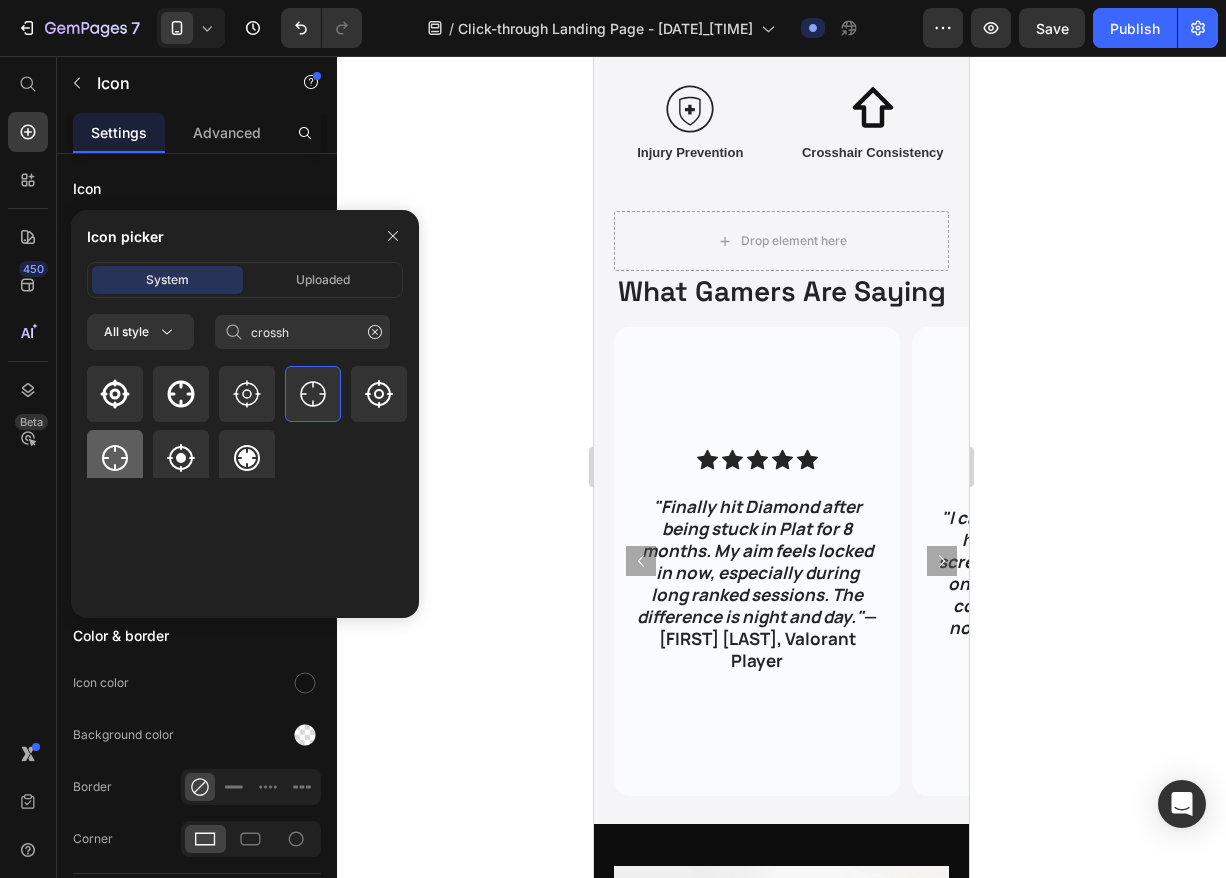 click 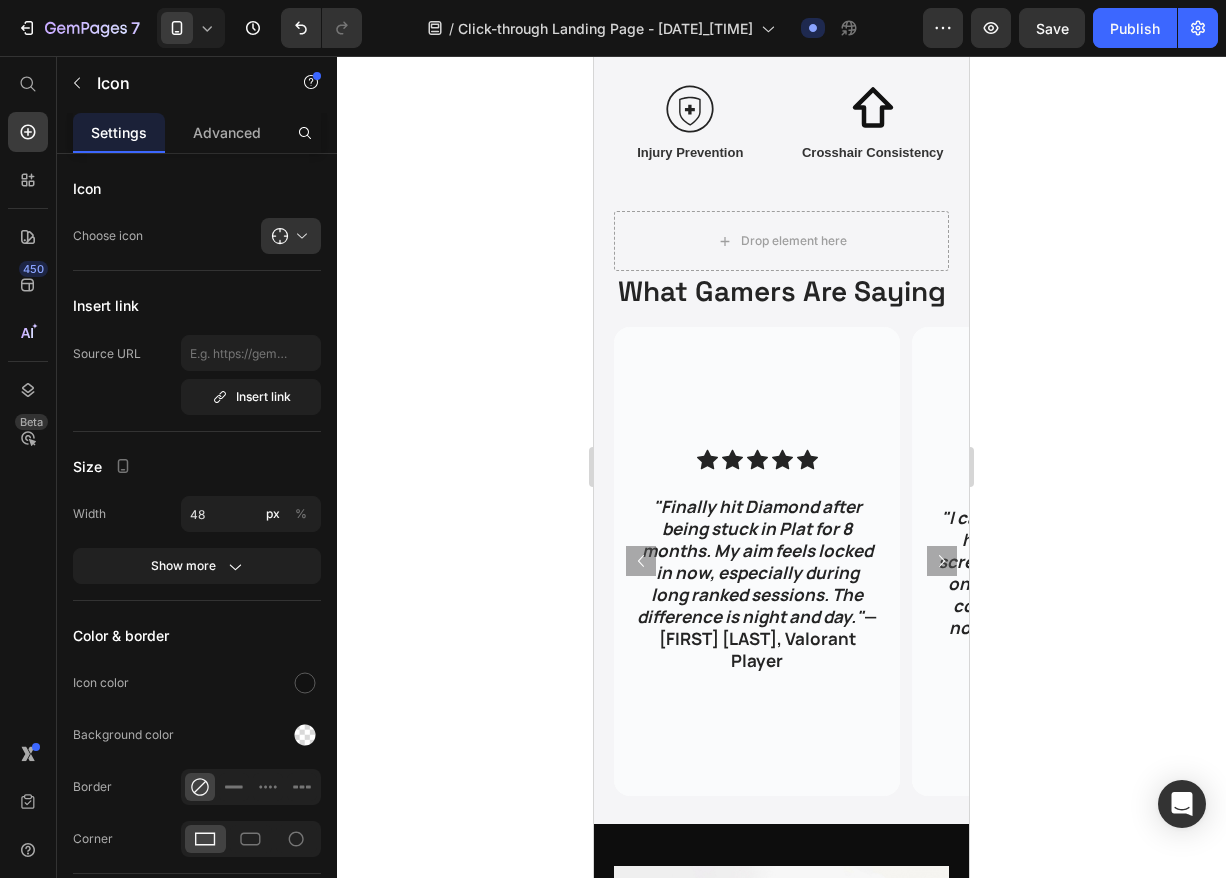 click 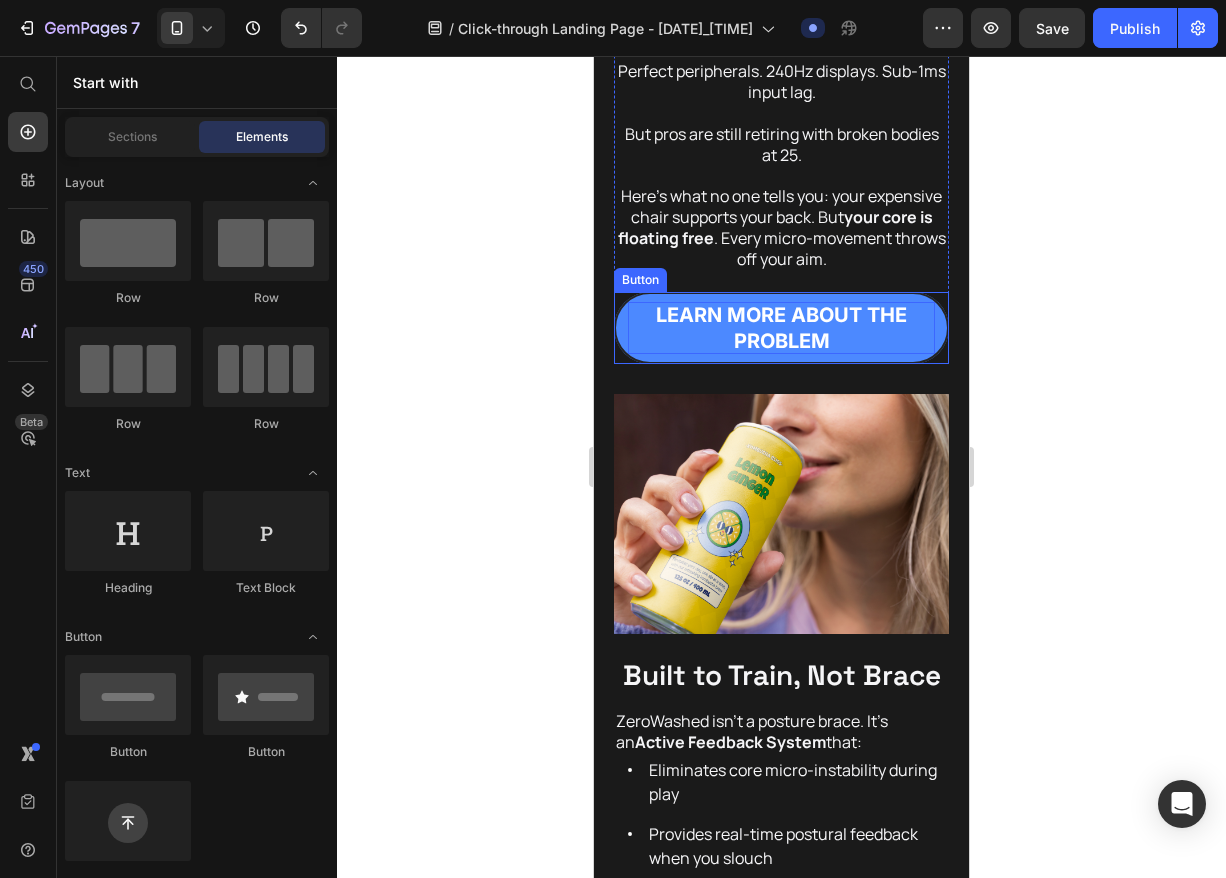 scroll, scrollTop: 1149, scrollLeft: 0, axis: vertical 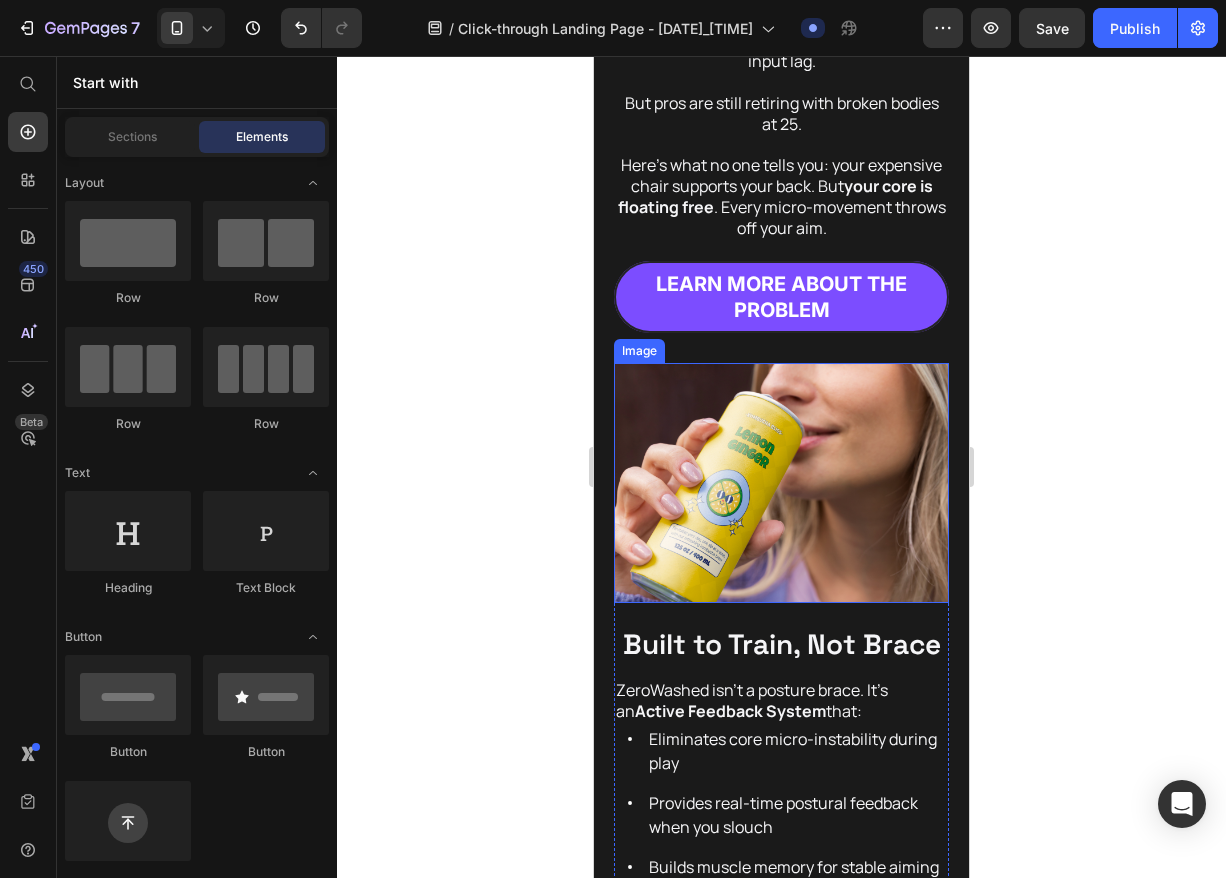 click at bounding box center (781, 483) 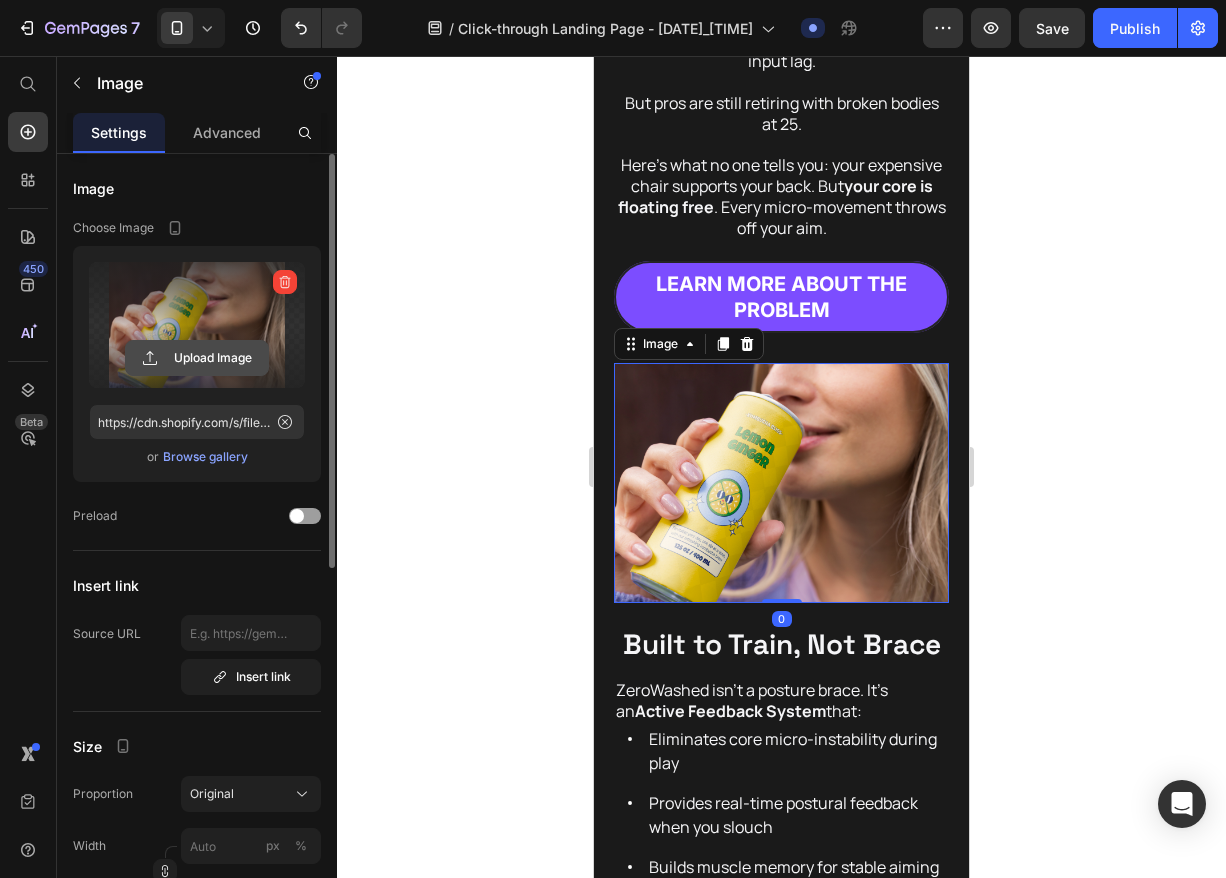 click 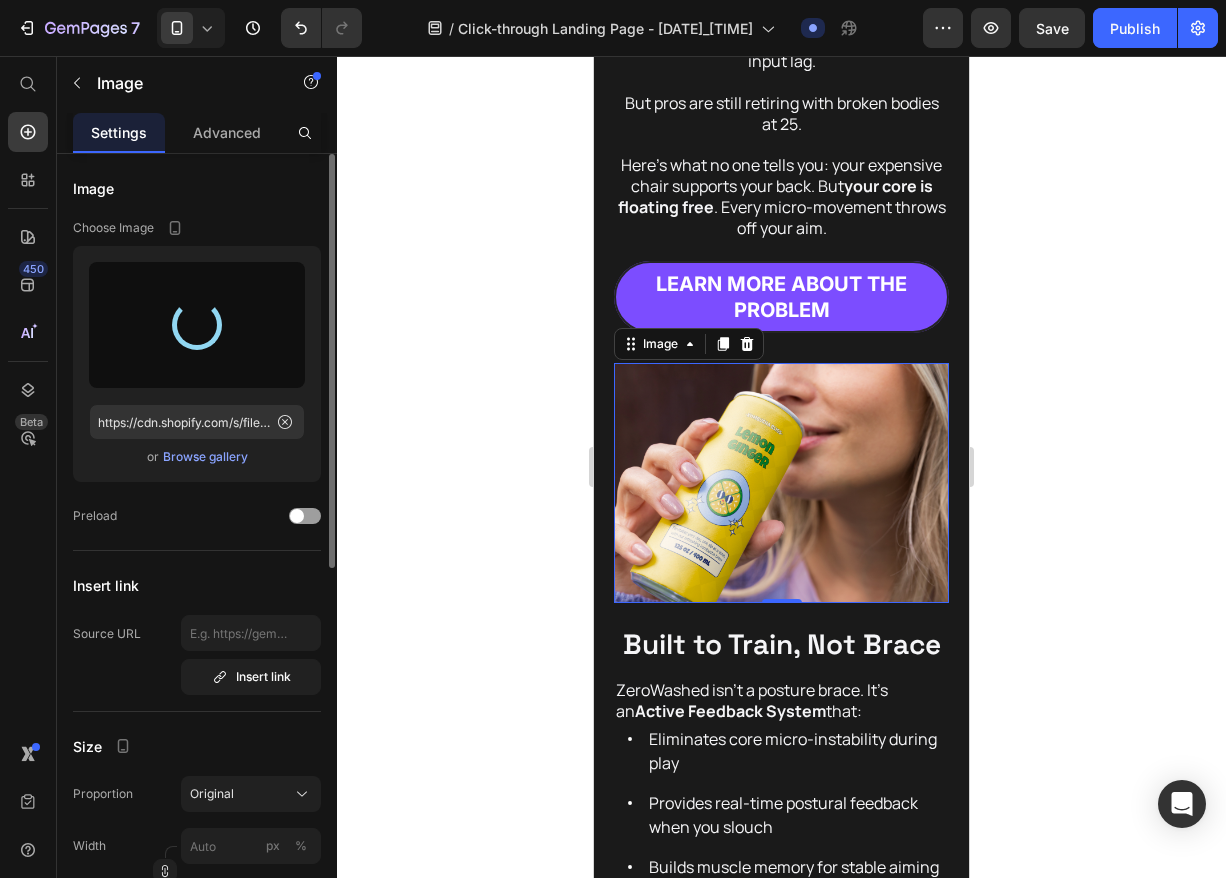 type on "https://cdn.shopify.com/s/files/1/0769/1200/1266/files/gempages_575180249562612580-d75c7497-536d-482e-92c5-7401a77602bf.png" 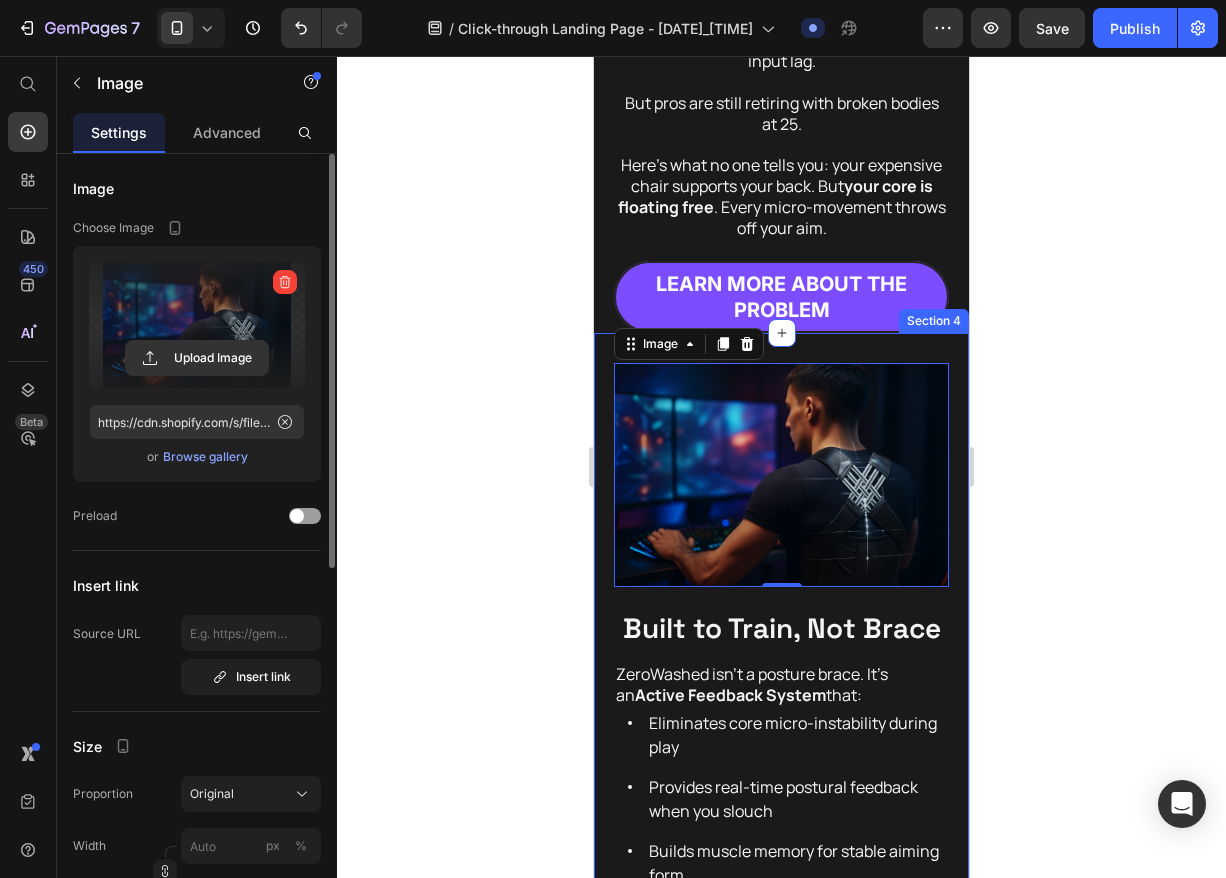 click on "Built to Train, Not Brace Heading ZeroWashed isn't a posture brace. It's an Active Feedback System that: Text Block
Eliminates core micro-instability during play
Provides real-time postural feedback when you slouch
Builds muscle memory for stable aiming form Item List It's chassis reinforcement for your body — not a medical crutch. Text Block Row Image   0 Row Why Your Aim Fades After 90 Minutes Heading Without a stable core: Text Block
Your torso shifts create micro-movements in your mouse hand
Fatigue forces constant readjustments that kill your flow state
Your body becomes the bottleneck in your $3,000 setup Item List This isn't about comfort — it's about locked-in control when rounds are on the line . Text Block Row Image Row No Vibes. All Function. Heading This isn't wellness gear. It's performance-grade tactical wear : Text Block
Lightweight
Adjustable" at bounding box center [781, 1089] 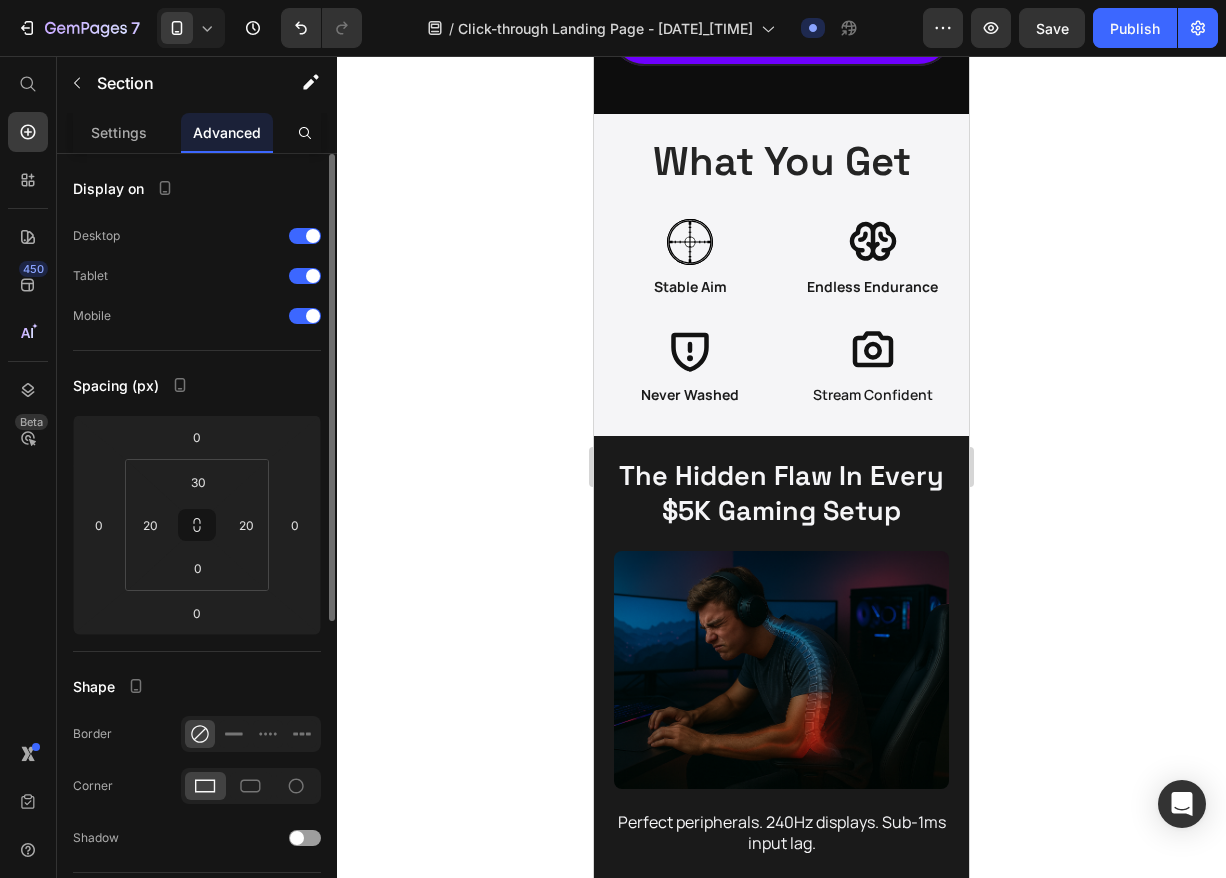 scroll, scrollTop: 299, scrollLeft: 0, axis: vertical 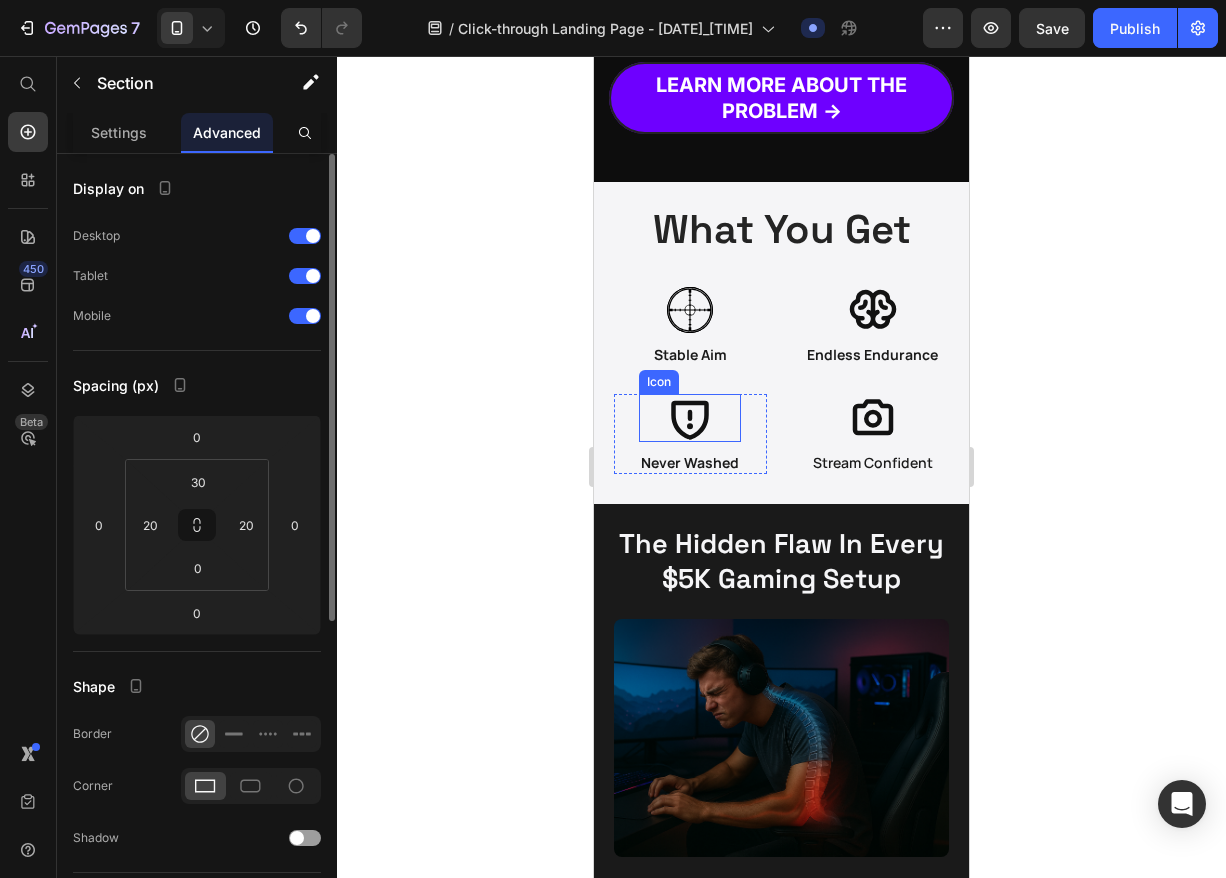 click 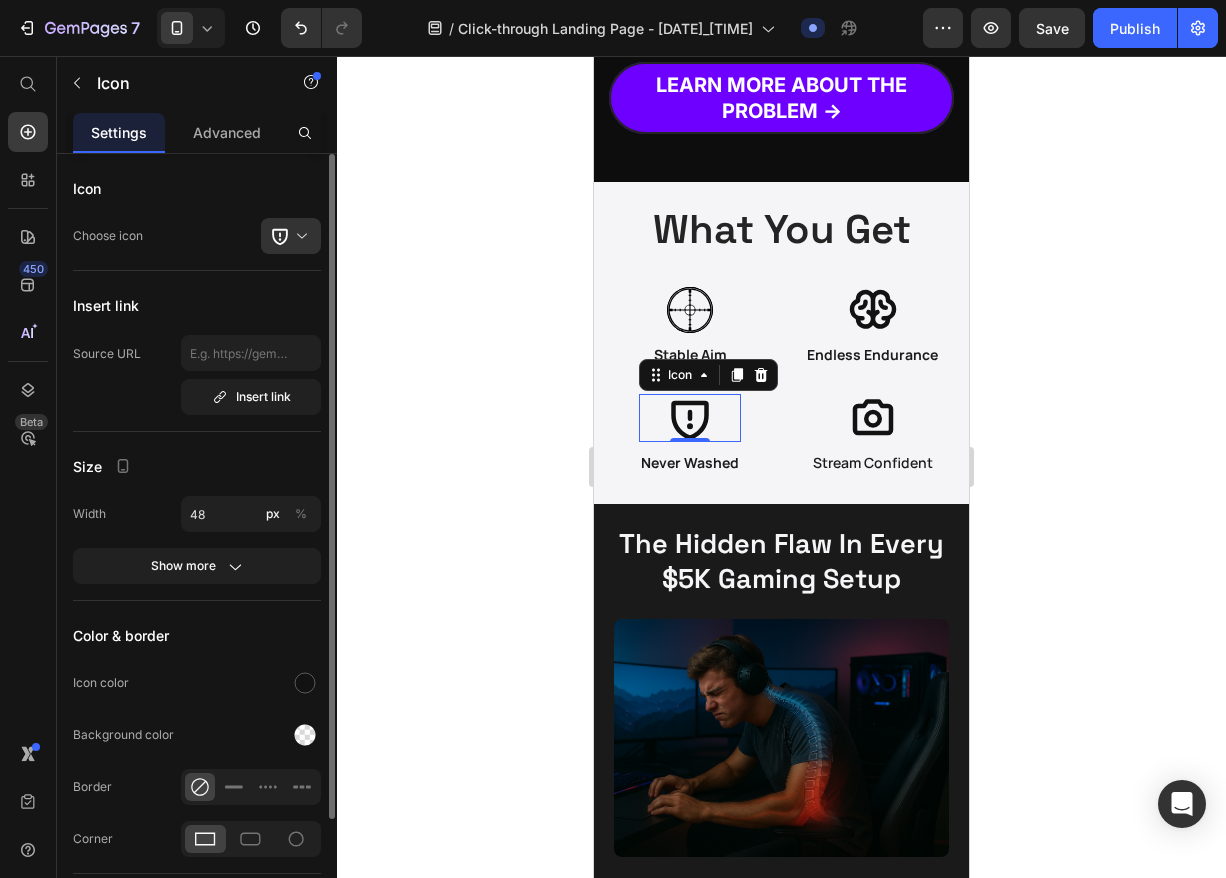 click 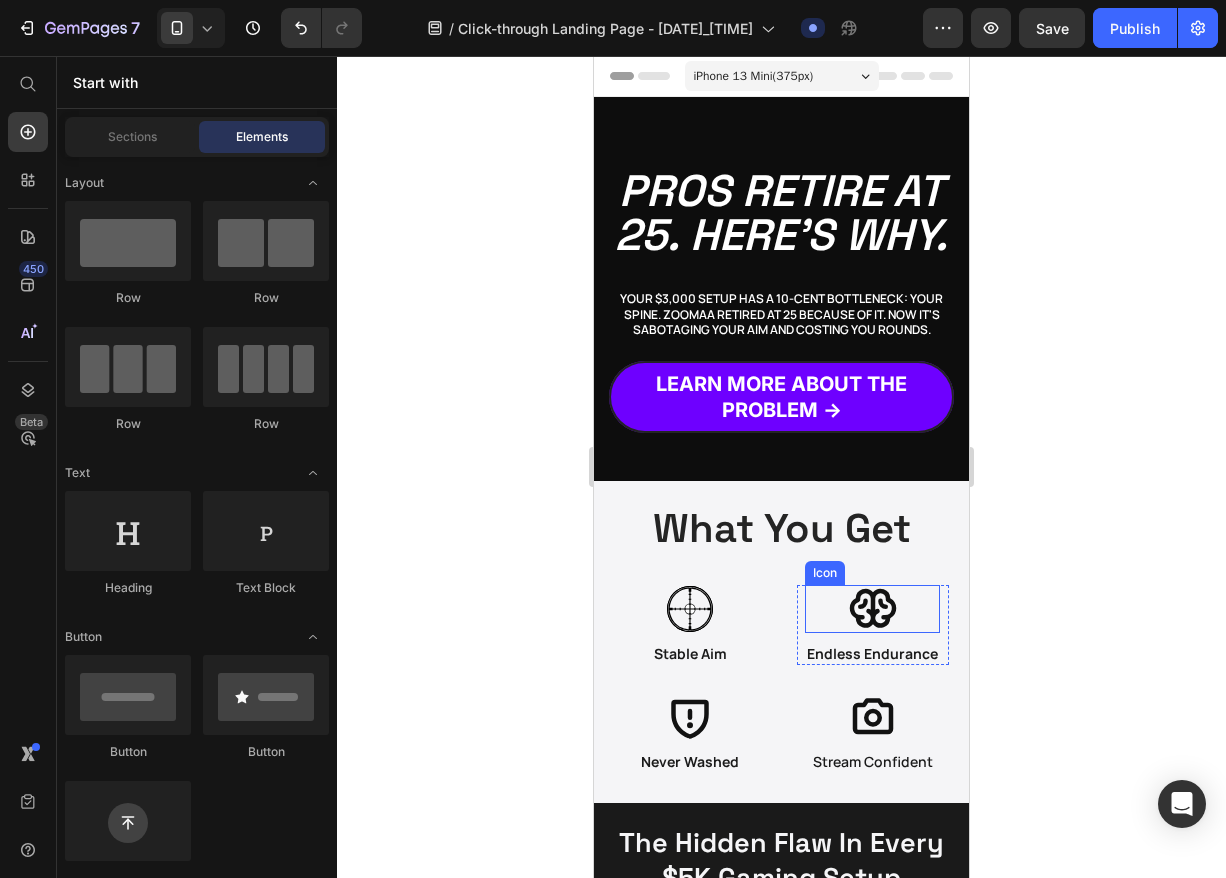 scroll, scrollTop: 53, scrollLeft: 0, axis: vertical 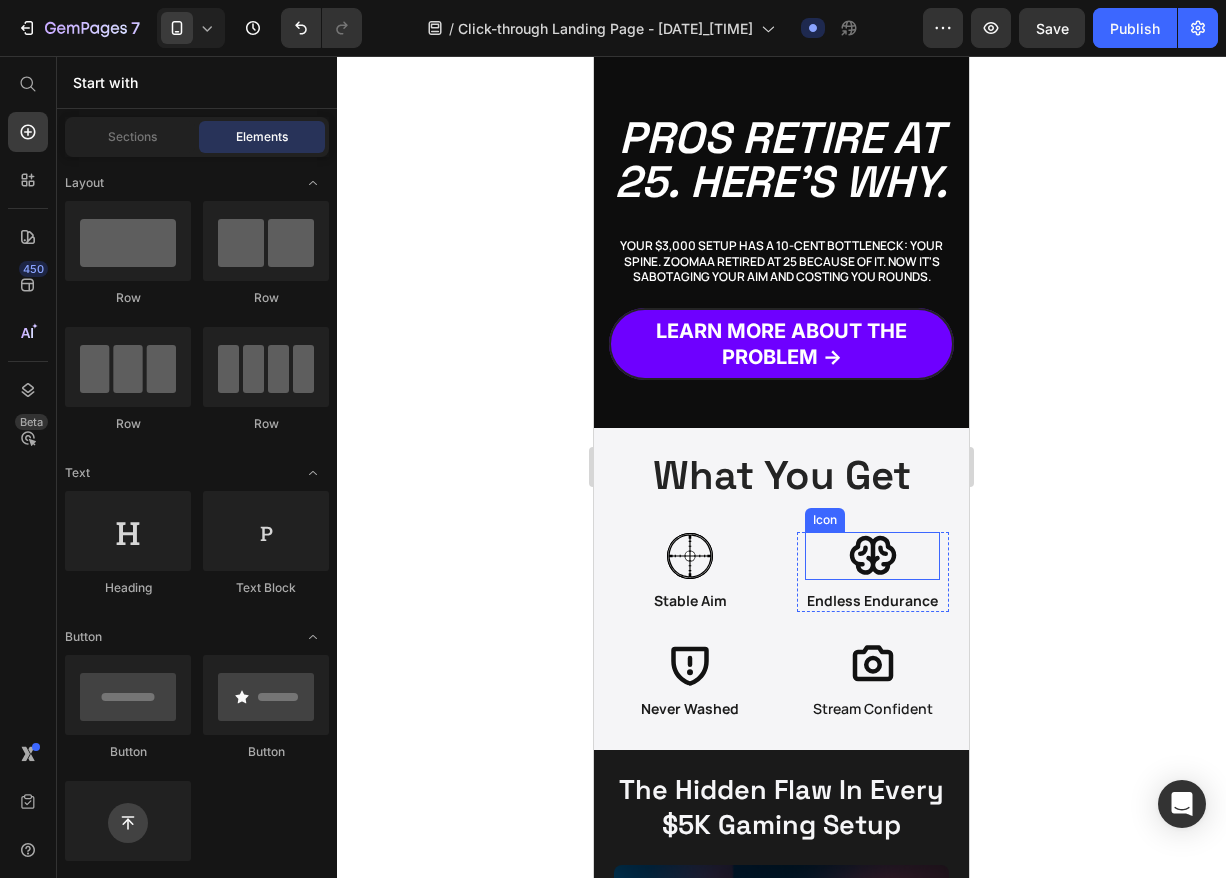 click on "What You Get Heading
Icon Stable Aim Heading Row
Icon Endless Endurance Heading Row
Icon Never Washed Heading Row
Icon Stream Confident Heading Row Row Row Section 2" at bounding box center (781, 589) 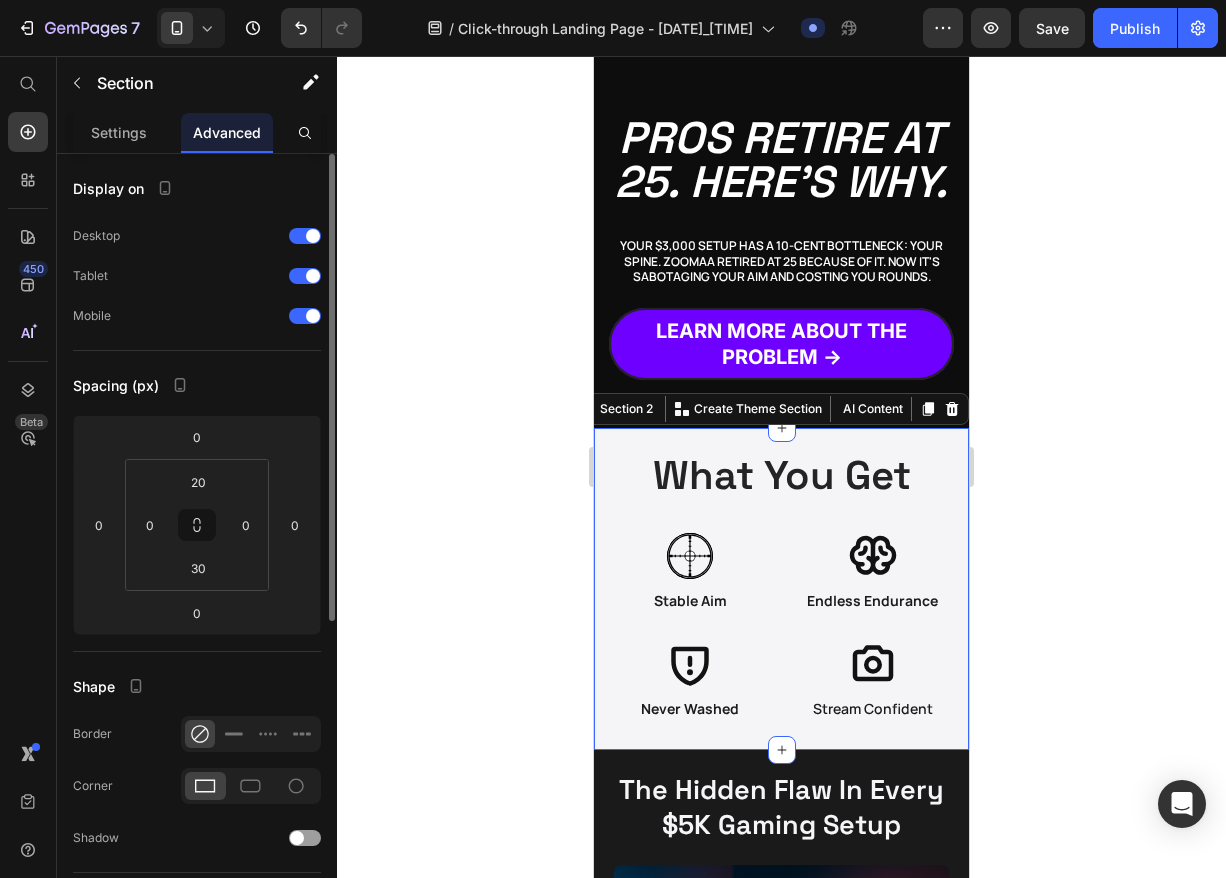 scroll, scrollTop: 234, scrollLeft: 0, axis: vertical 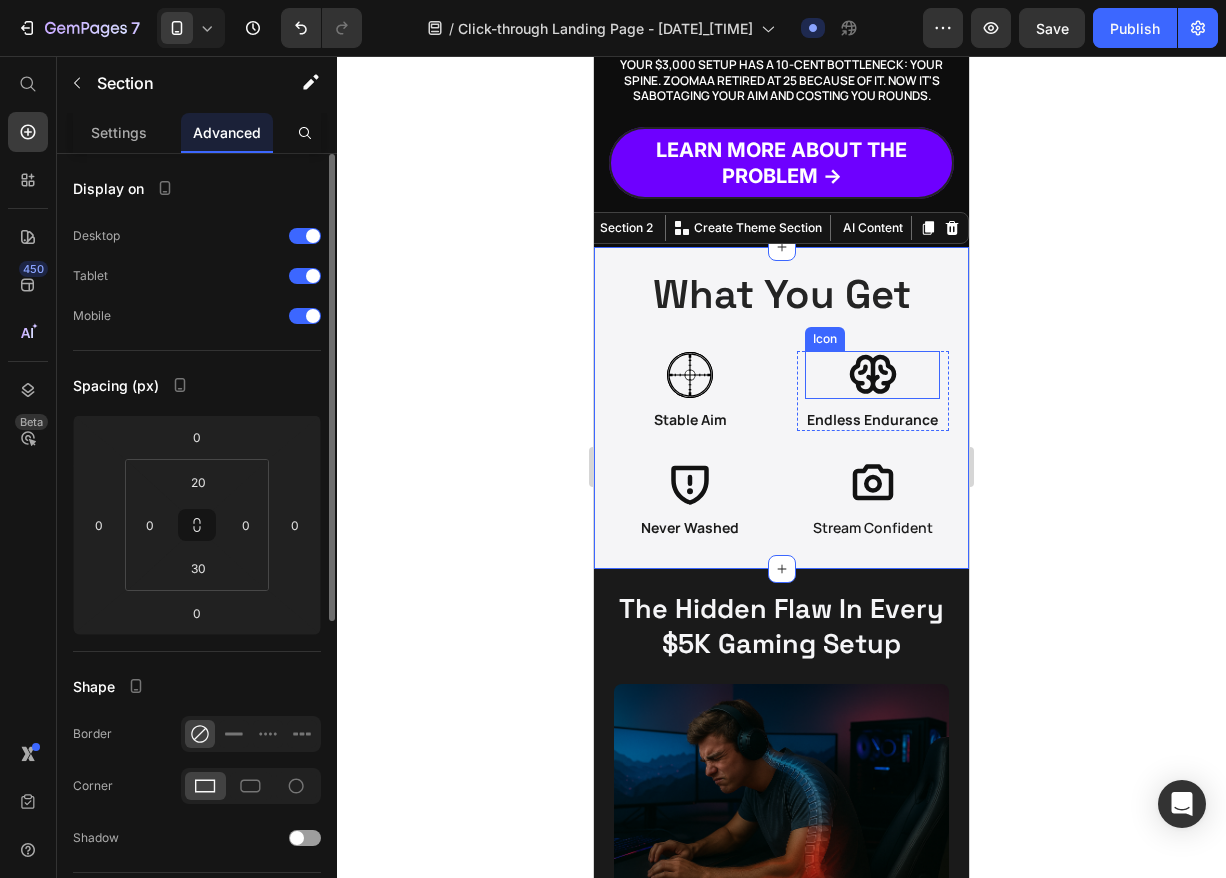 click 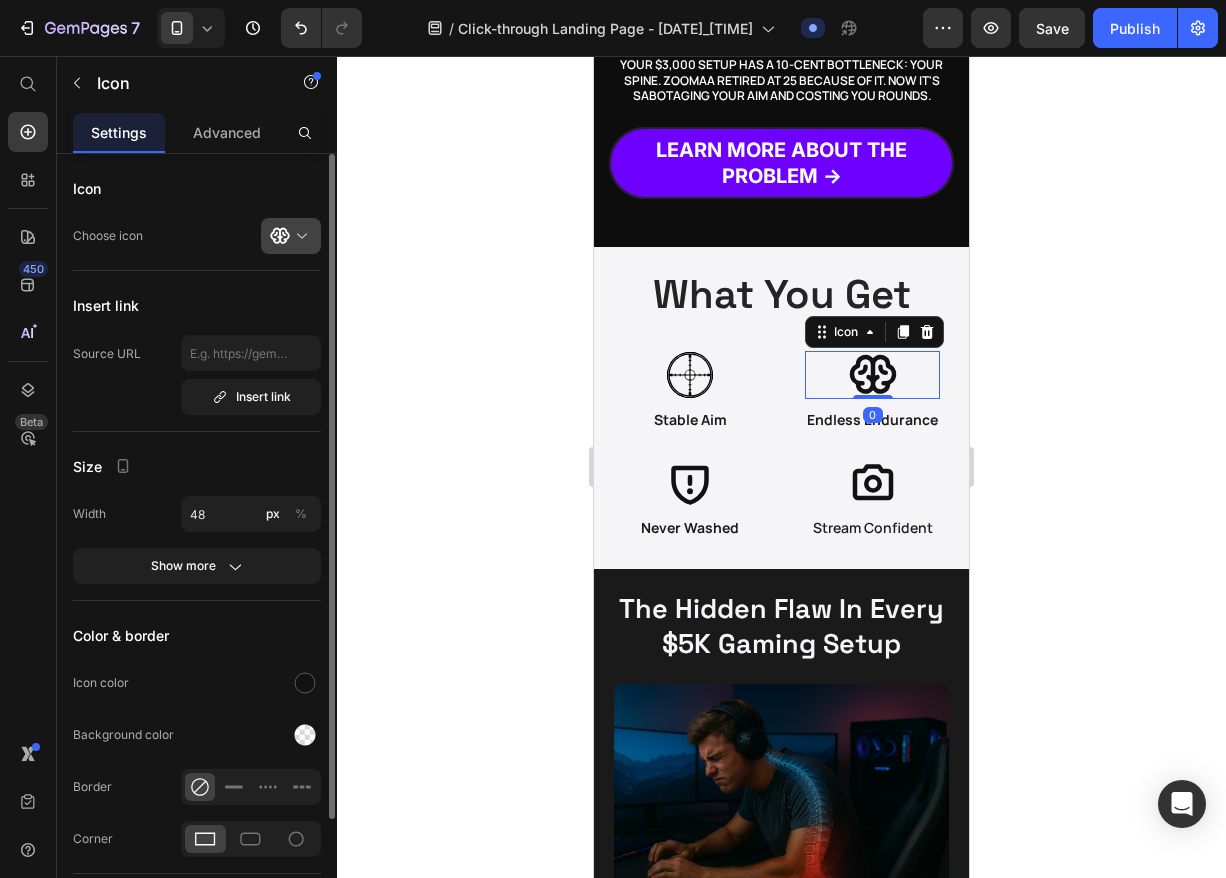 click at bounding box center [299, 236] 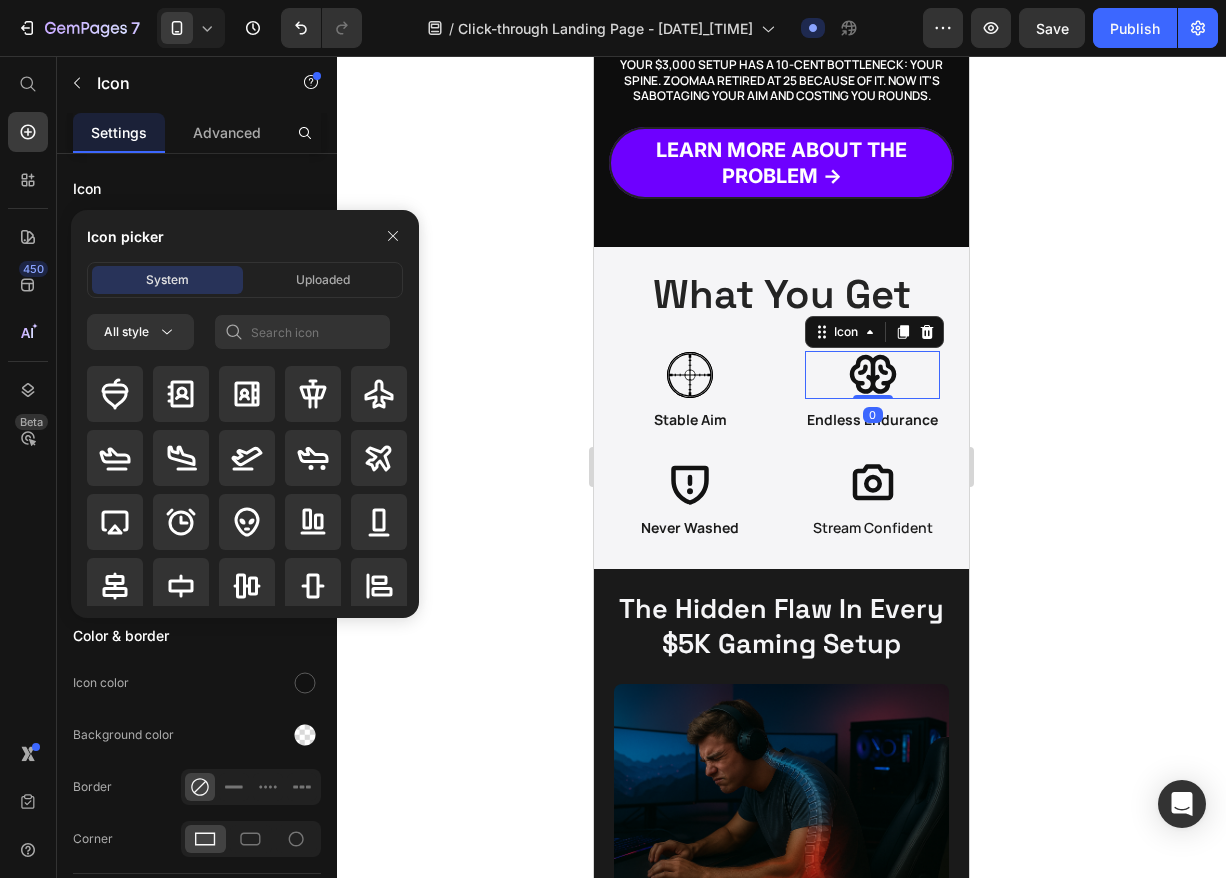 click on "System Uploaded All style" at bounding box center (245, 440) 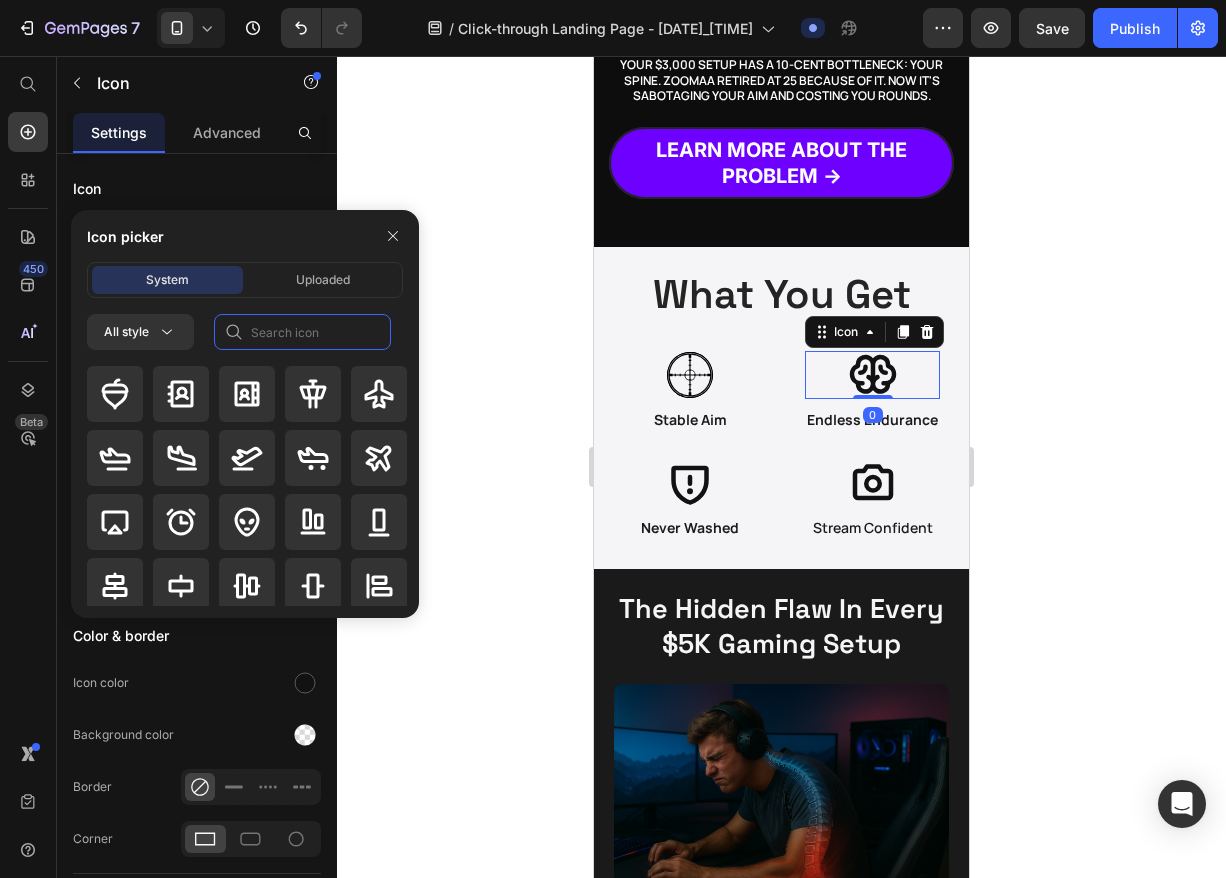 click 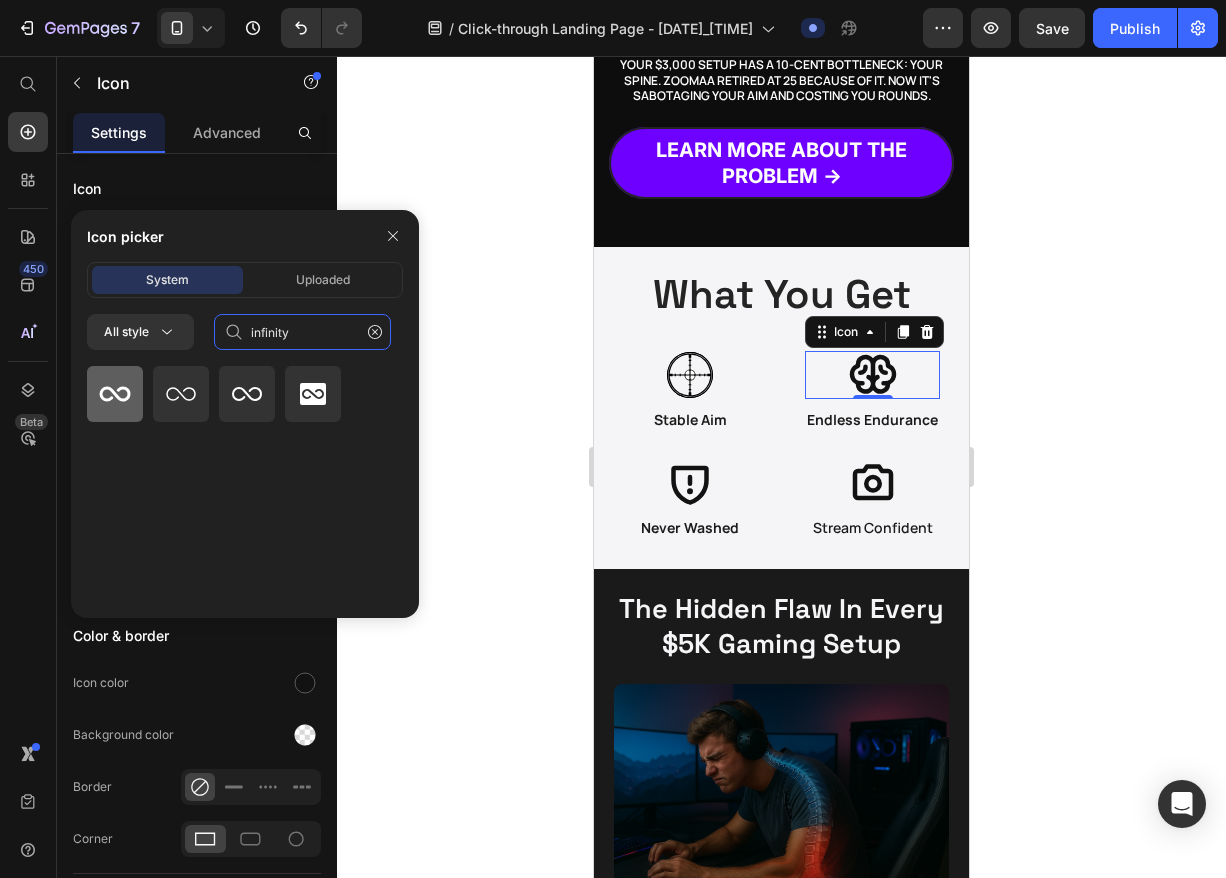 type on "infinity" 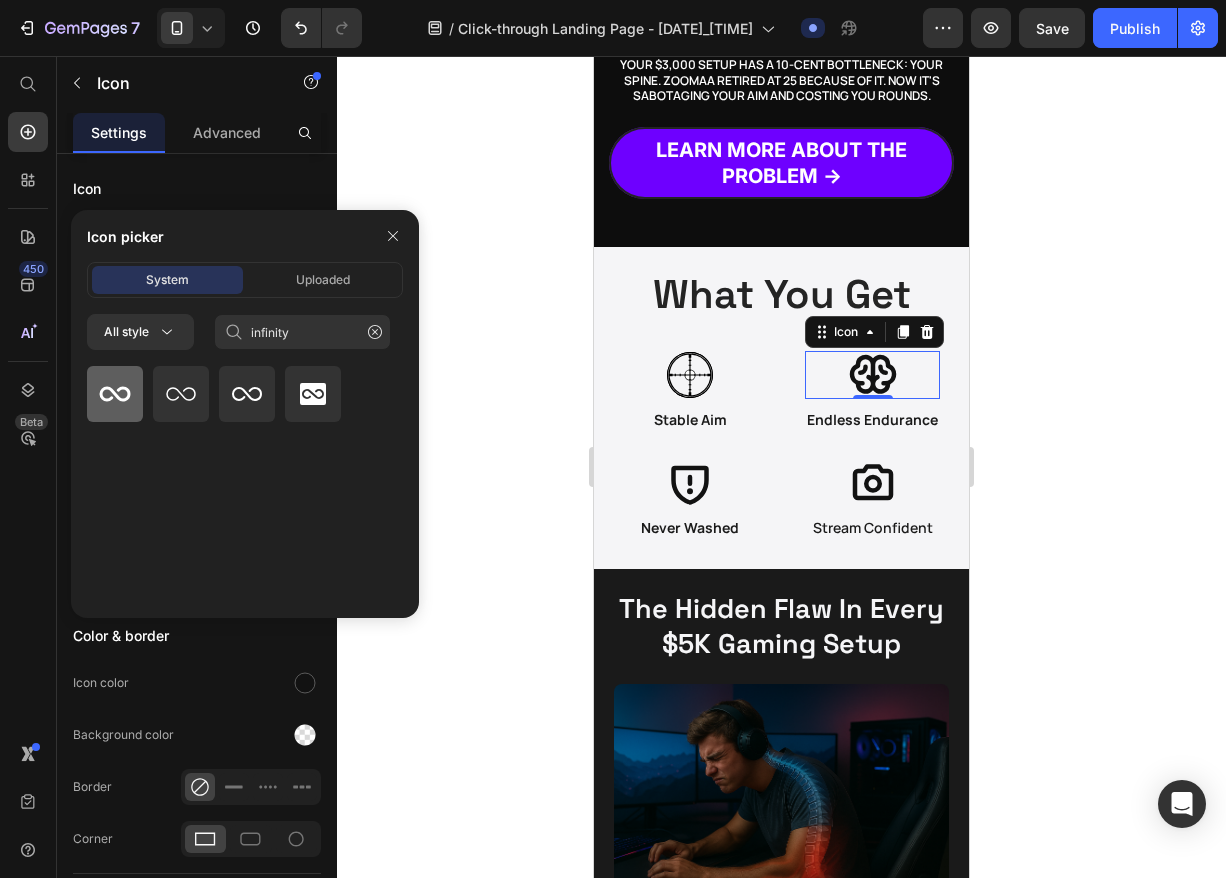 click 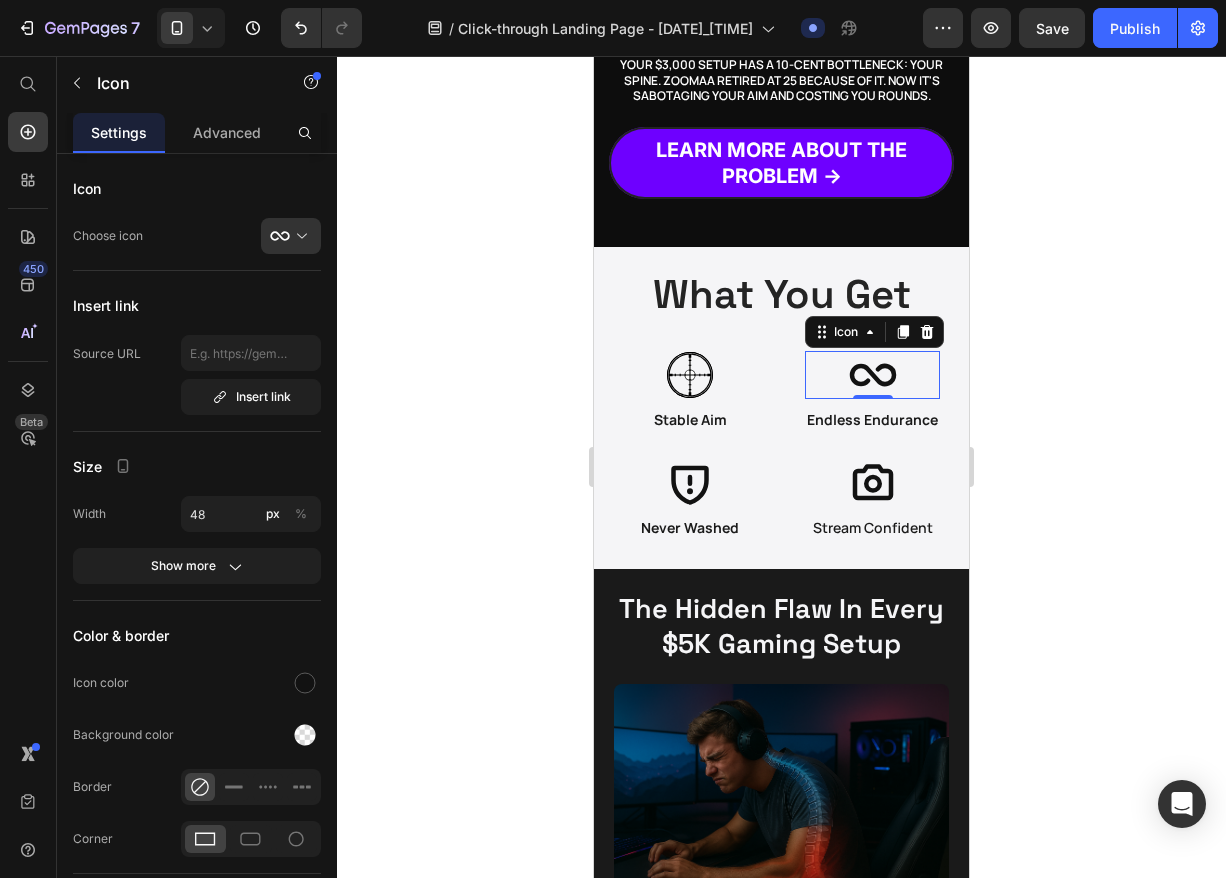 click 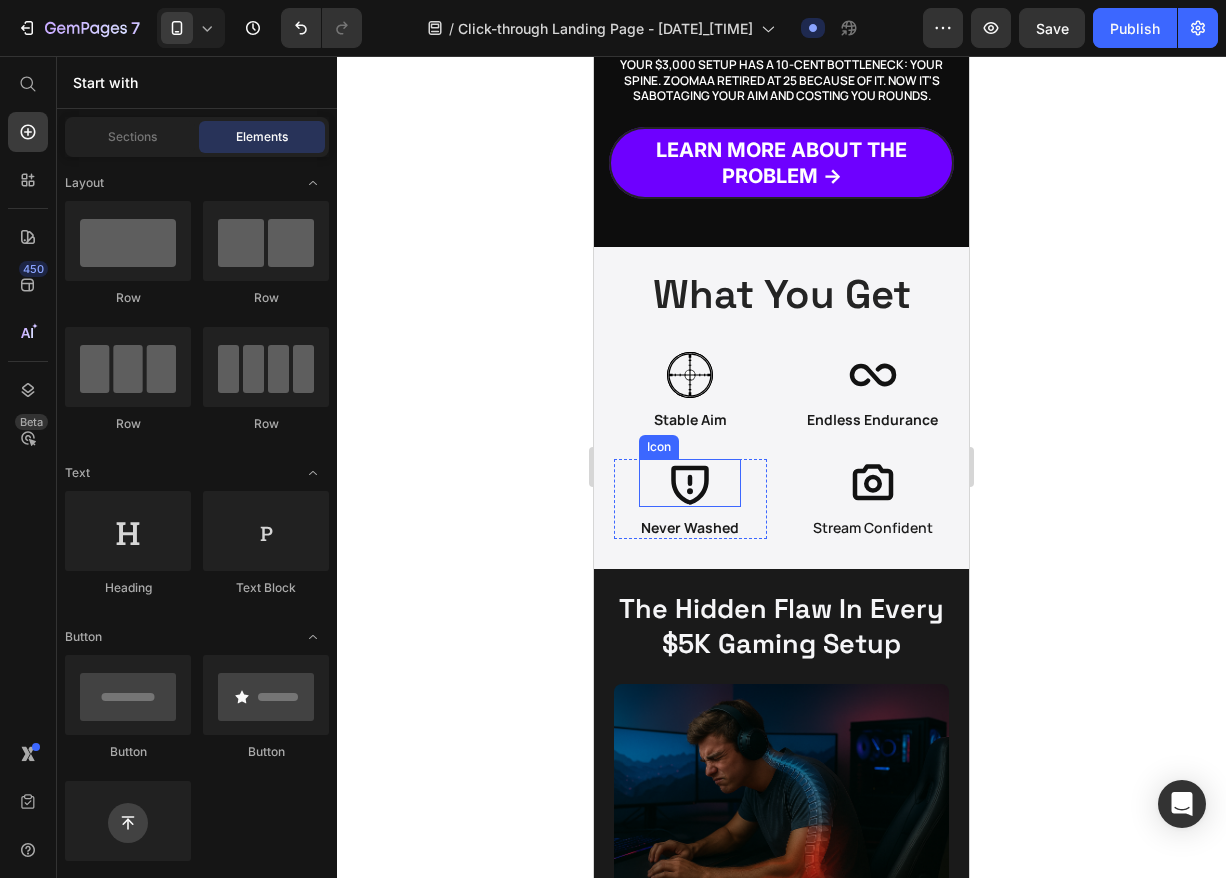 click 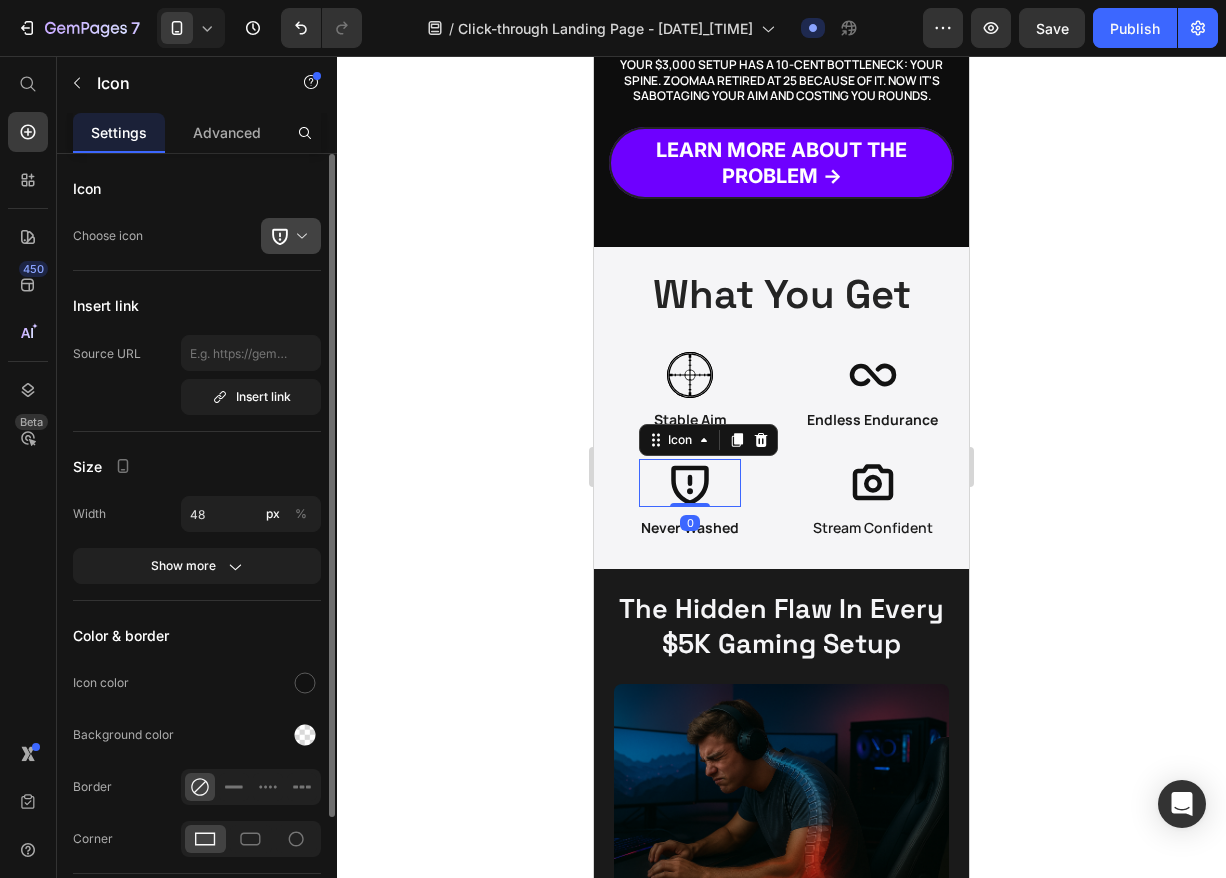 click at bounding box center (299, 236) 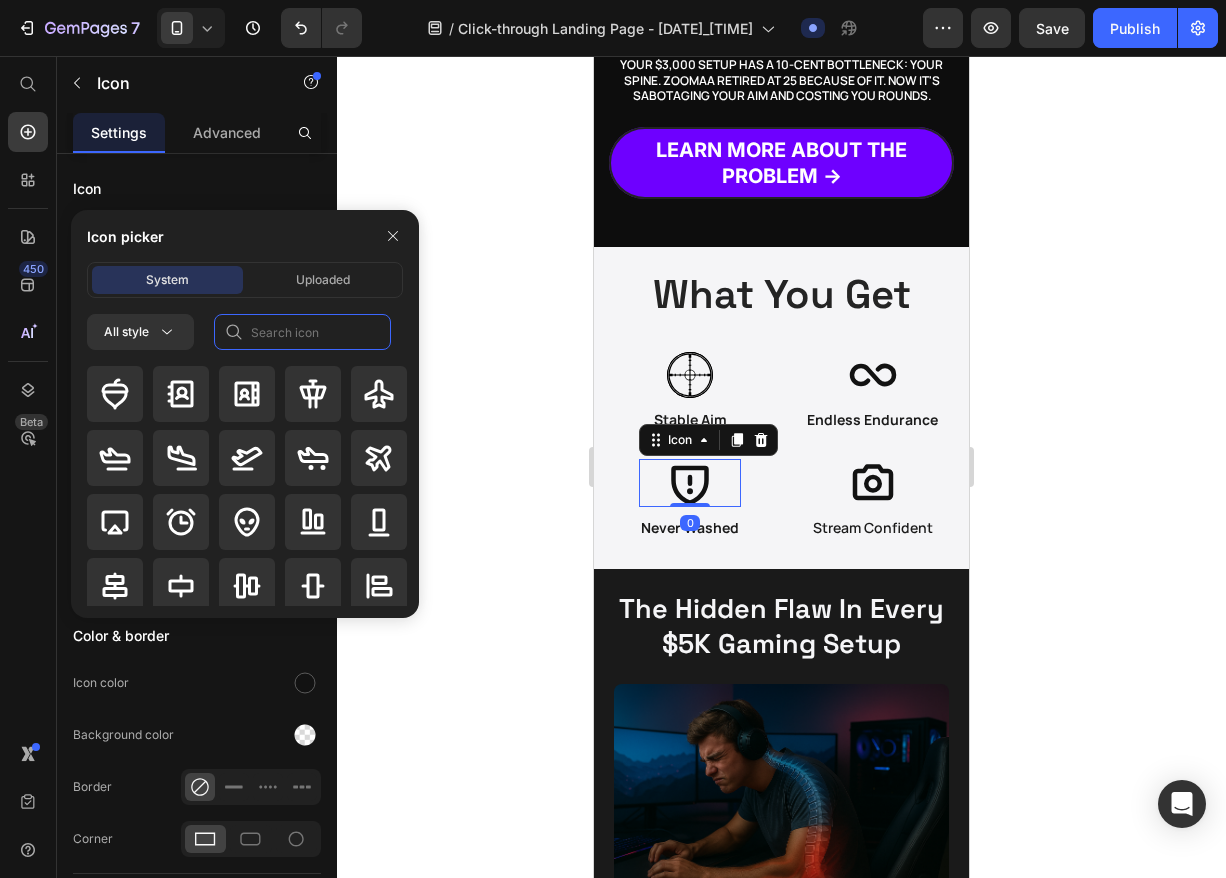 click 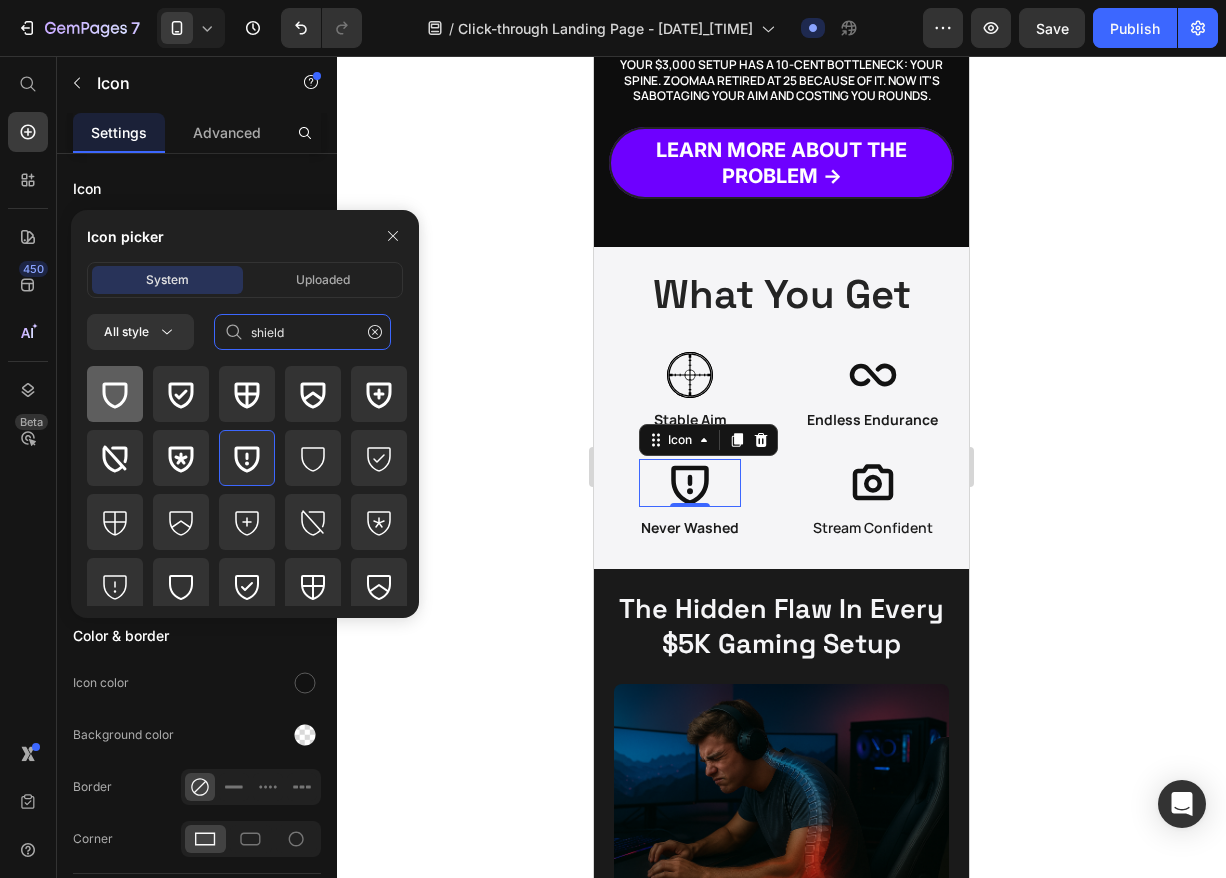 type on "shield" 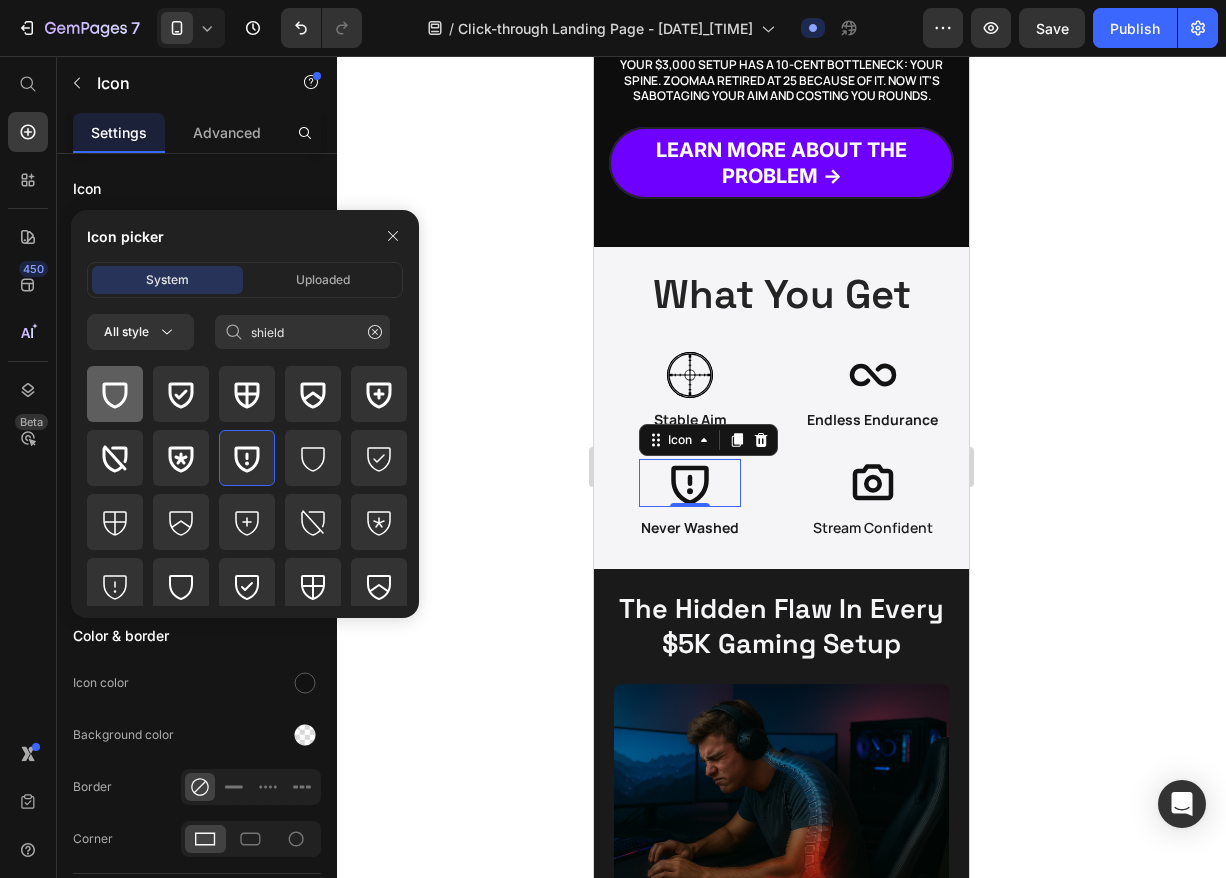 click 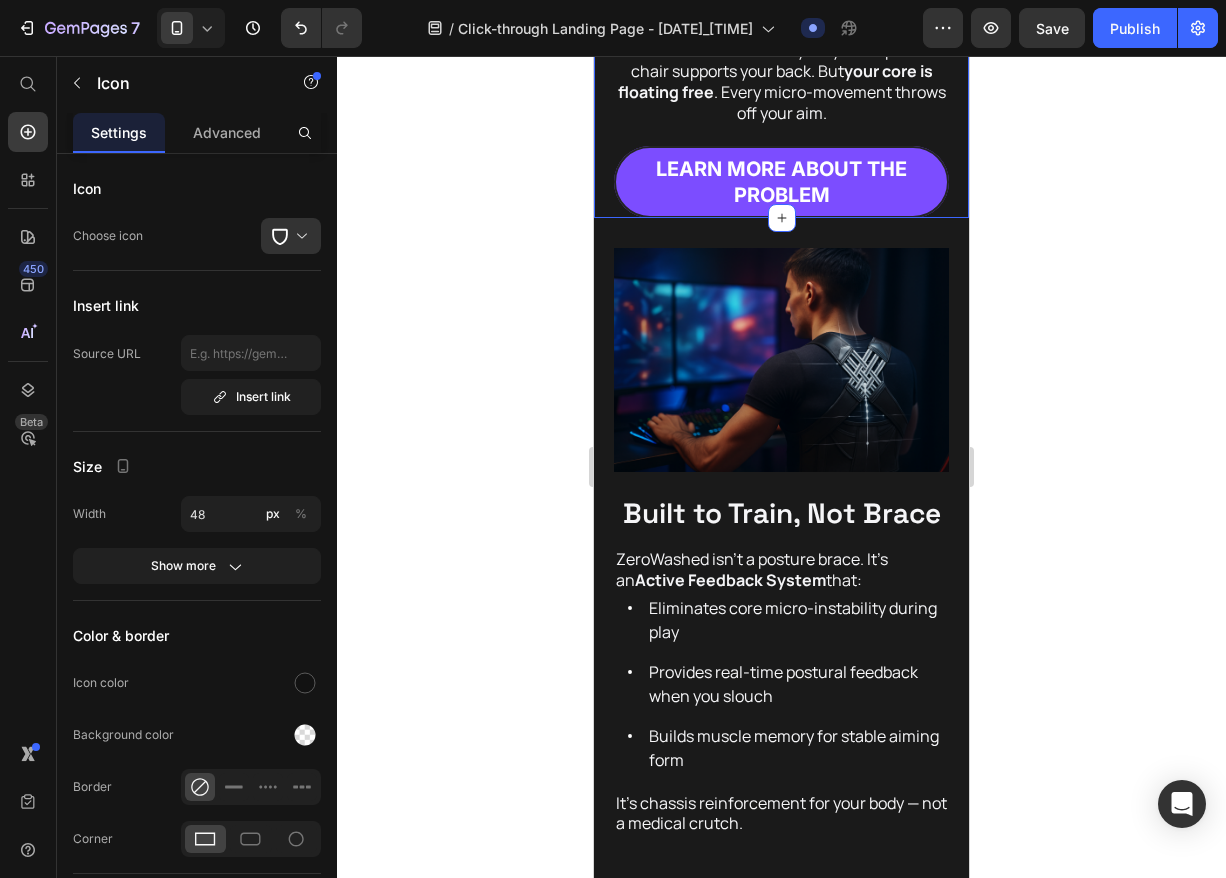 scroll, scrollTop: 0, scrollLeft: 0, axis: both 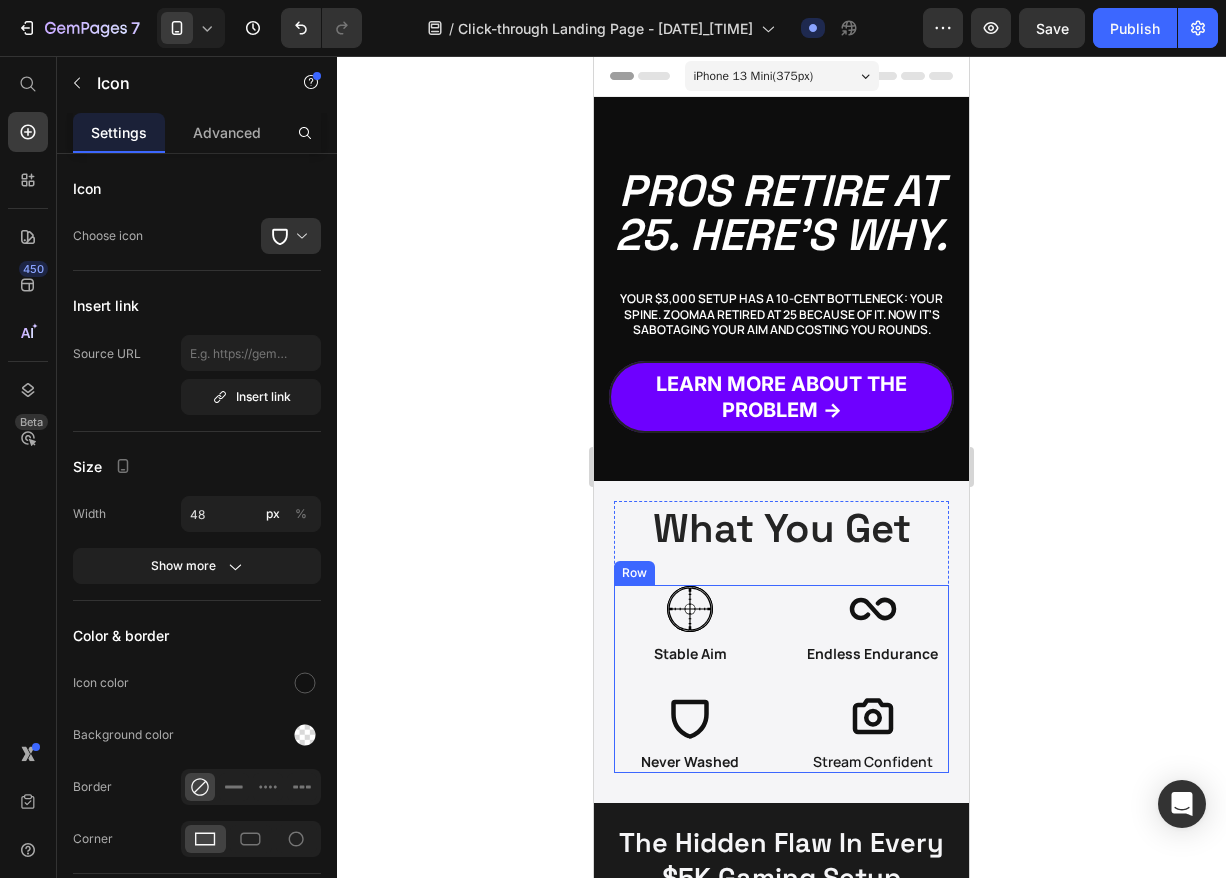 click 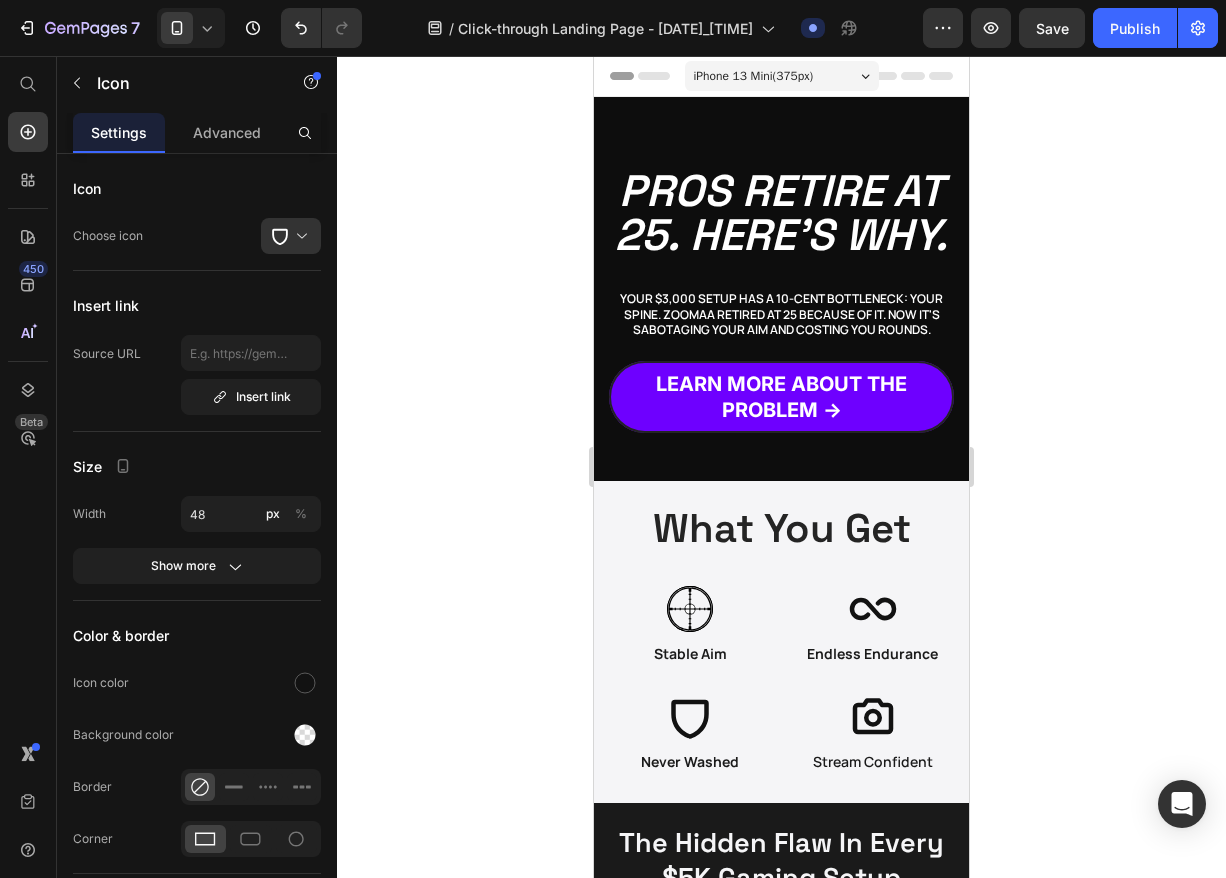 click 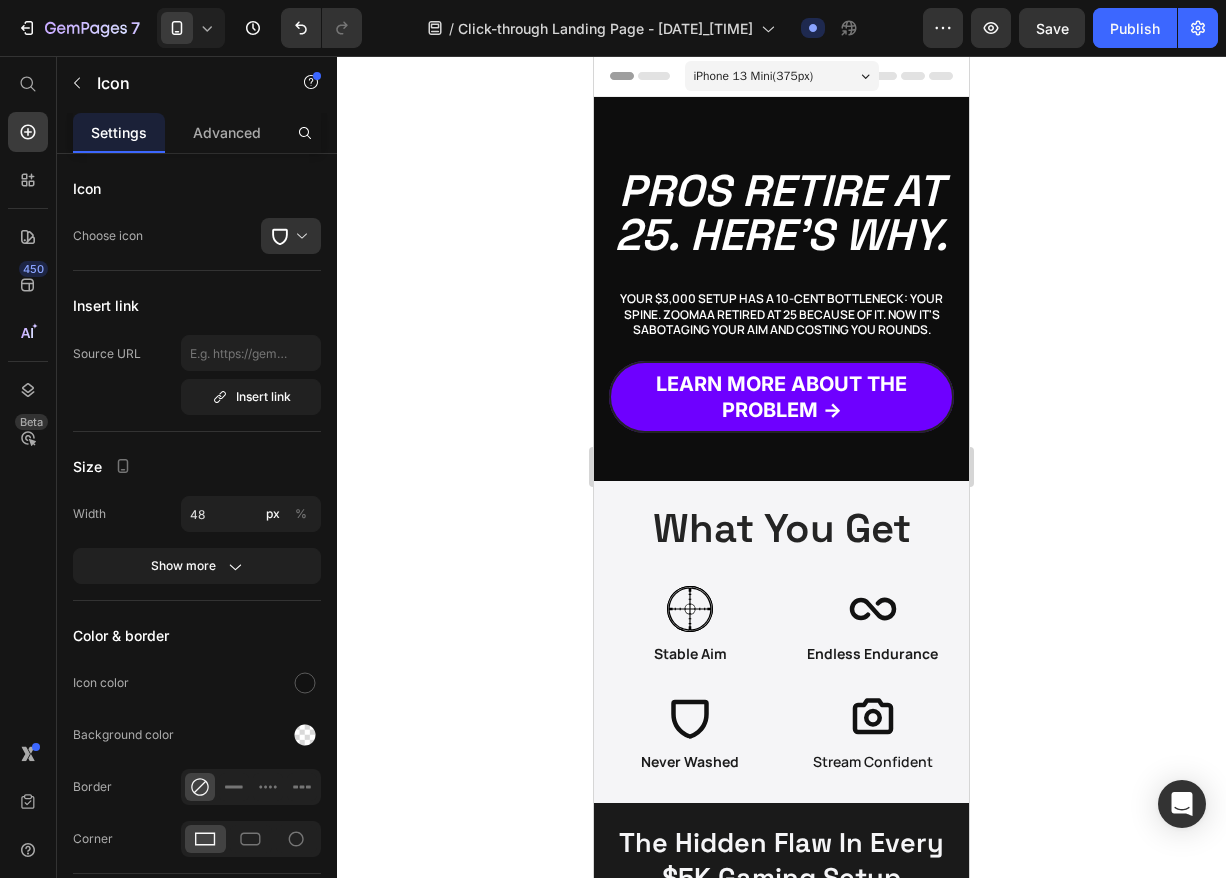 click 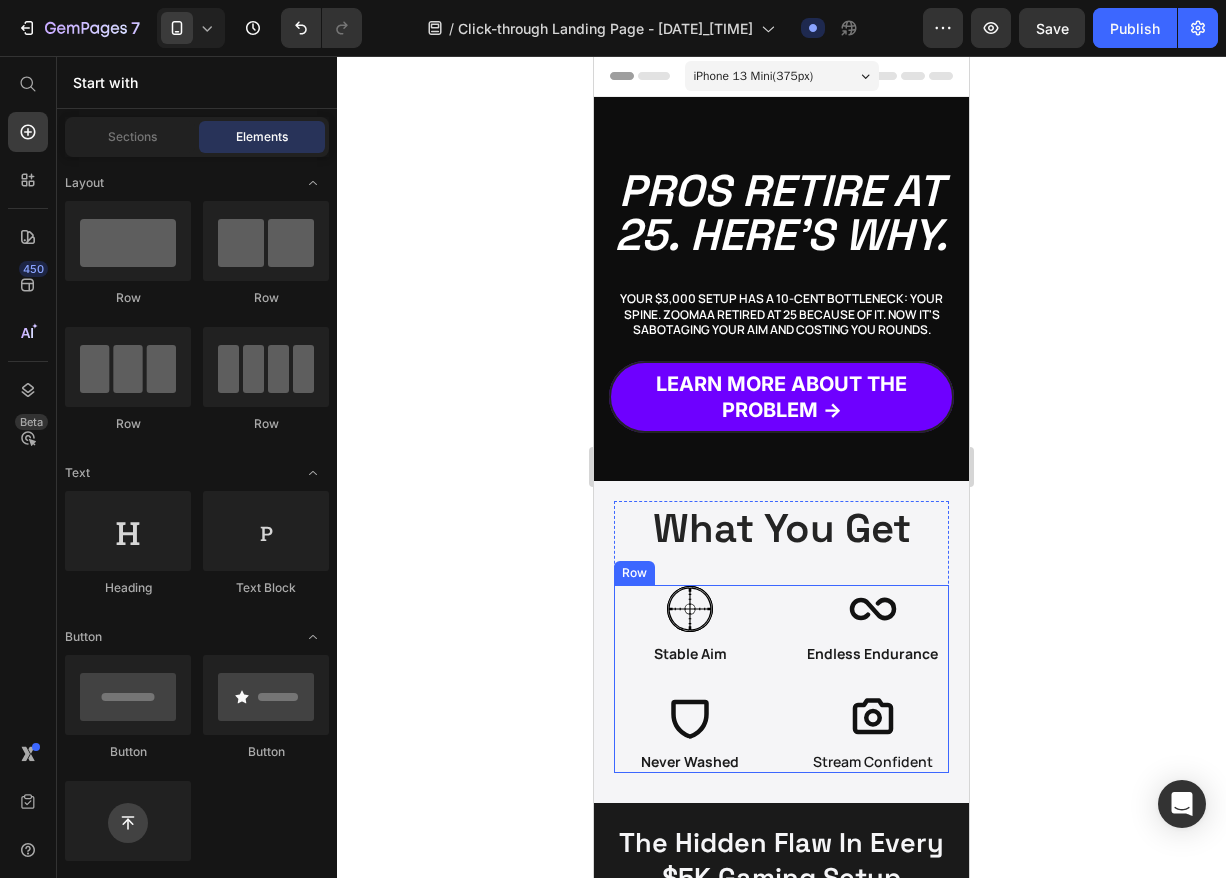 click 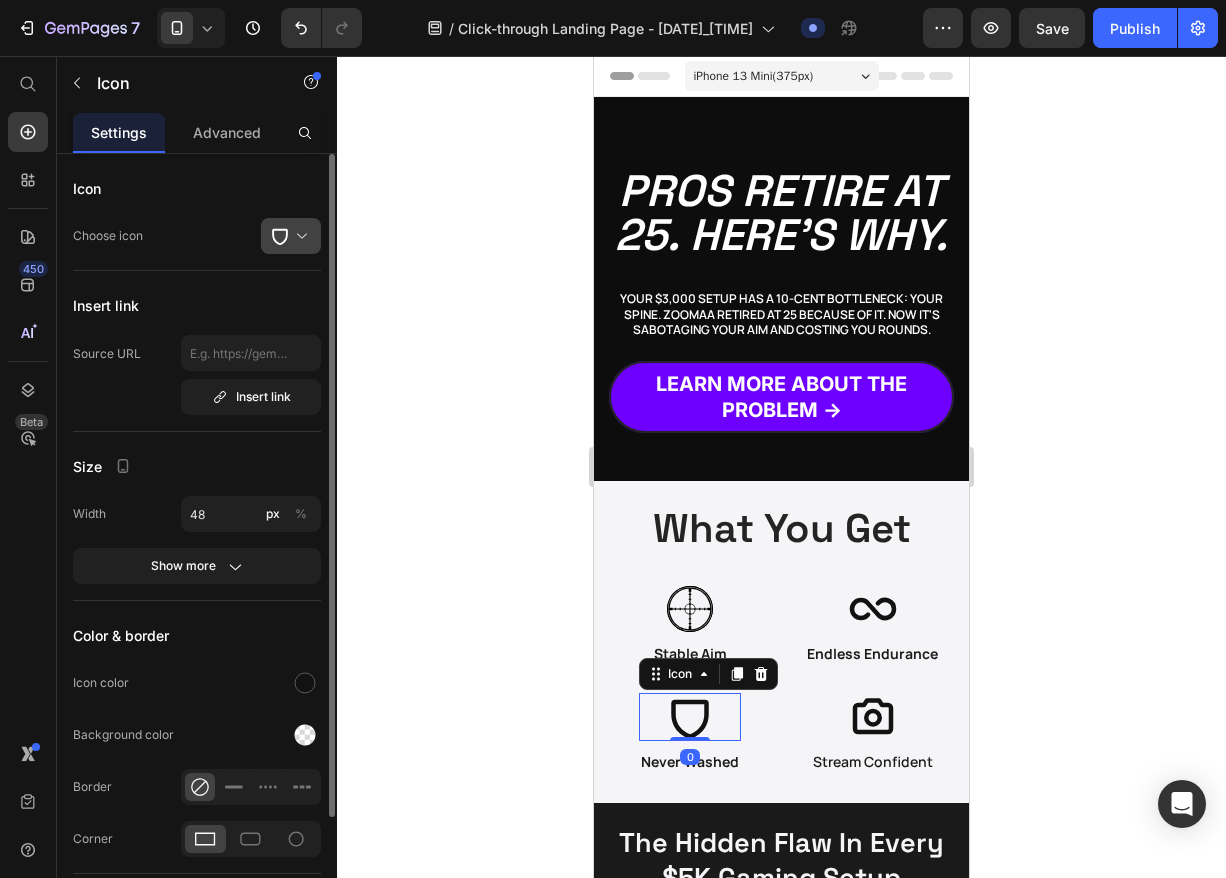click at bounding box center [299, 236] 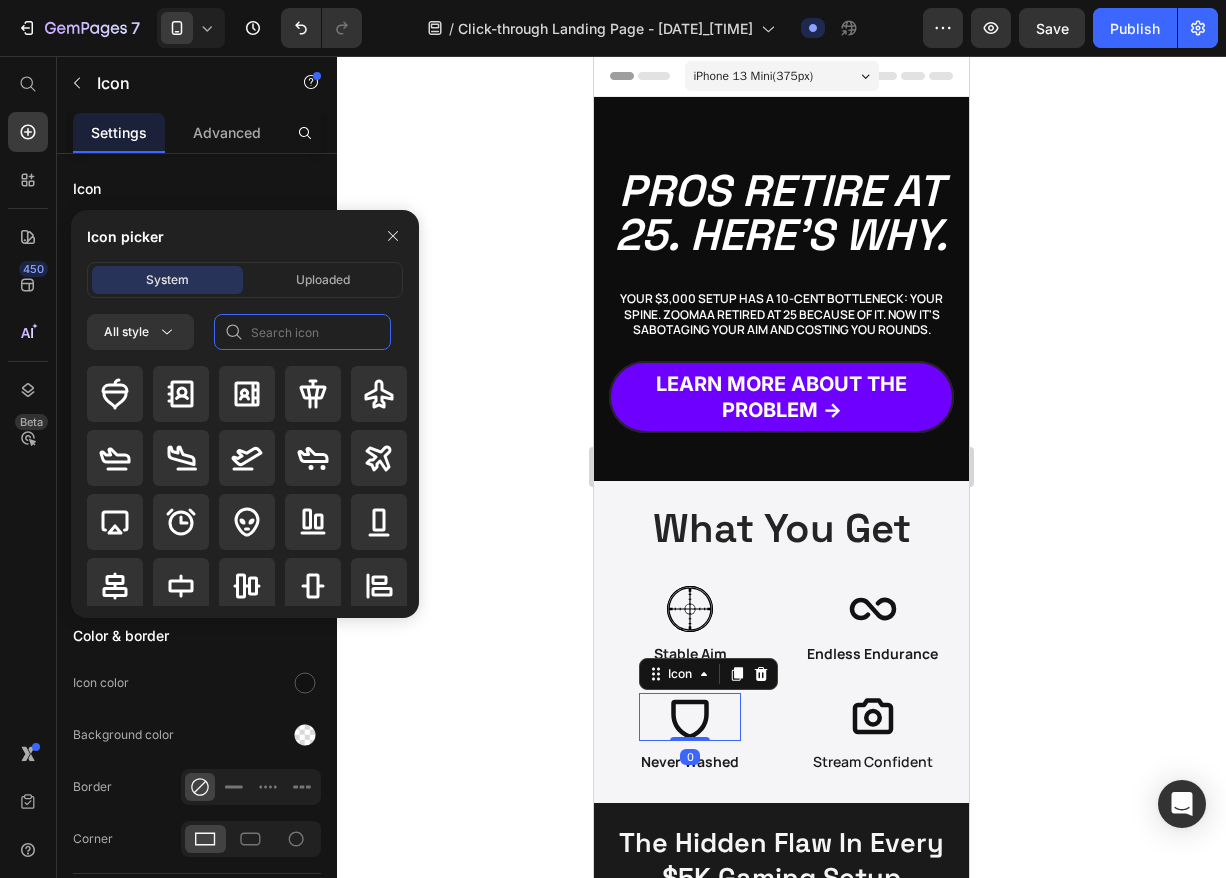 click 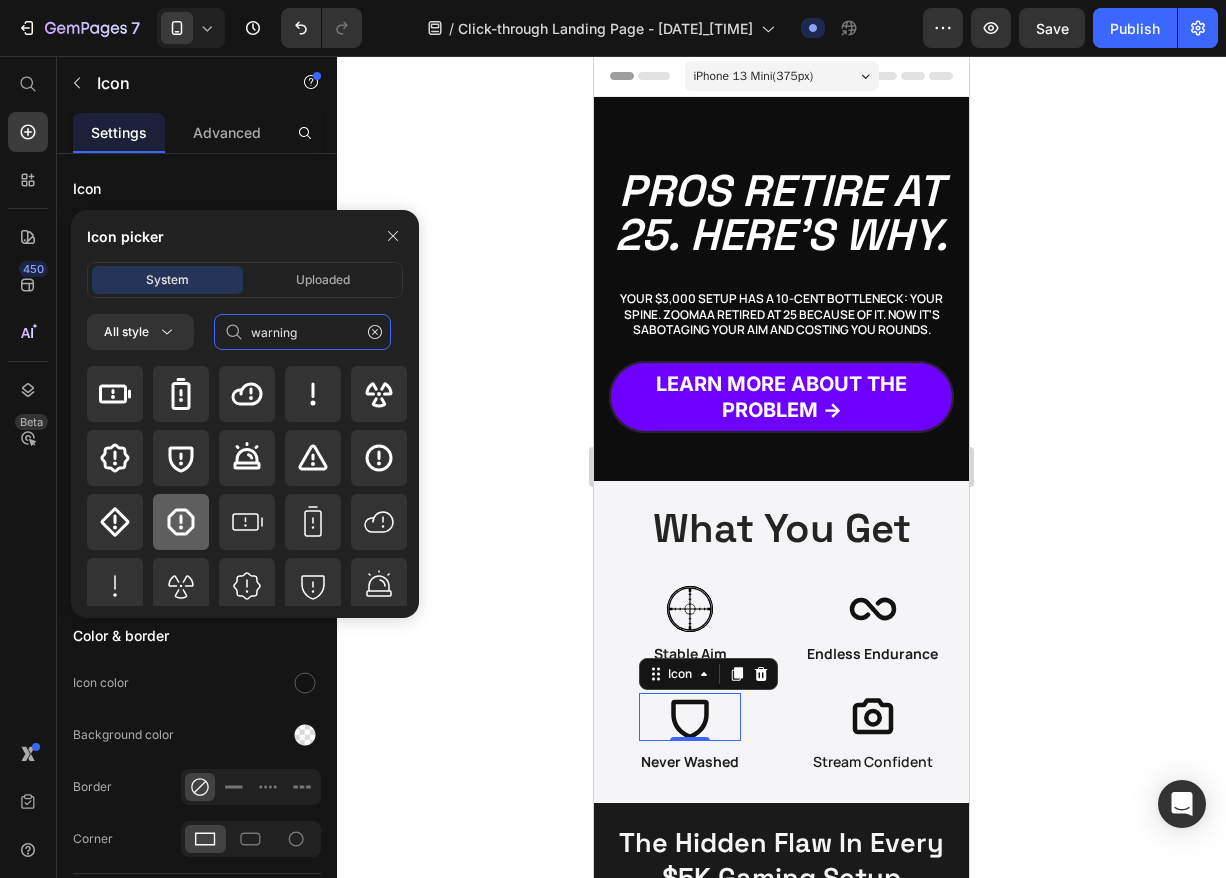 type on "warning" 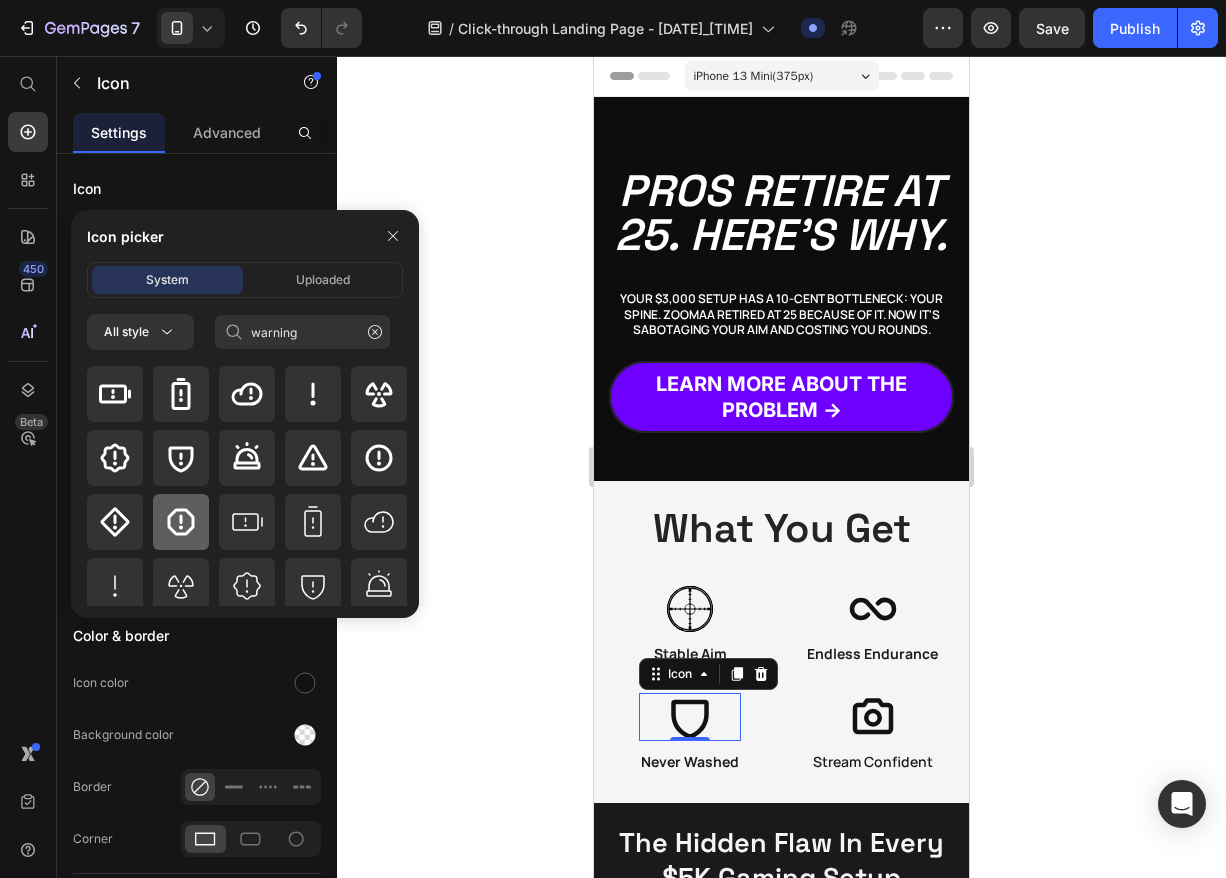 click 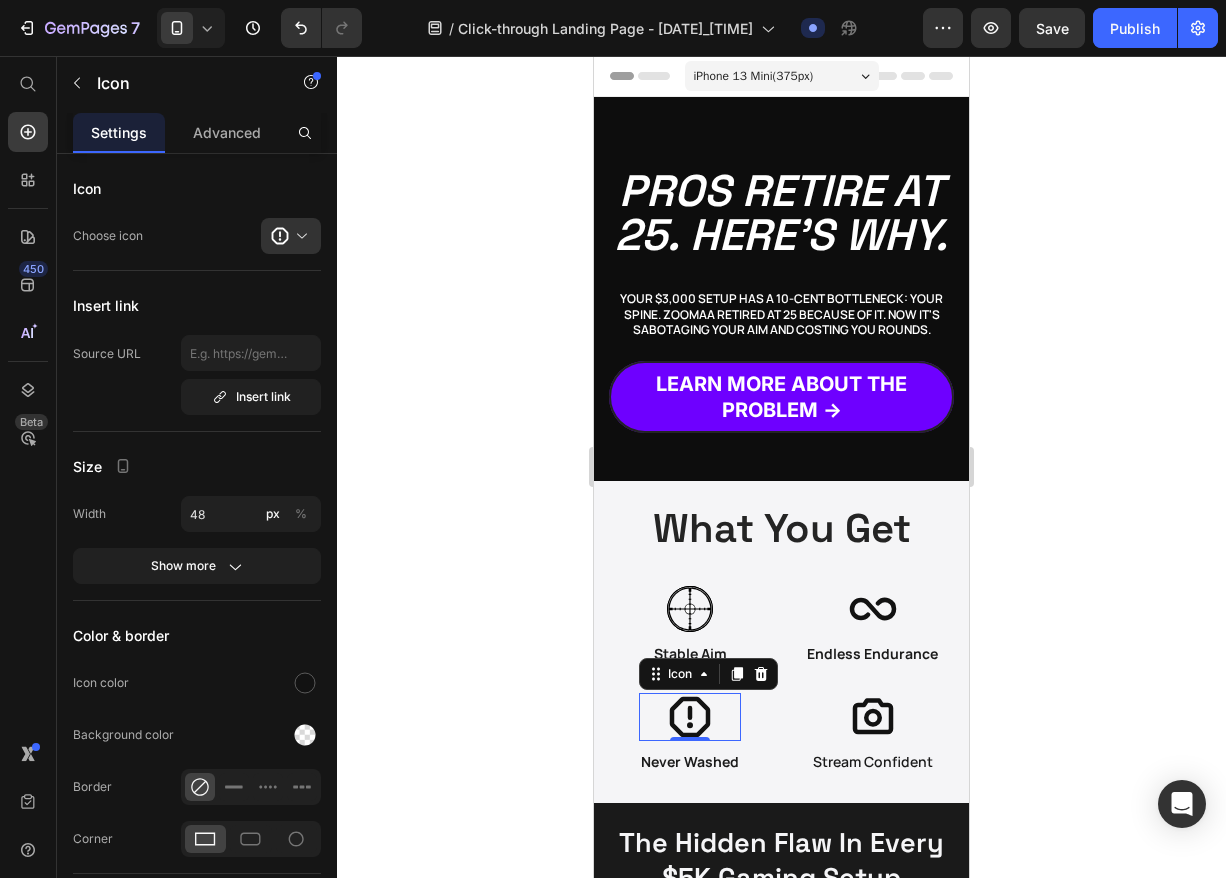click 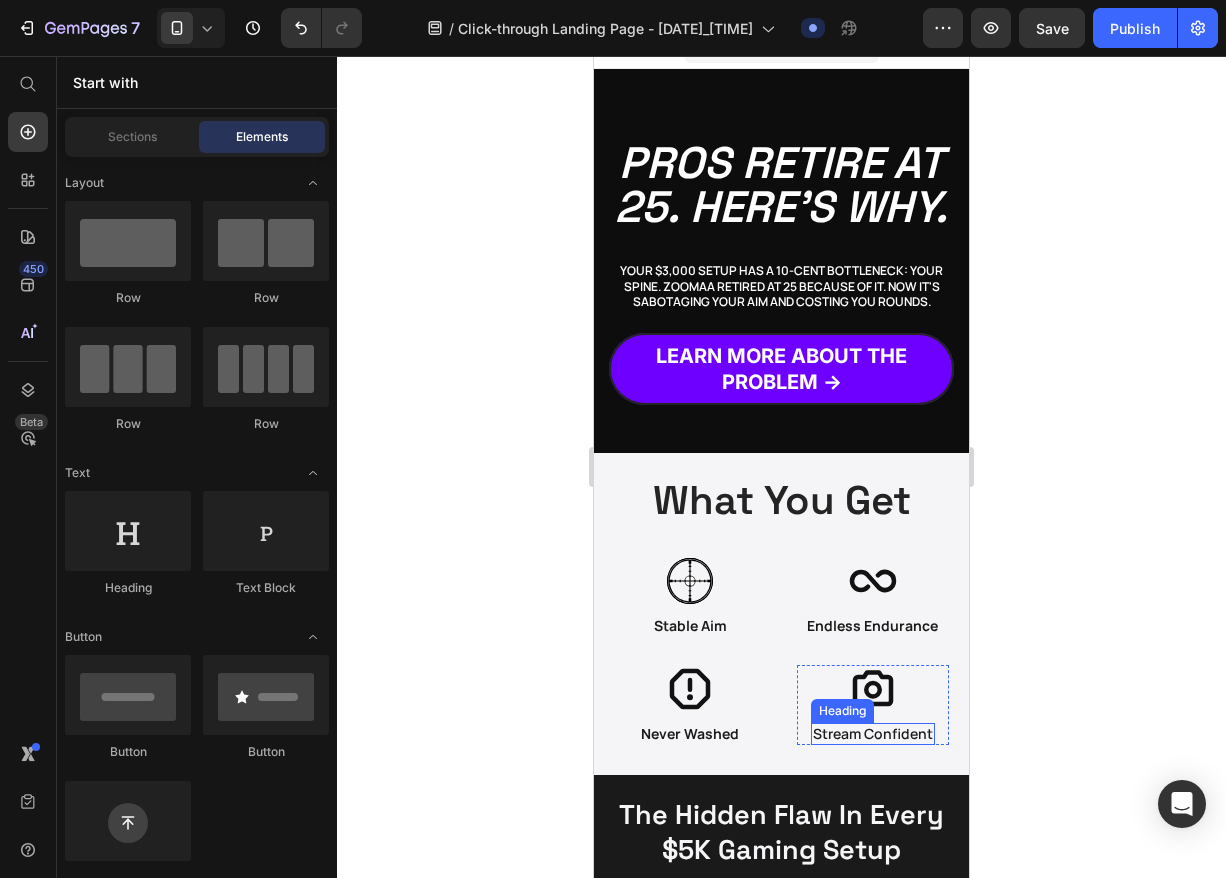 scroll, scrollTop: 50, scrollLeft: 0, axis: vertical 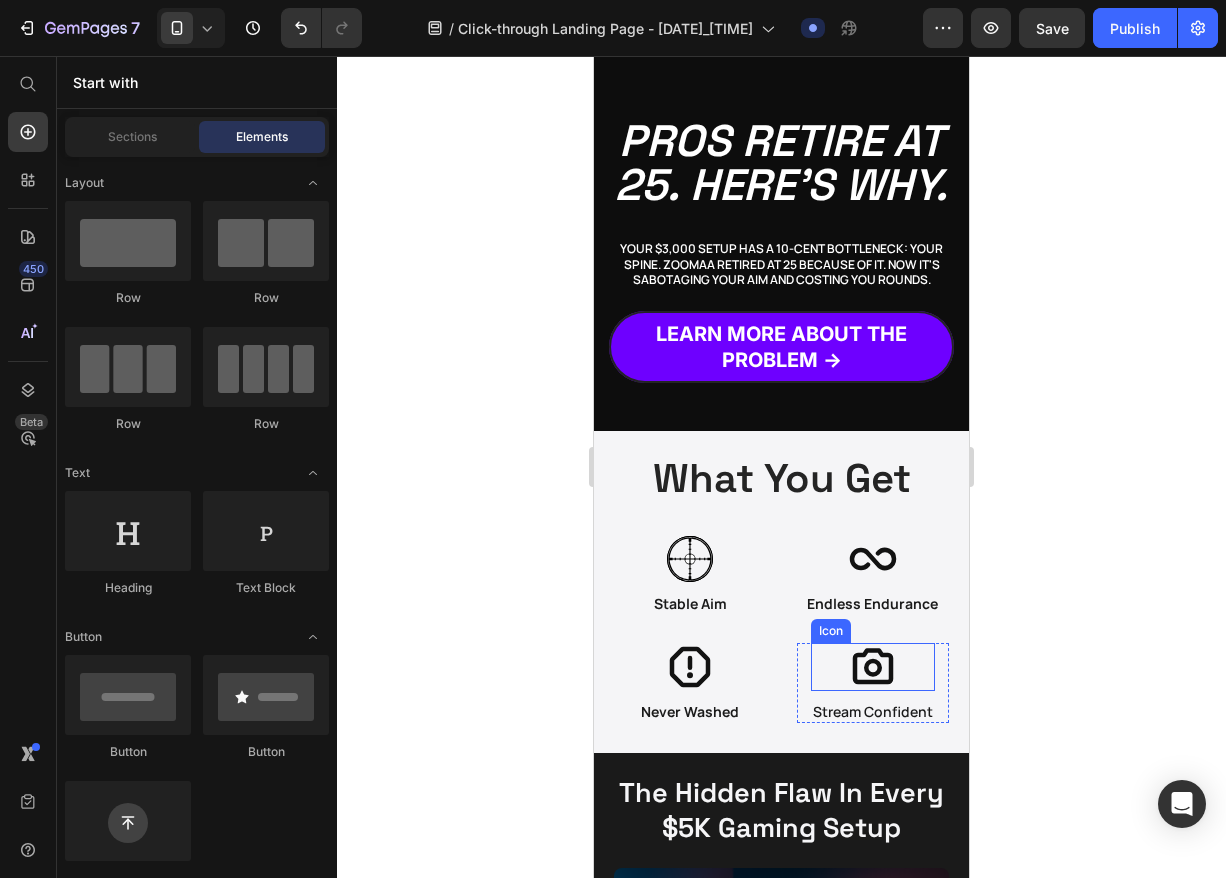 click 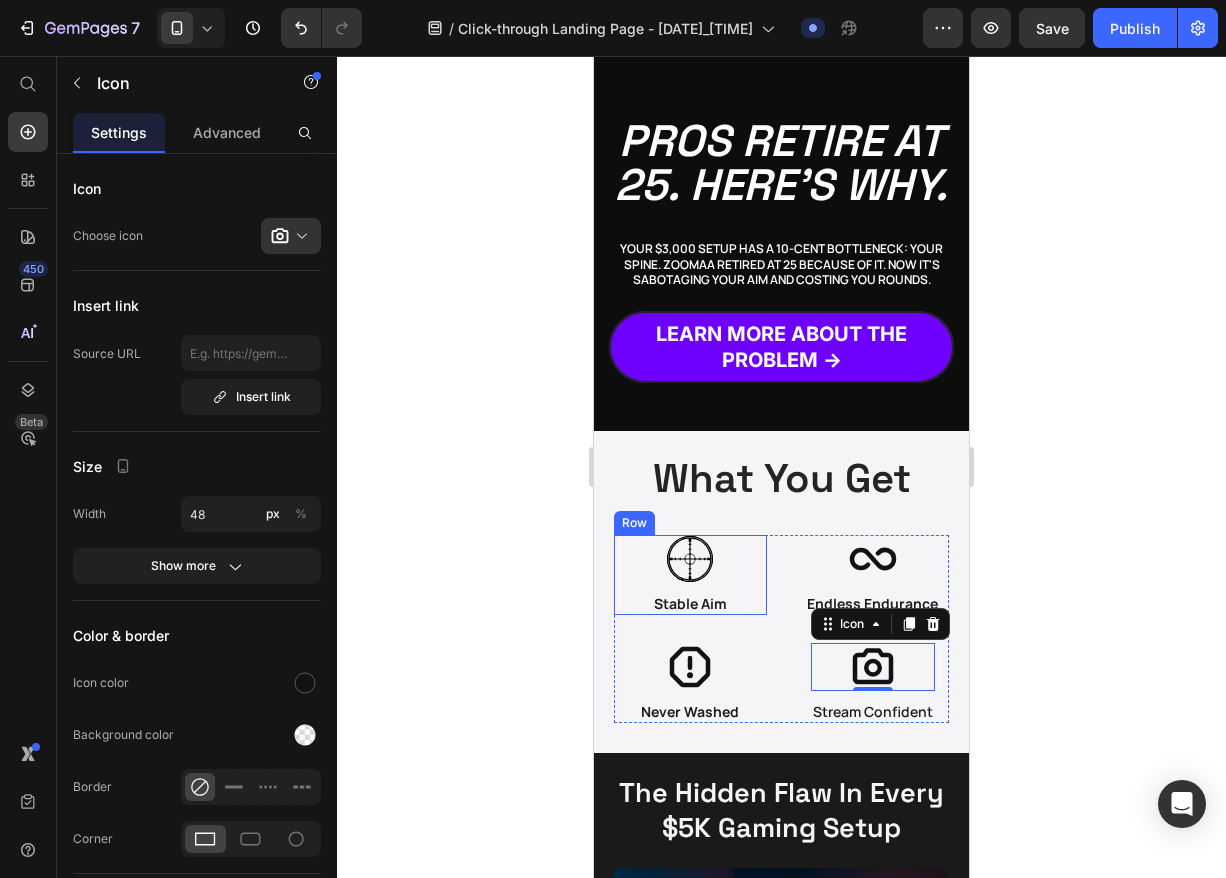 click 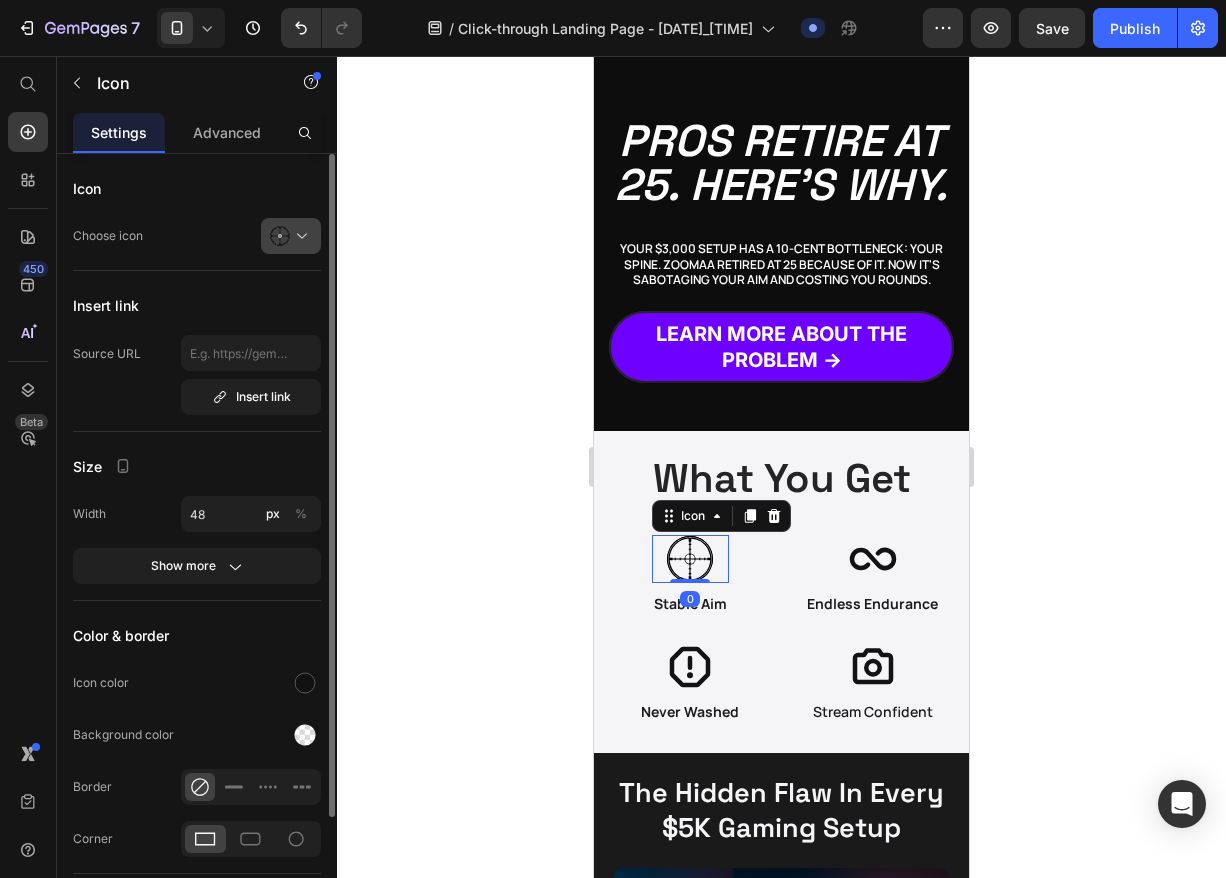 click 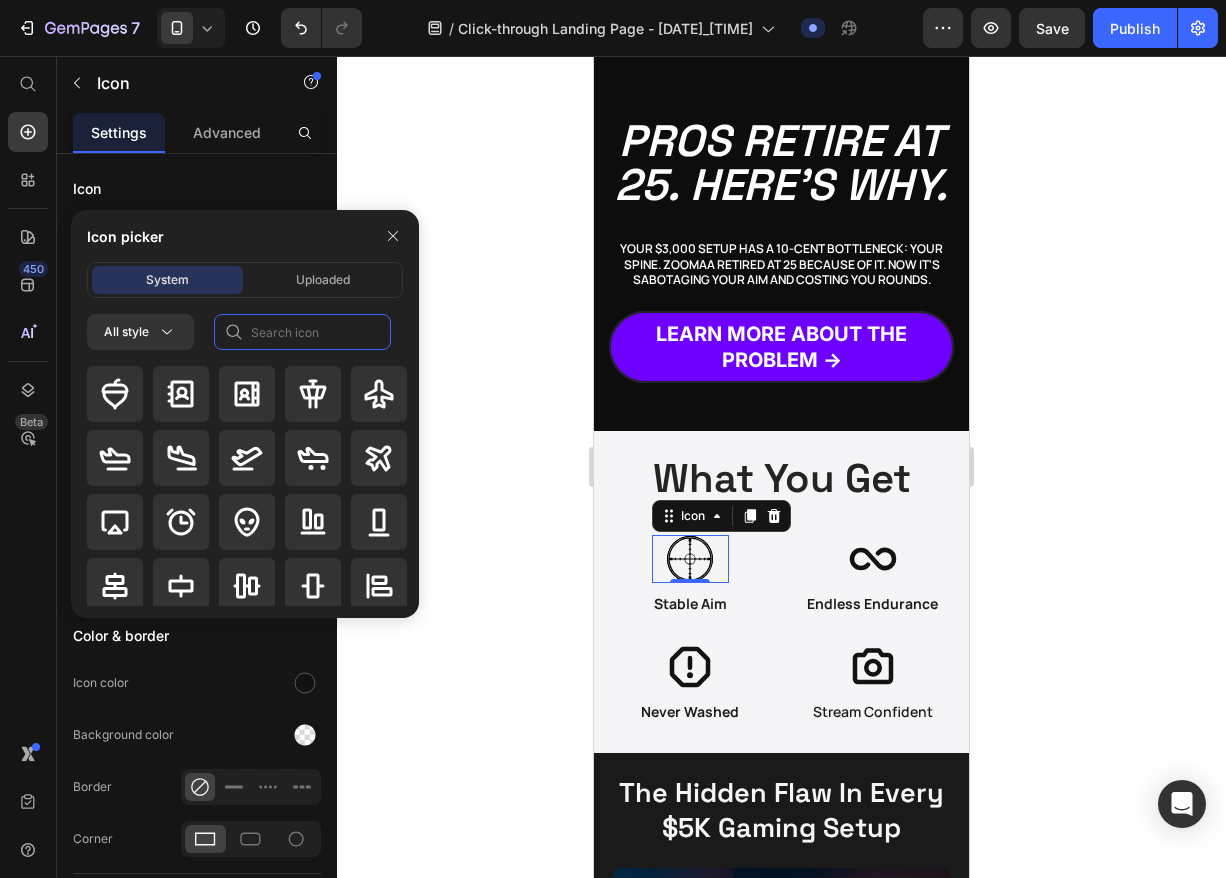 click 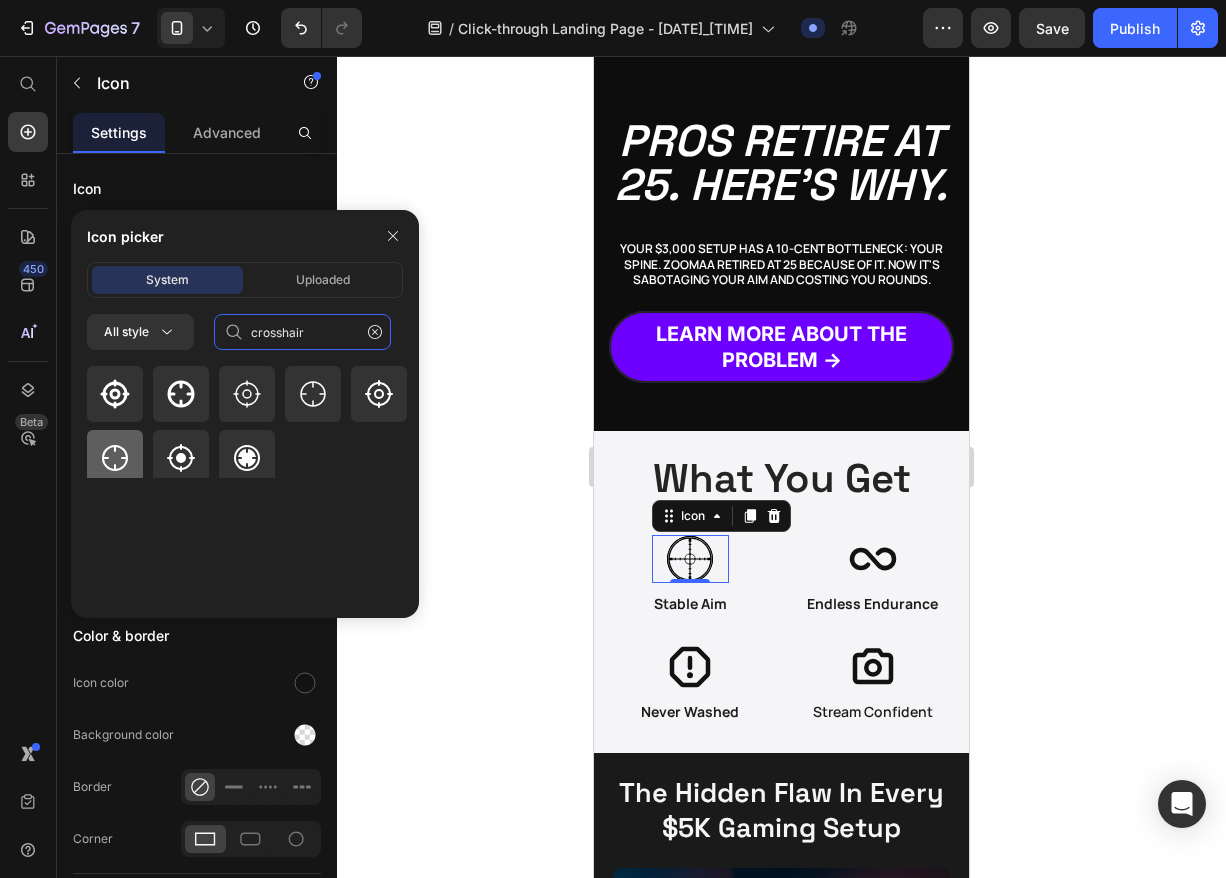 type on "crosshair" 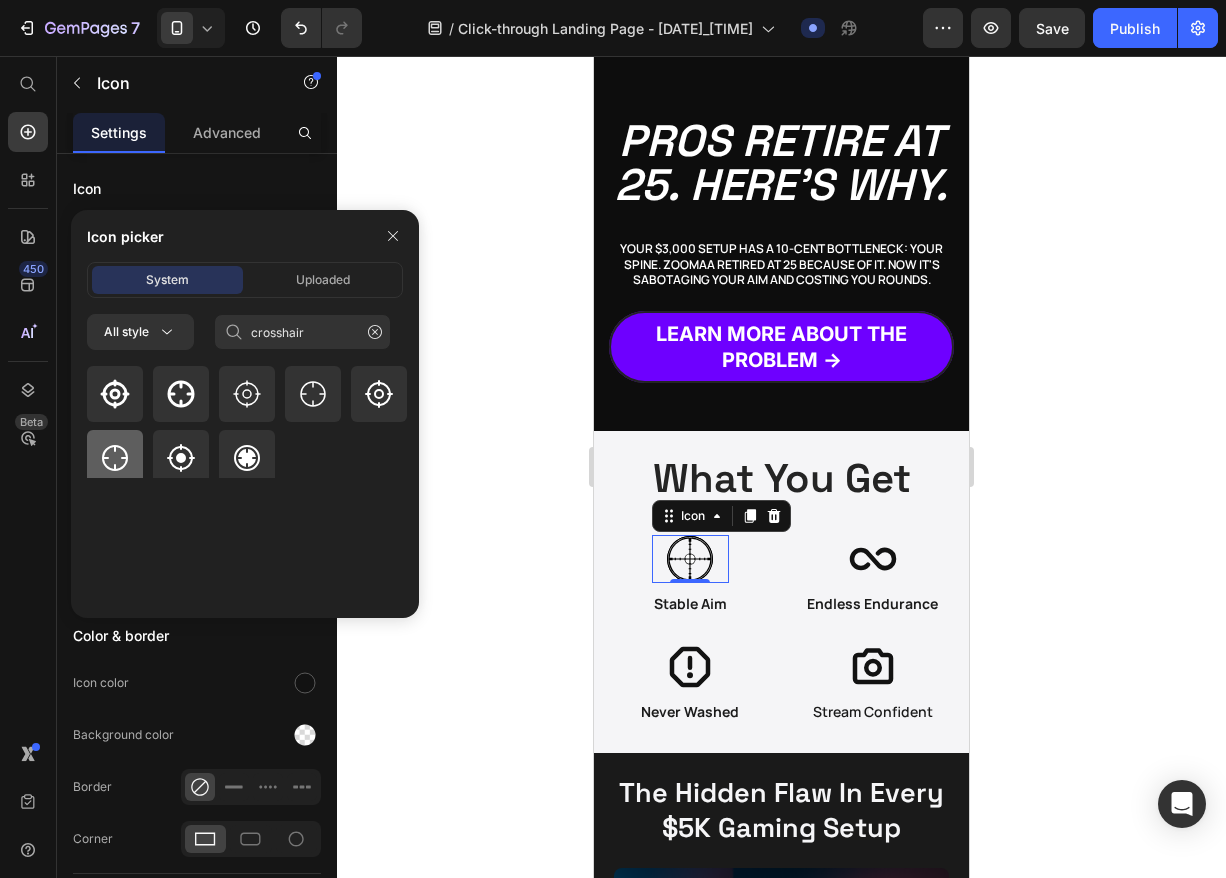 click 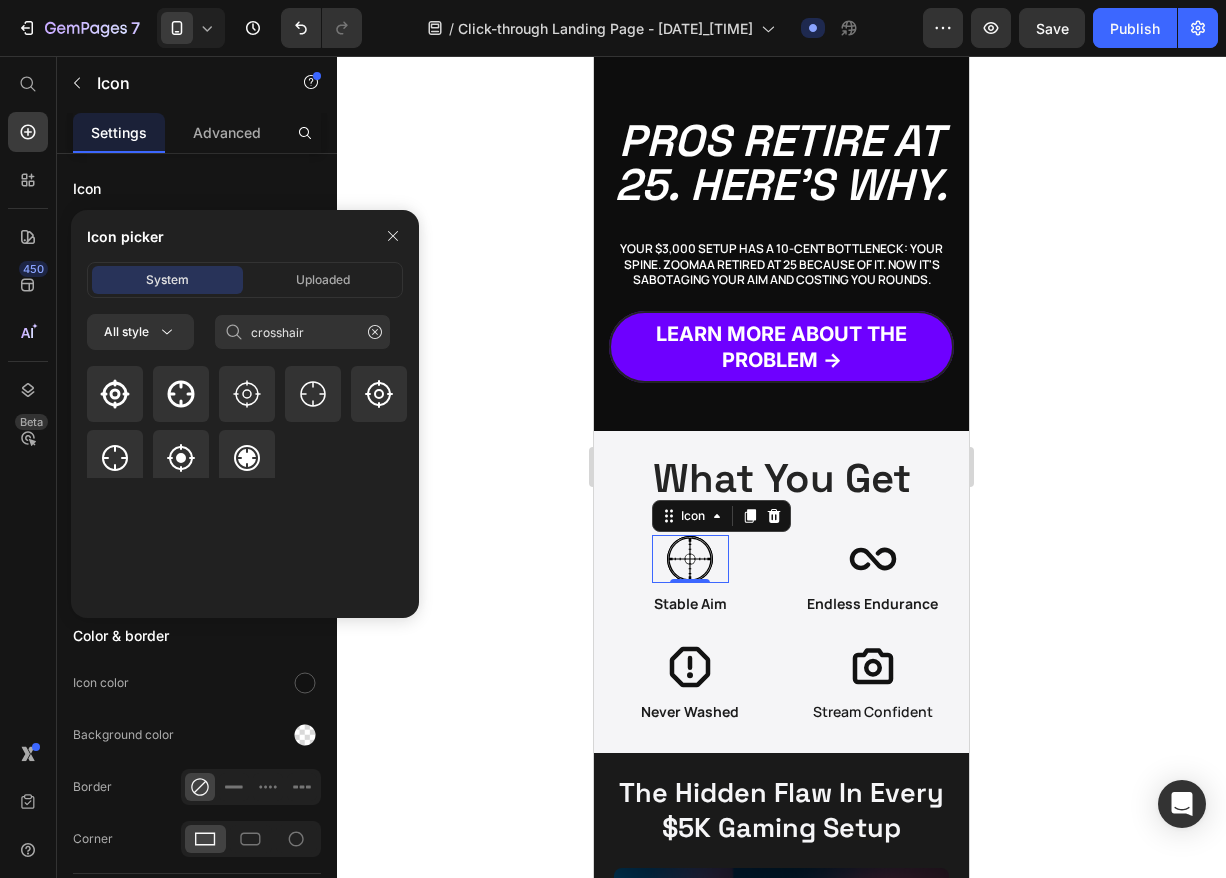type 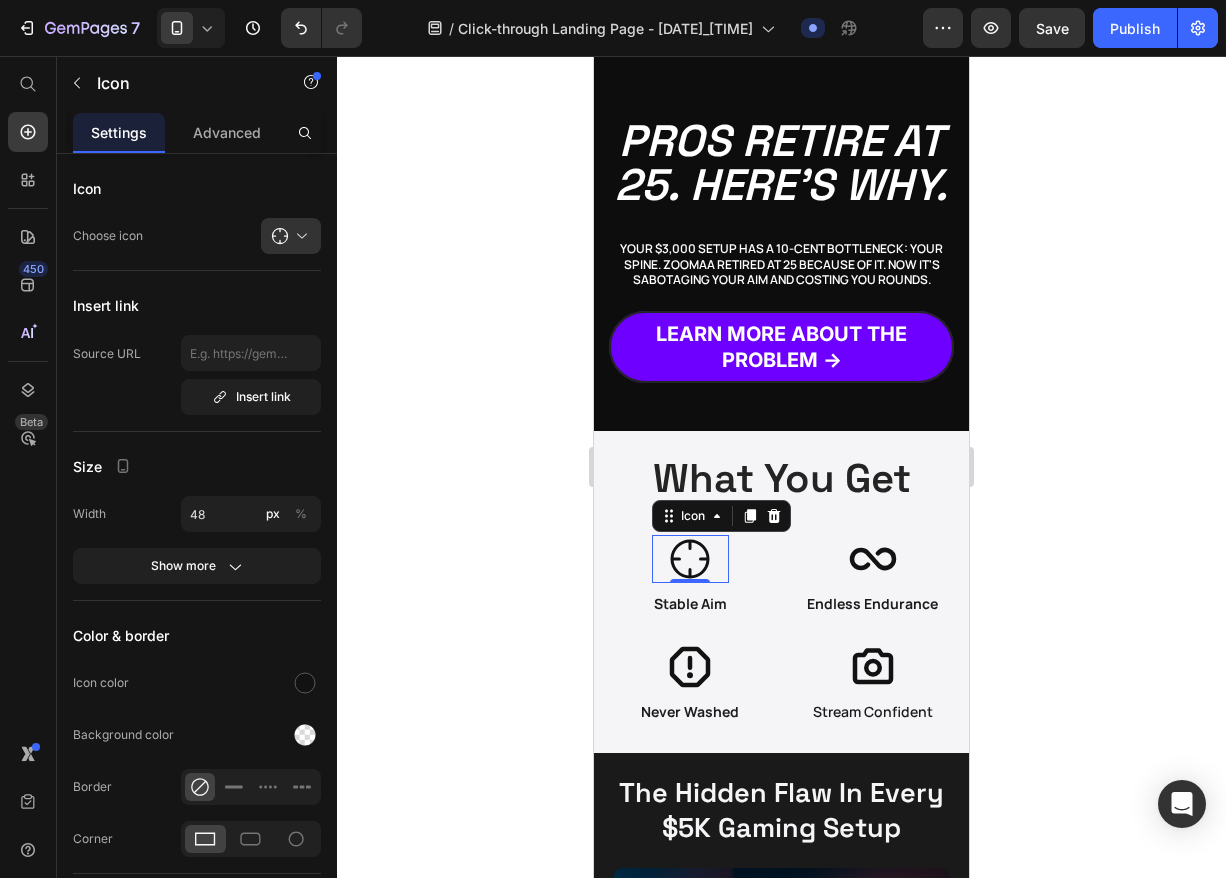 click 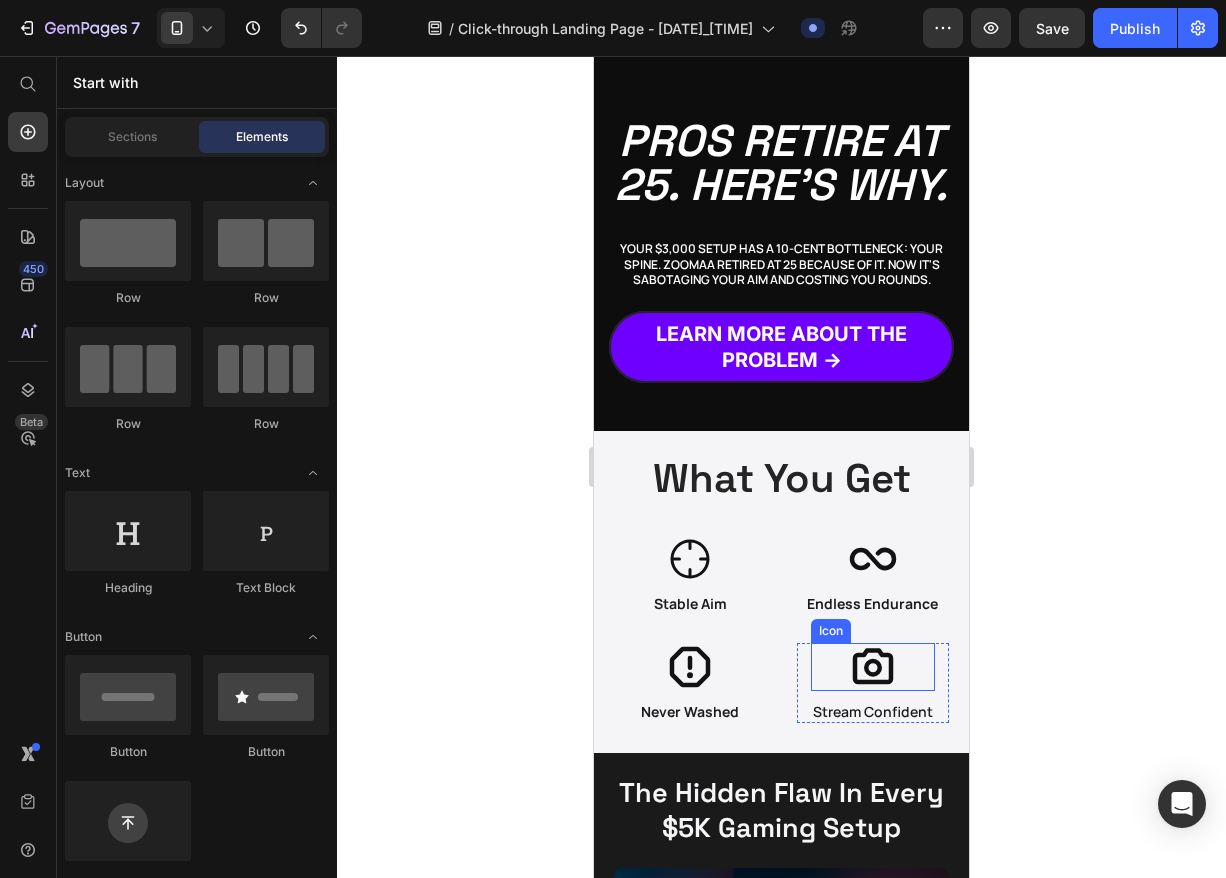 click 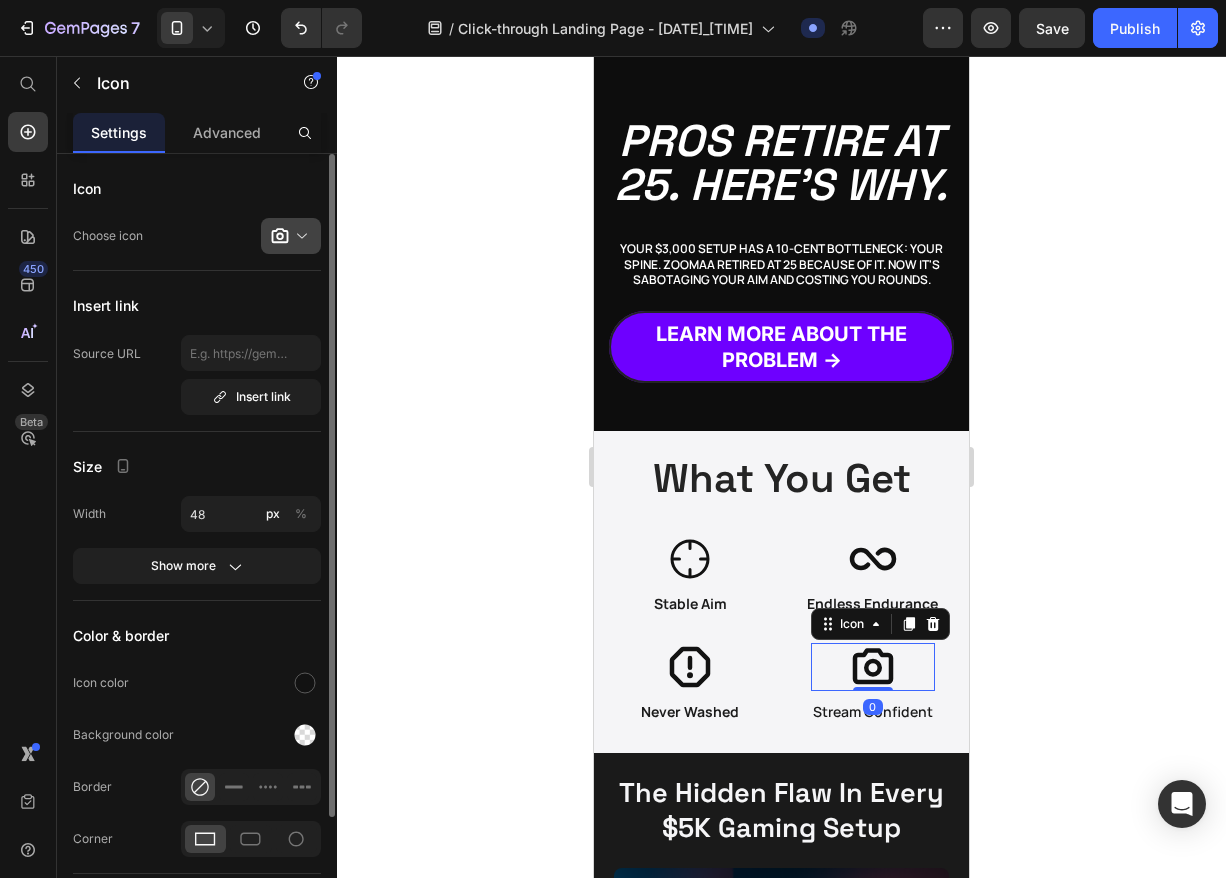 click at bounding box center [299, 236] 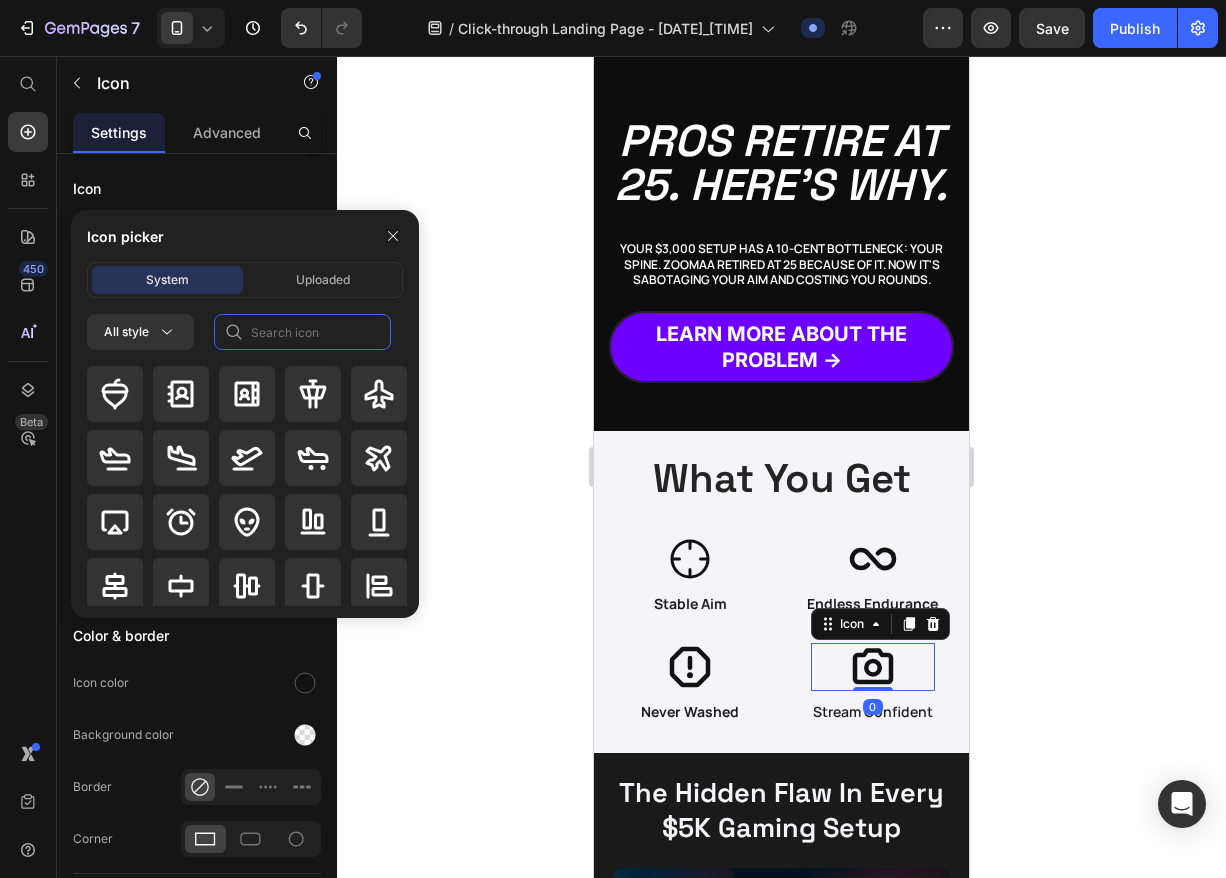 click 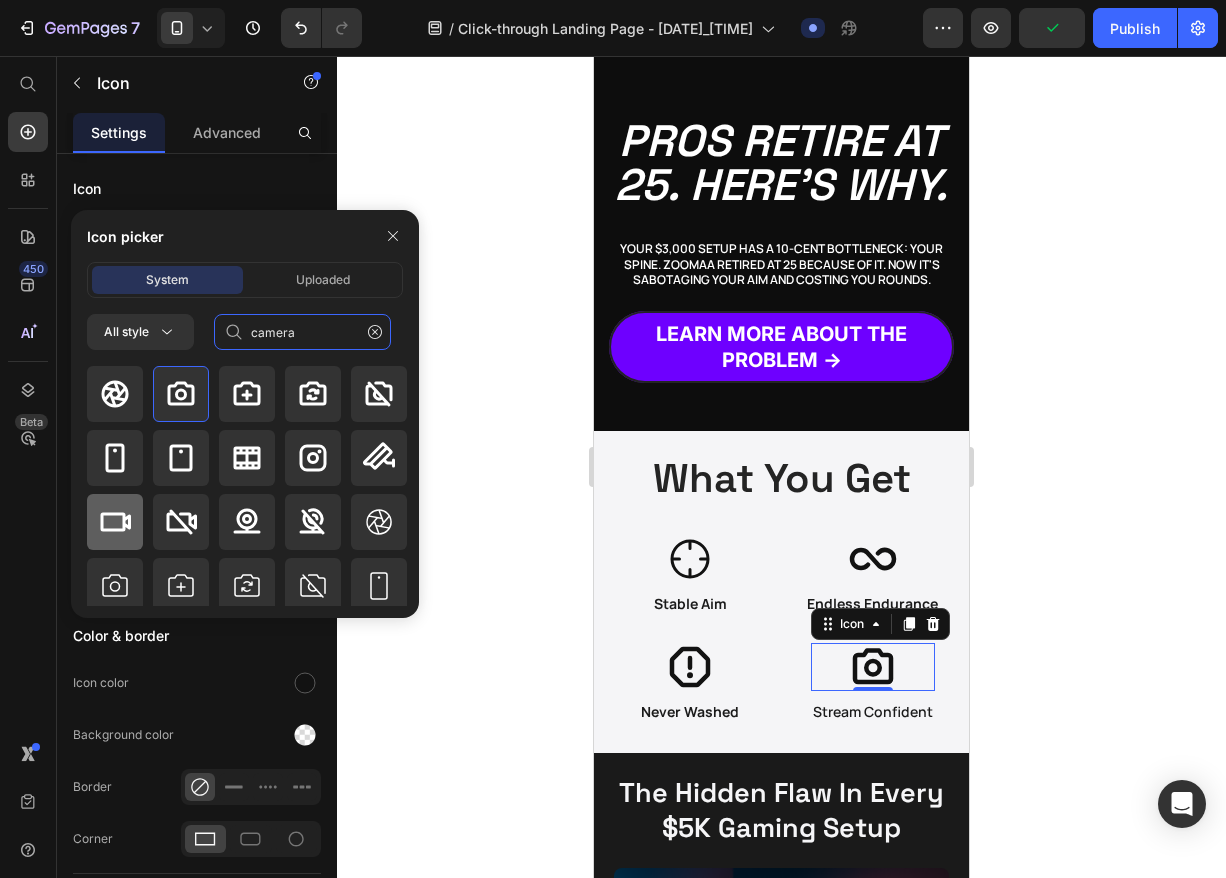 type on "camera" 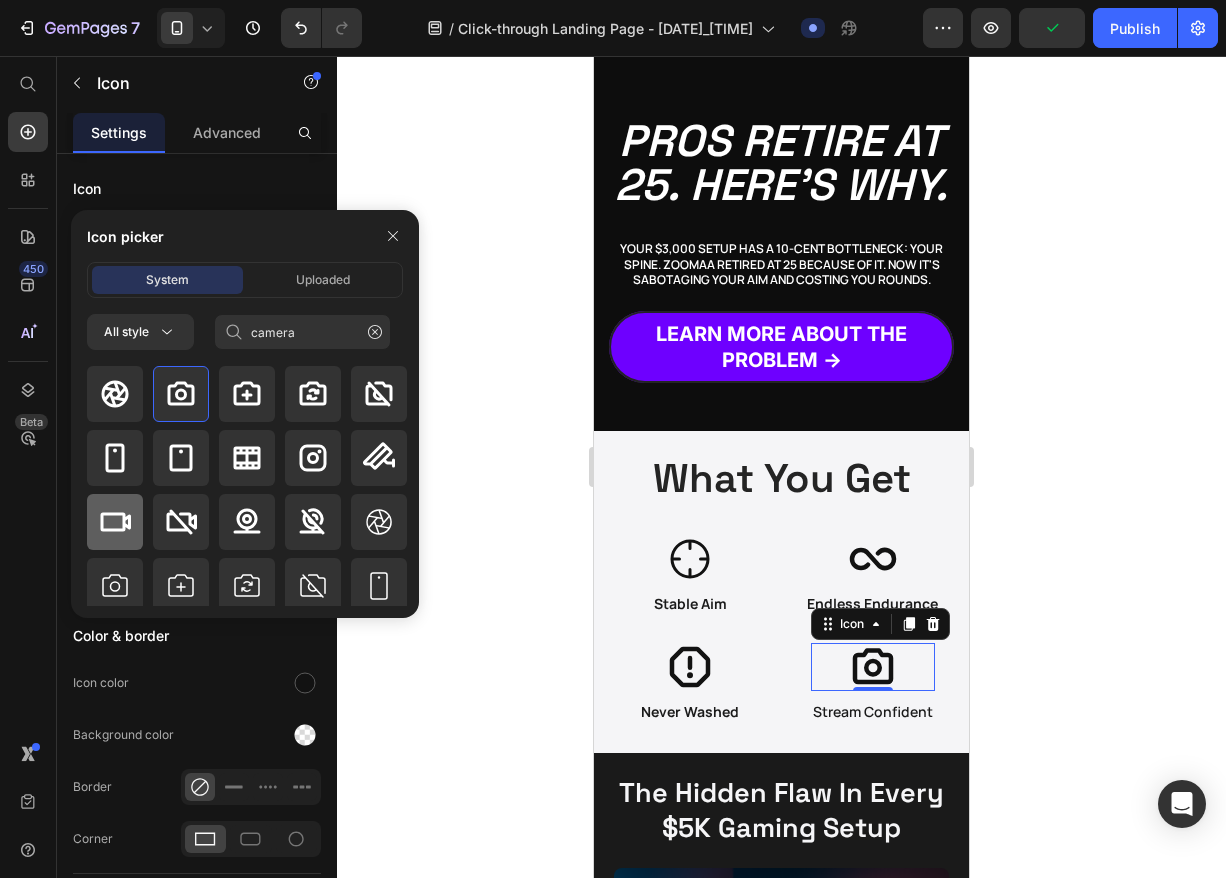 click 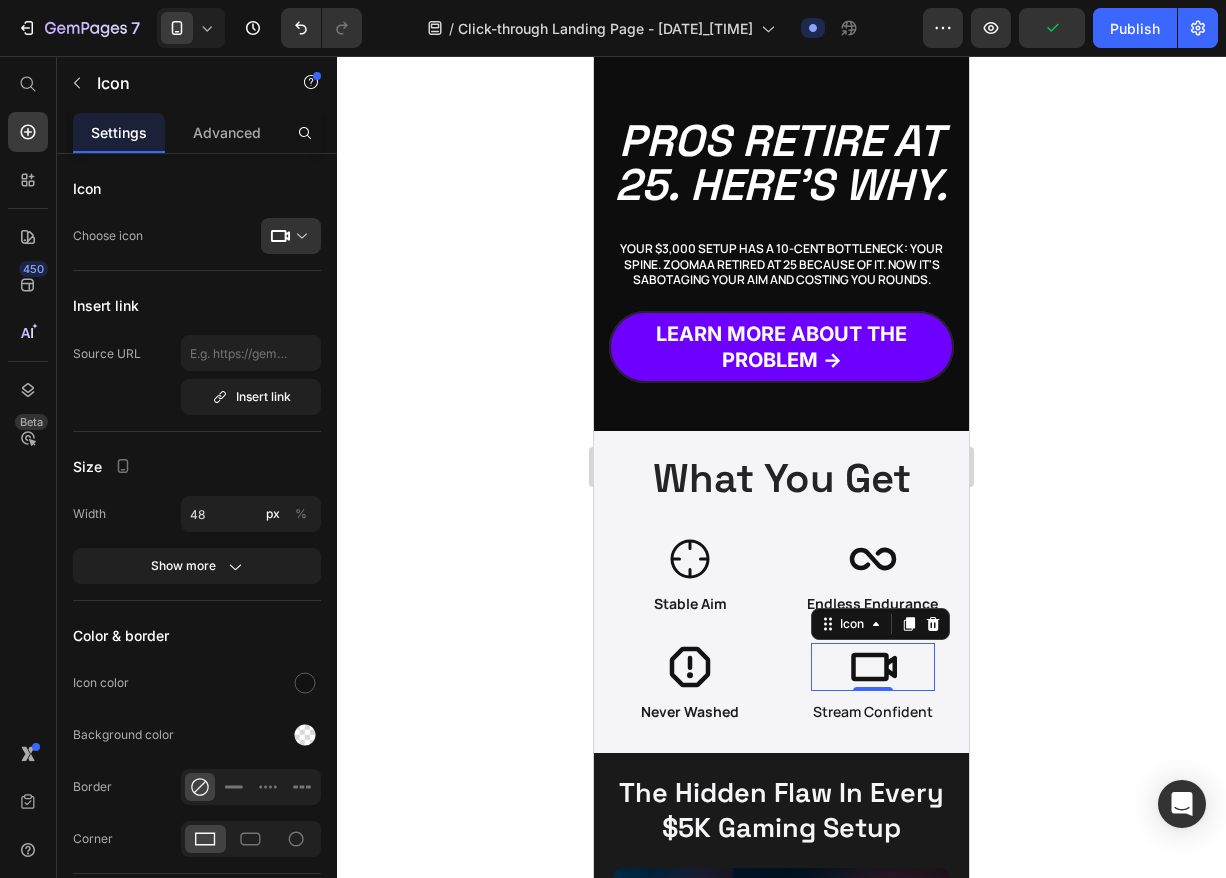 click 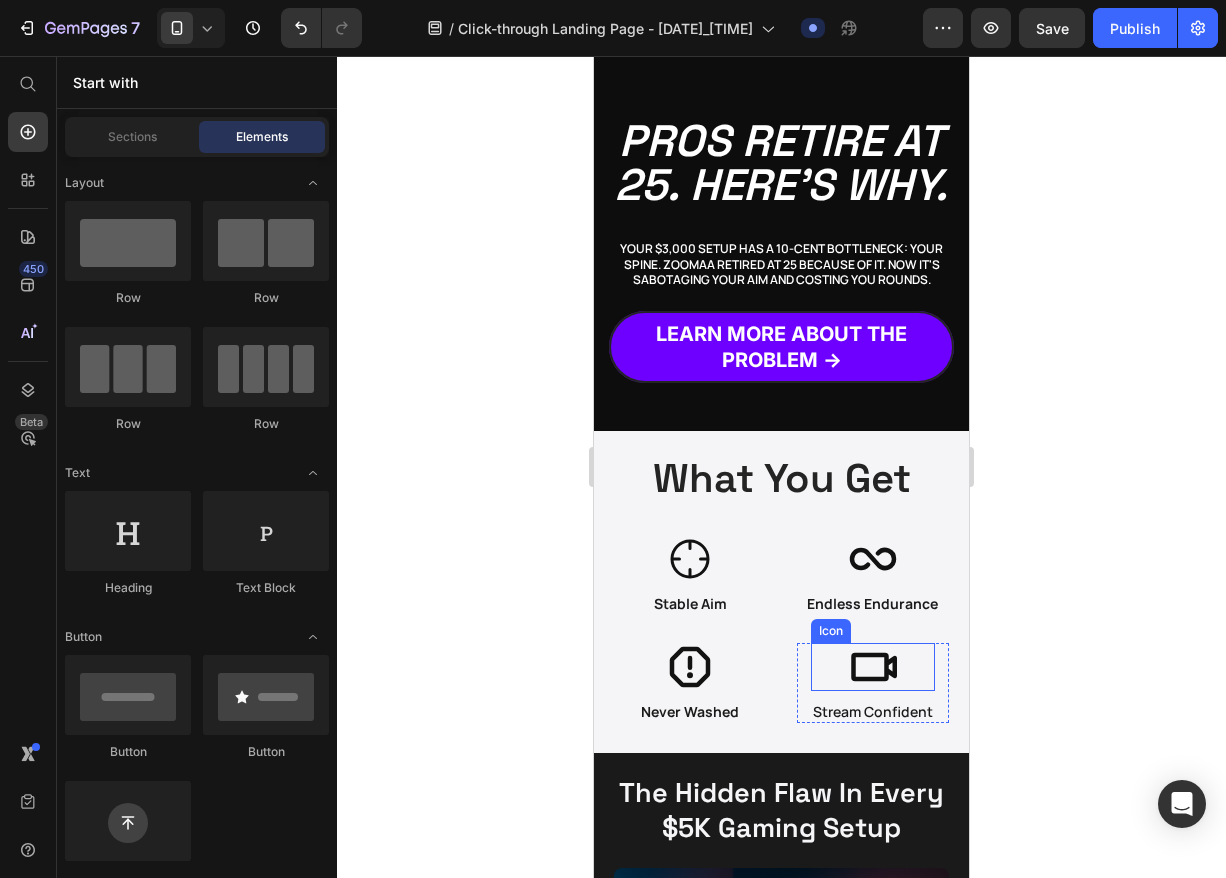 click 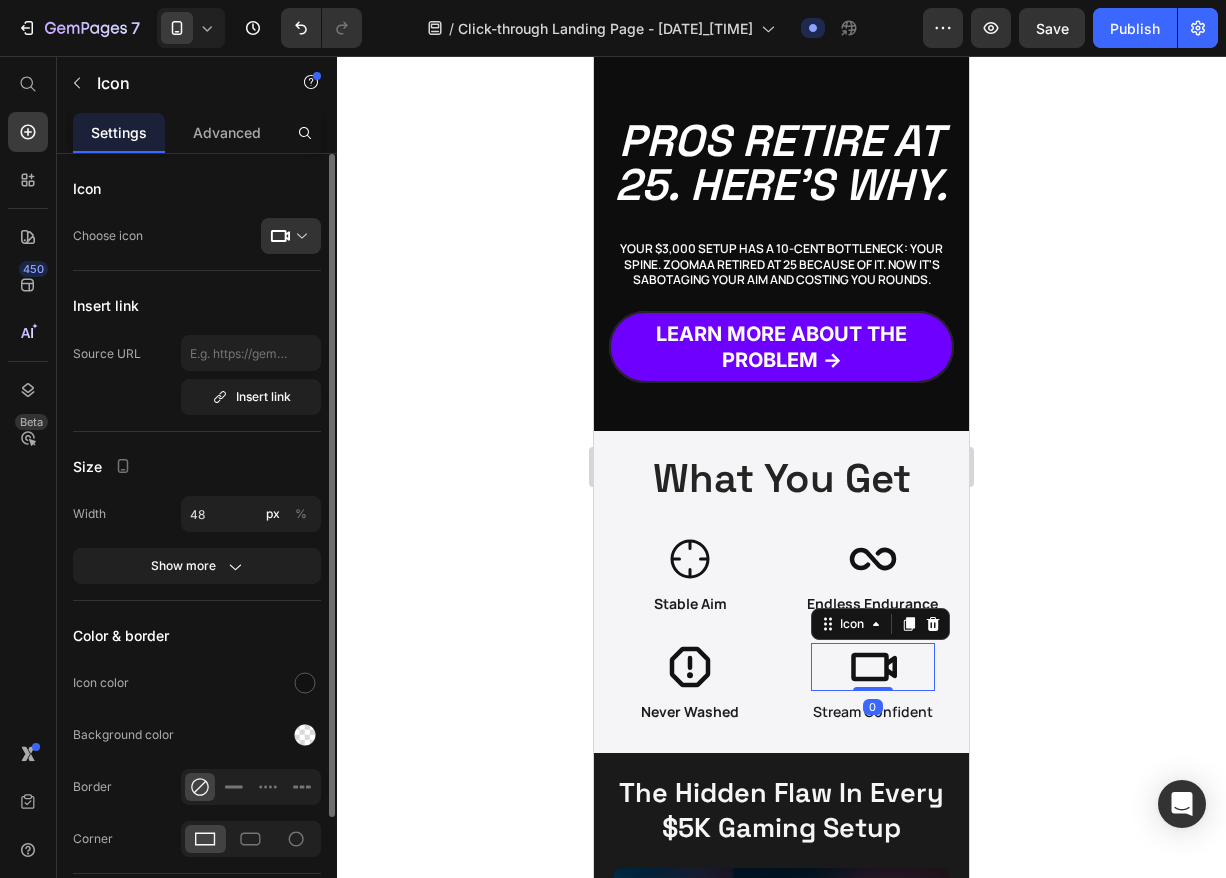 click on "Icon" at bounding box center (197, 188) 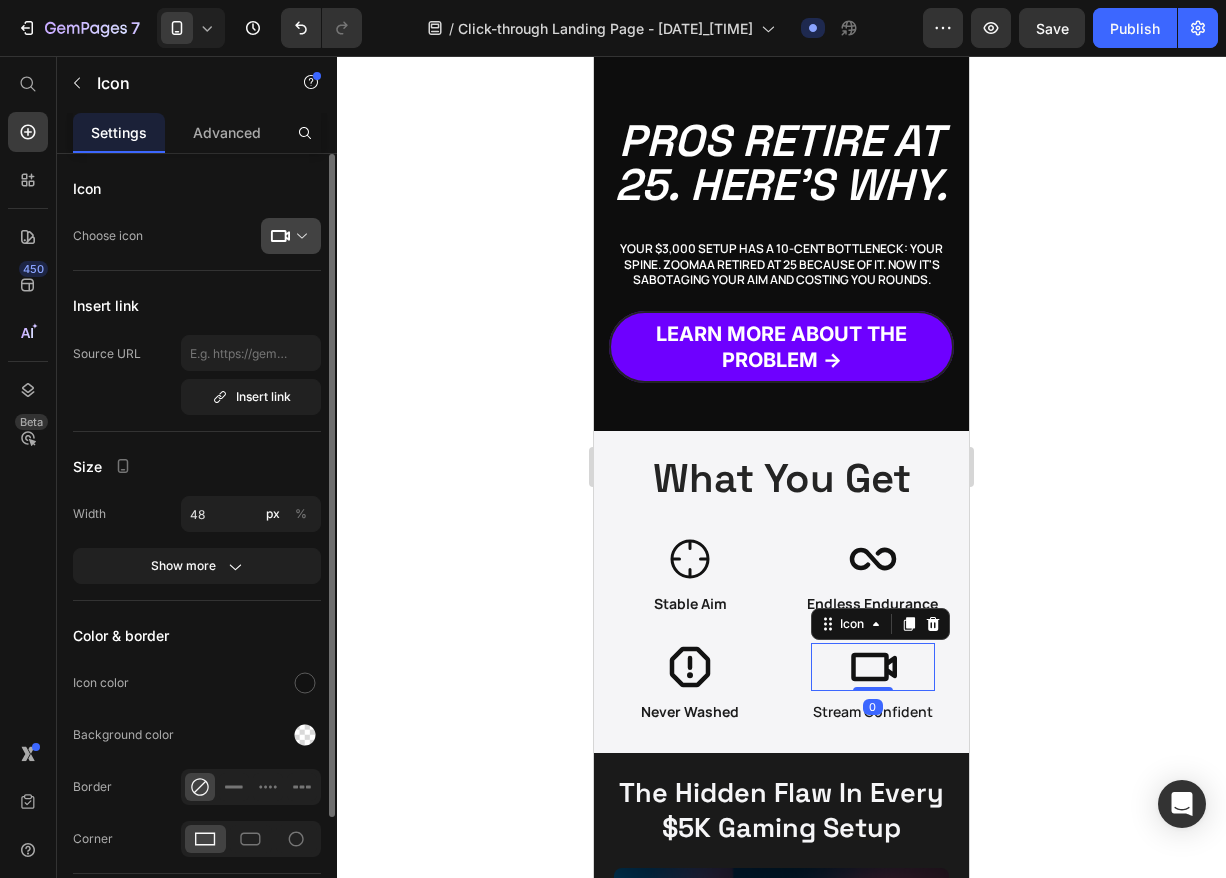 click 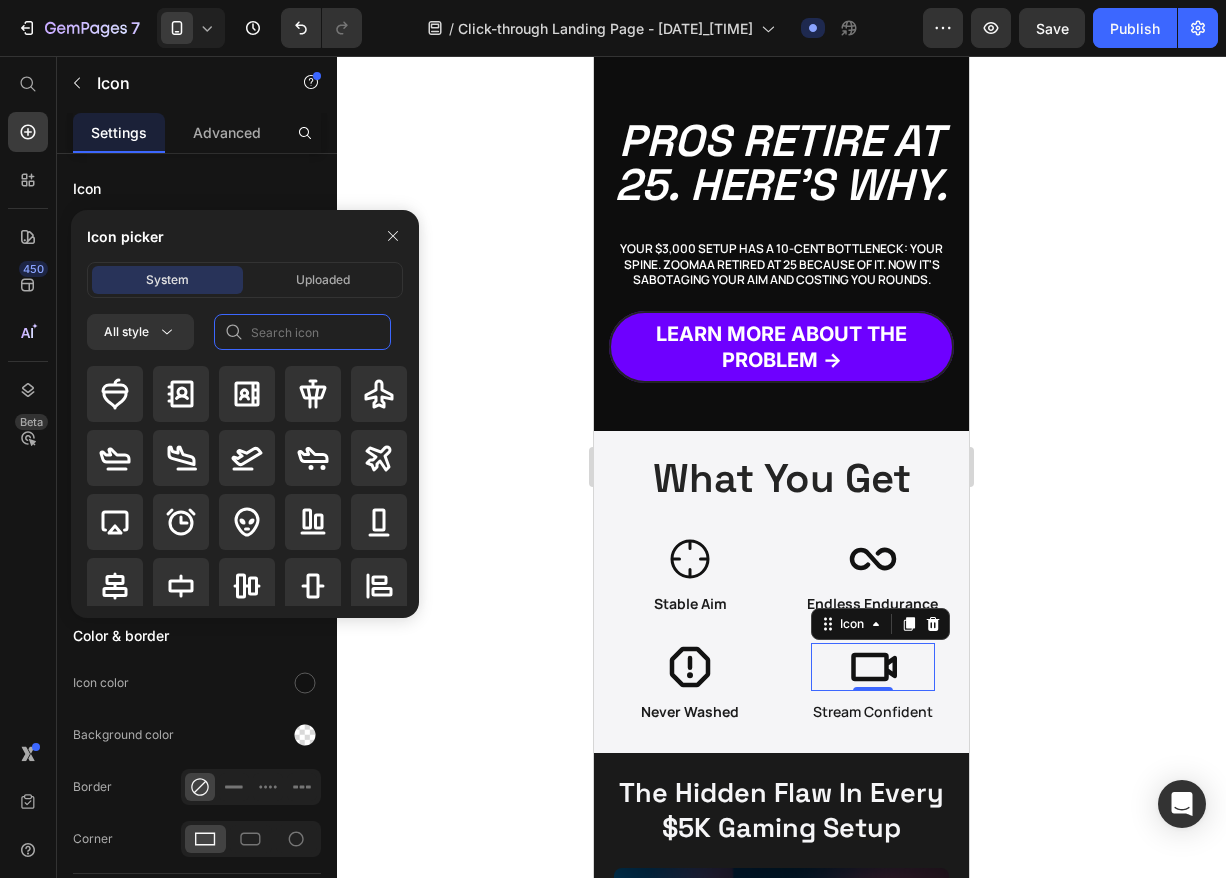click 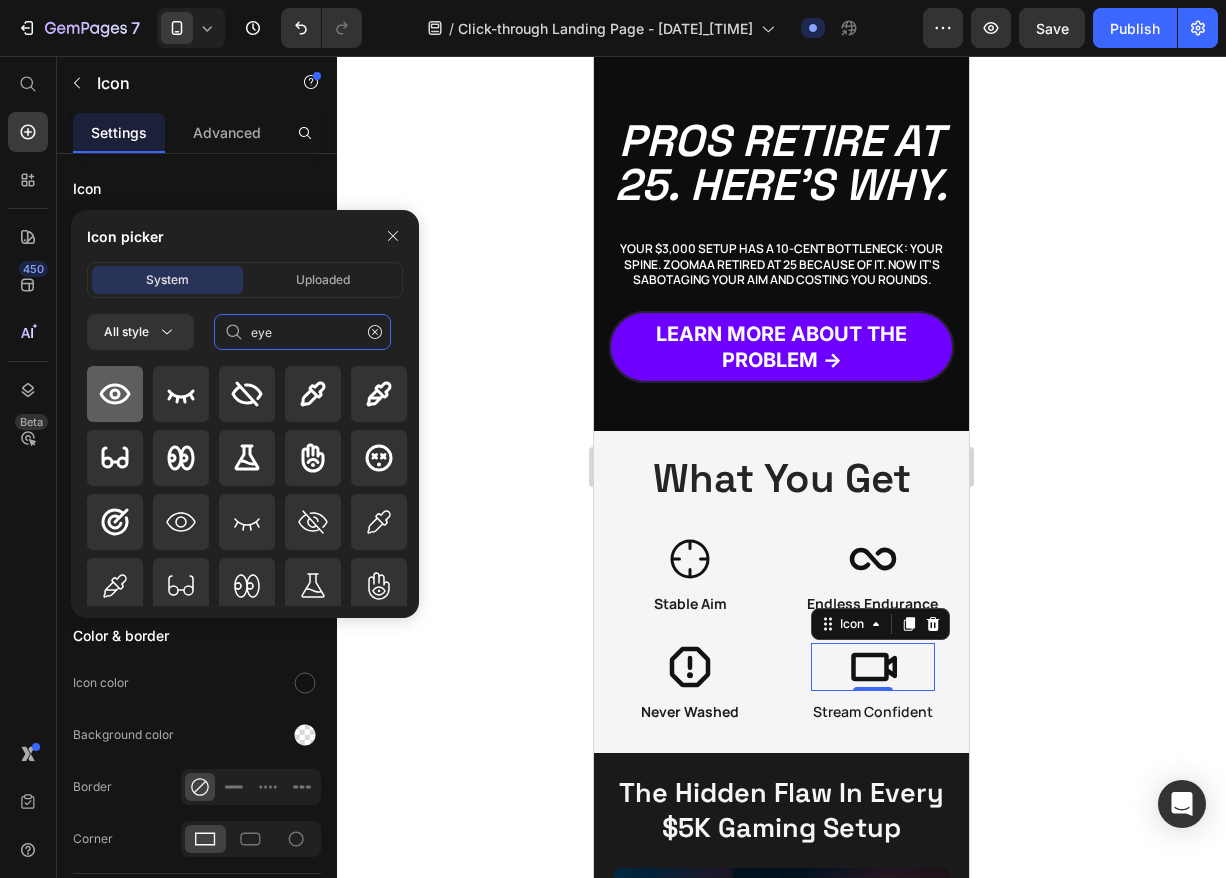 type on "eye" 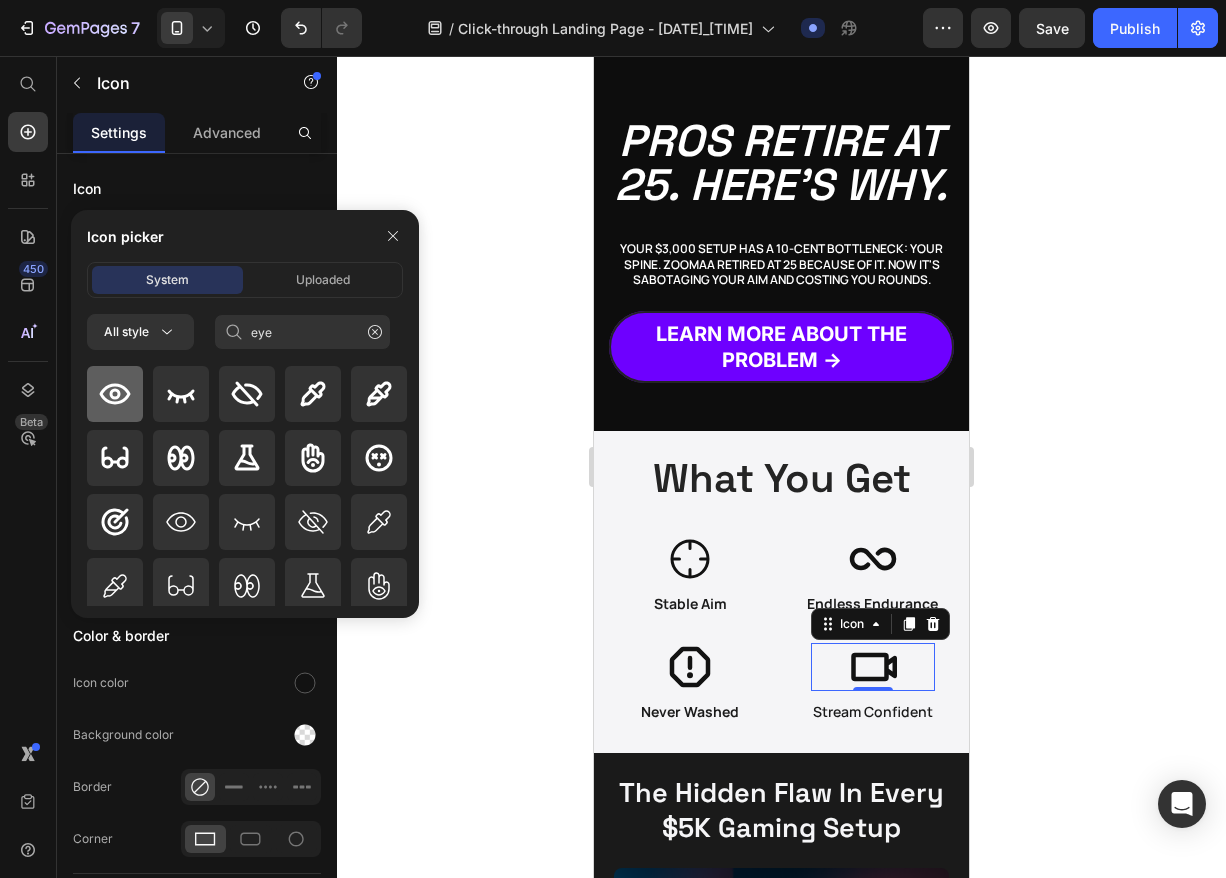 click 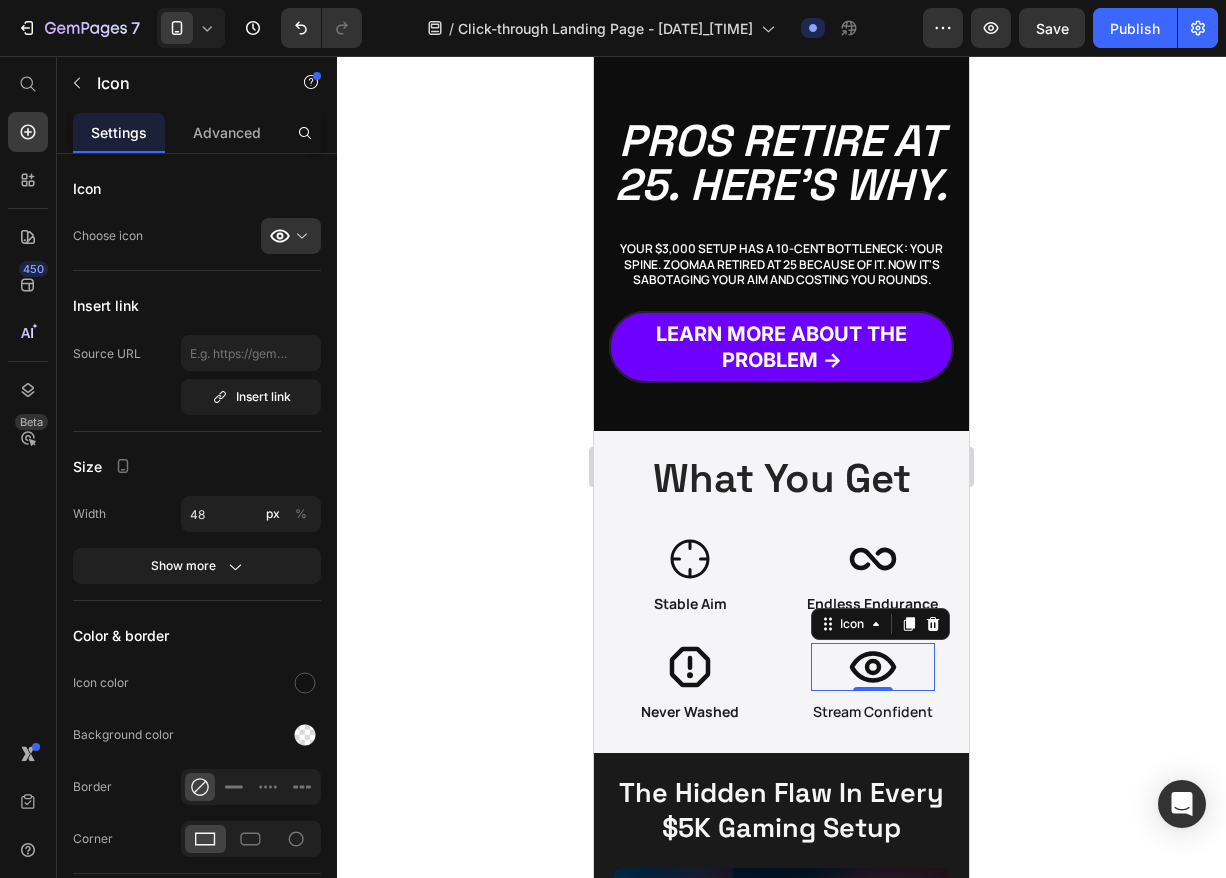 click 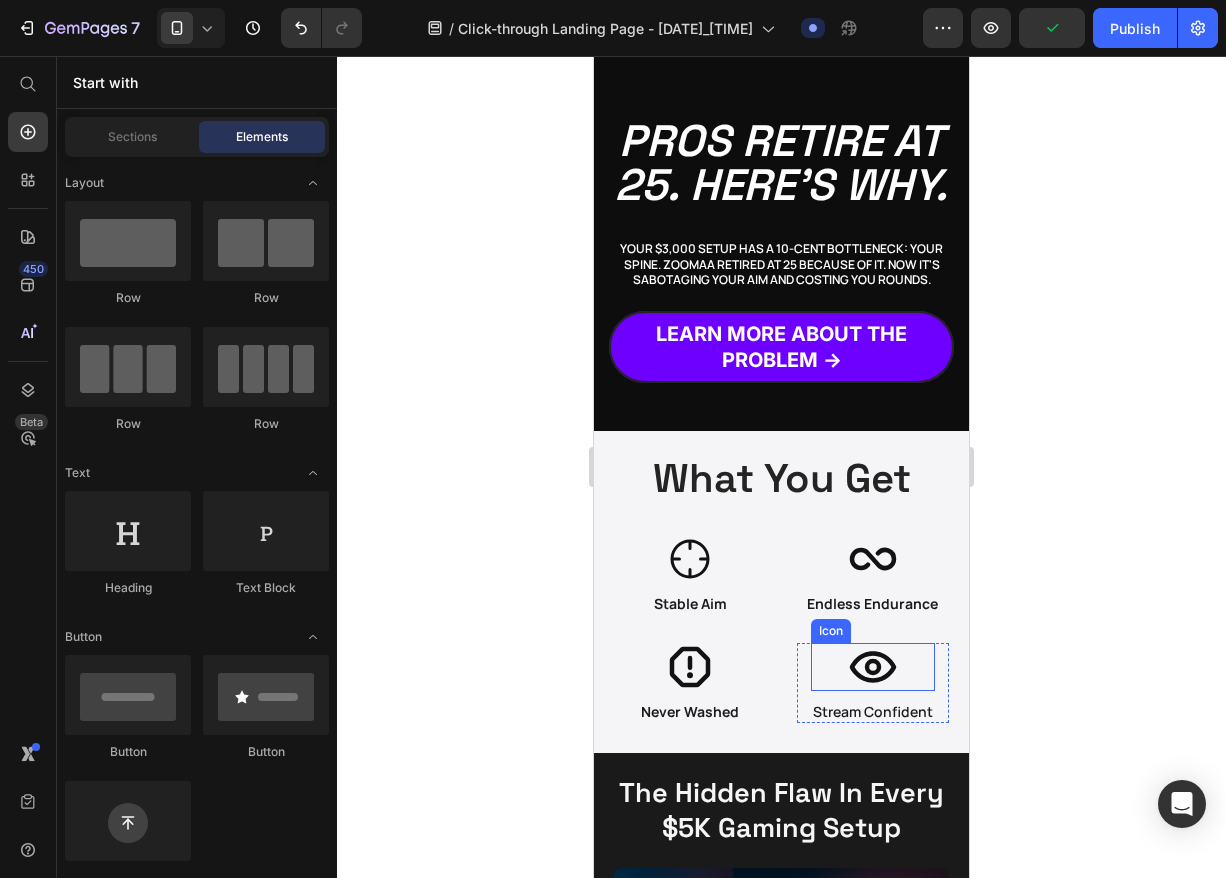 click 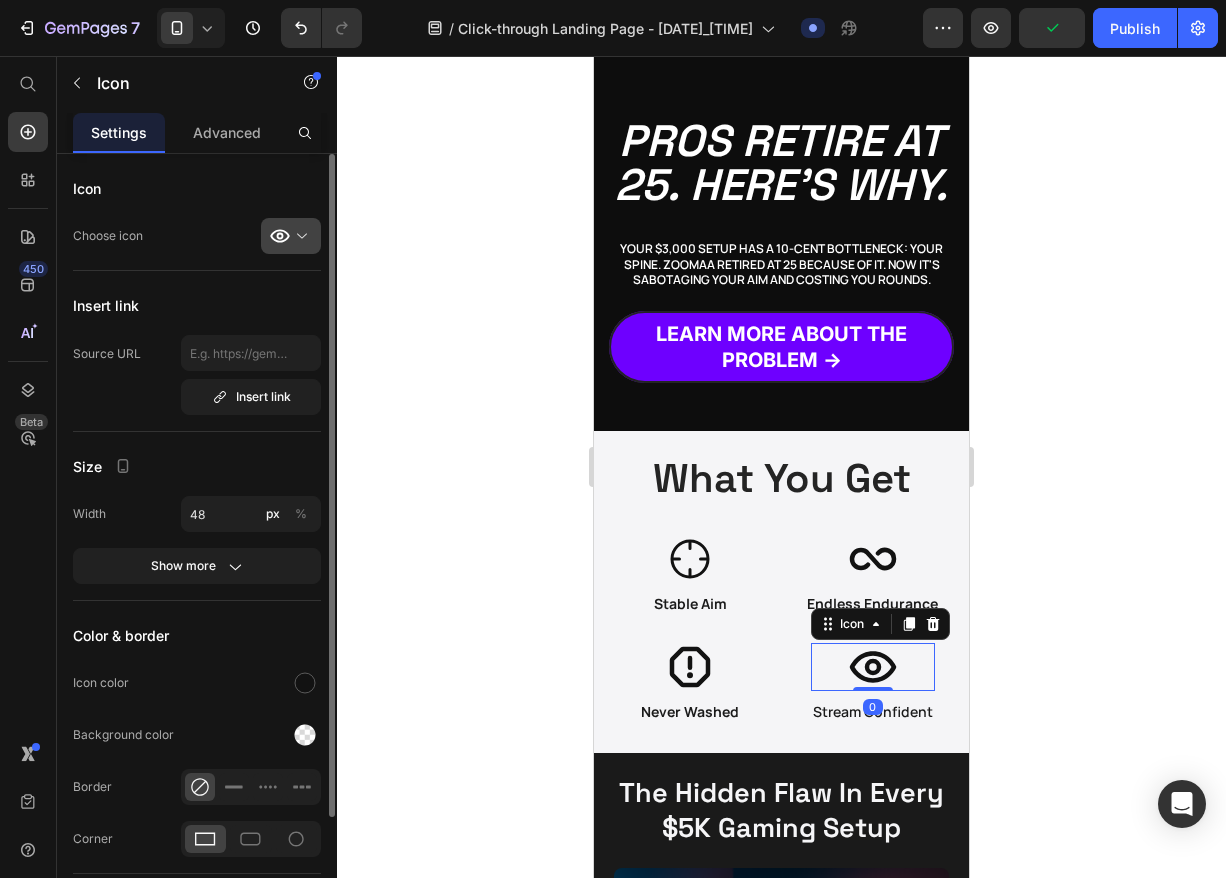 click at bounding box center [299, 236] 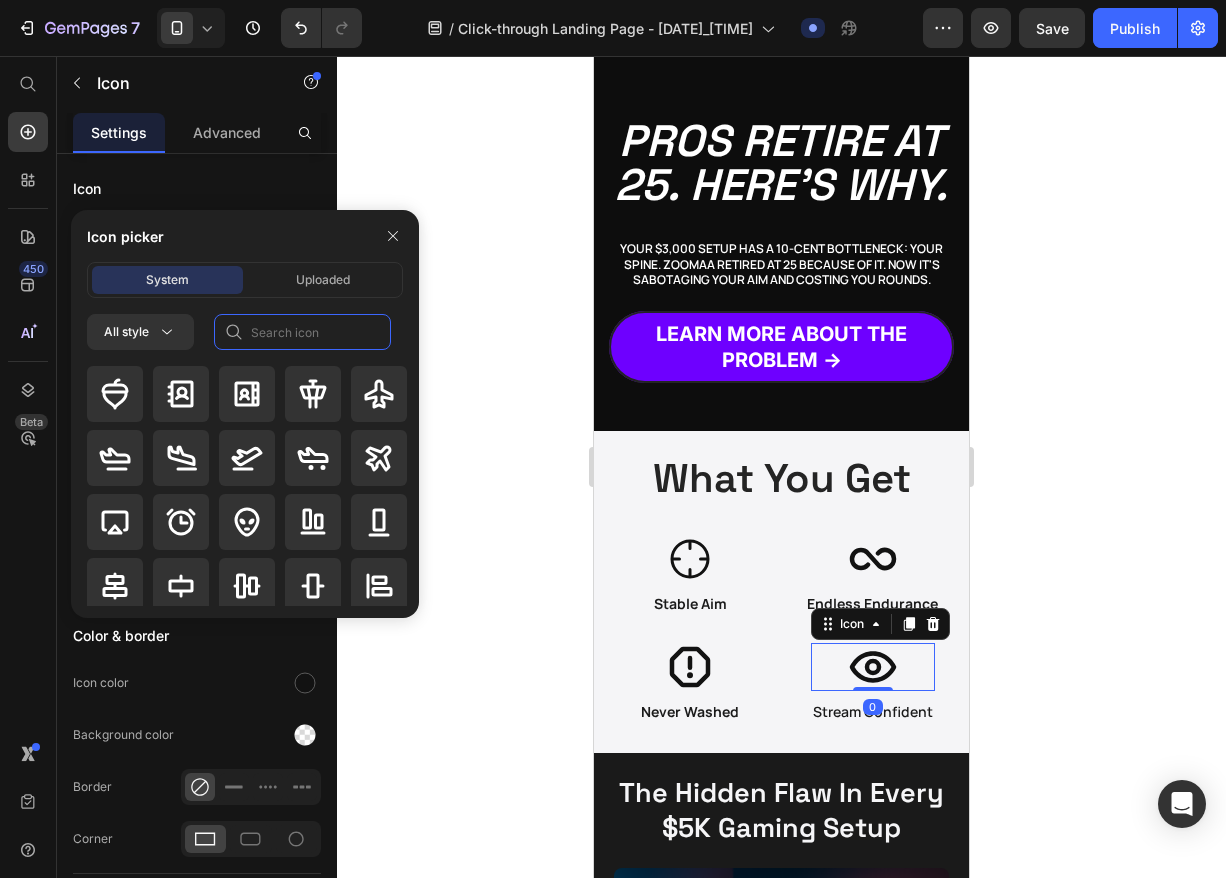 click 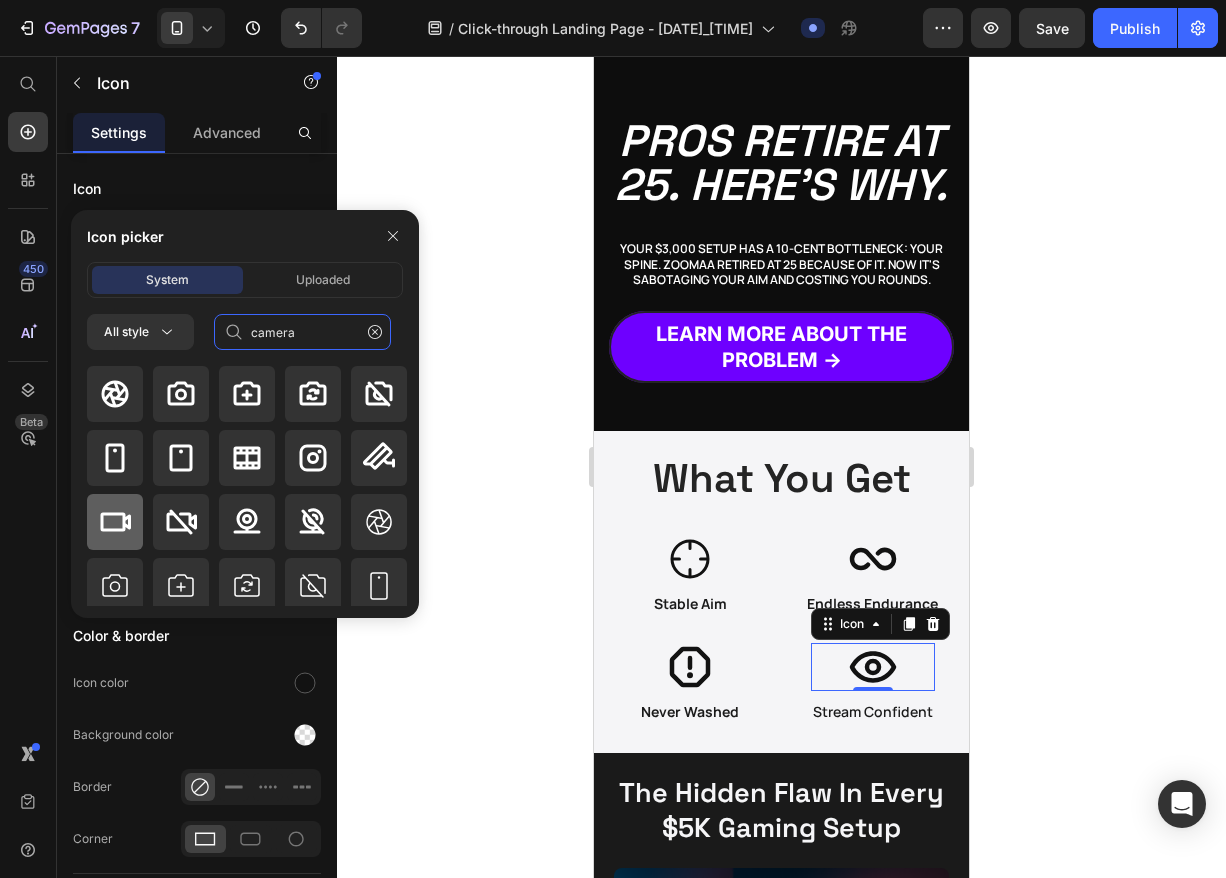type on "camera" 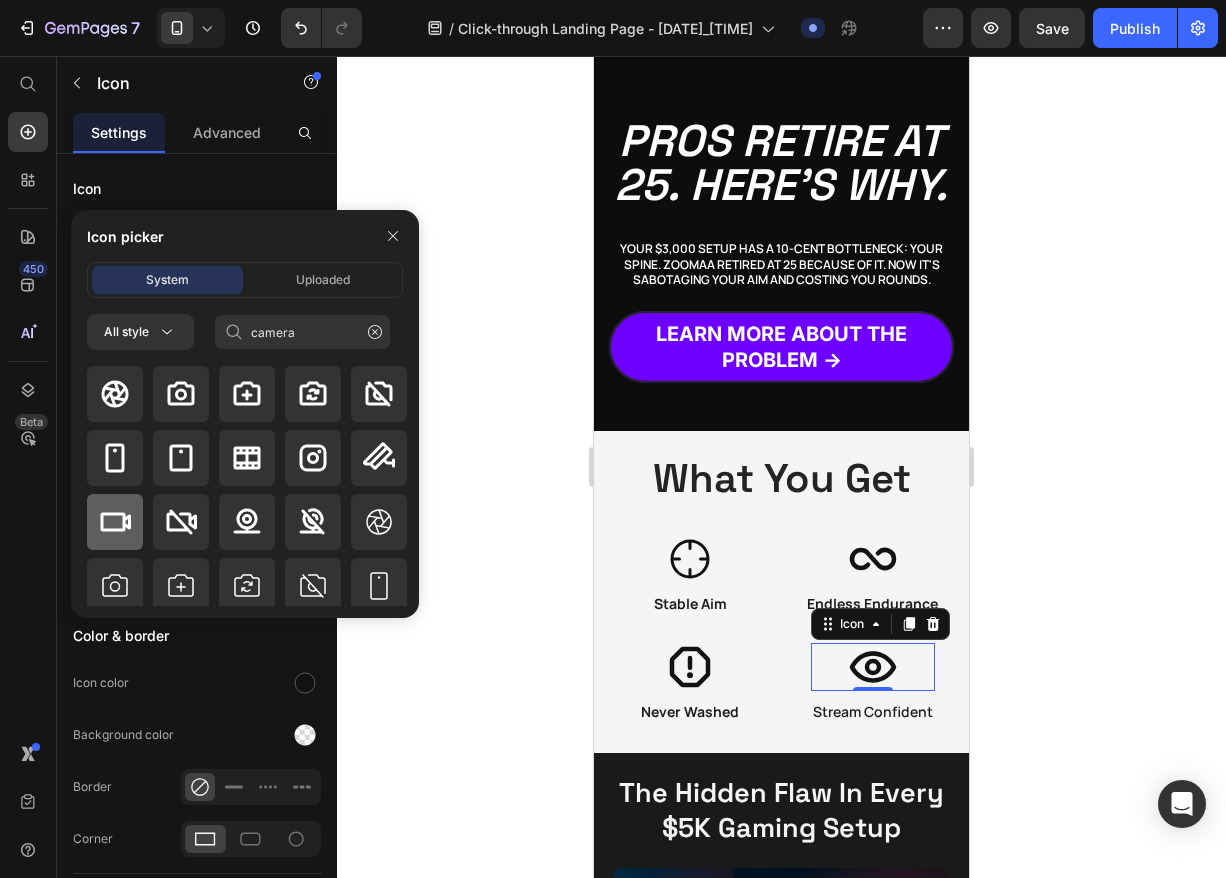 click 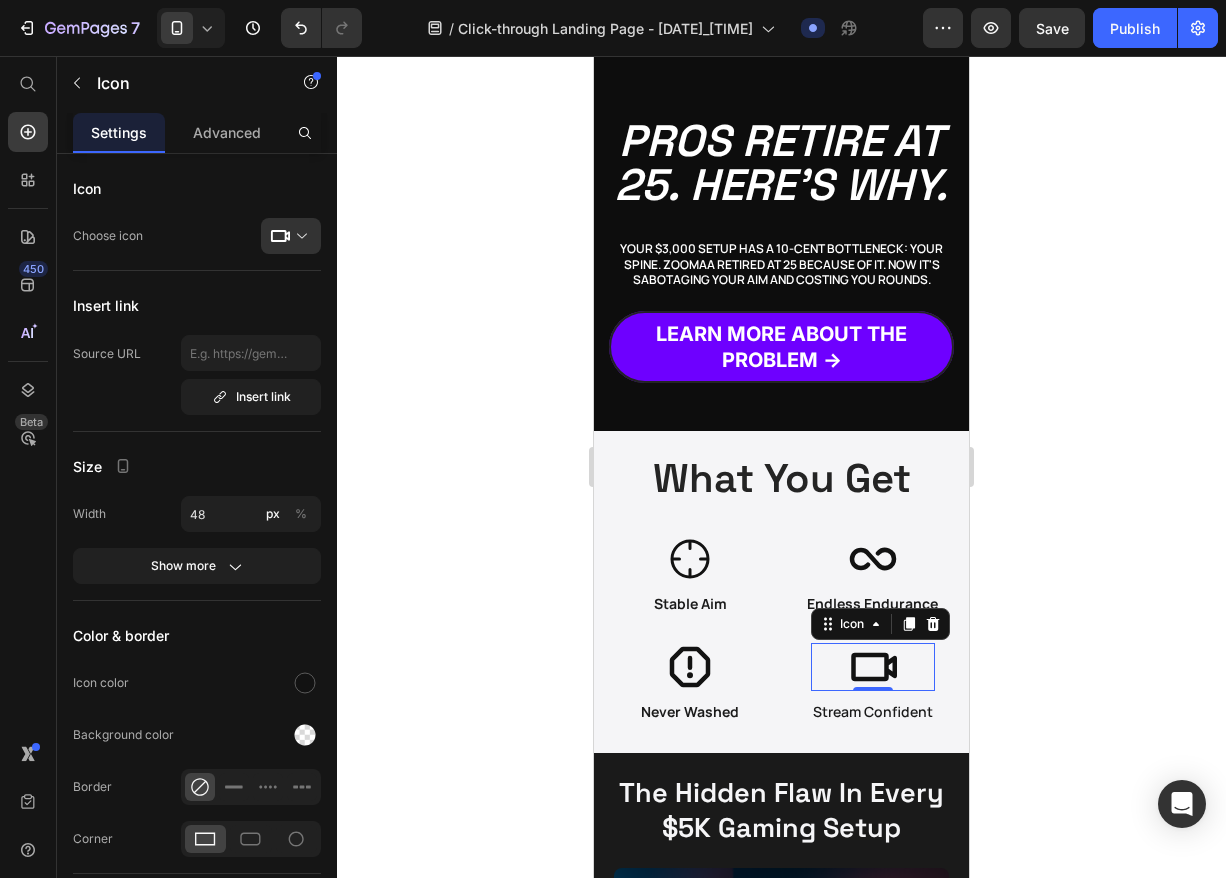 click 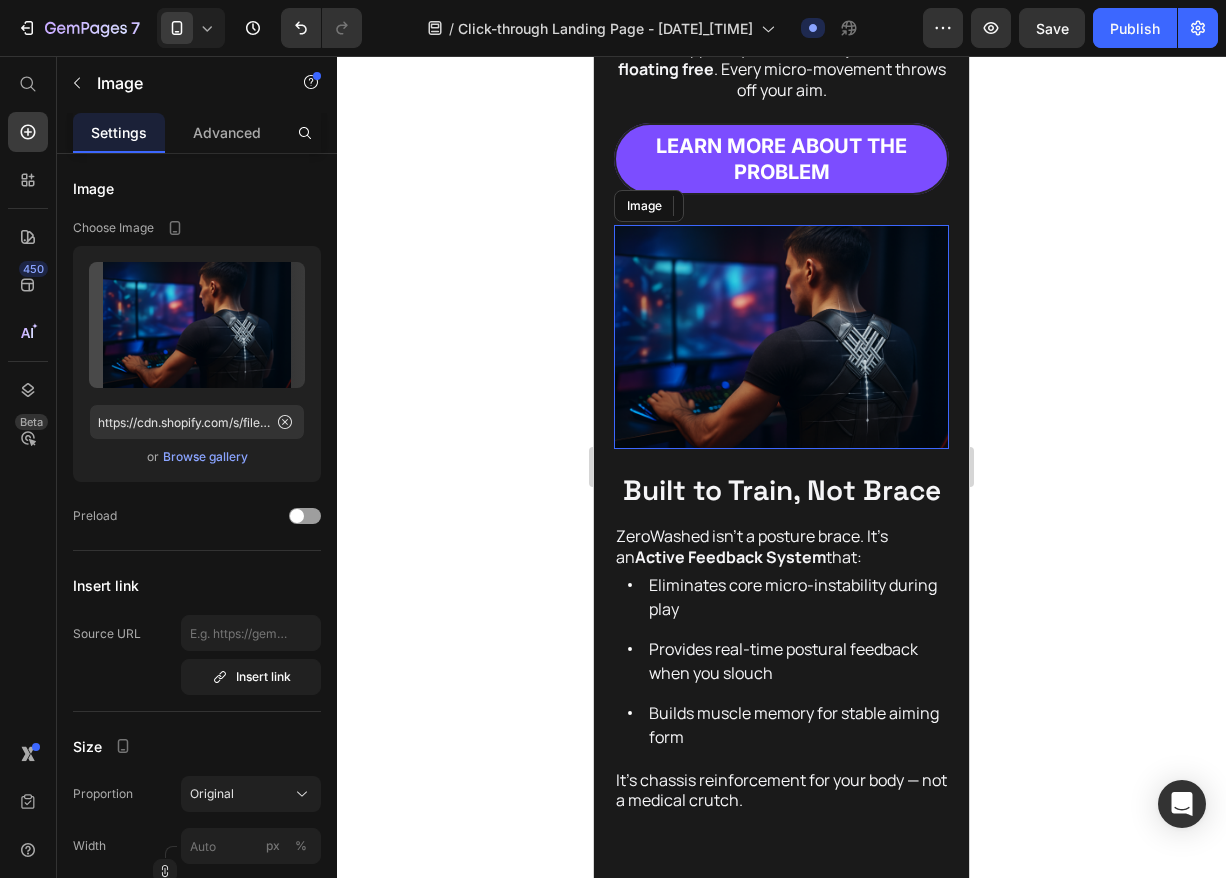click at bounding box center (781, 336) 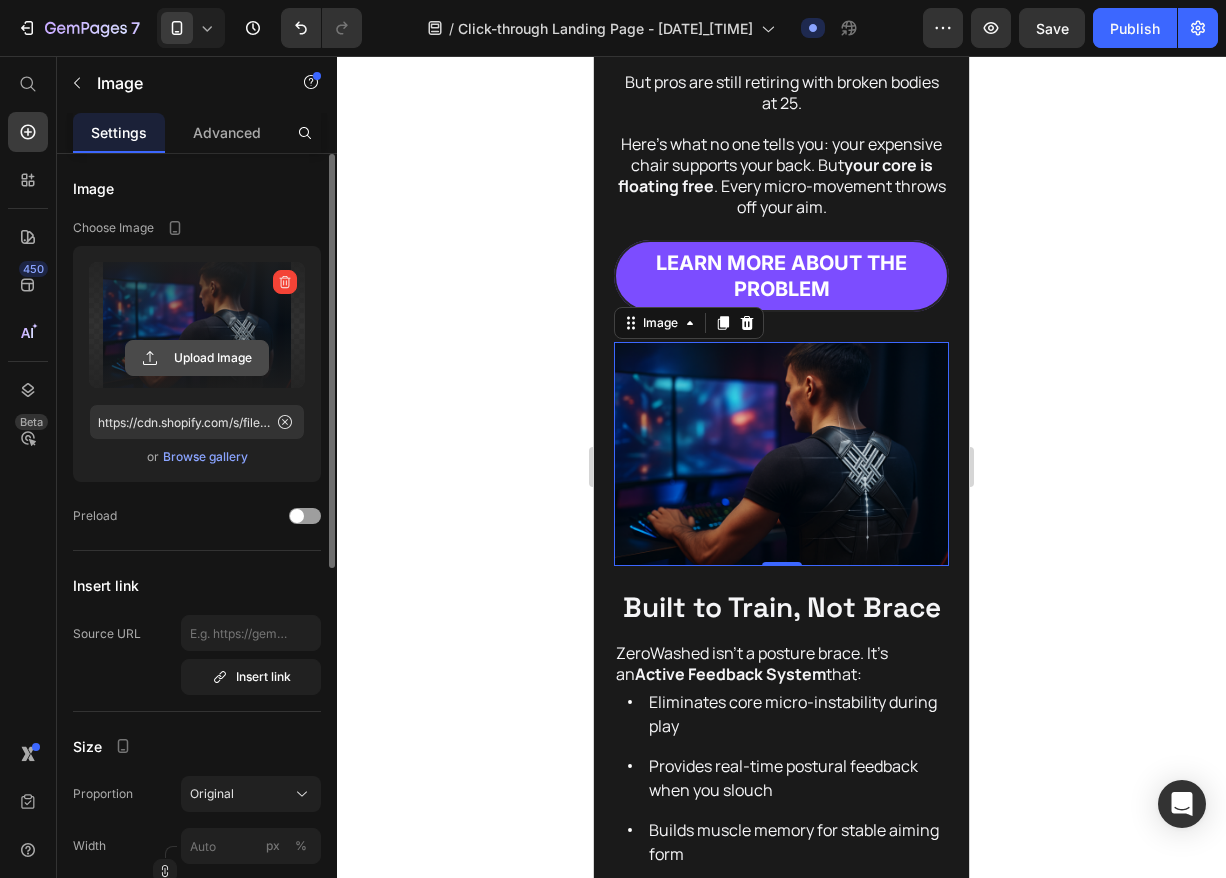 click 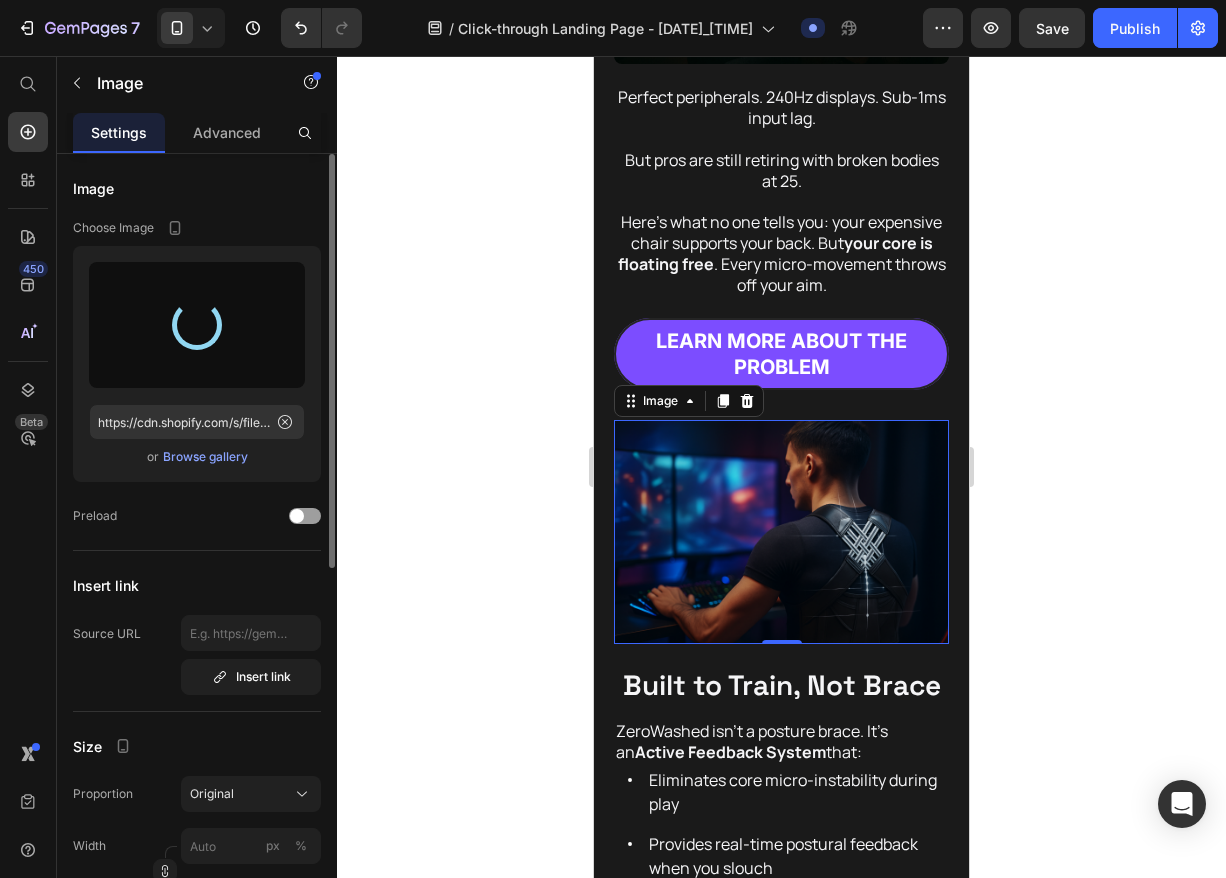 scroll, scrollTop: 1103, scrollLeft: 0, axis: vertical 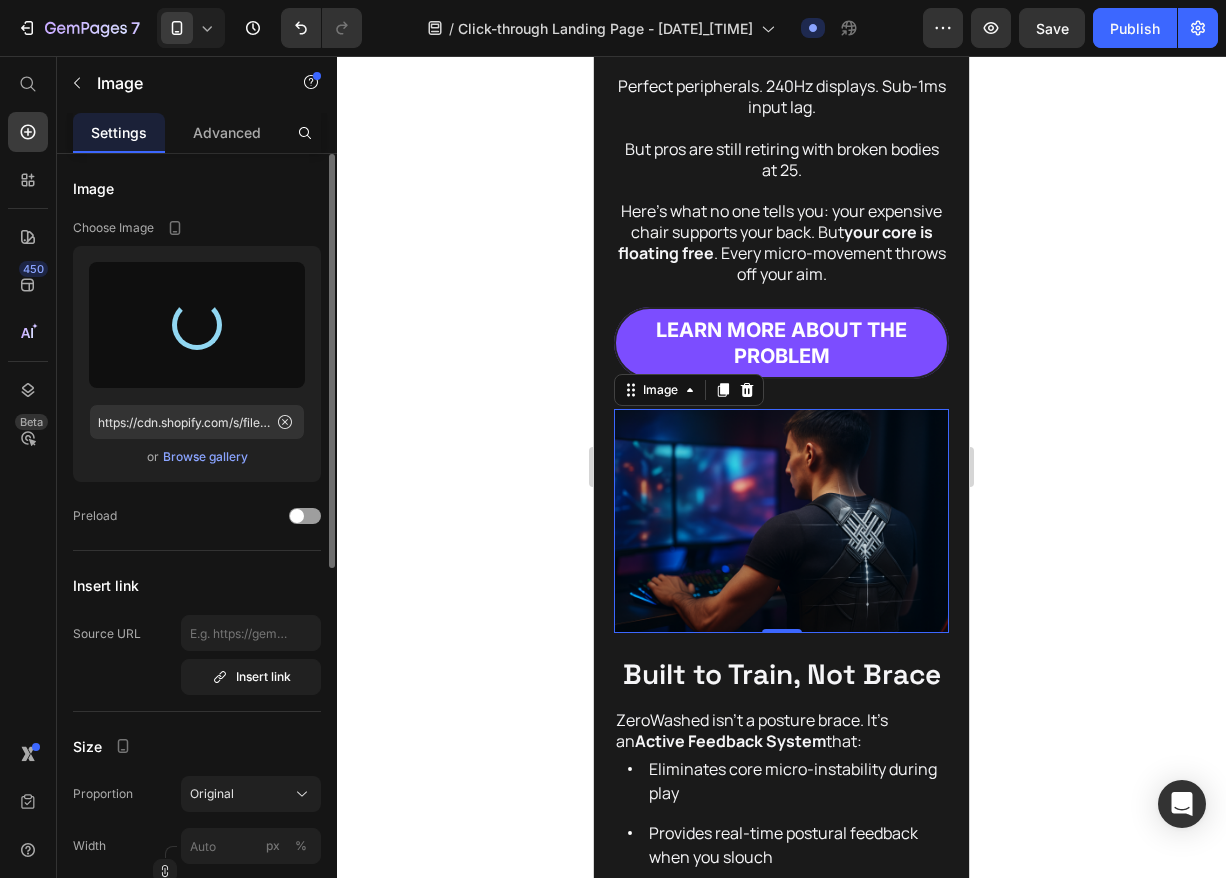 type on "https://cdn.shopify.com/s/files/1/0769/1200/1266/files/gempages_575180249562612580-5f42529d-51e5-46e2-8253-3c97b5cf6e43.png" 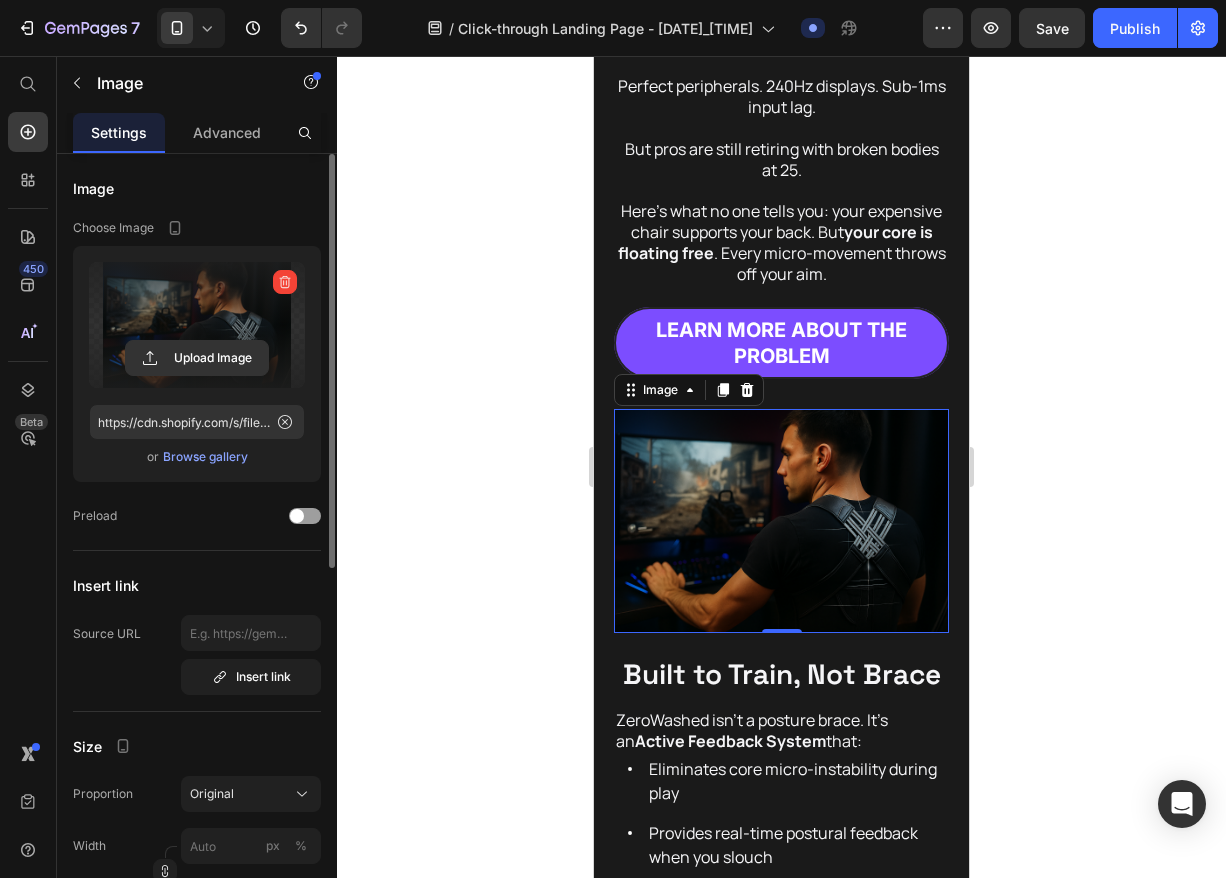 click 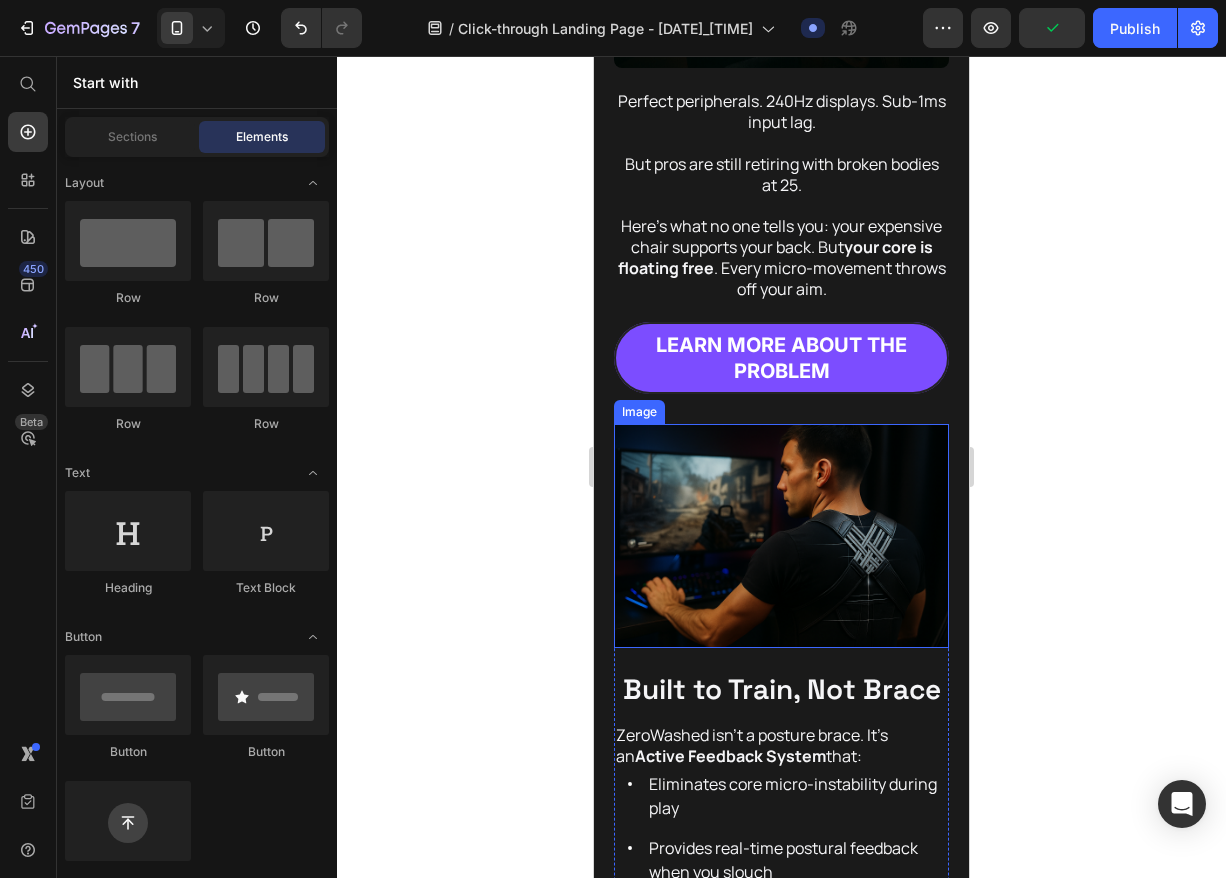 scroll, scrollTop: 1101, scrollLeft: 0, axis: vertical 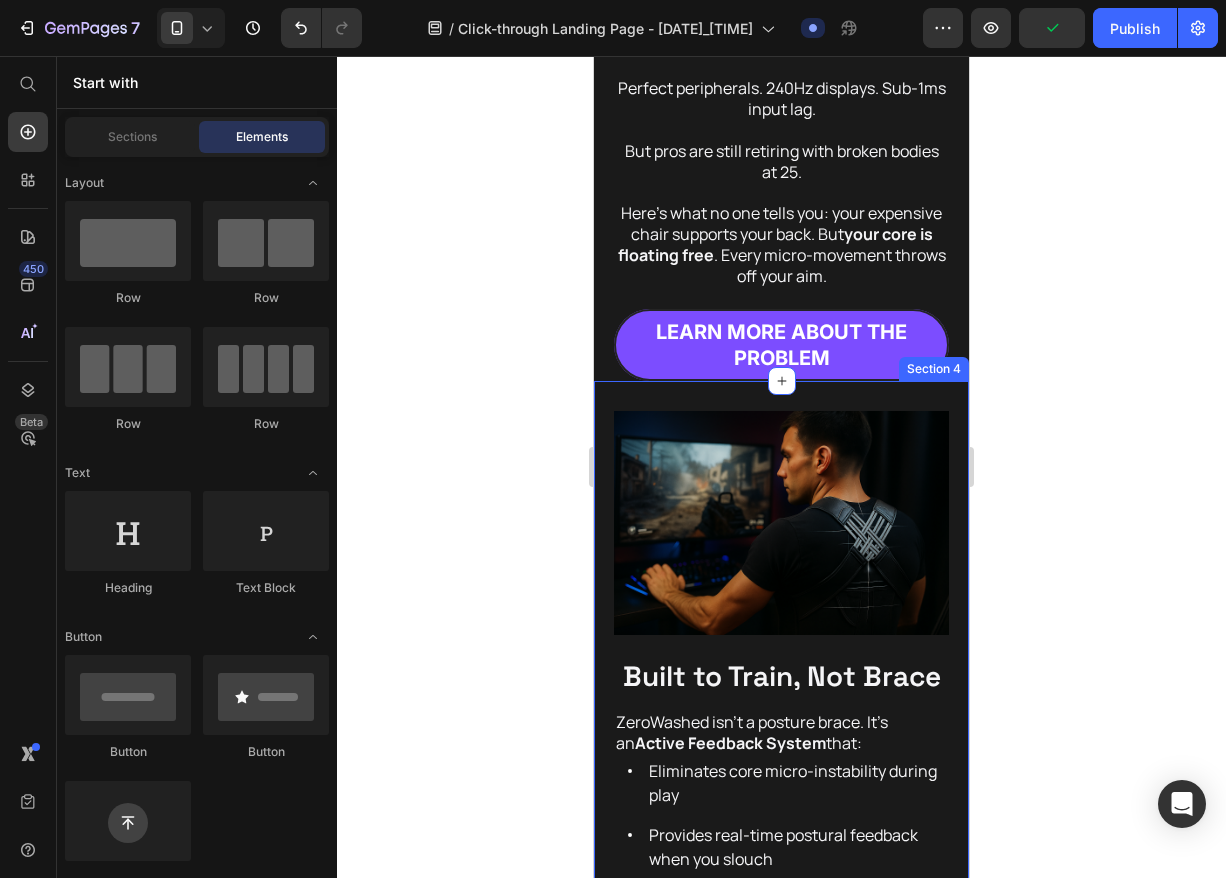 click 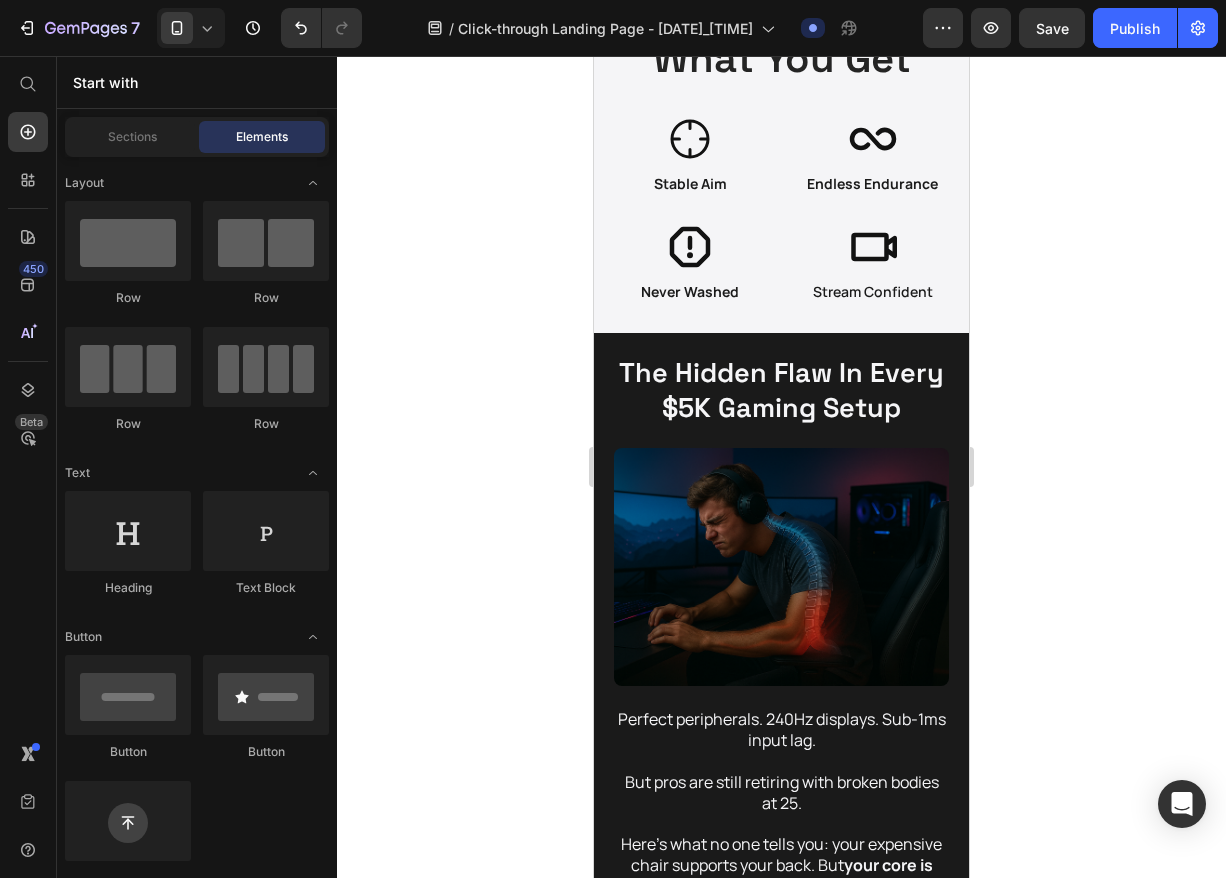 scroll, scrollTop: 301, scrollLeft: 0, axis: vertical 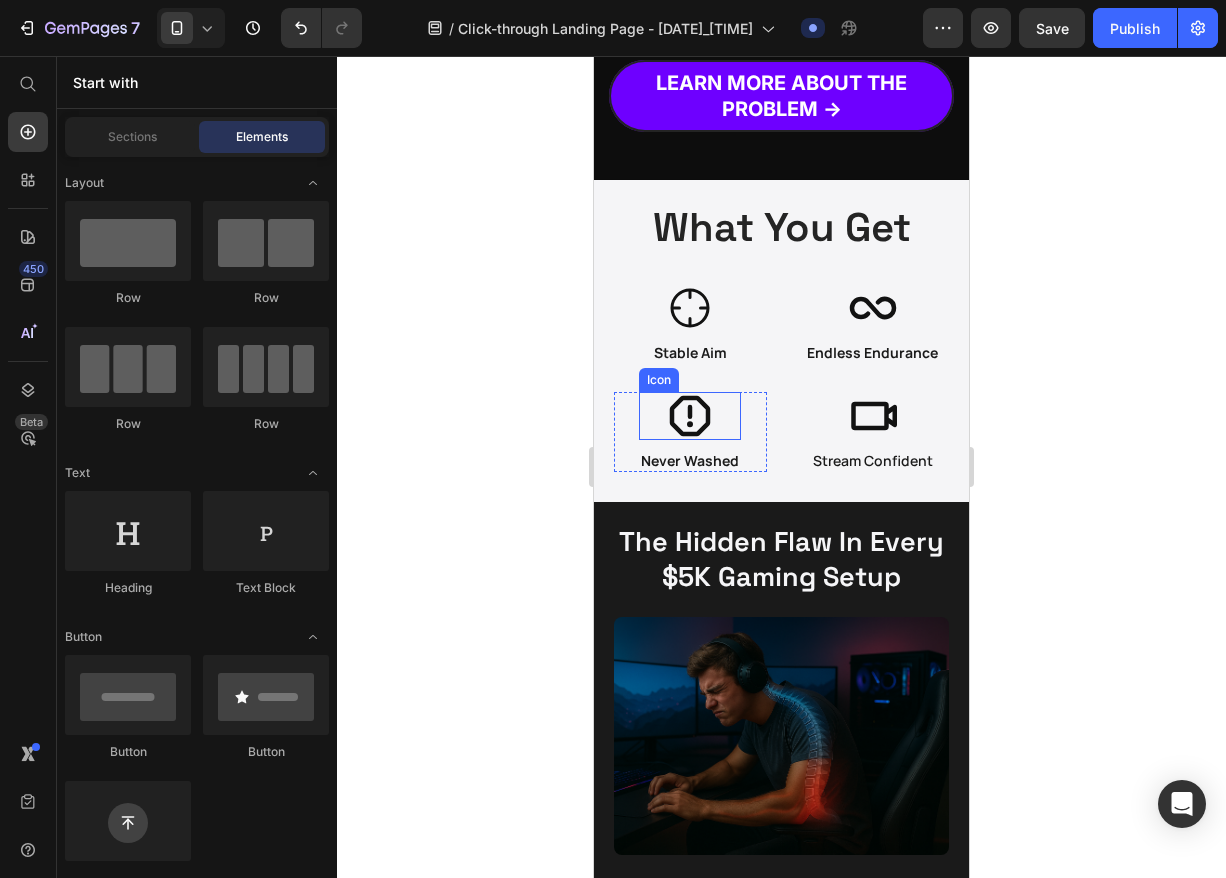 click 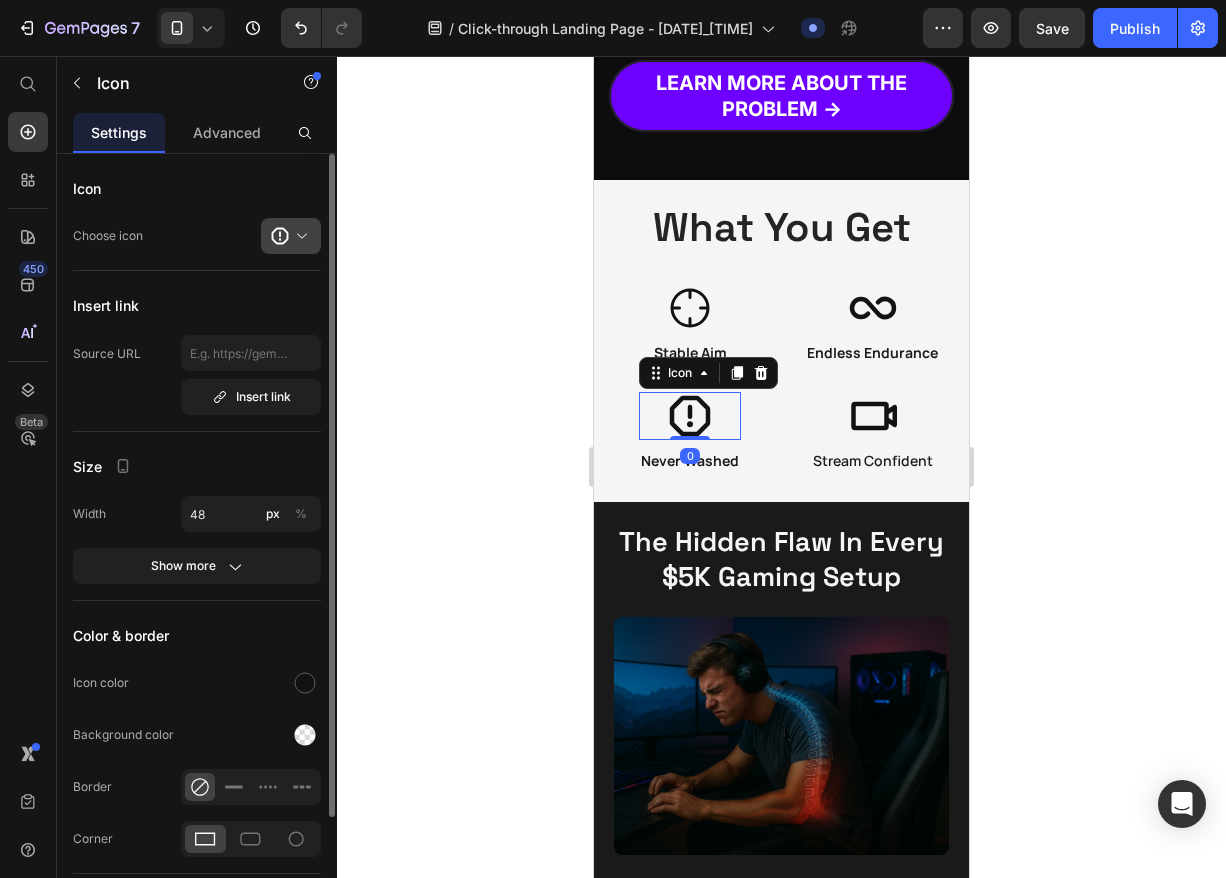 click at bounding box center [299, 236] 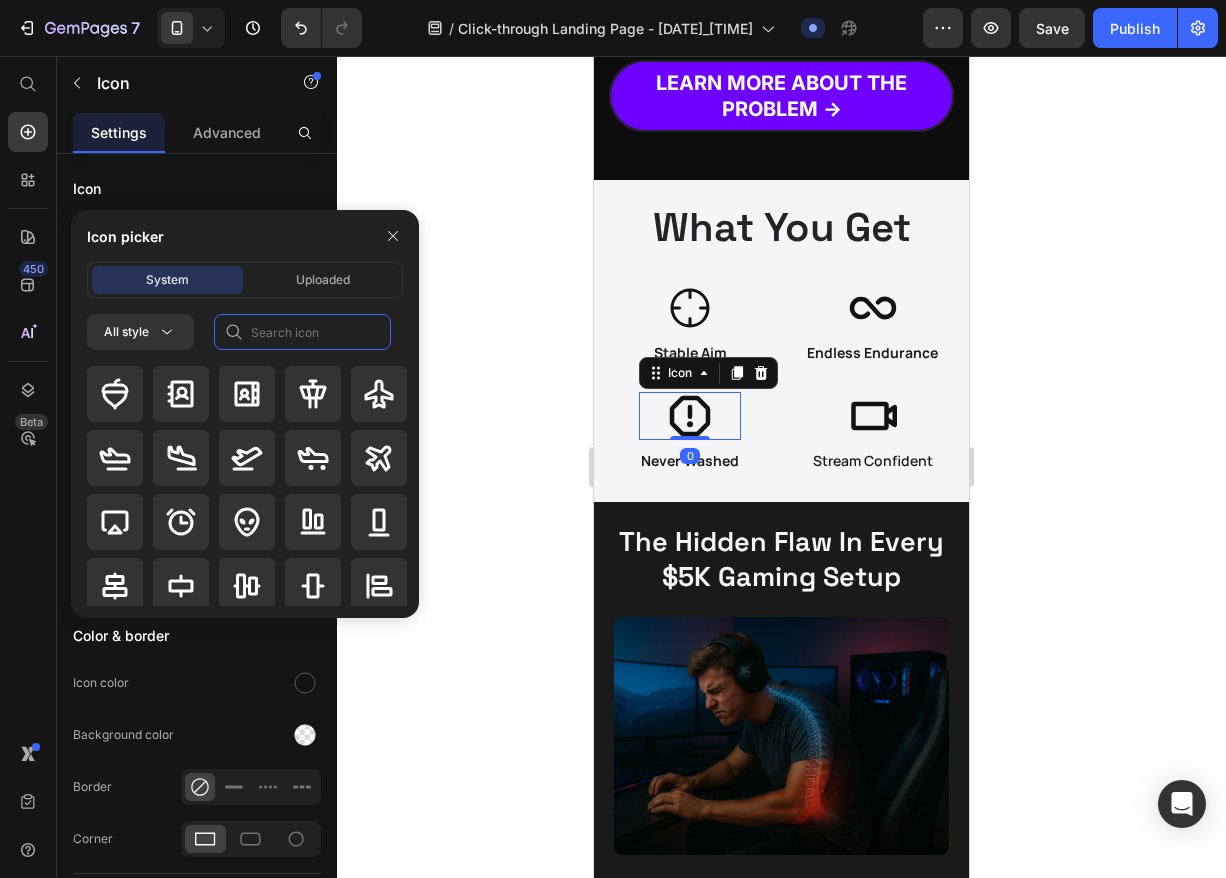 click 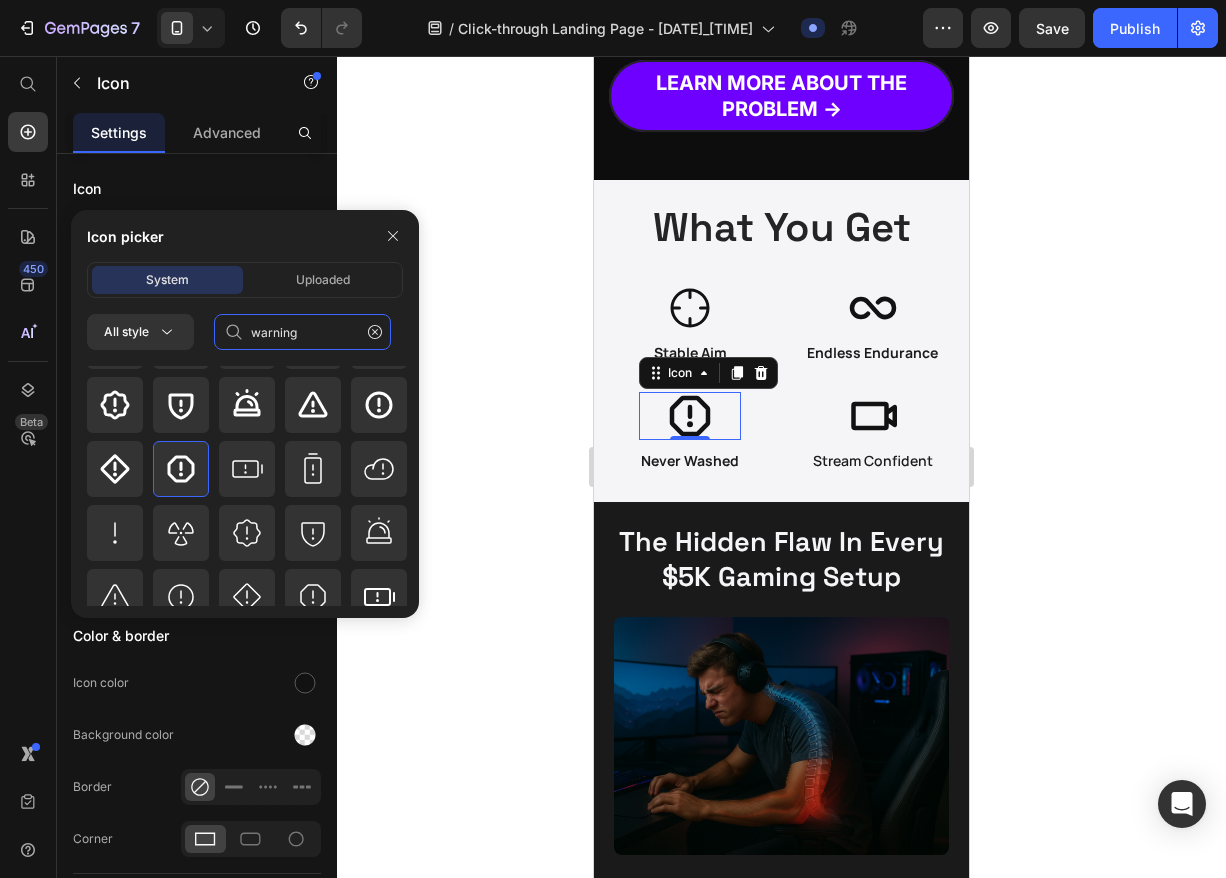 scroll, scrollTop: 0, scrollLeft: 0, axis: both 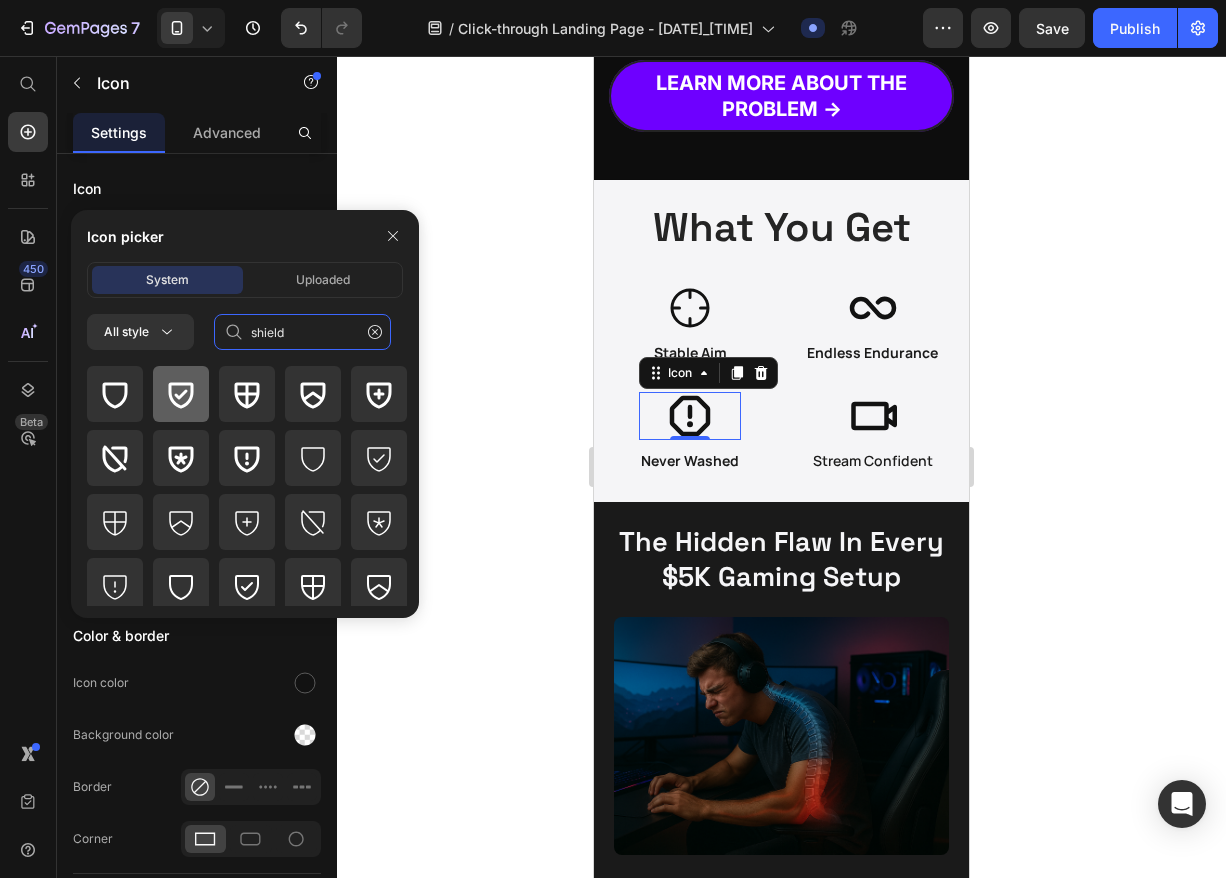 type on "shield" 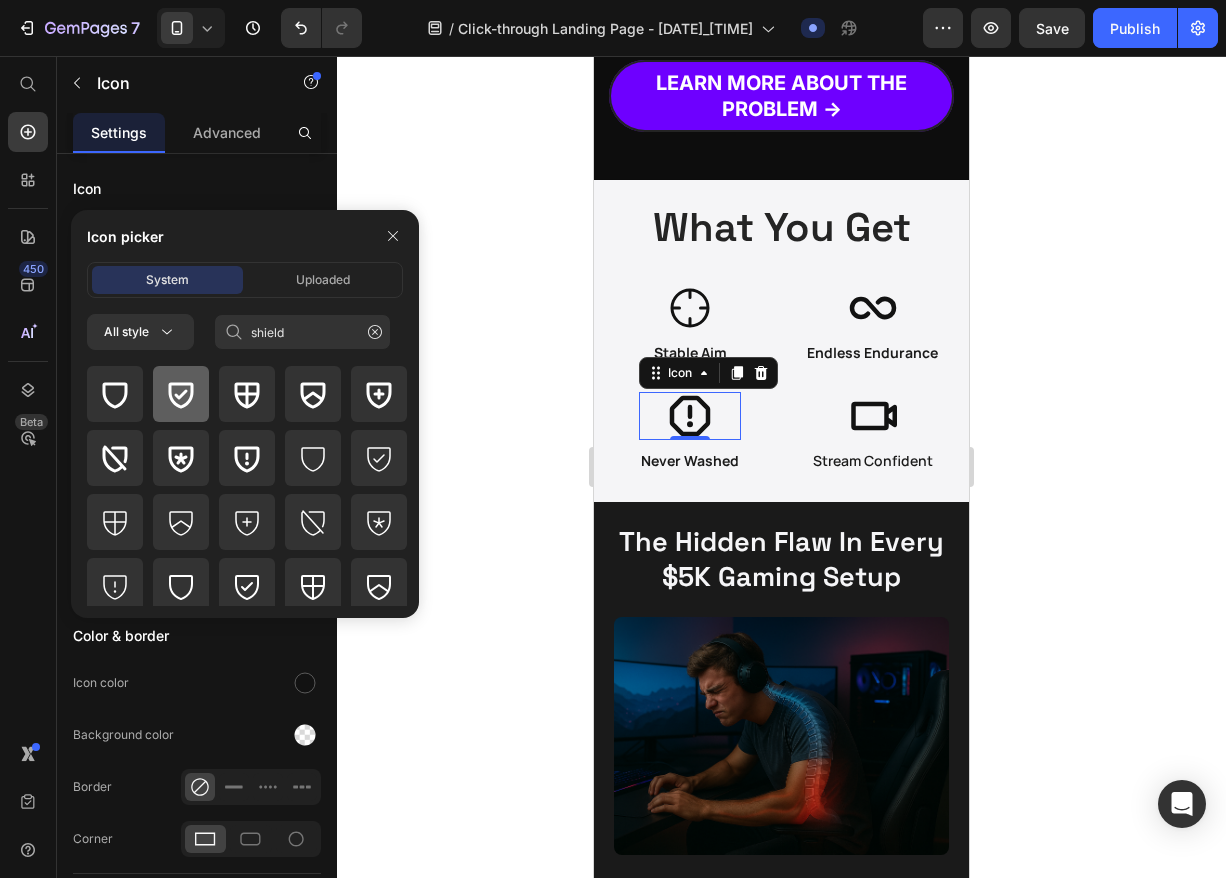click 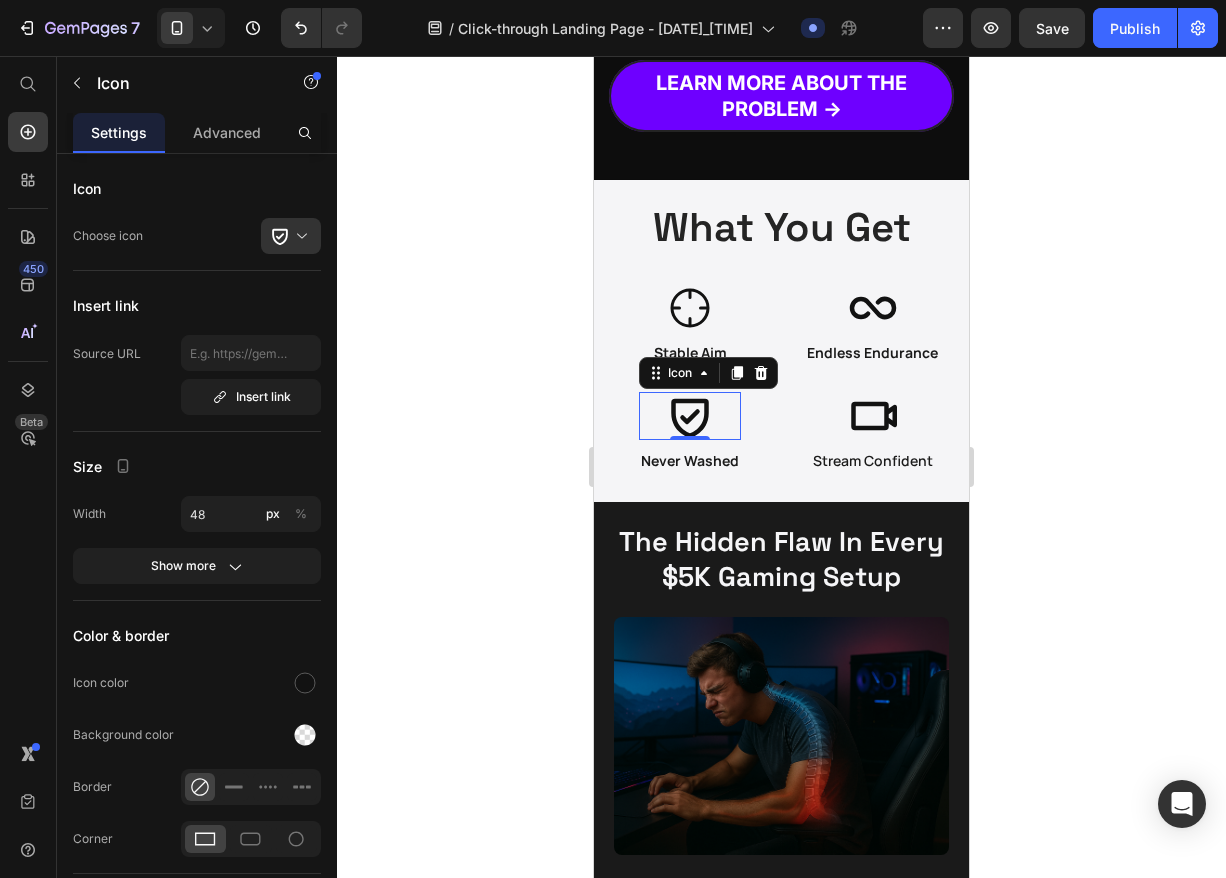 click 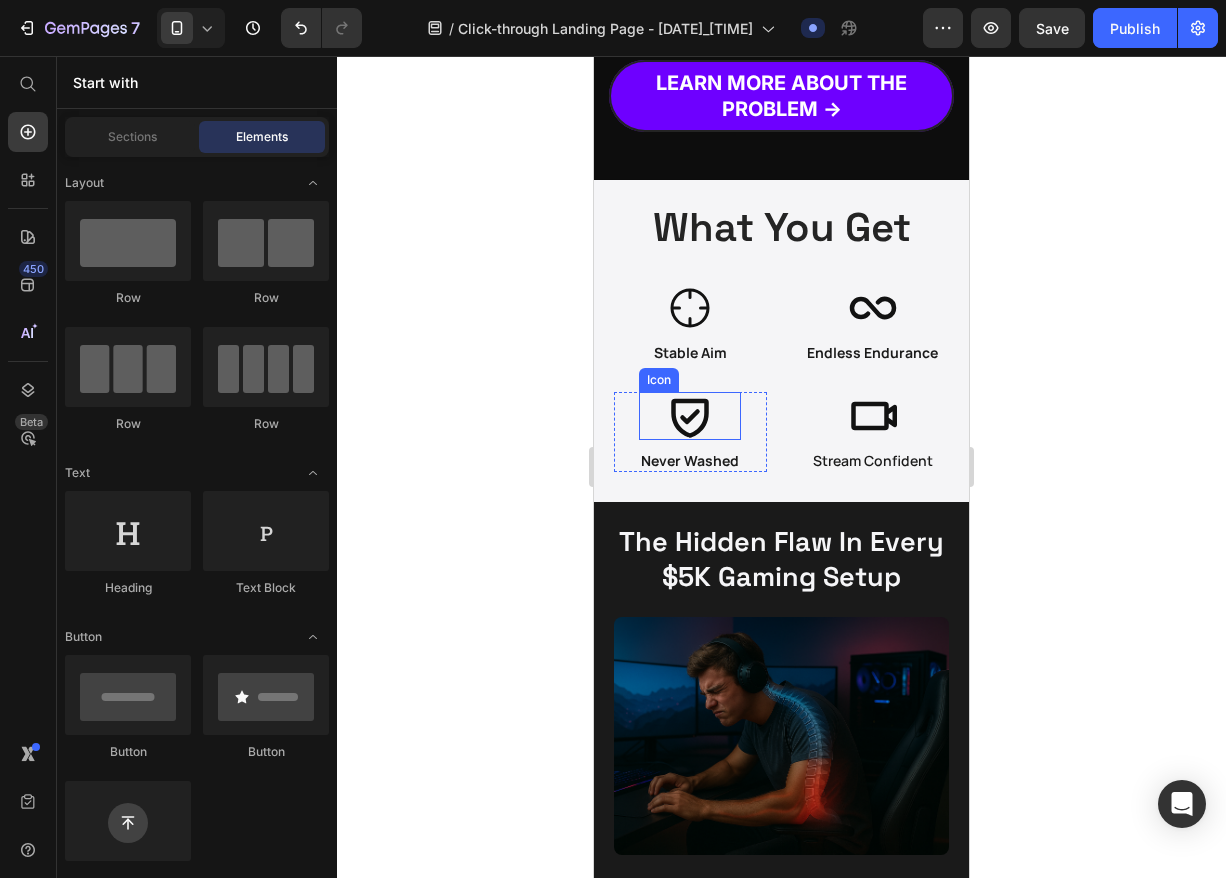 click 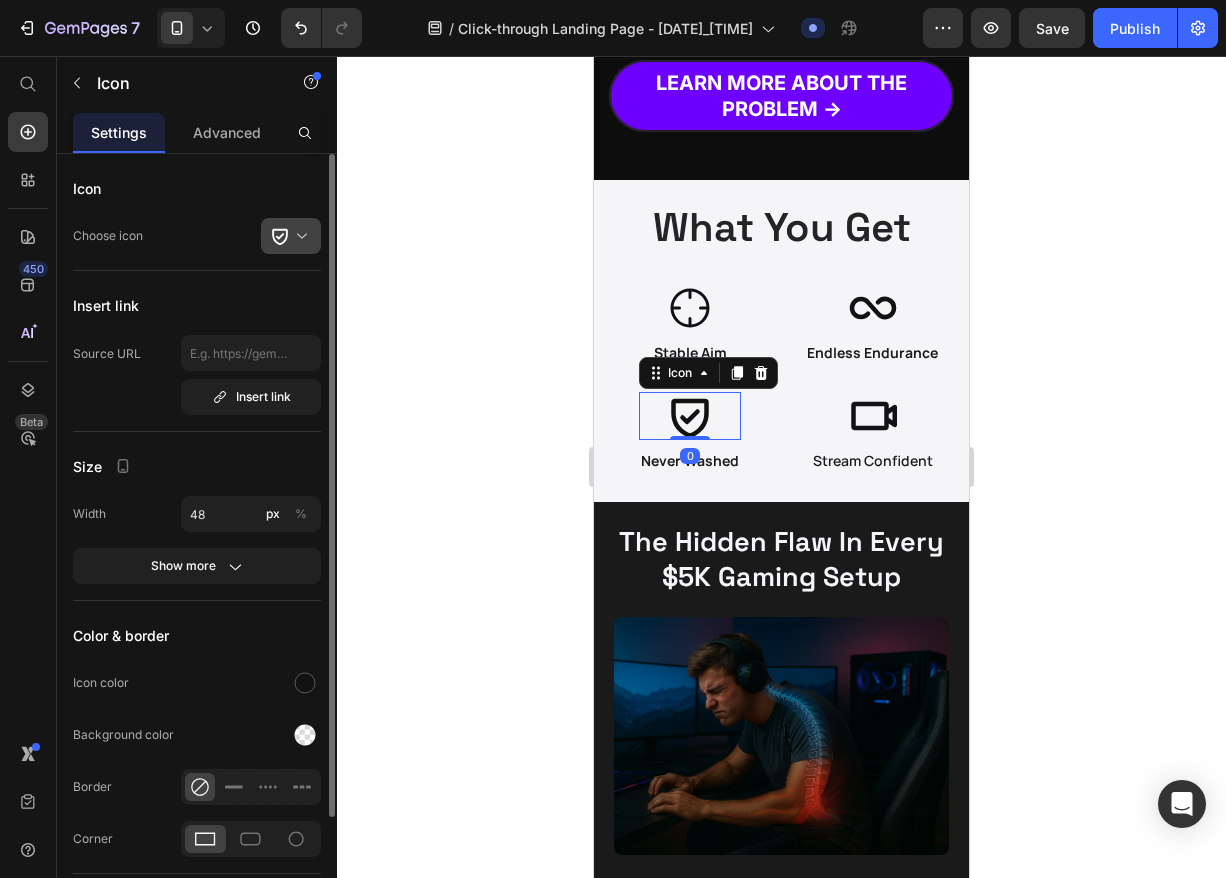 click at bounding box center [299, 236] 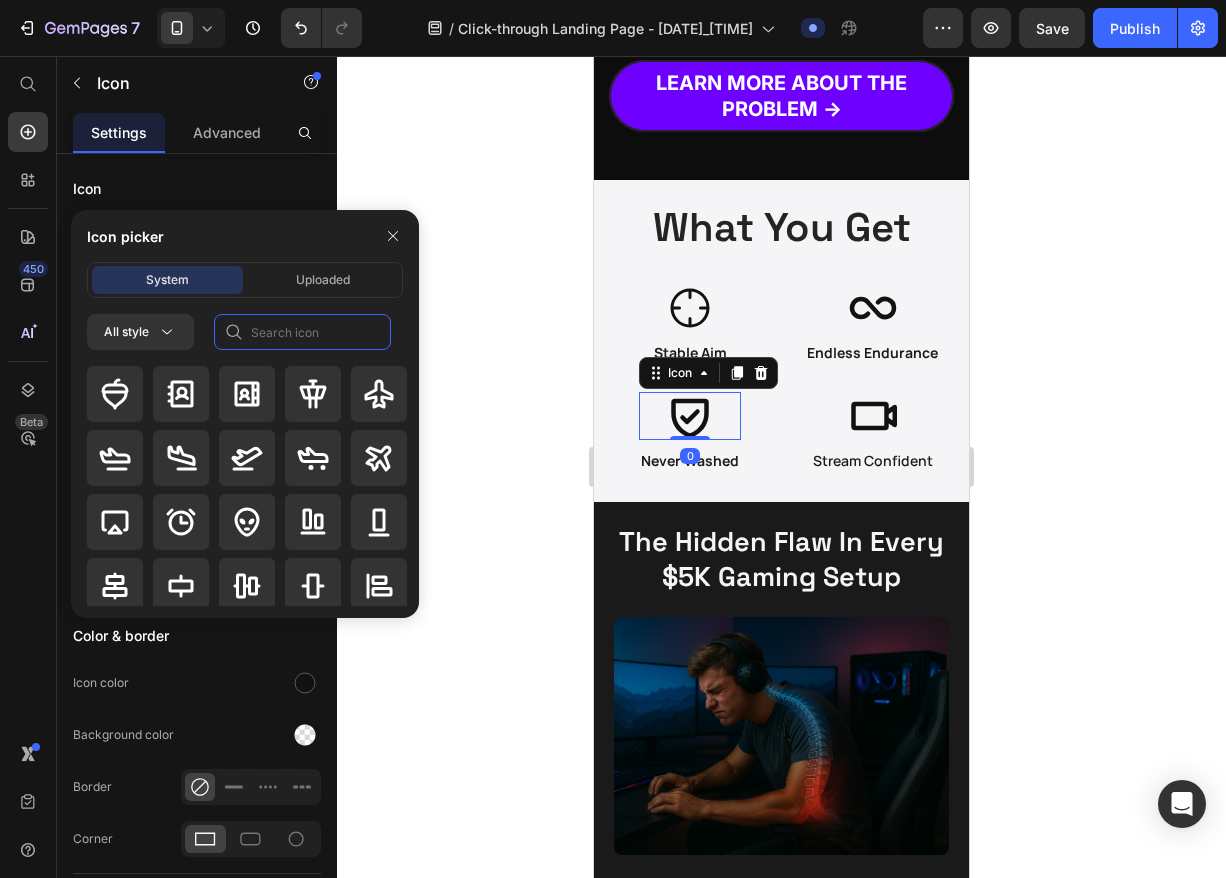 click 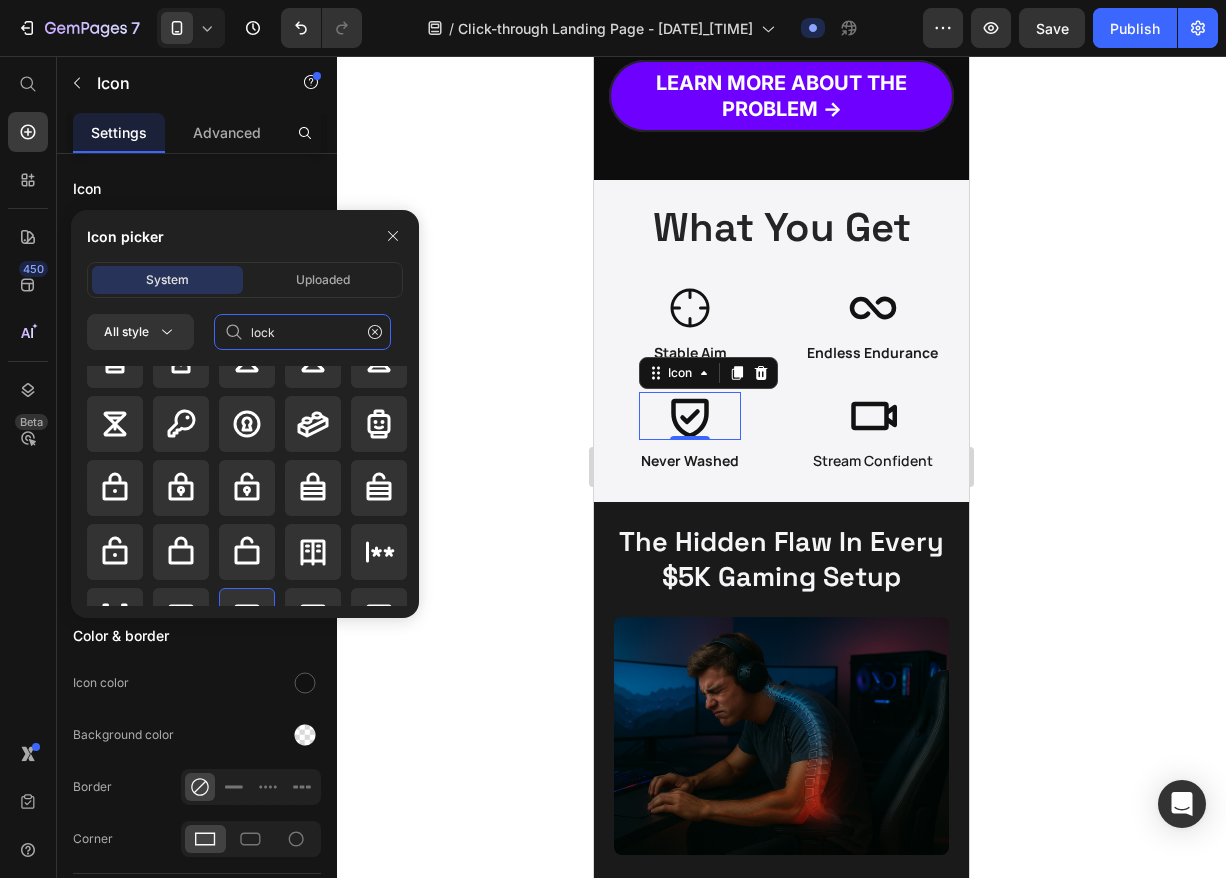 scroll, scrollTop: 405, scrollLeft: 0, axis: vertical 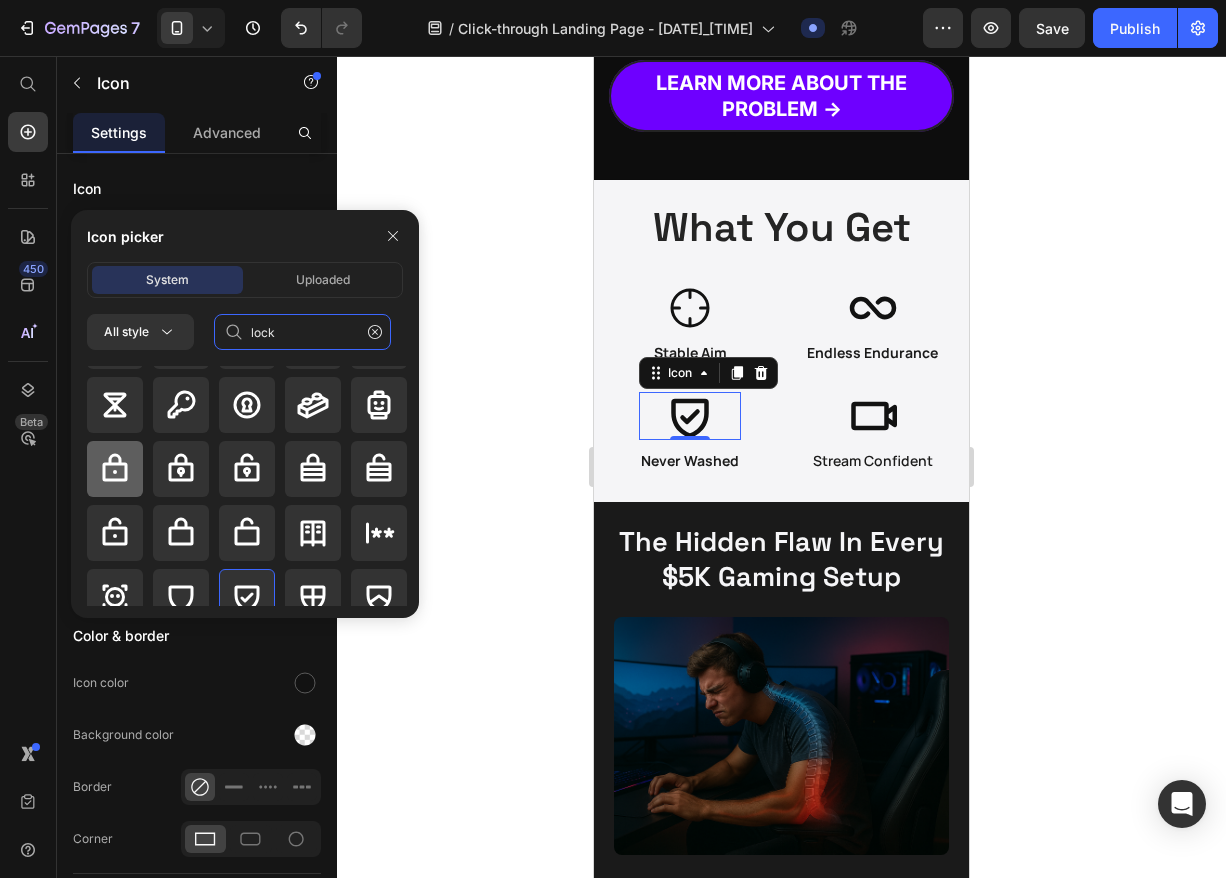 type on "lock" 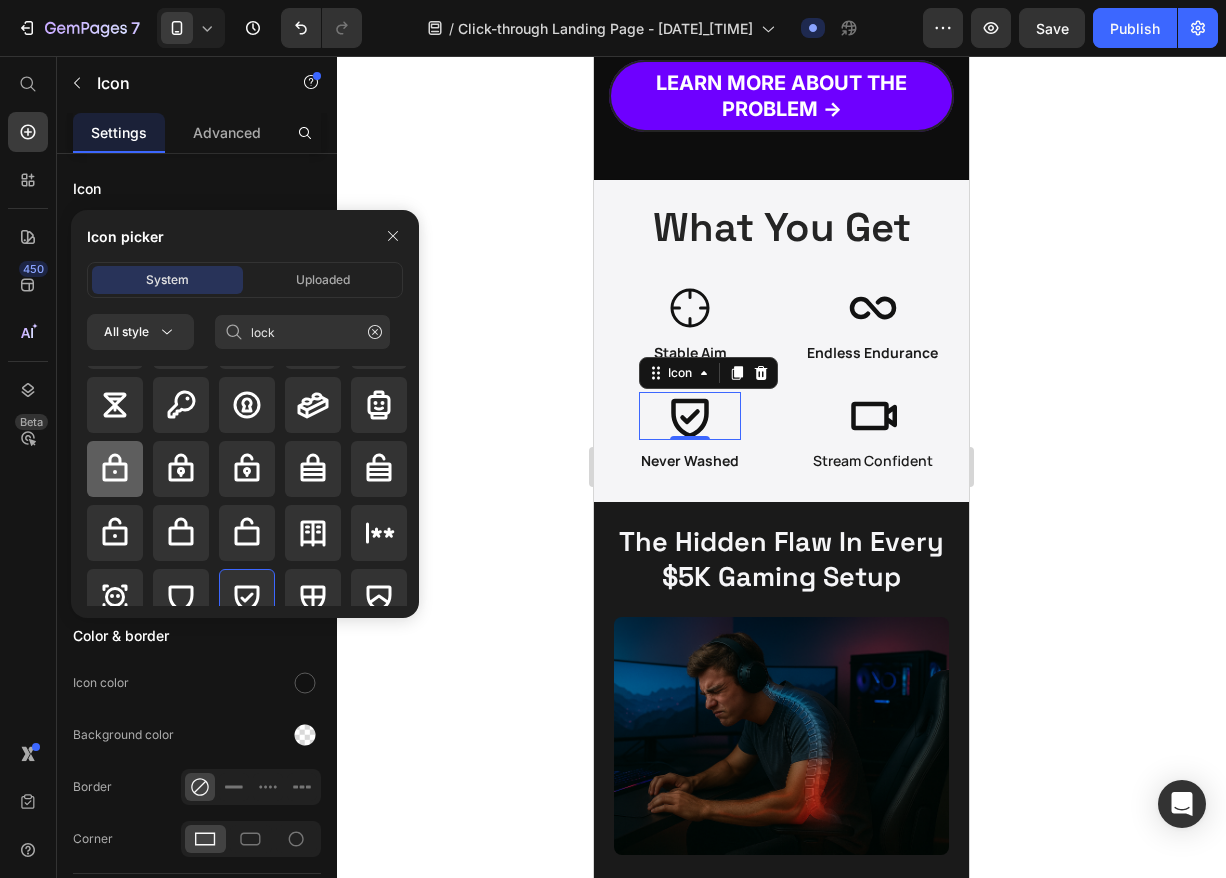 click 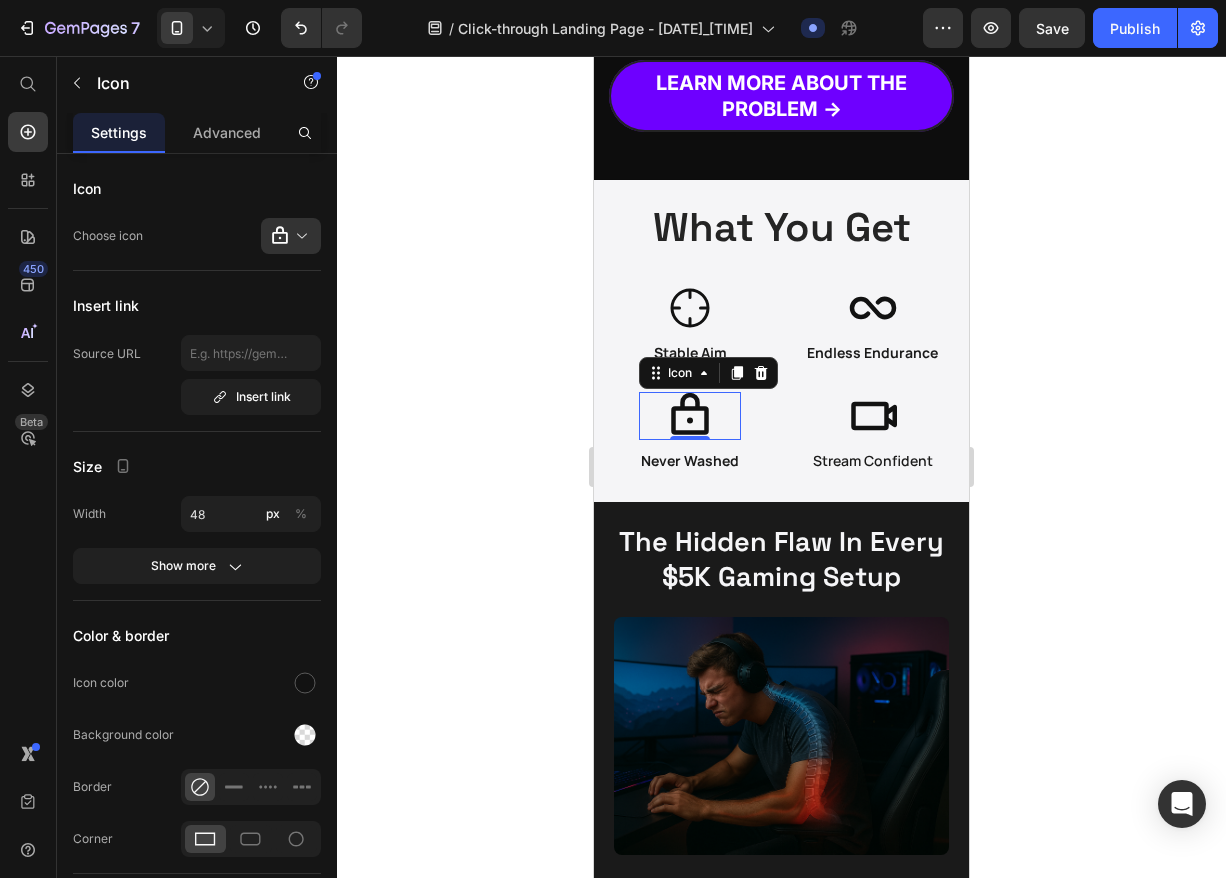 click 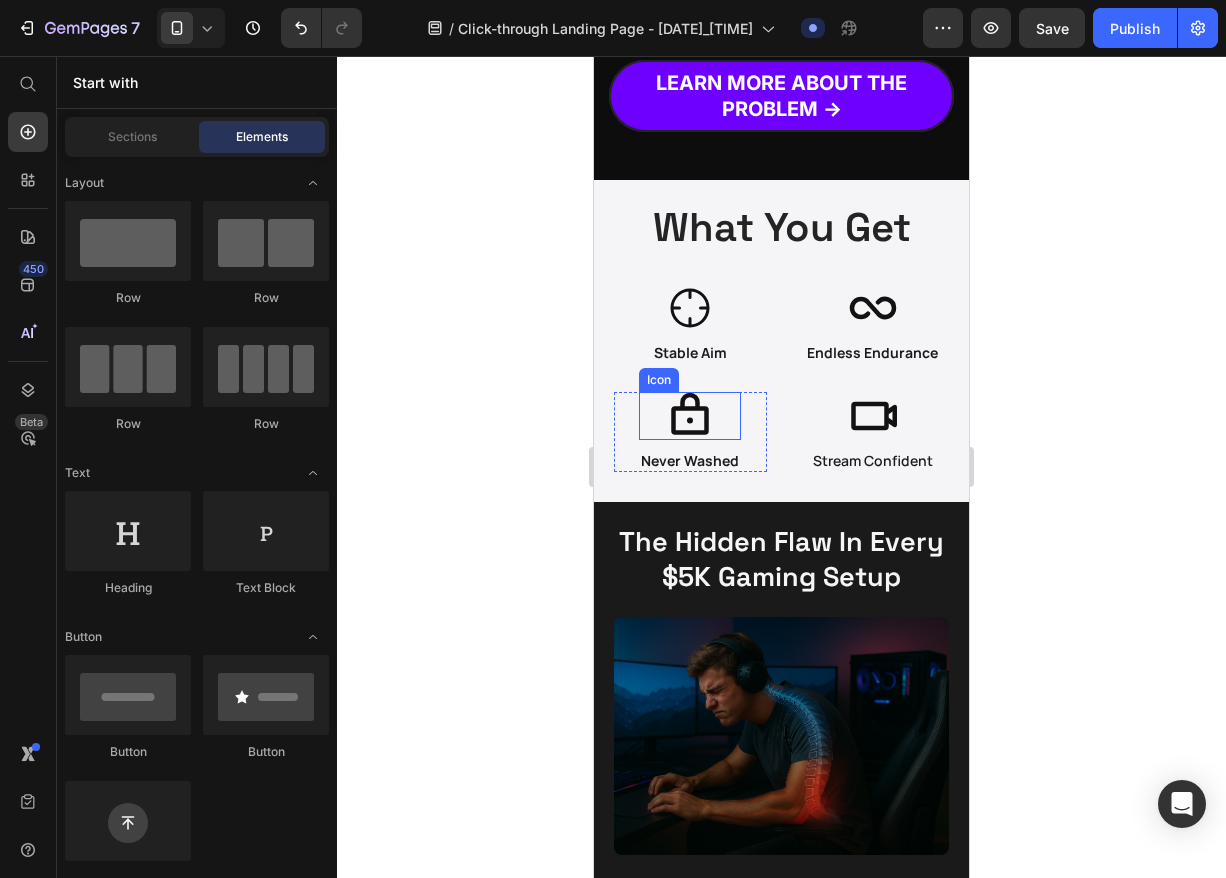 click 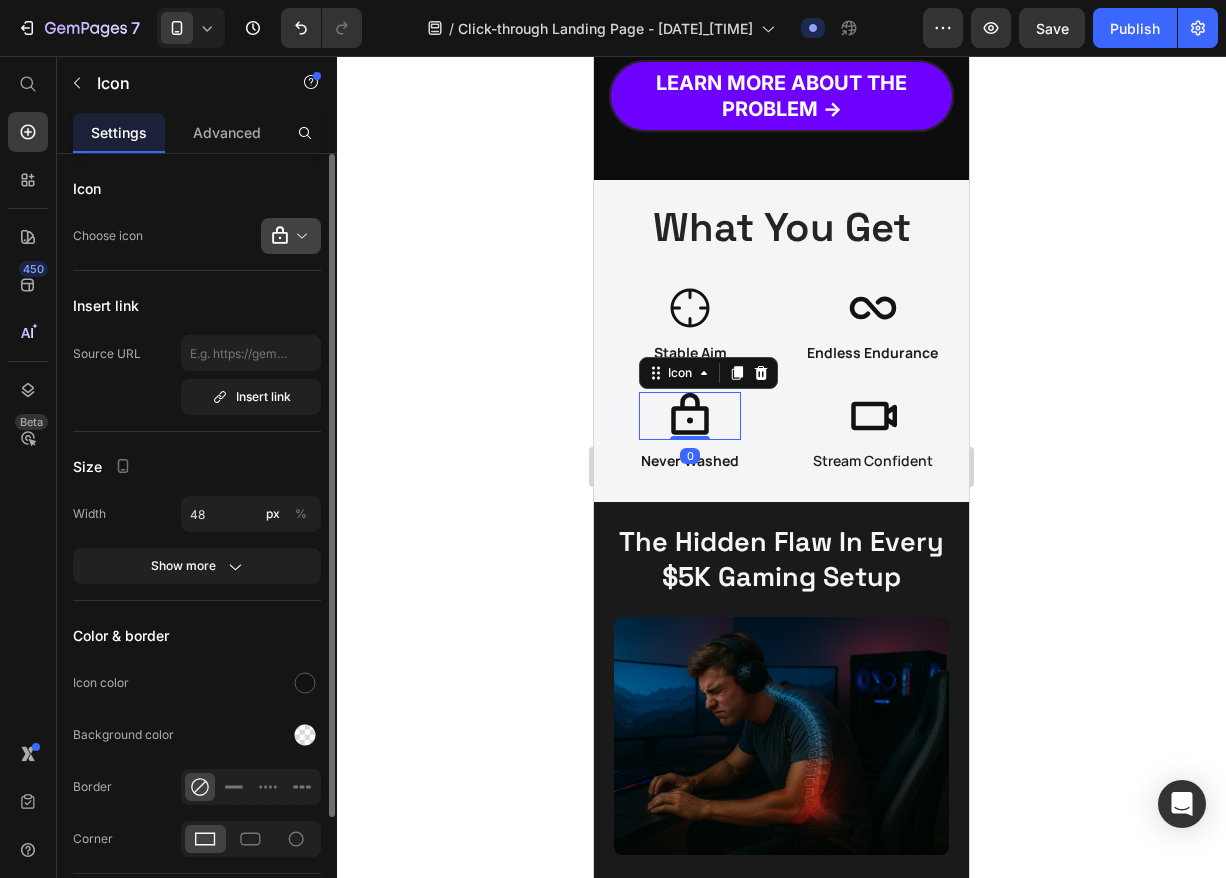 click at bounding box center [299, 236] 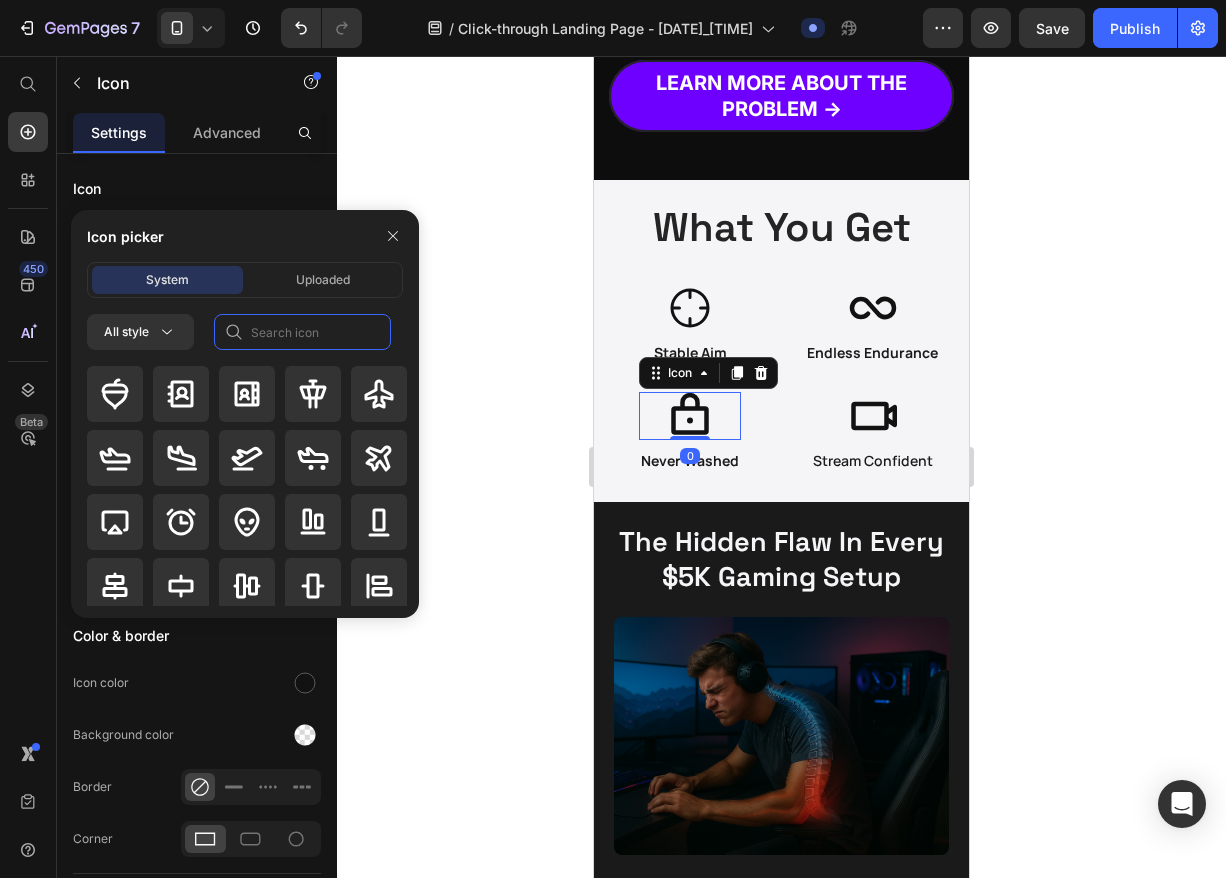 click 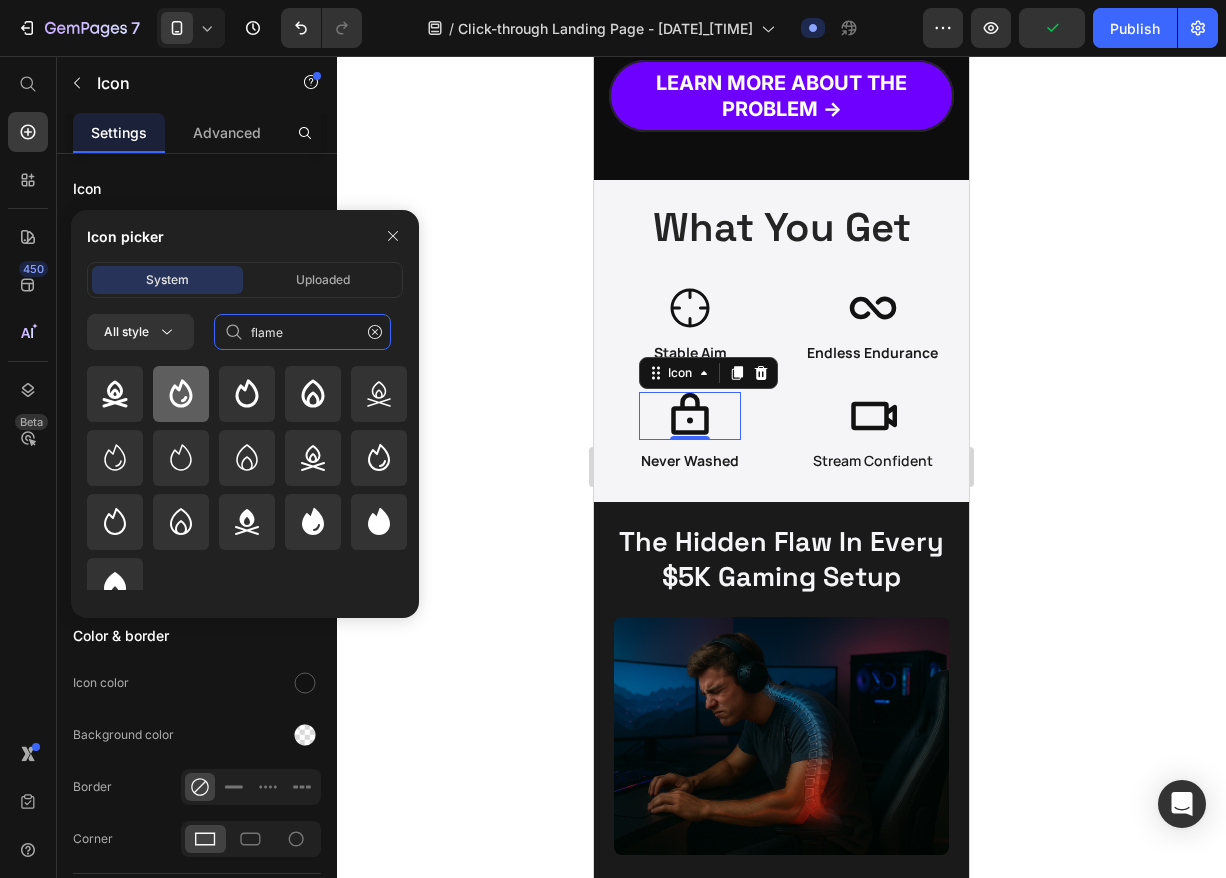 type on "flame" 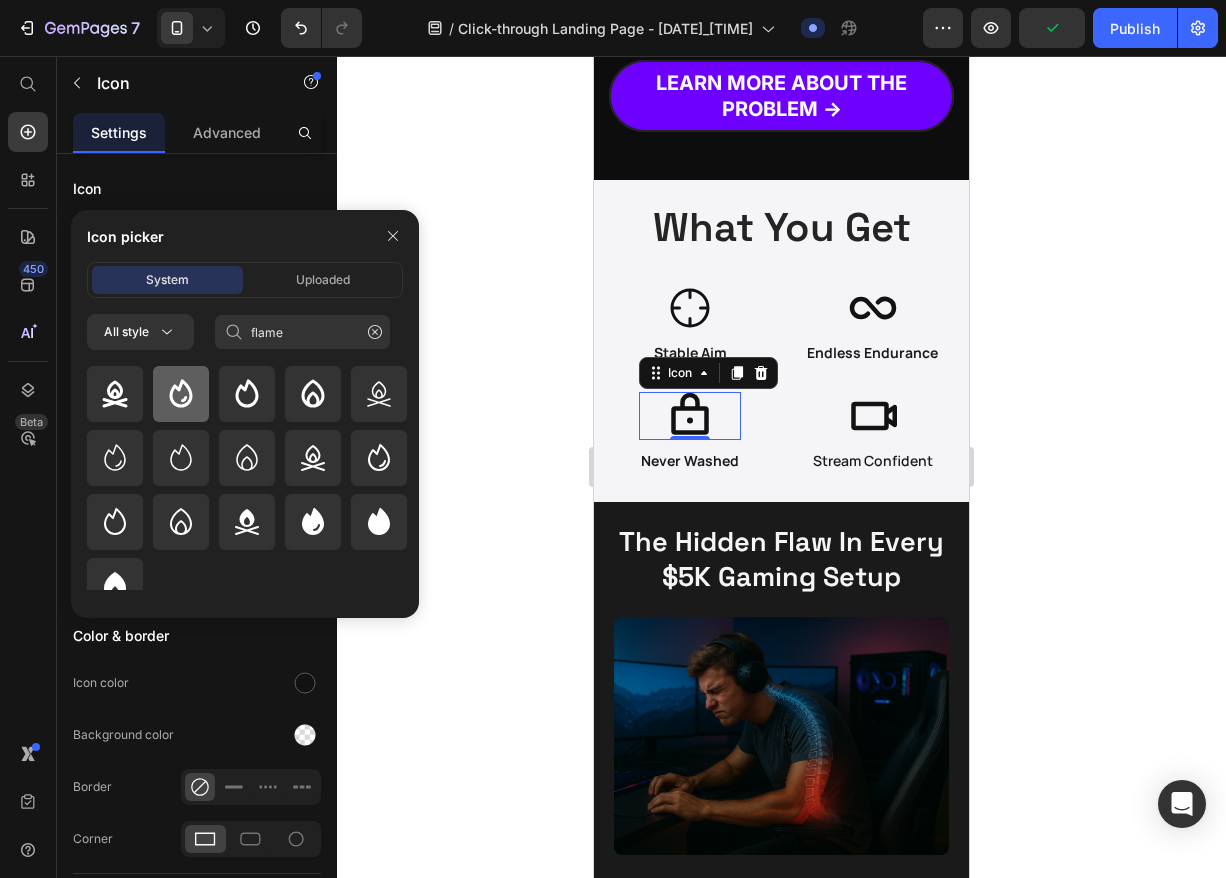 click 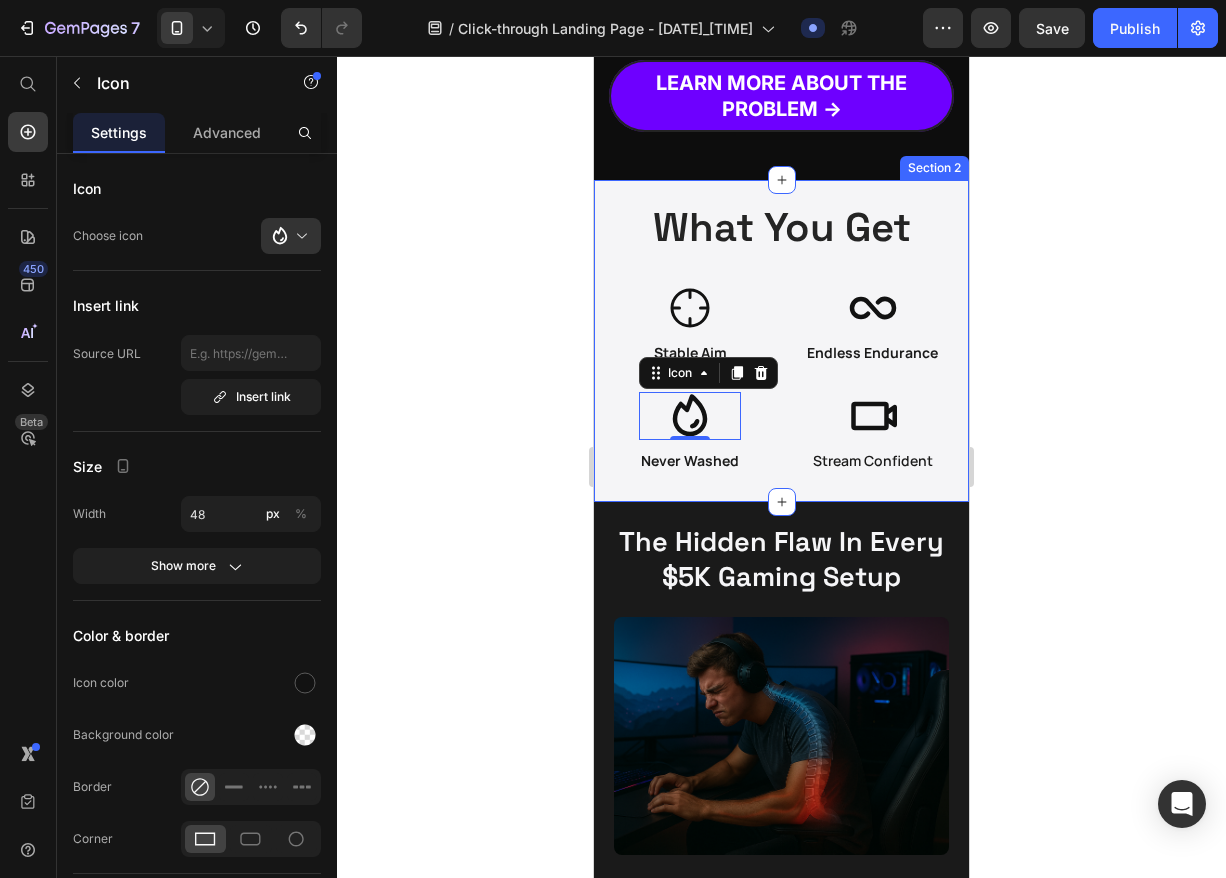 click 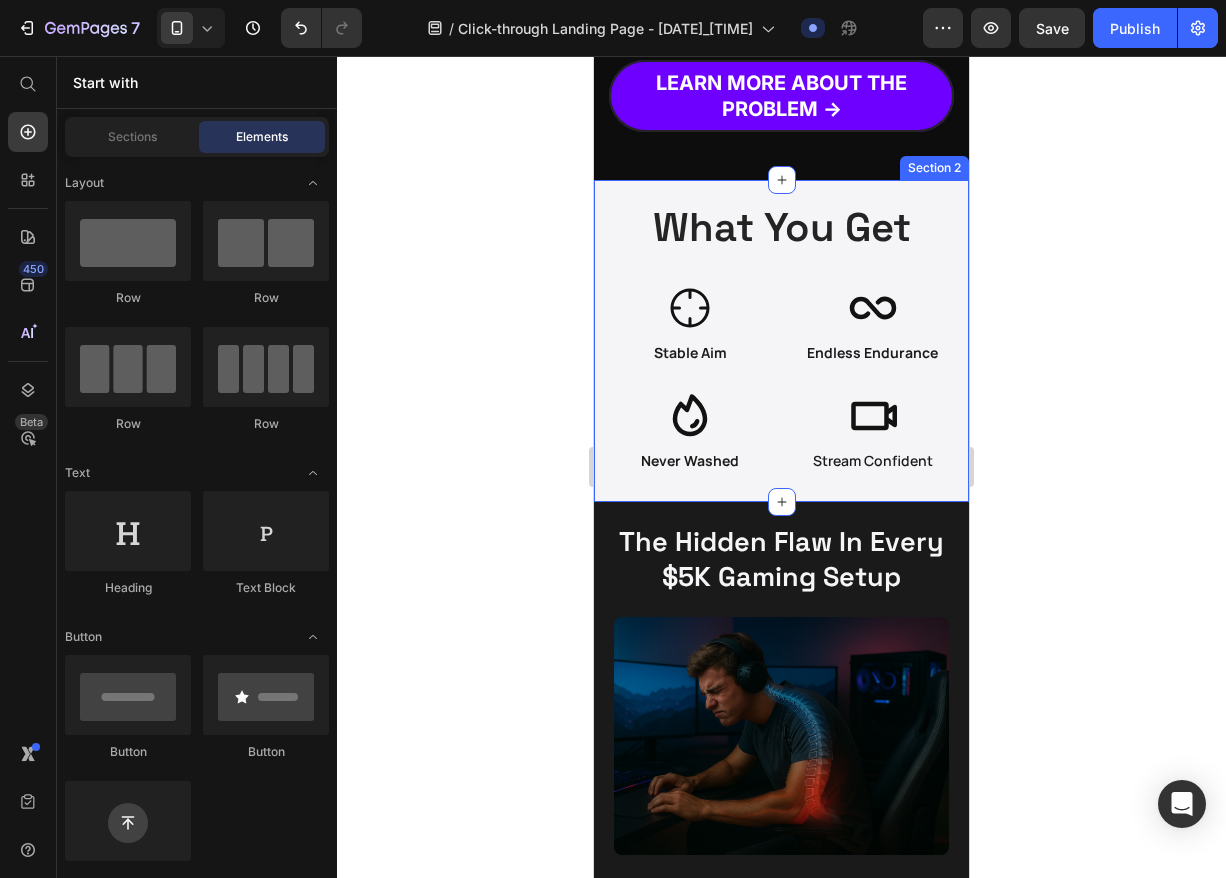 click 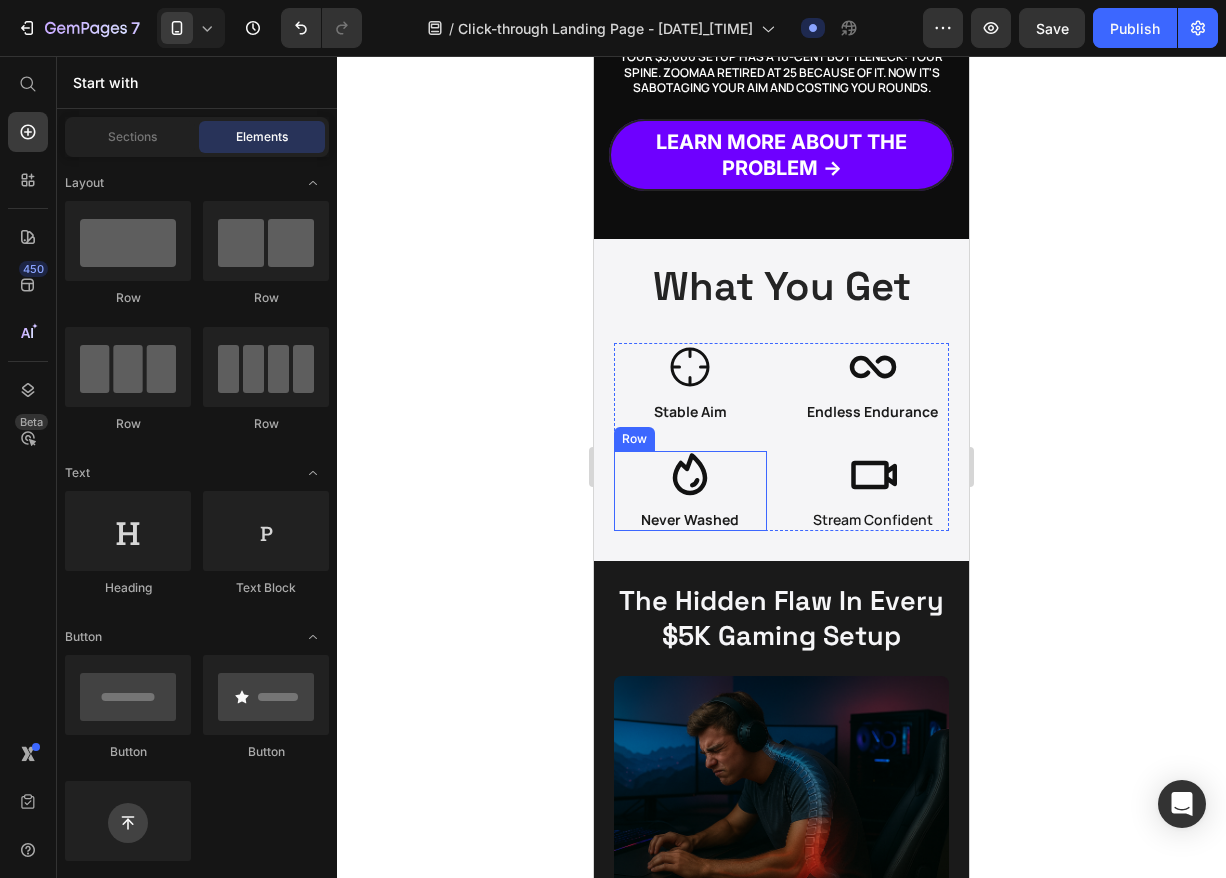 scroll, scrollTop: 284, scrollLeft: 0, axis: vertical 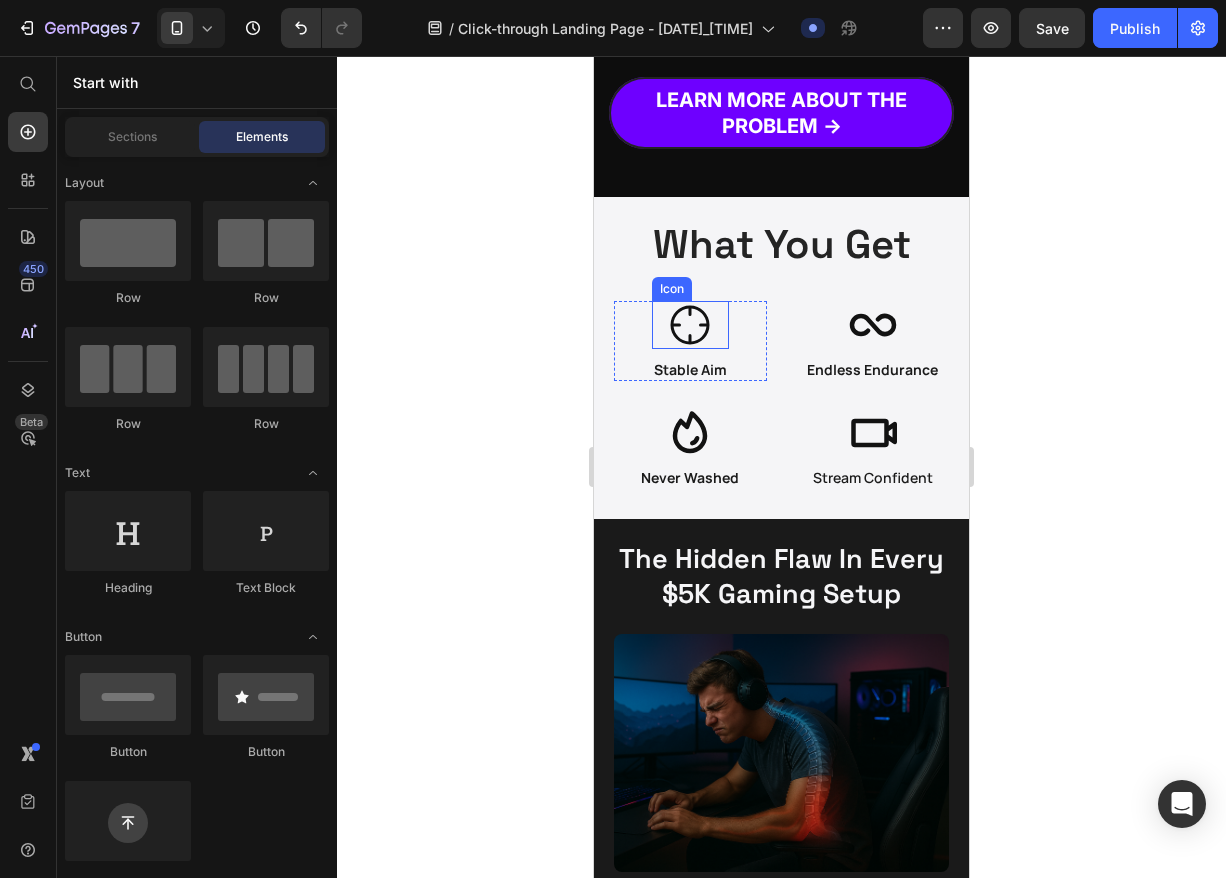 click 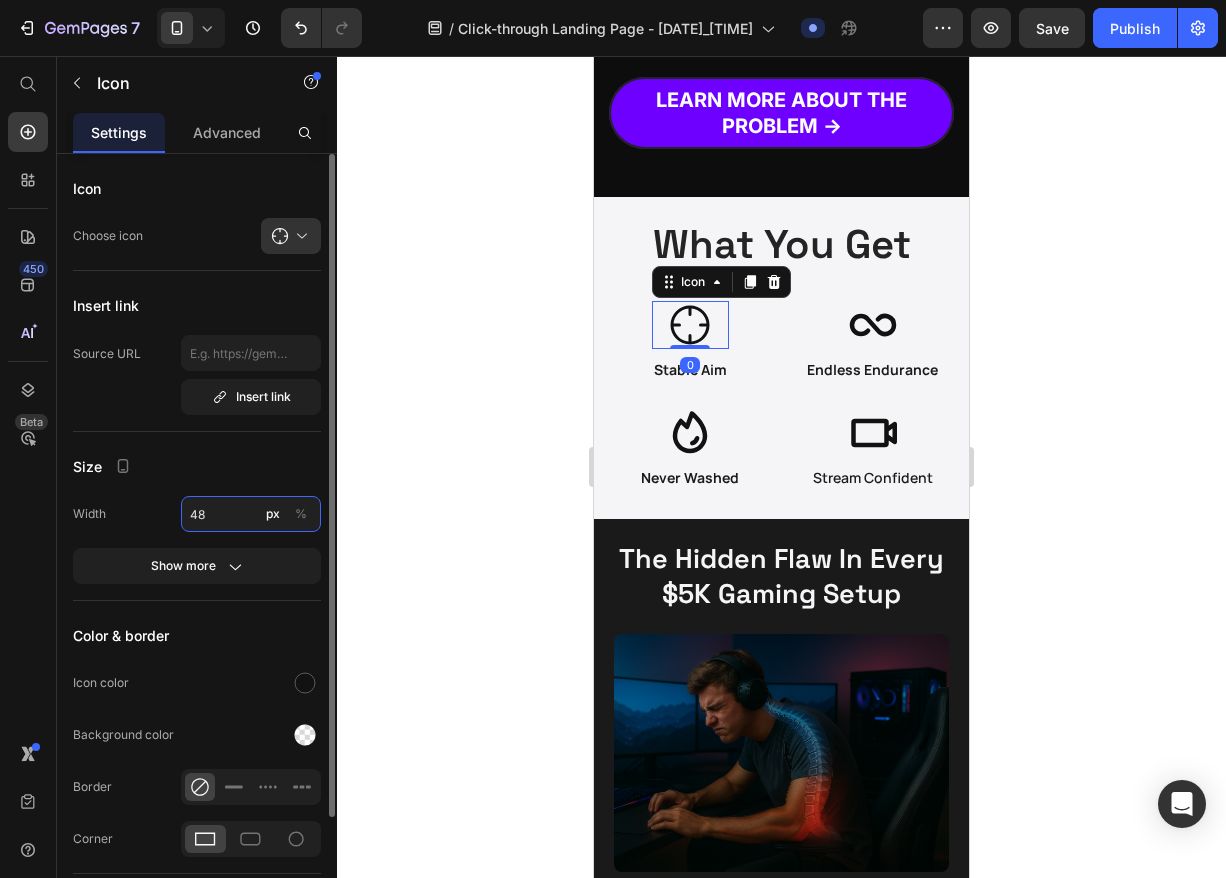 click on "48" at bounding box center (251, 514) 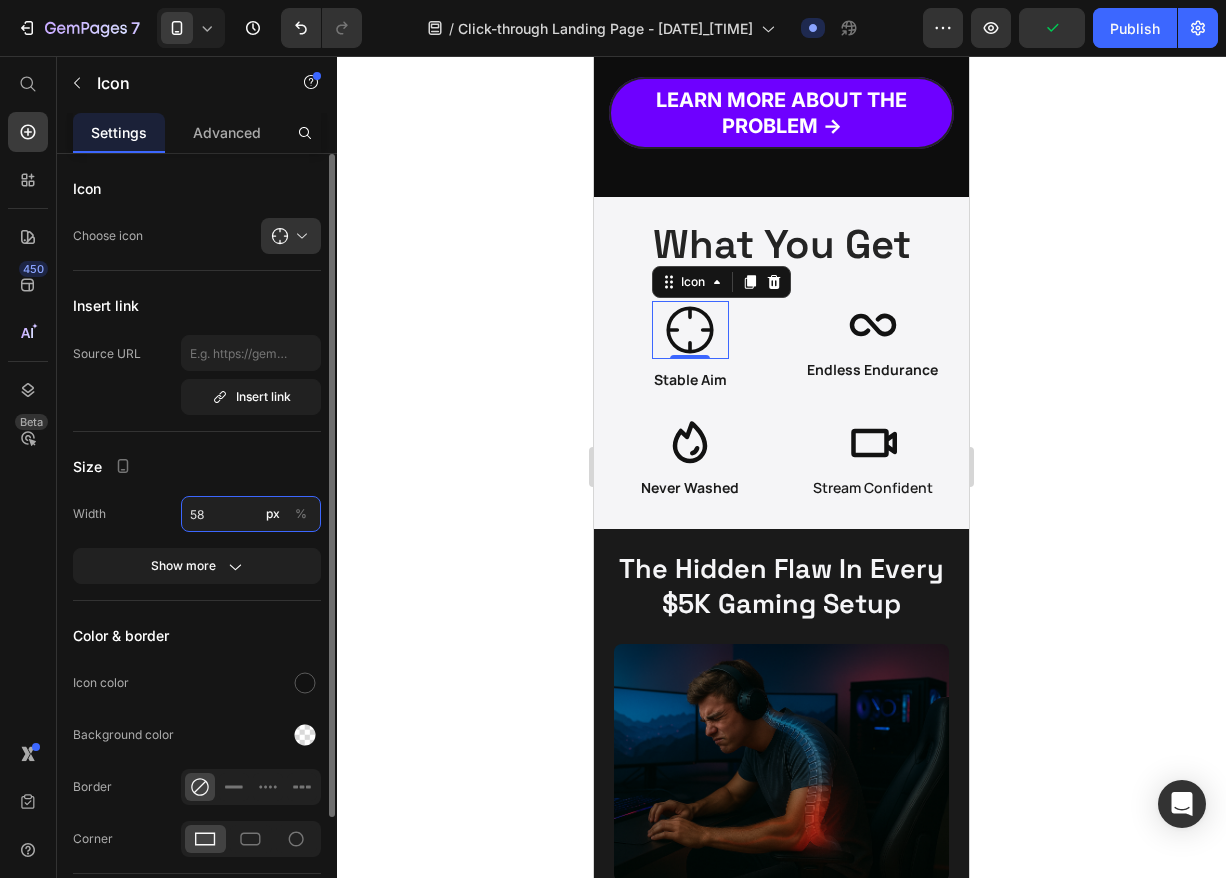 type on "5" 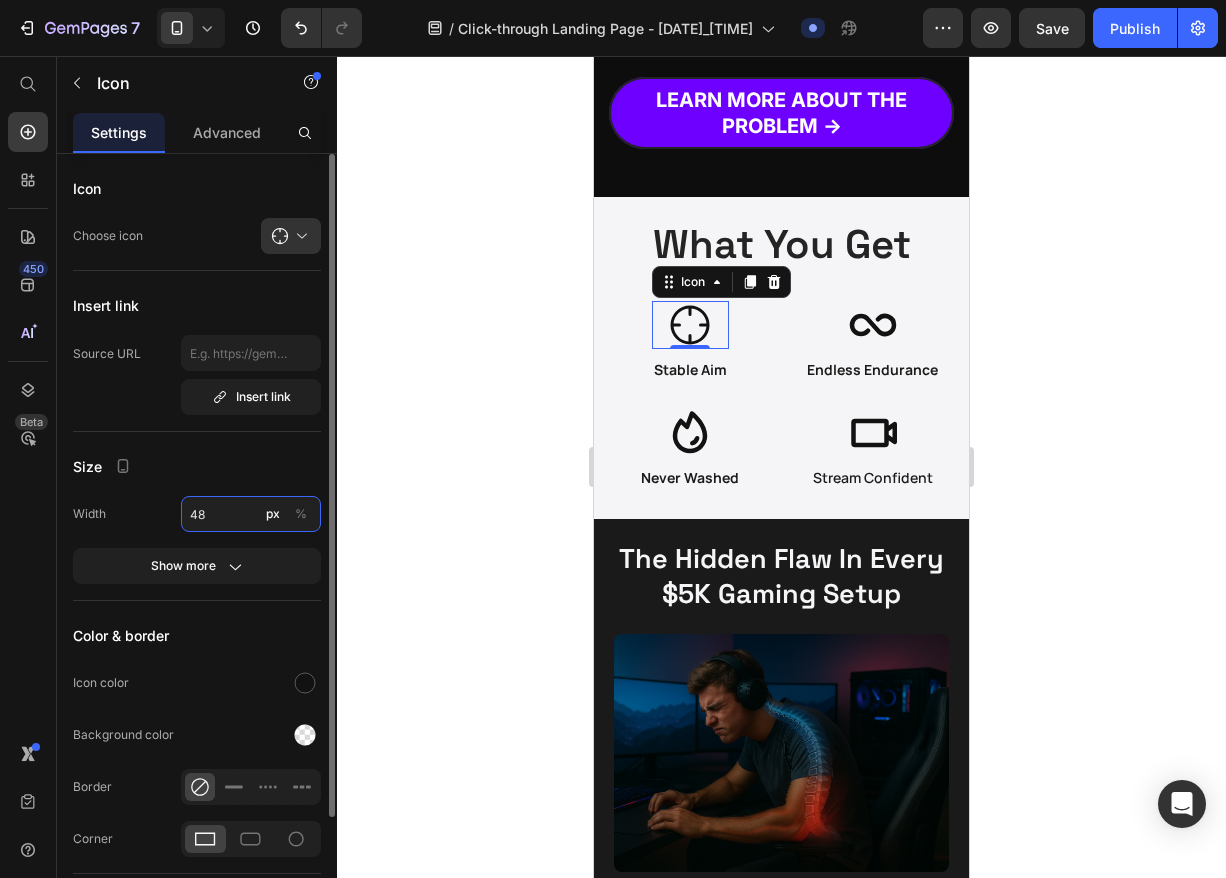 type on "4" 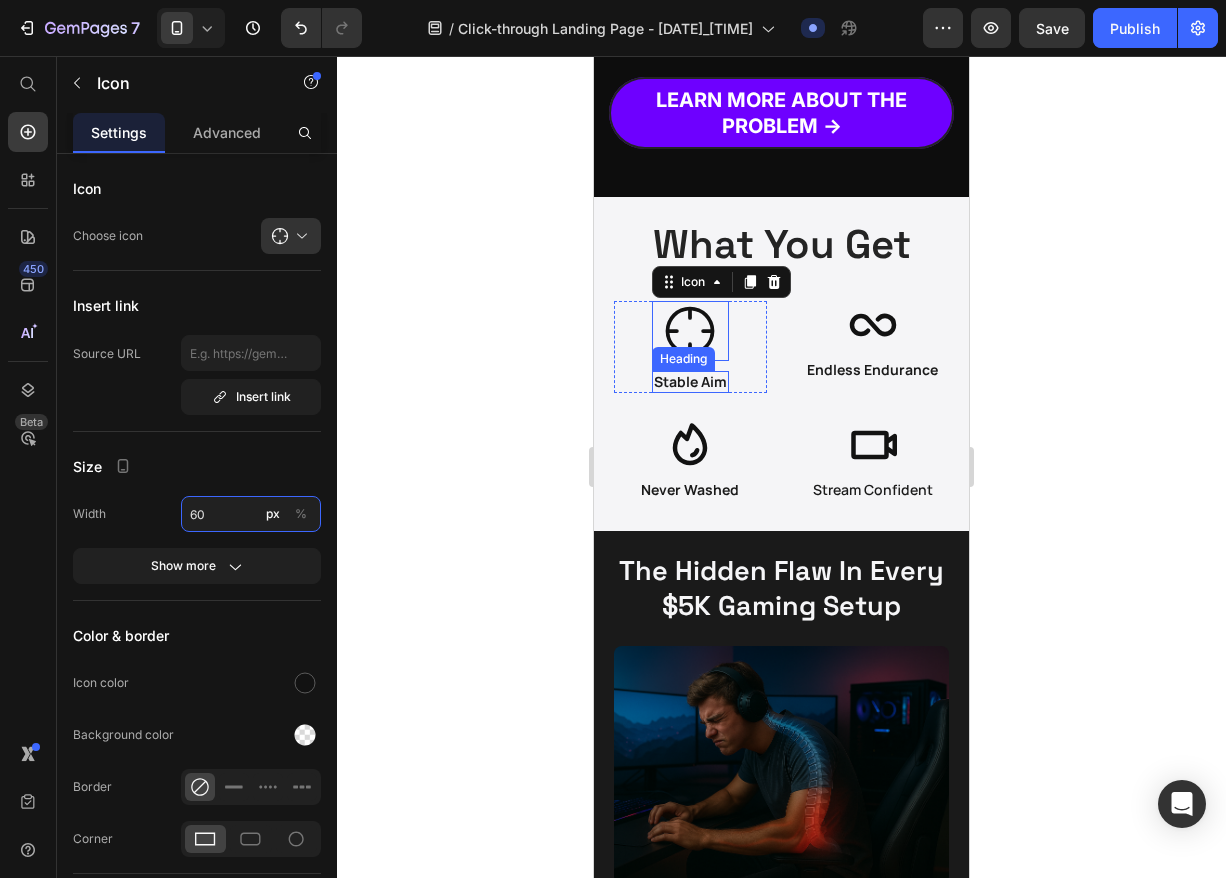 type on "60" 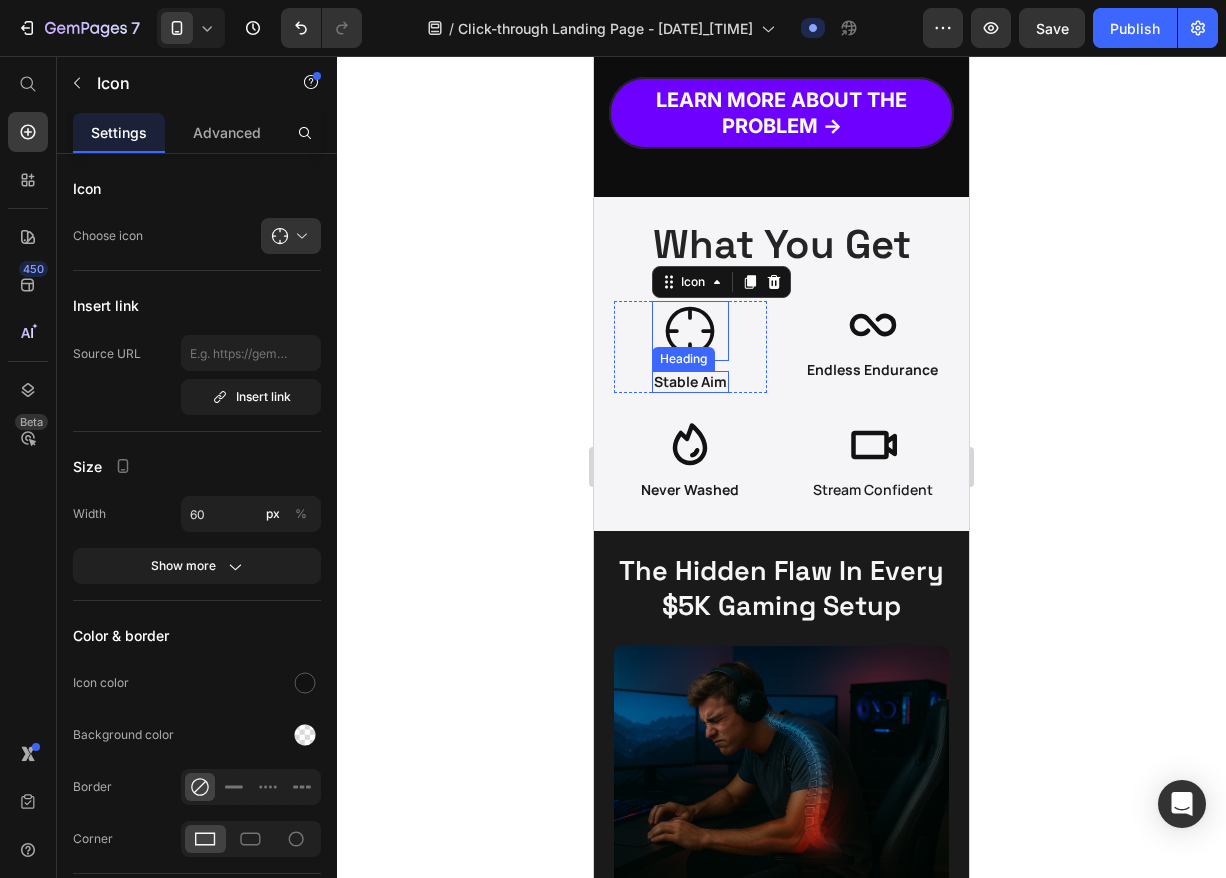 click on "0" at bounding box center (690, 377) 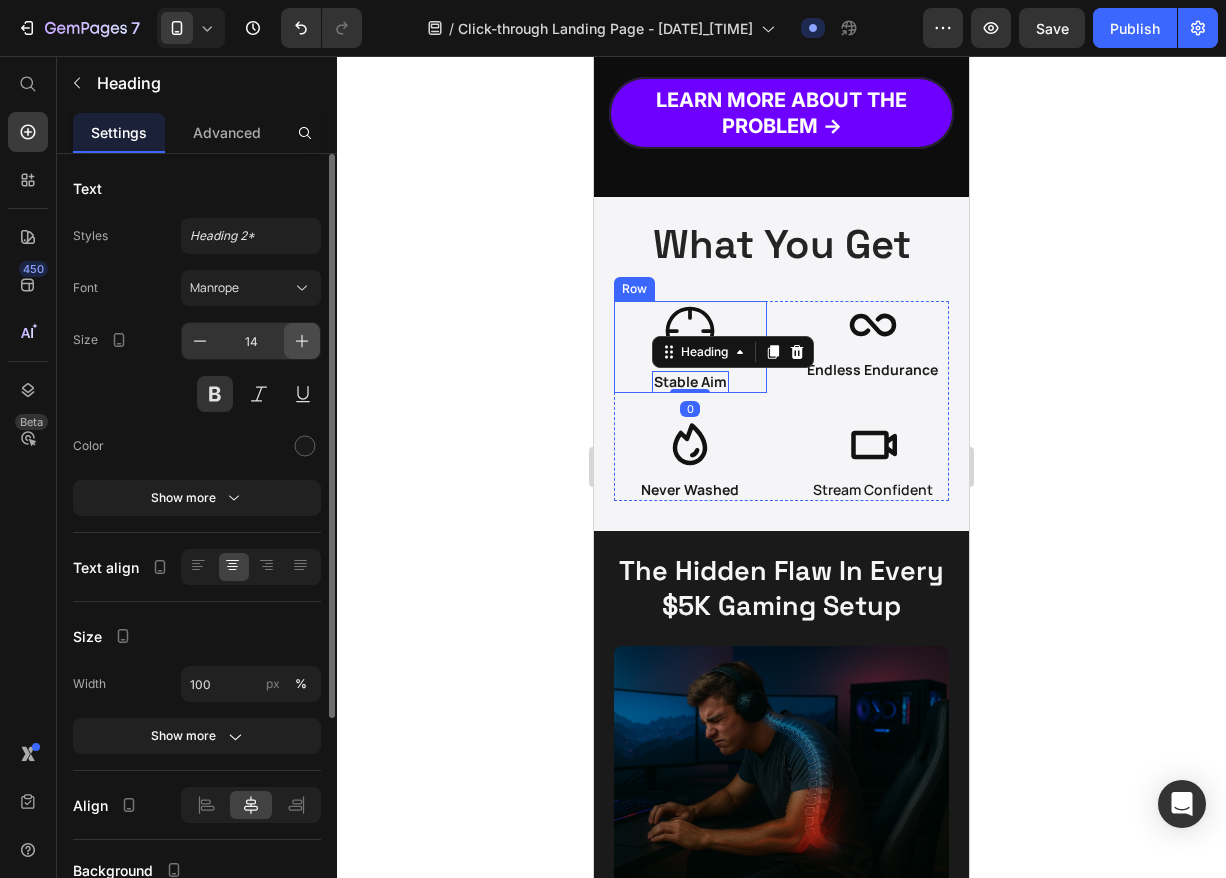 click 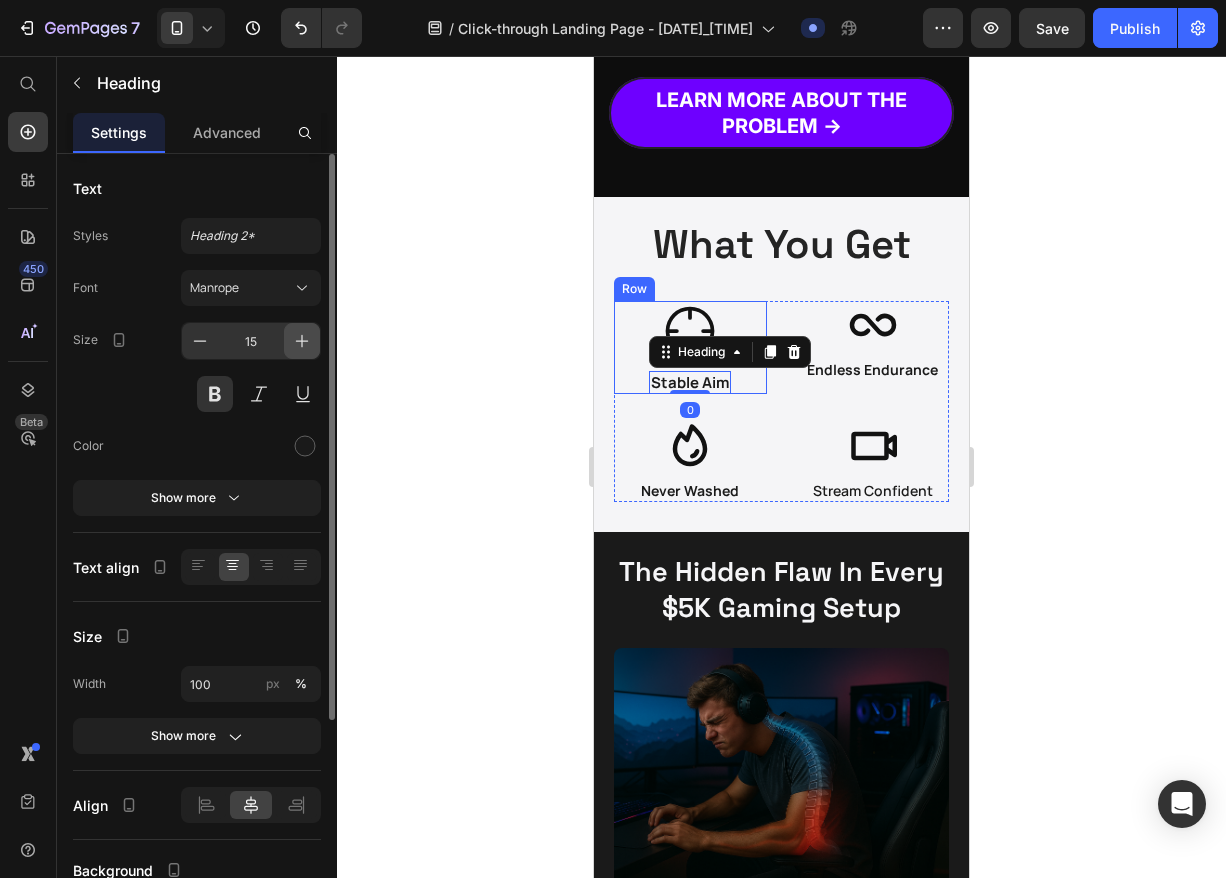 click 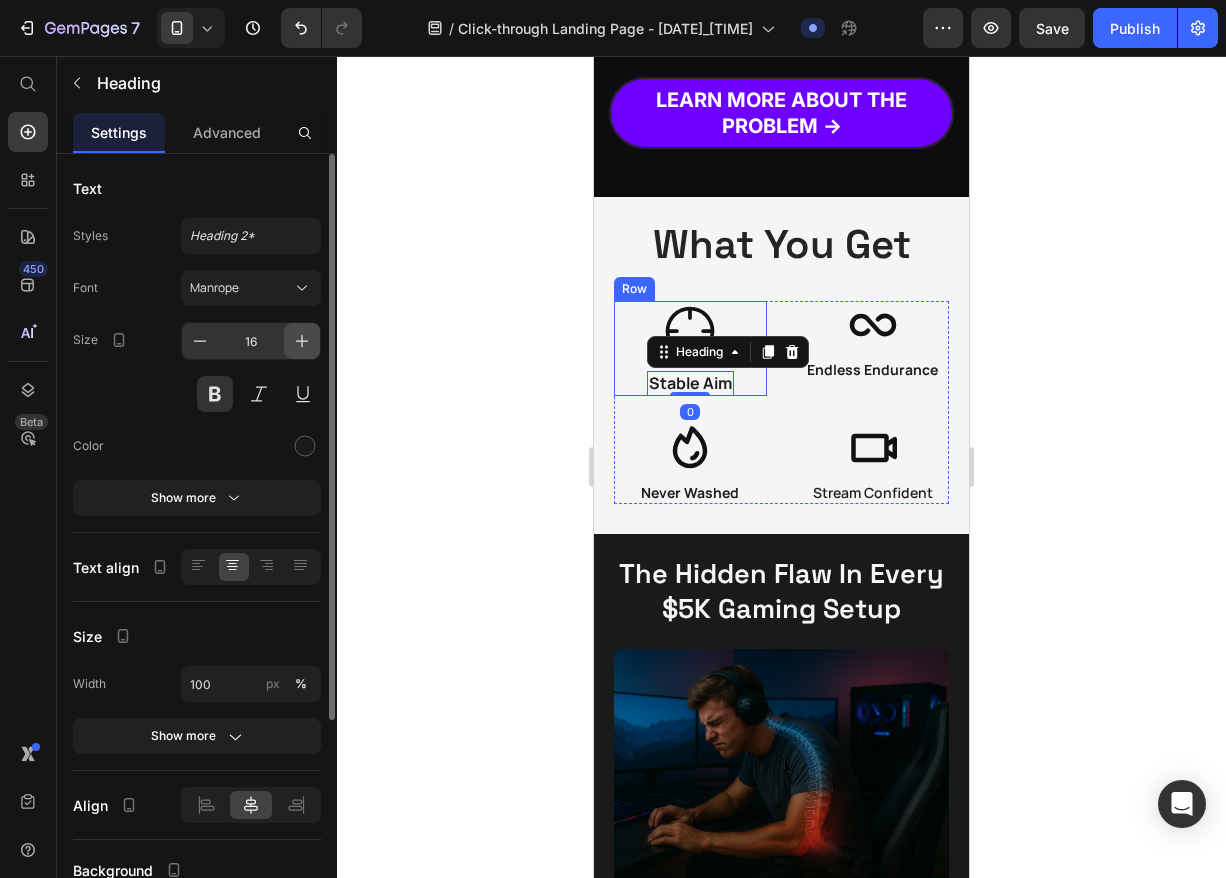 click 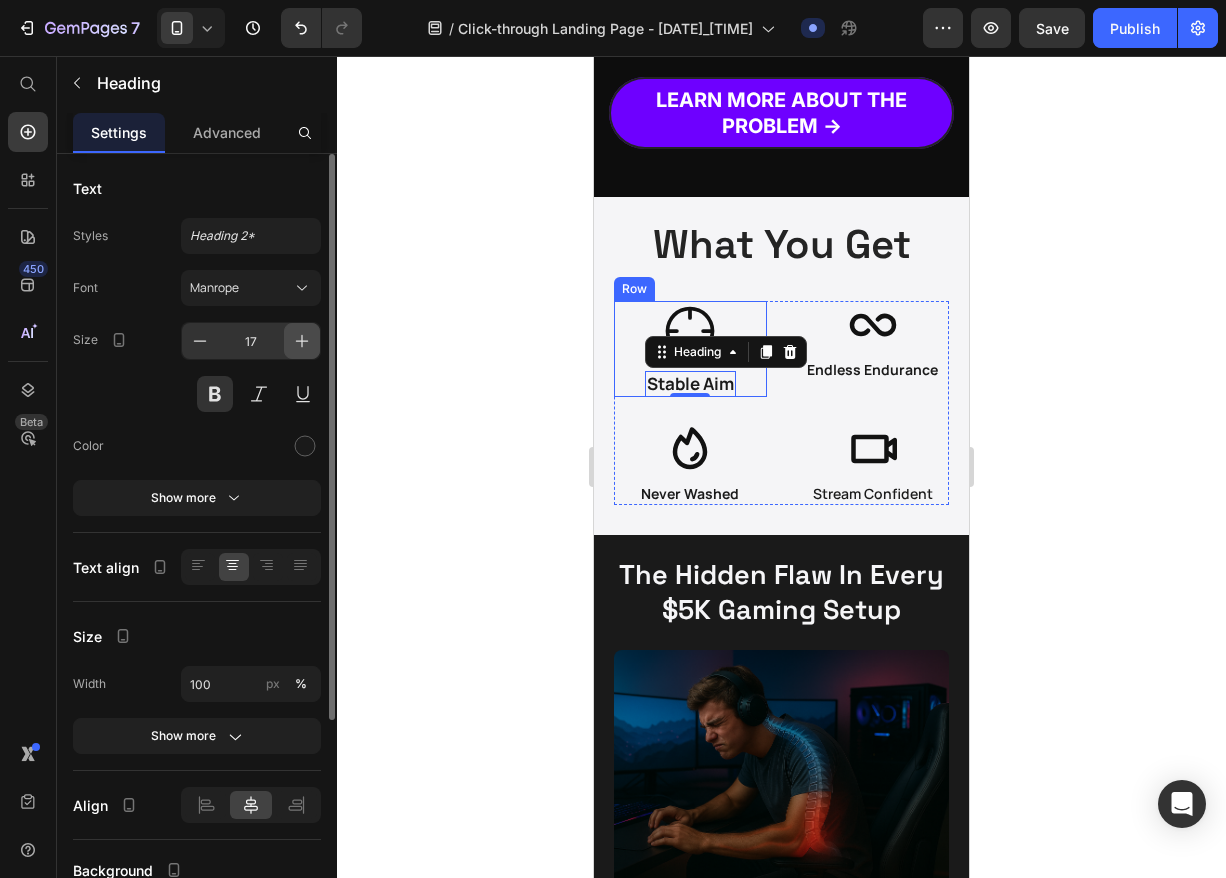 click 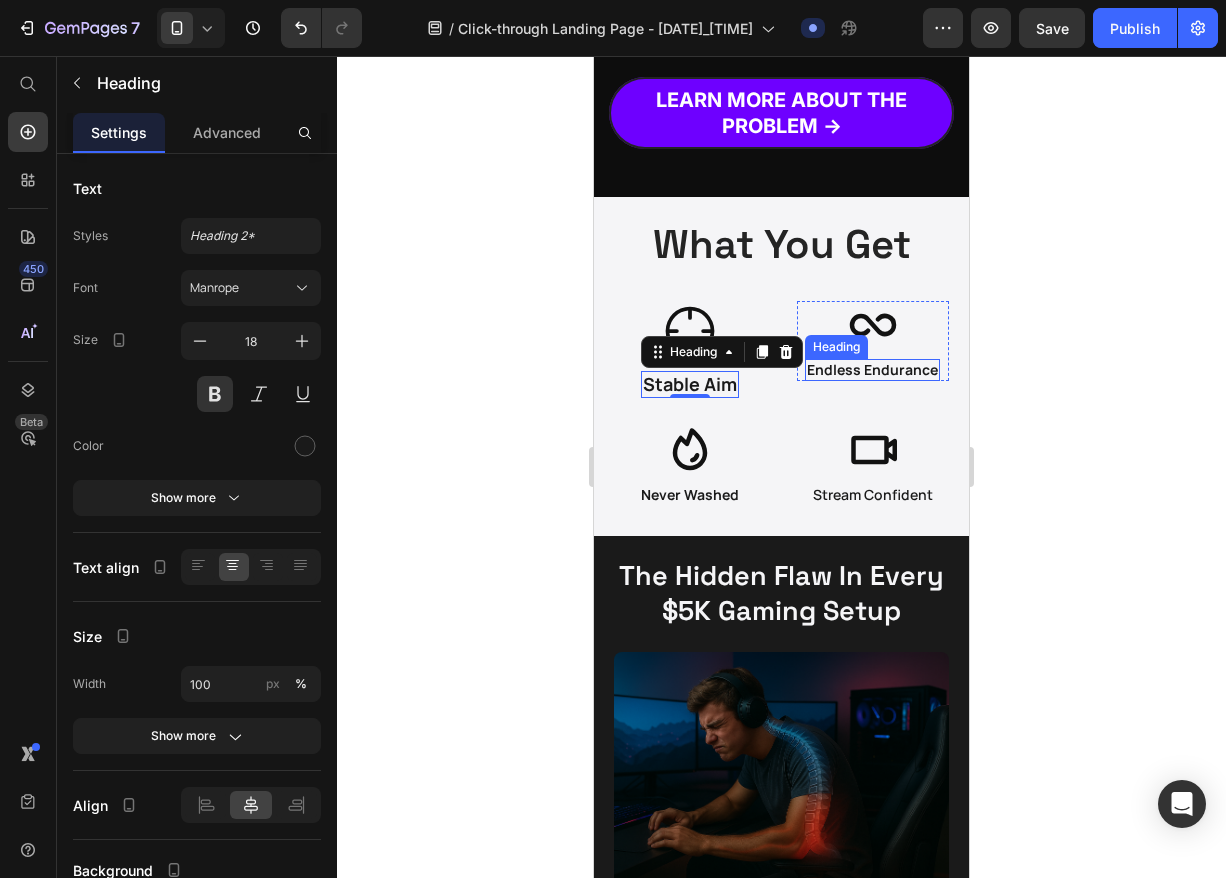 click on "Endless Endurance" at bounding box center [872, 370] 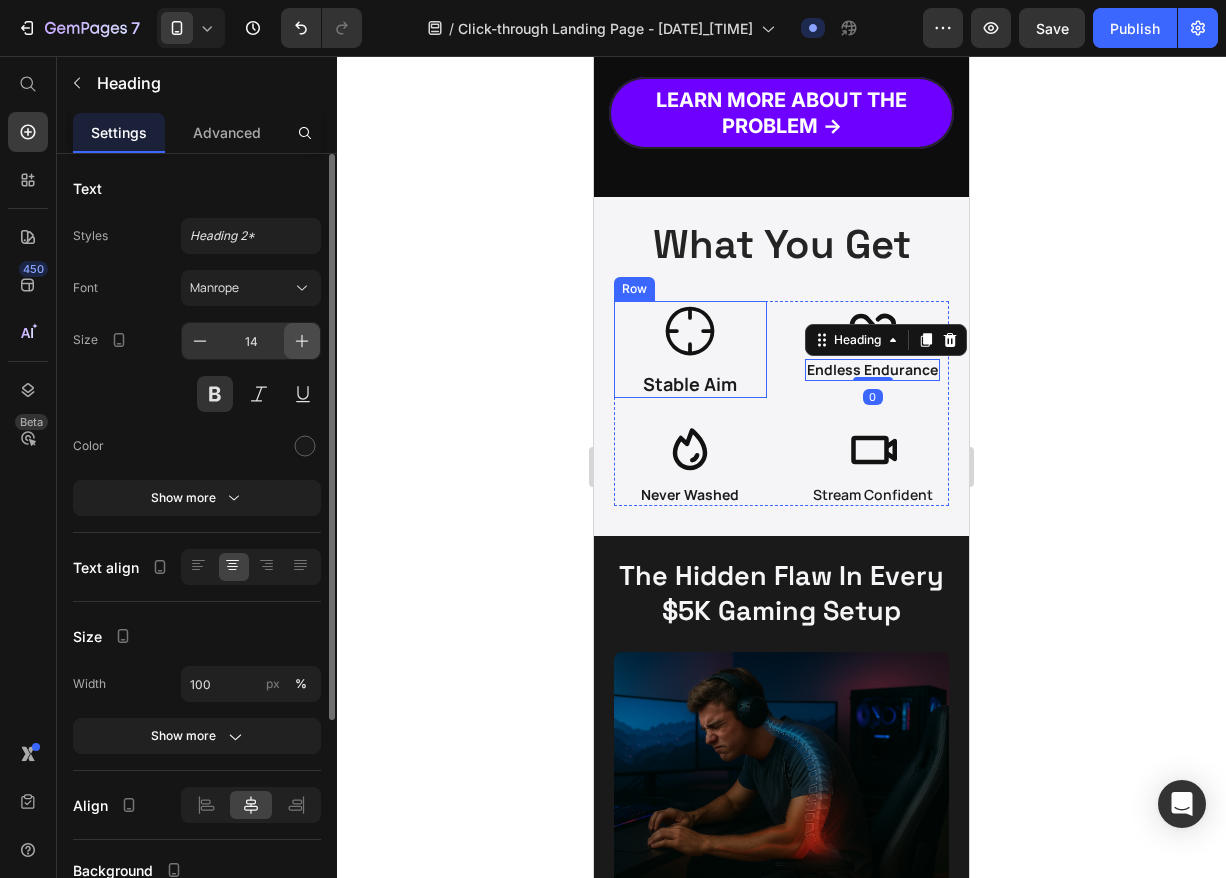 click 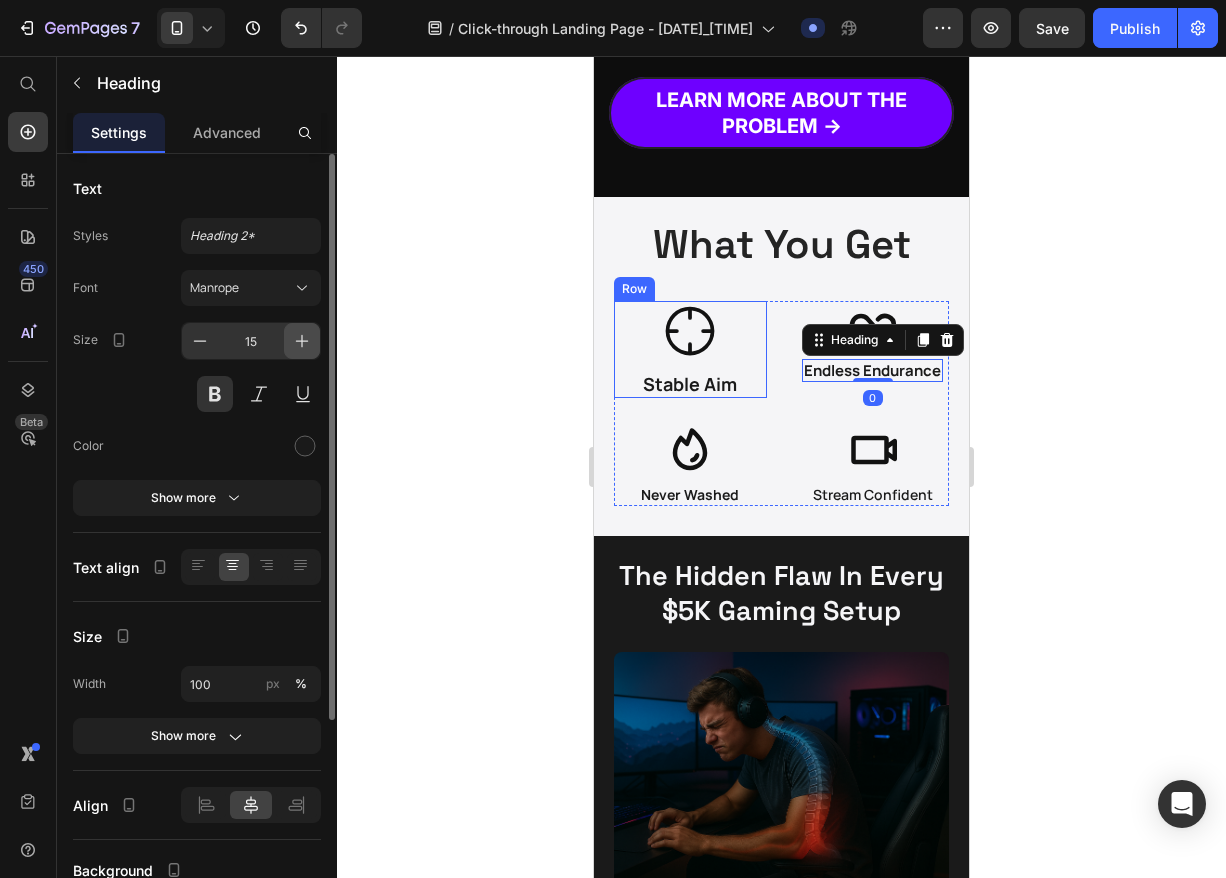 click 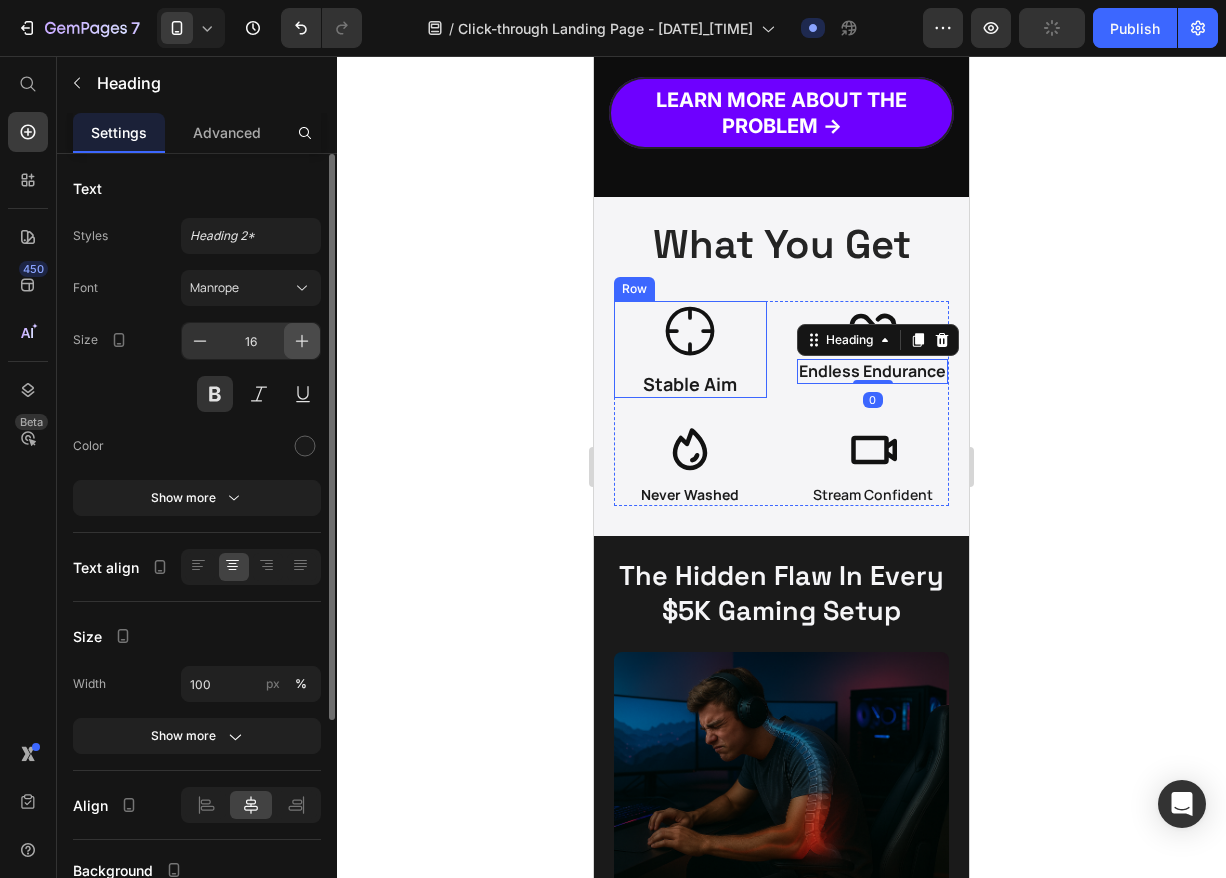 click 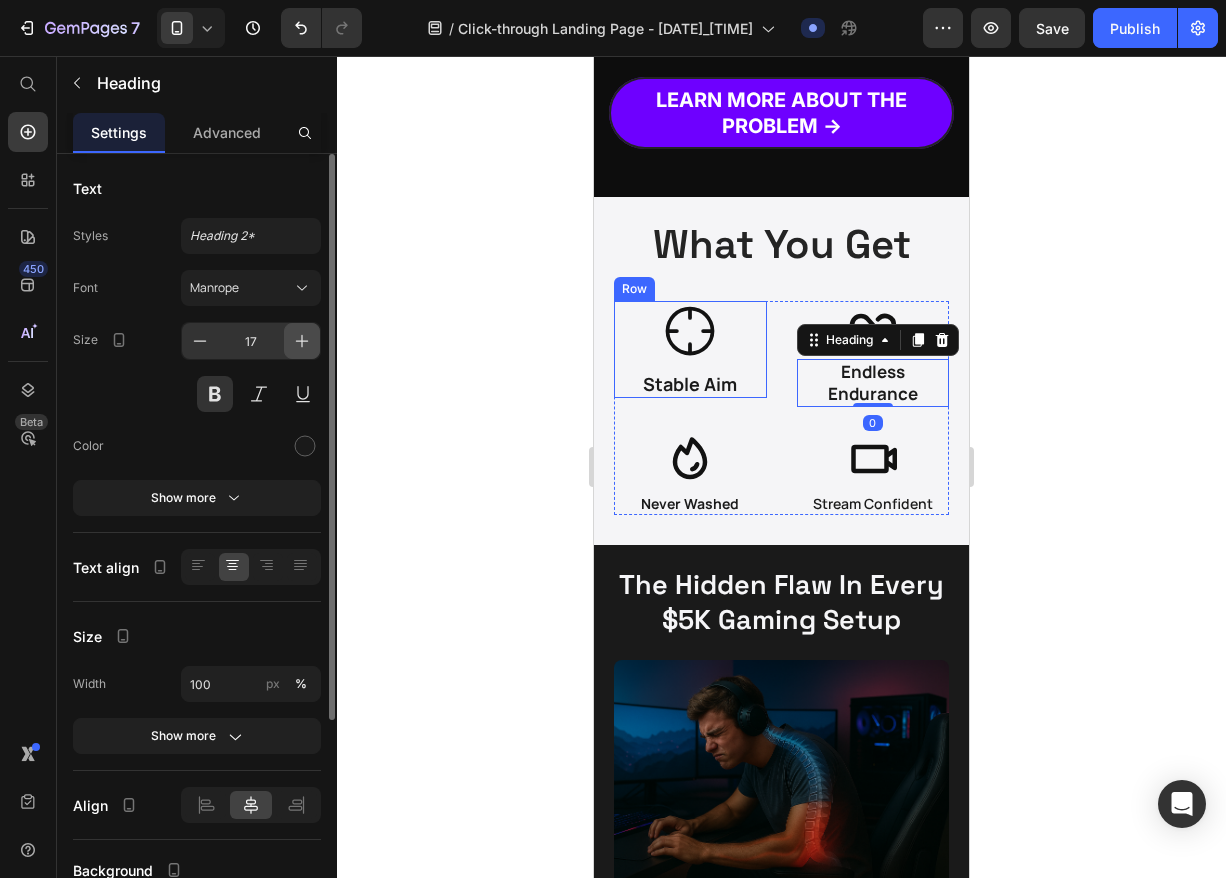 click 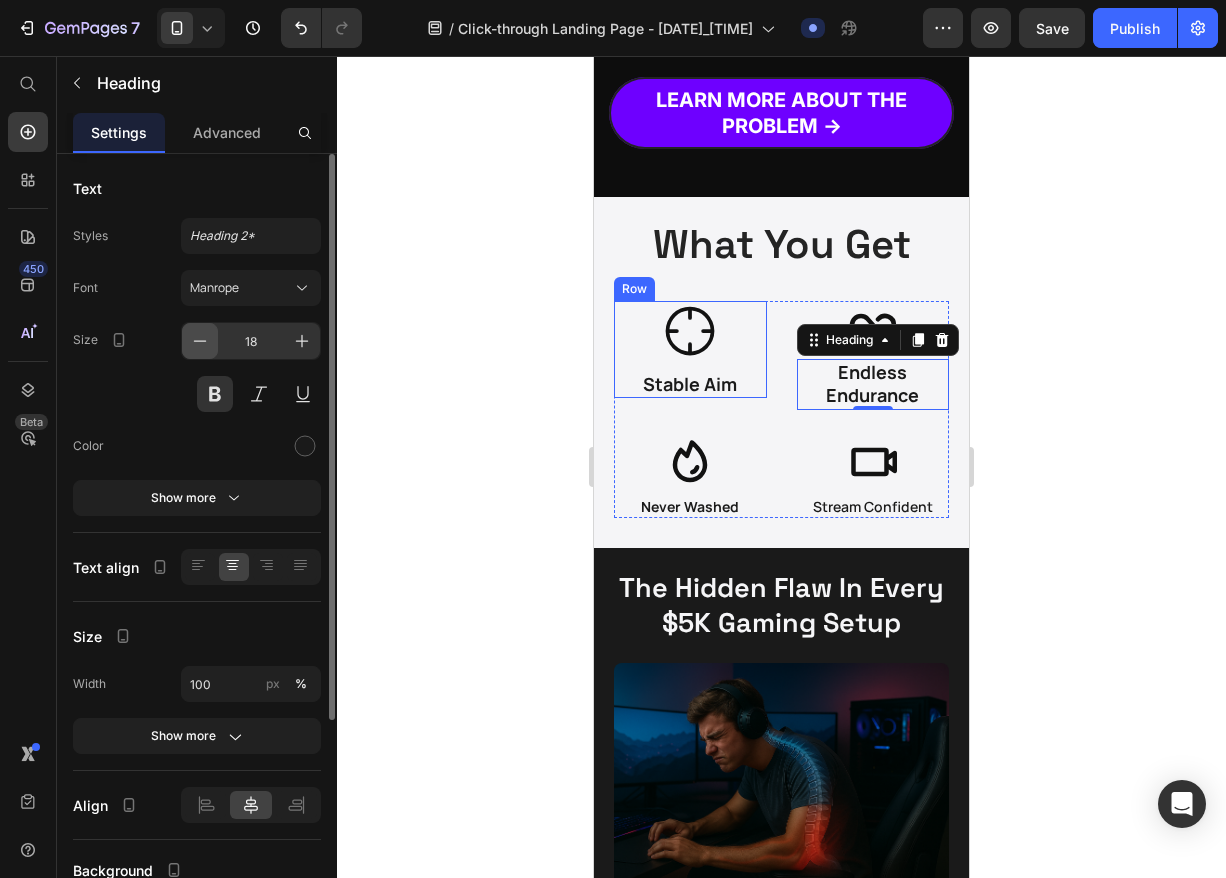 click 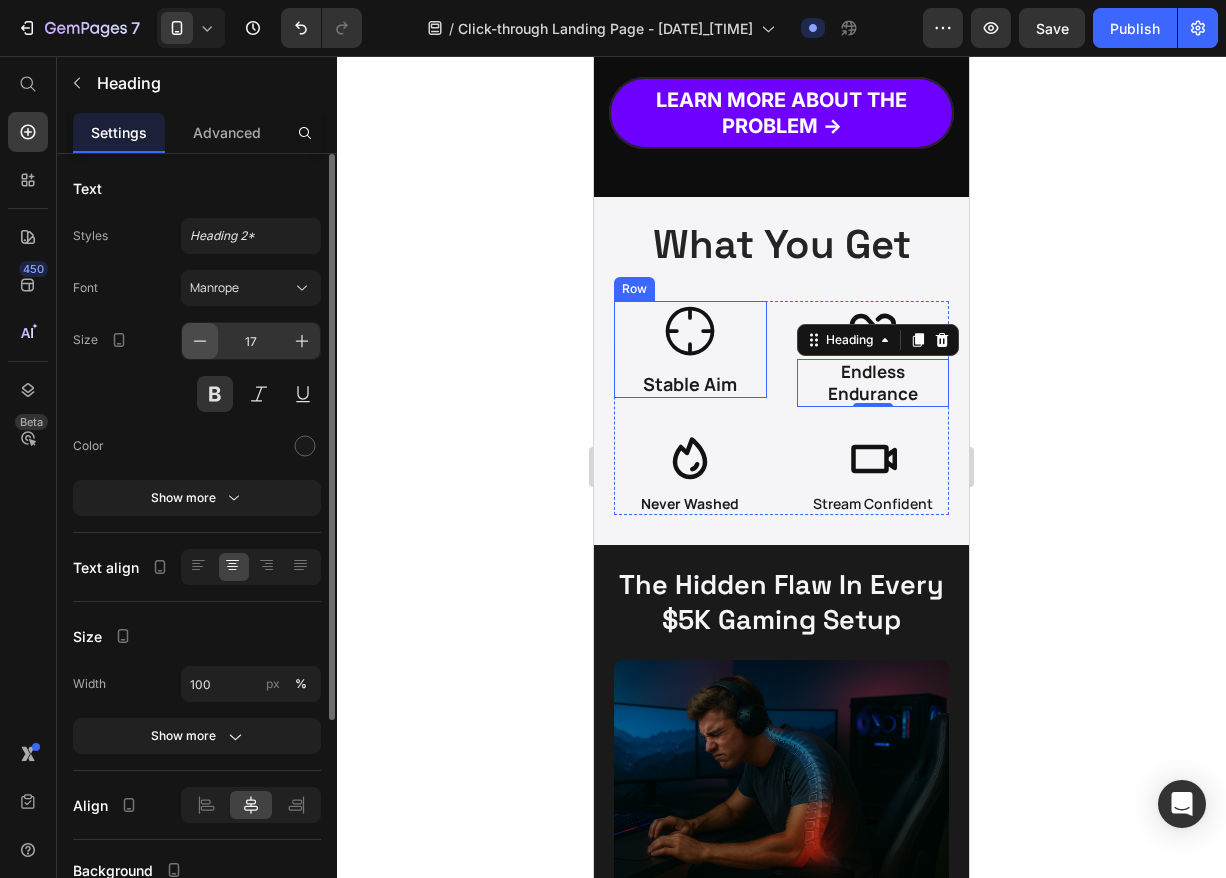 click 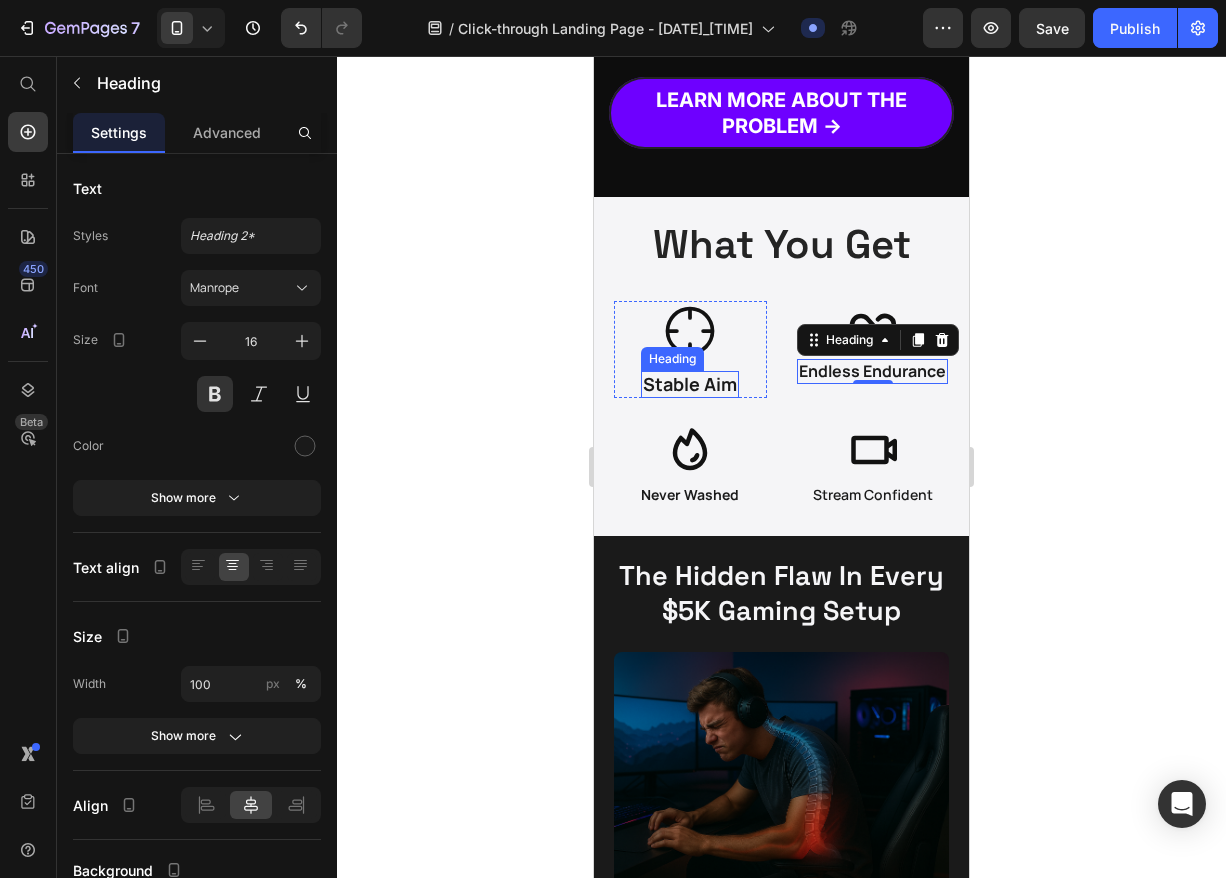 click on "Stable Aim" at bounding box center [690, 384] 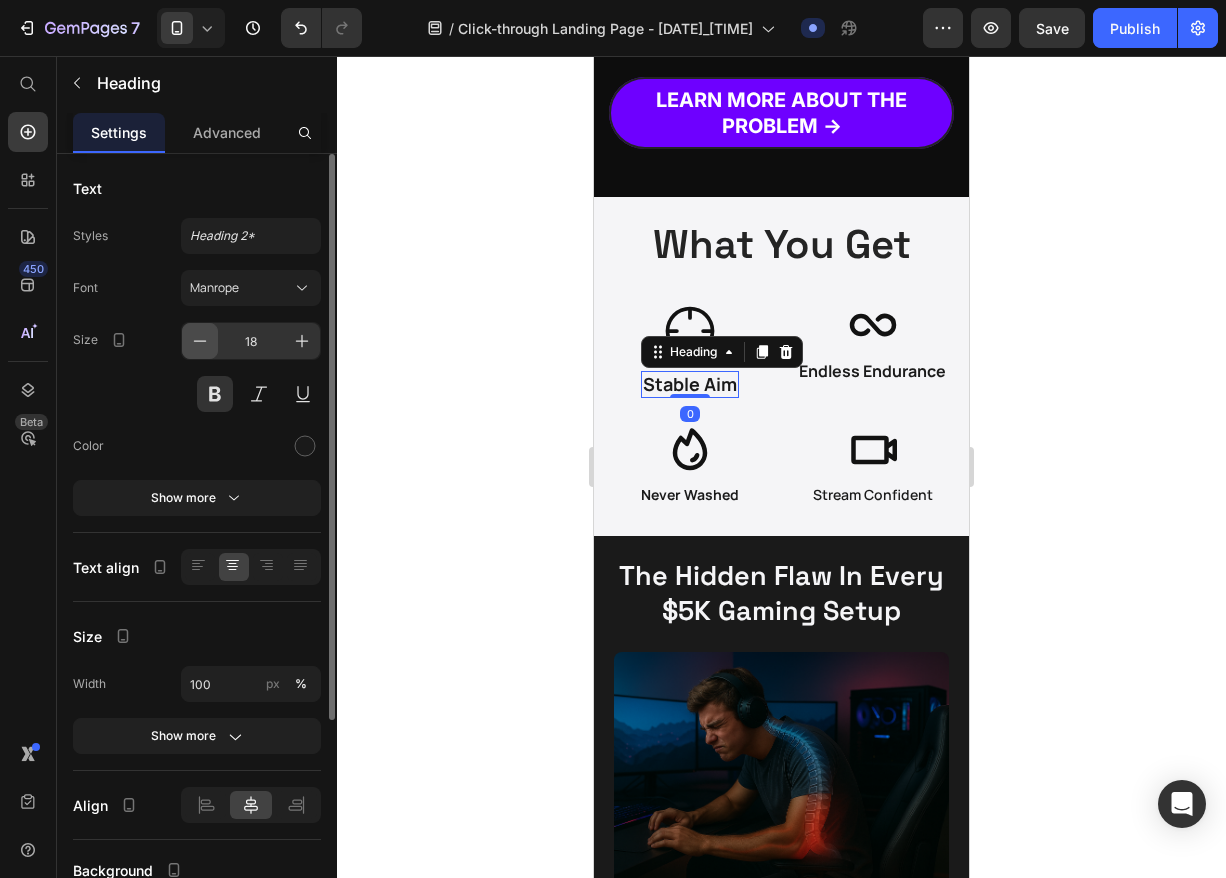 click 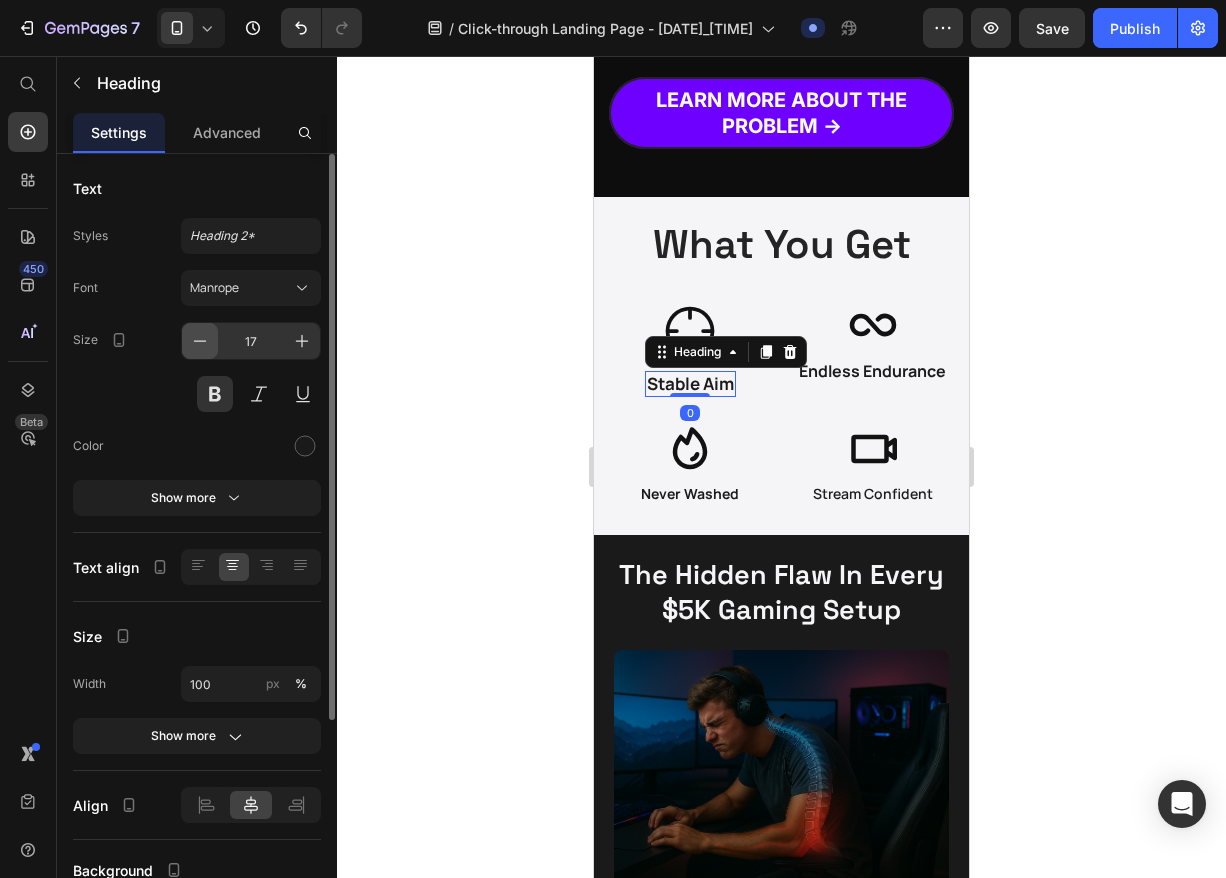 click 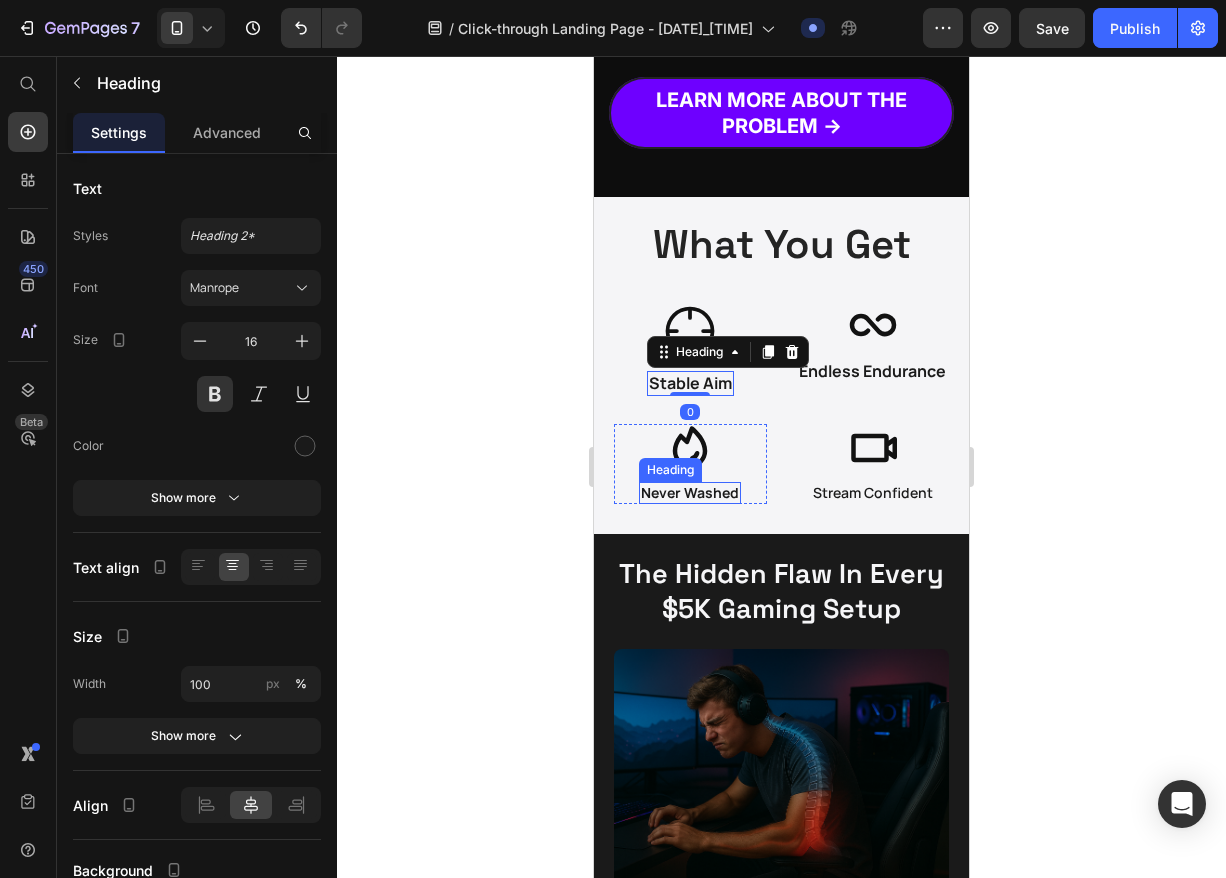 click on "Never Washed" at bounding box center (690, 492) 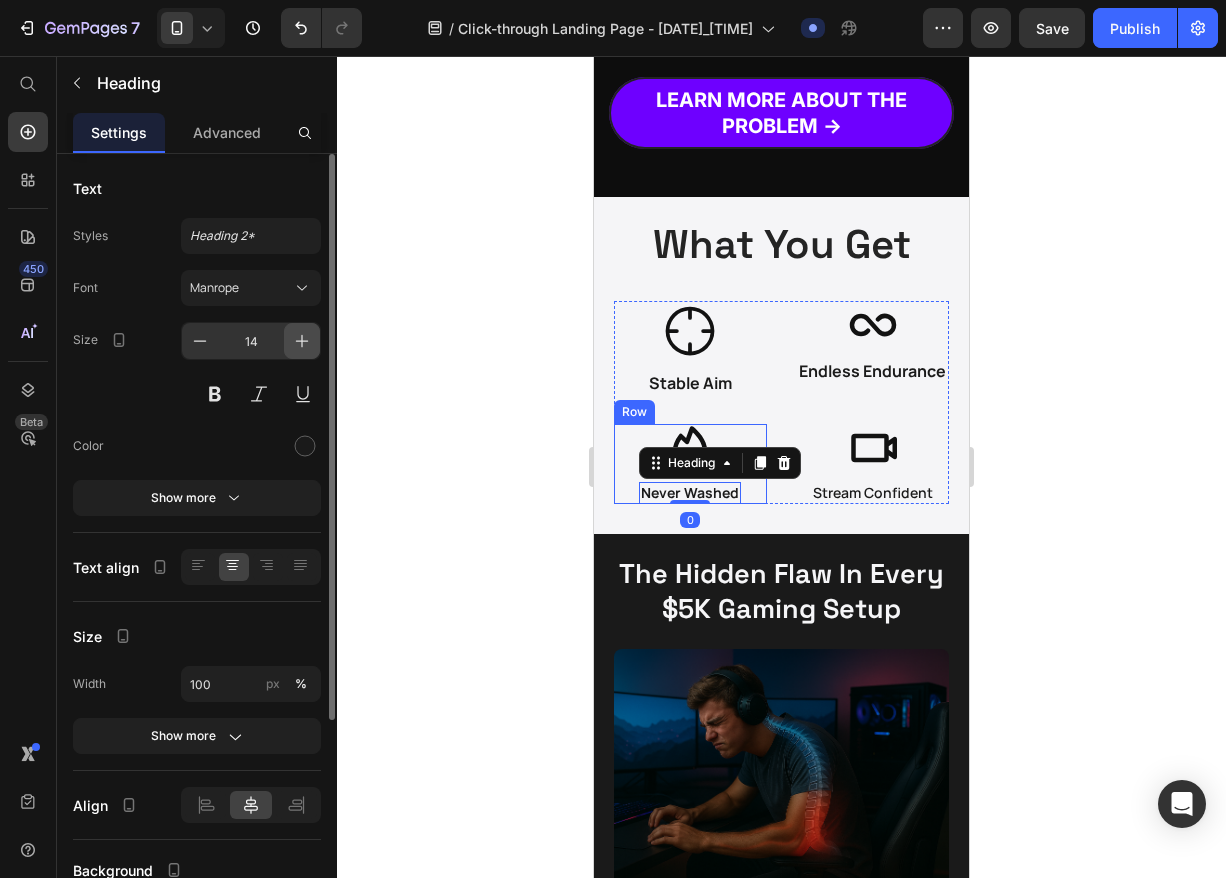 click 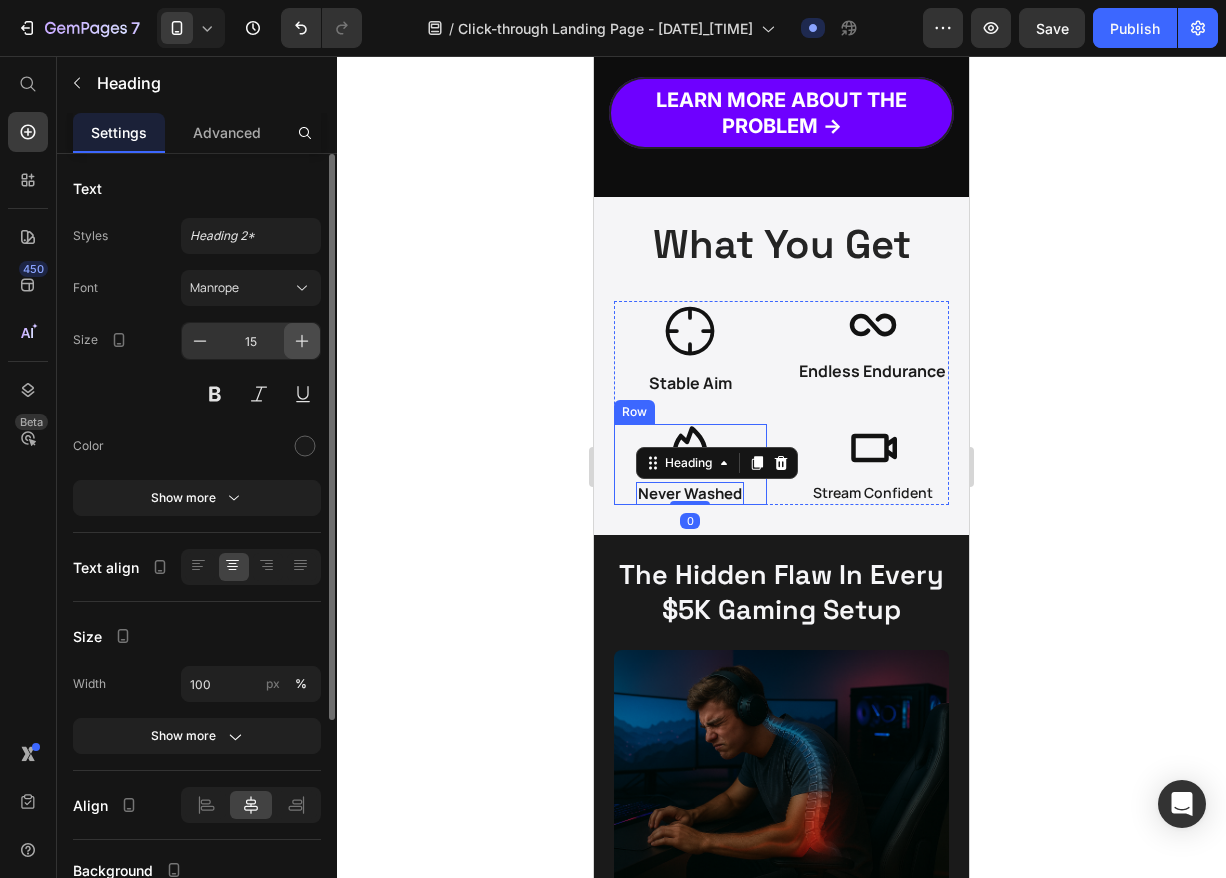click 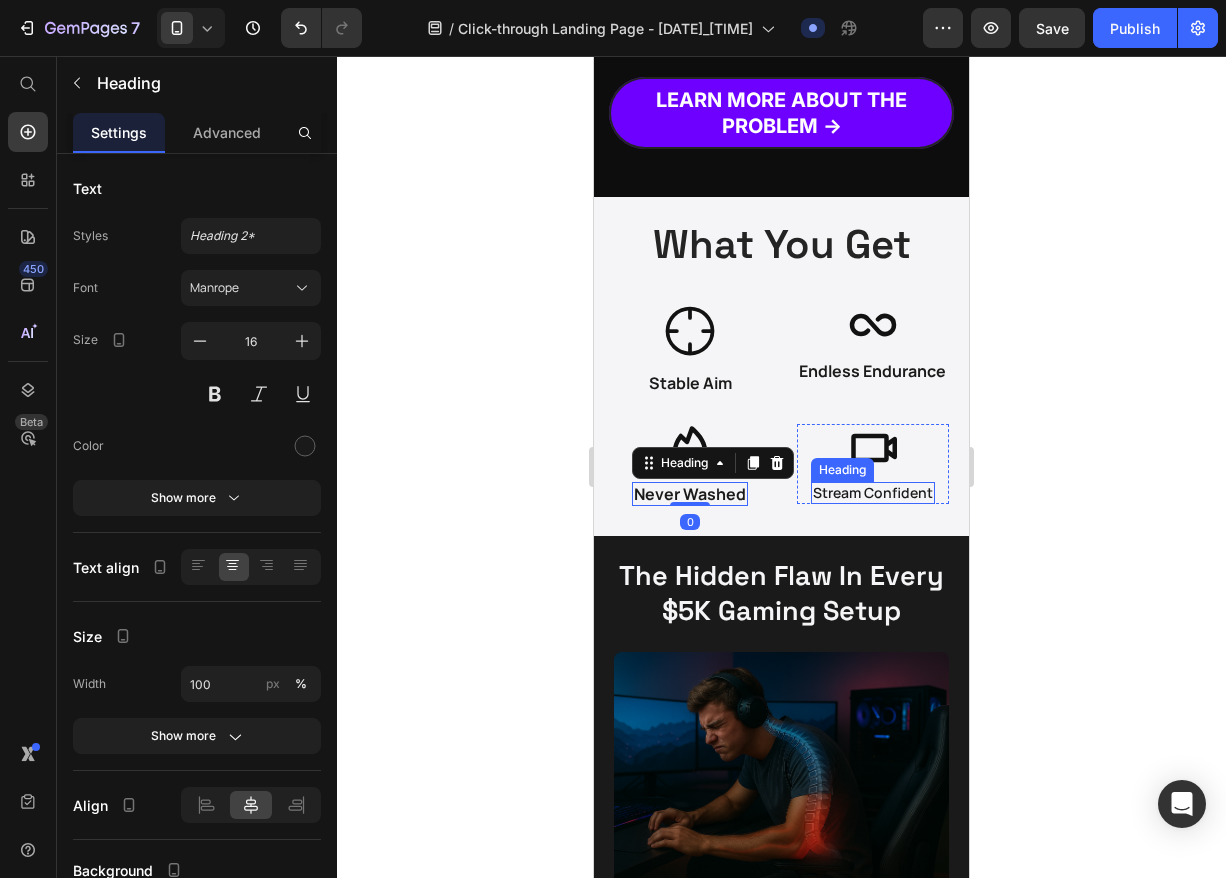 click on "Stream Confident" at bounding box center (873, 493) 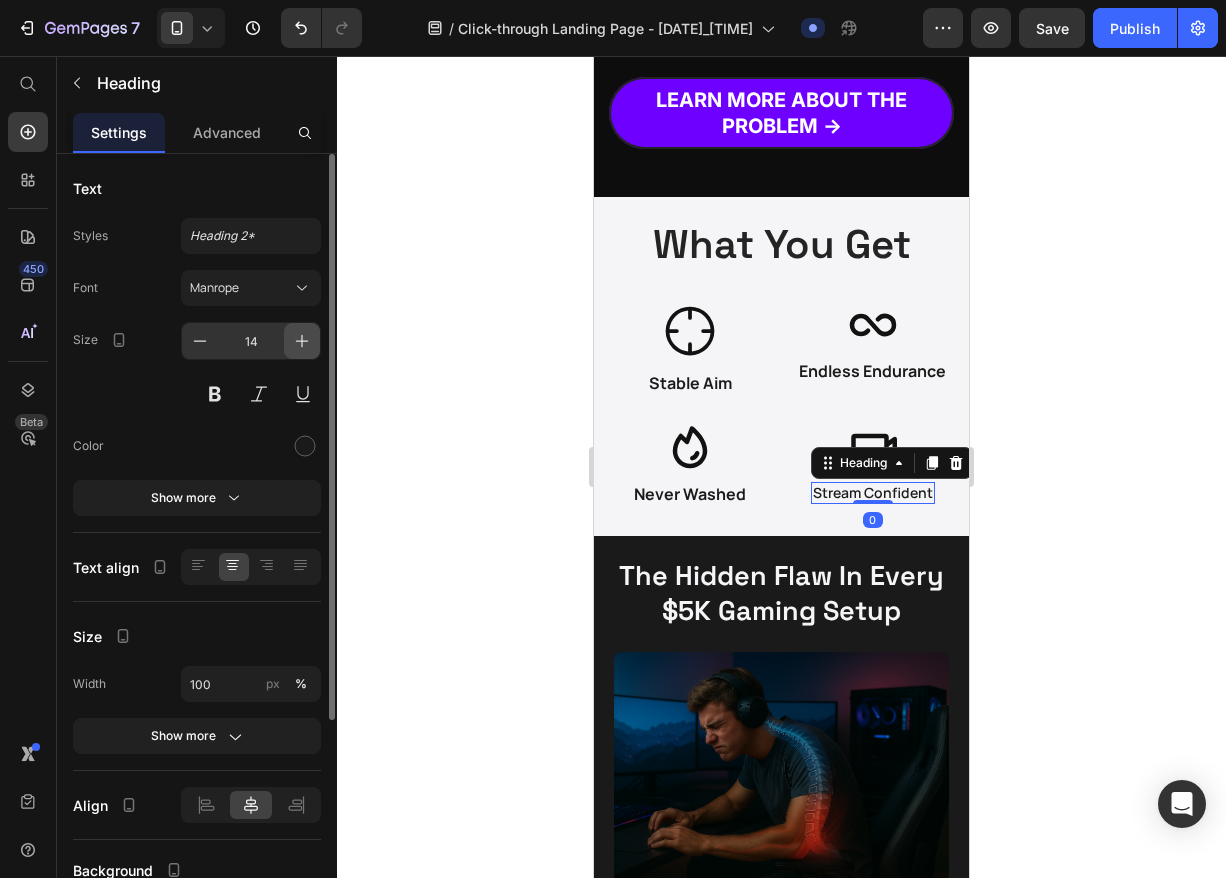 click 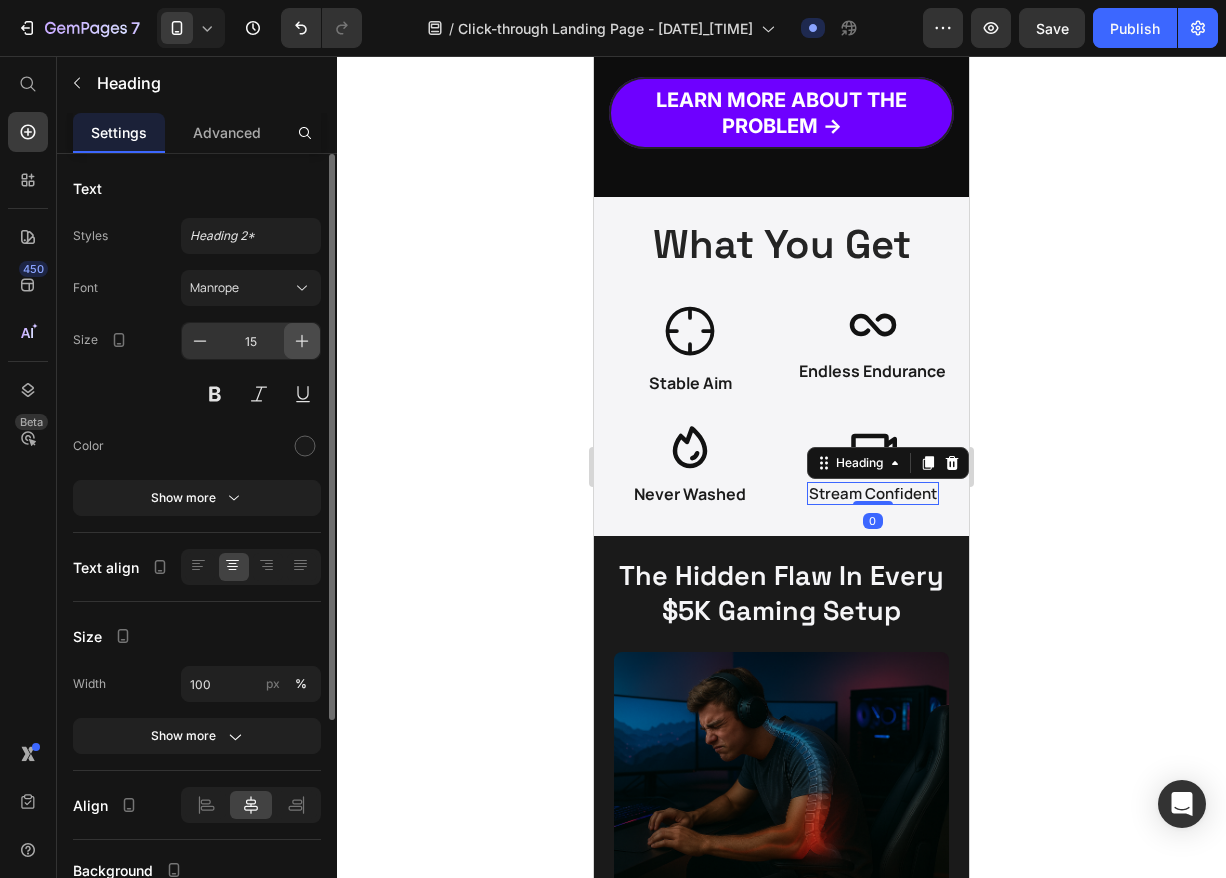 click 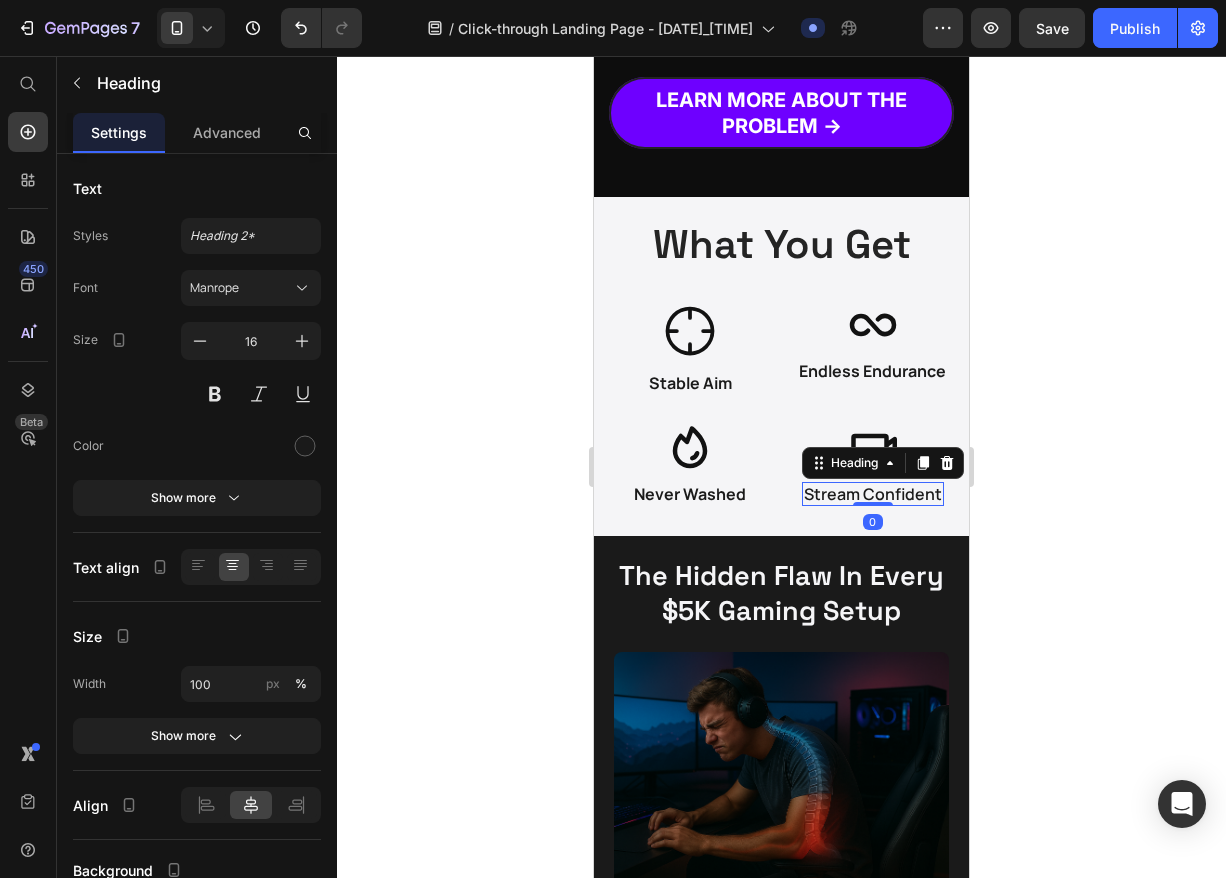 click 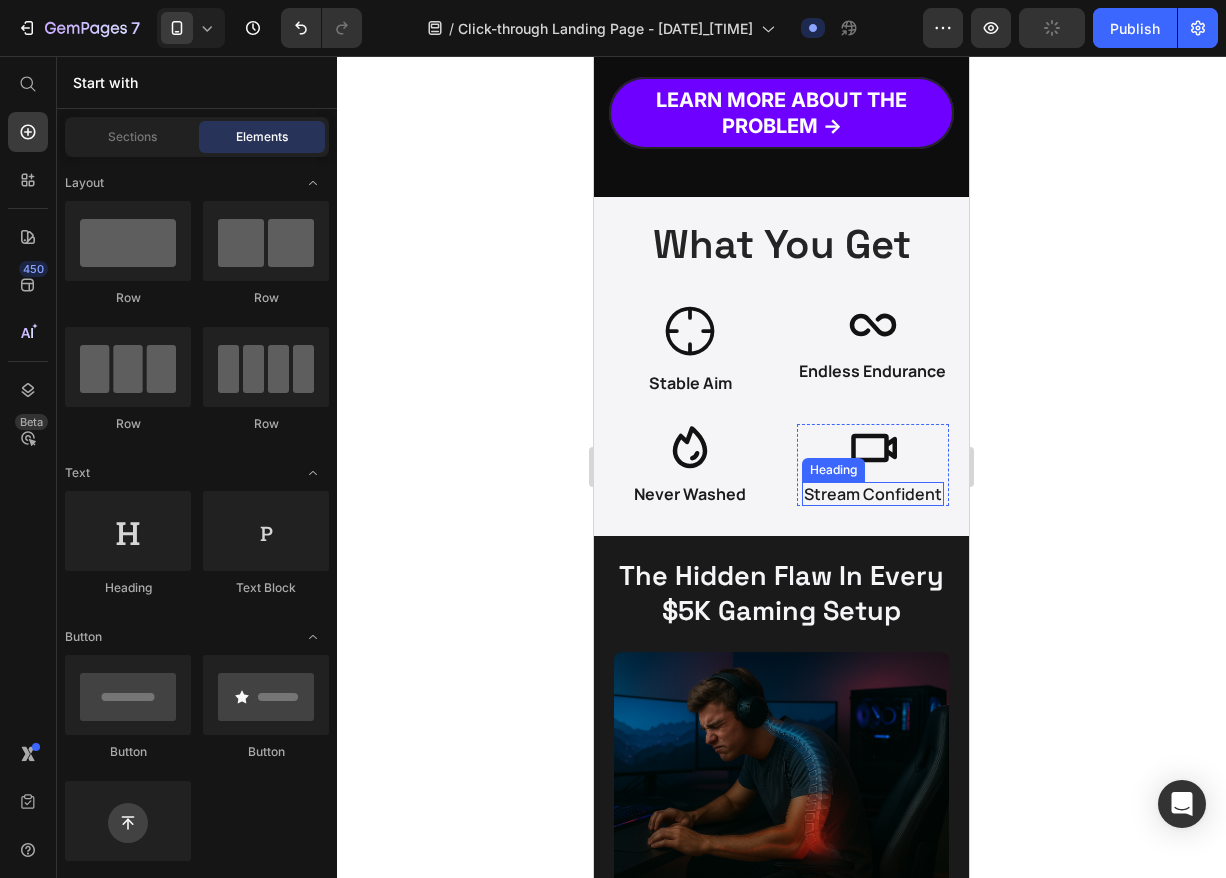 click on "Stream Confident" at bounding box center [873, 494] 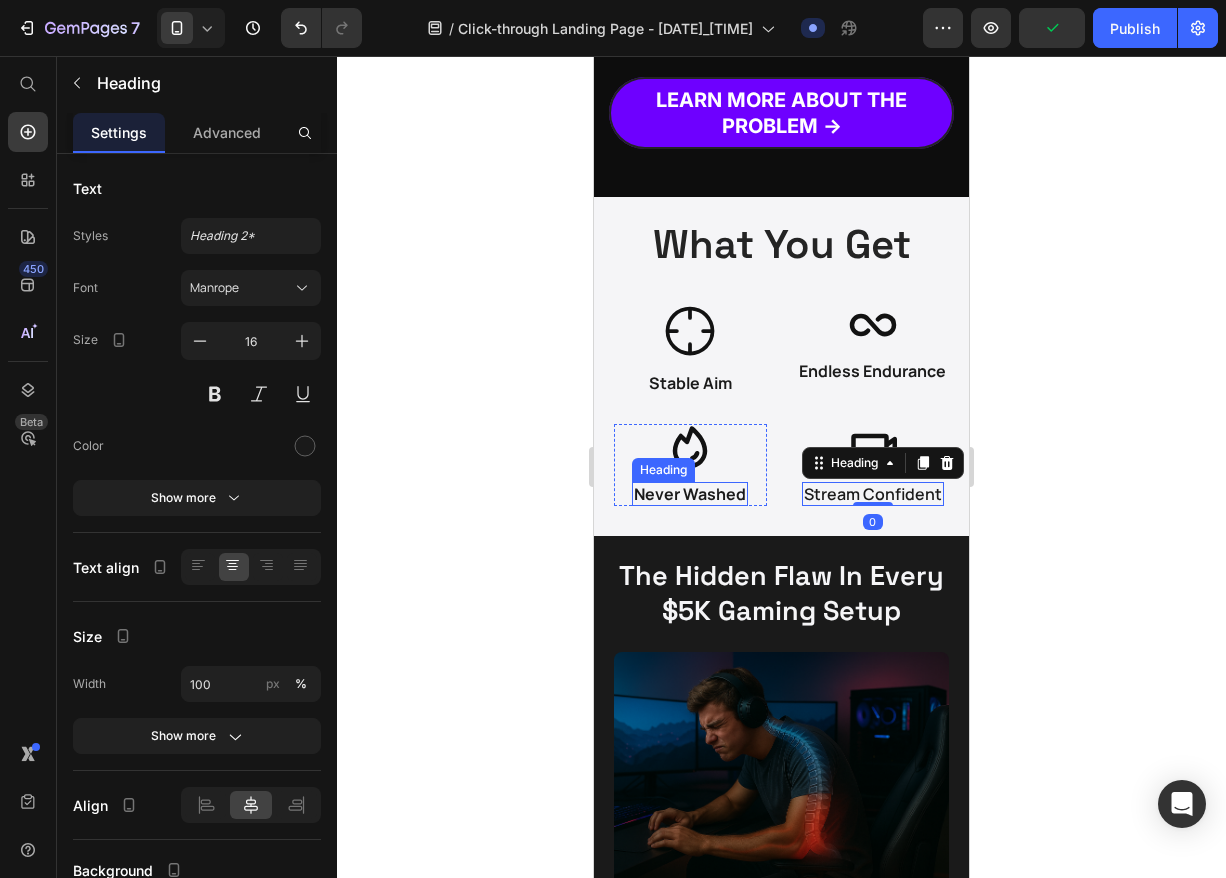 click on "Never Washed" at bounding box center (690, 494) 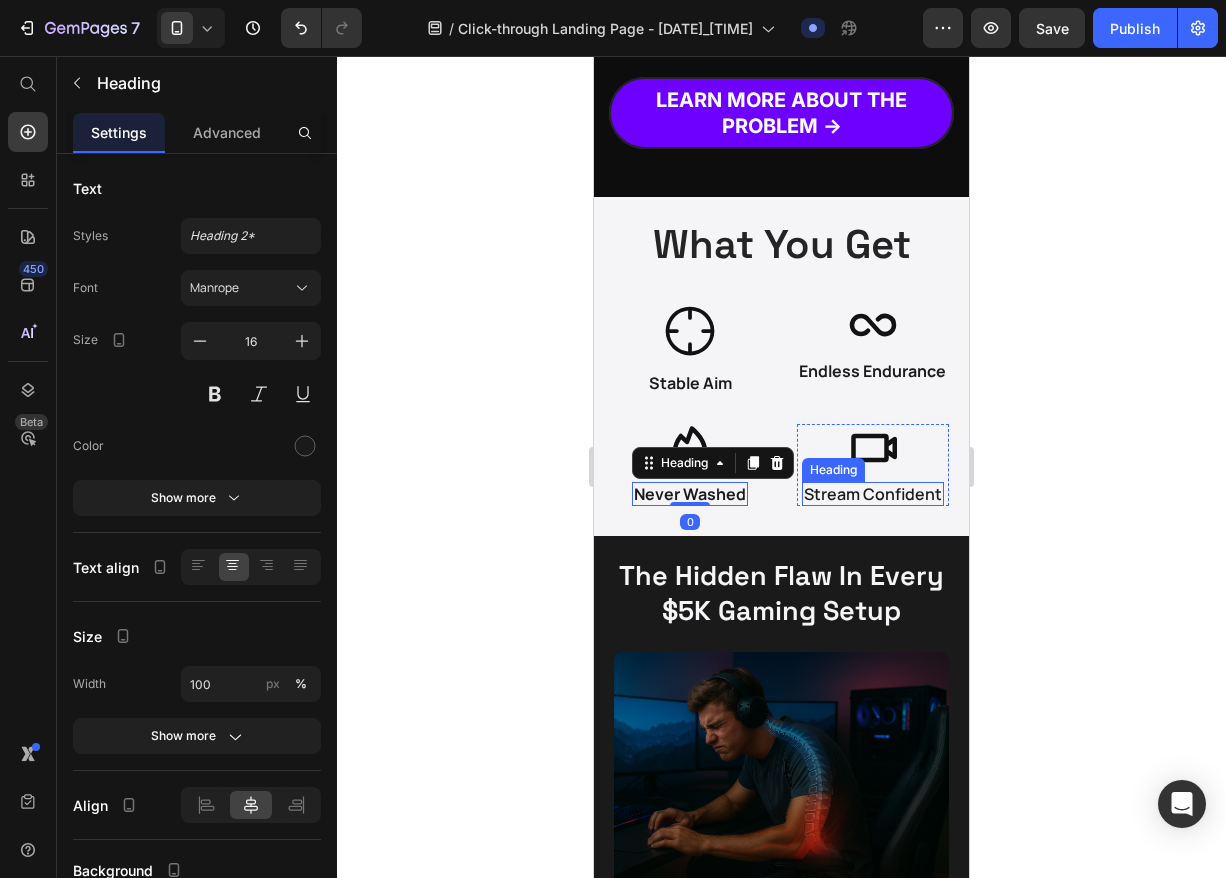 click on "Stream Confident" at bounding box center (873, 494) 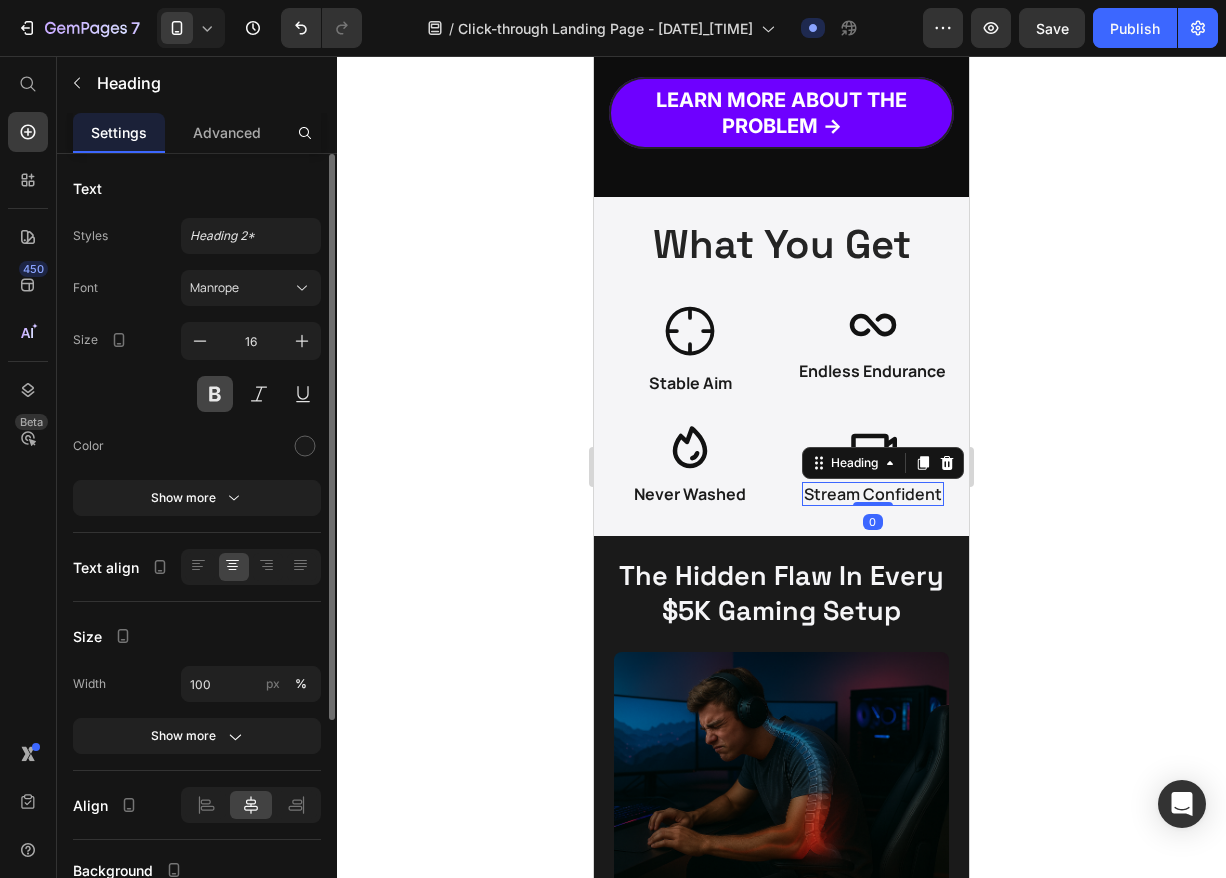 click at bounding box center (215, 394) 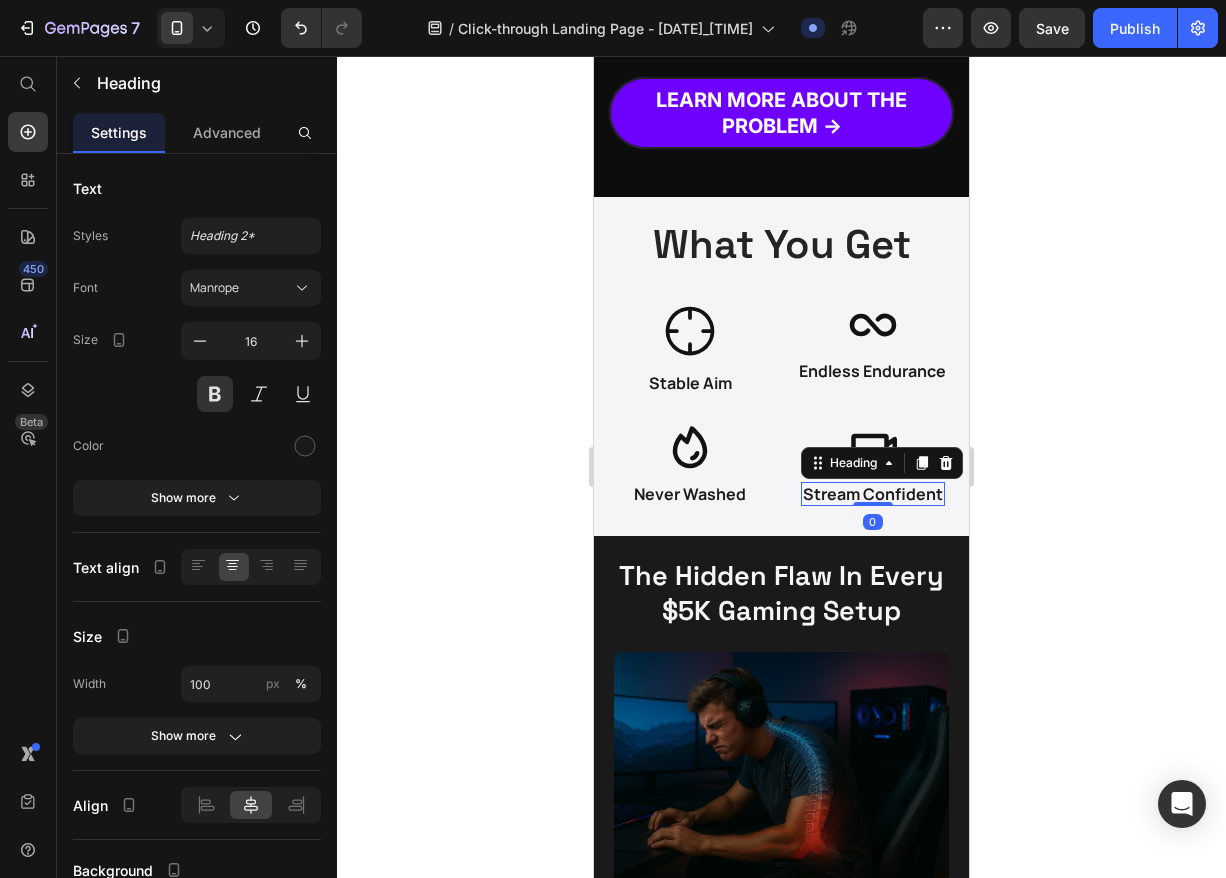 click 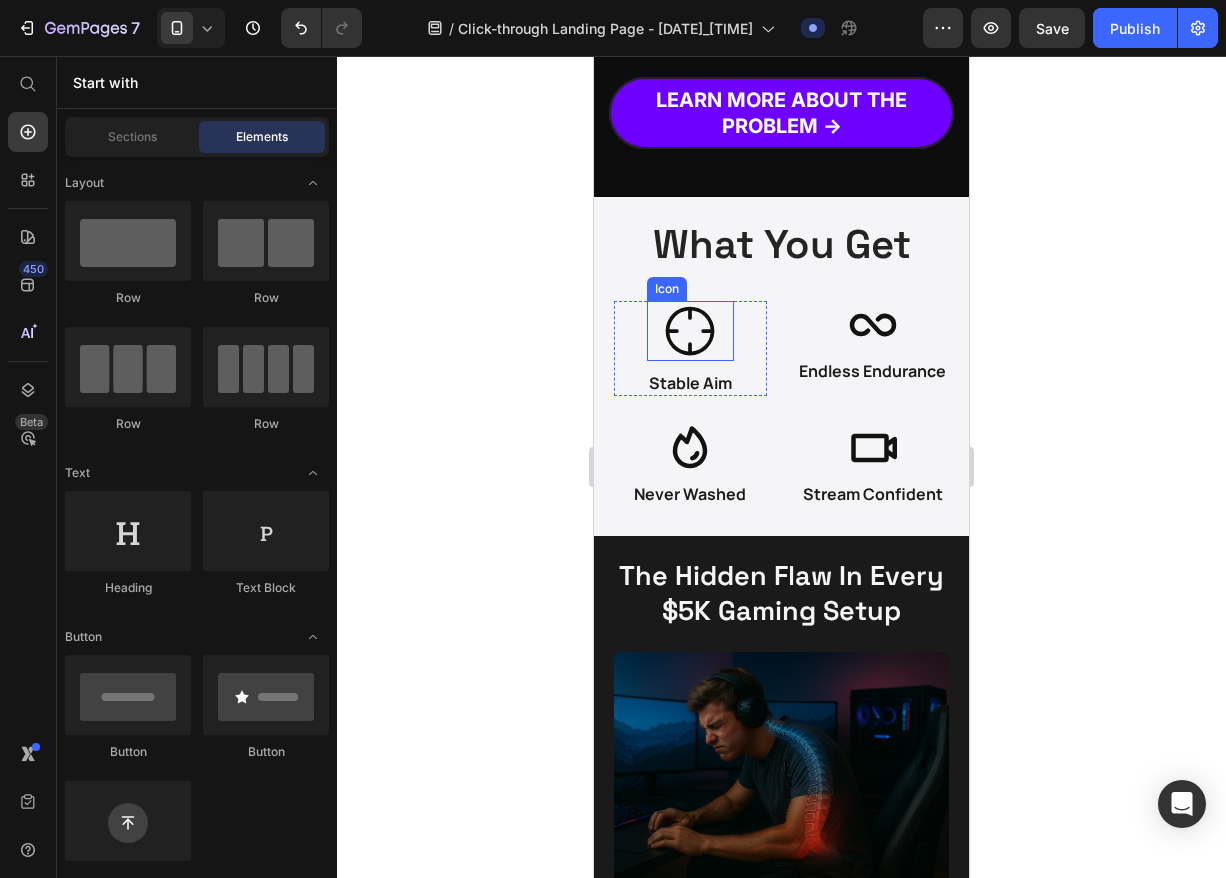 click 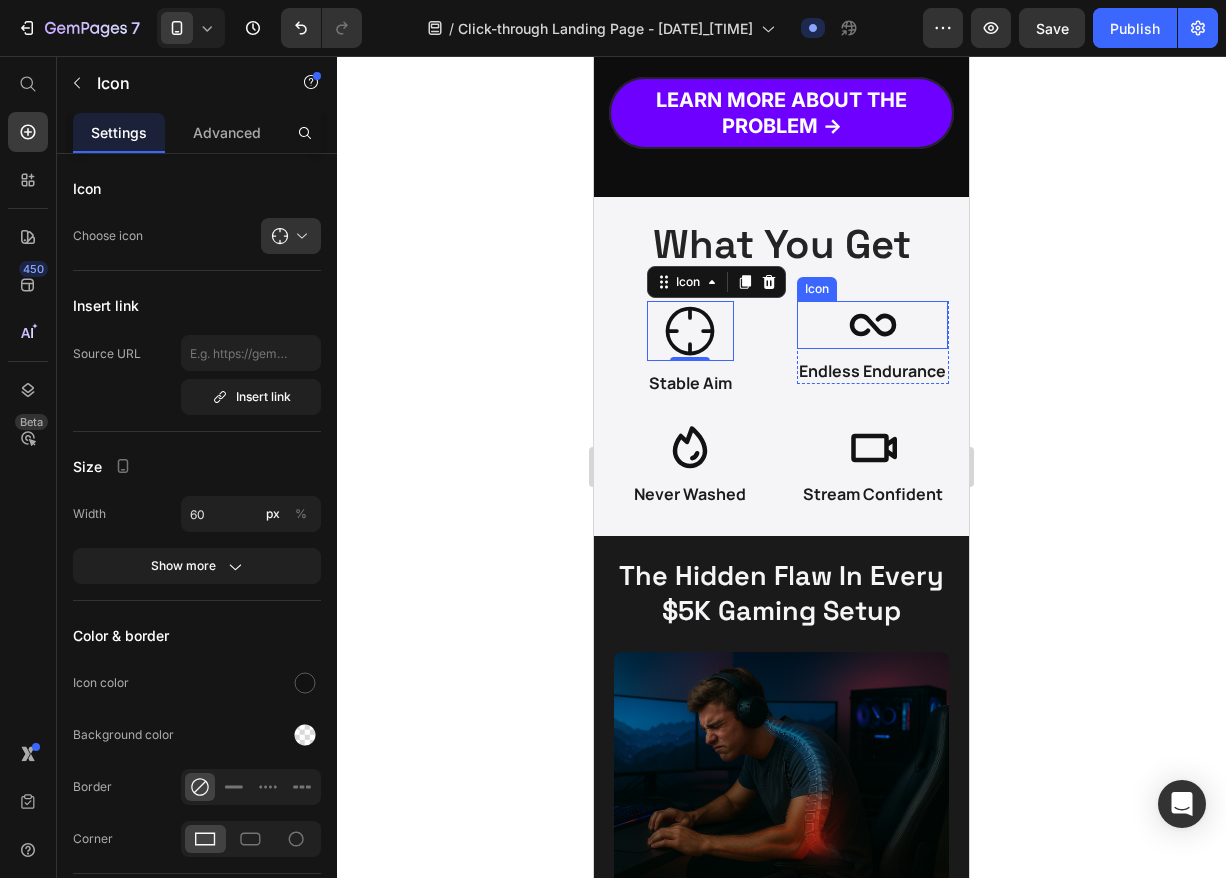 click 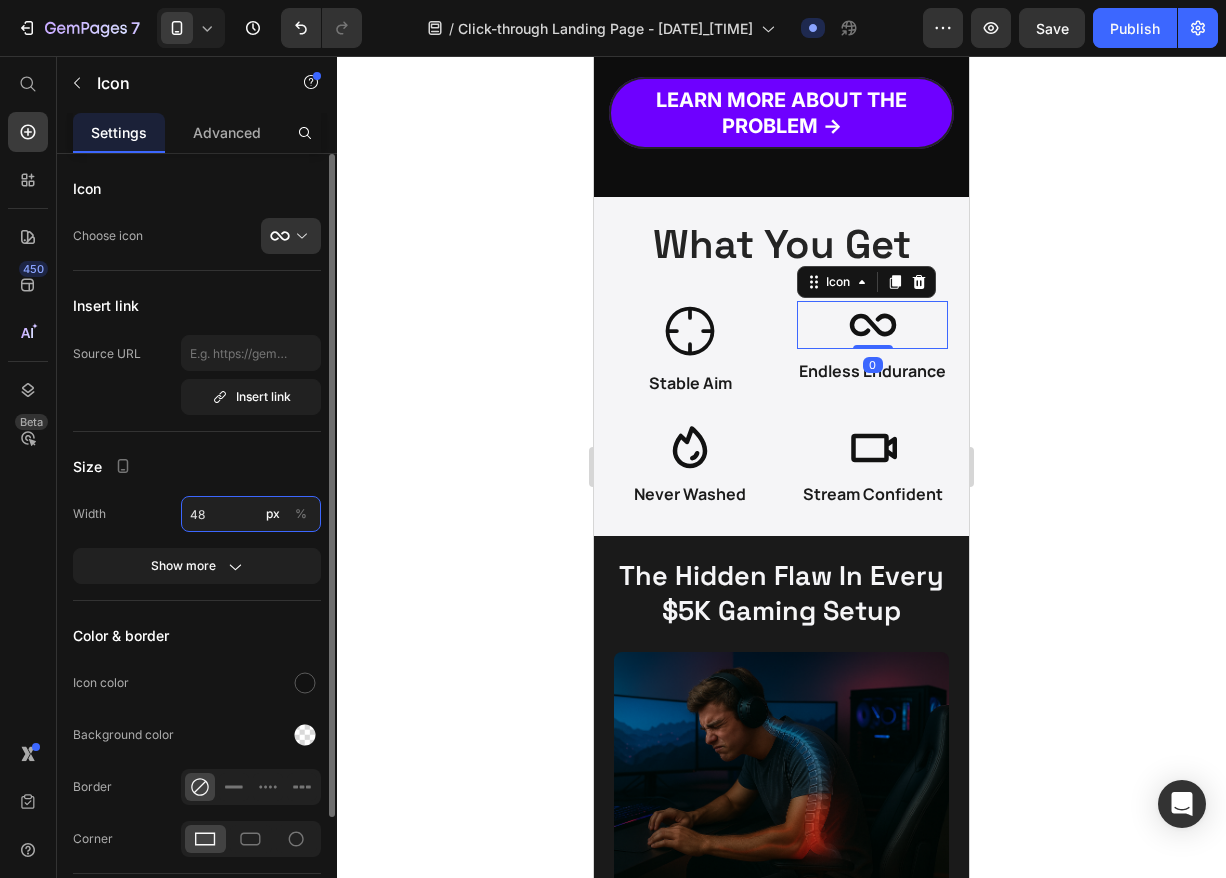 click on "48" at bounding box center [251, 514] 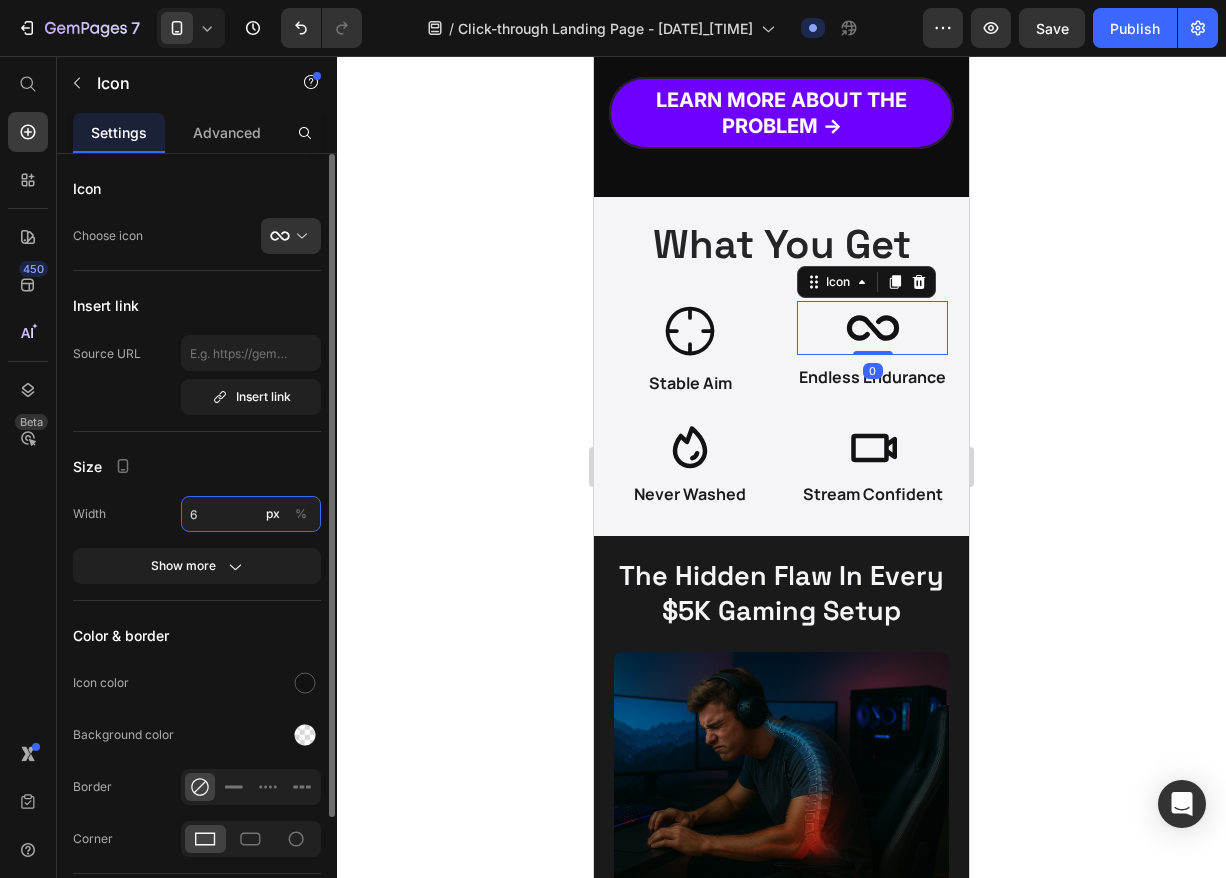 type on "60" 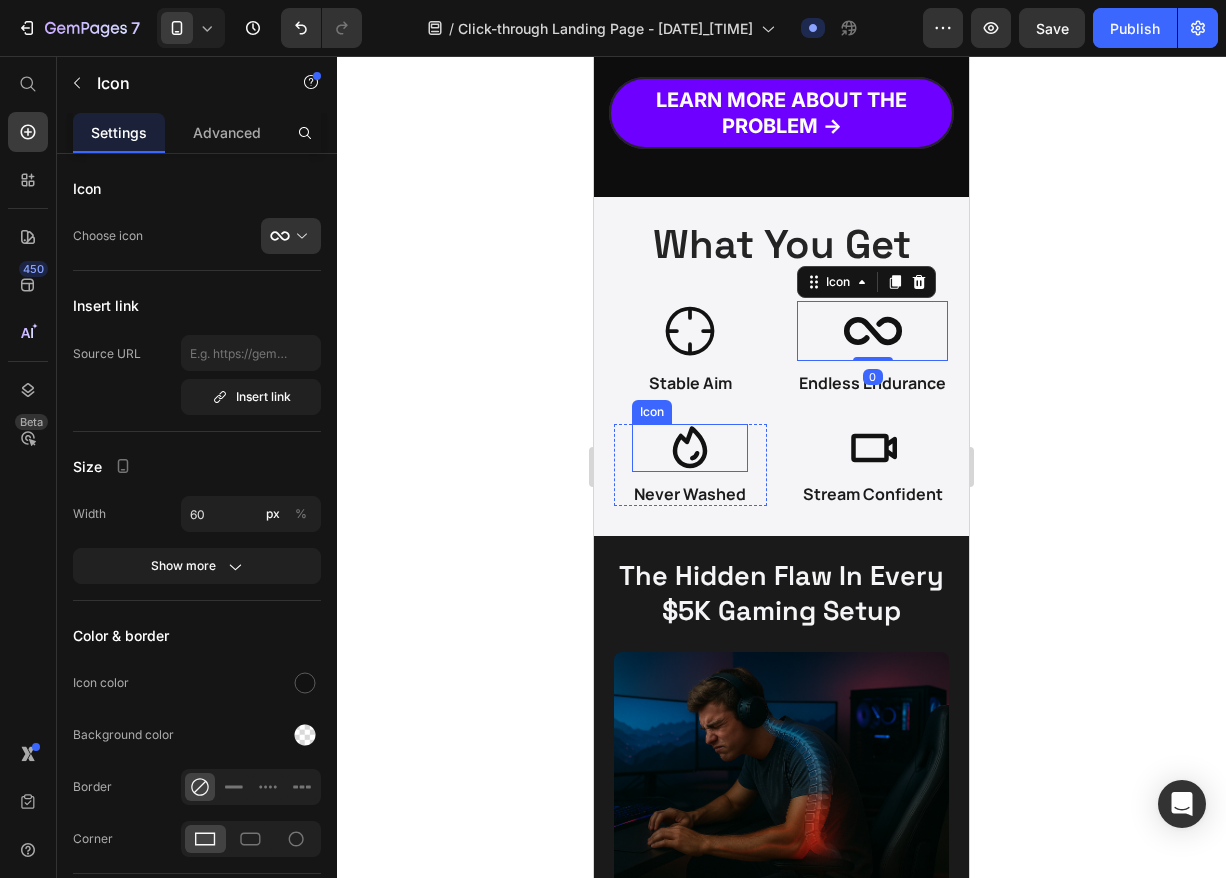 click 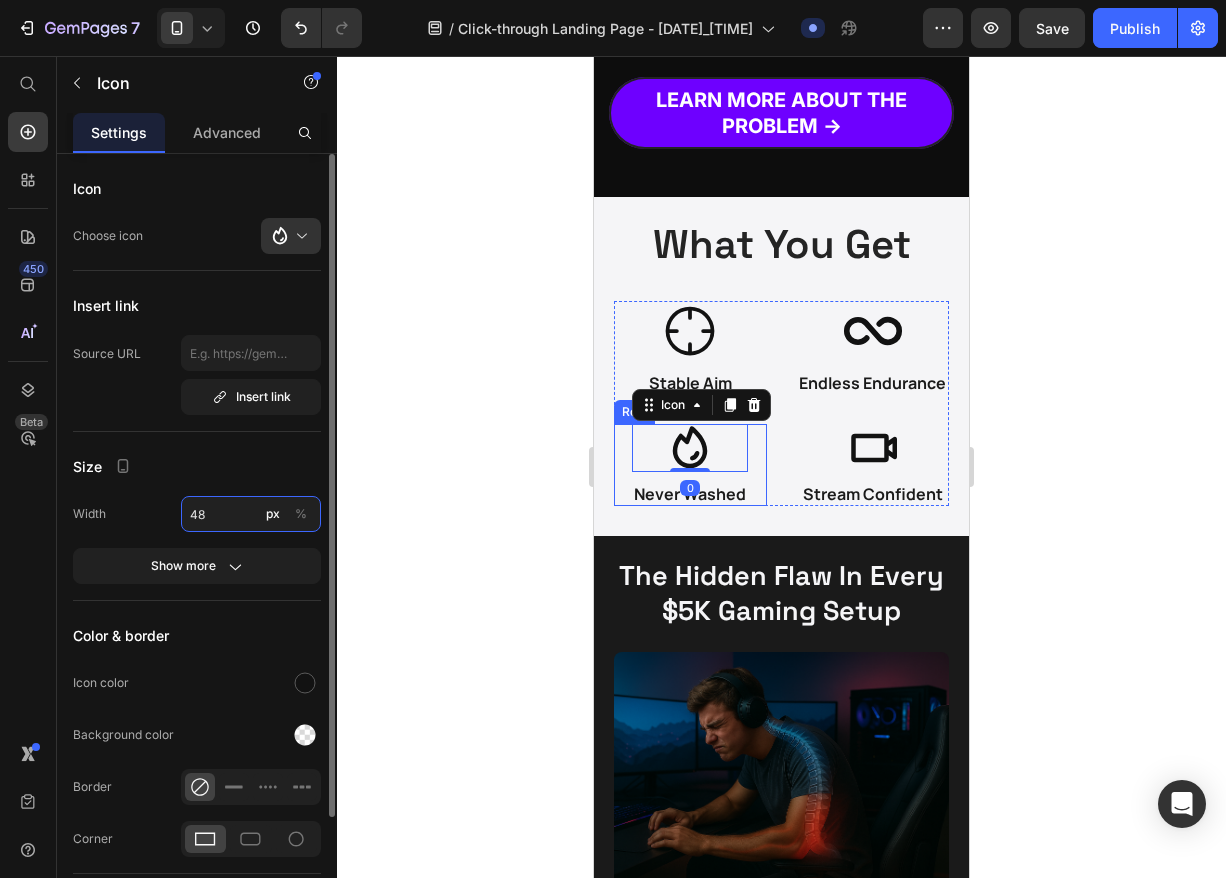 click on "48" at bounding box center [251, 514] 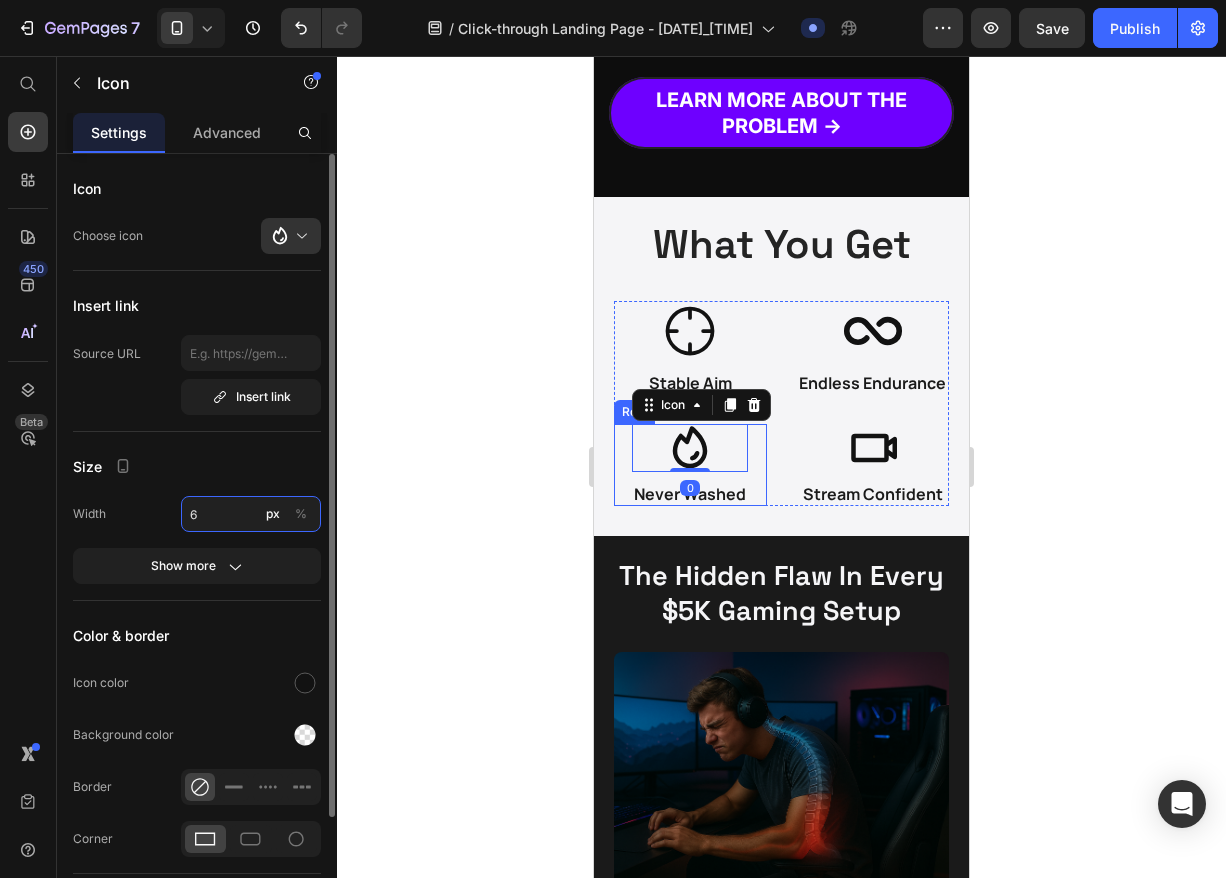 type on "60" 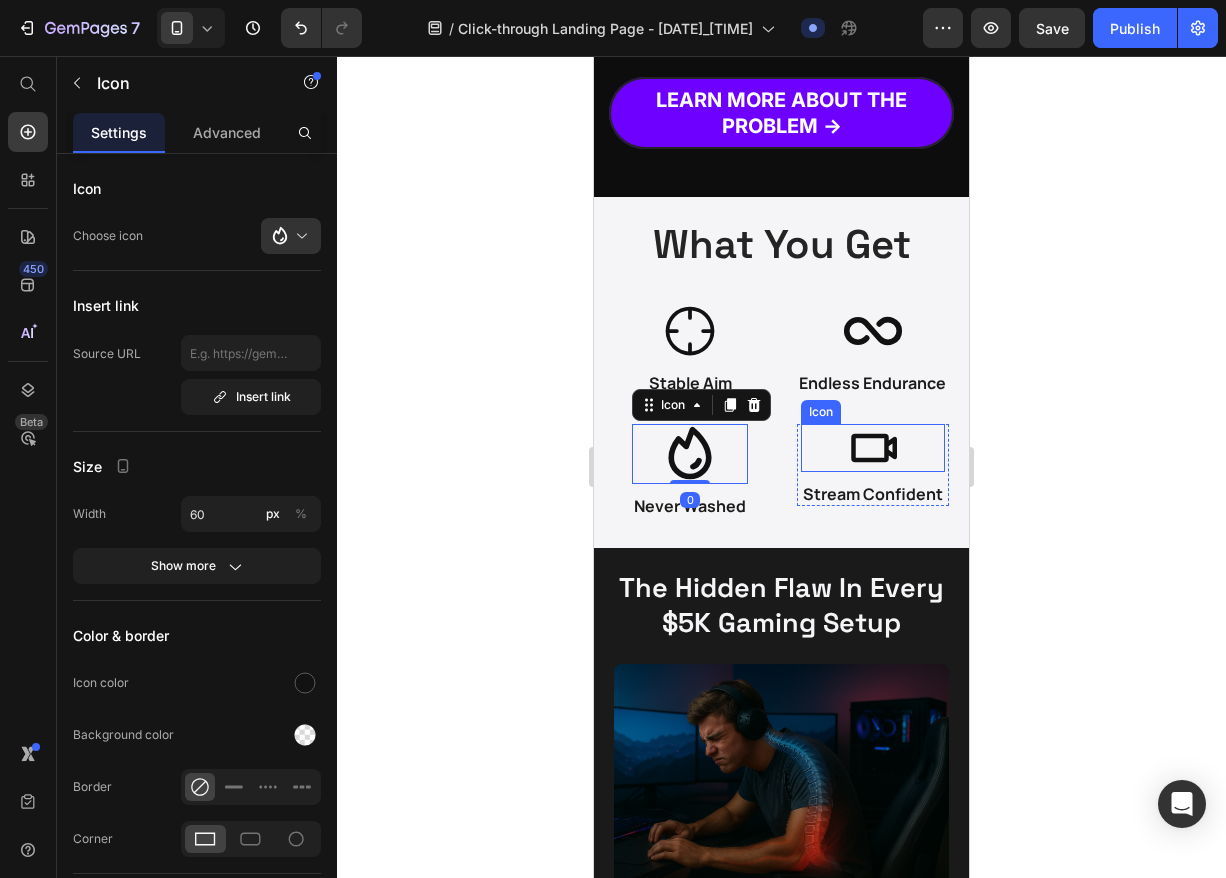 click 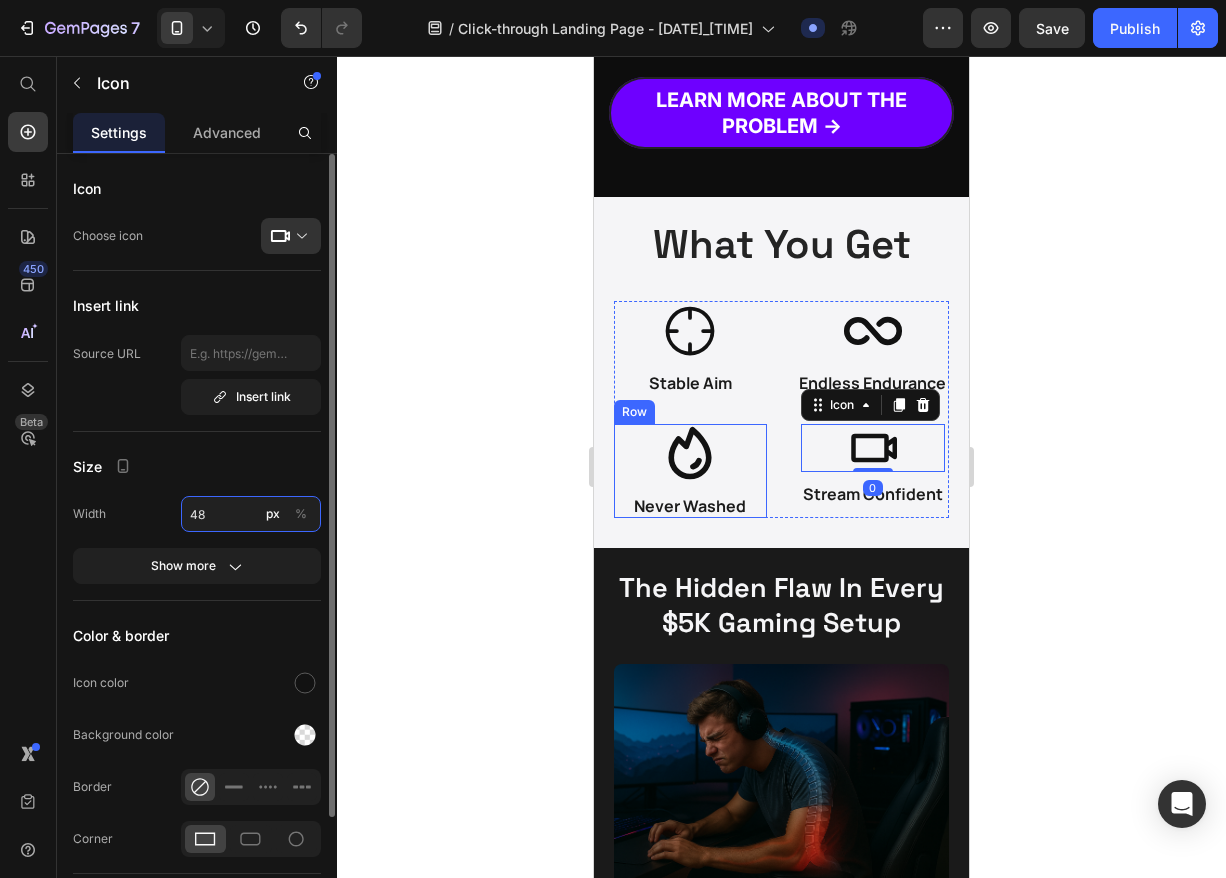 click on "48" at bounding box center (251, 514) 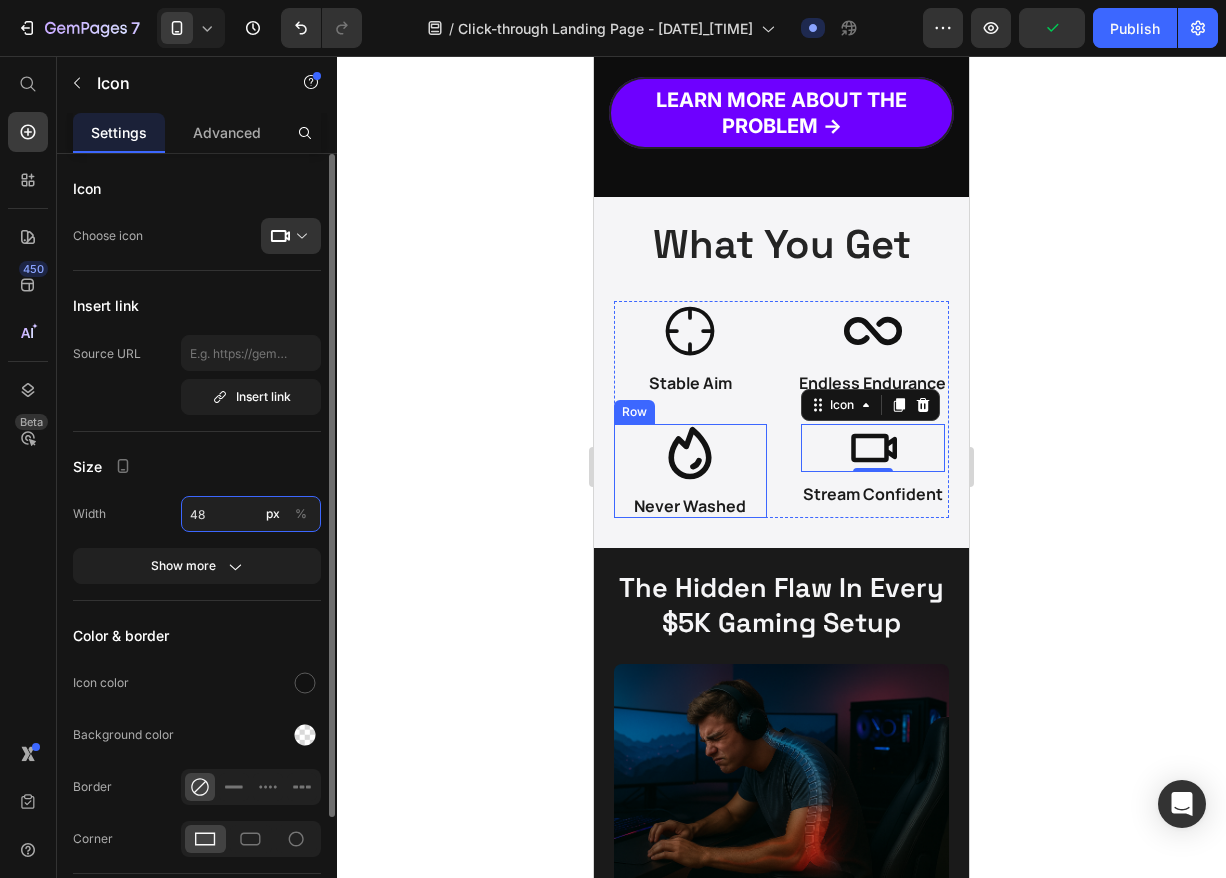 type on "4" 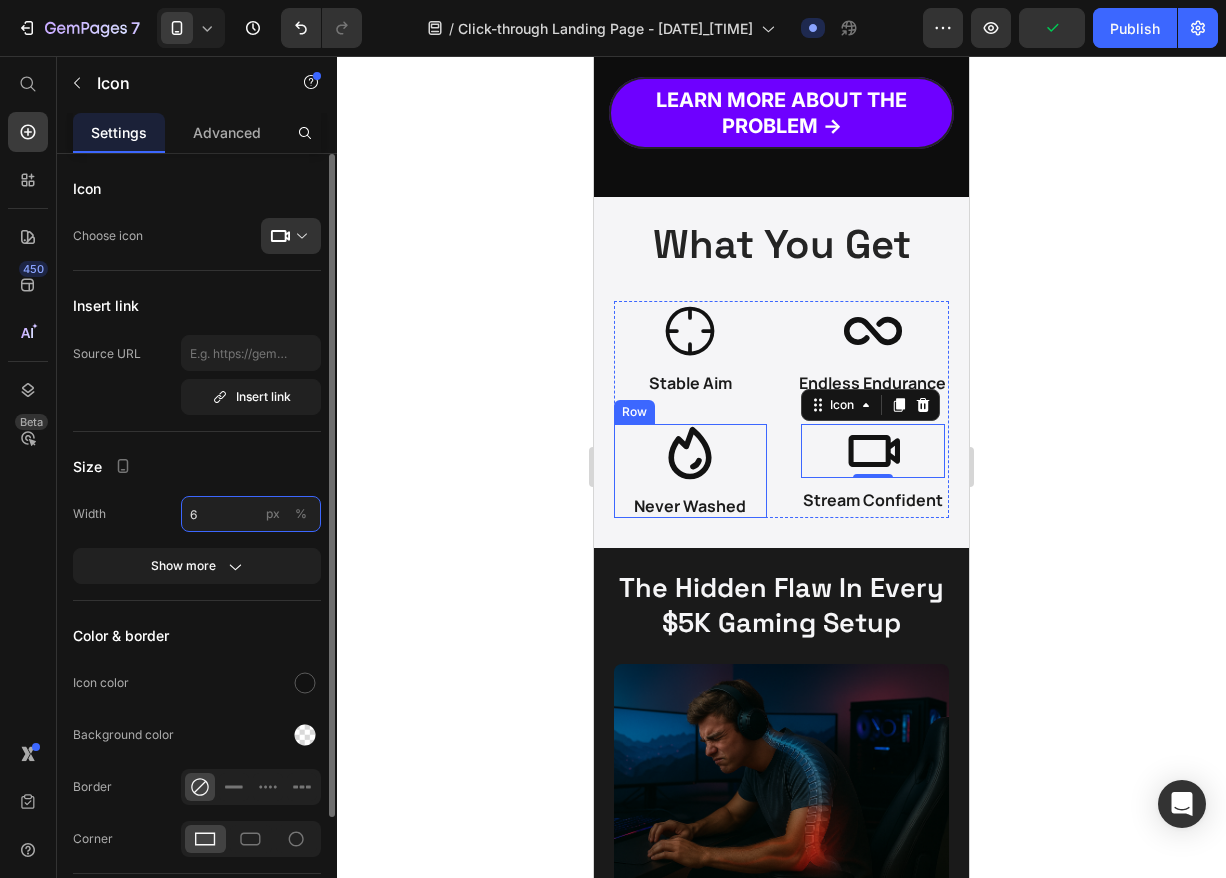 type on "60" 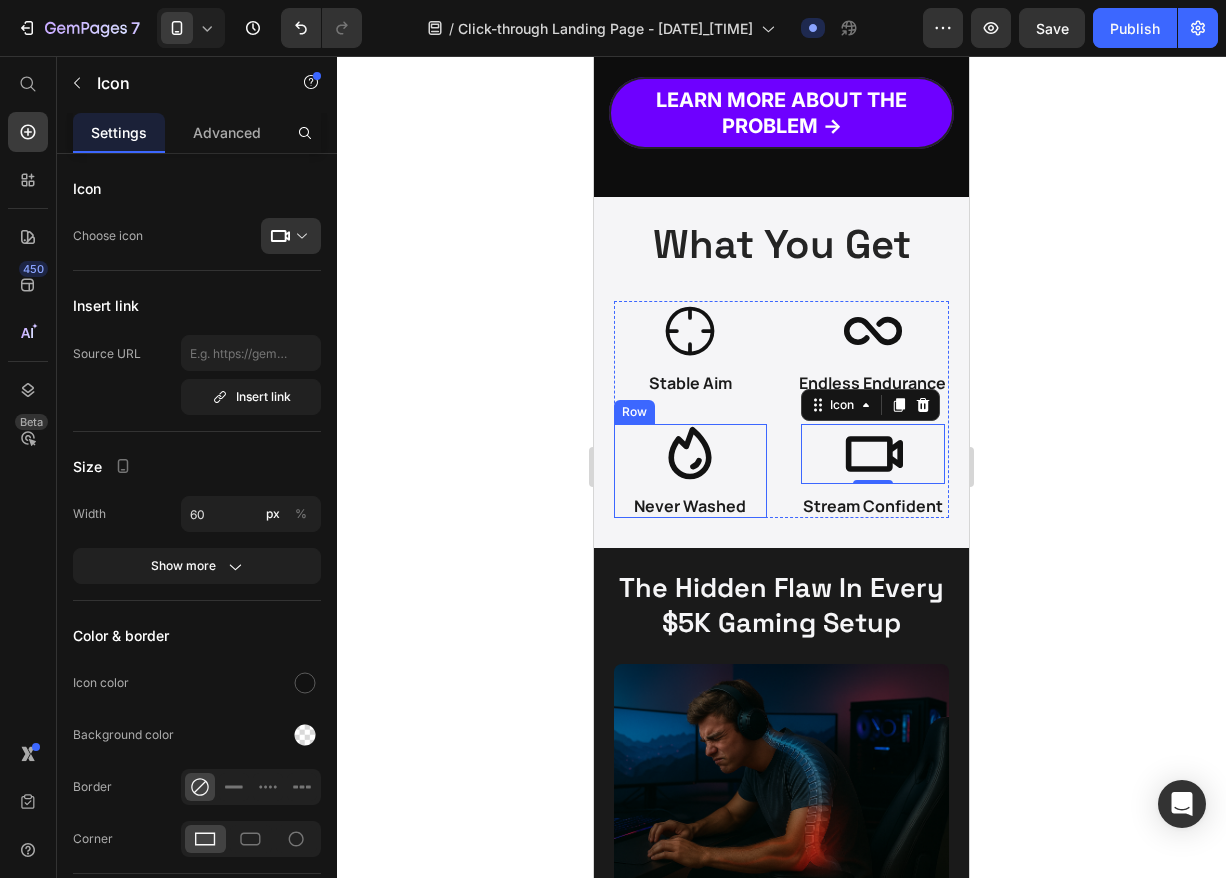 click 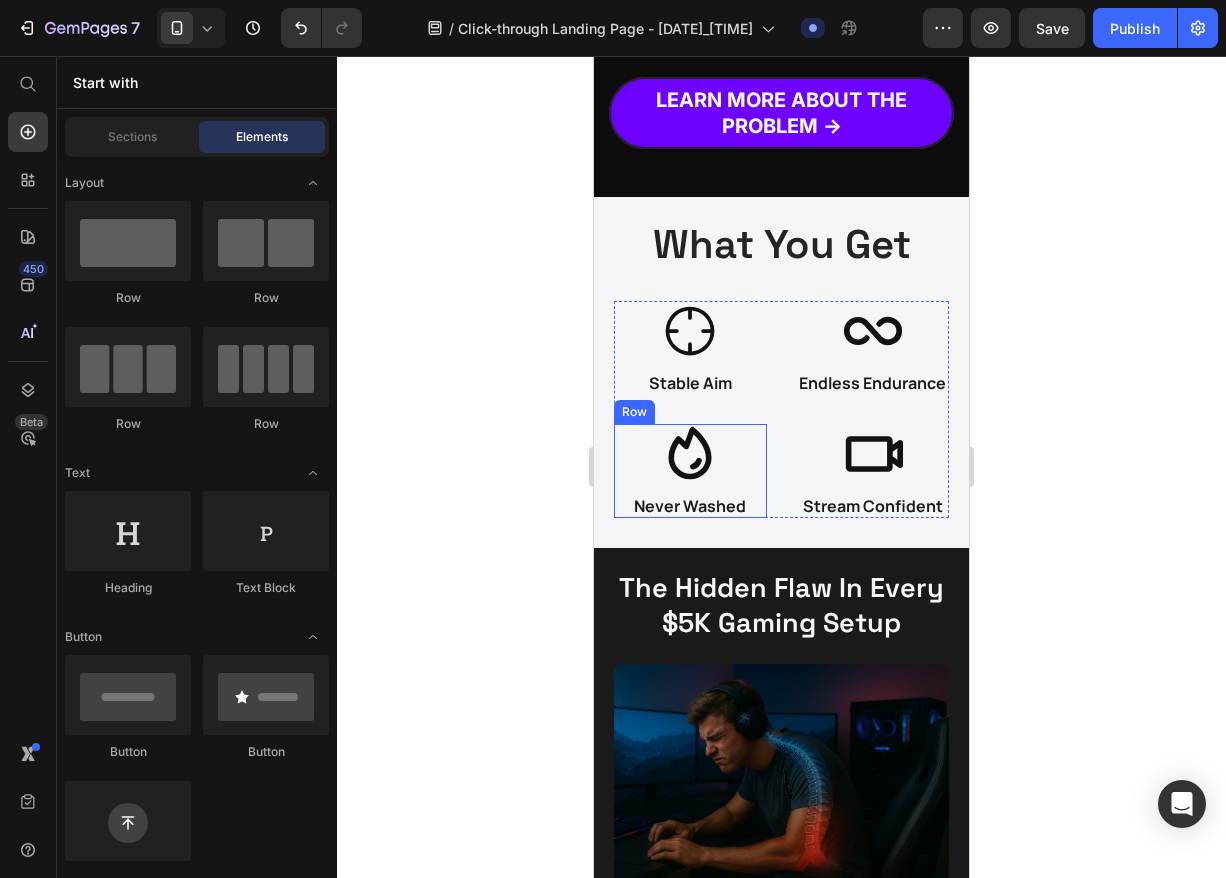 click 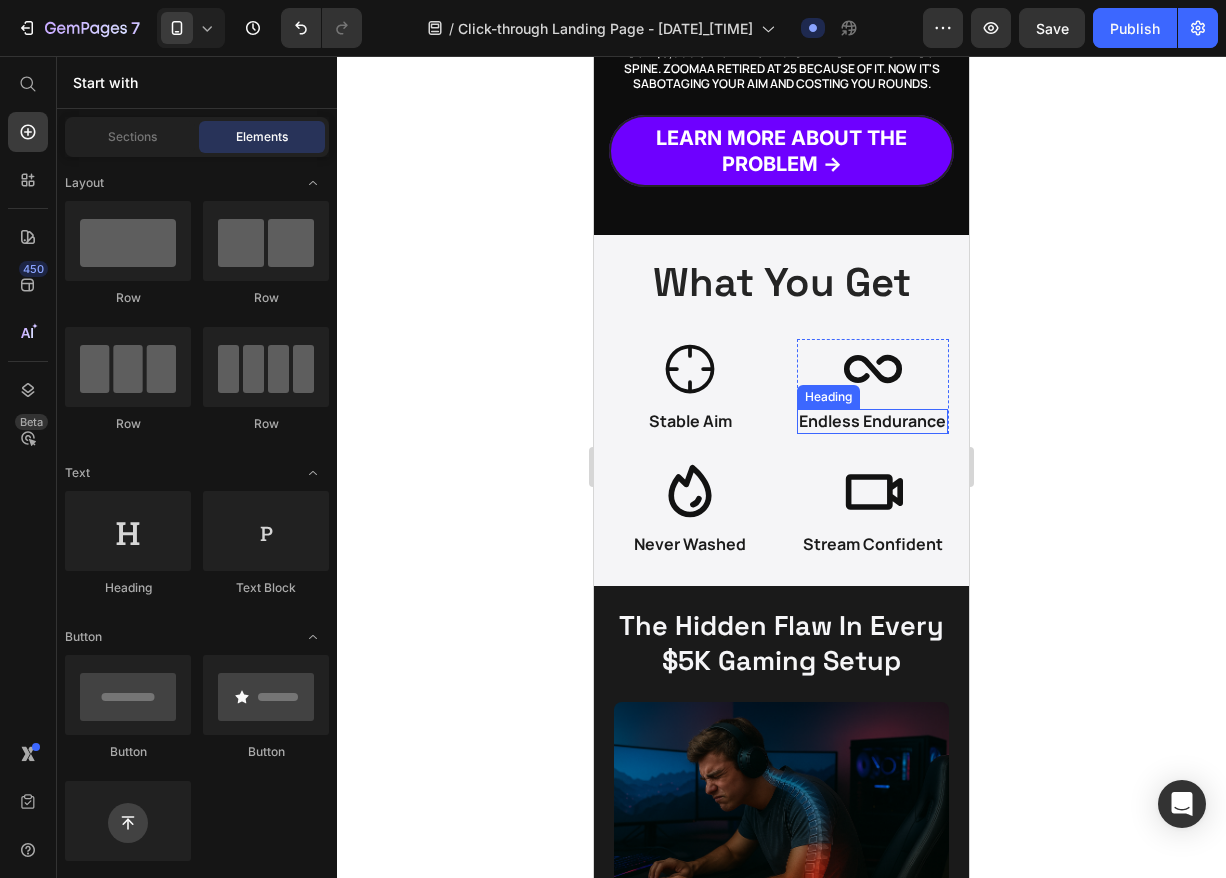 scroll, scrollTop: 178, scrollLeft: 0, axis: vertical 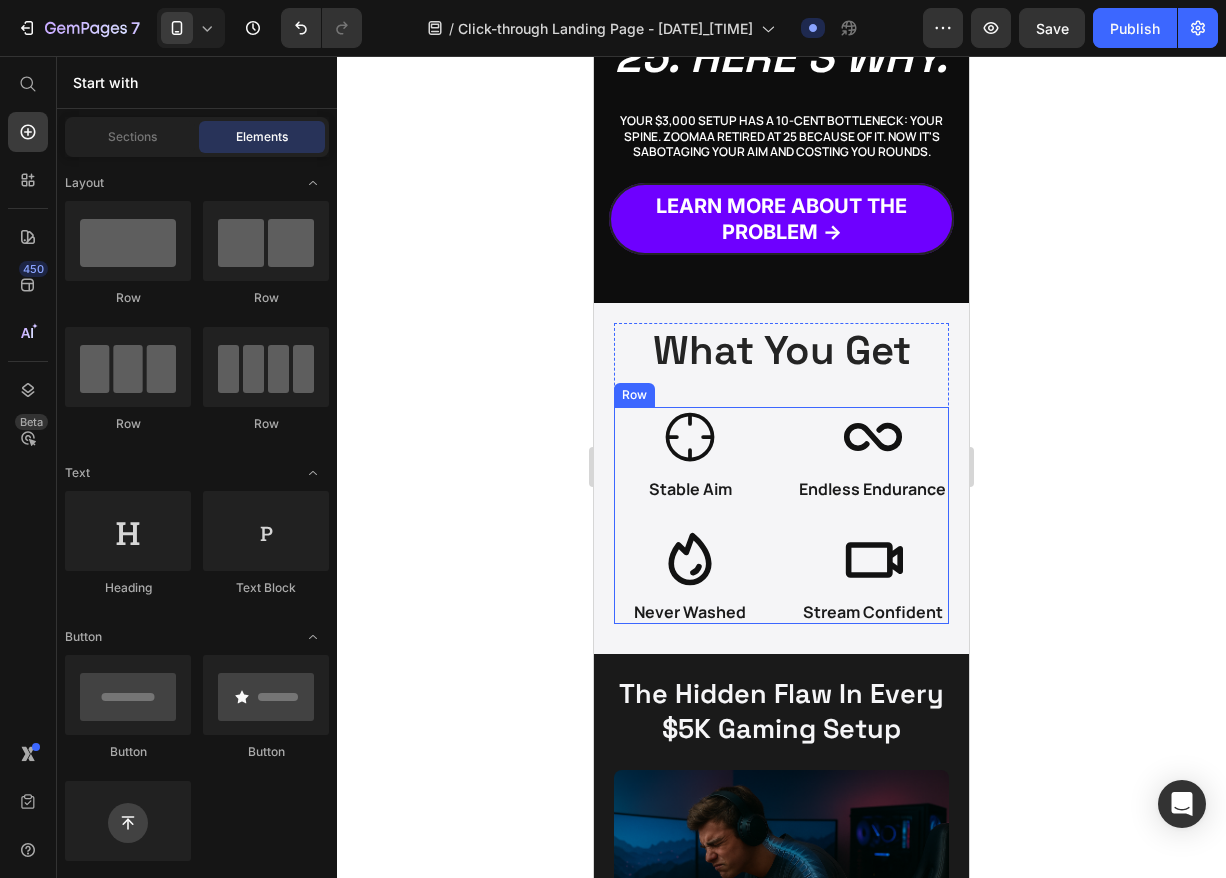 click on "Icon Stable Aim Heading Row" at bounding box center [690, 468] 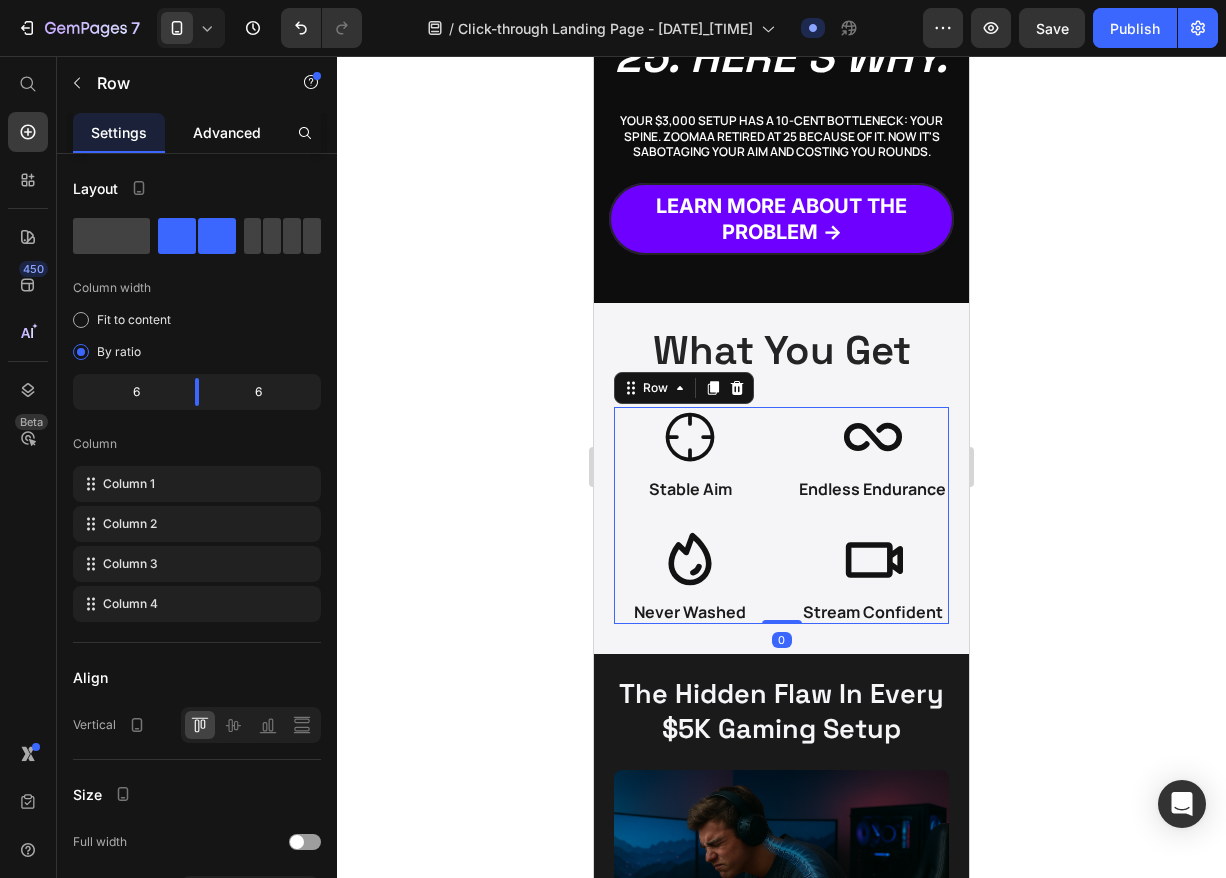 click on "Advanced" at bounding box center [227, 132] 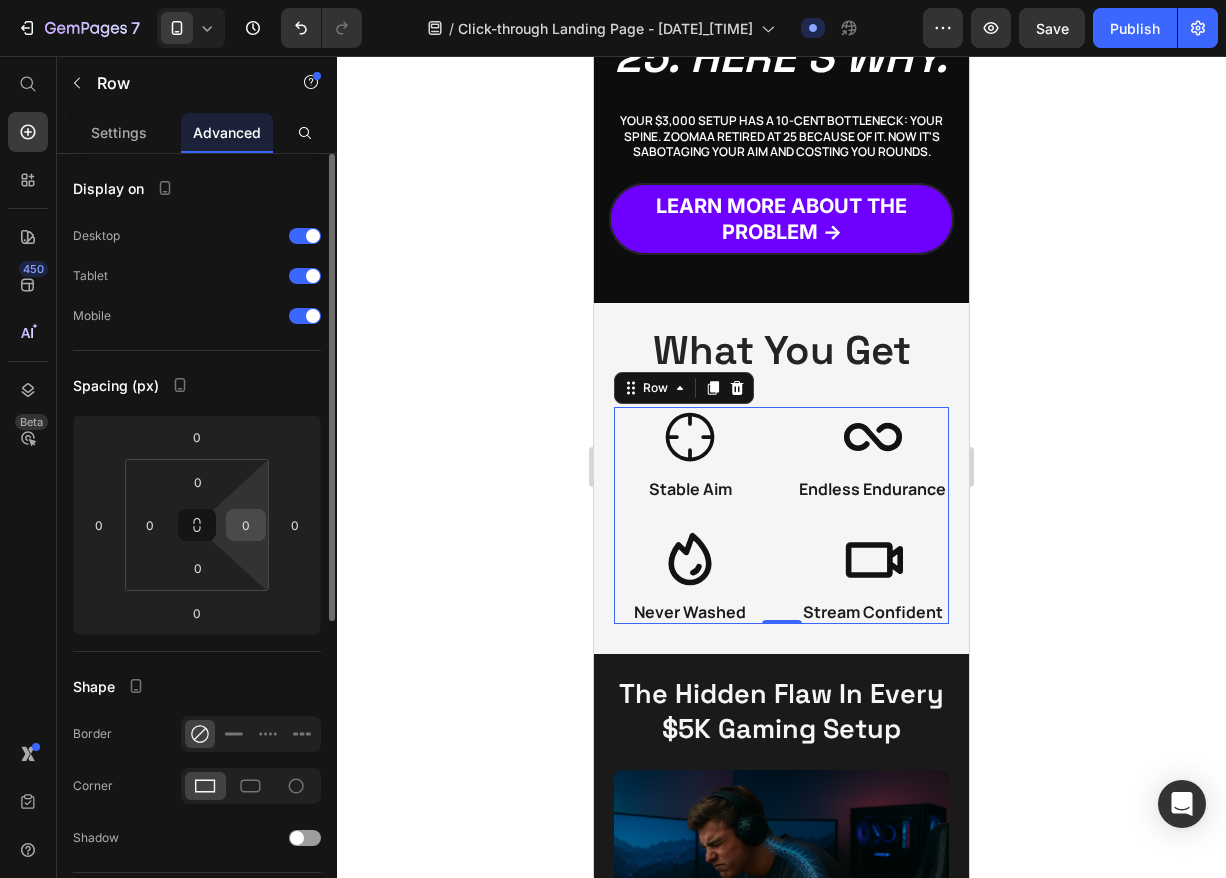 click on "0" at bounding box center (246, 525) 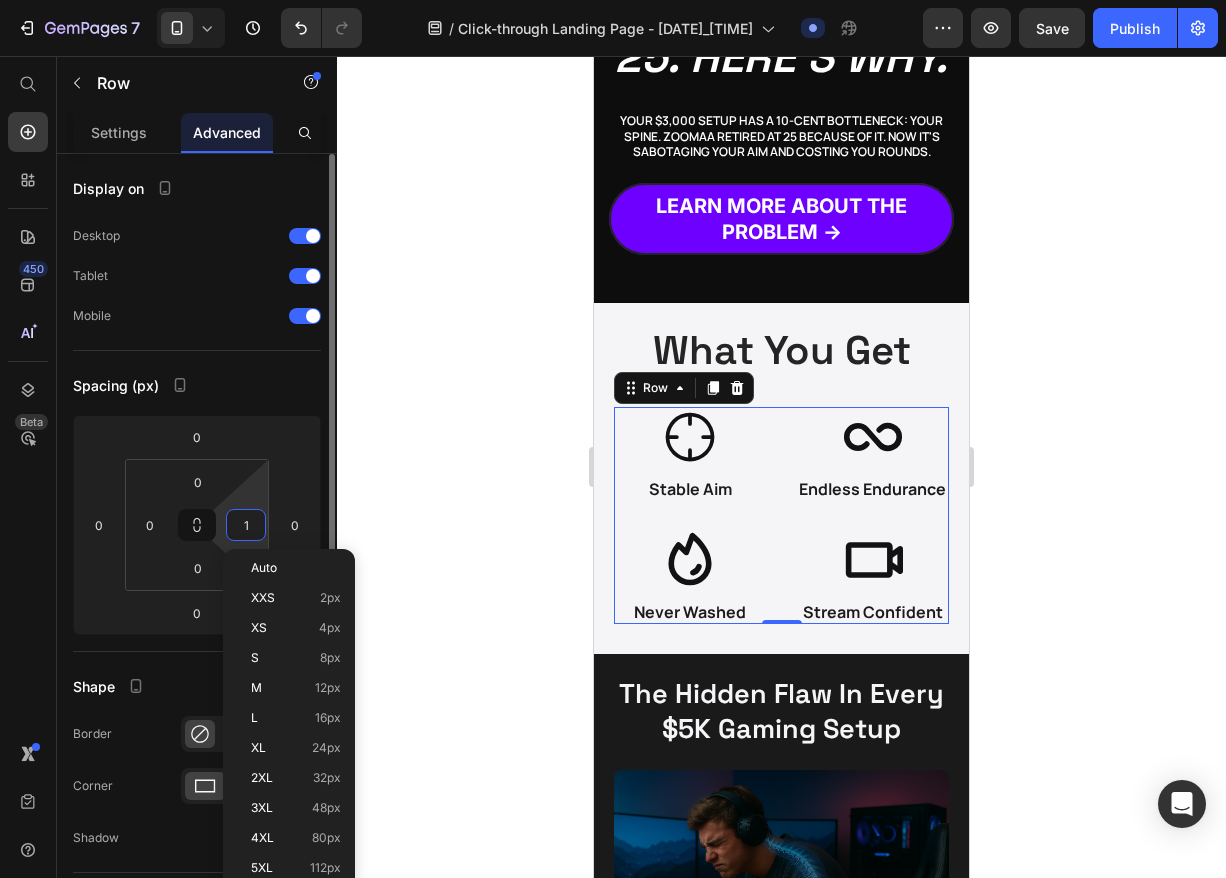 type on "10" 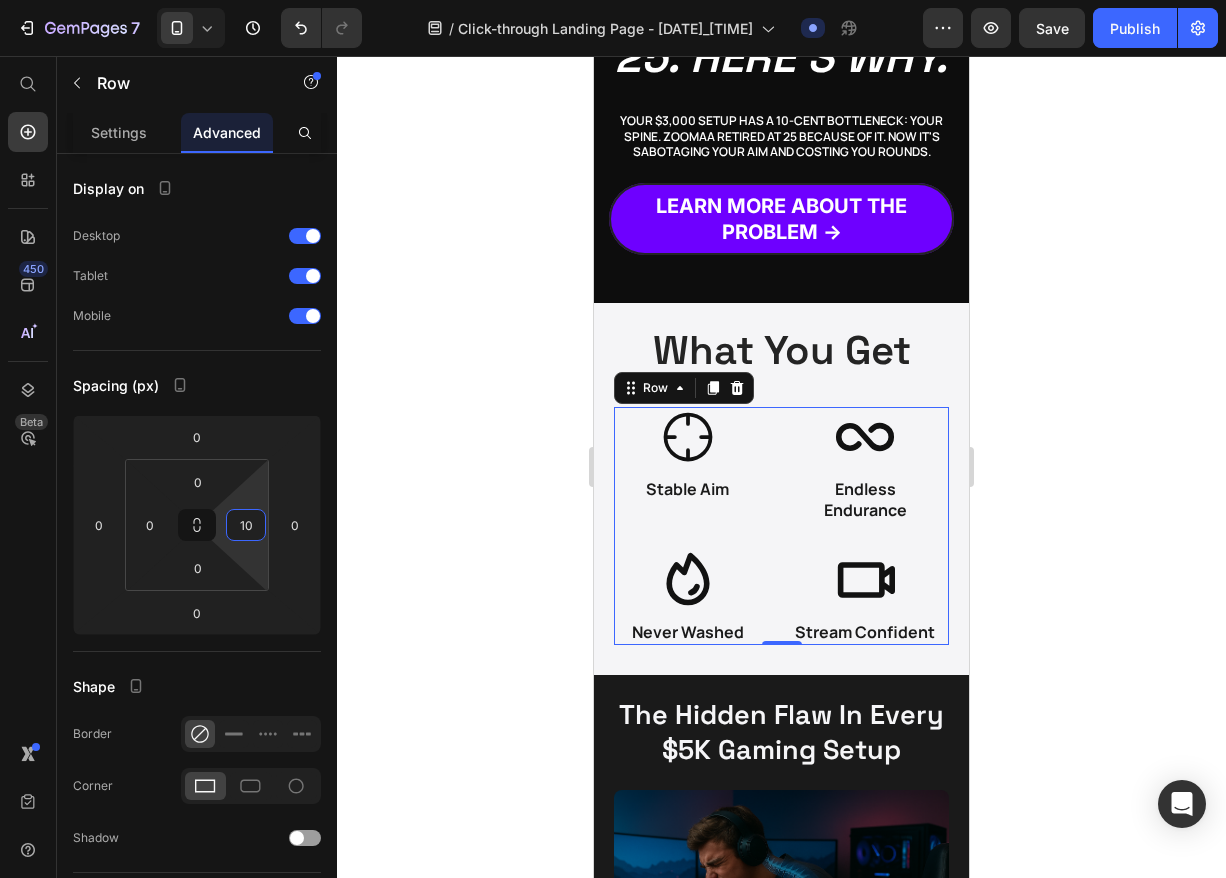 click 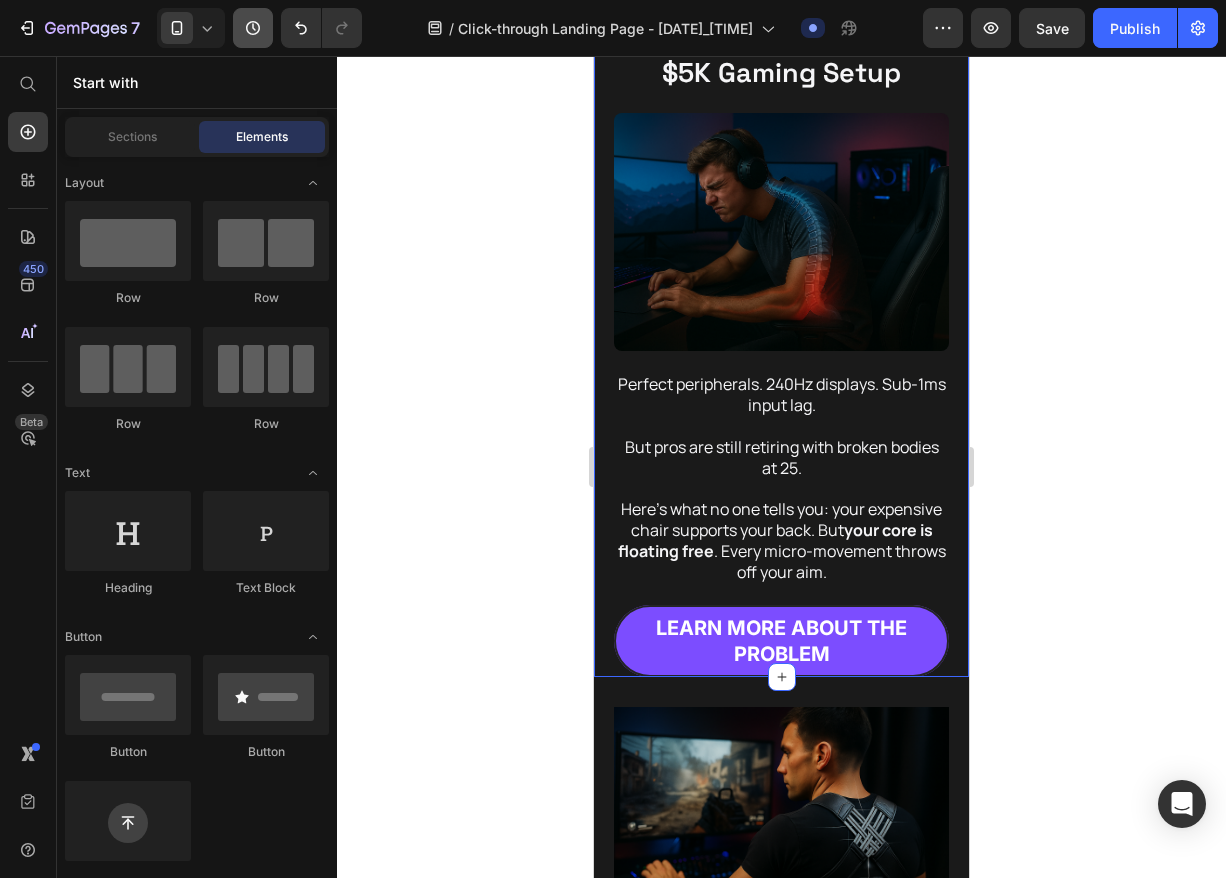 scroll, scrollTop: 870, scrollLeft: 0, axis: vertical 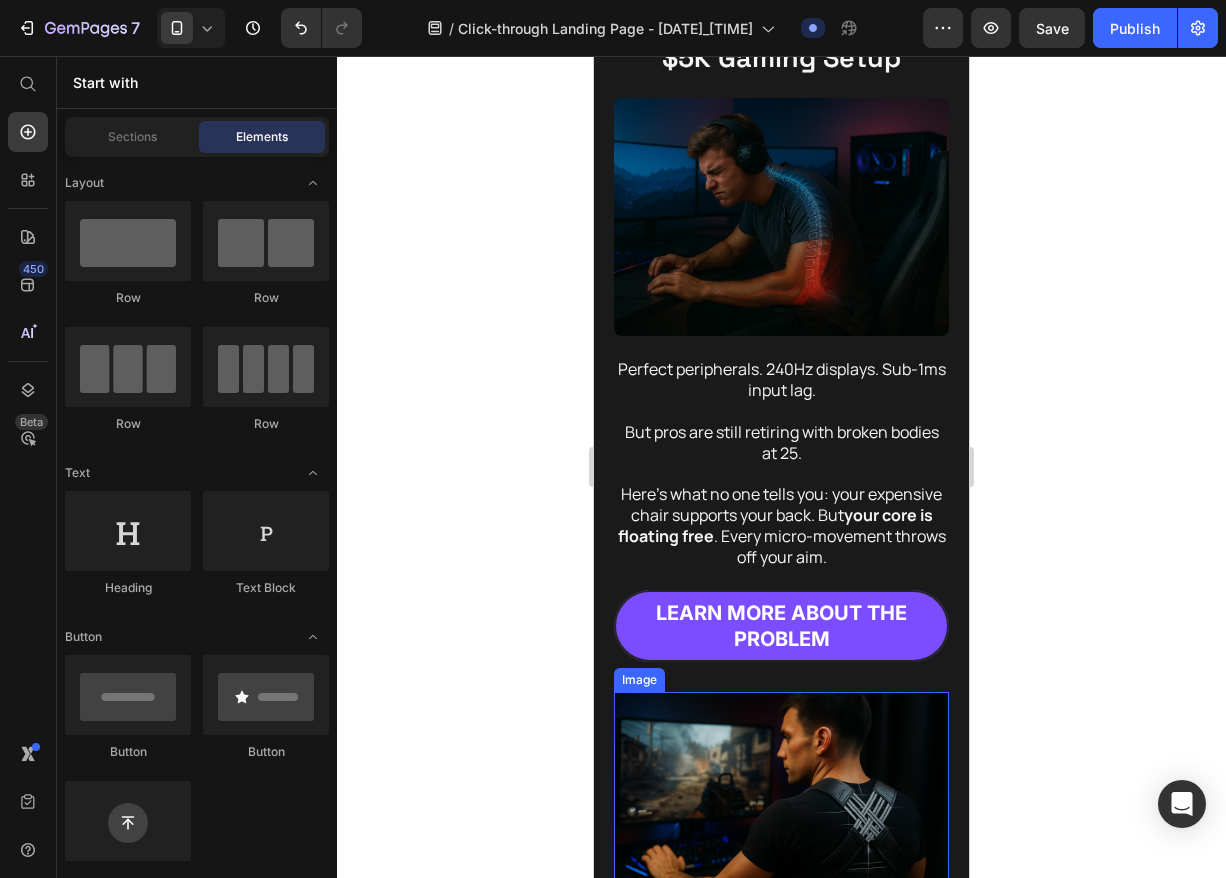 click at bounding box center [781, 803] 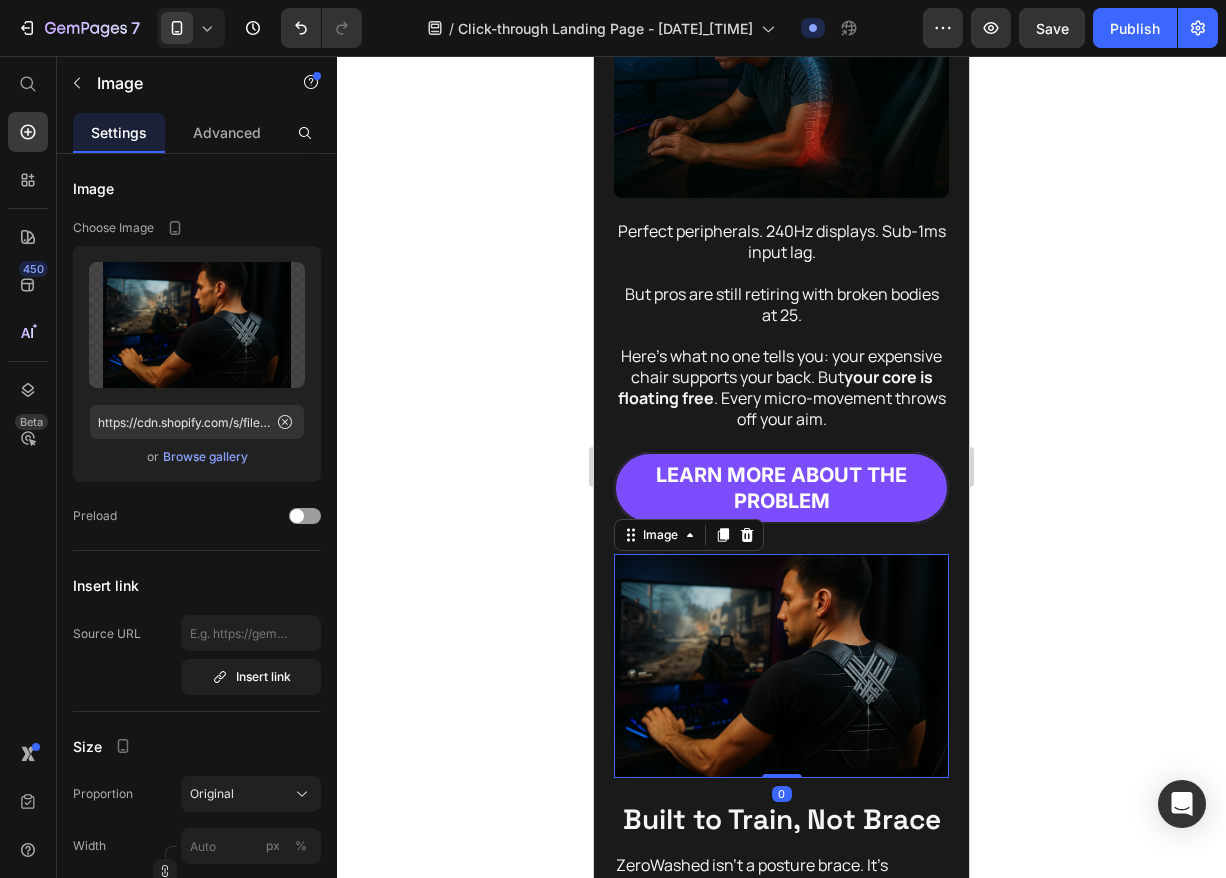 scroll, scrollTop: 1021, scrollLeft: 0, axis: vertical 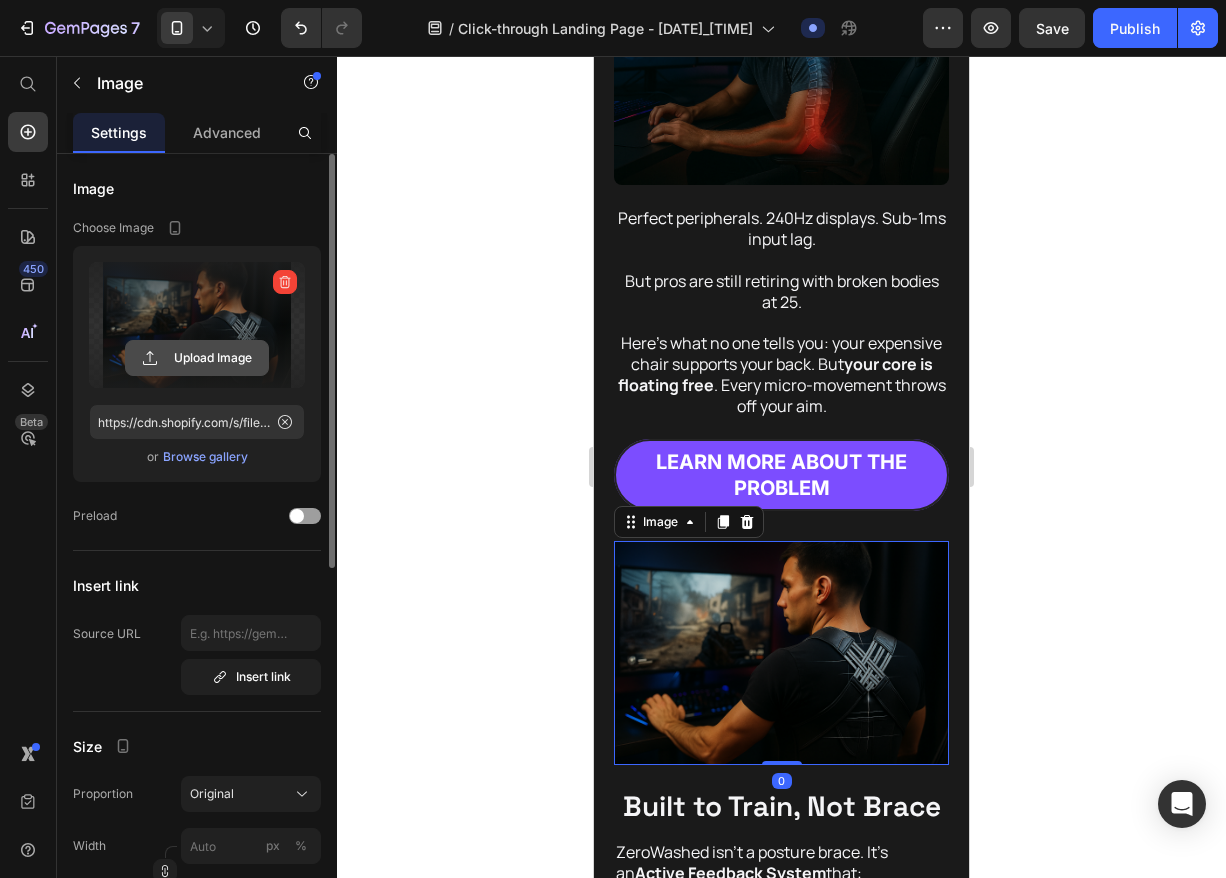 click 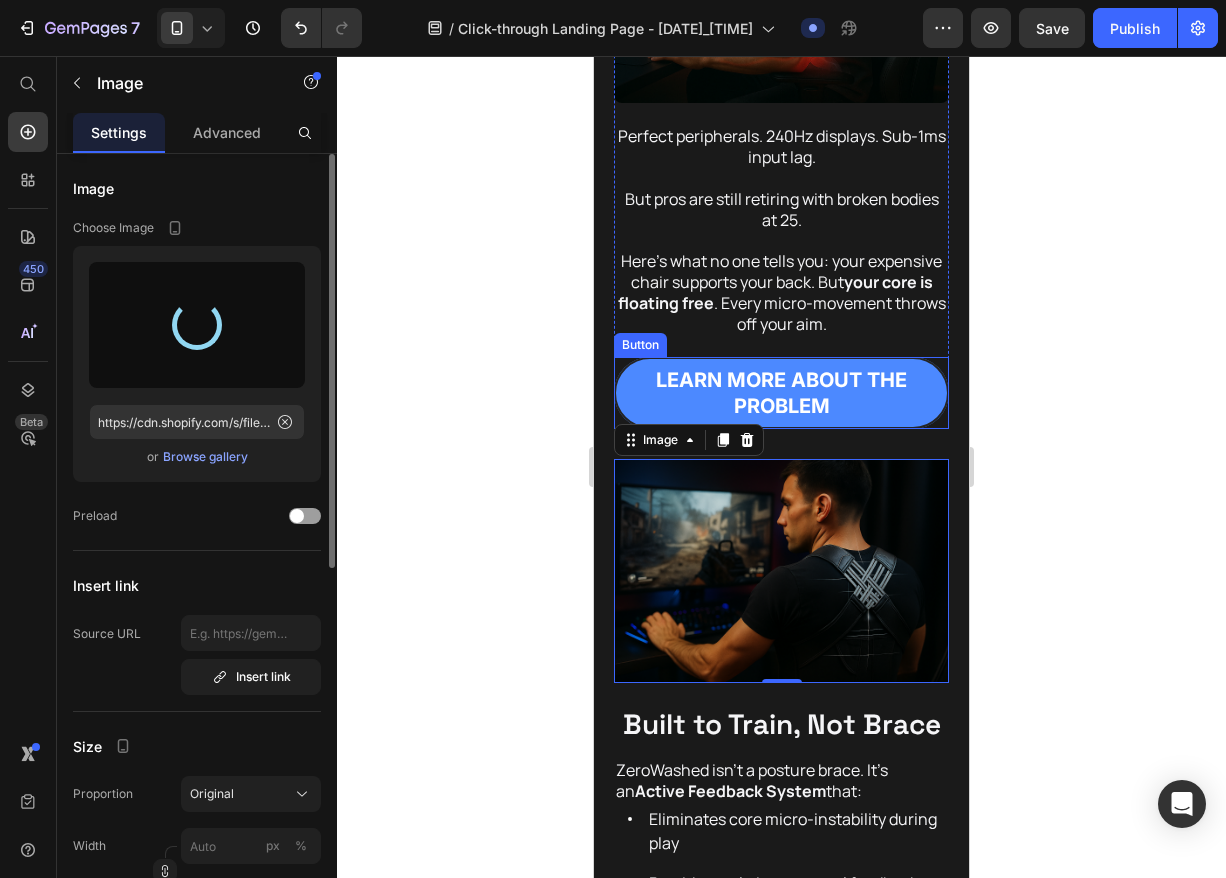 scroll, scrollTop: 1121, scrollLeft: 0, axis: vertical 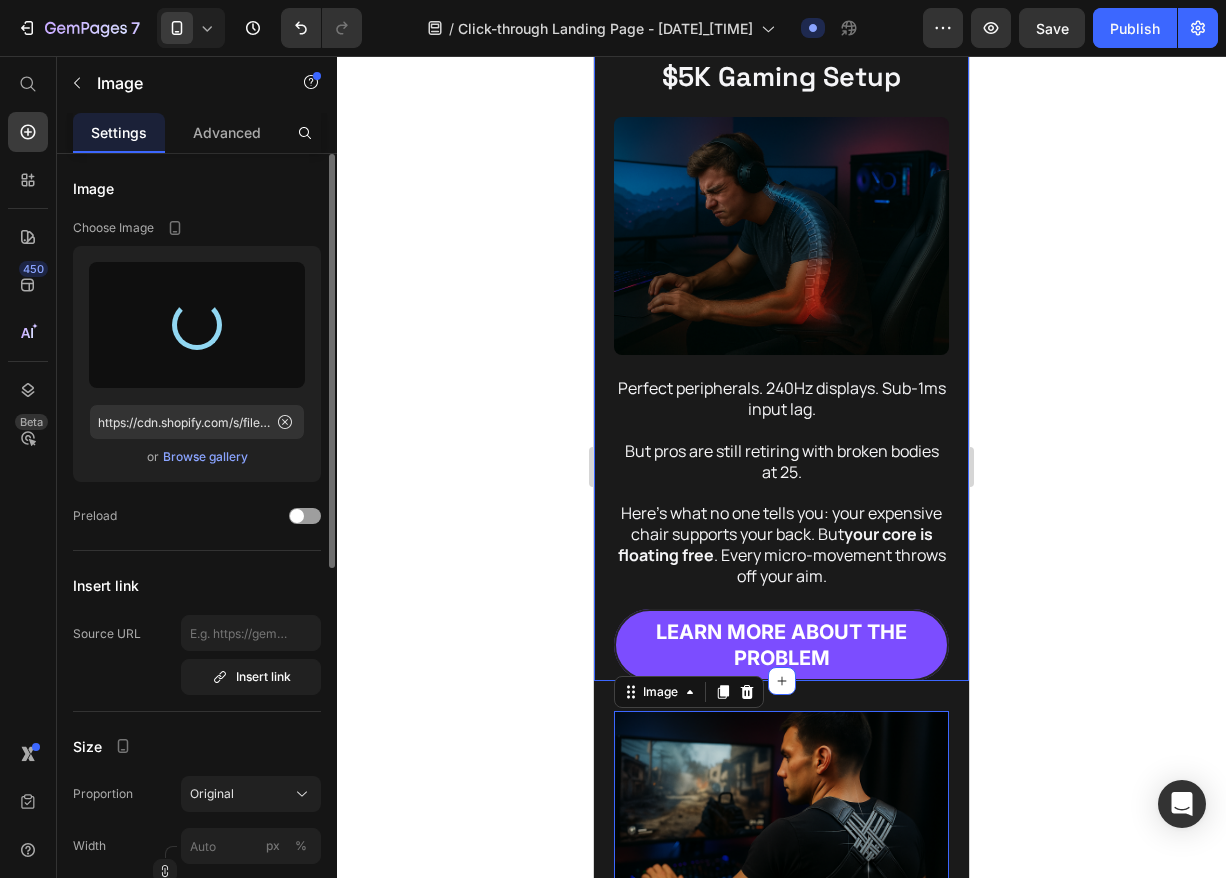 type on "https://cdn.shopify.com/s/files/1/0769/1200/1266/files/gempages_575180249562612580-8d554b48-ea7e-4ae7-b616-9584d84f0532.png" 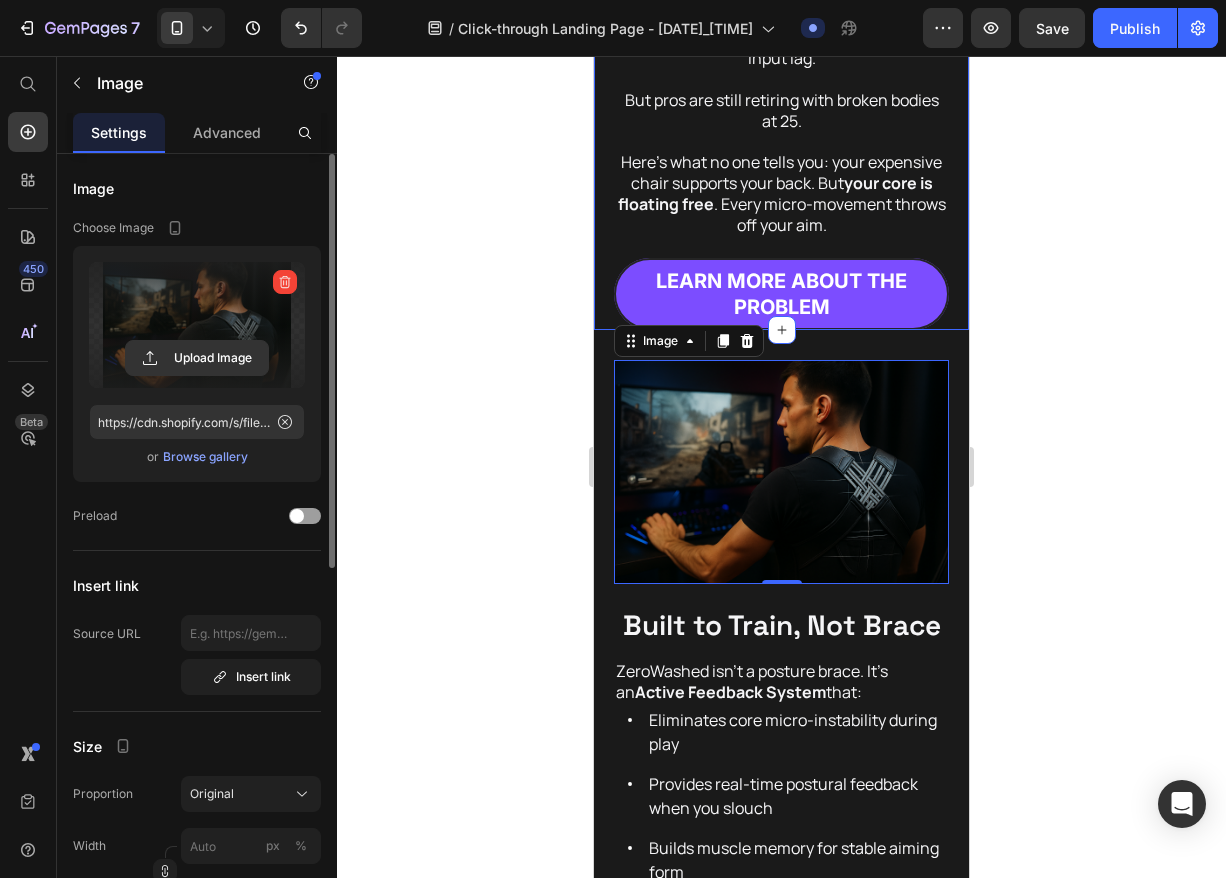 scroll, scrollTop: 1210, scrollLeft: 0, axis: vertical 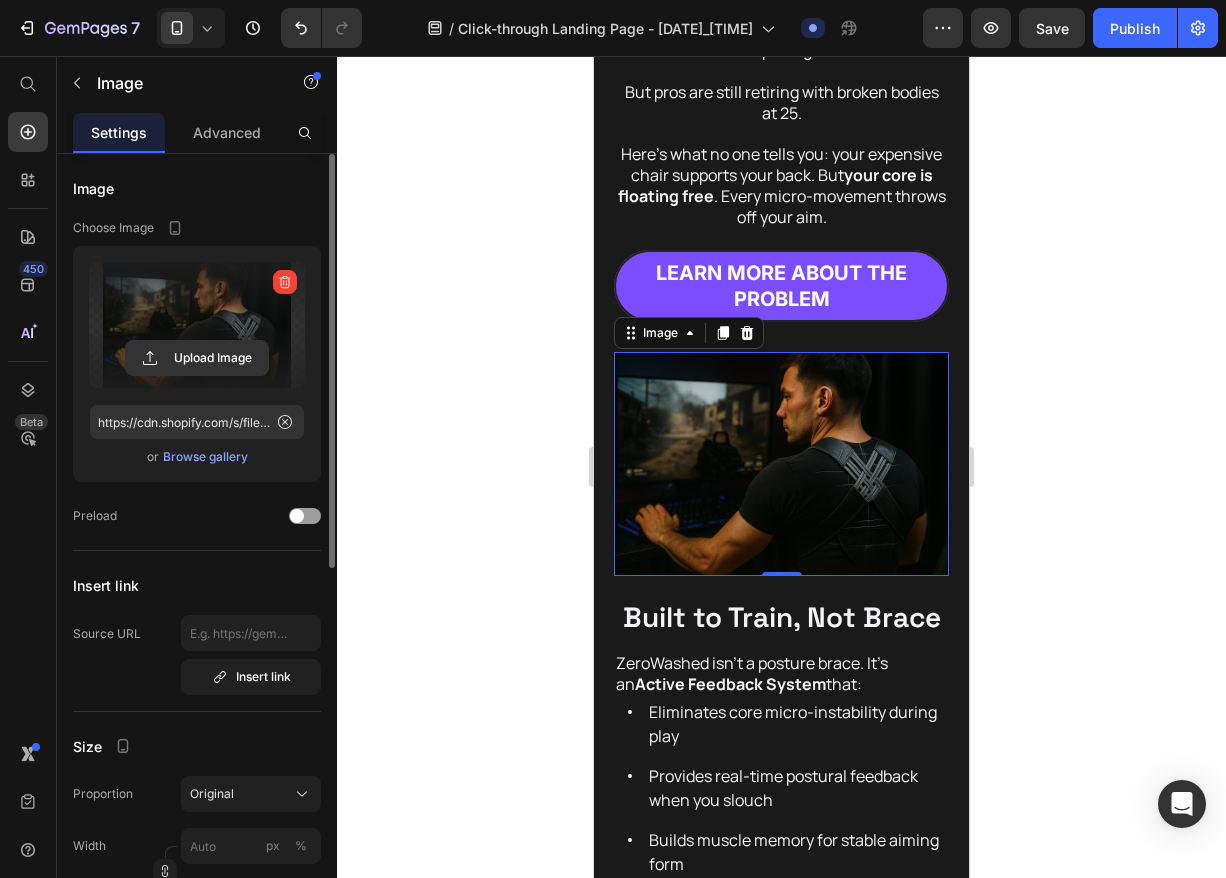 click 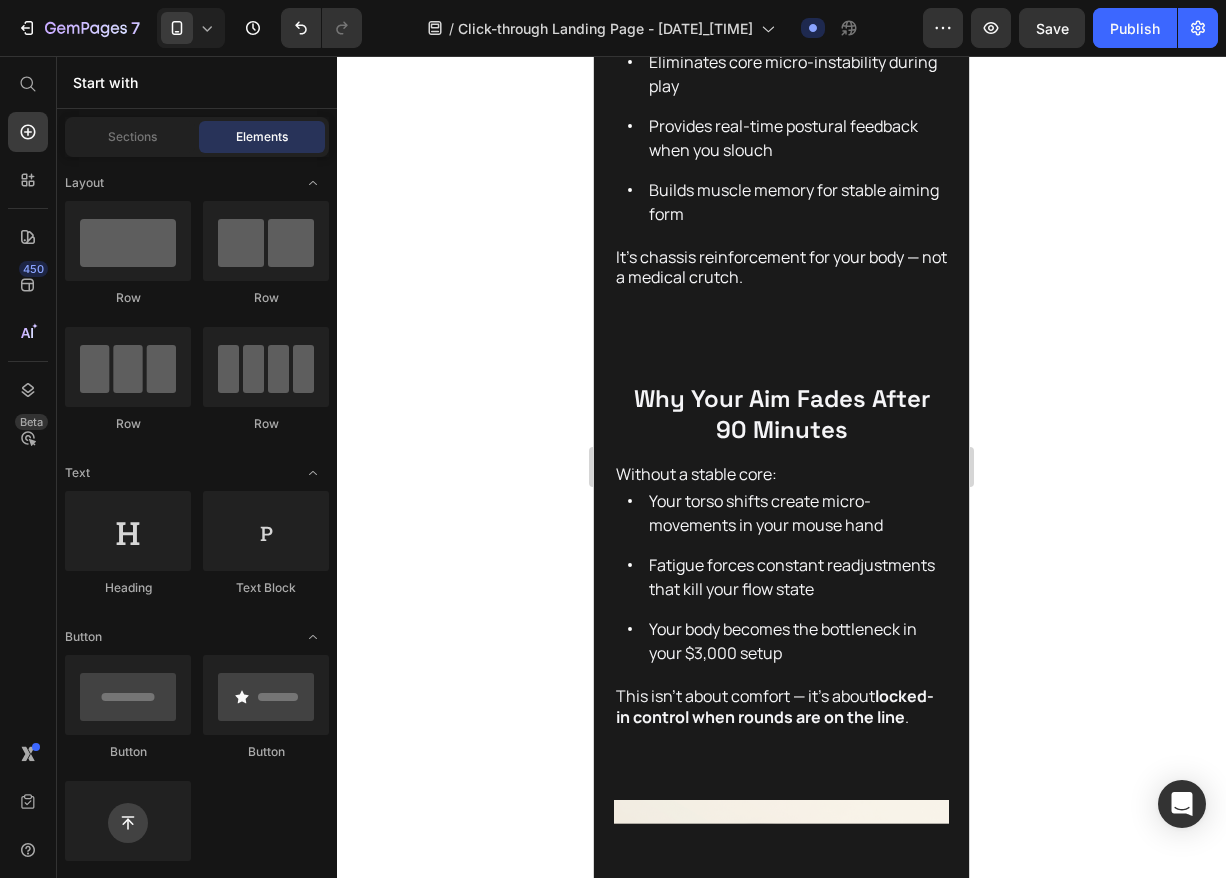 scroll, scrollTop: 1872, scrollLeft: 0, axis: vertical 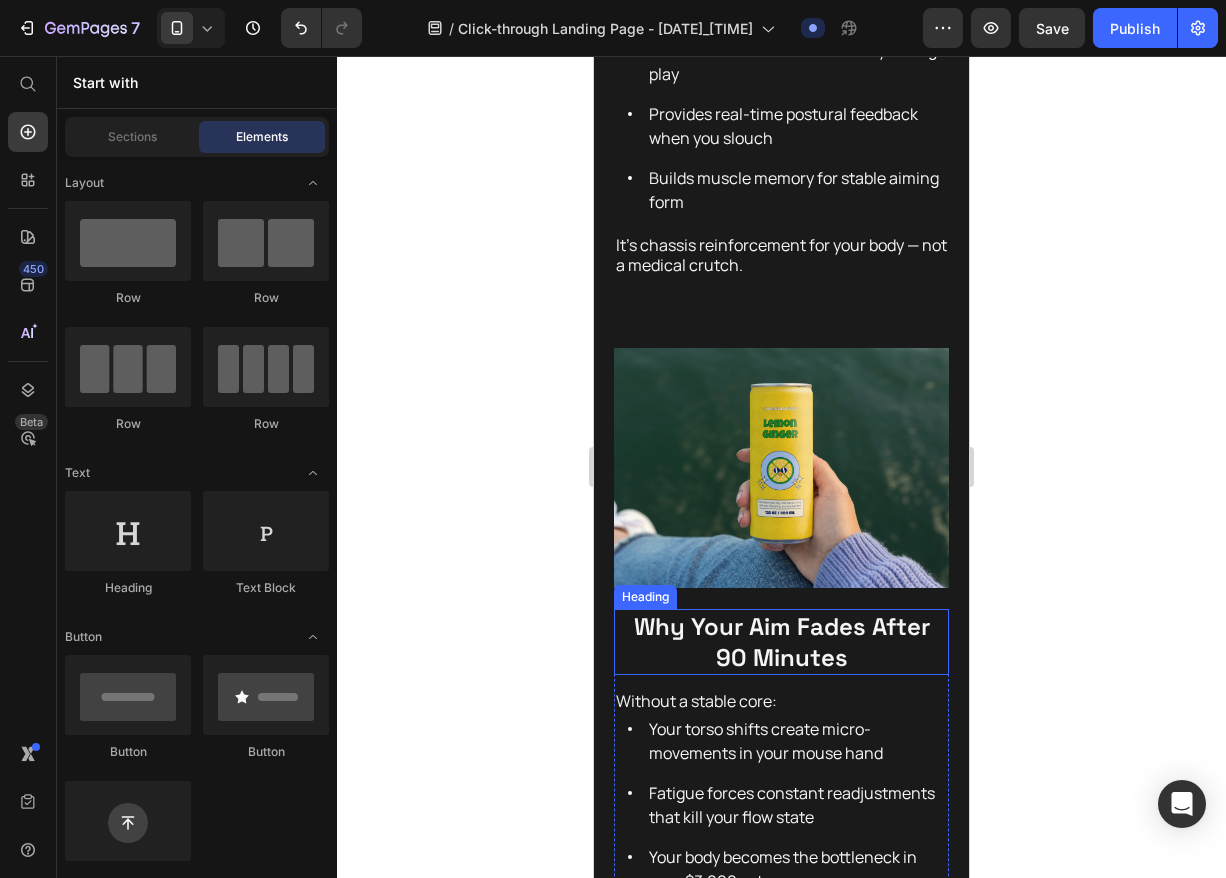 click on "Why Your Aim Fades After 90 Minutes" at bounding box center [781, 642] 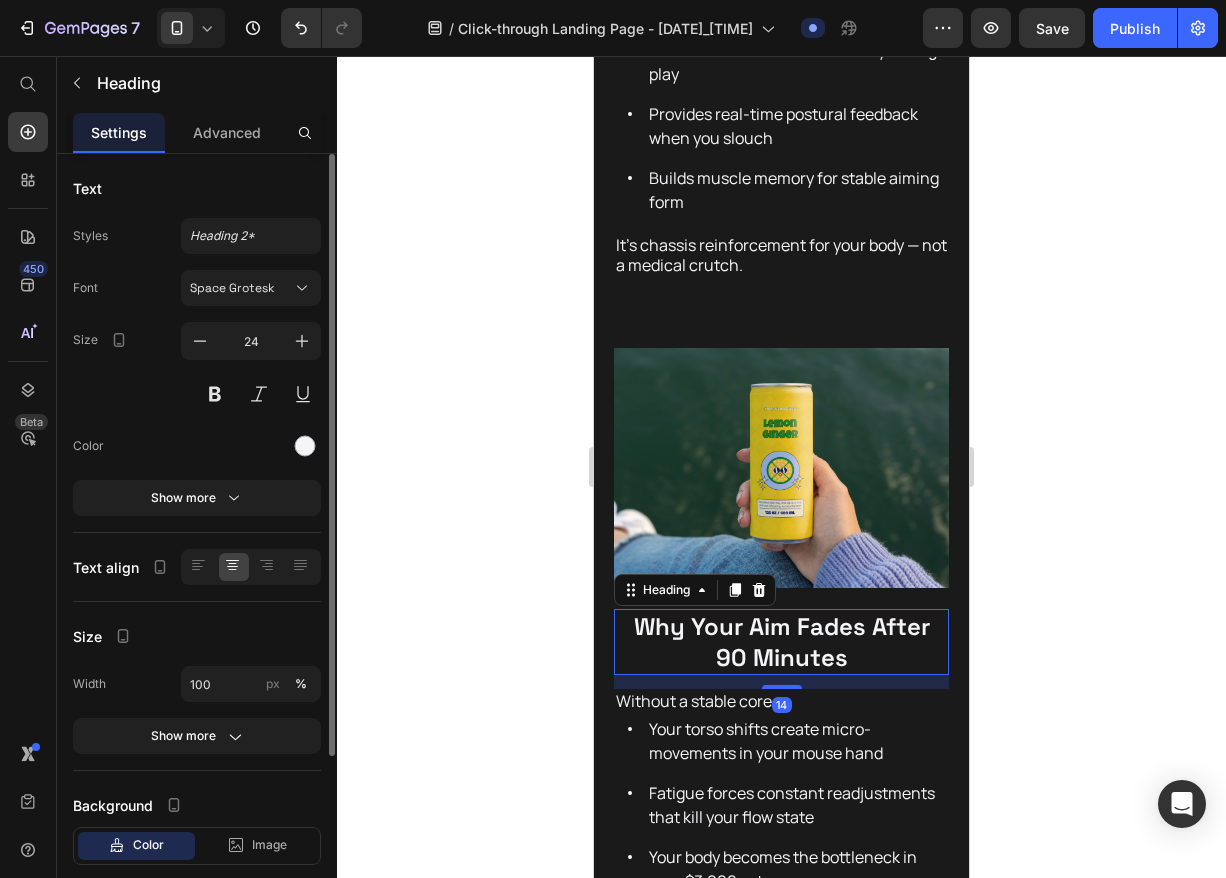 click on "Why Your Aim Fades After 90 Minutes" at bounding box center (781, 642) 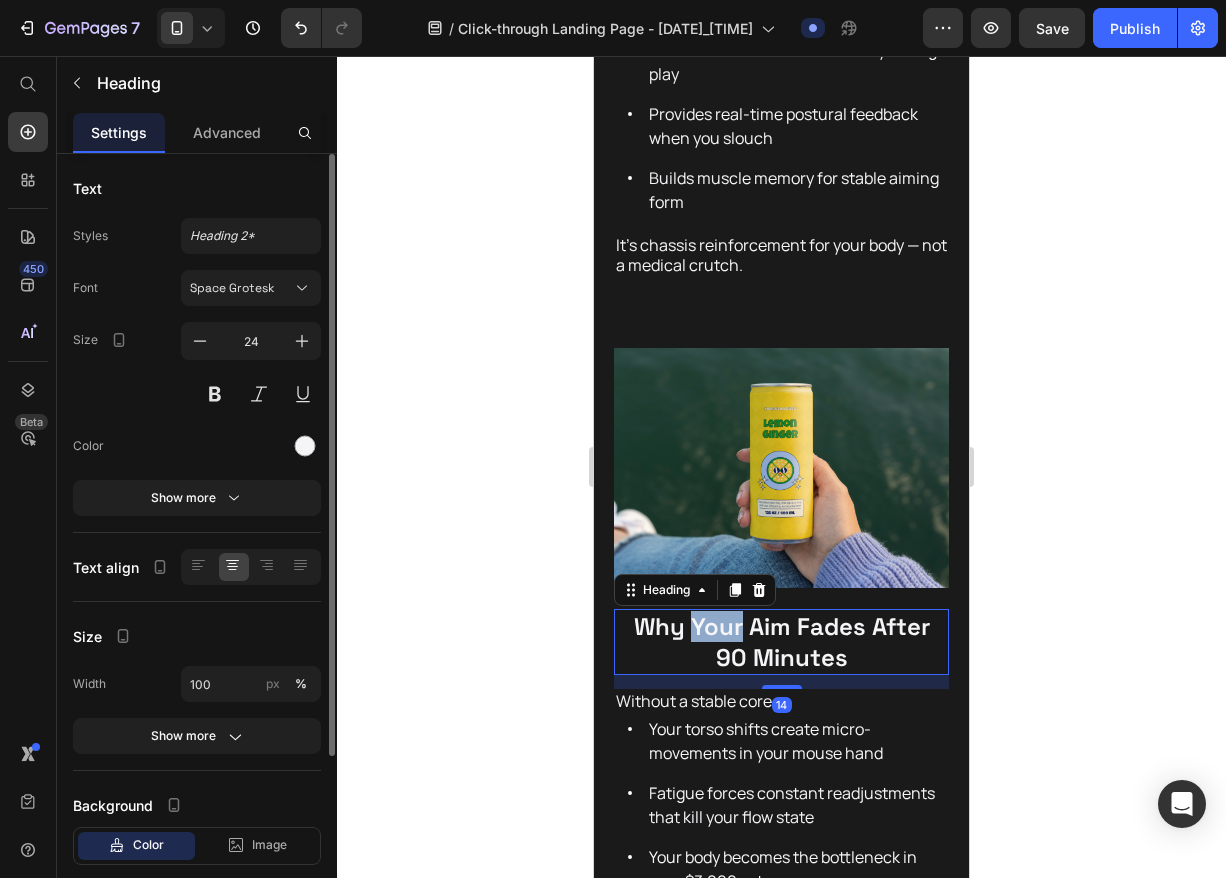 click on "Why Your Aim Fades After 90 Minutes" at bounding box center (781, 642) 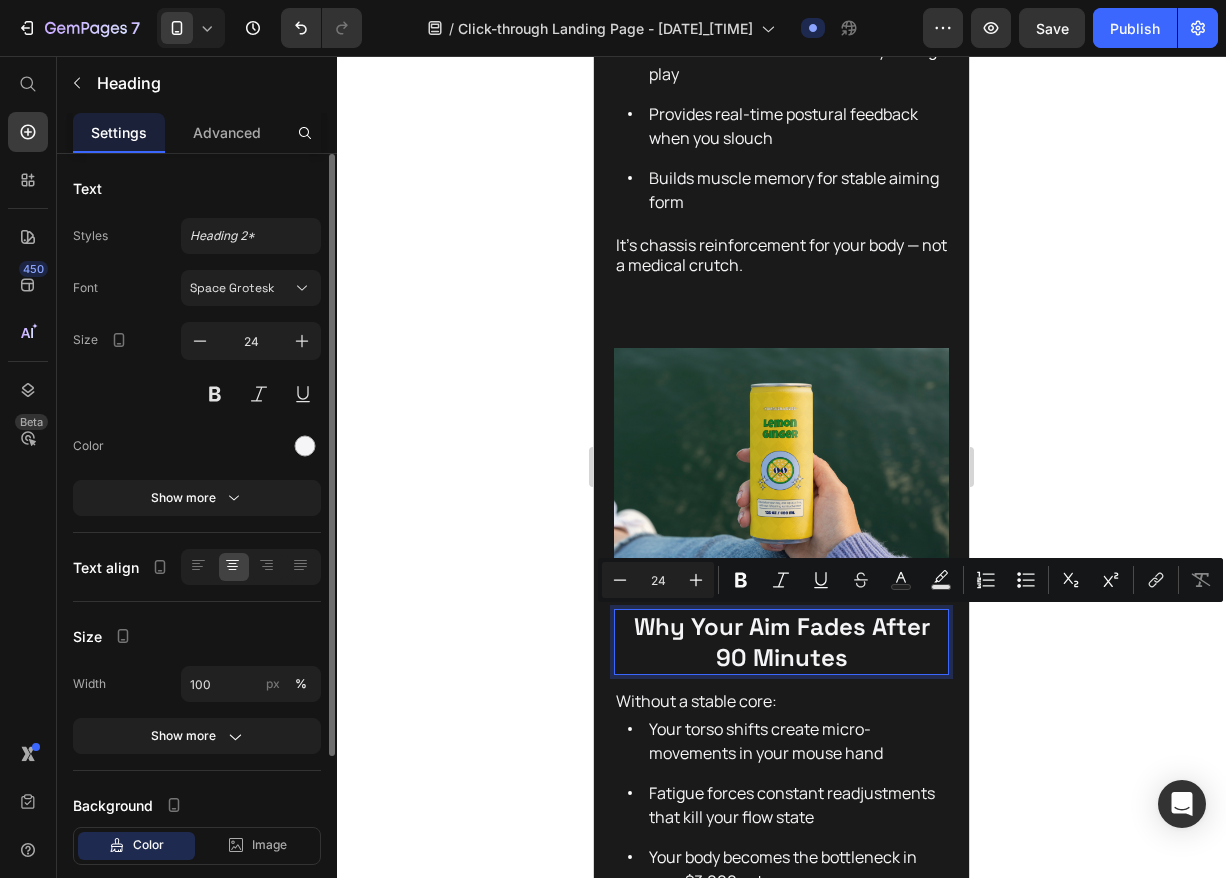 click on "Why Your Aim Fades After 90 Minutes" at bounding box center (781, 642) 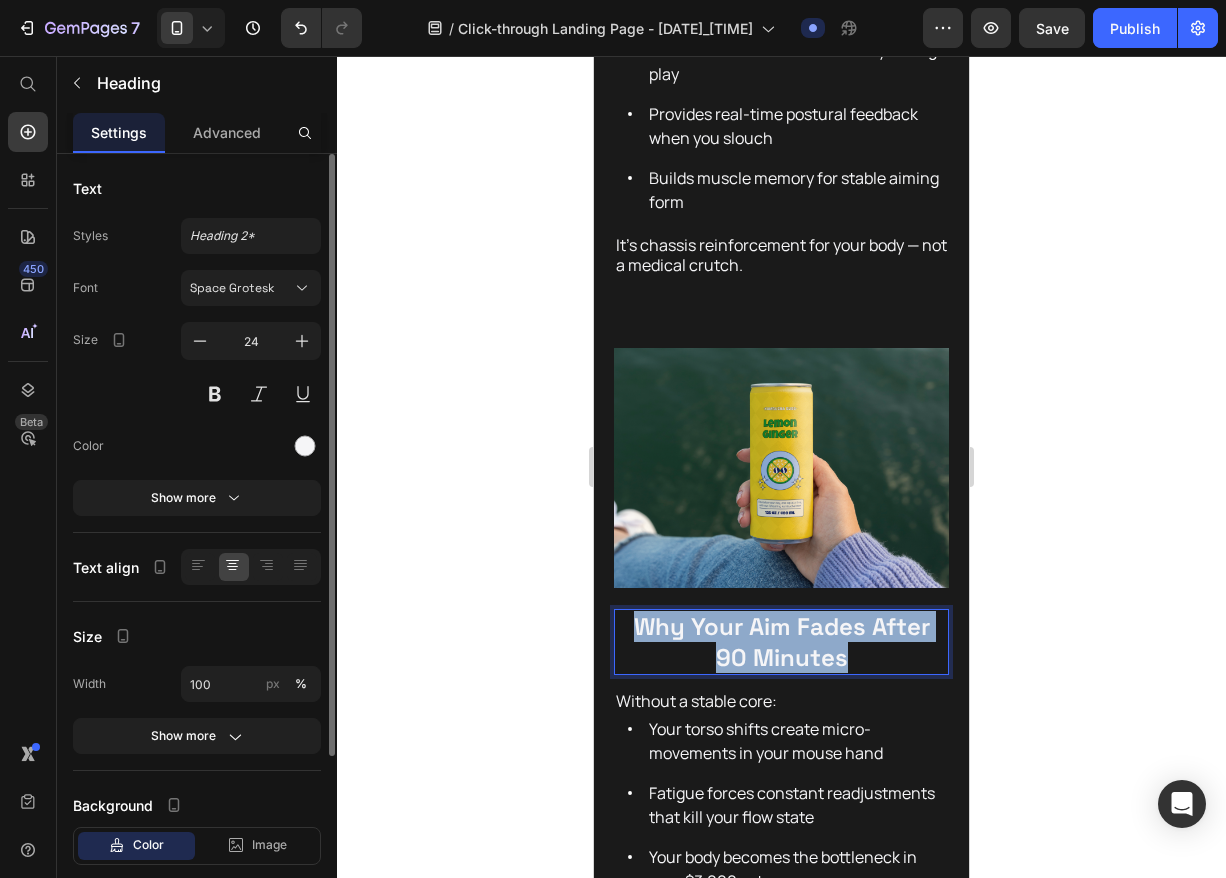 drag, startPoint x: 637, startPoint y: 628, endPoint x: 903, endPoint y: 651, distance: 266.99252 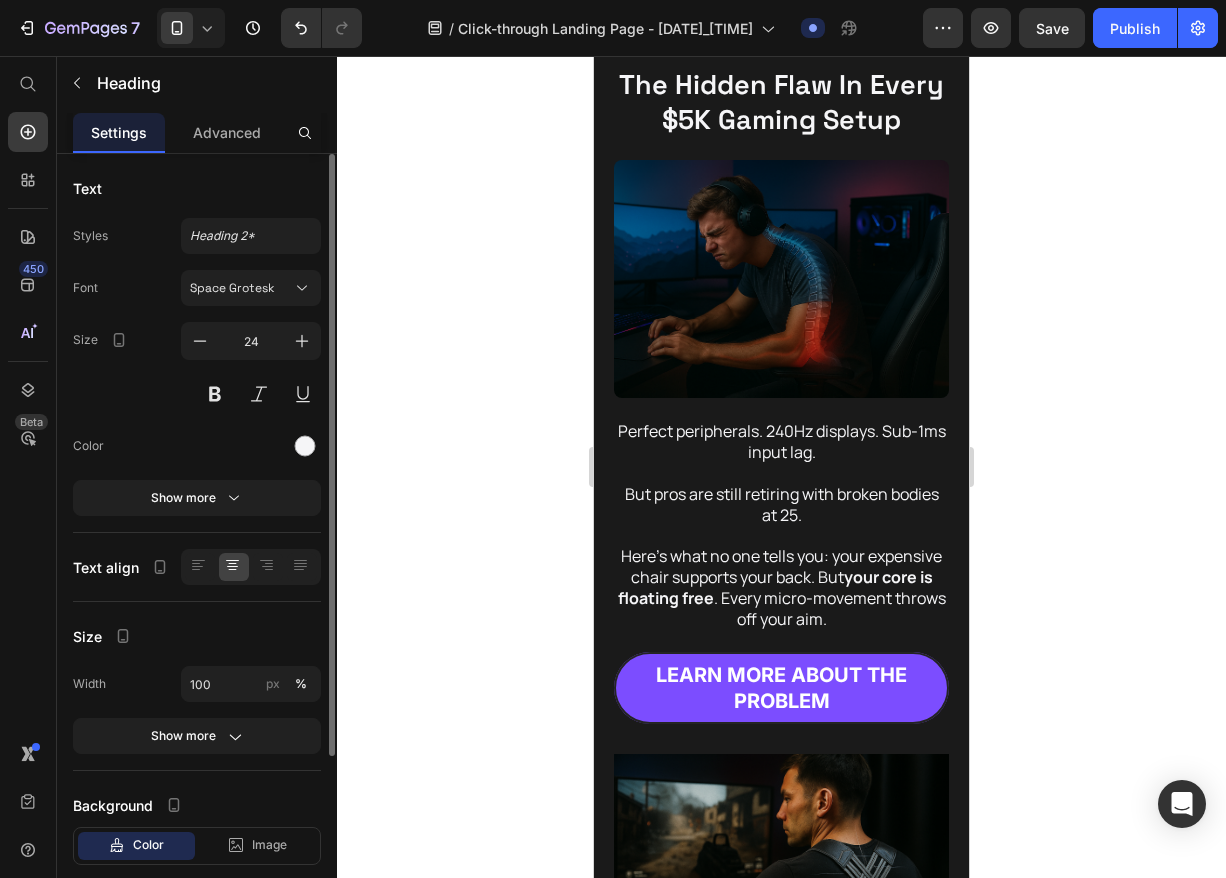 scroll, scrollTop: 764, scrollLeft: 0, axis: vertical 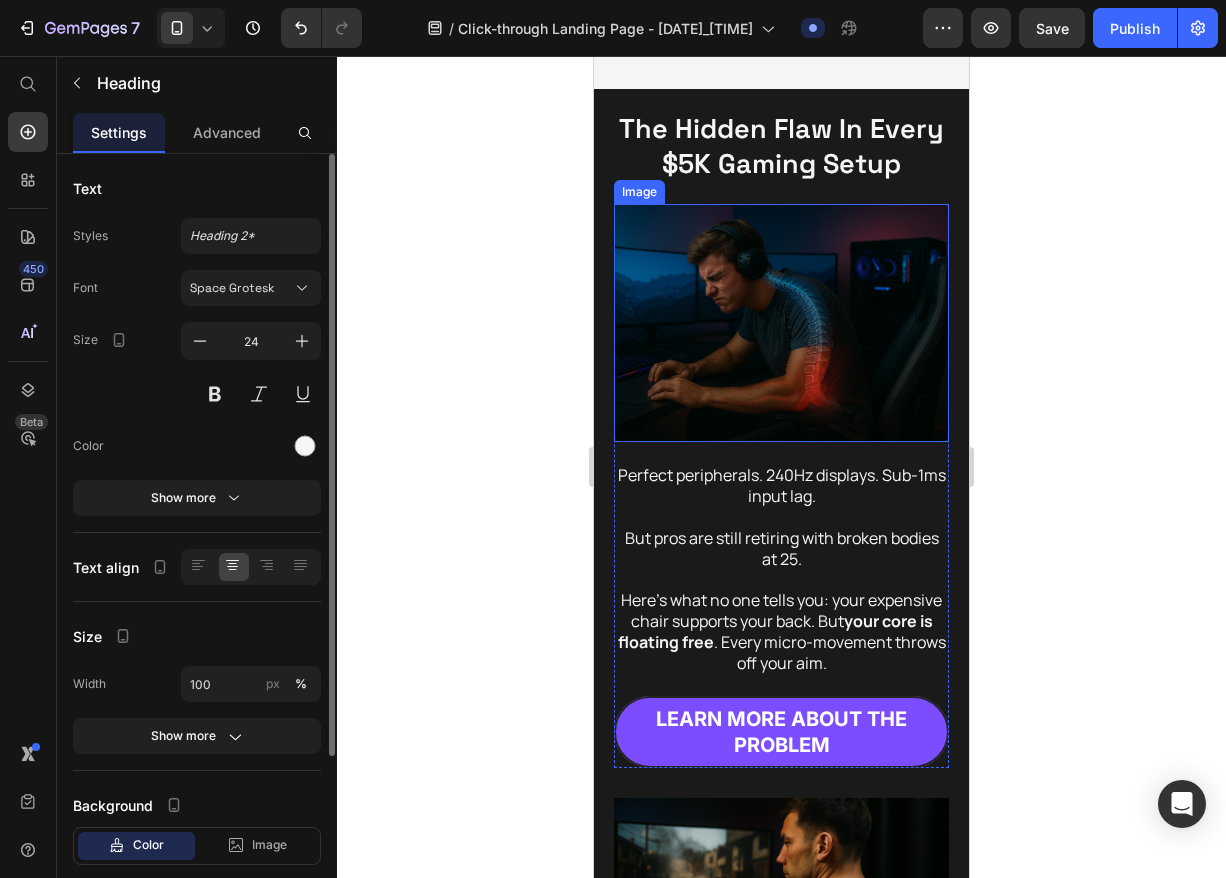 click at bounding box center [781, 323] 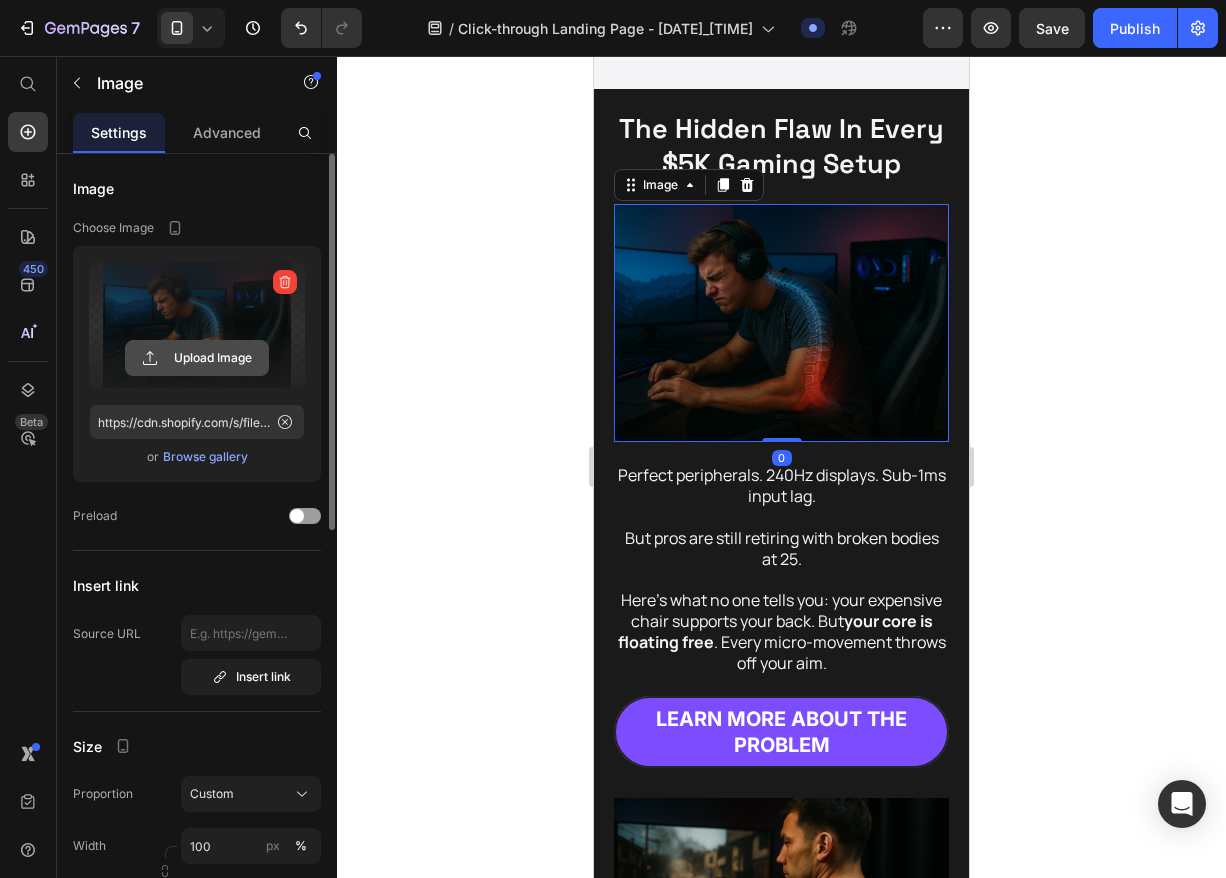 click 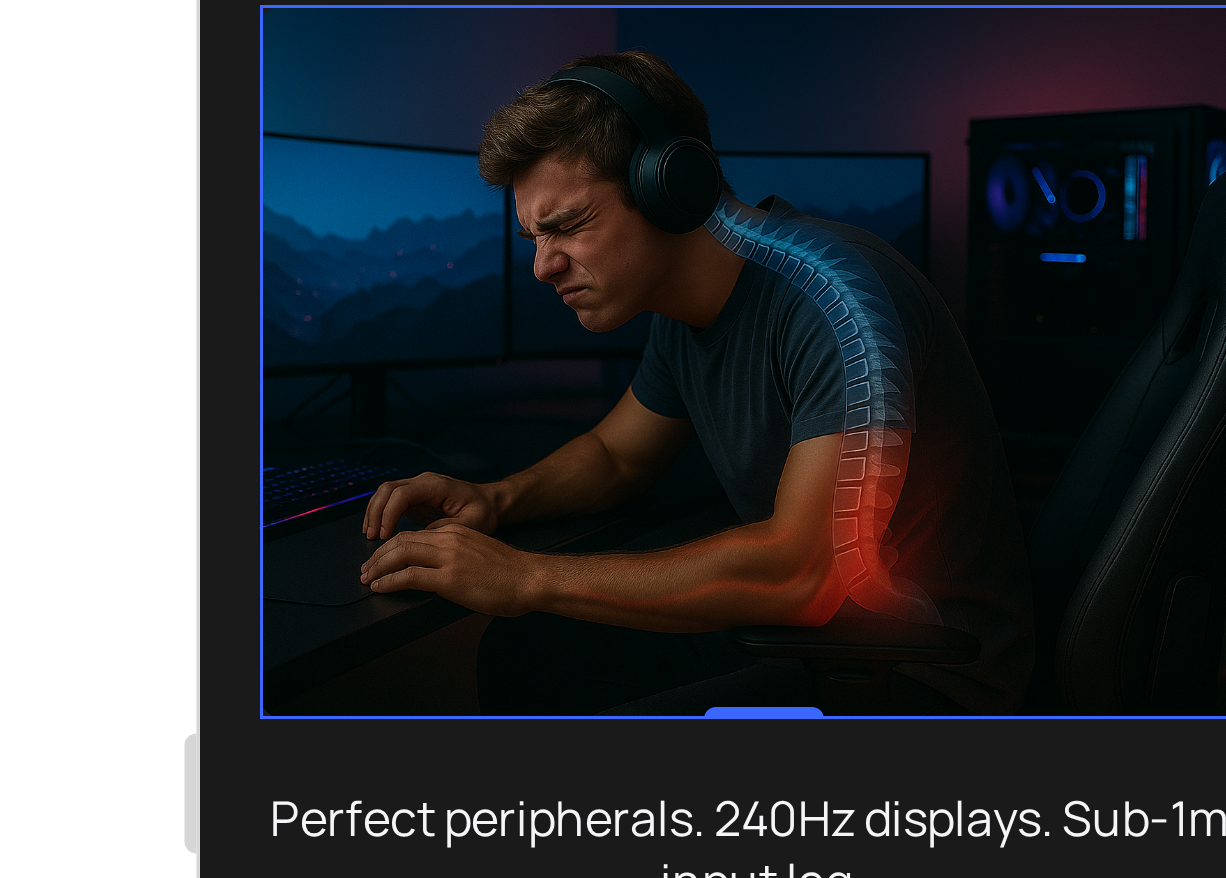 type on "https://cdn.shopify.com/s/files/1/0769/1200/1266/files/gempages_575180249562612580-9fd3837d-f17e-4f65-9257-b1303dd704fb.png" 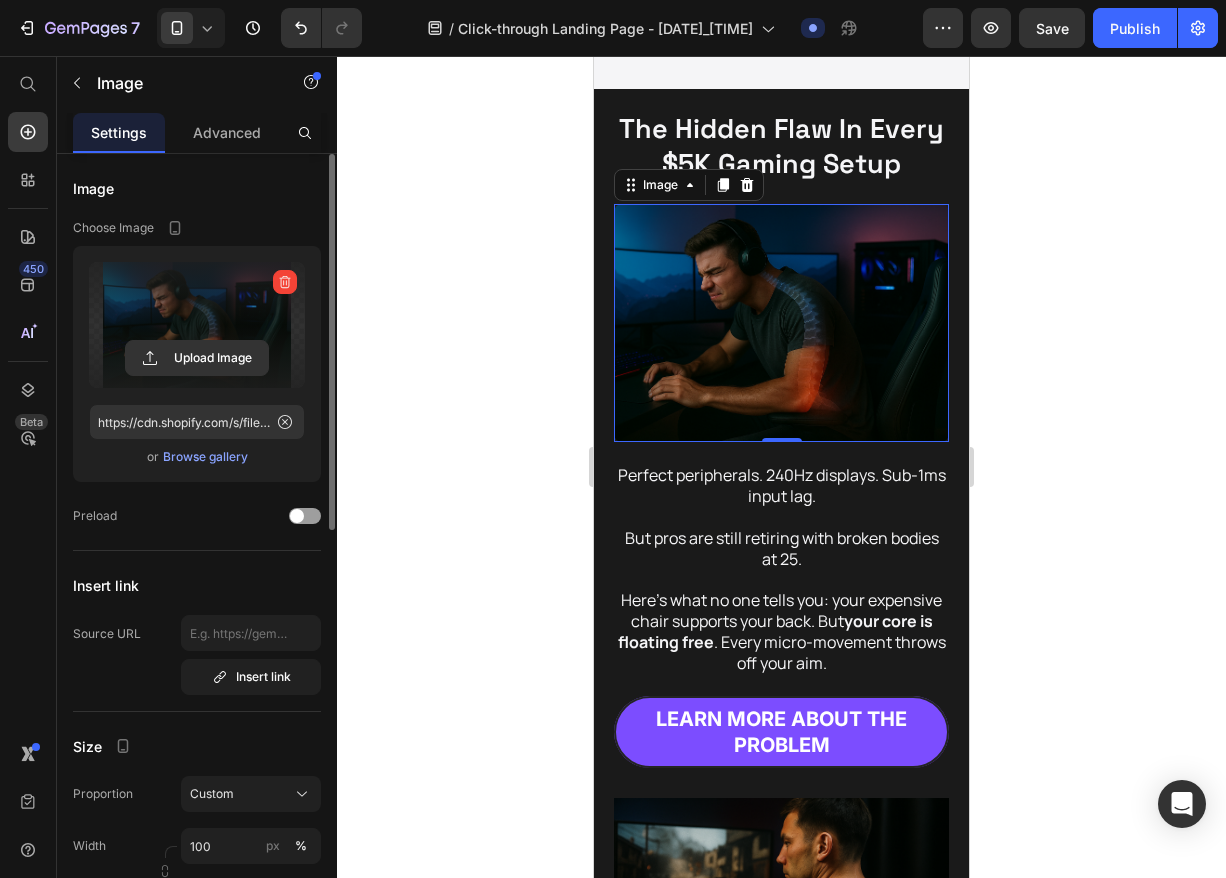 click 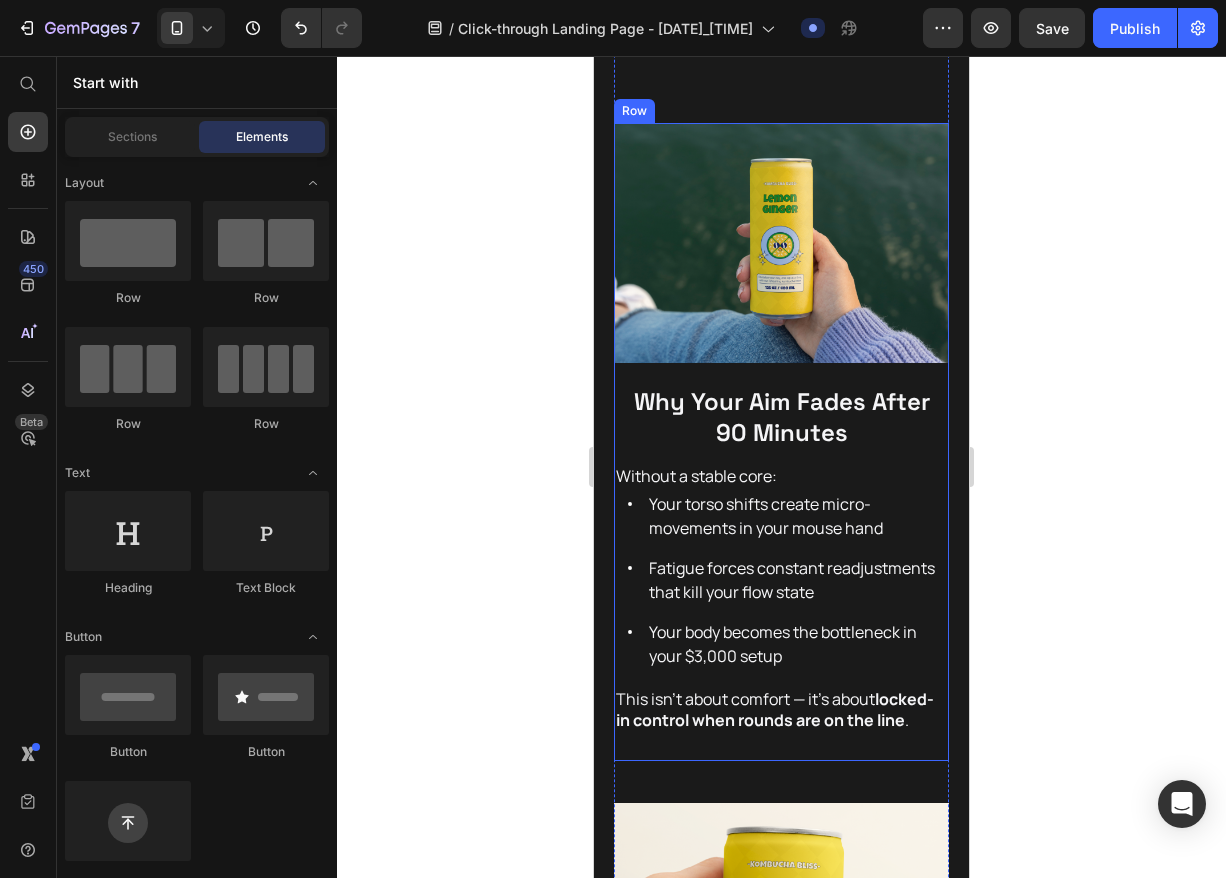 scroll, scrollTop: 2652, scrollLeft: 0, axis: vertical 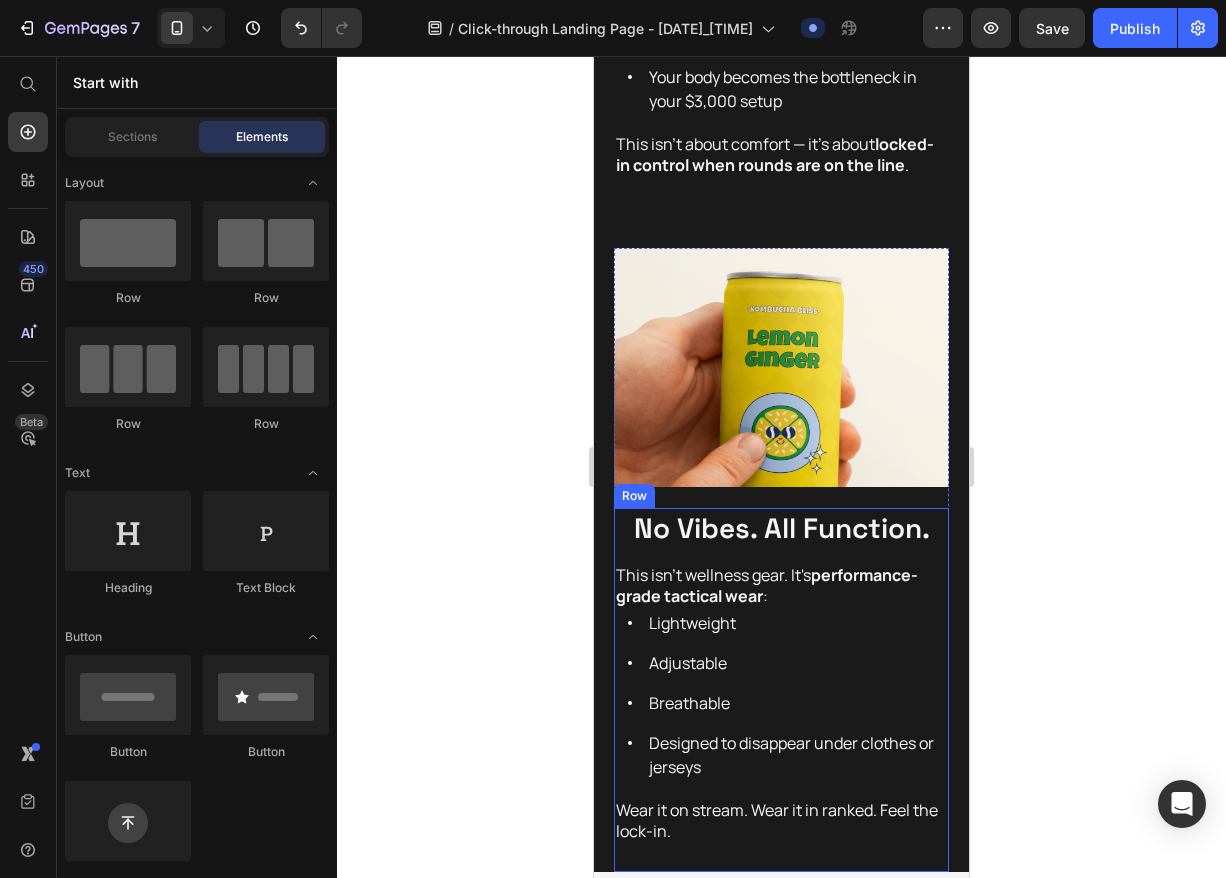 click on "No Vibes. All Function." at bounding box center [781, 528] 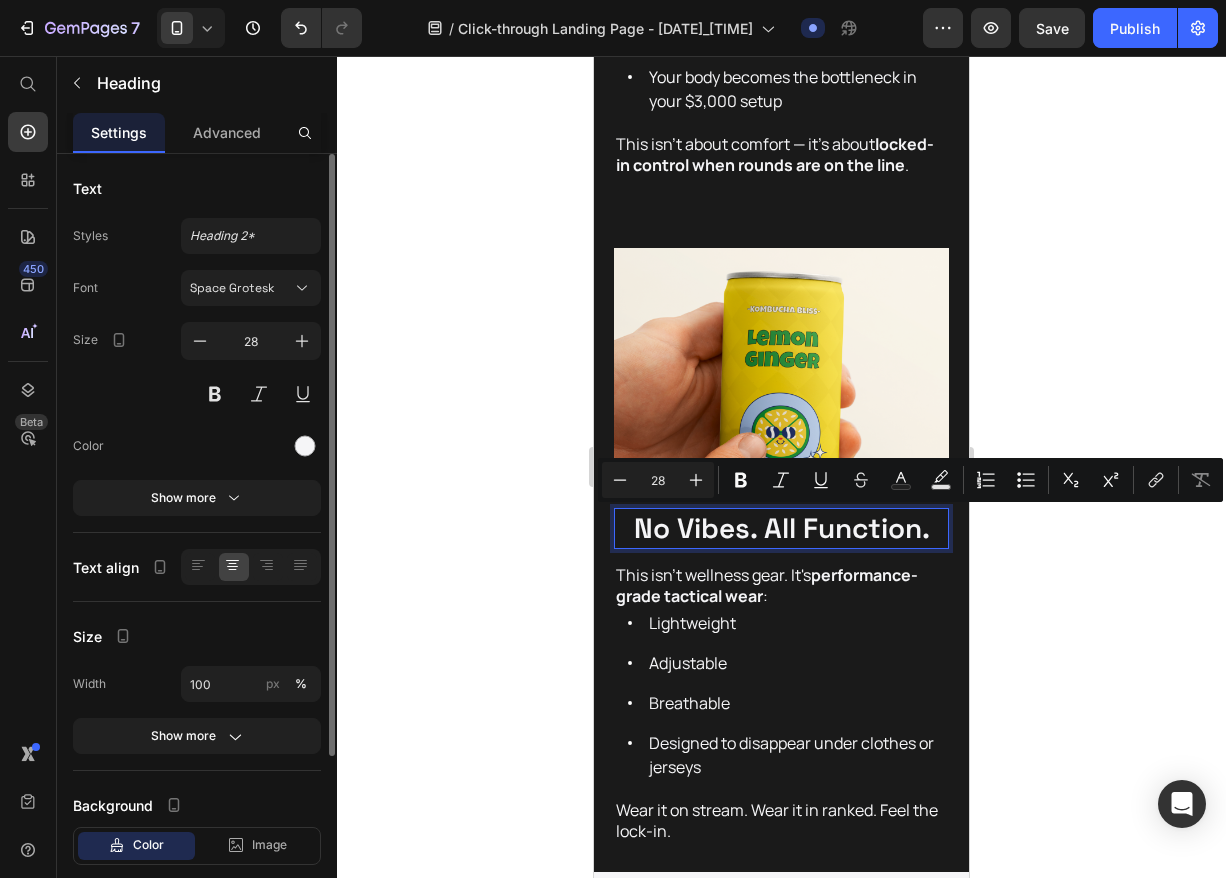 click on "No Vibes. All Function." at bounding box center (781, 528) 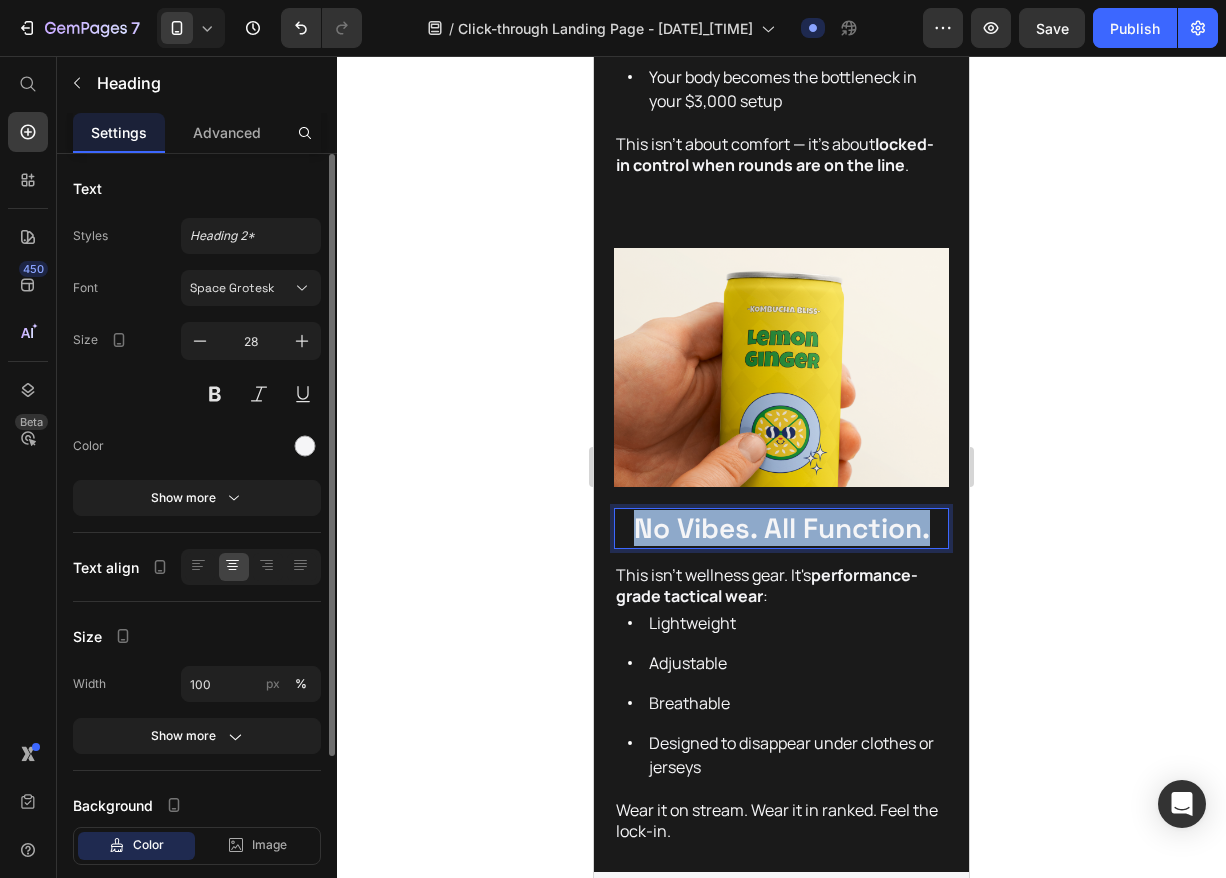 drag, startPoint x: 634, startPoint y: 526, endPoint x: 942, endPoint y: 526, distance: 308 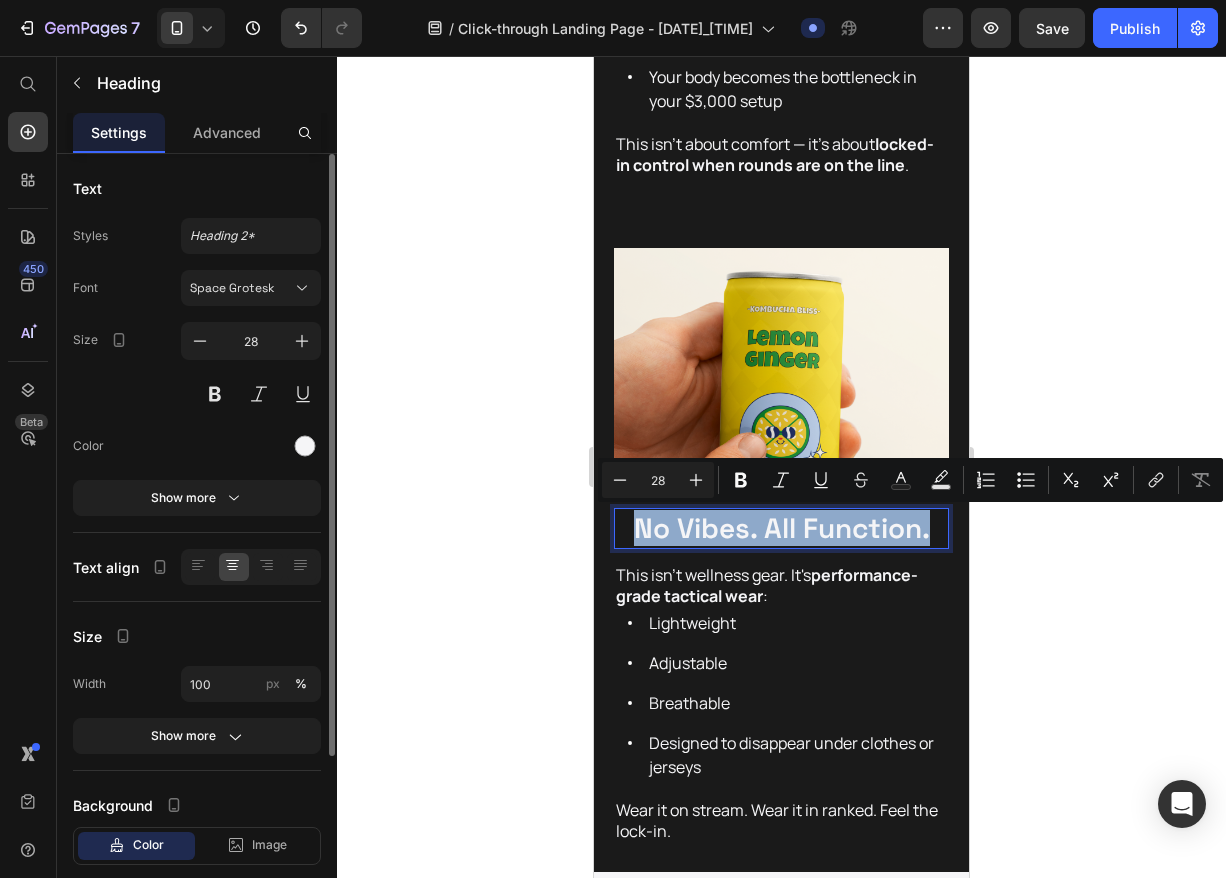 copy on "No Vibes. All Function." 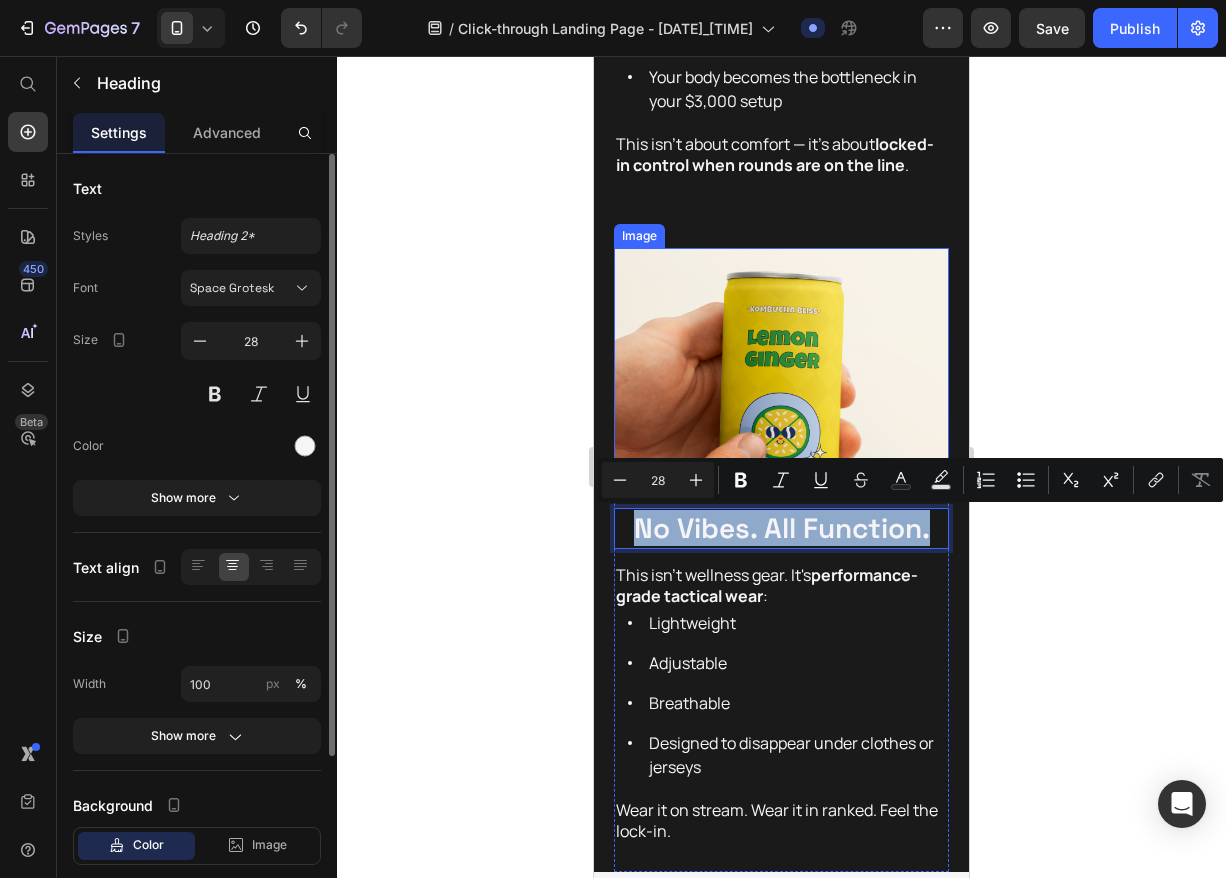 scroll, scrollTop: 2764, scrollLeft: 0, axis: vertical 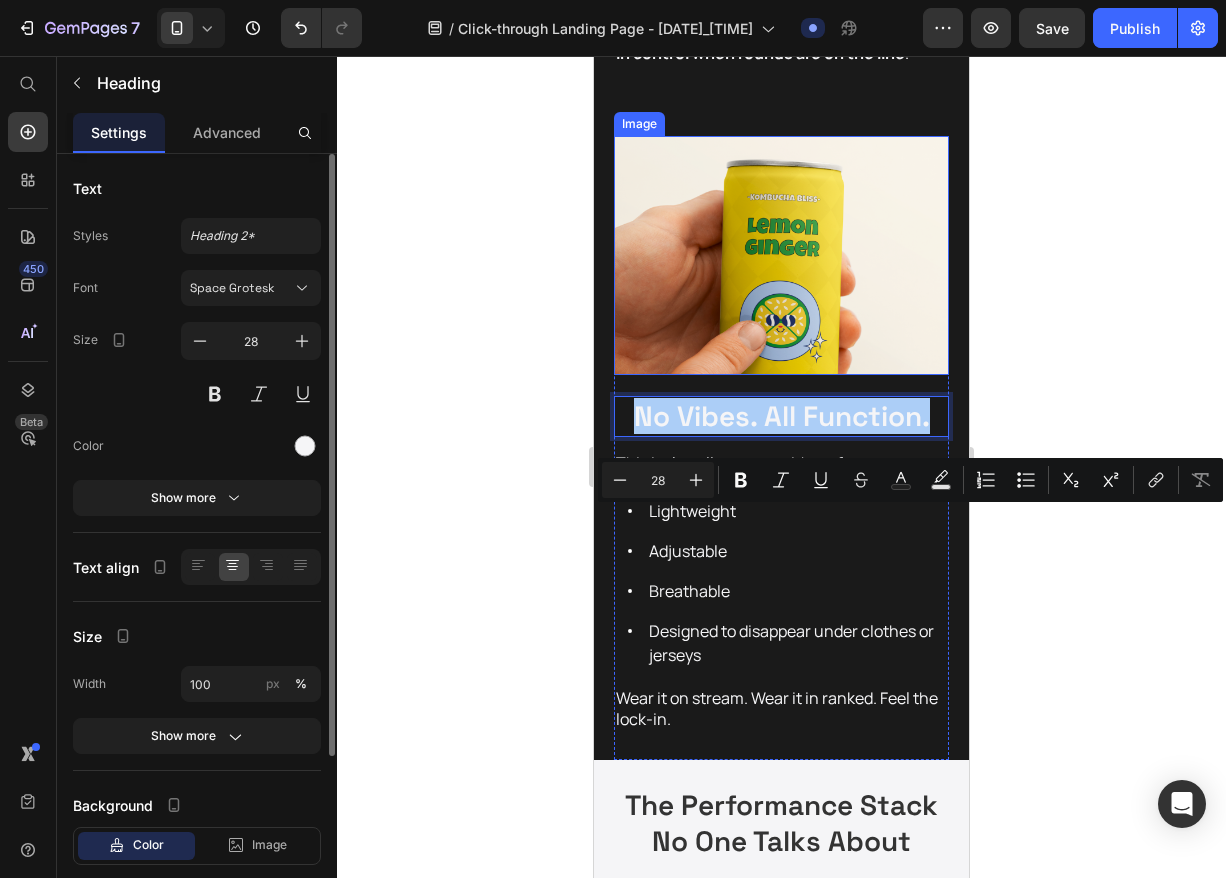 click 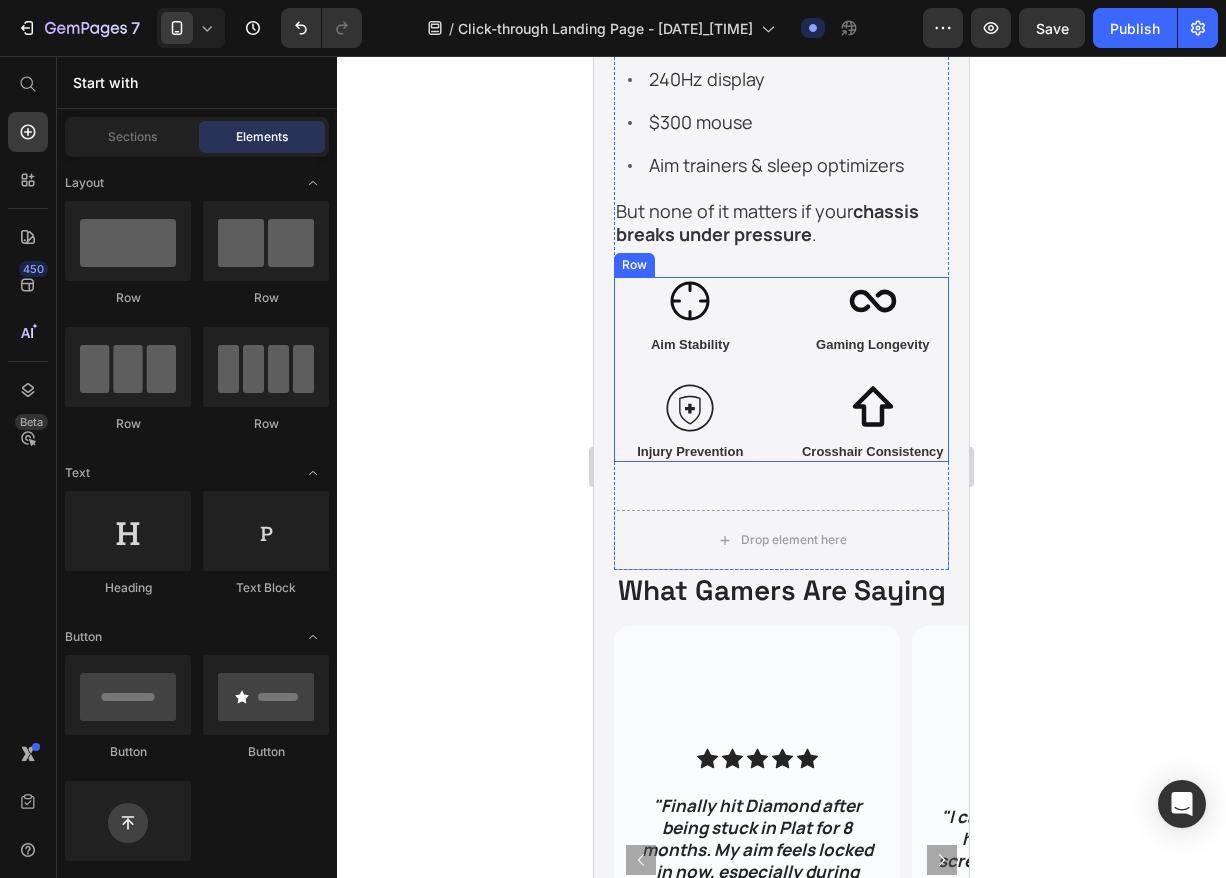 scroll, scrollTop: 3575, scrollLeft: 0, axis: vertical 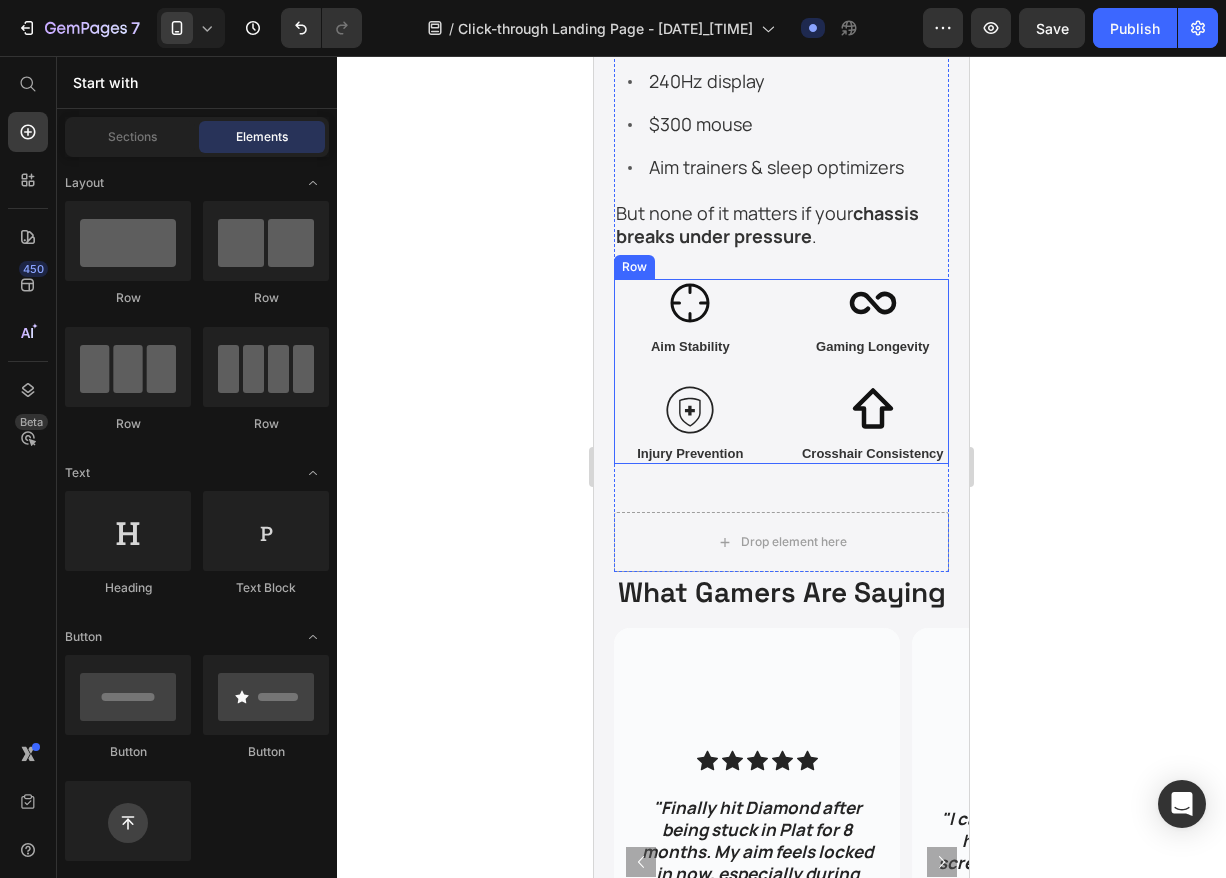 click on "Icon Aim Stability Heading Row
Icon Gaming Longevity Heading Row
Icon Injury Prevention Heading Row
Icon Crosshair Consistency Heading Row Row" at bounding box center (781, 372) 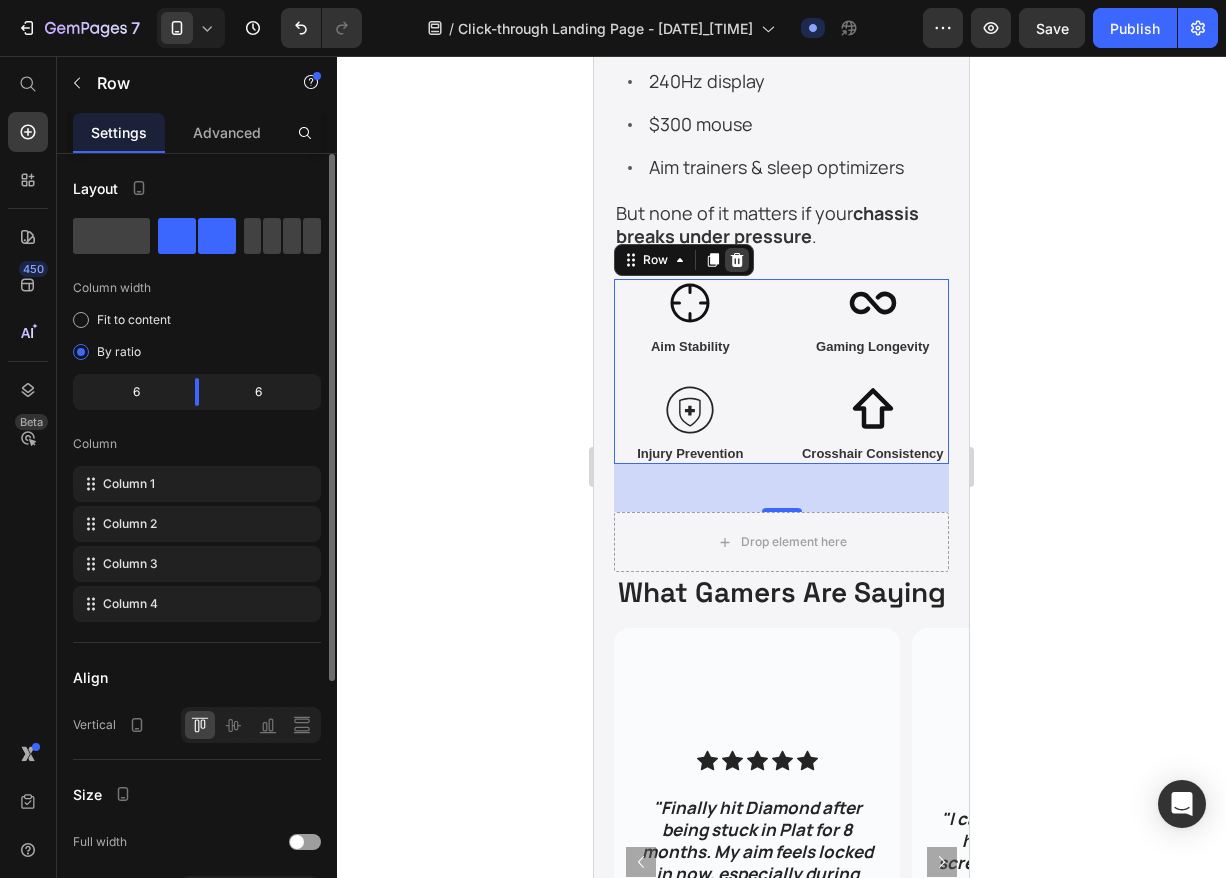 click 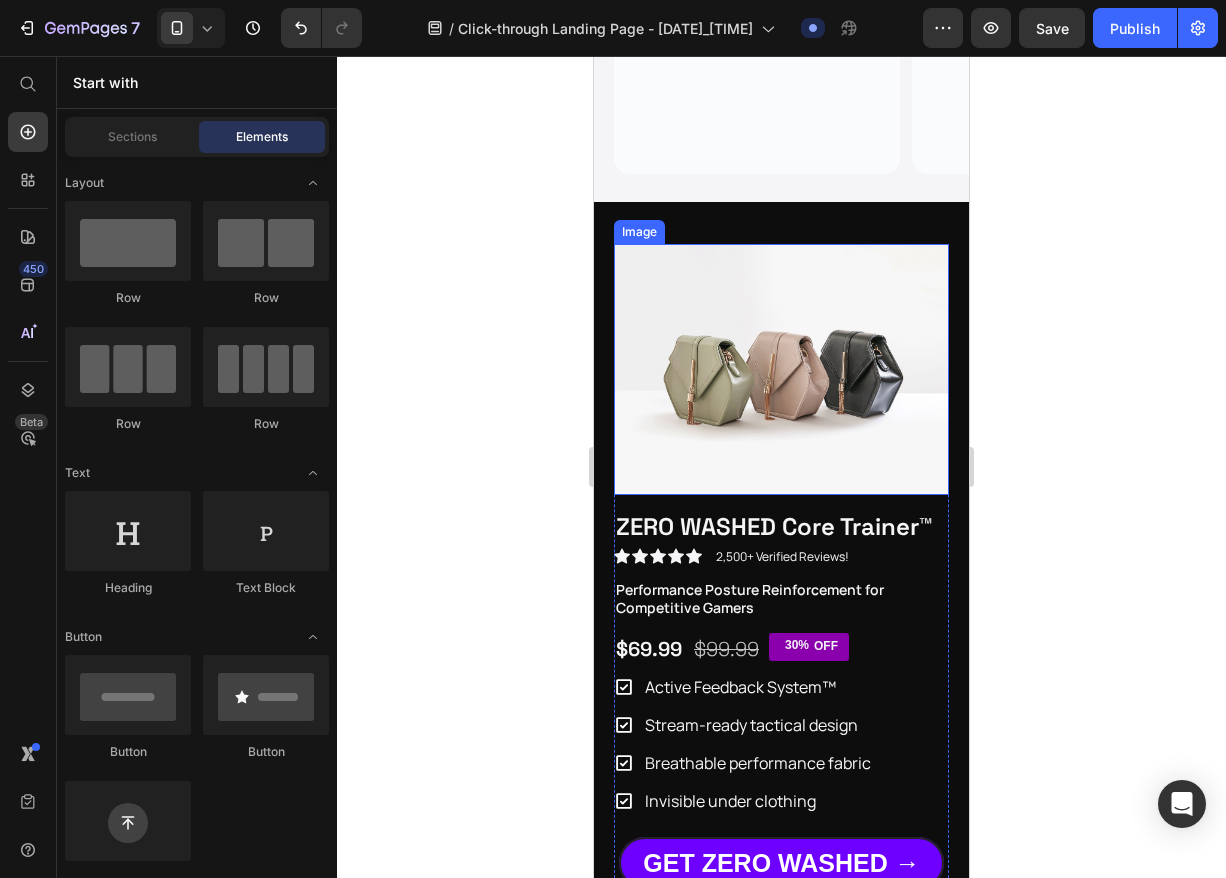 scroll, scrollTop: 4051, scrollLeft: 0, axis: vertical 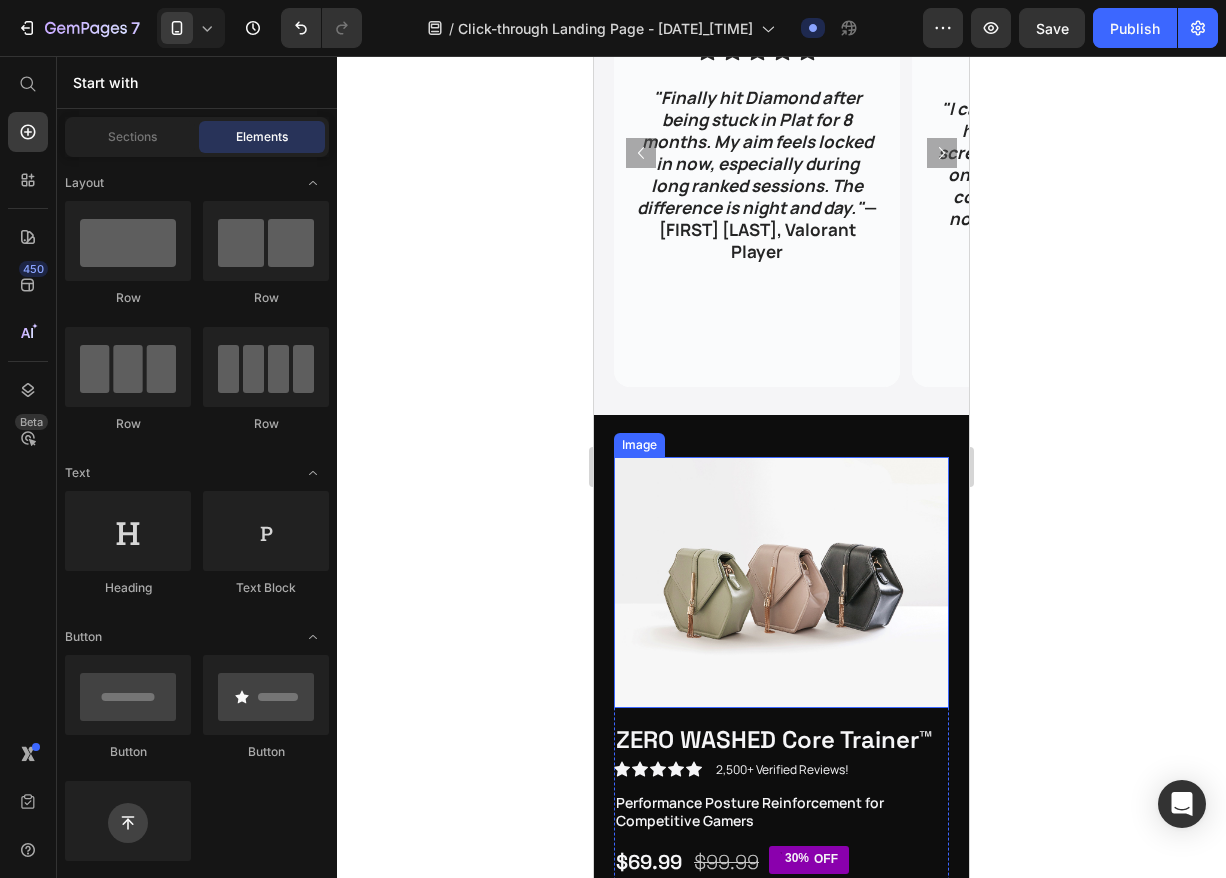click 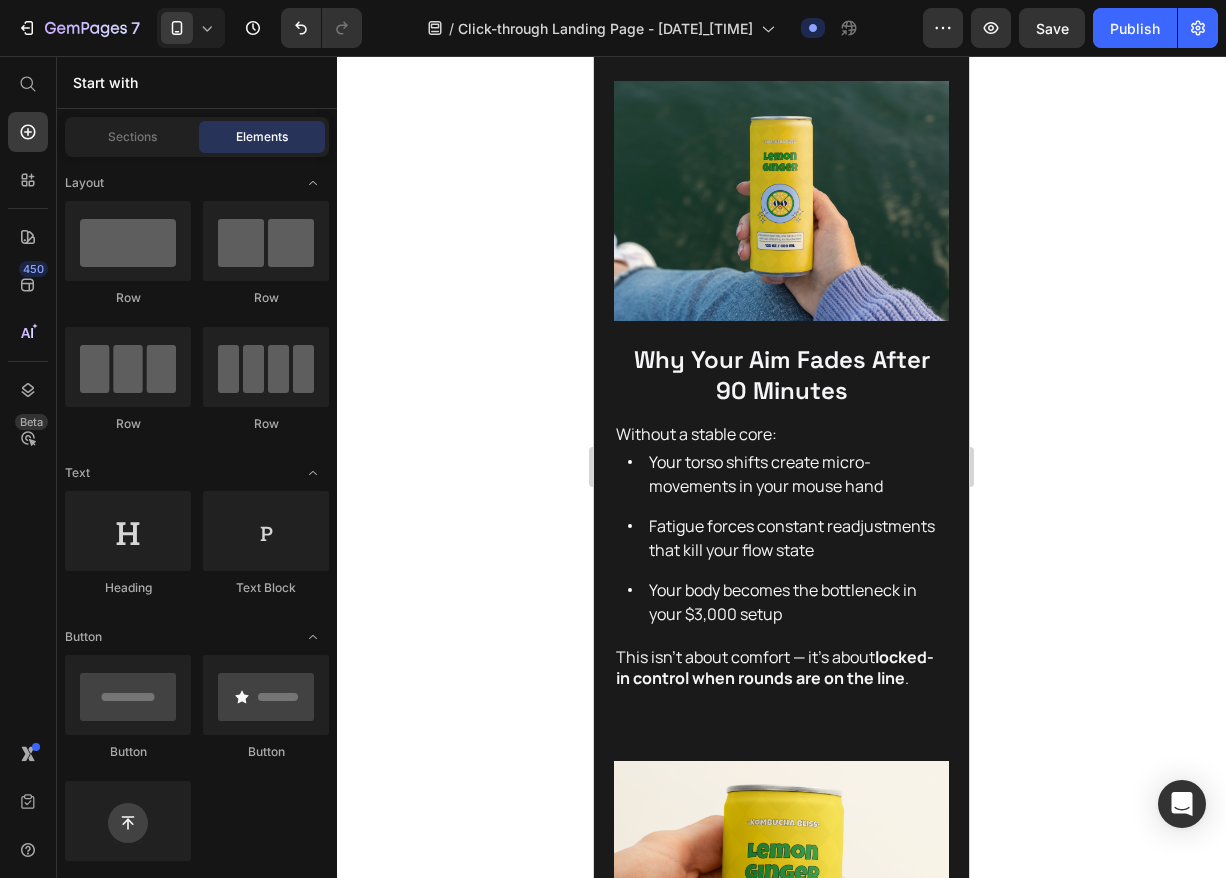 scroll, scrollTop: 2051, scrollLeft: 0, axis: vertical 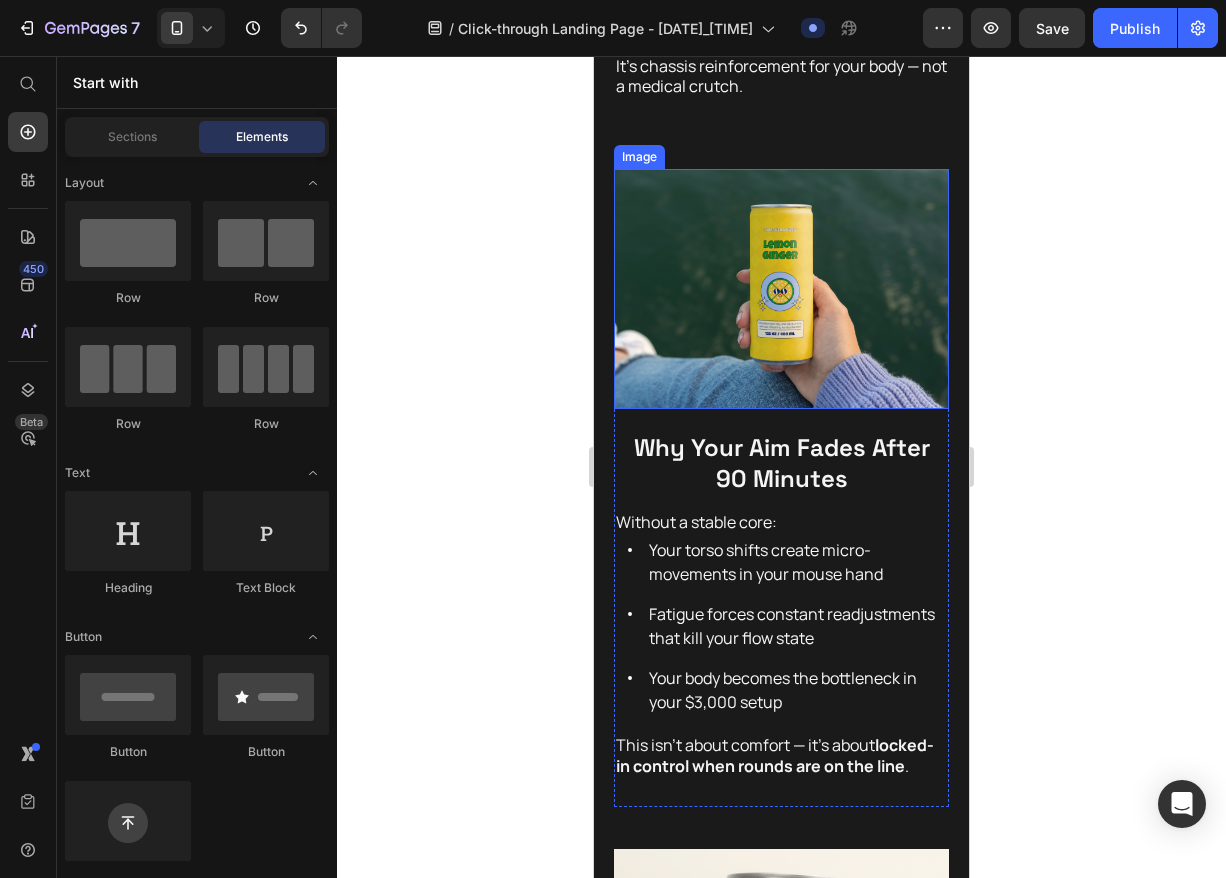 click at bounding box center [781, 289] 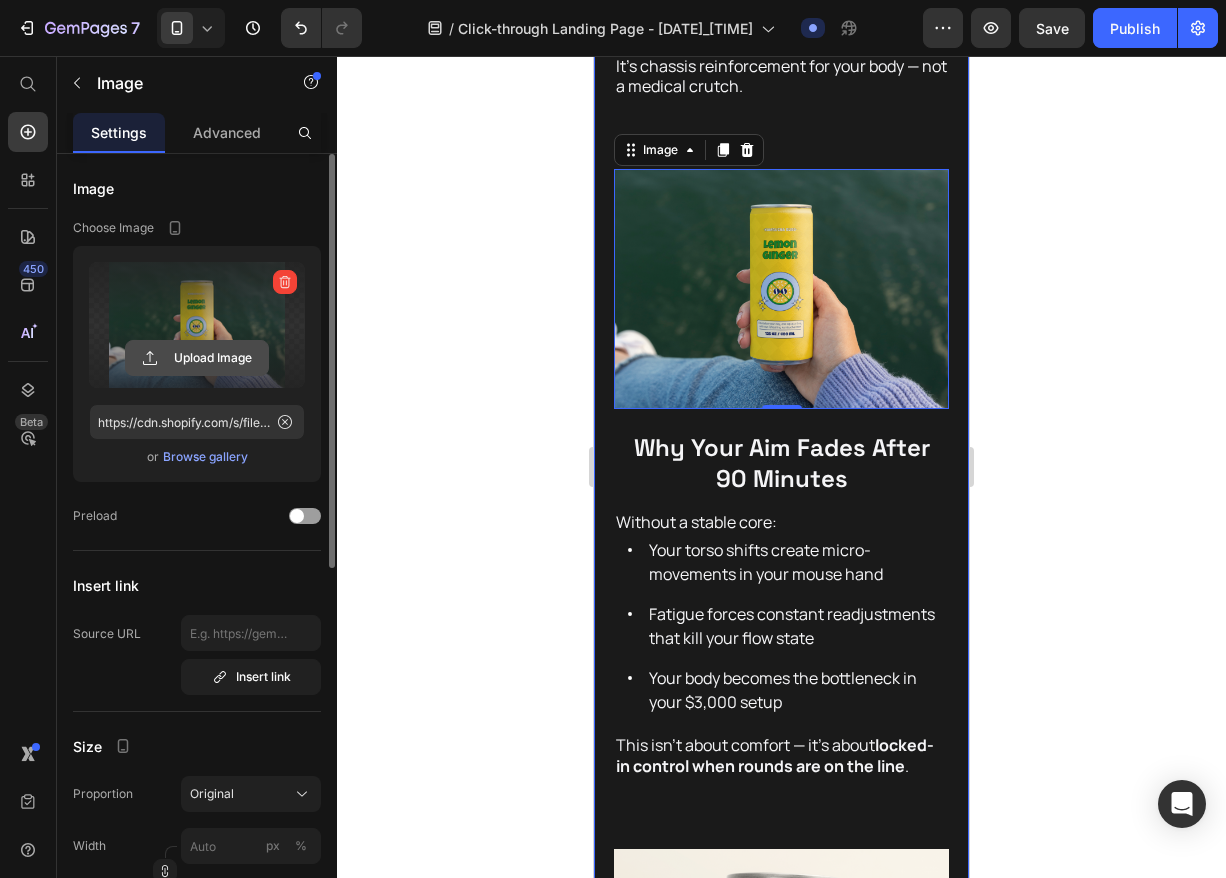 click 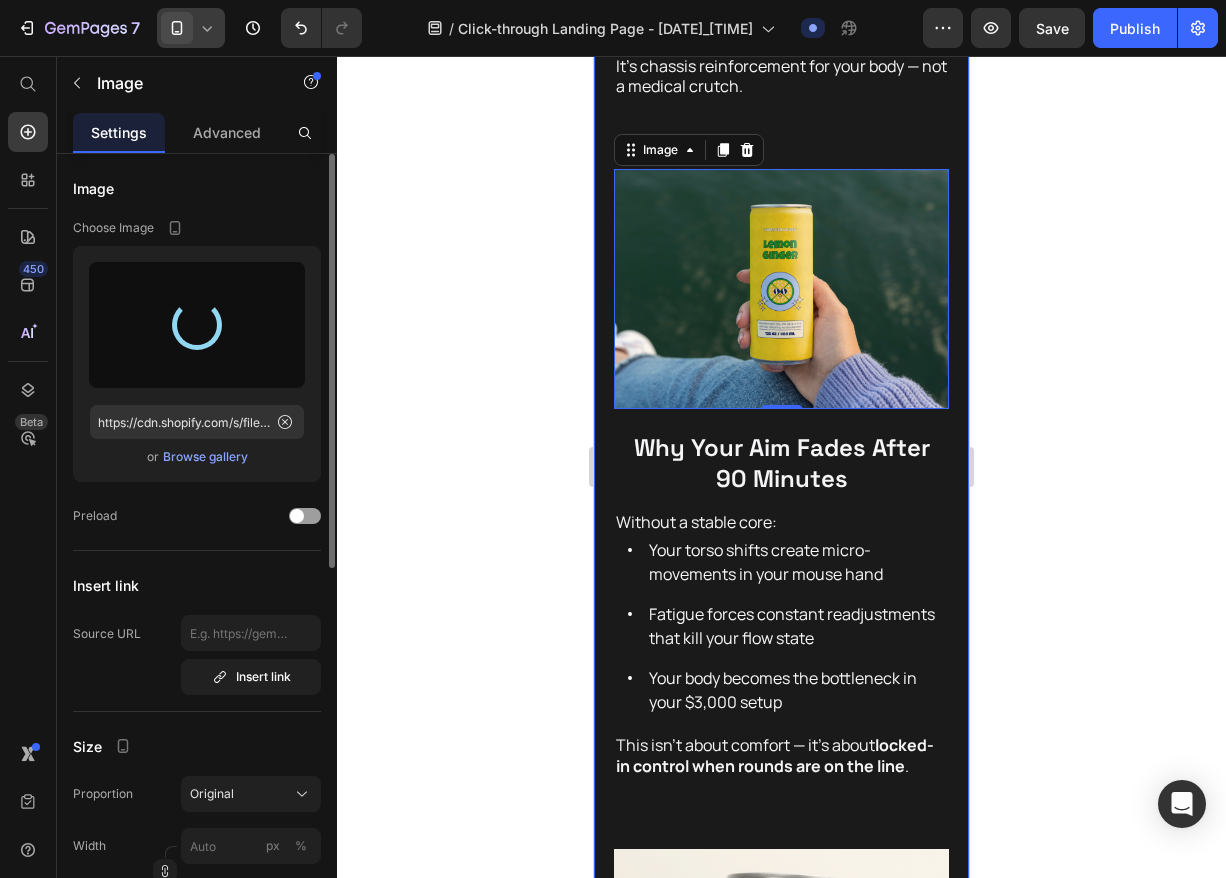 type on "https://cdn.shopify.com/s/files/1/0769/1200/1266/files/gempages_575180249562612580-07d61ce3-141b-477b-81d9-e980f324749f.png" 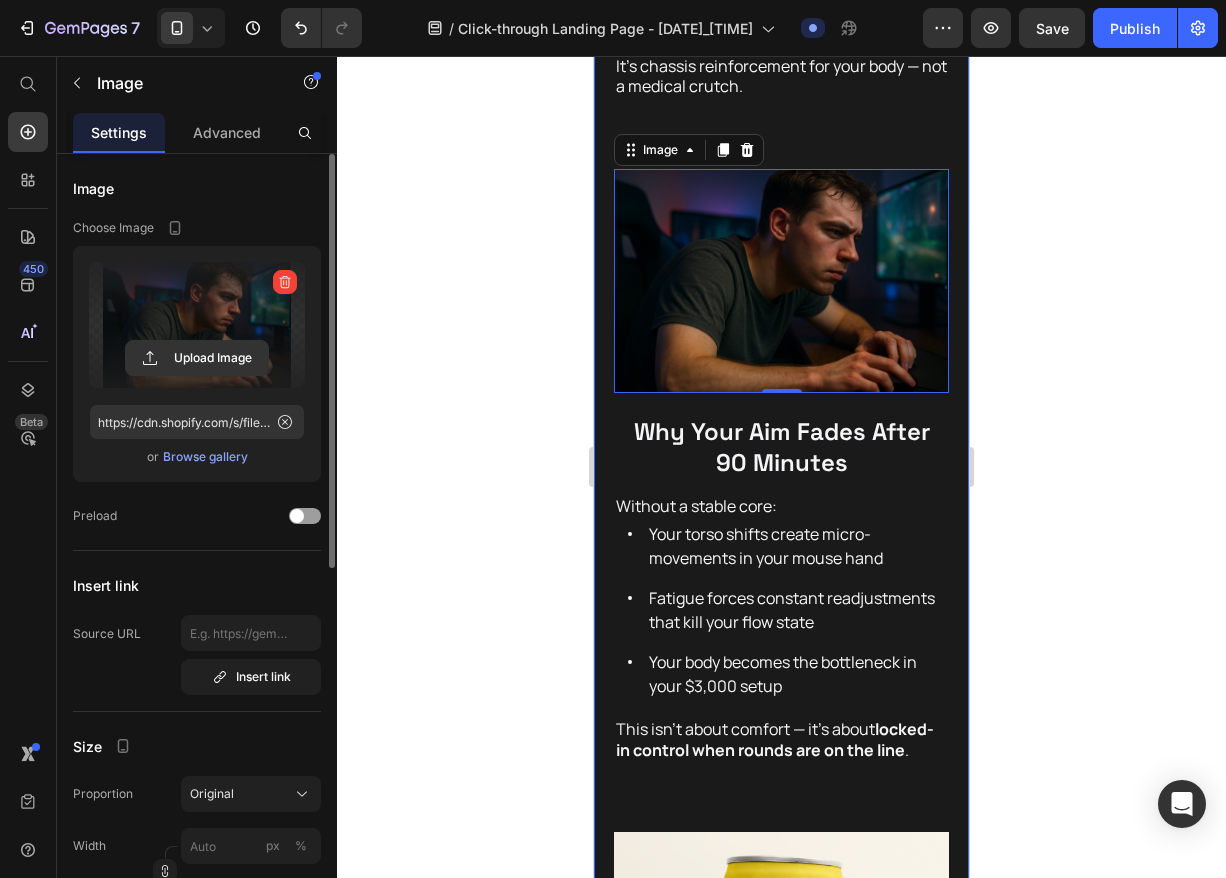 click 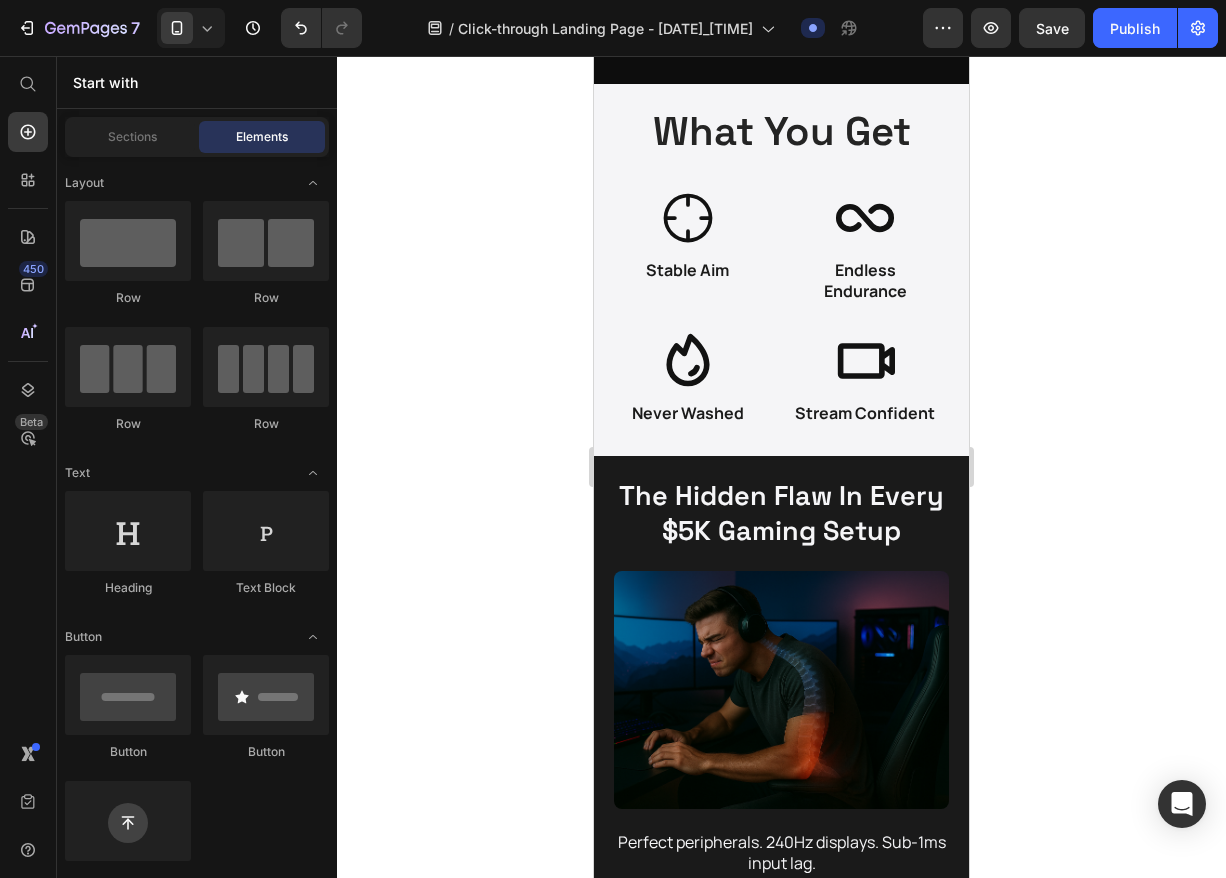 scroll, scrollTop: 0, scrollLeft: 0, axis: both 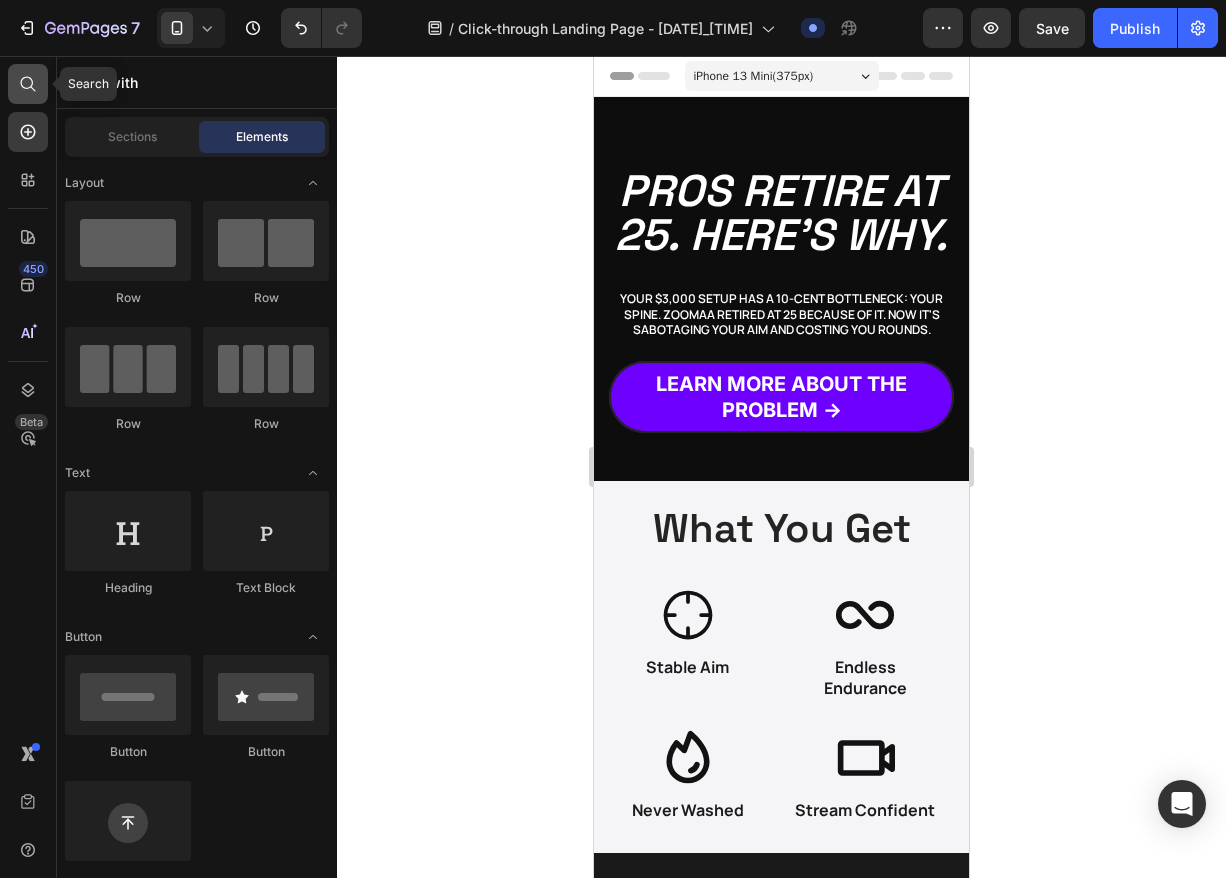 click 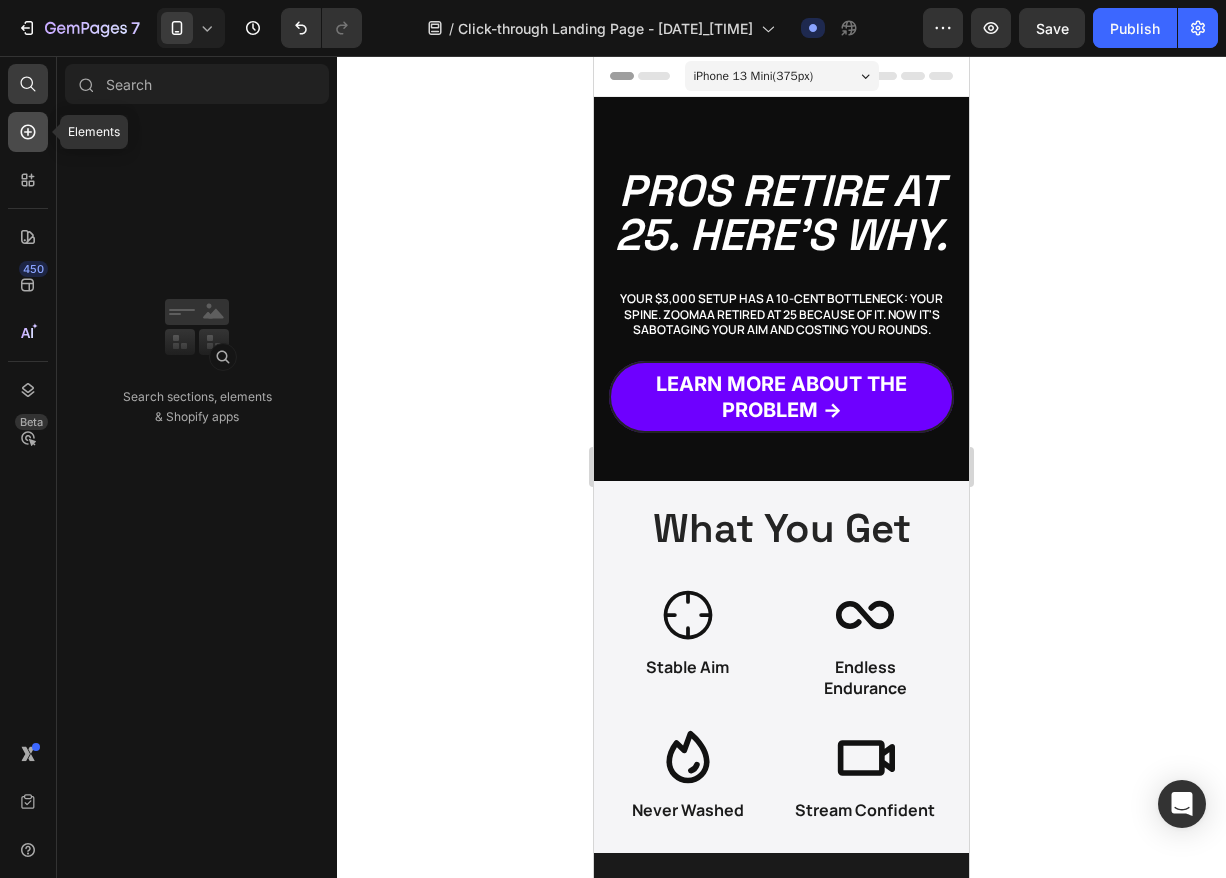 click 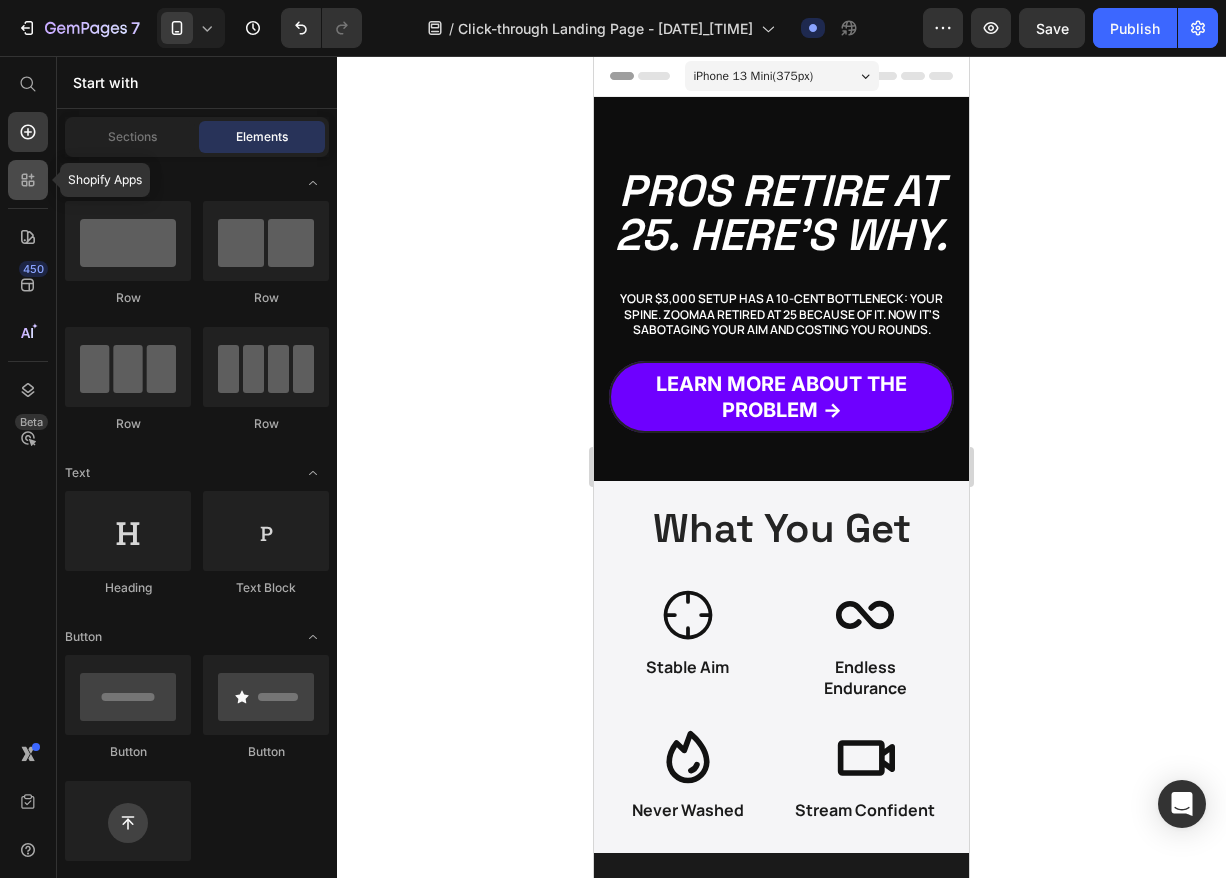 click 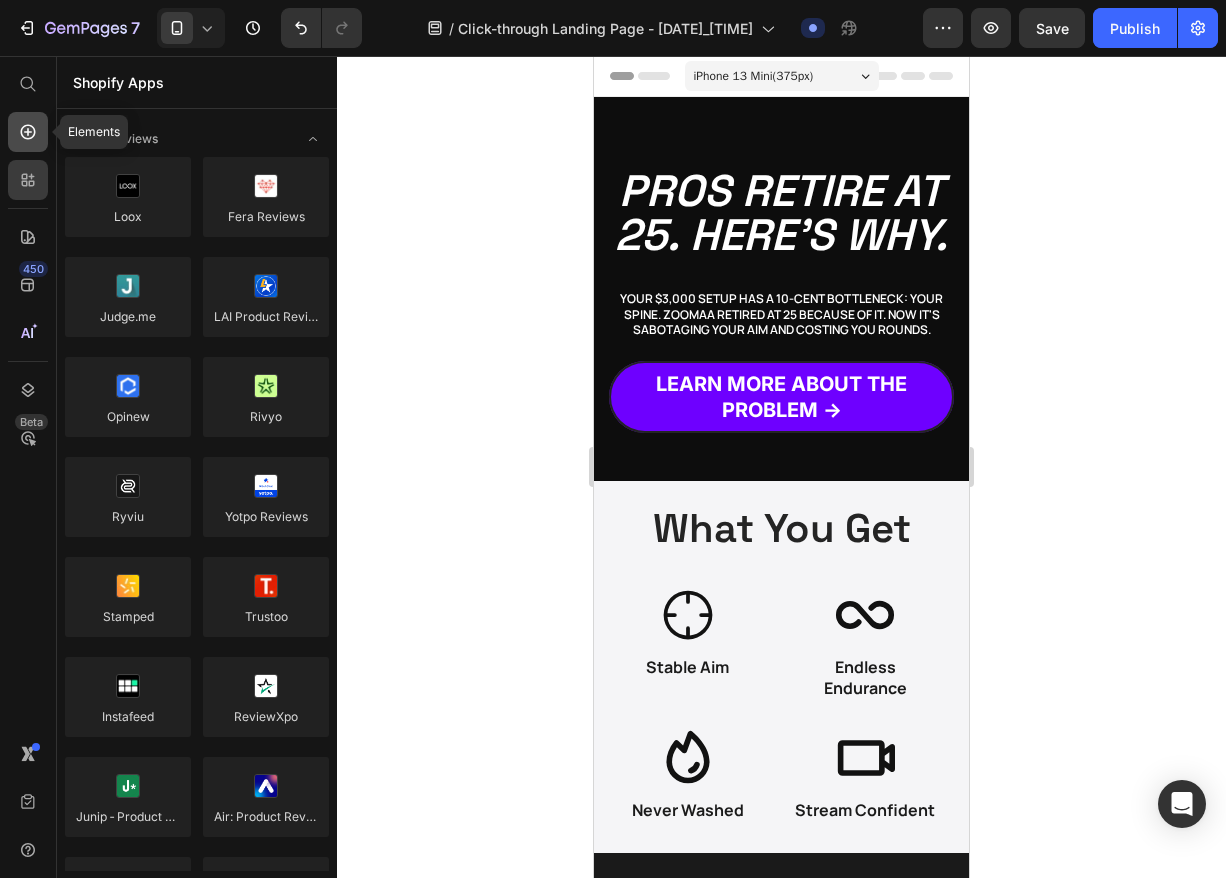 click 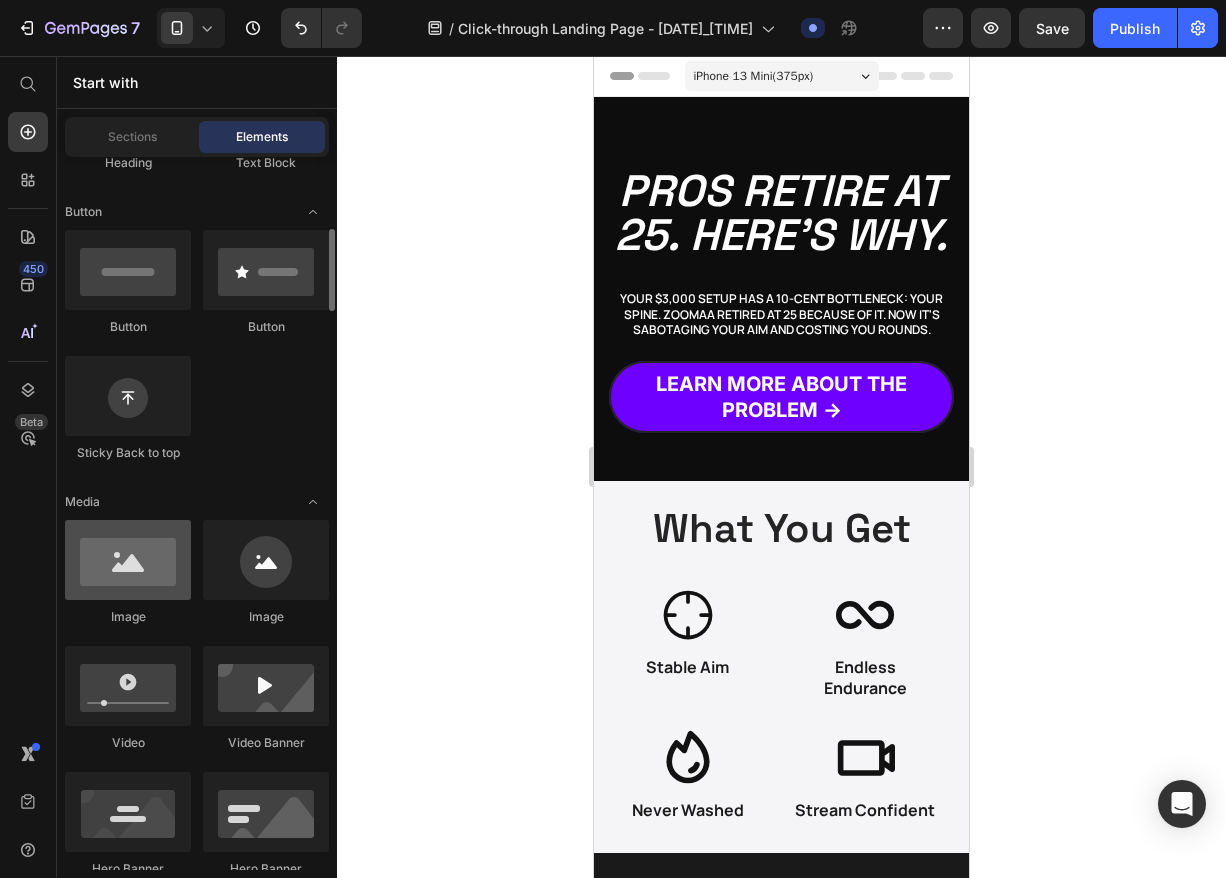 scroll, scrollTop: 446, scrollLeft: 0, axis: vertical 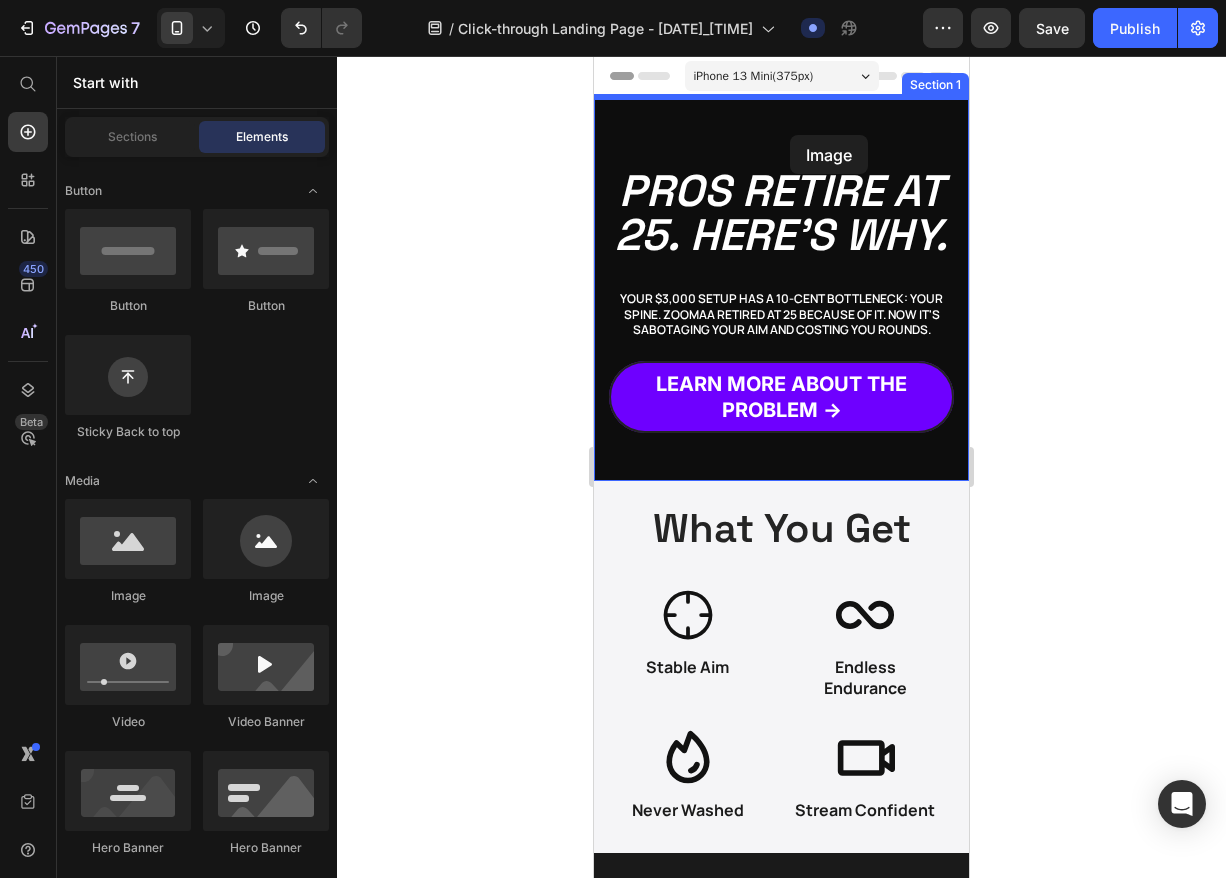 drag, startPoint x: 716, startPoint y: 609, endPoint x: 790, endPoint y: 135, distance: 479.7416 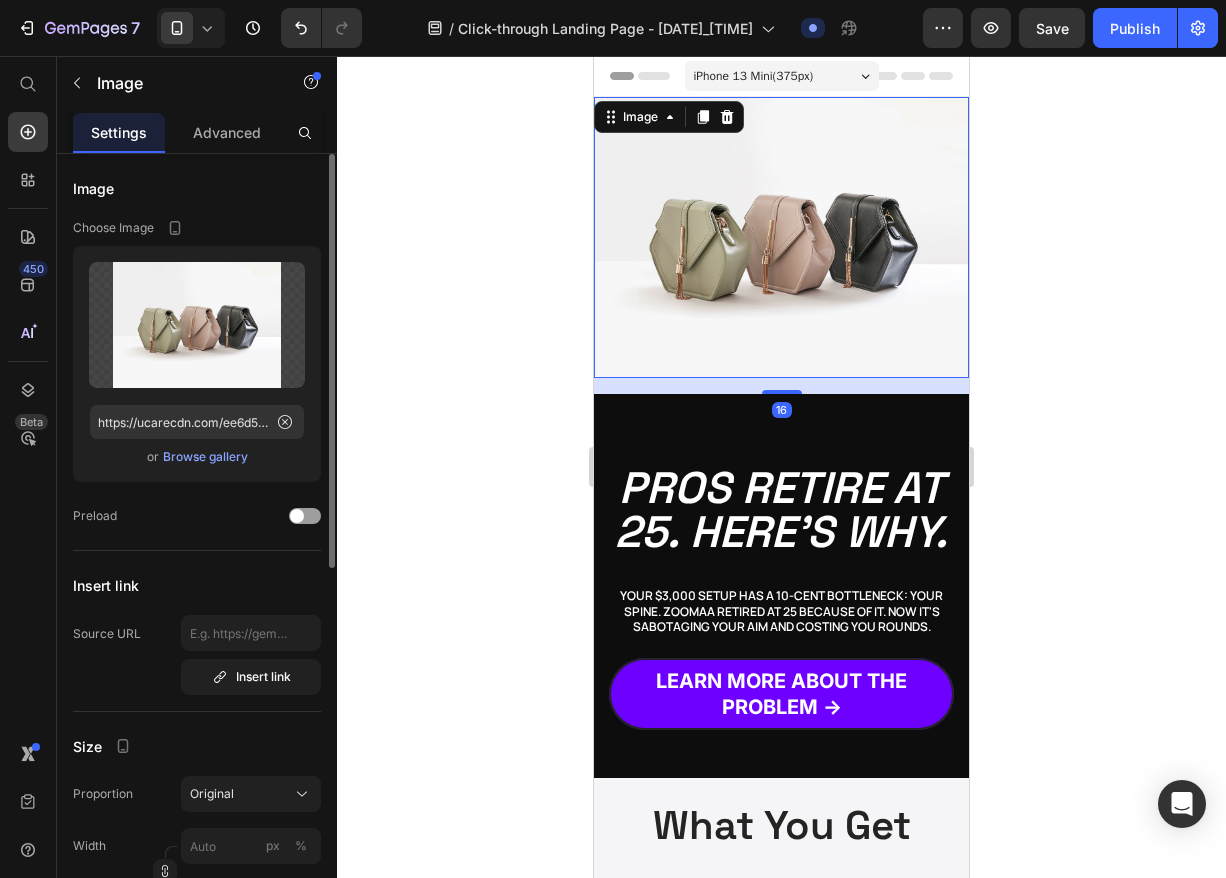 click at bounding box center (781, 237) 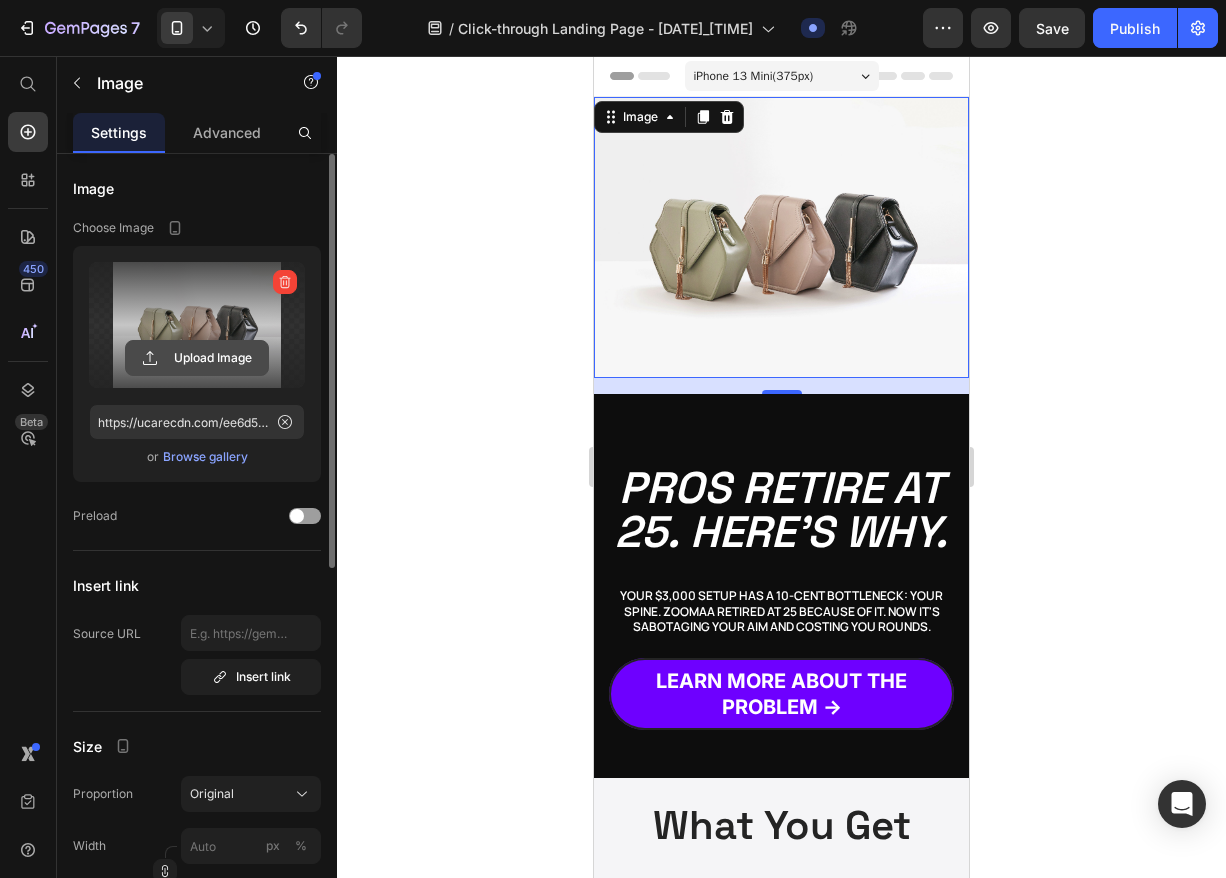 click 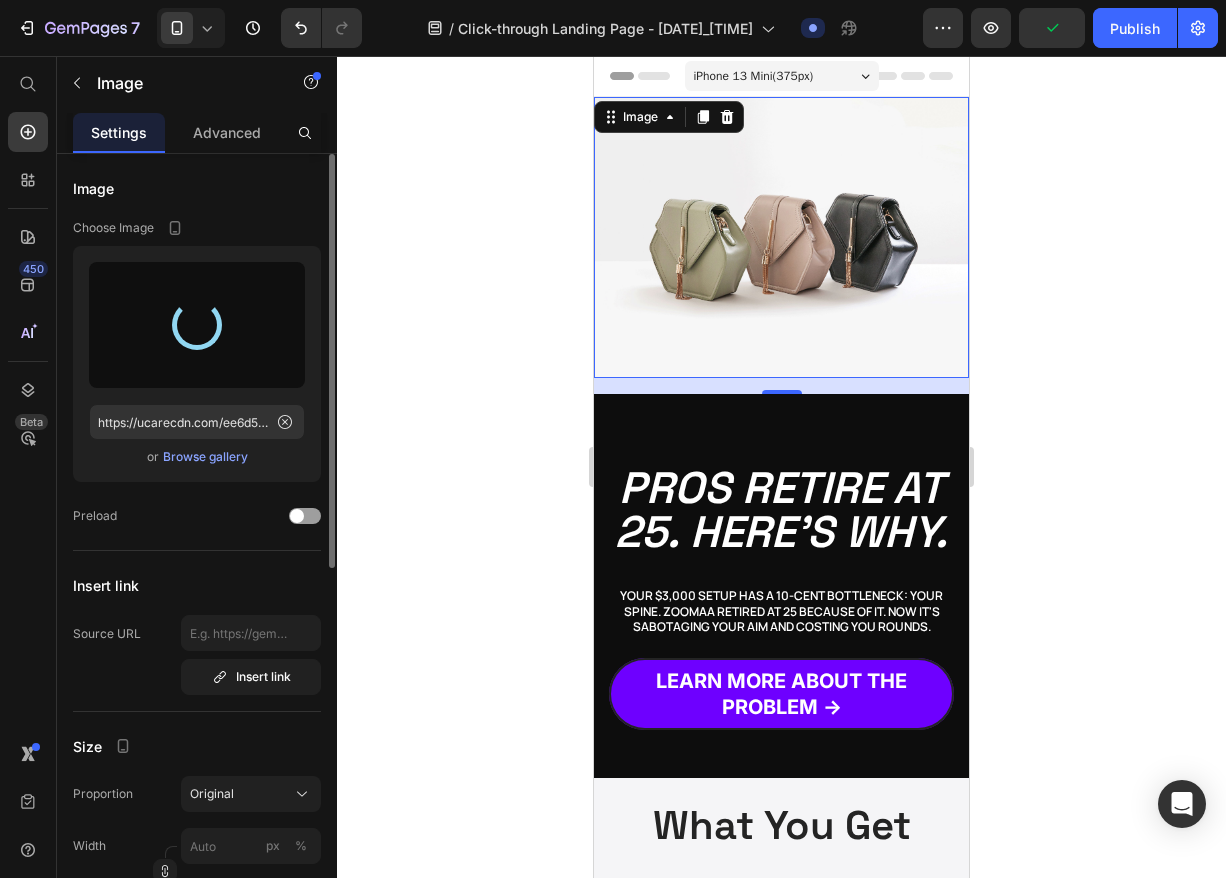 type on "https://cdn.shopify.com/s/files/1/0769/1200/1266/files/gempages_575180249562612580-70d03901-6f76-4db4-b2bf-103adae5c7f9.png" 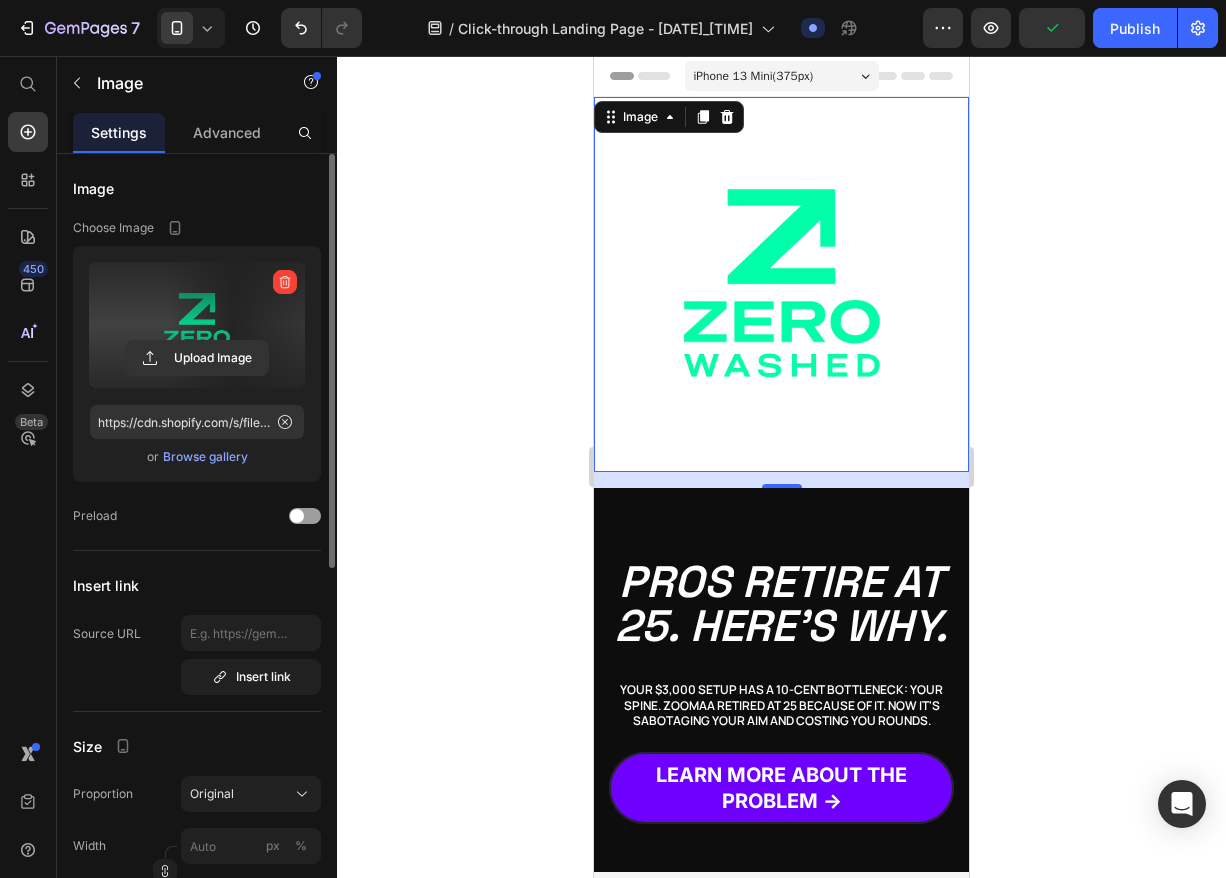 click 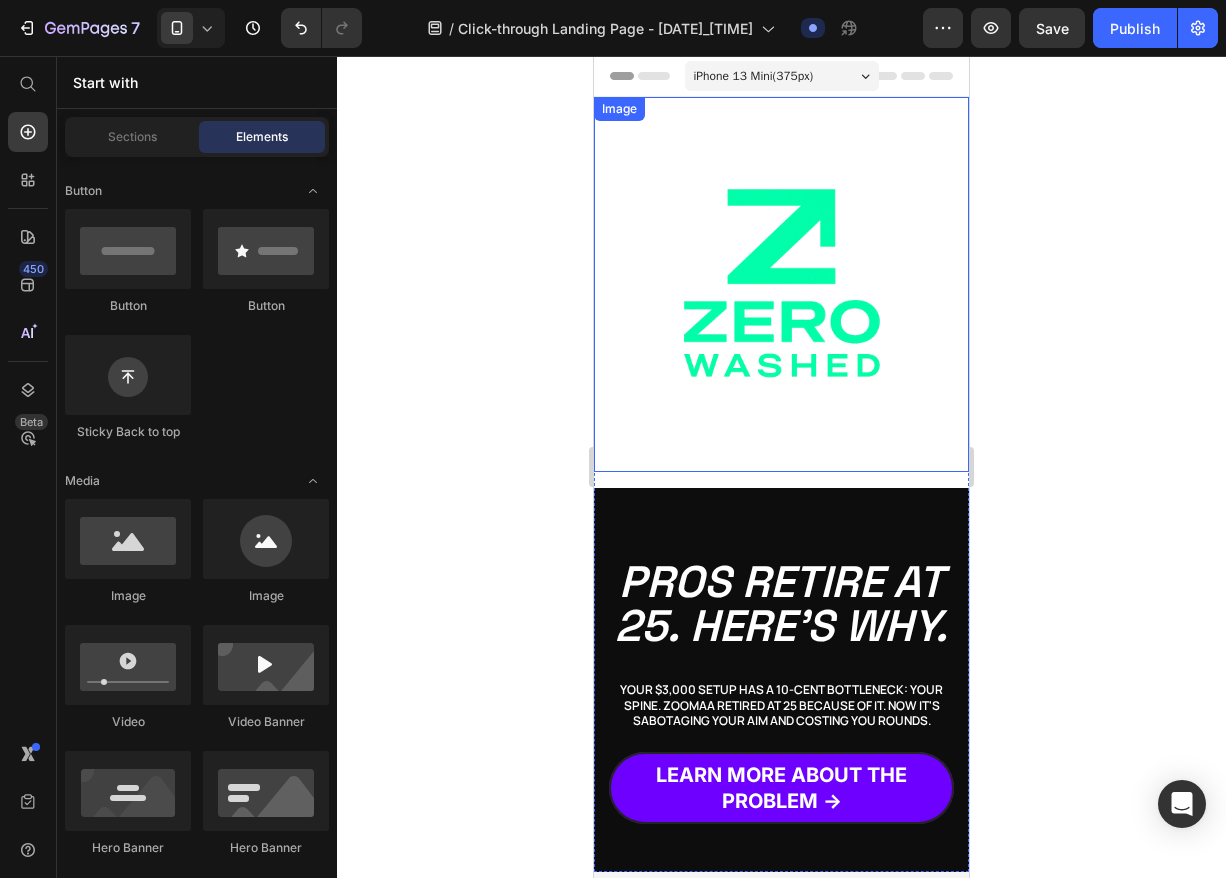 click at bounding box center [781, 284] 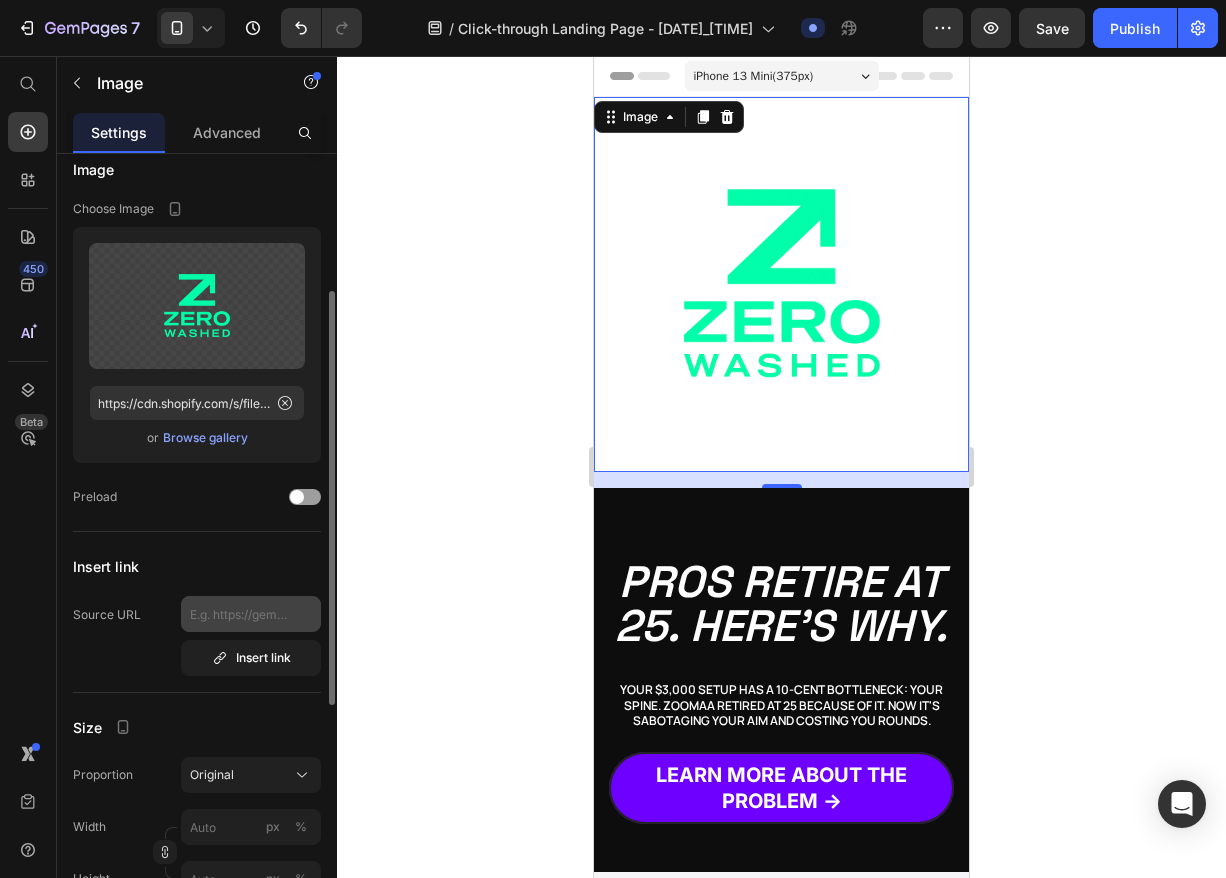 scroll, scrollTop: 0, scrollLeft: 0, axis: both 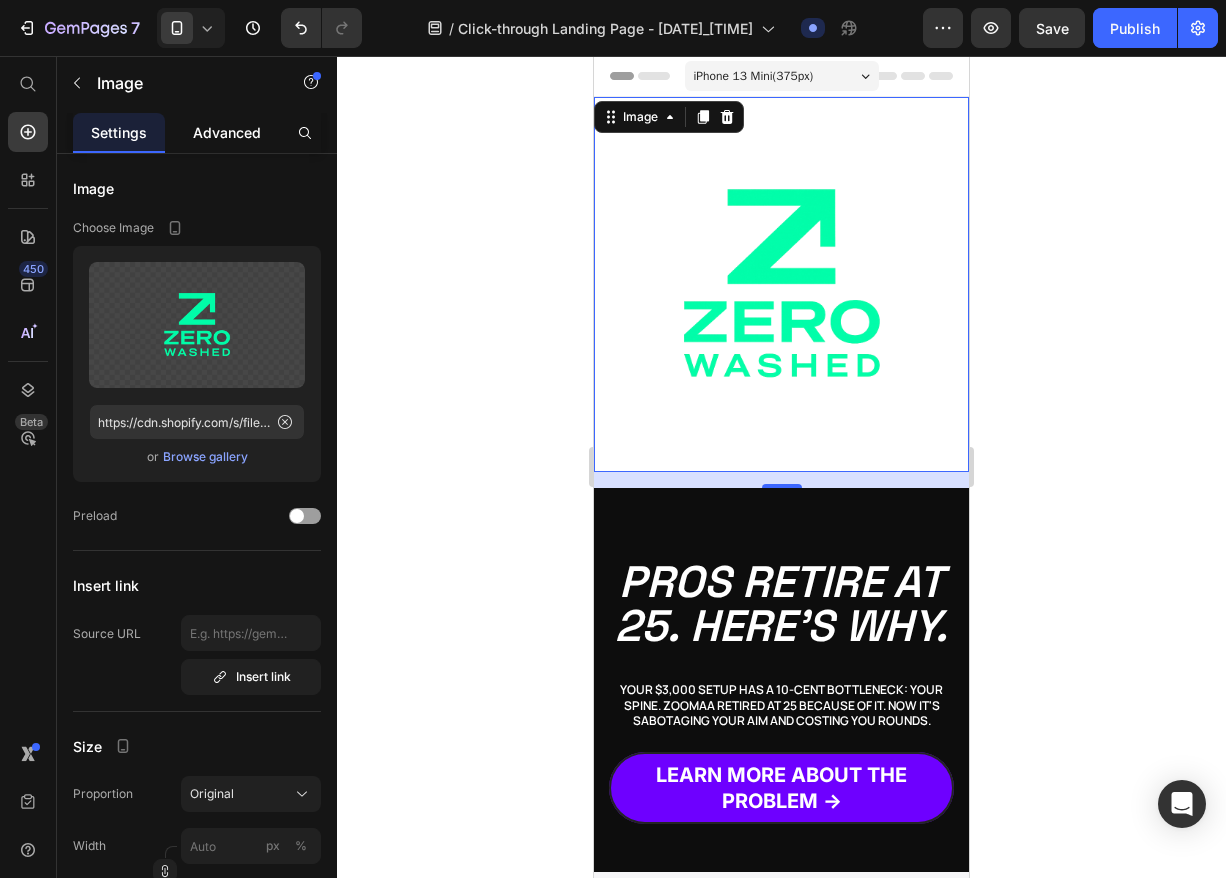 click on "Advanced" 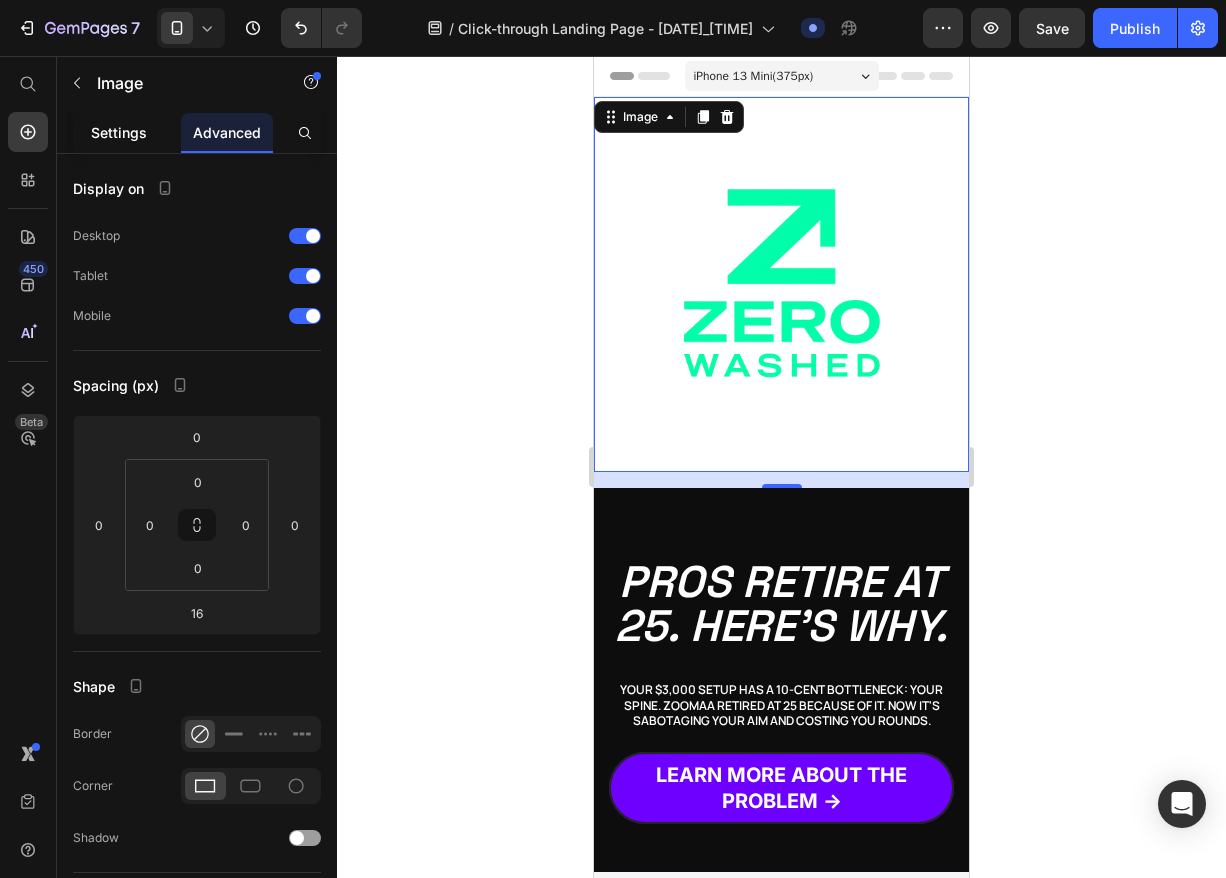click on "Settings" at bounding box center (119, 132) 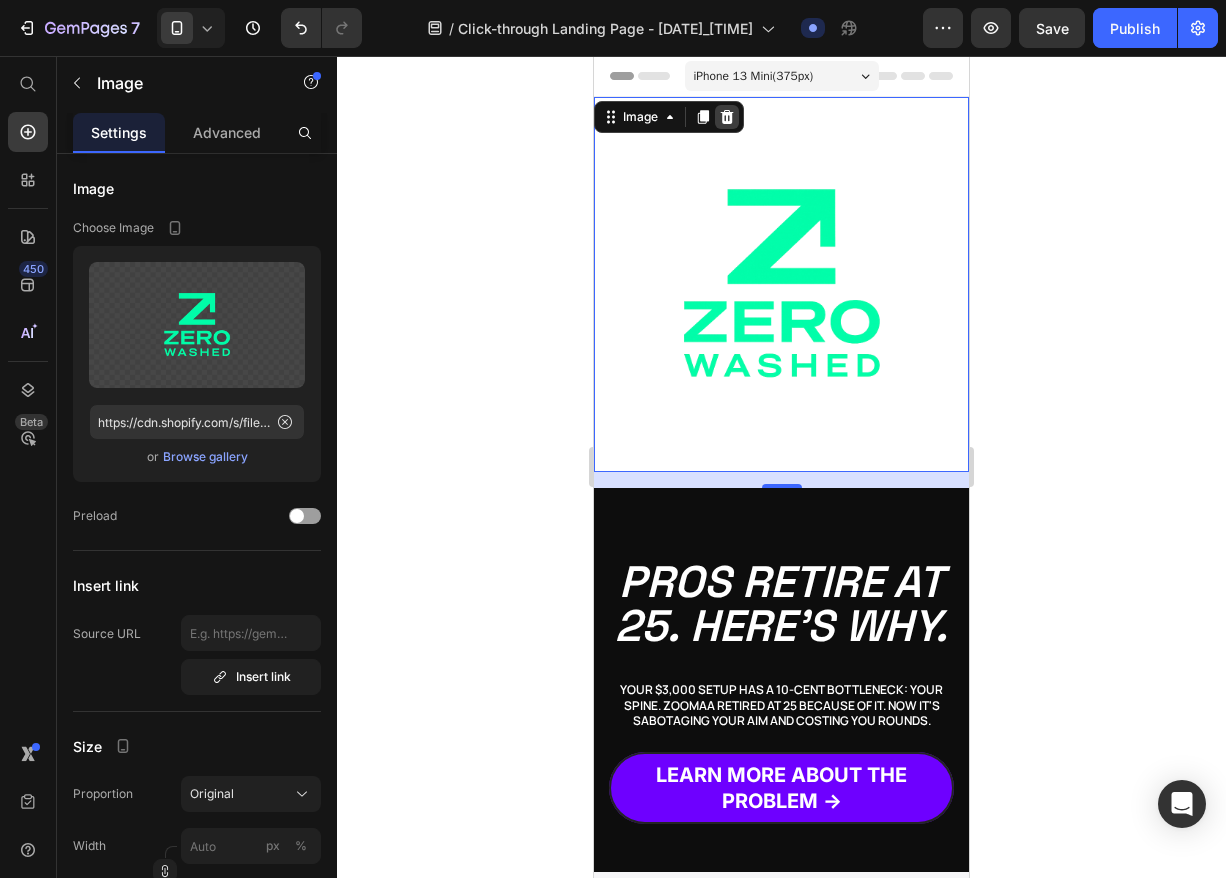 click 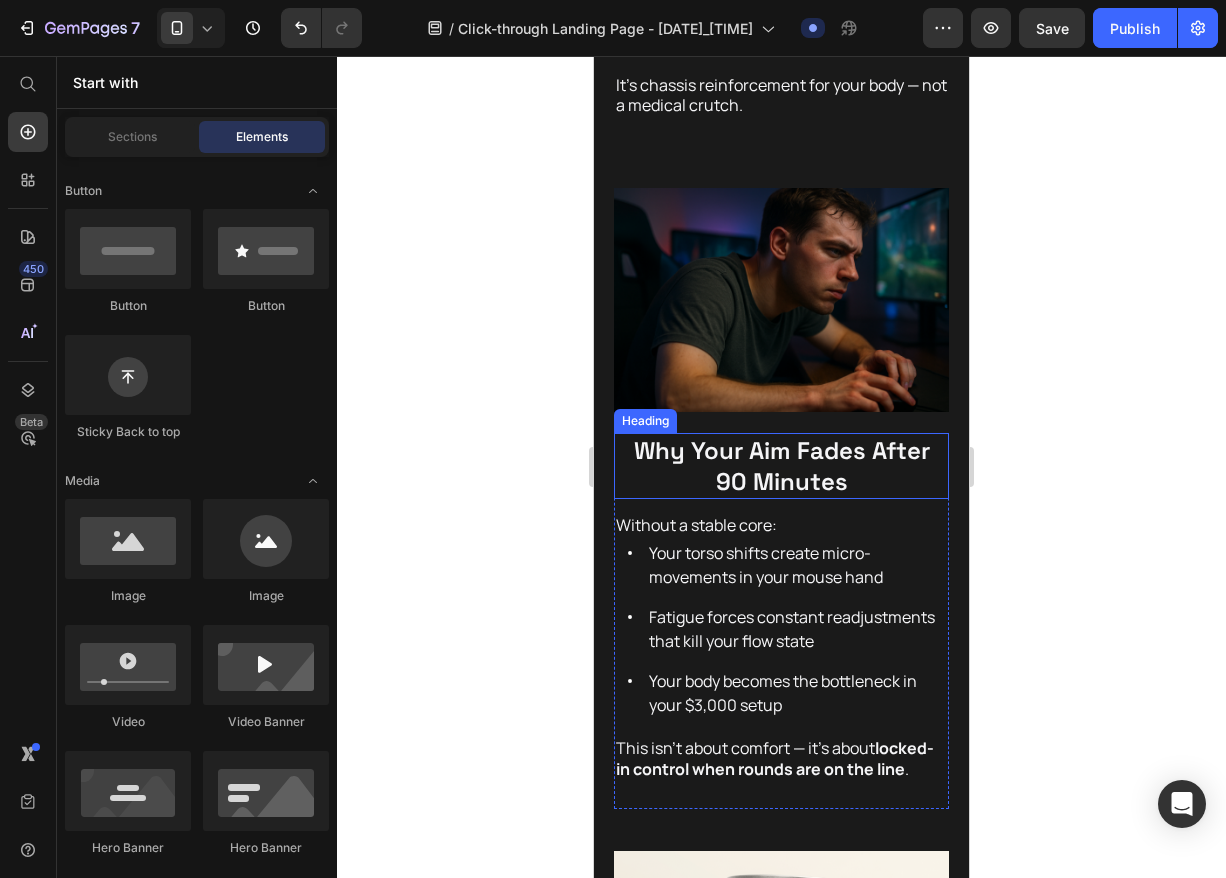 scroll, scrollTop: 2118, scrollLeft: 0, axis: vertical 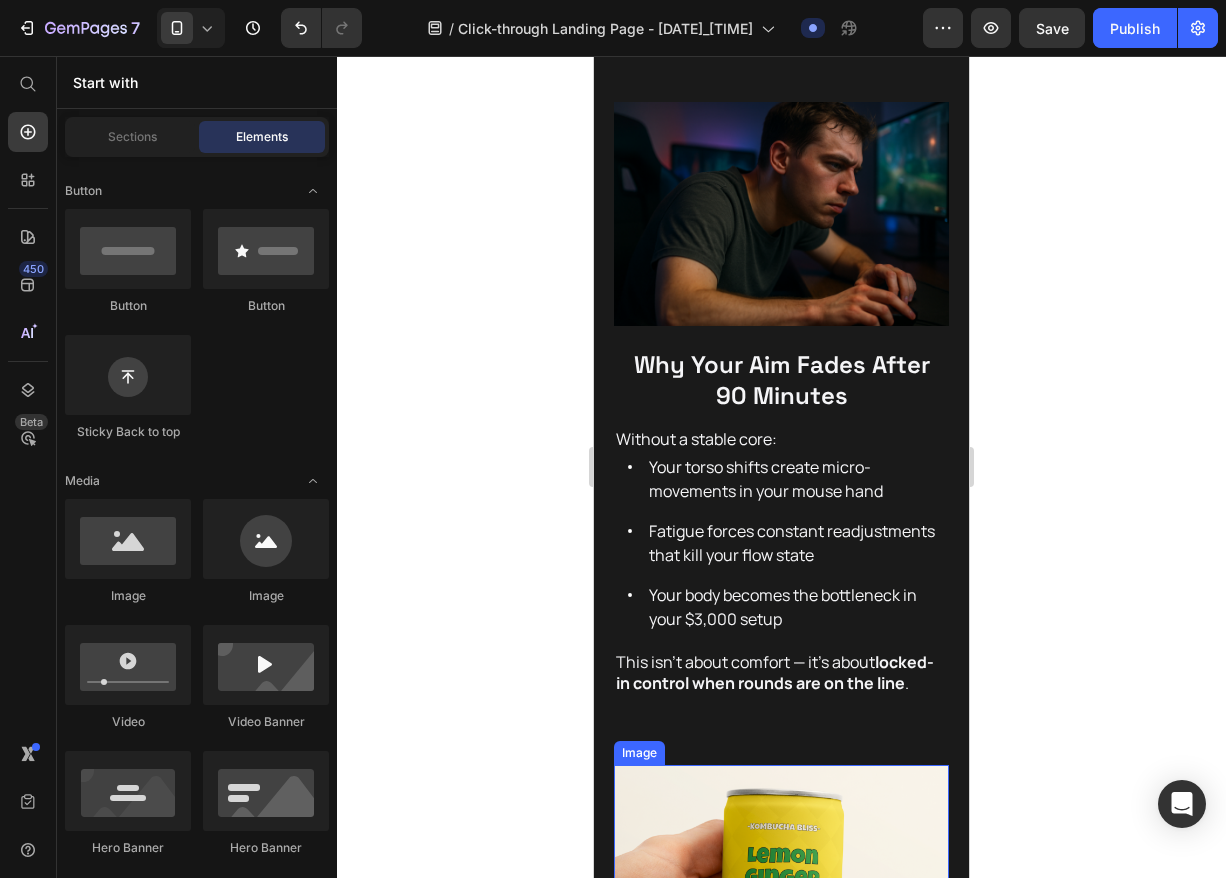 click at bounding box center [781, 885] 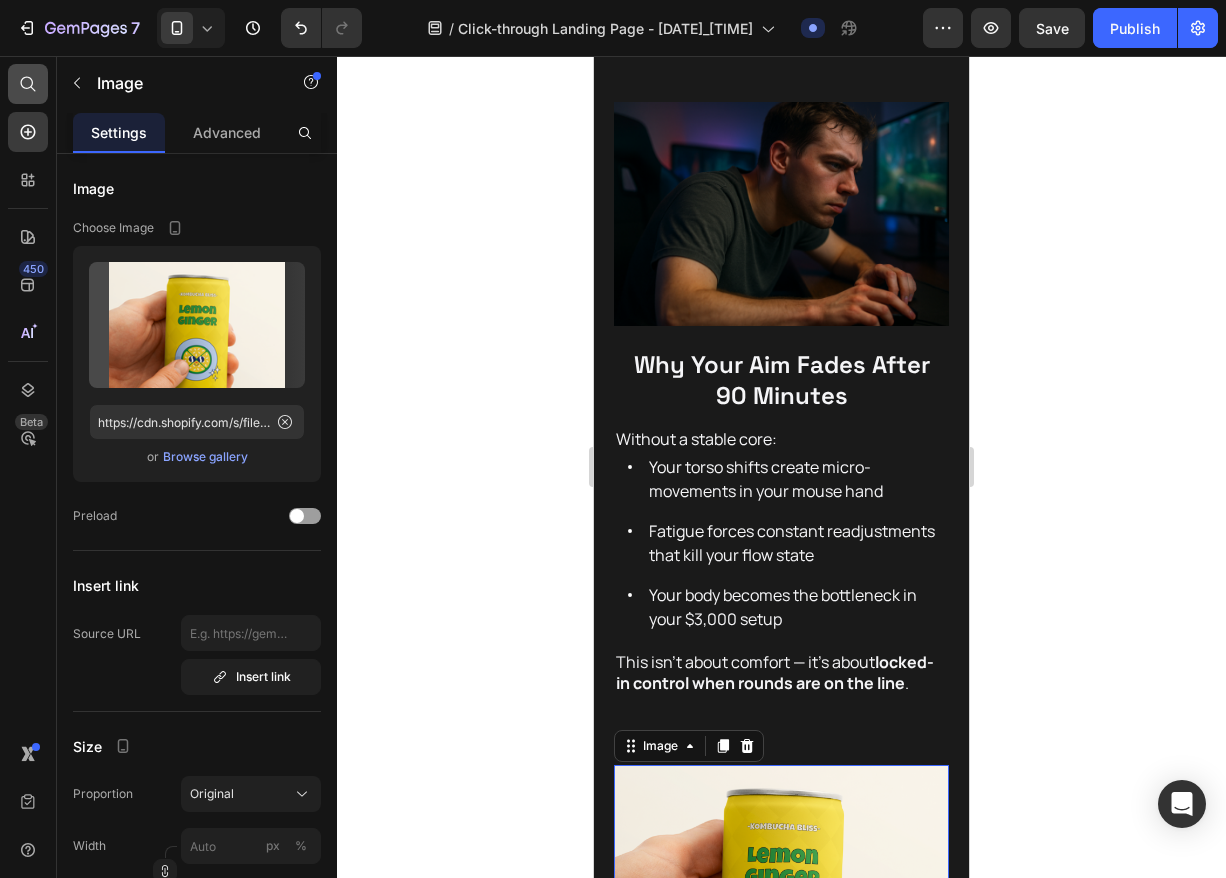 scroll, scrollTop: 2533, scrollLeft: 0, axis: vertical 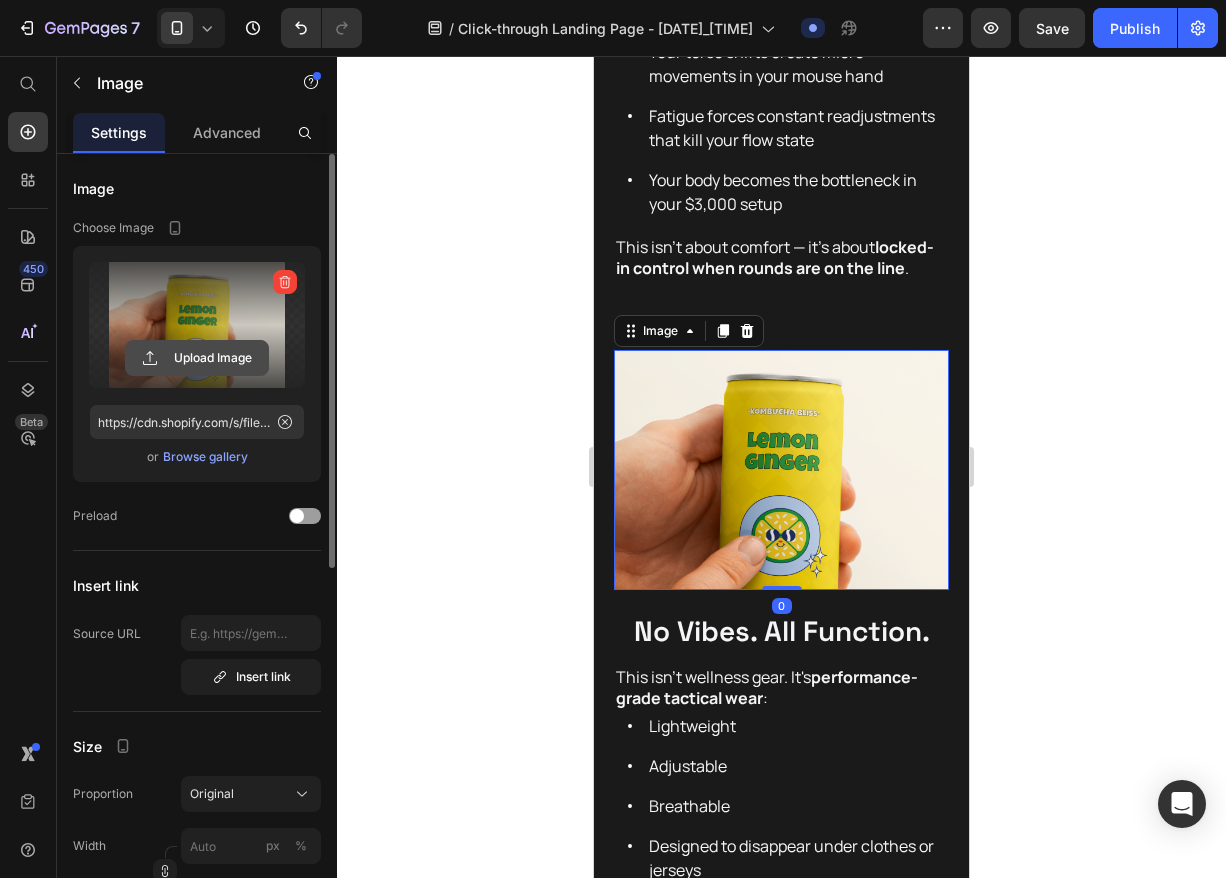 click 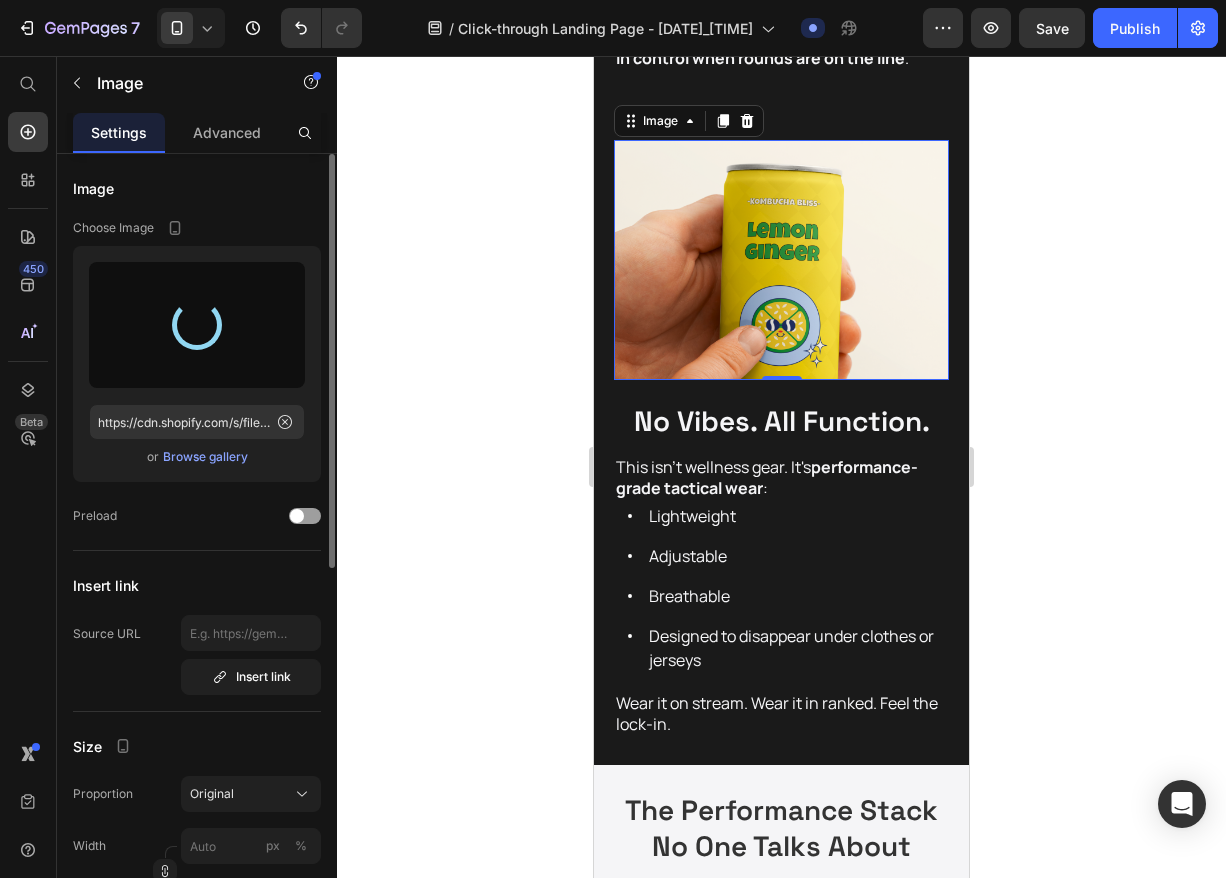 scroll, scrollTop: 2753, scrollLeft: 0, axis: vertical 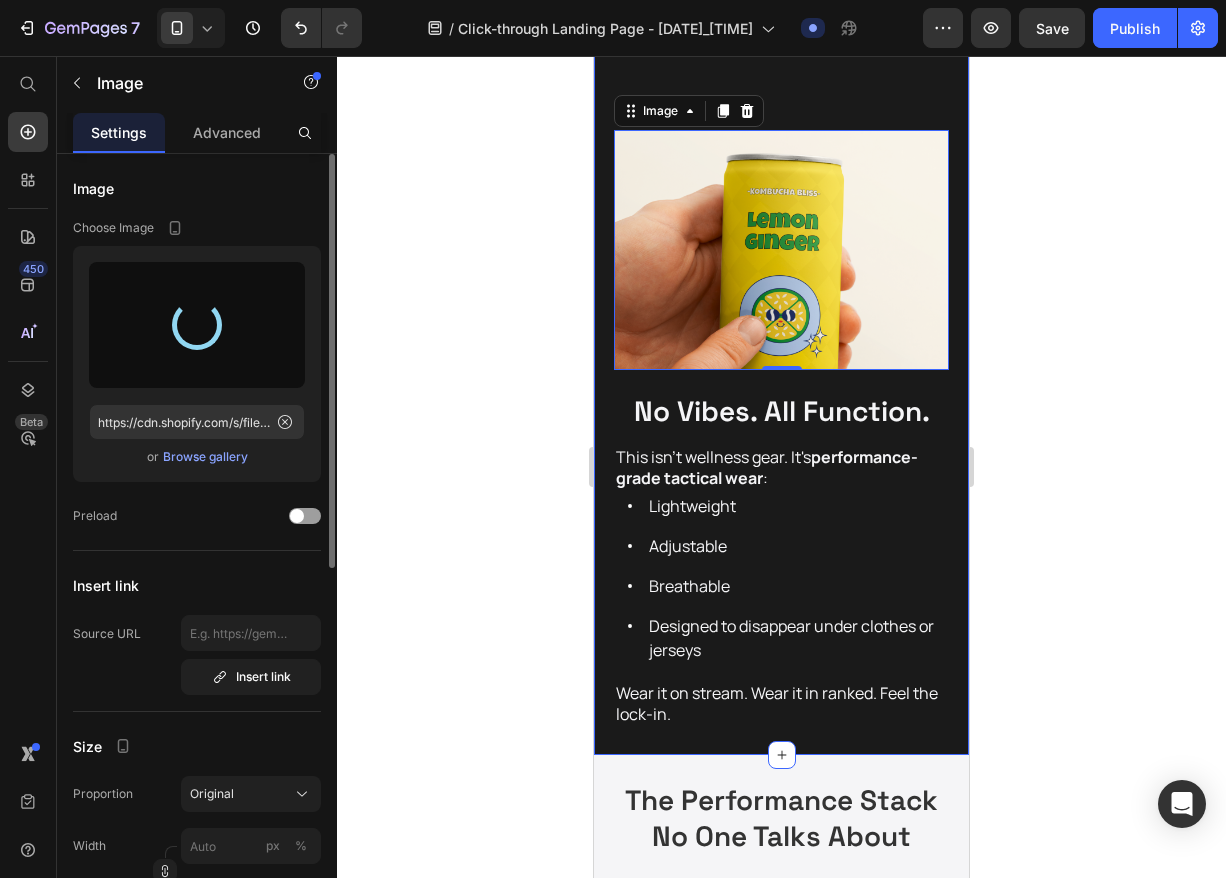 type on "https://cdn.shopify.com/s/files/1/0769/1200/1266/files/gempages_575180249562612580-a05f103f-603a-41b8-98e0-93fbb7cc48c5.png" 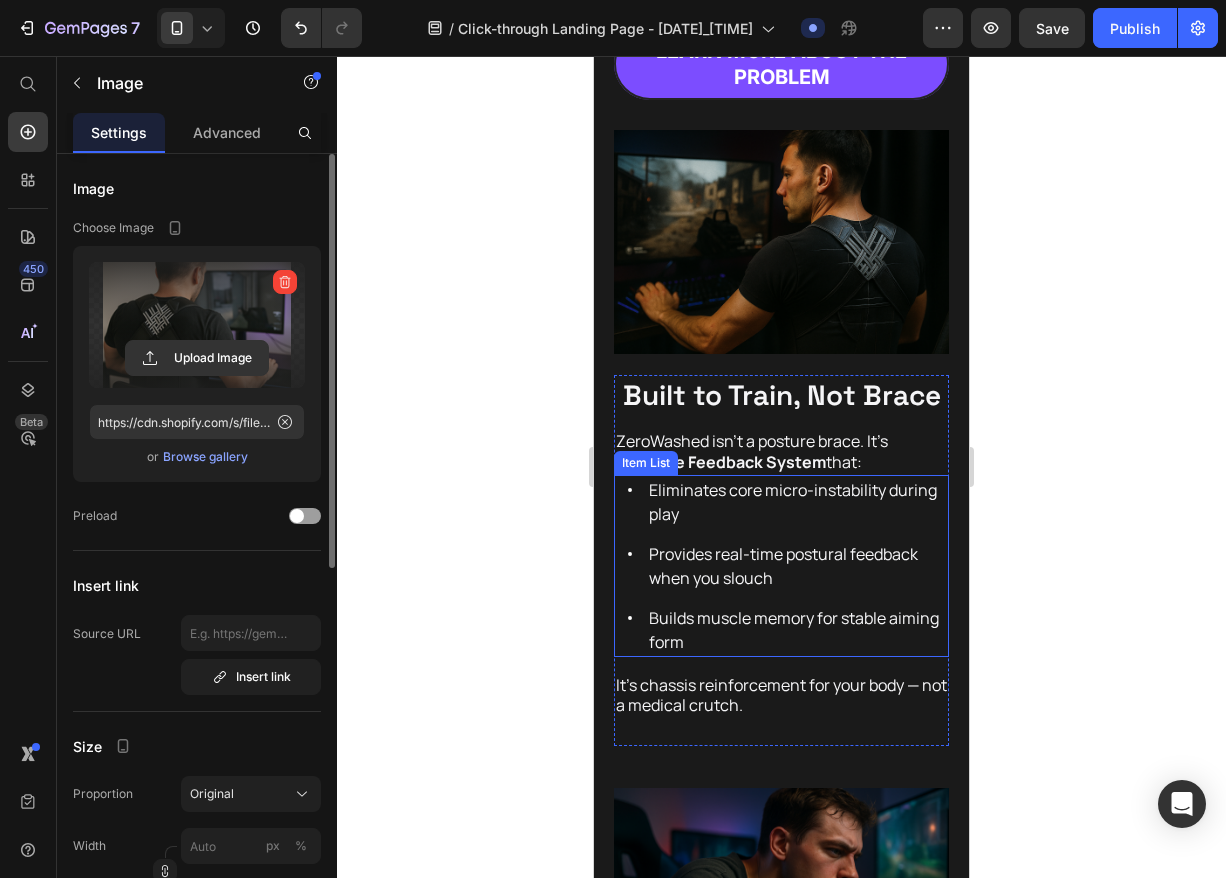 scroll, scrollTop: 1259, scrollLeft: 0, axis: vertical 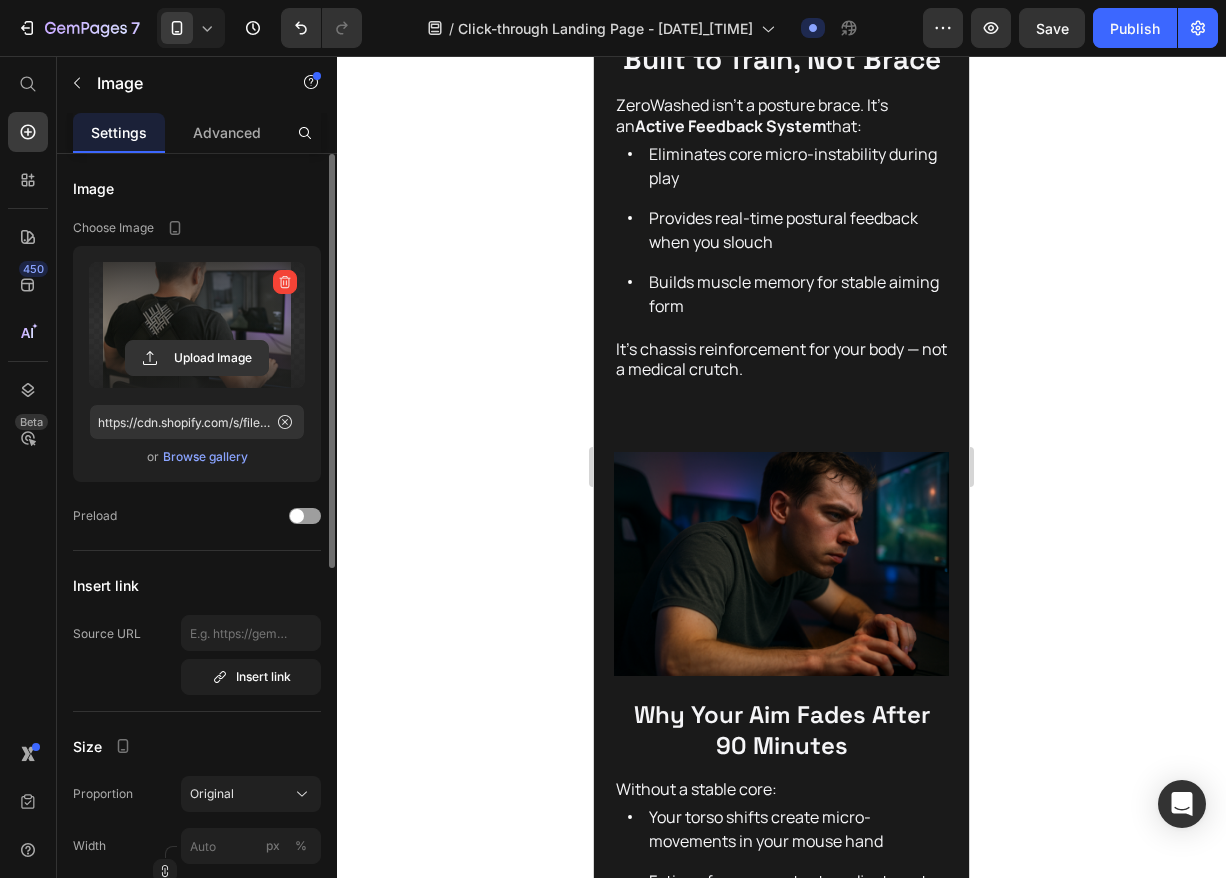 click 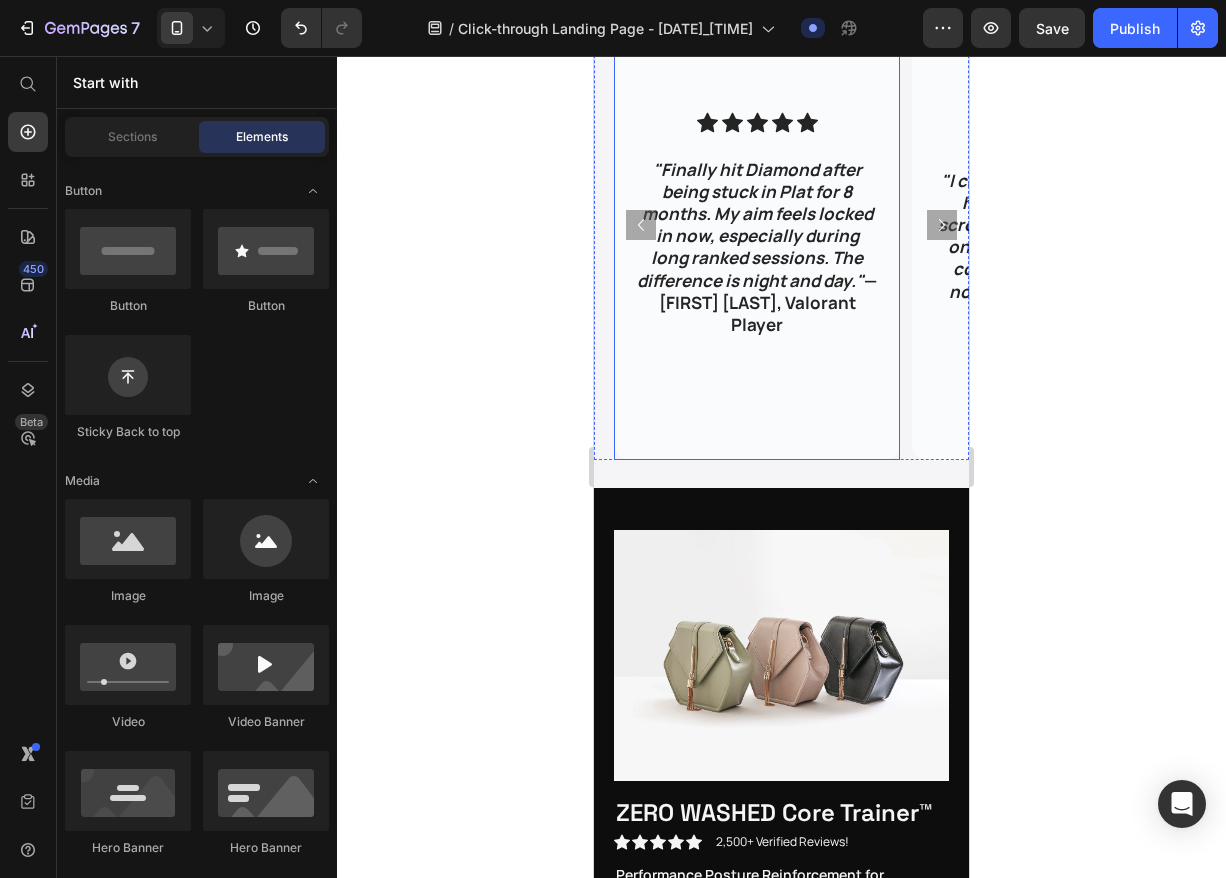 scroll, scrollTop: 3354, scrollLeft: 0, axis: vertical 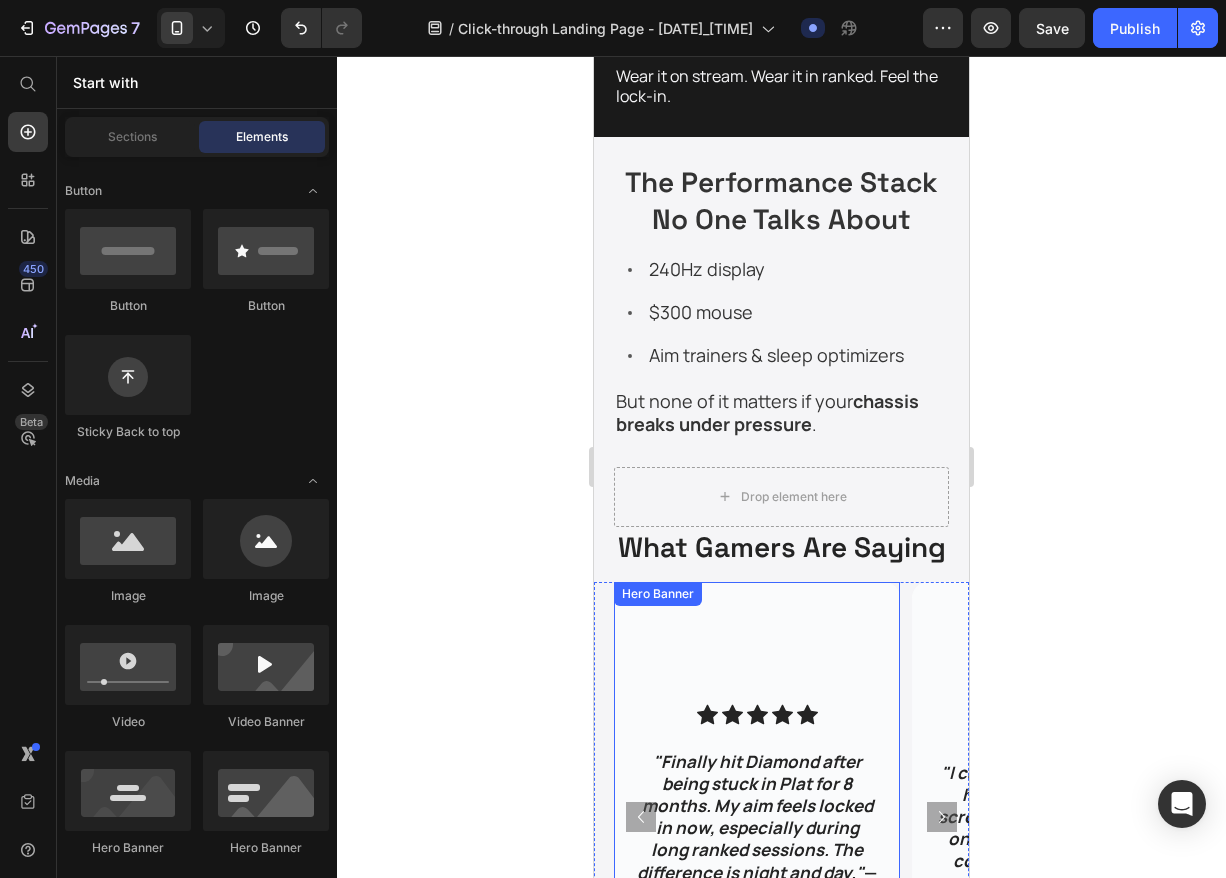 click at bounding box center [757, 816] 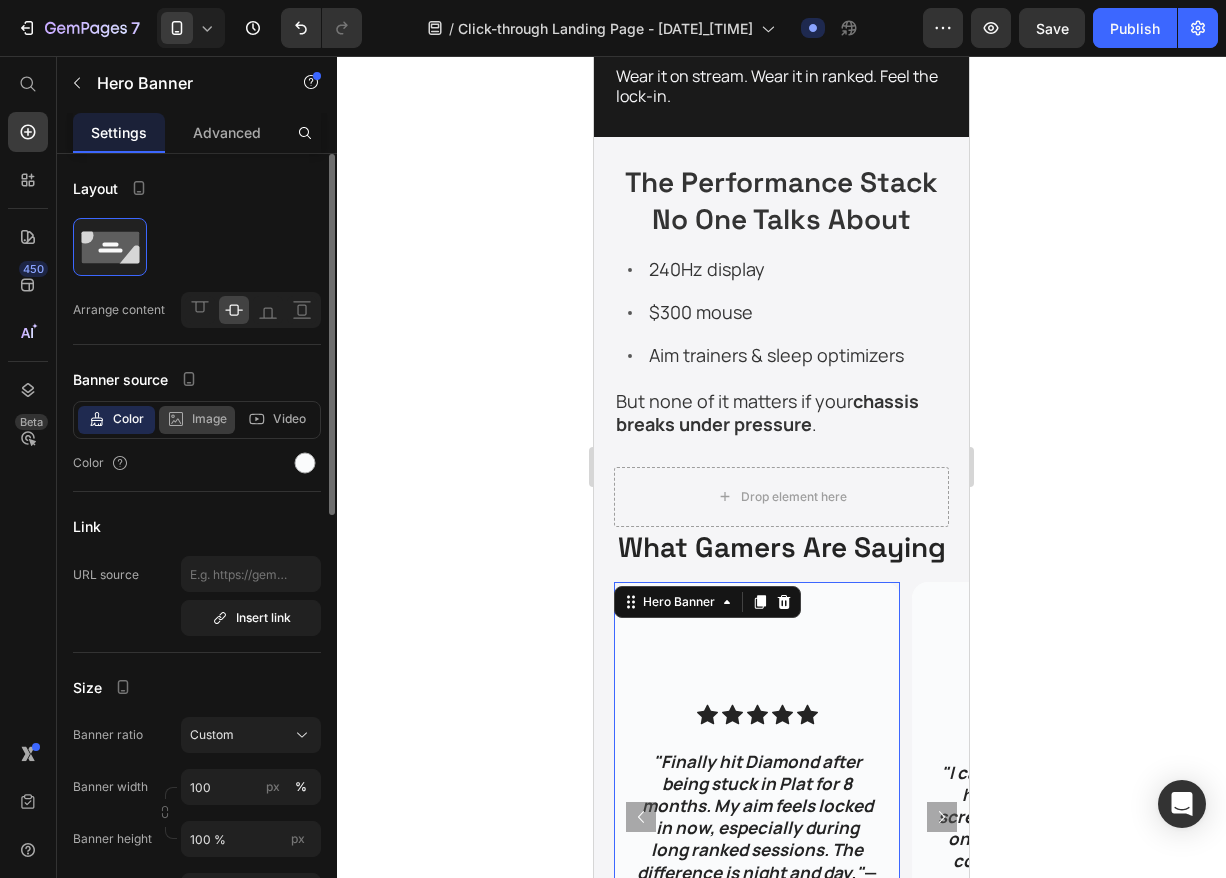 click on "Image" at bounding box center [209, 419] 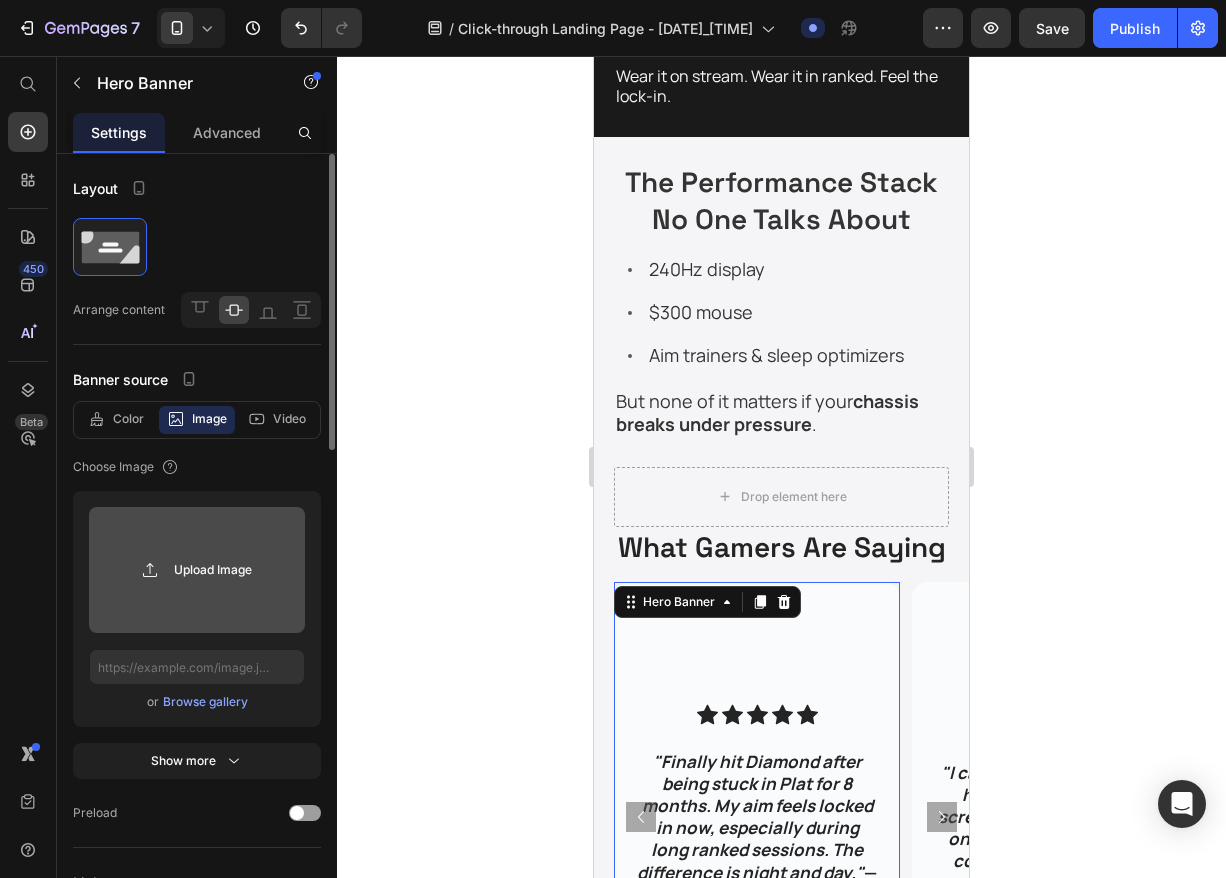 click 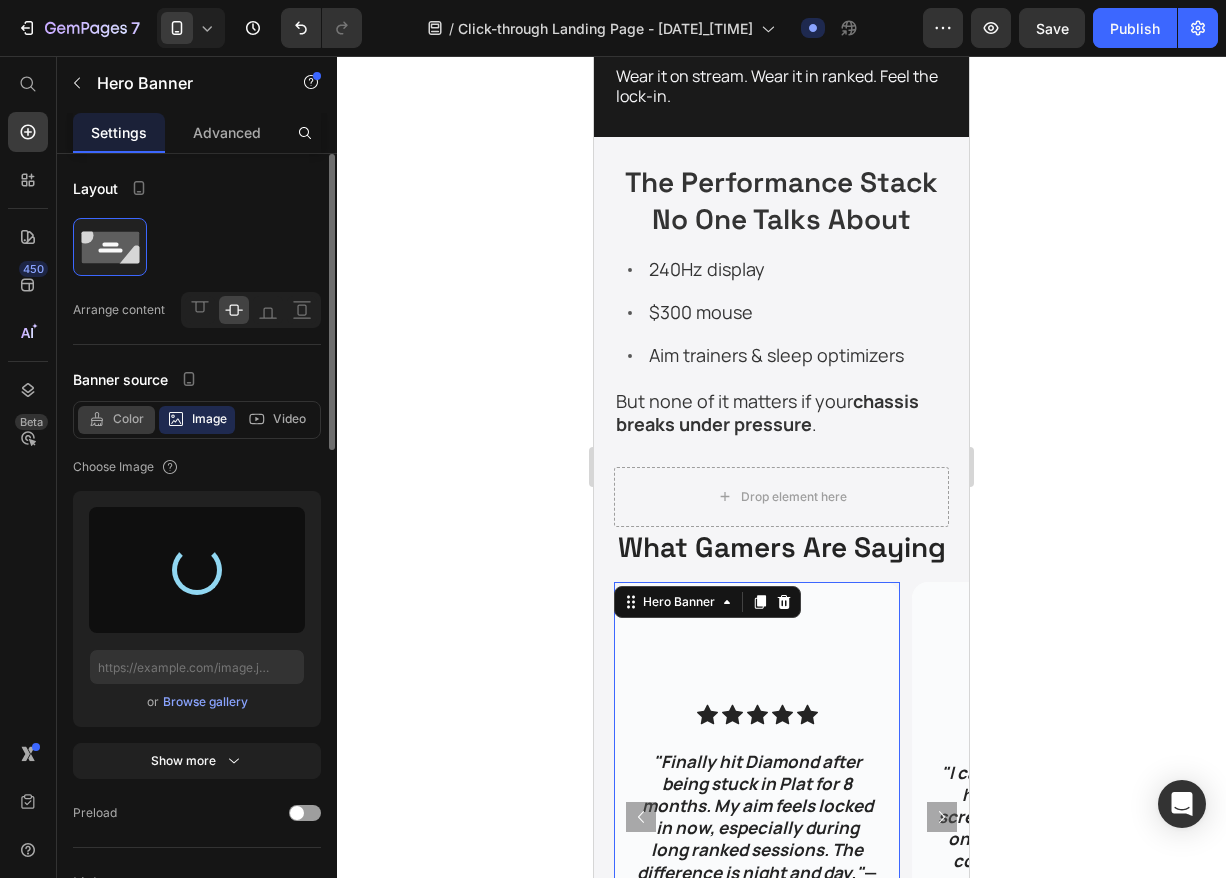 type on "https://cdn.shopify.com/s/files/1/0769/1200/1266/files/gempages_575180249562612580-a05f103f-603a-41b8-98e0-93fbb7cc48c5.png" 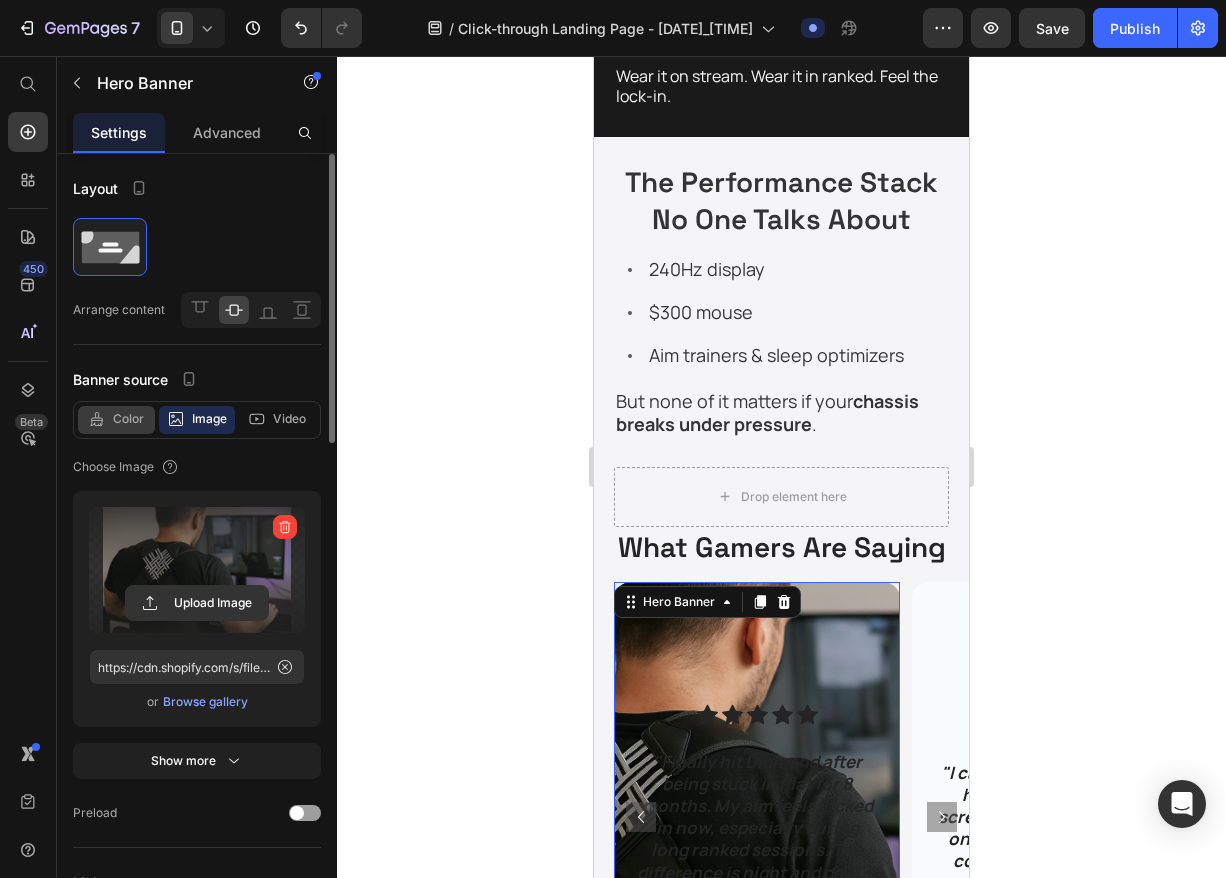 scroll, scrollTop: 3577, scrollLeft: 0, axis: vertical 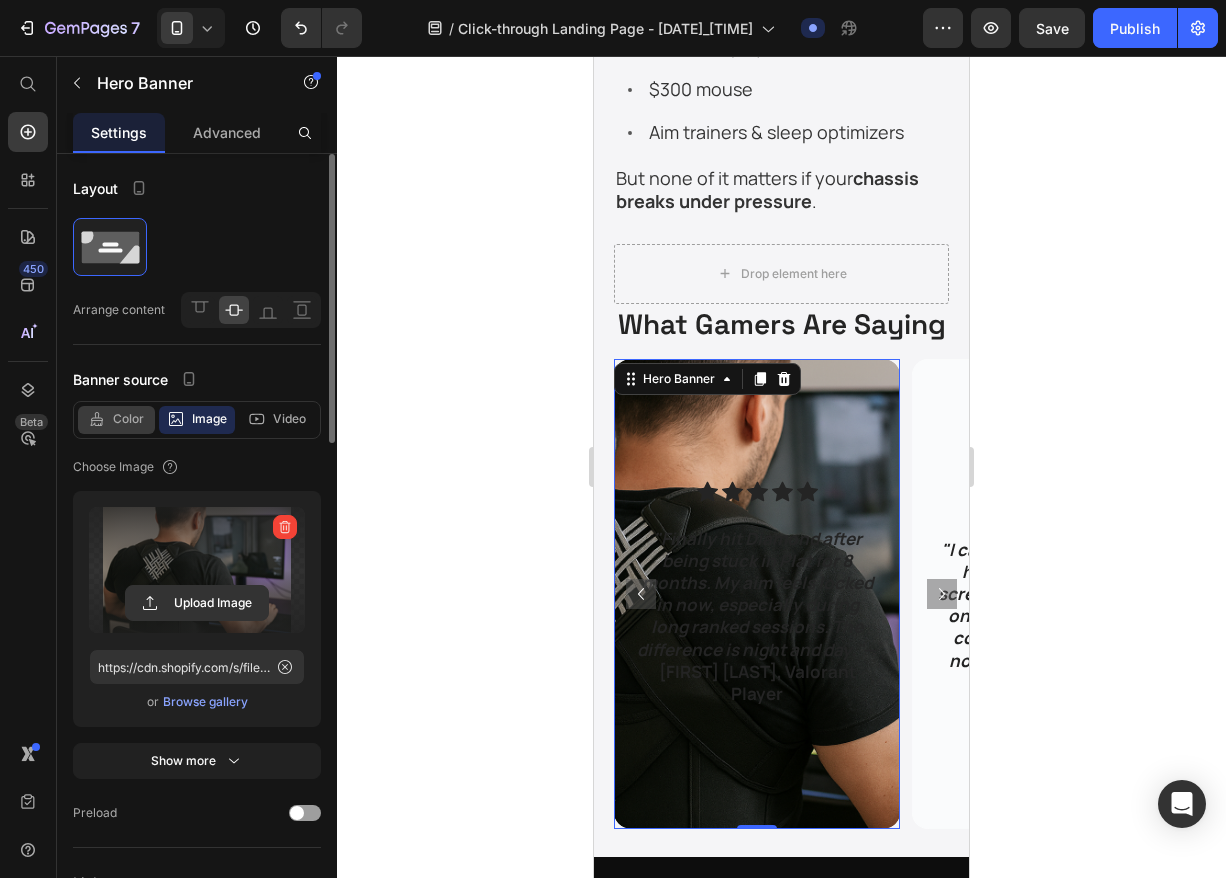 click on "Color" at bounding box center [128, 419] 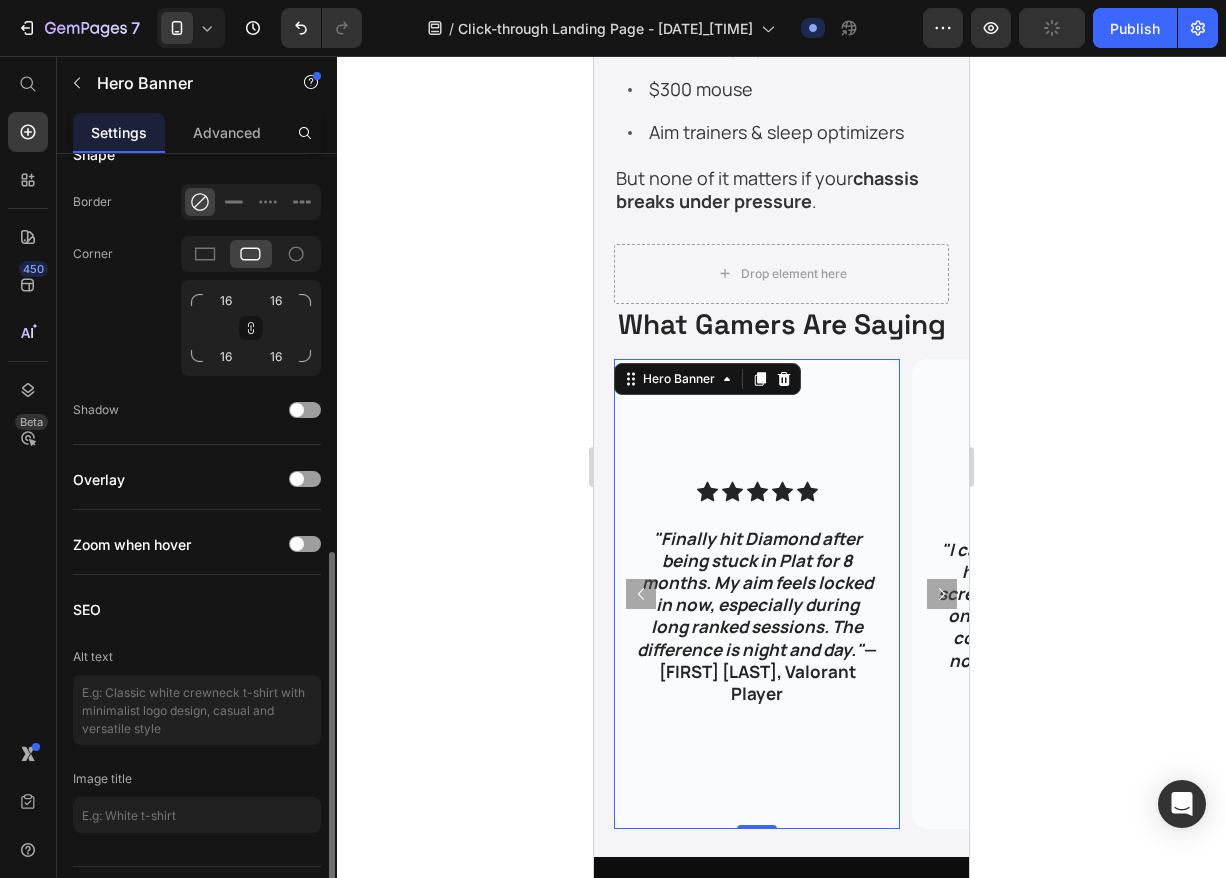 scroll, scrollTop: 861, scrollLeft: 0, axis: vertical 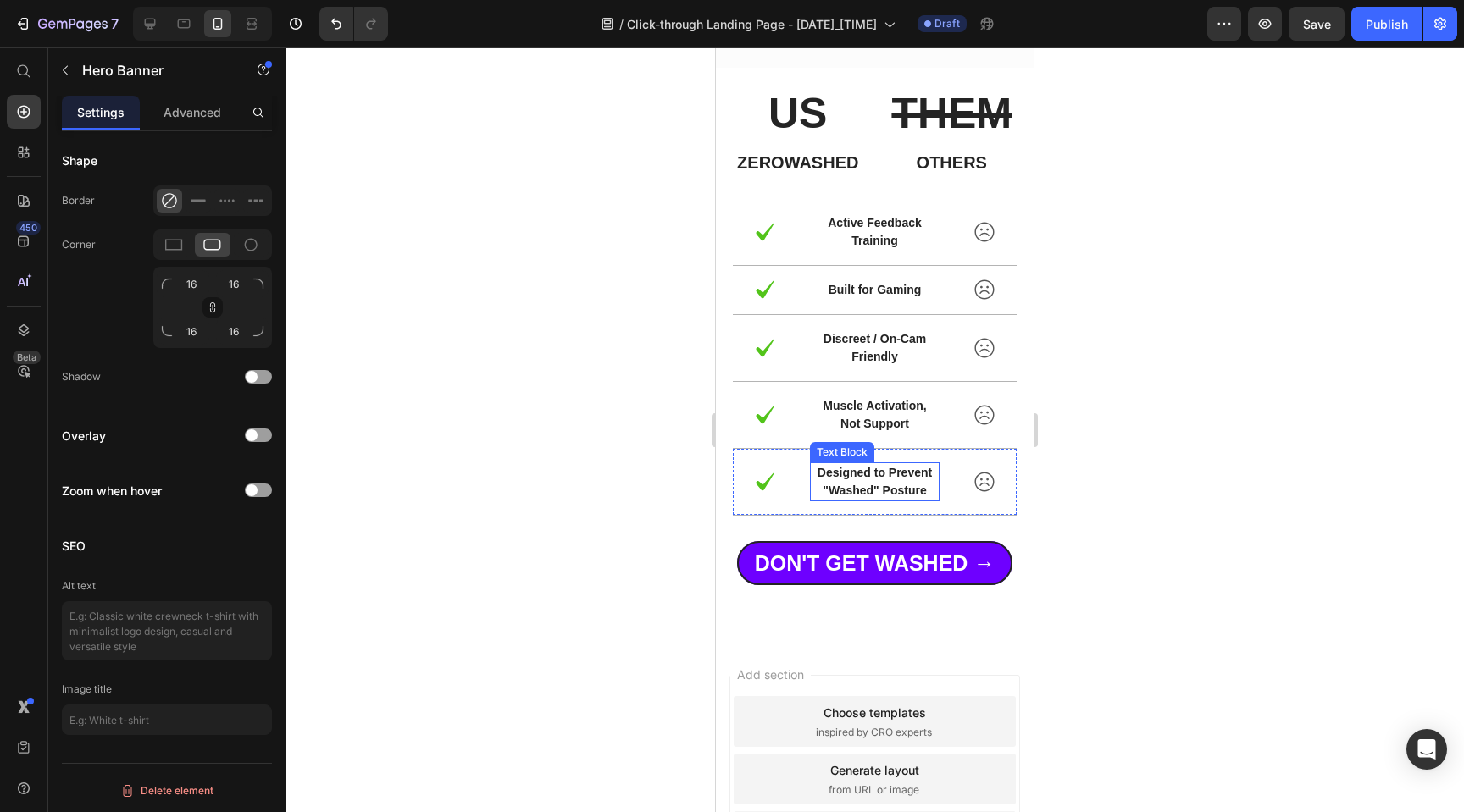 click on "Designed to Prevent "Washed" Posture" at bounding box center [875, 482] 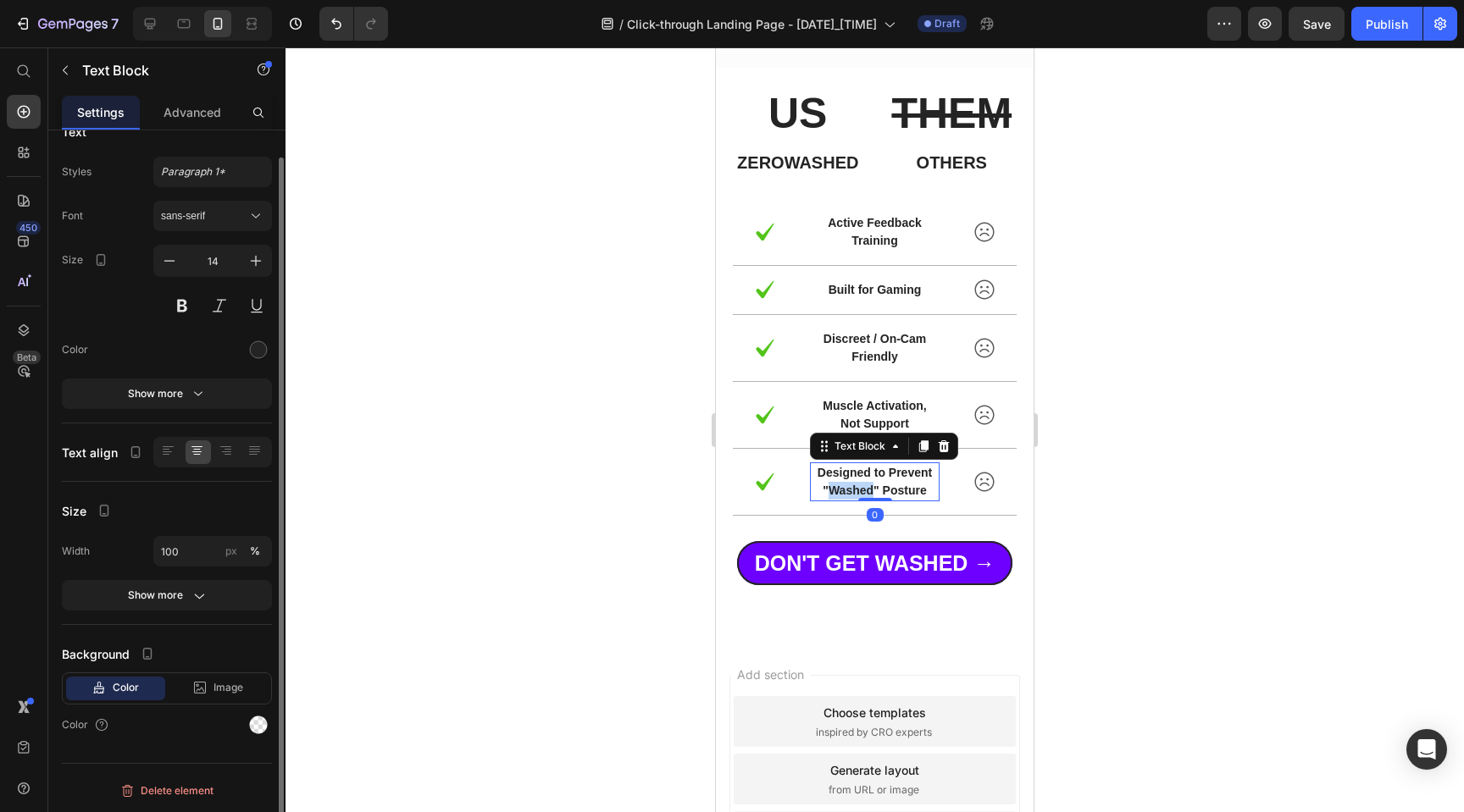 scroll, scrollTop: 0, scrollLeft: 0, axis: both 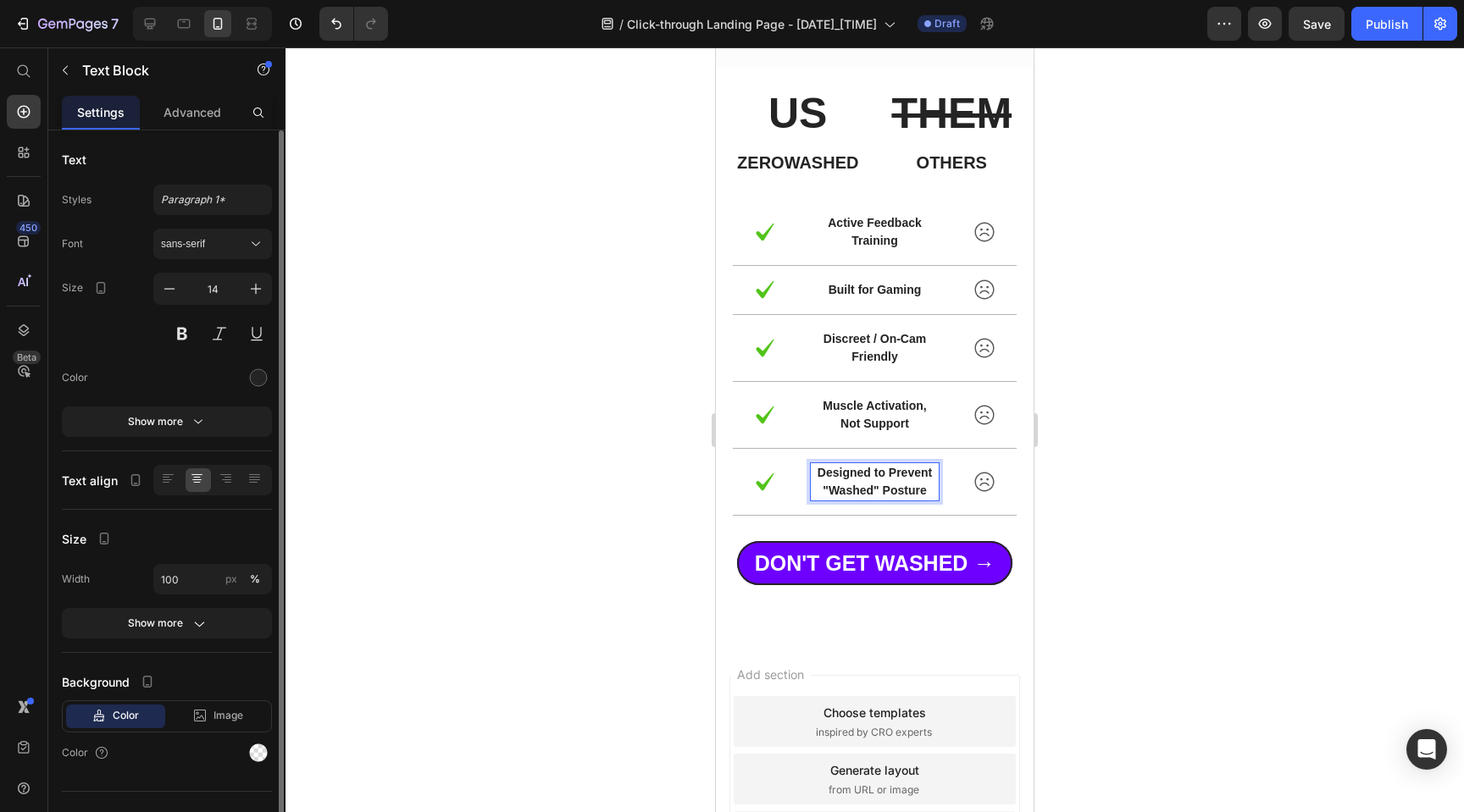 click on "Designed to Prevent "Washed" Posture" at bounding box center (875, 482) 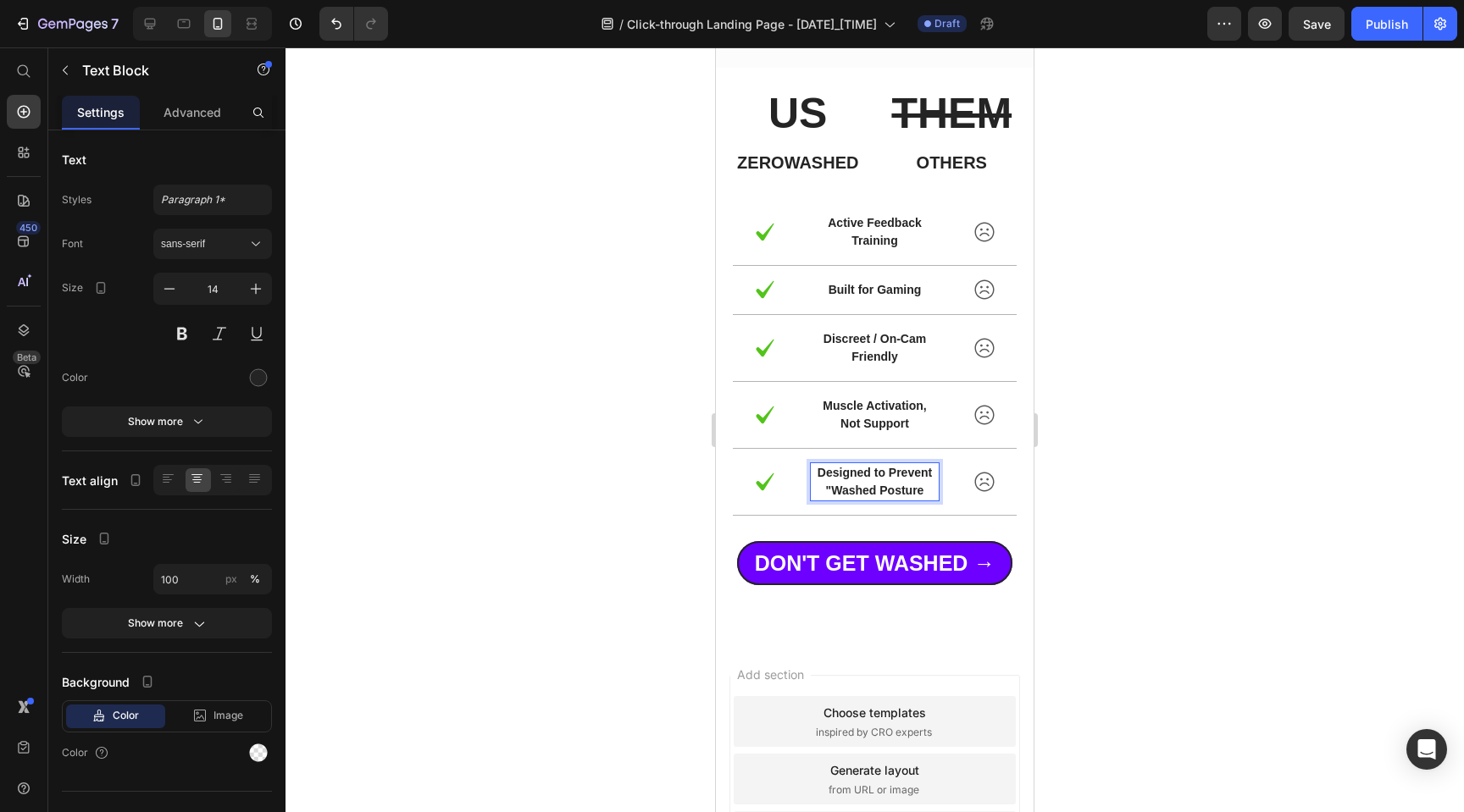 click on "Designed to Prevent "Washed Posture" at bounding box center [875, 482] 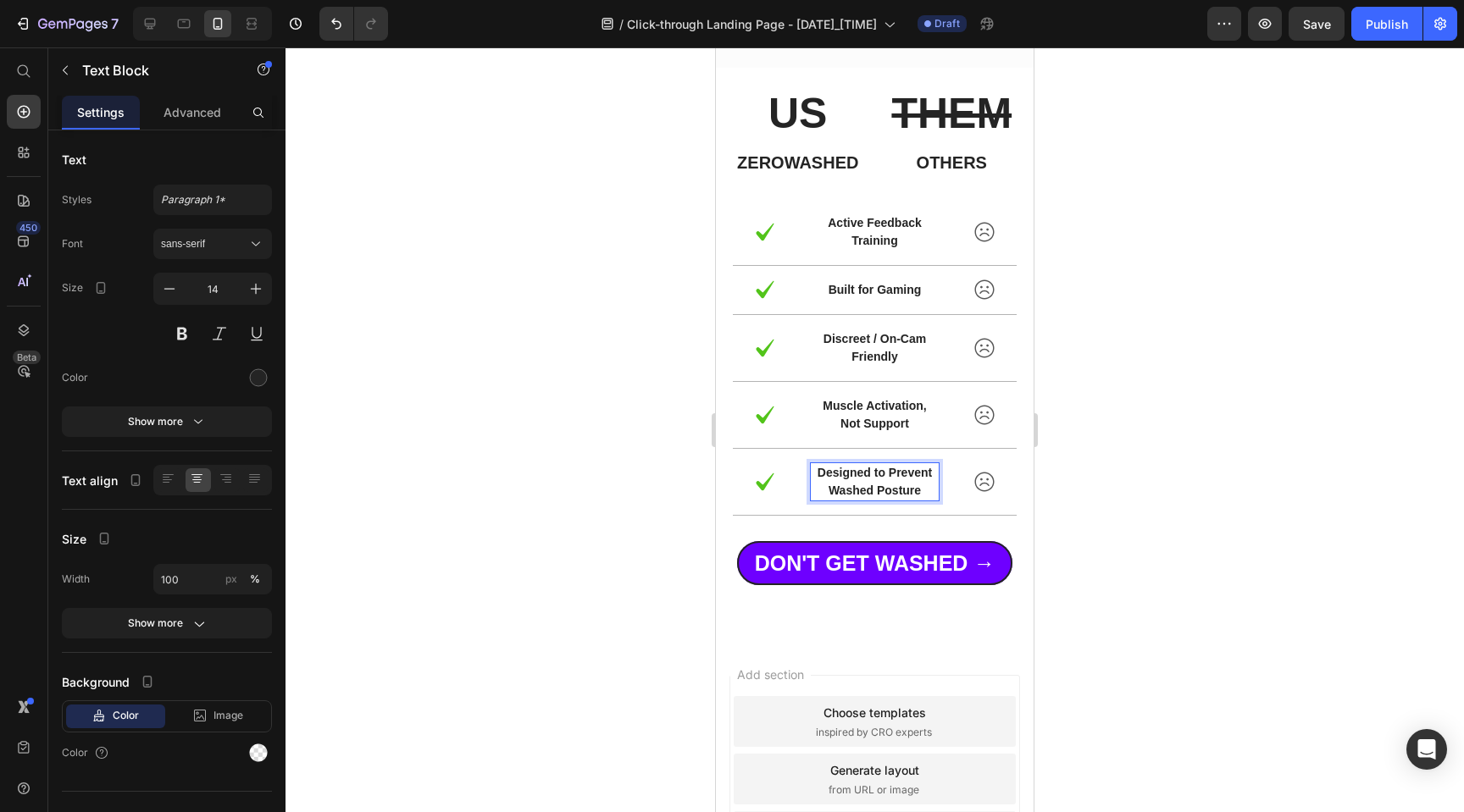 click 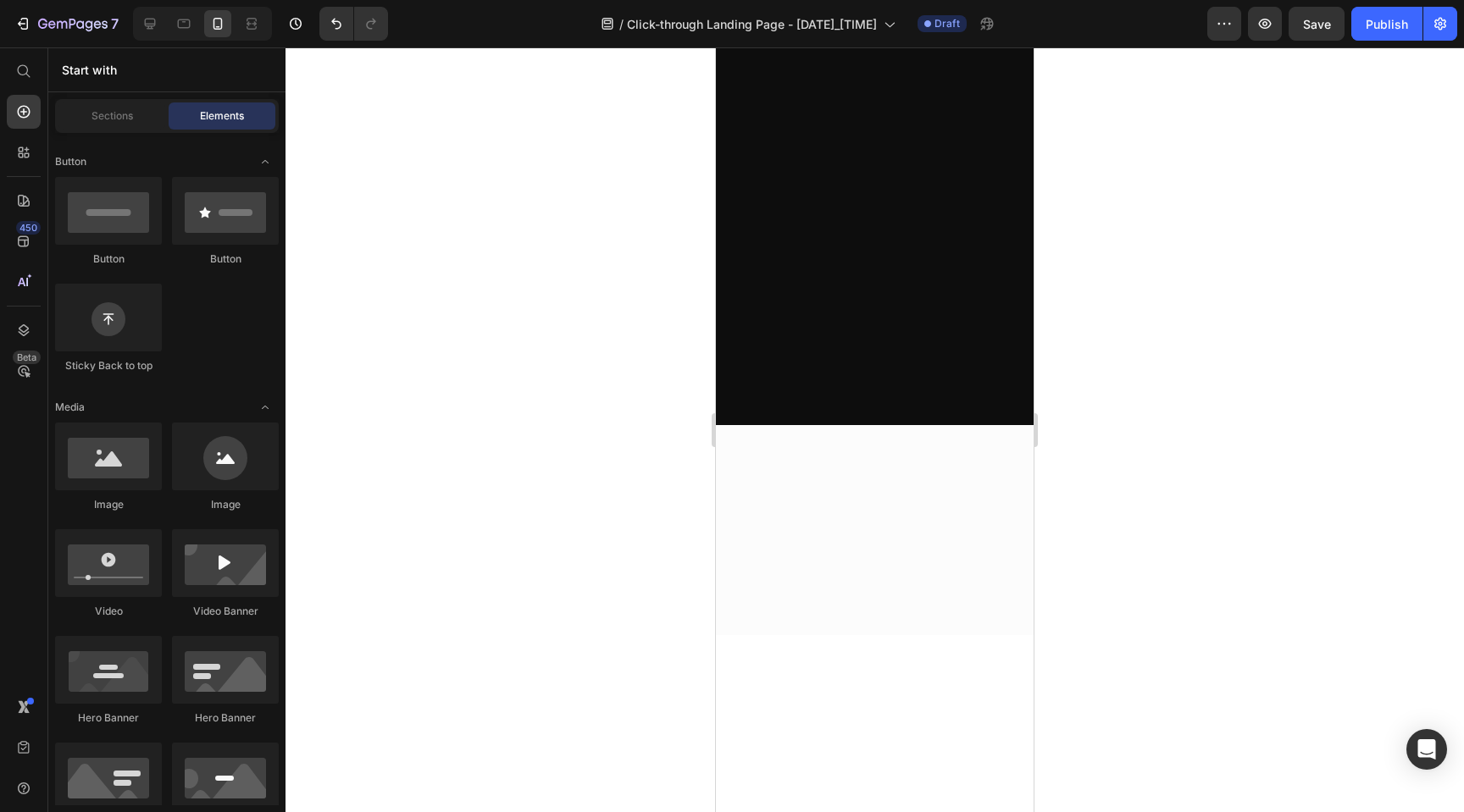 scroll, scrollTop: 0, scrollLeft: 0, axis: both 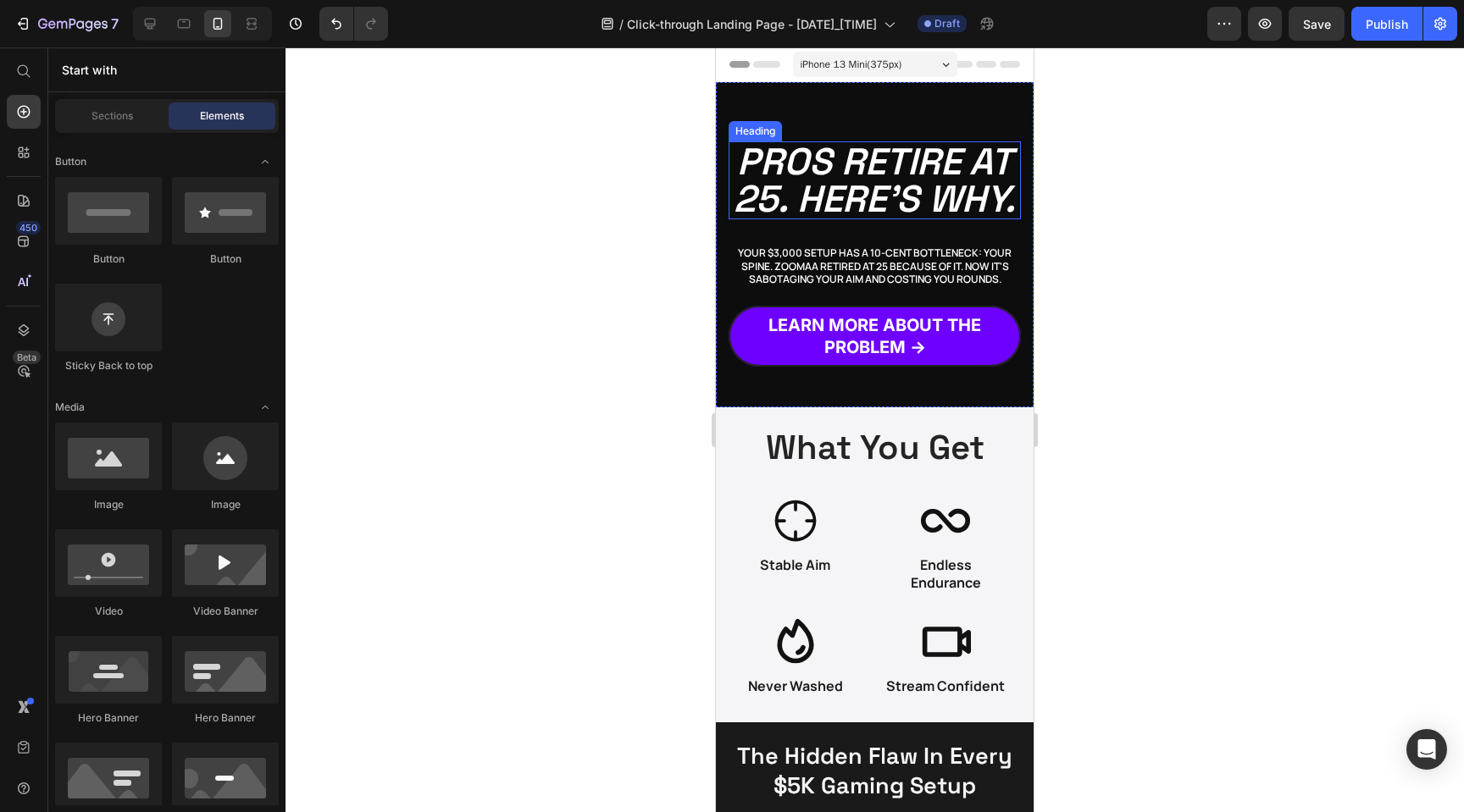 click on "Pros Retire at 25. Here's Why." at bounding box center [874, 180] 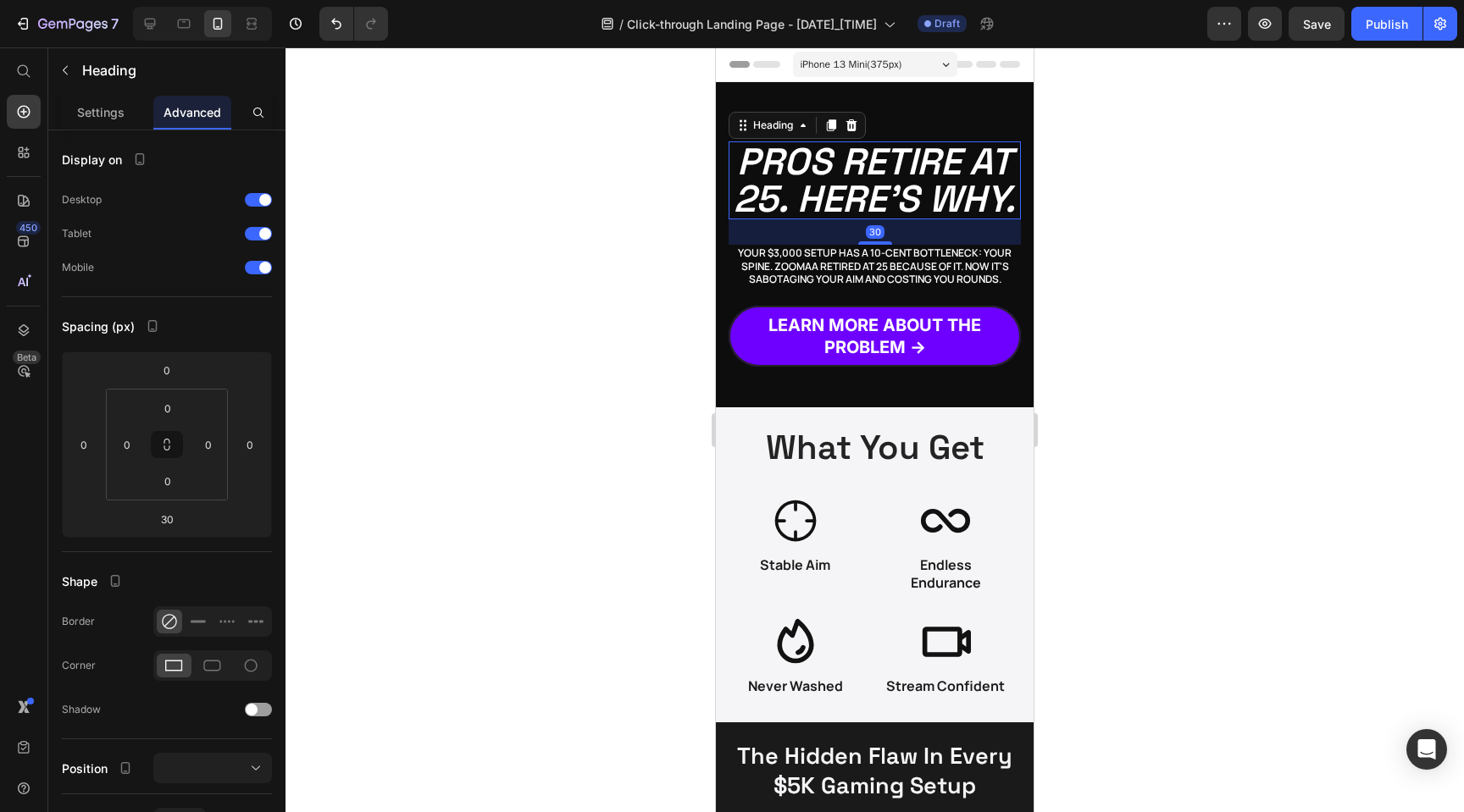 click 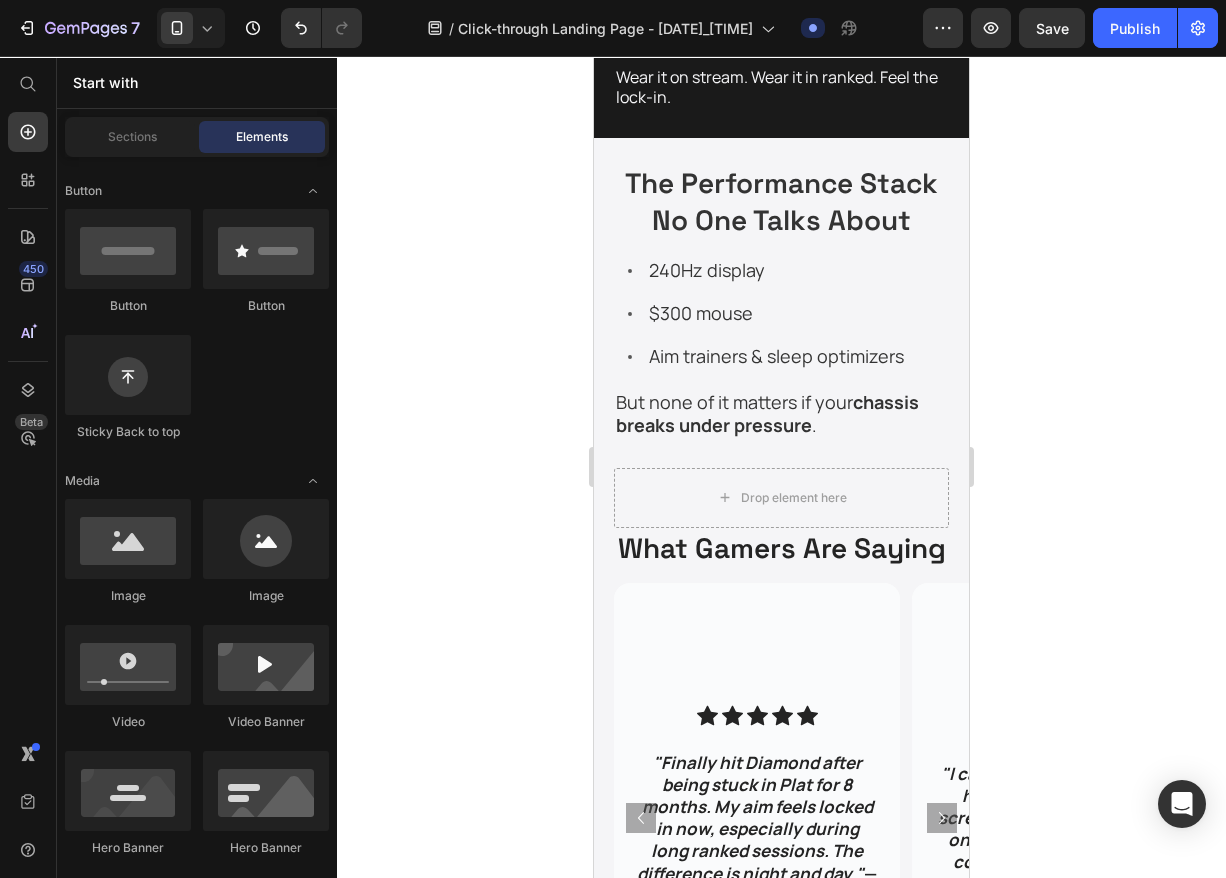 scroll, scrollTop: 3967, scrollLeft: 0, axis: vertical 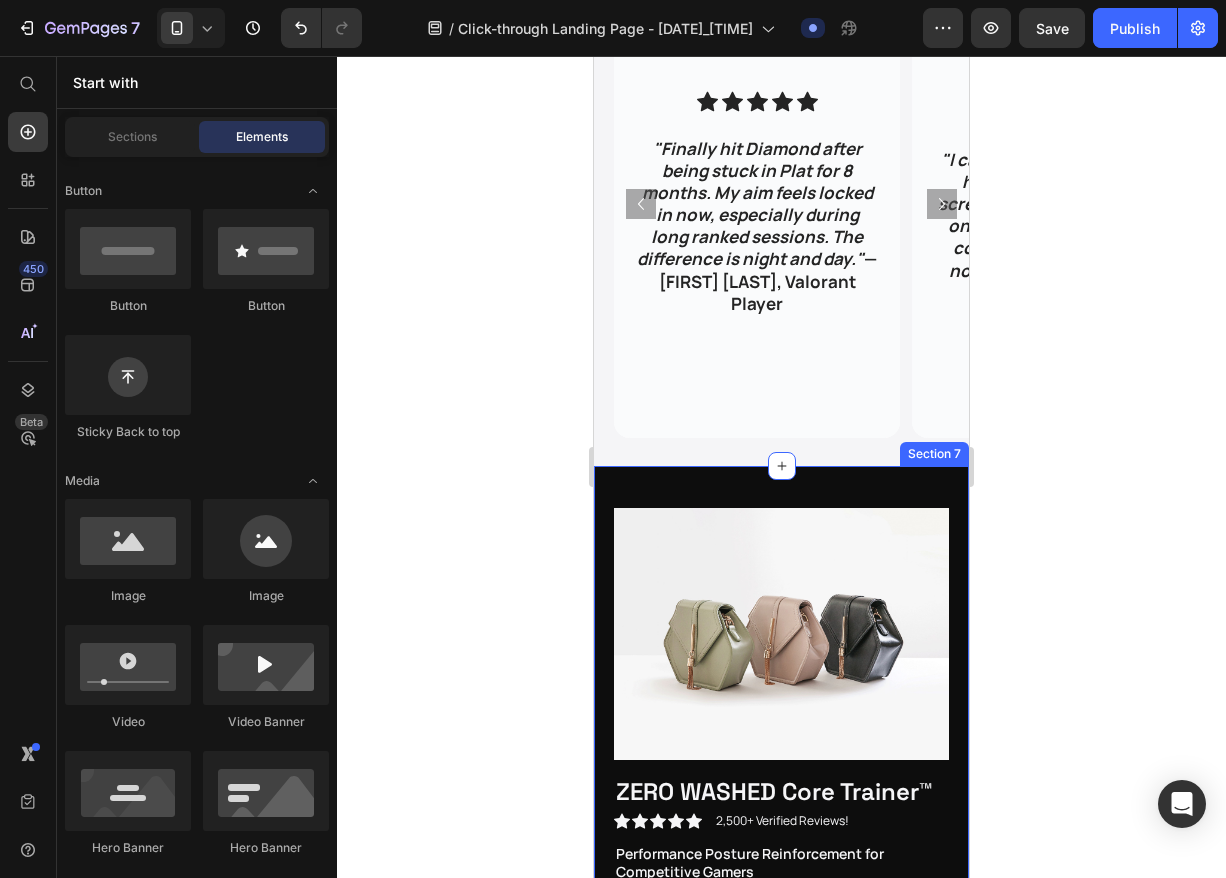 click at bounding box center (781, 633) 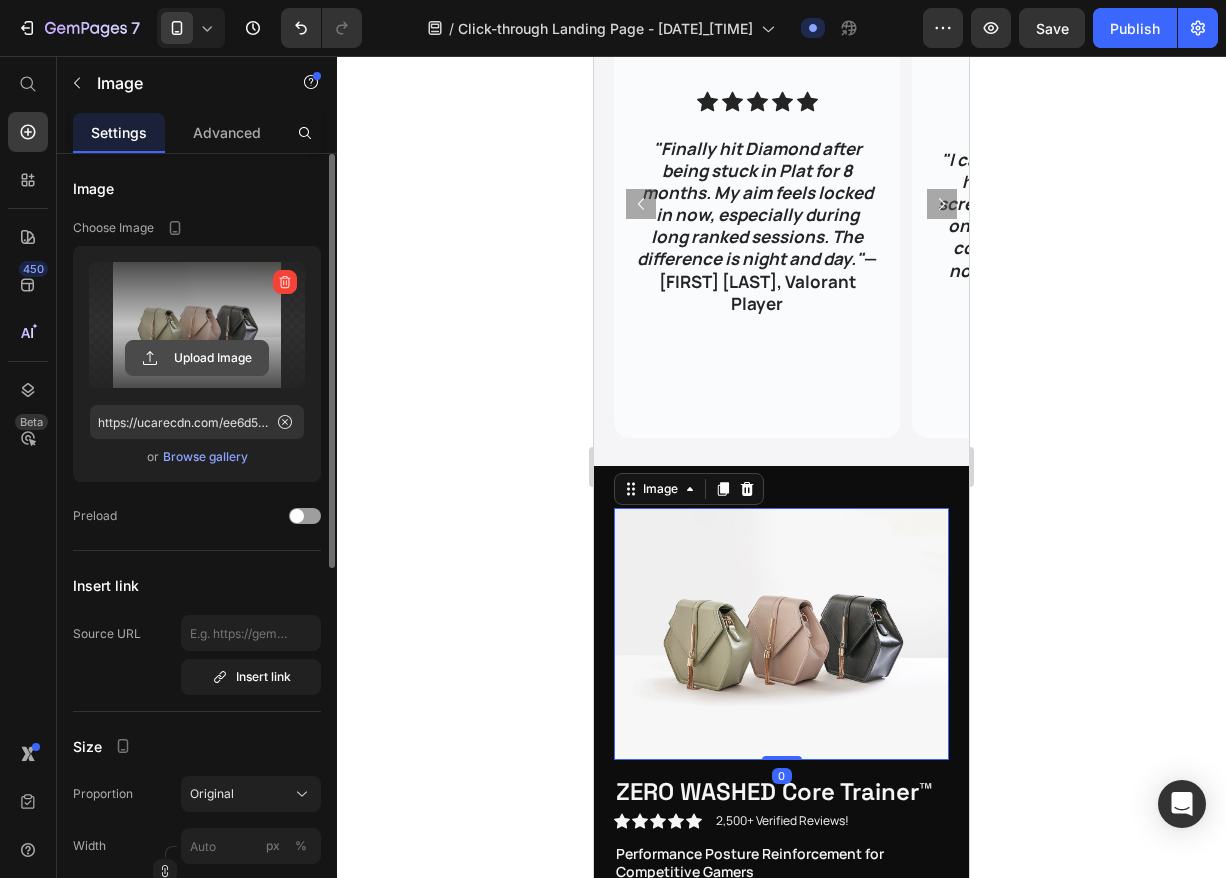 click 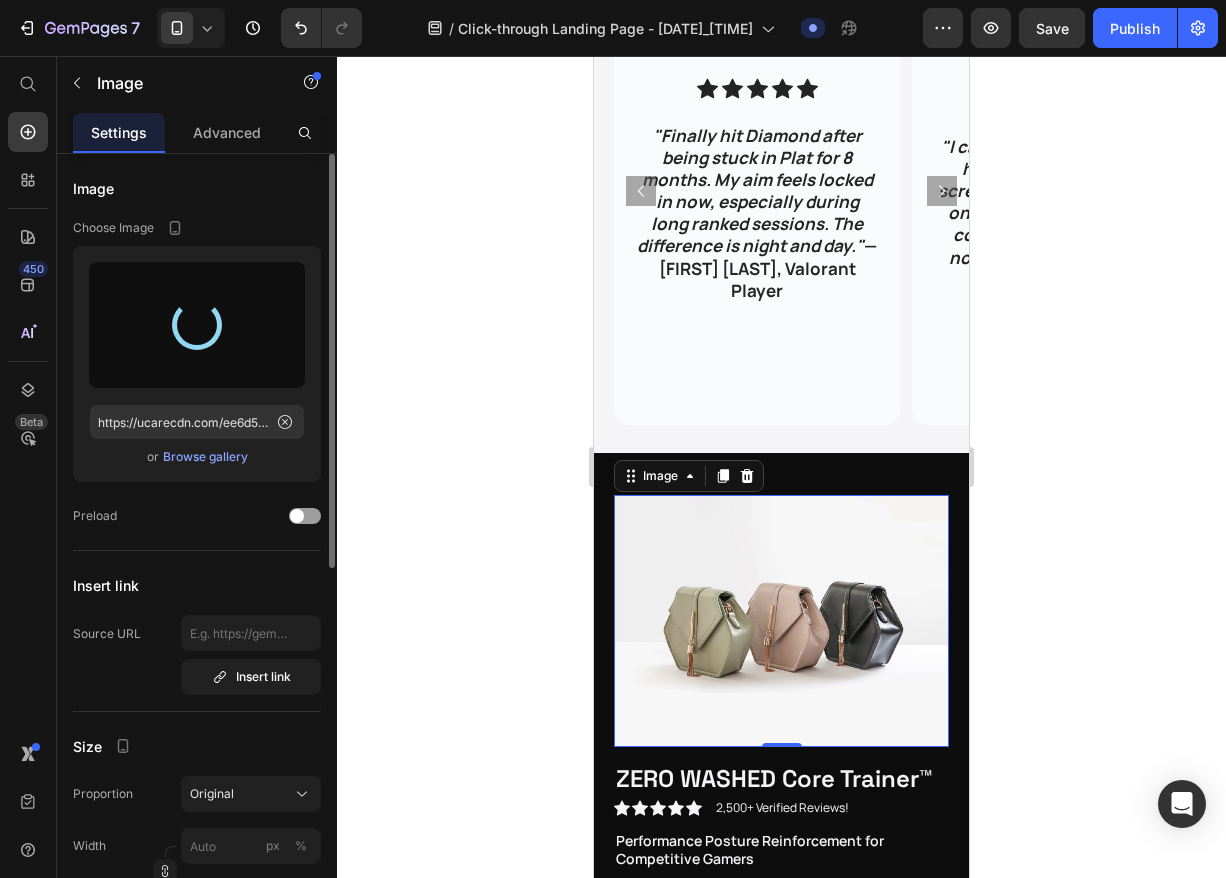 scroll, scrollTop: 4147, scrollLeft: 0, axis: vertical 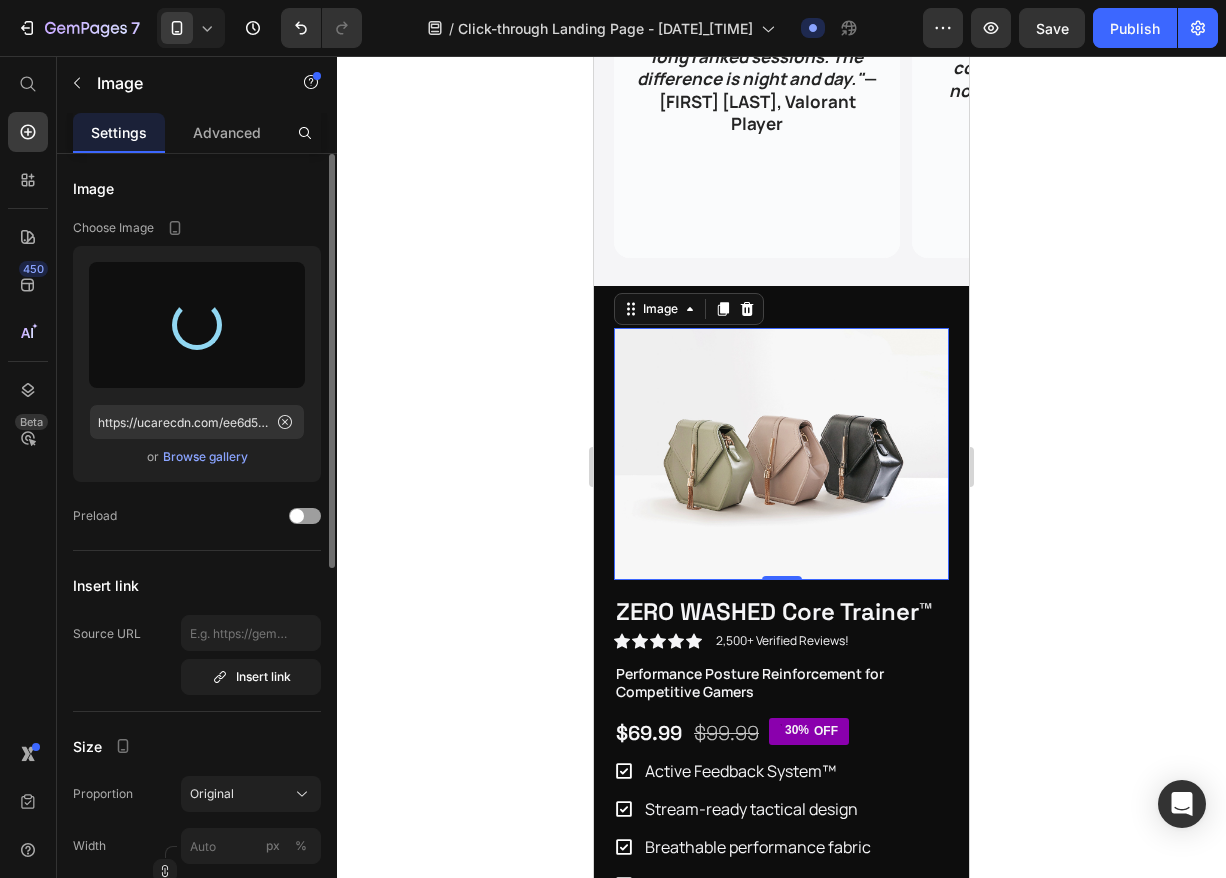 type on "https://cdn.shopify.com/s/files/1/0769/1200/1266/files/gempages_575180249562612580-2f20eec9-9b7b-48a4-9788-630fc08cbd49.png" 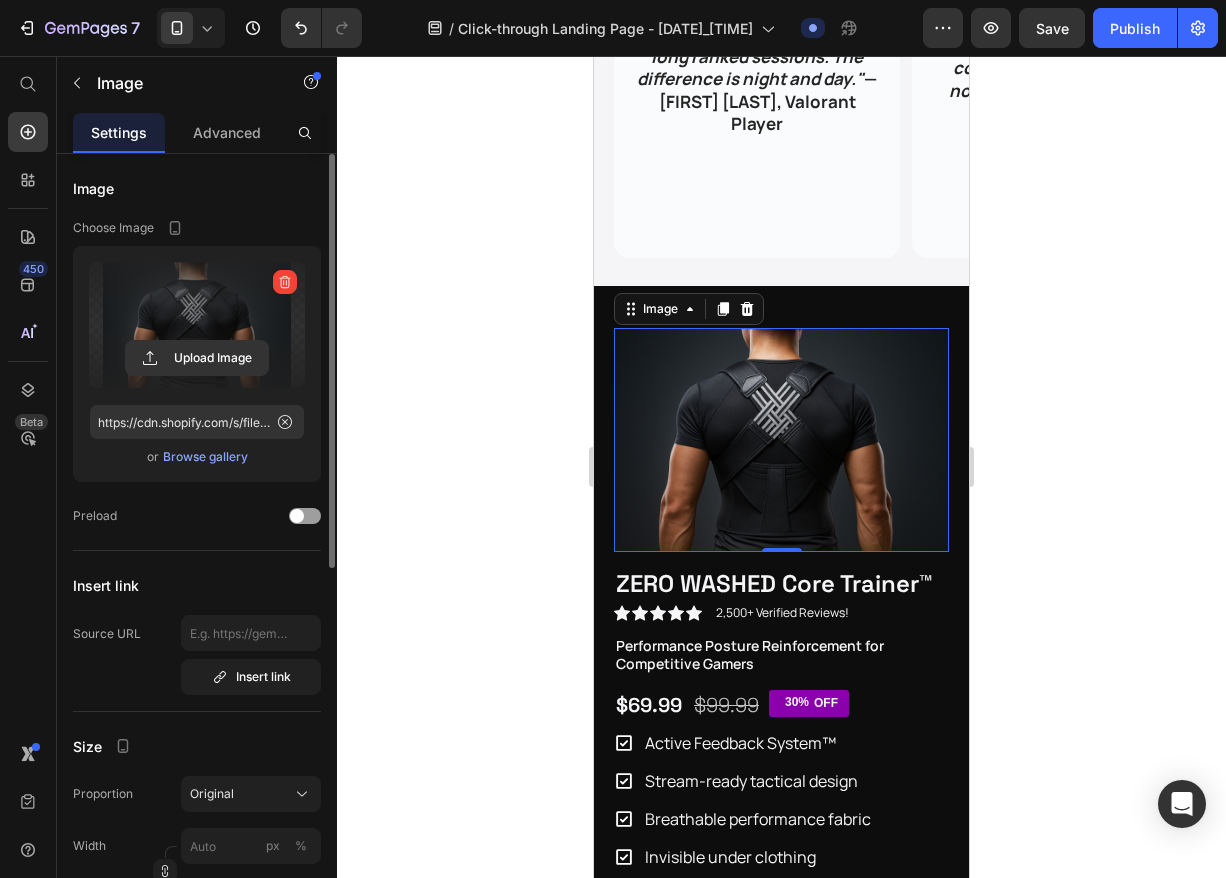 click 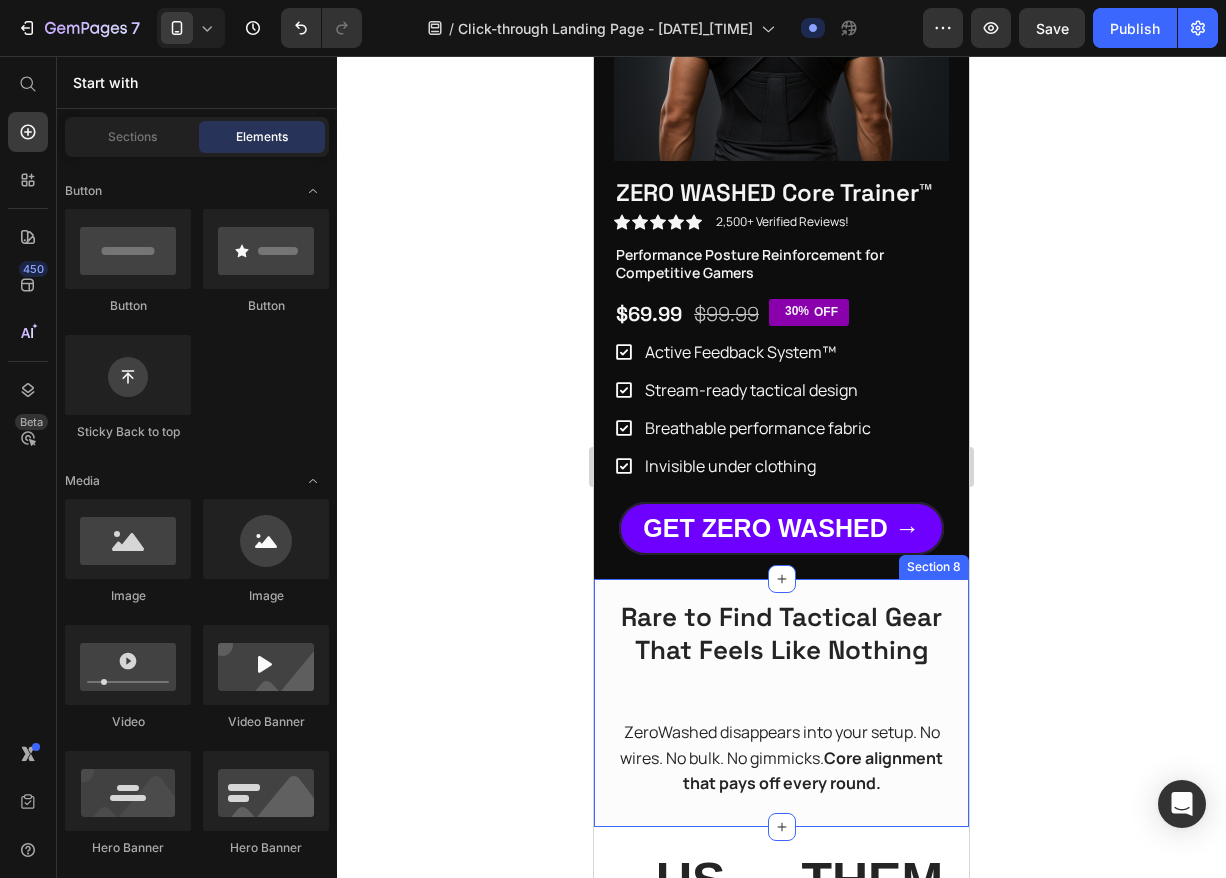 scroll, scrollTop: 4432, scrollLeft: 0, axis: vertical 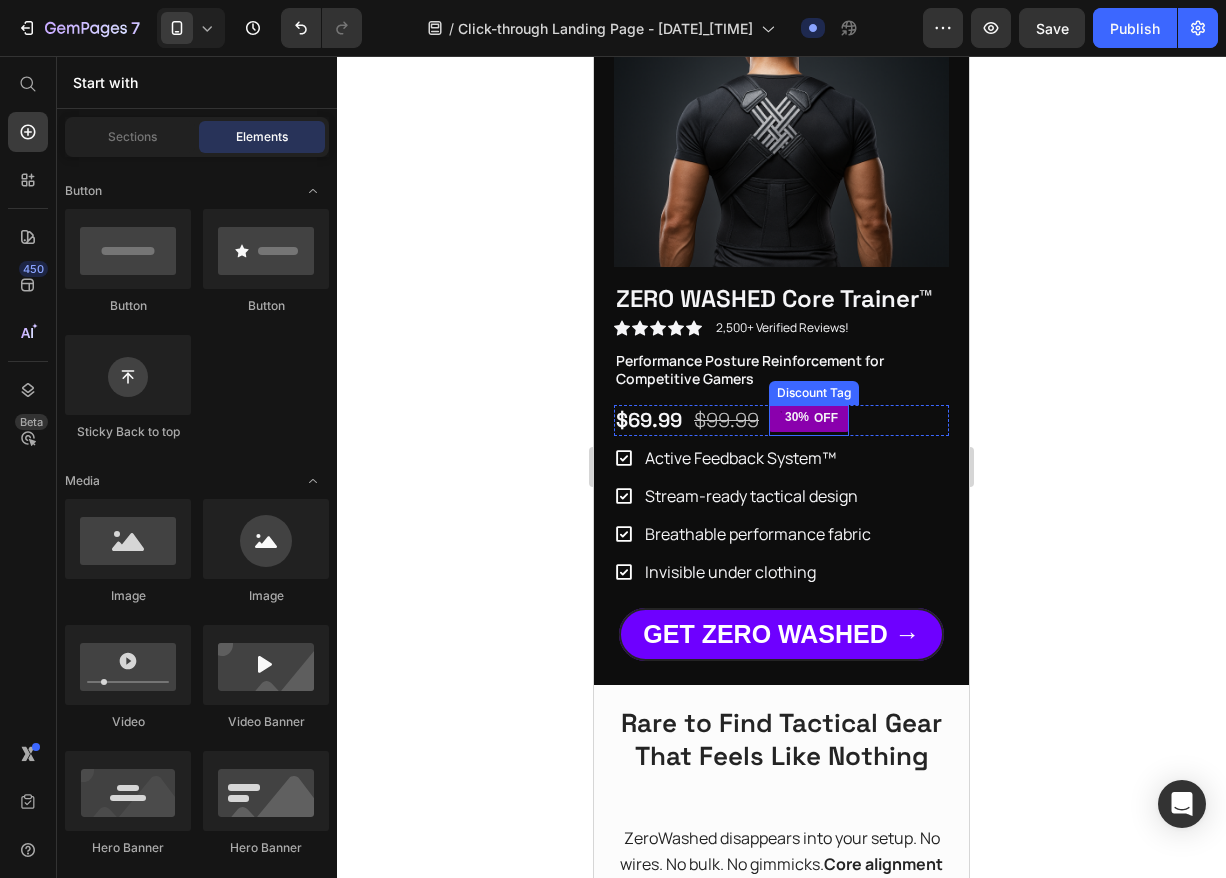 click at bounding box center [780, 419] 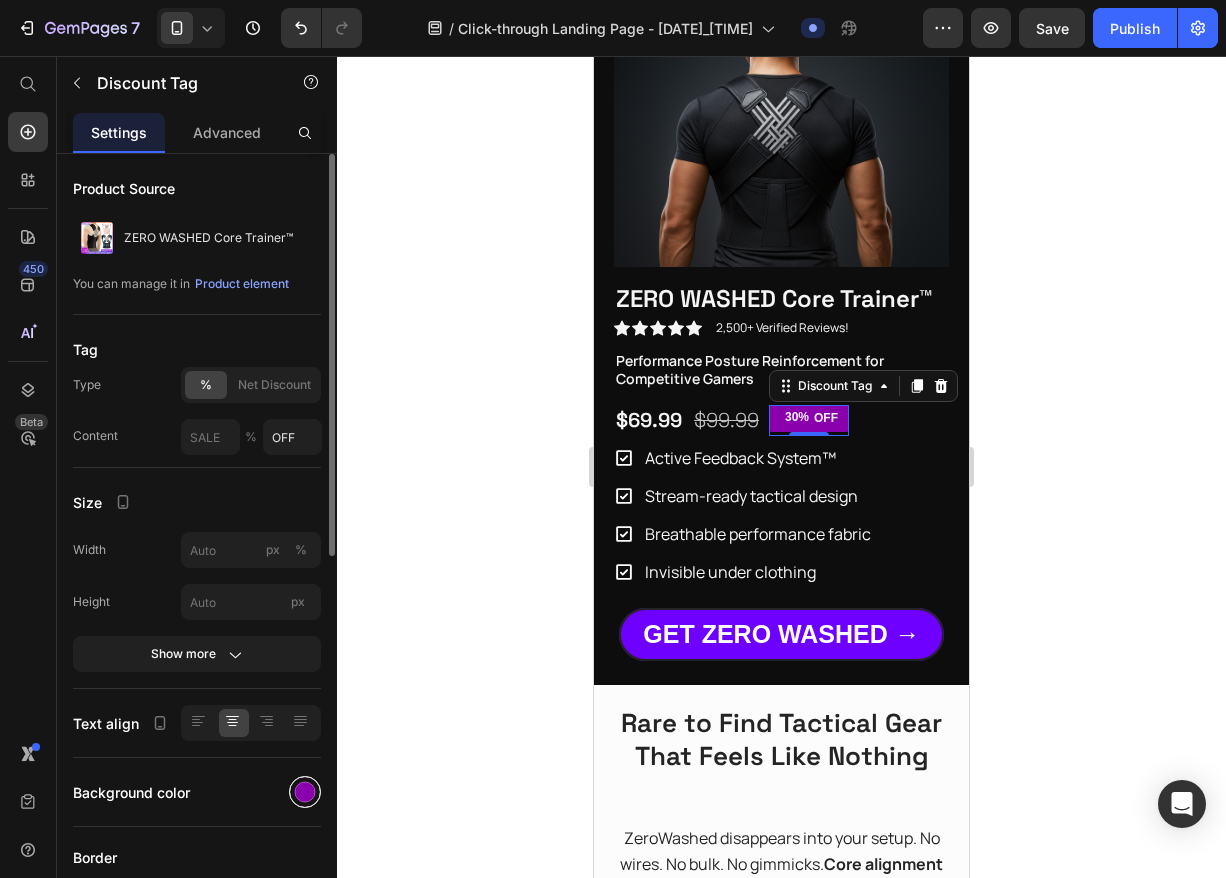 click at bounding box center [305, 792] 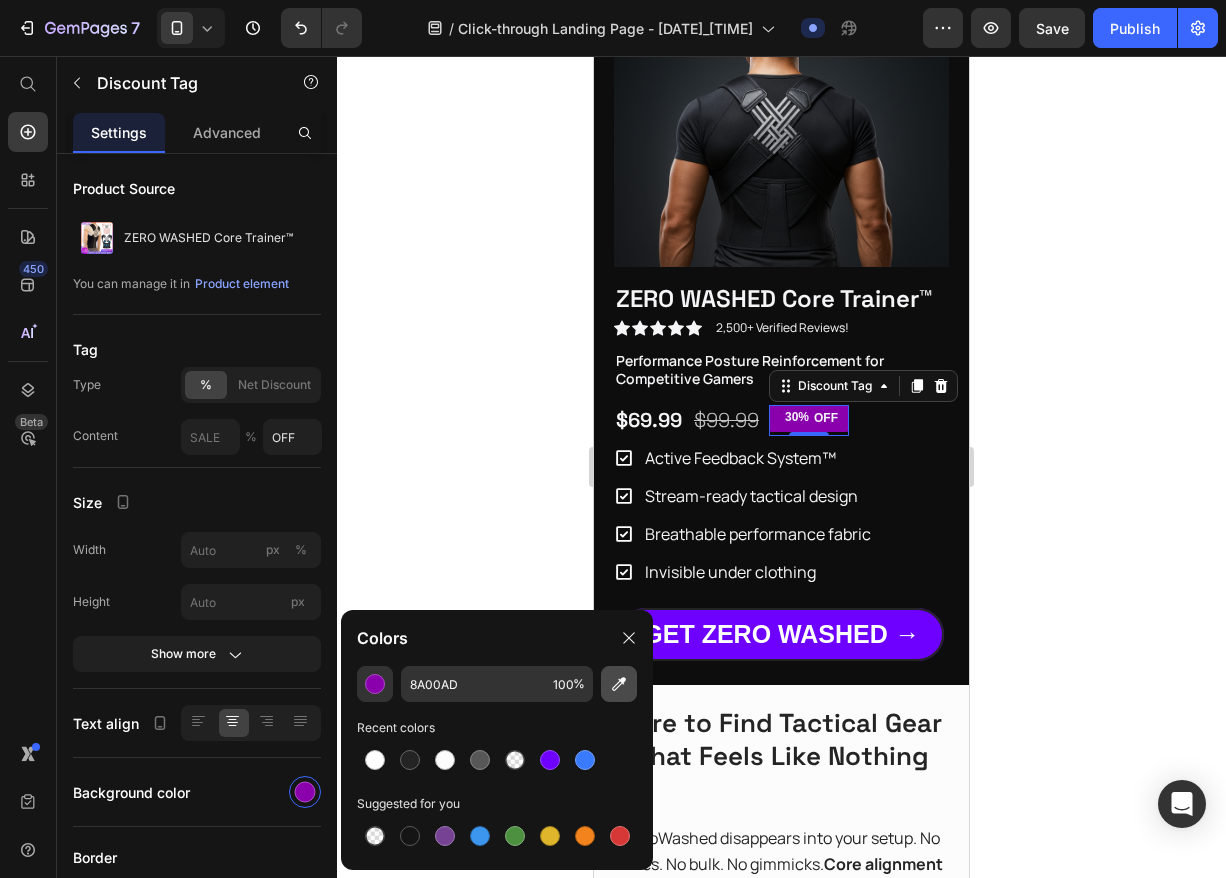 click 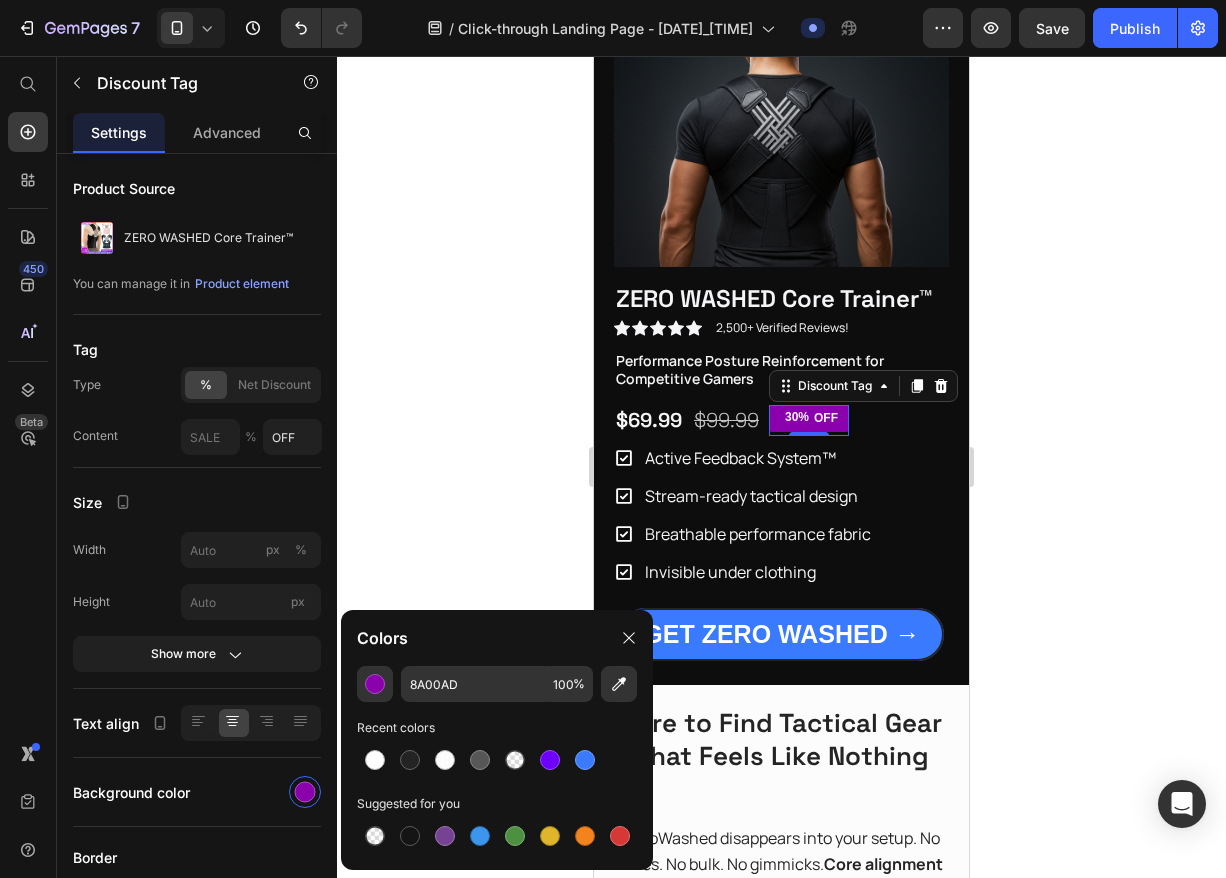type on "6E00FF" 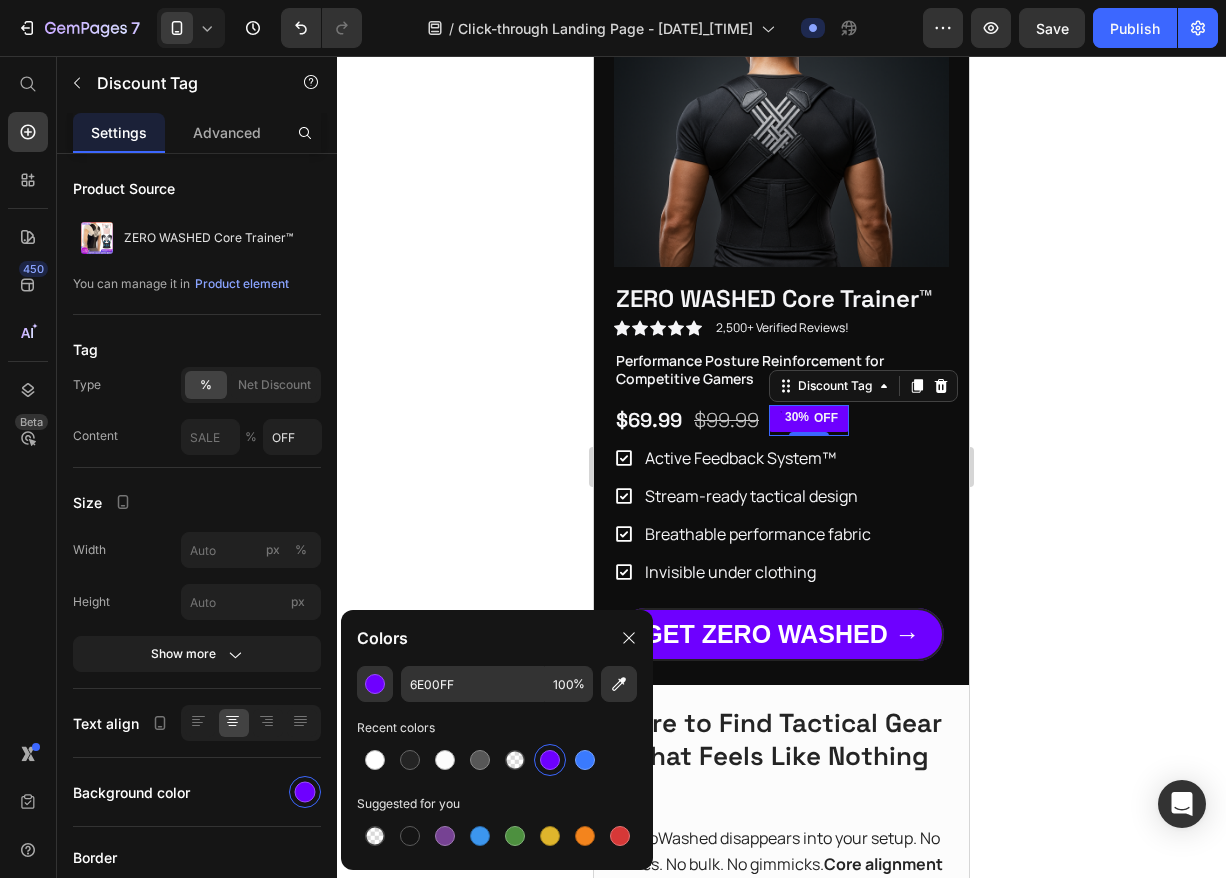 click 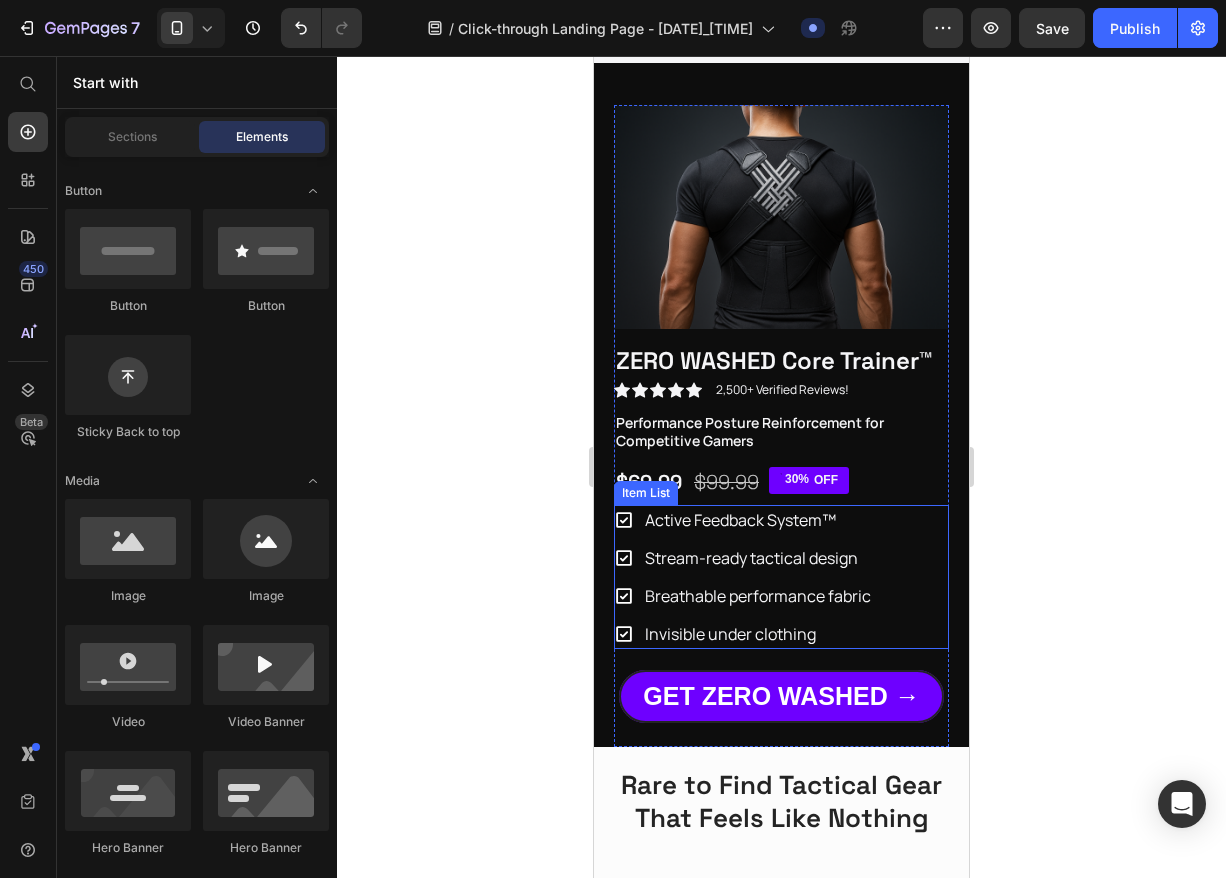 scroll, scrollTop: 4347, scrollLeft: 0, axis: vertical 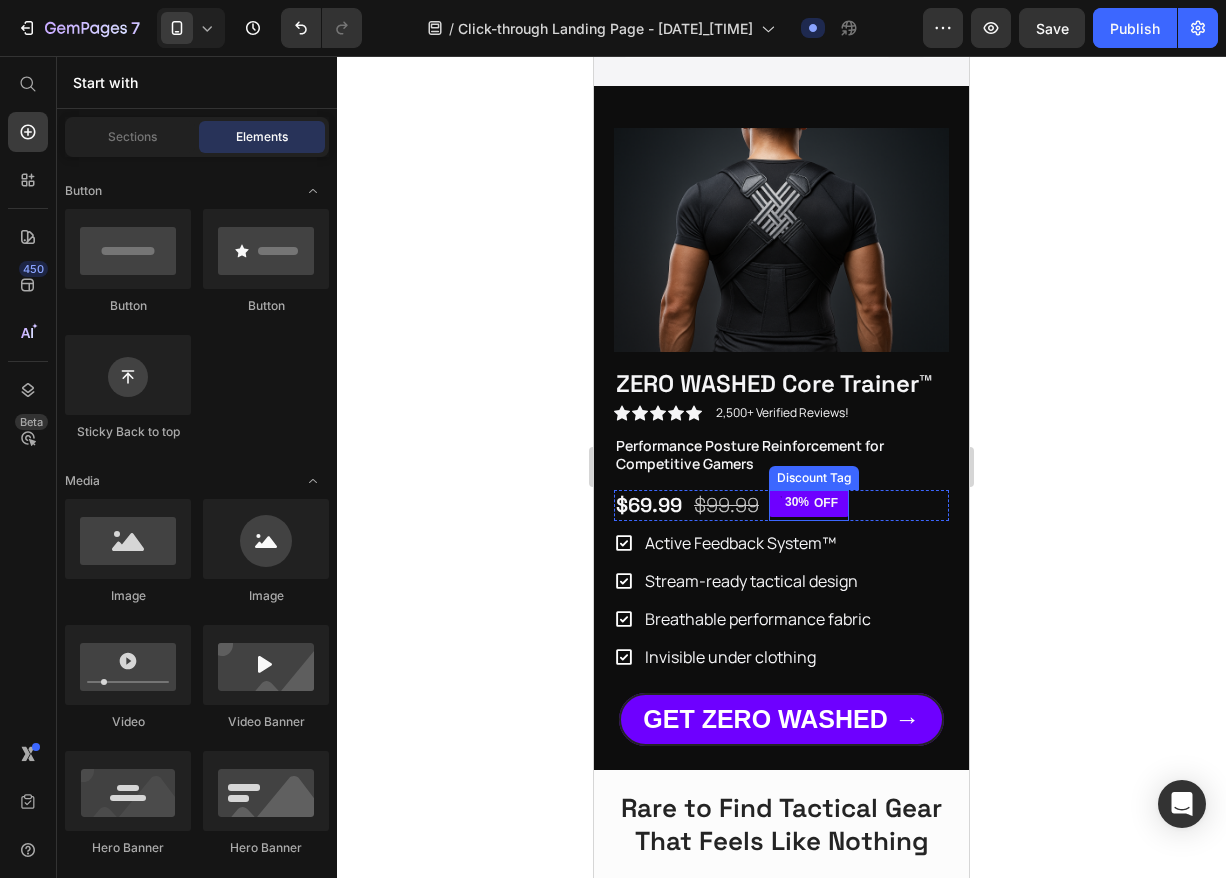 click on "30%" at bounding box center (797, 503) 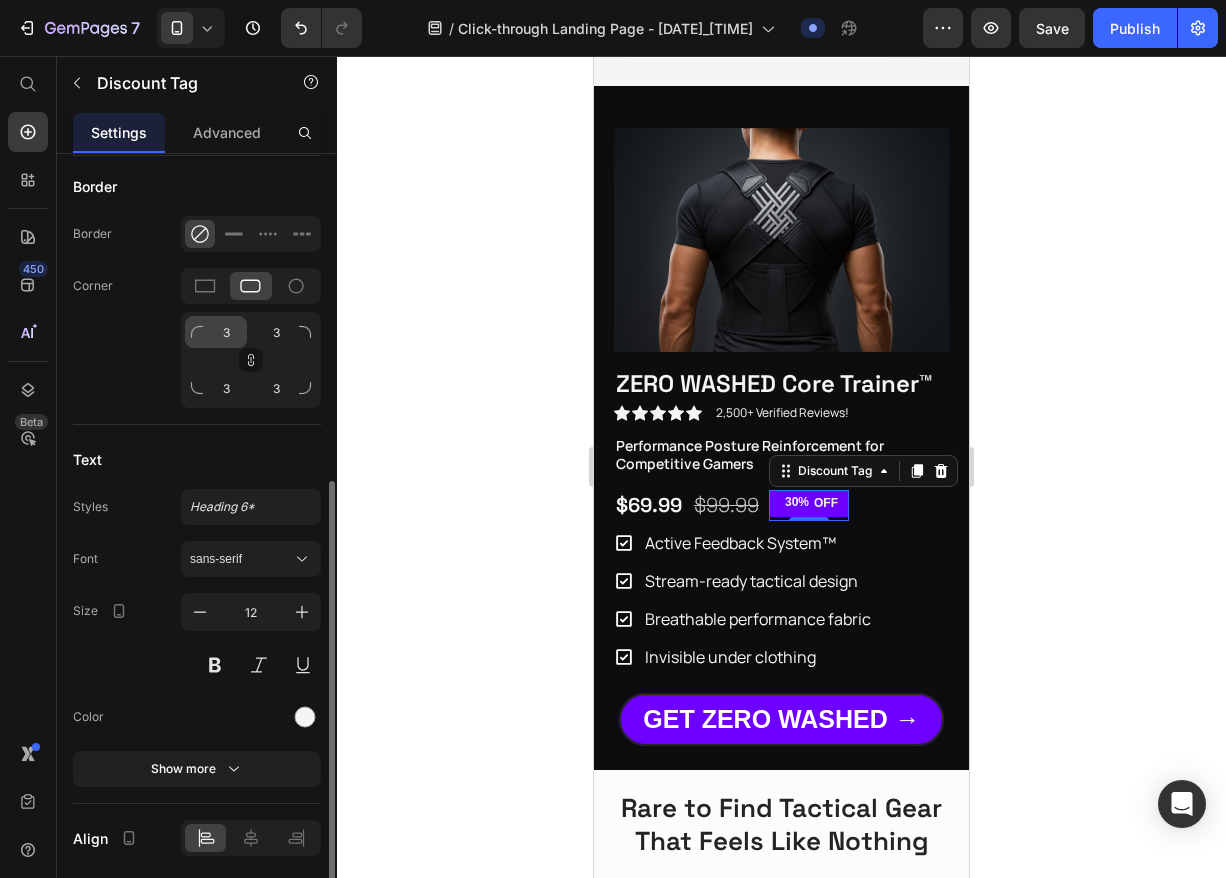 scroll, scrollTop: 736, scrollLeft: 0, axis: vertical 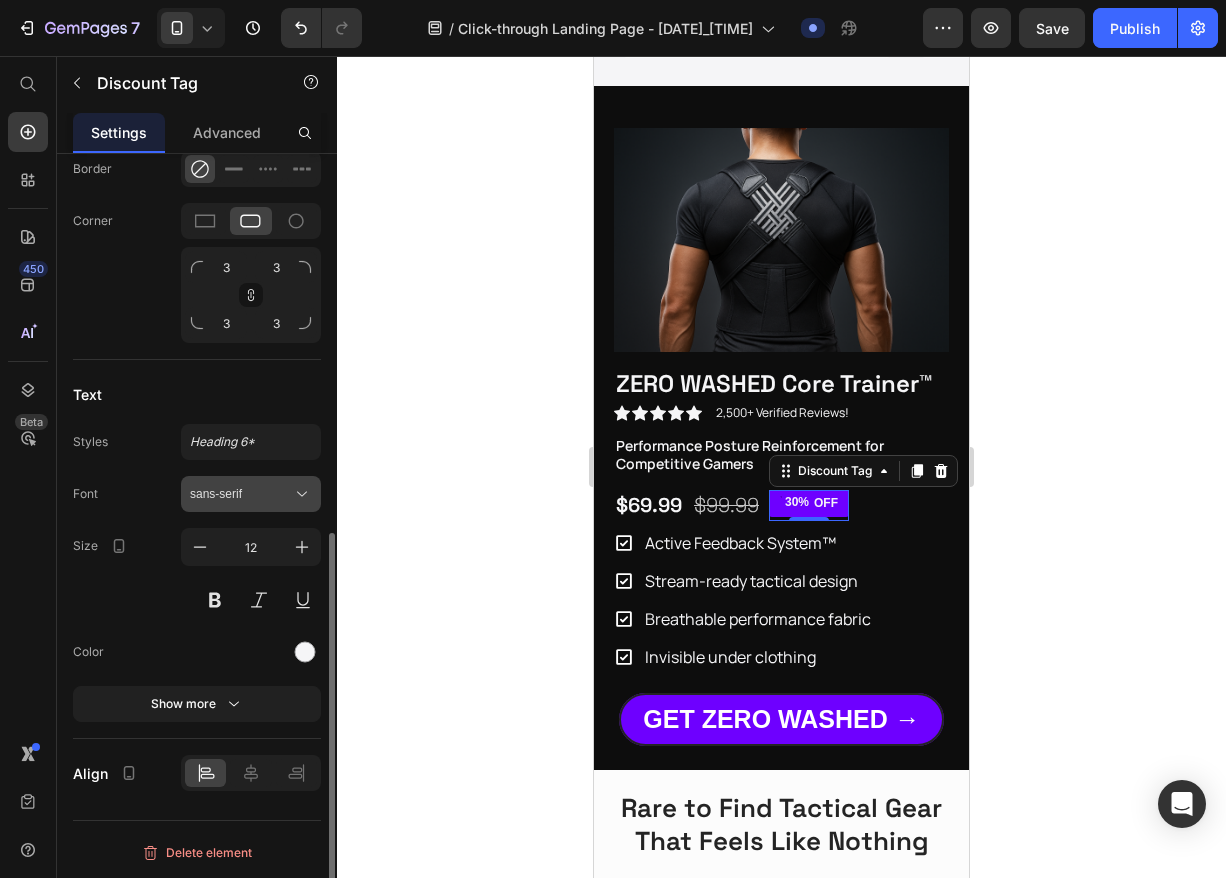 click on "sans-serif" at bounding box center [251, 494] 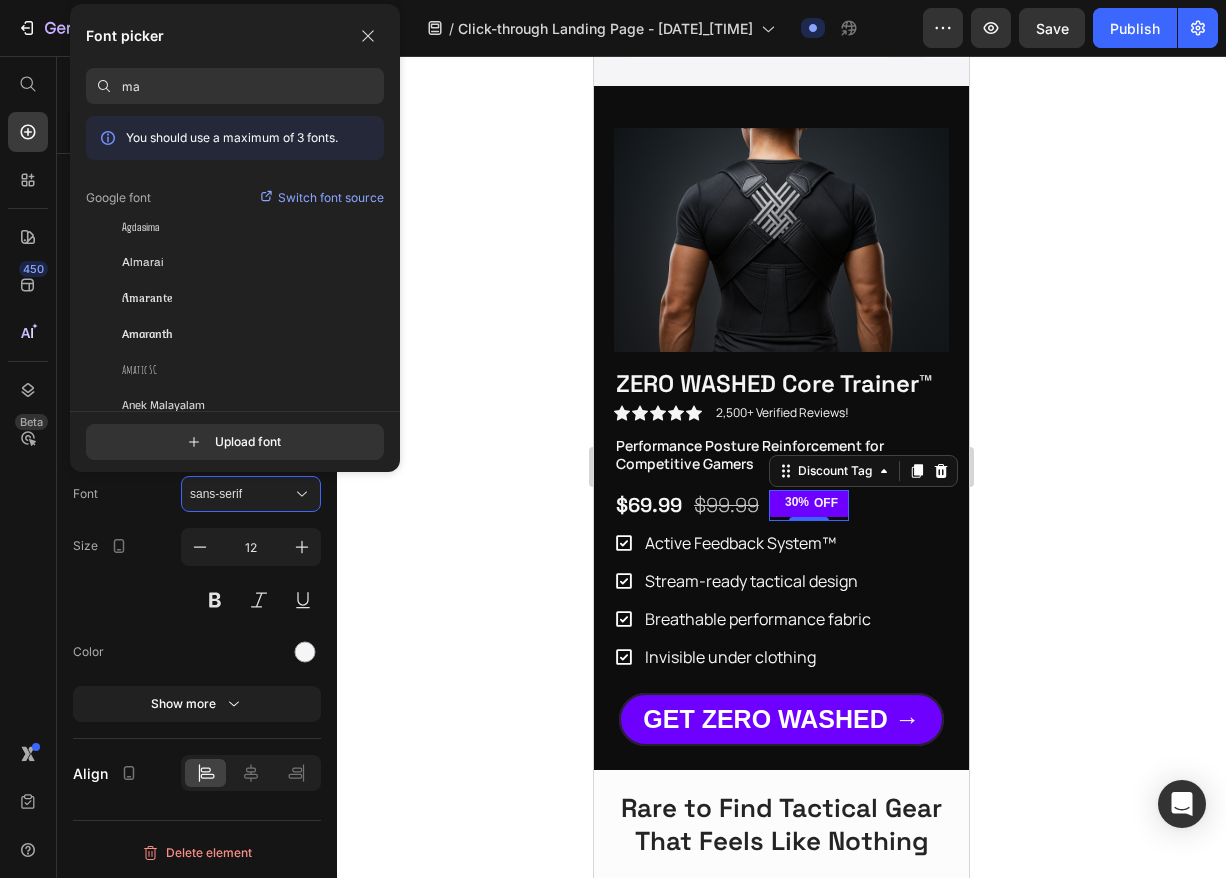 type on "m" 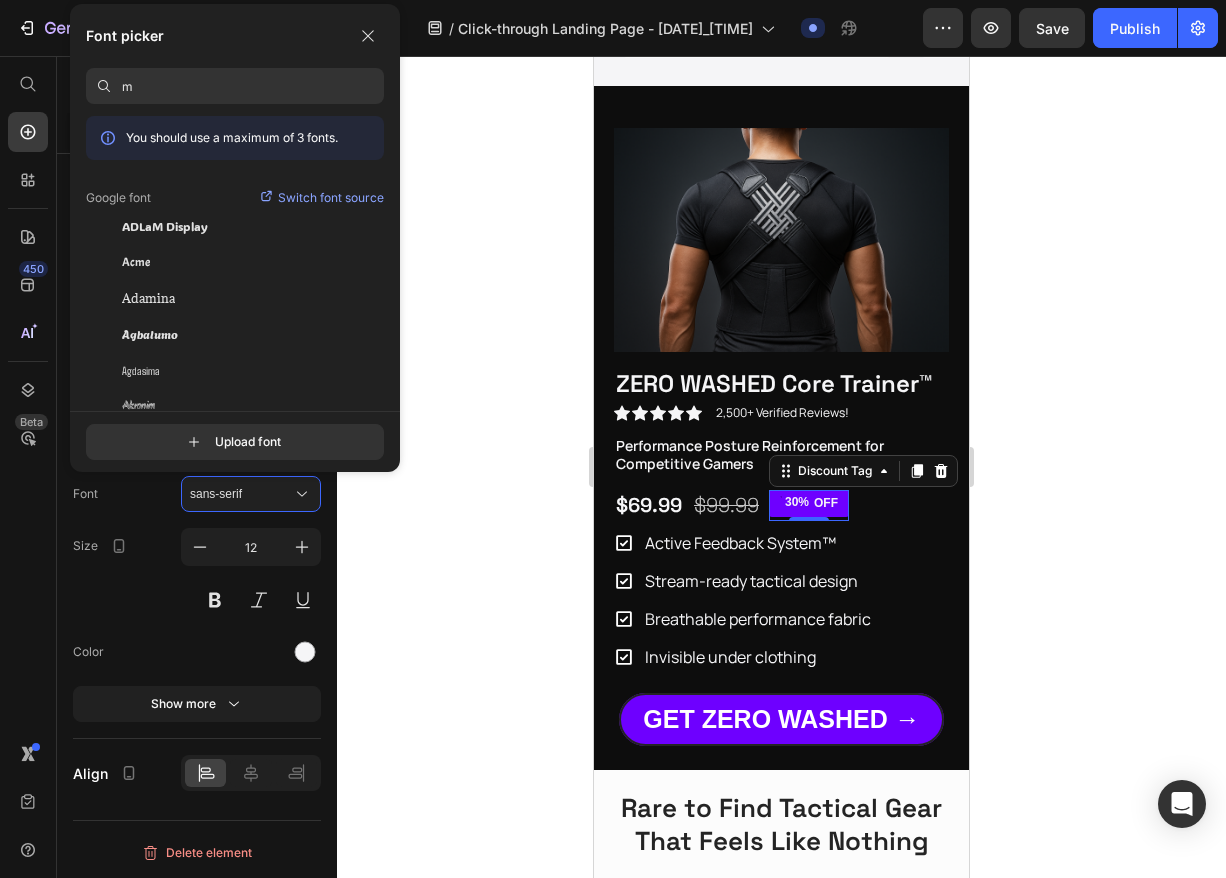 type 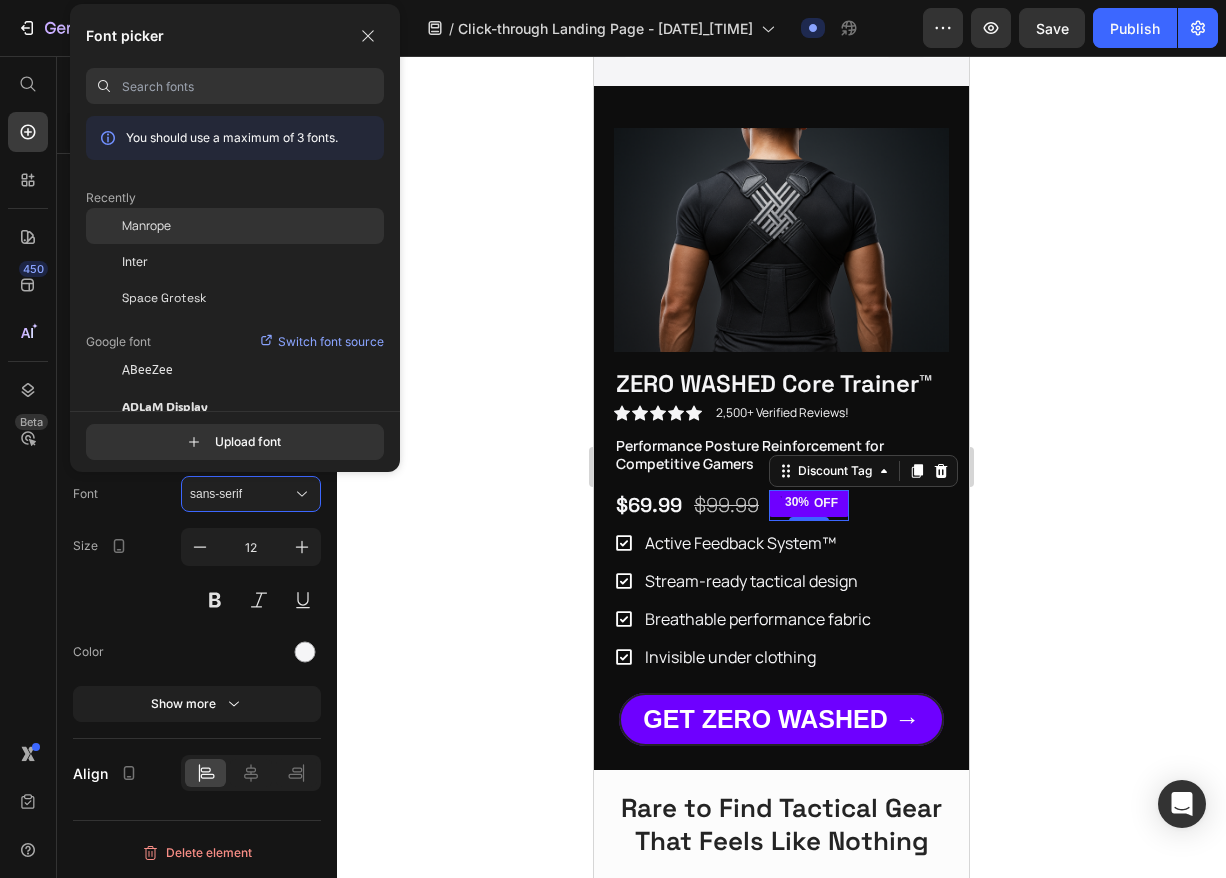 click on "Manrope" 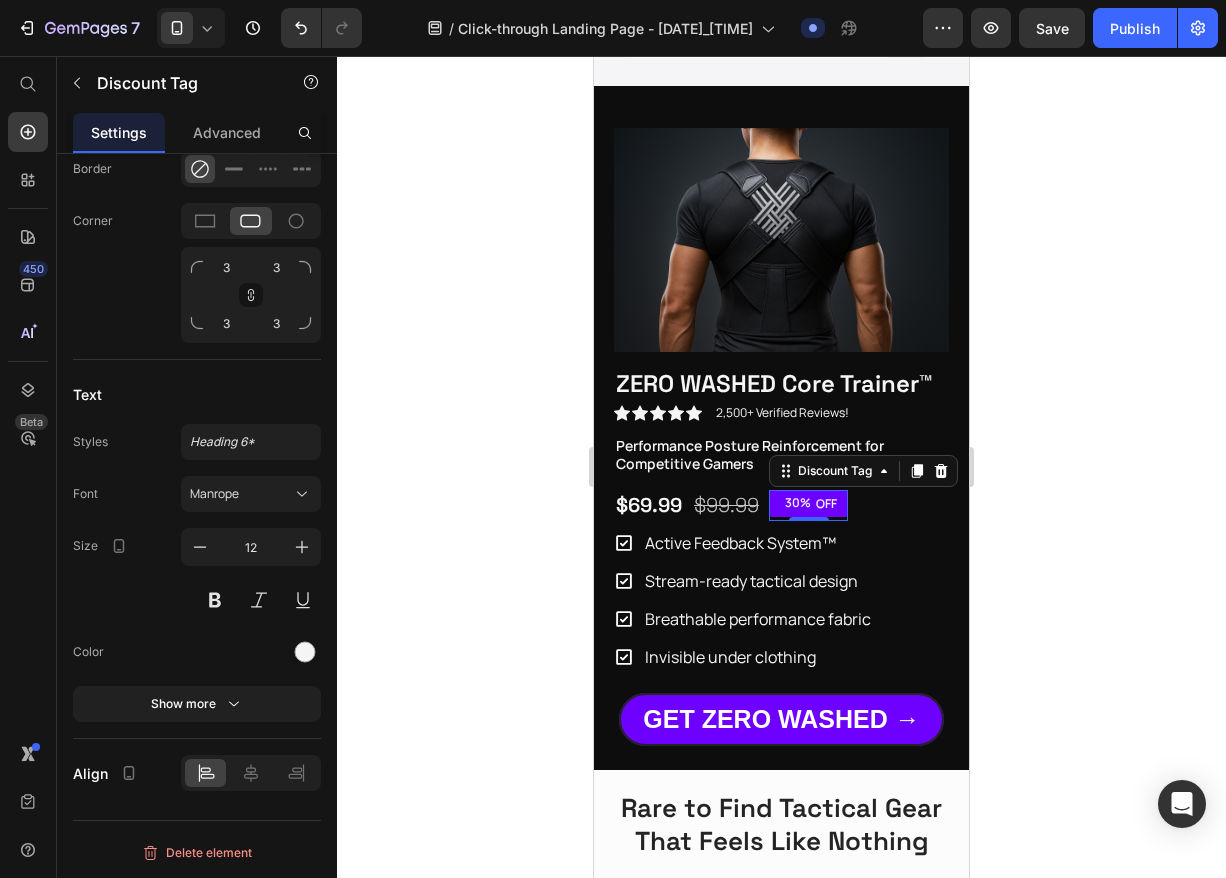 click 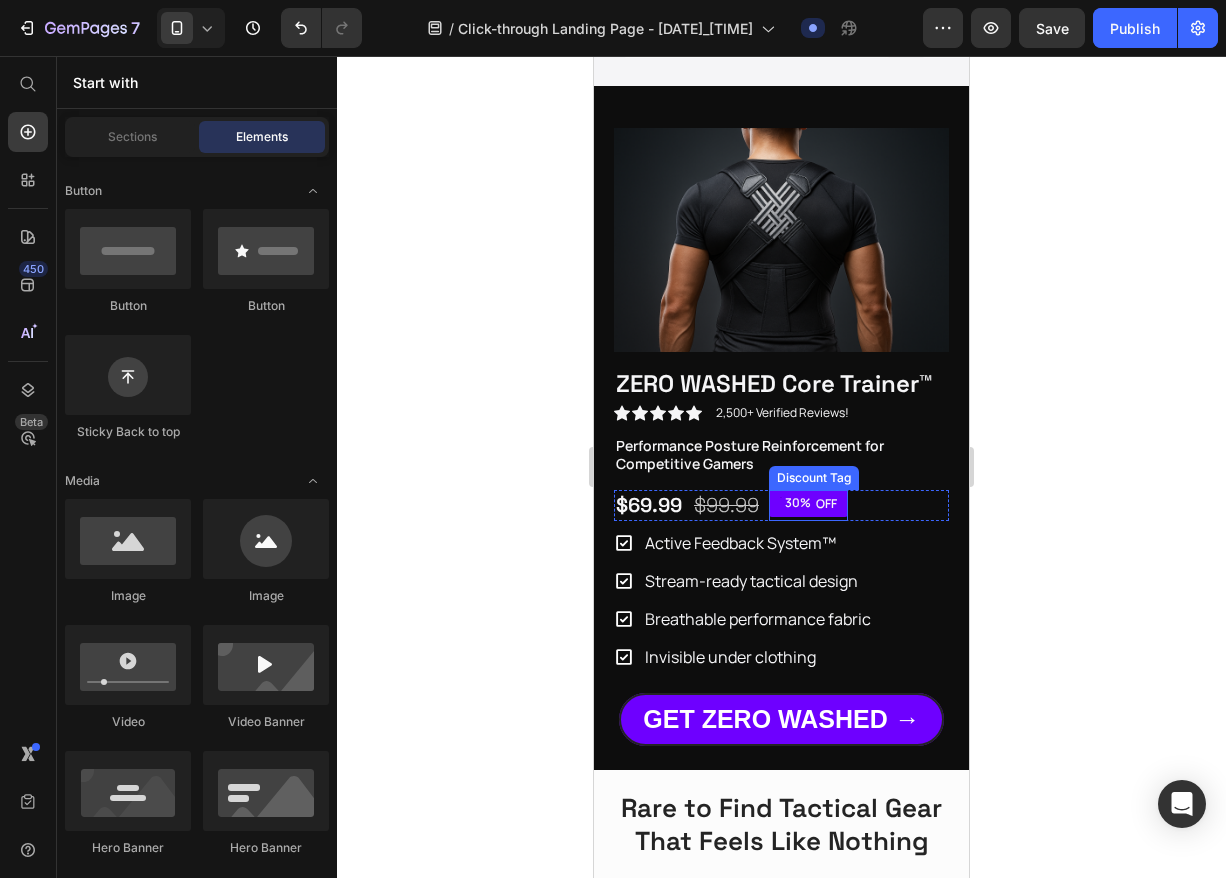 click on "30%" at bounding box center [798, 503] 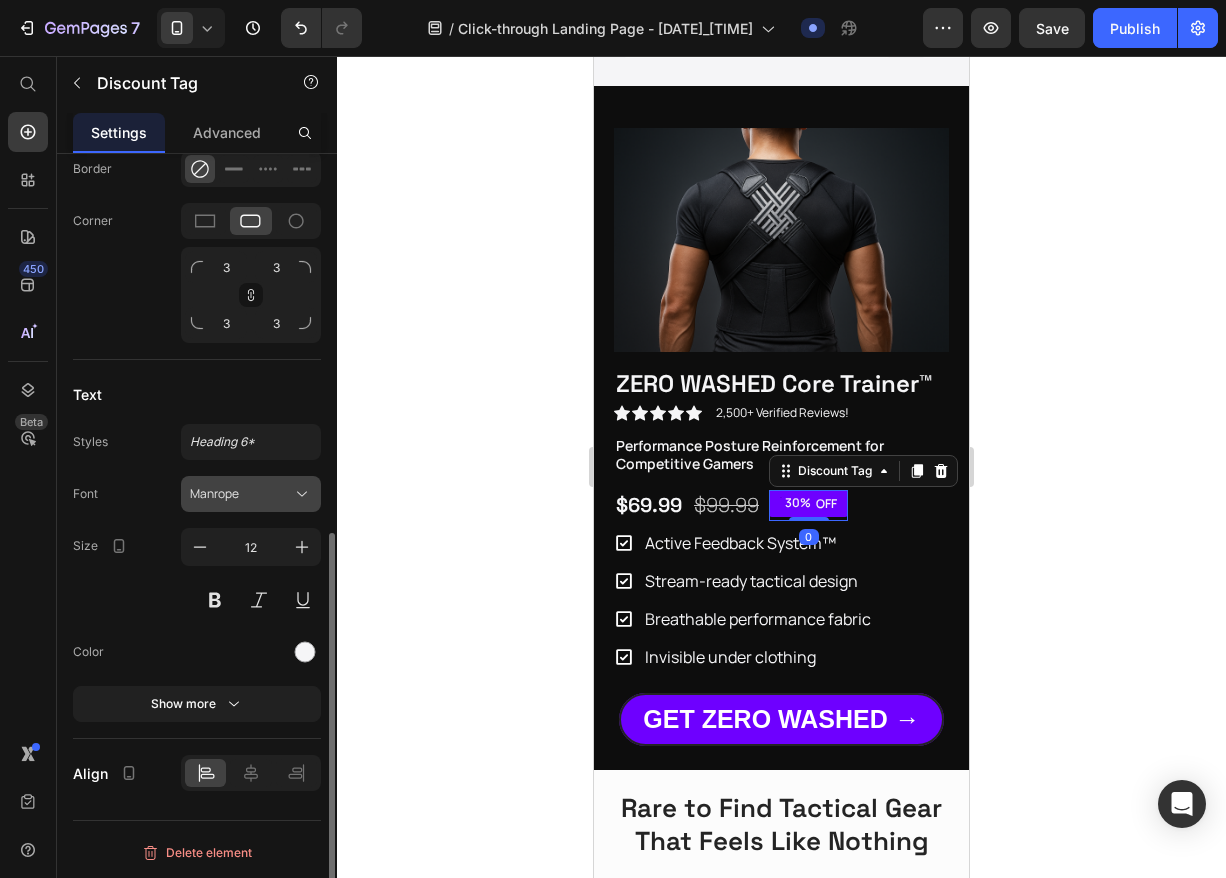 click on "Manrope" at bounding box center (251, 494) 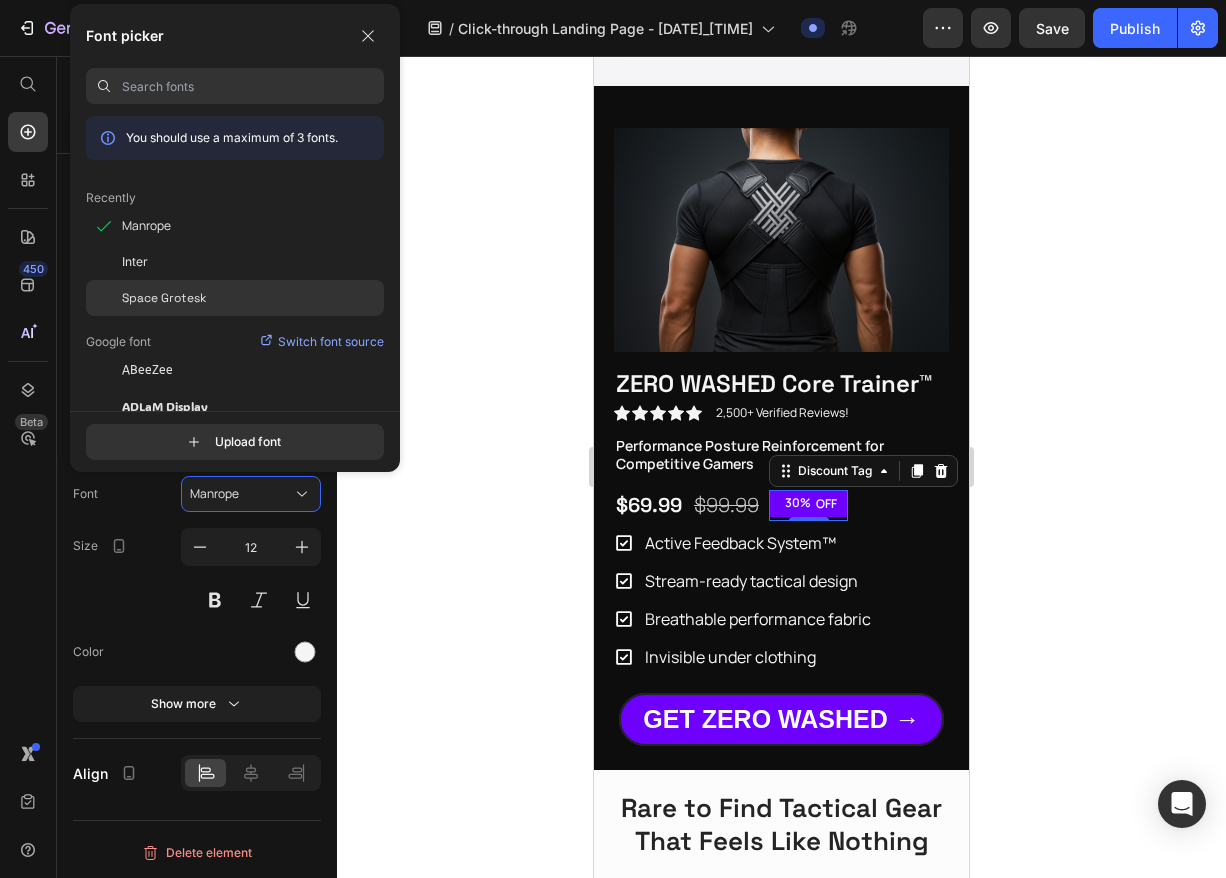 click on "Space Grotesk" at bounding box center (164, 298) 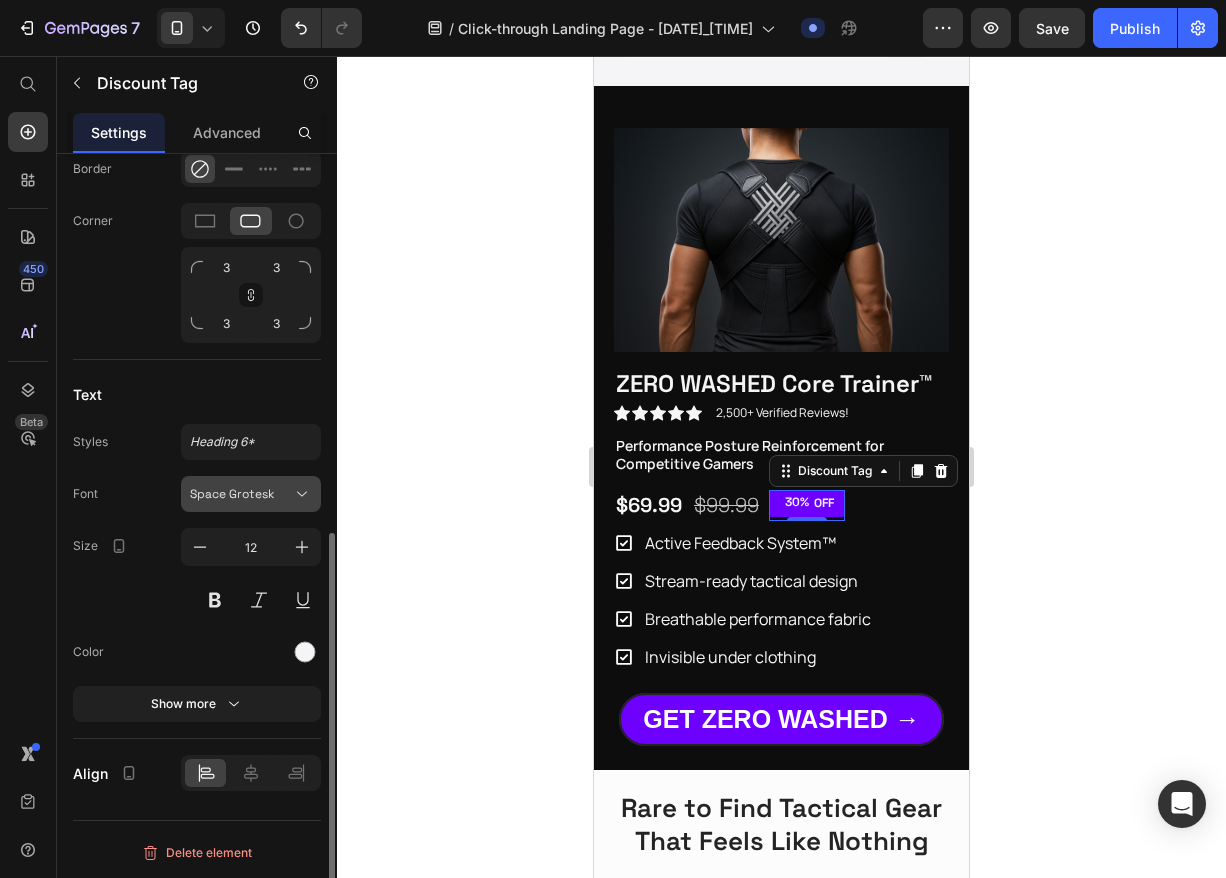 click on "Space Grotesk" at bounding box center [241, 494] 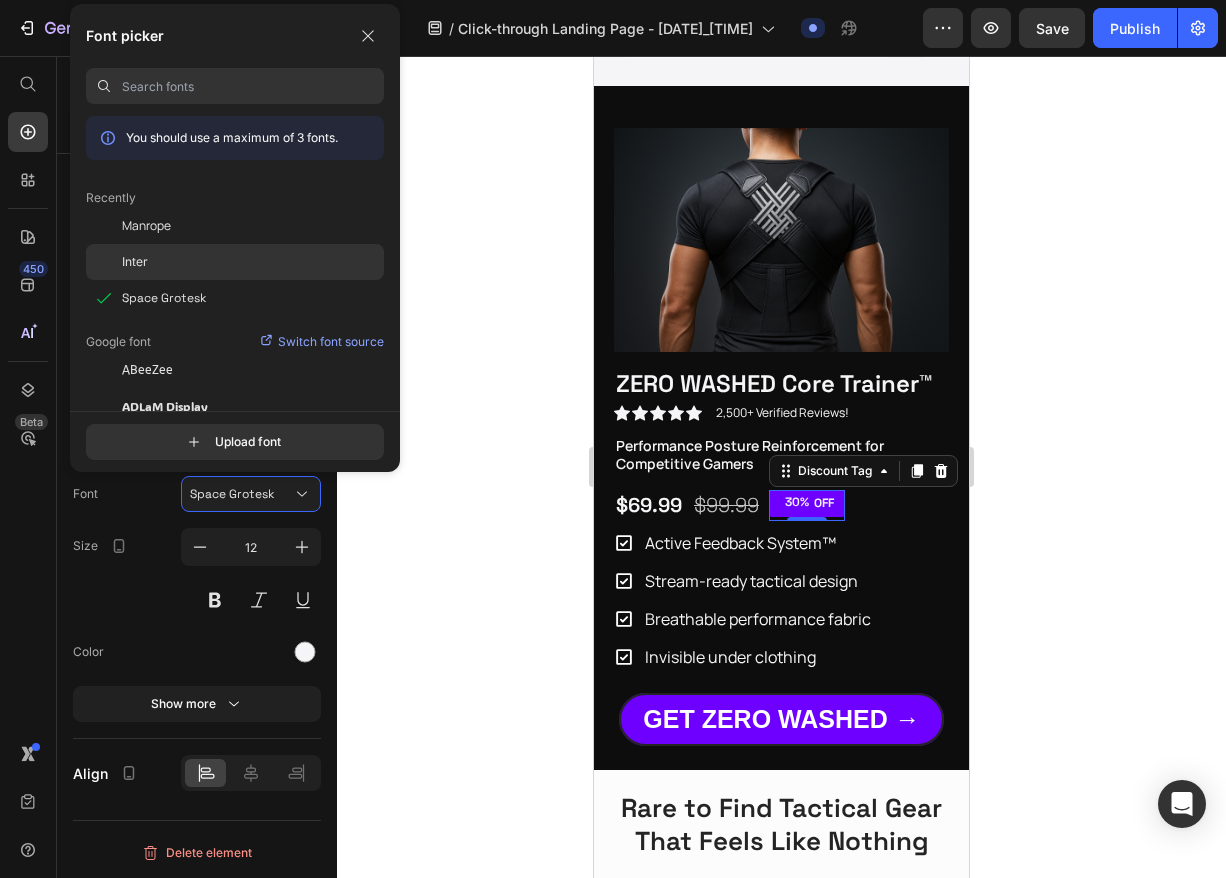 click on "Inter" 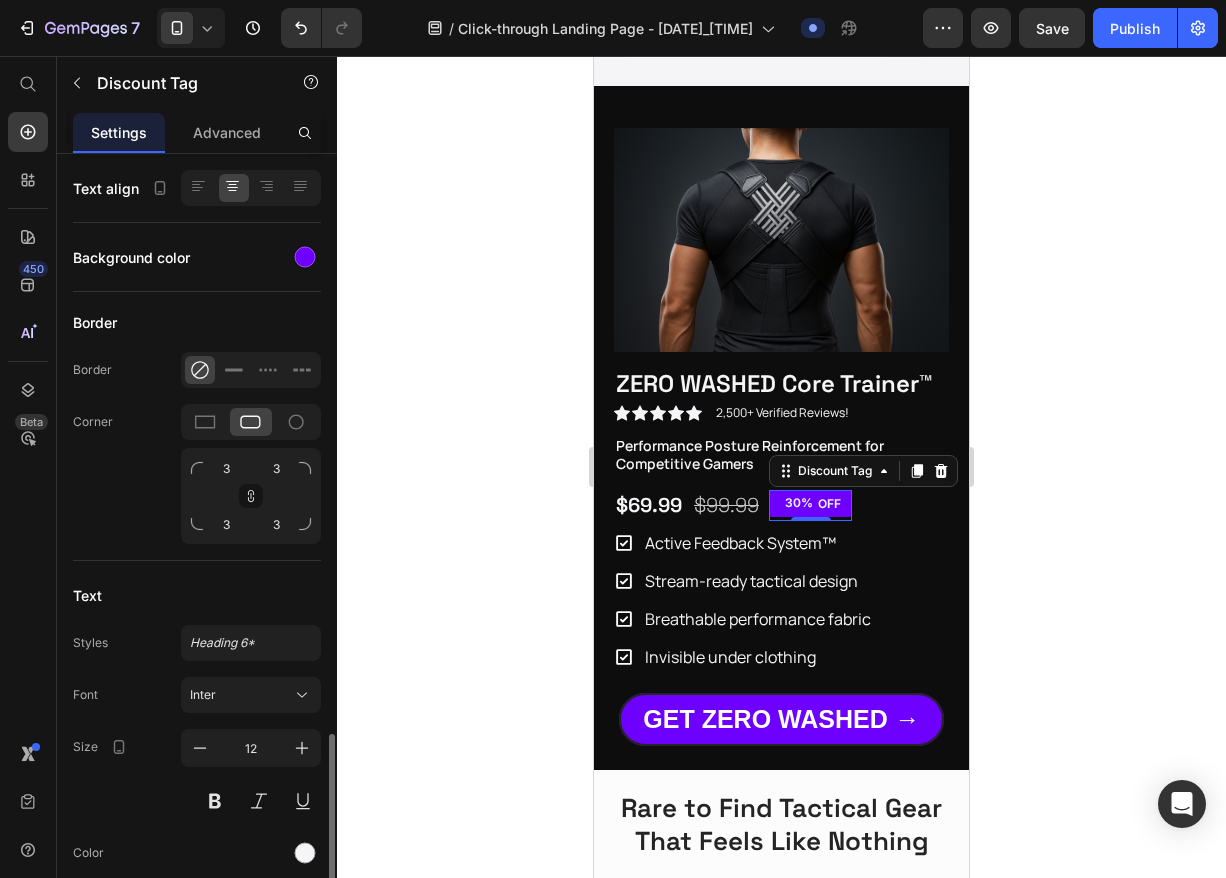 scroll, scrollTop: 736, scrollLeft: 0, axis: vertical 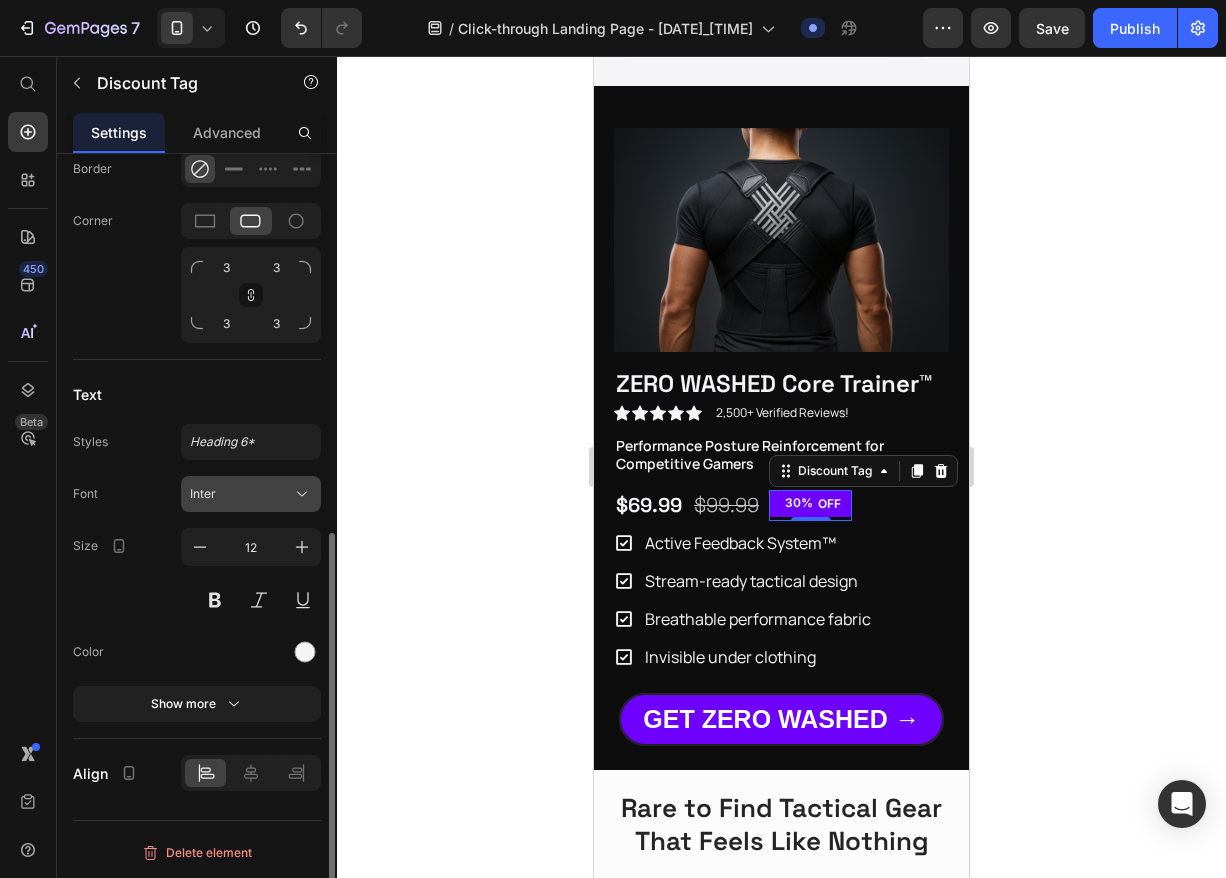 click on "Inter" at bounding box center [251, 494] 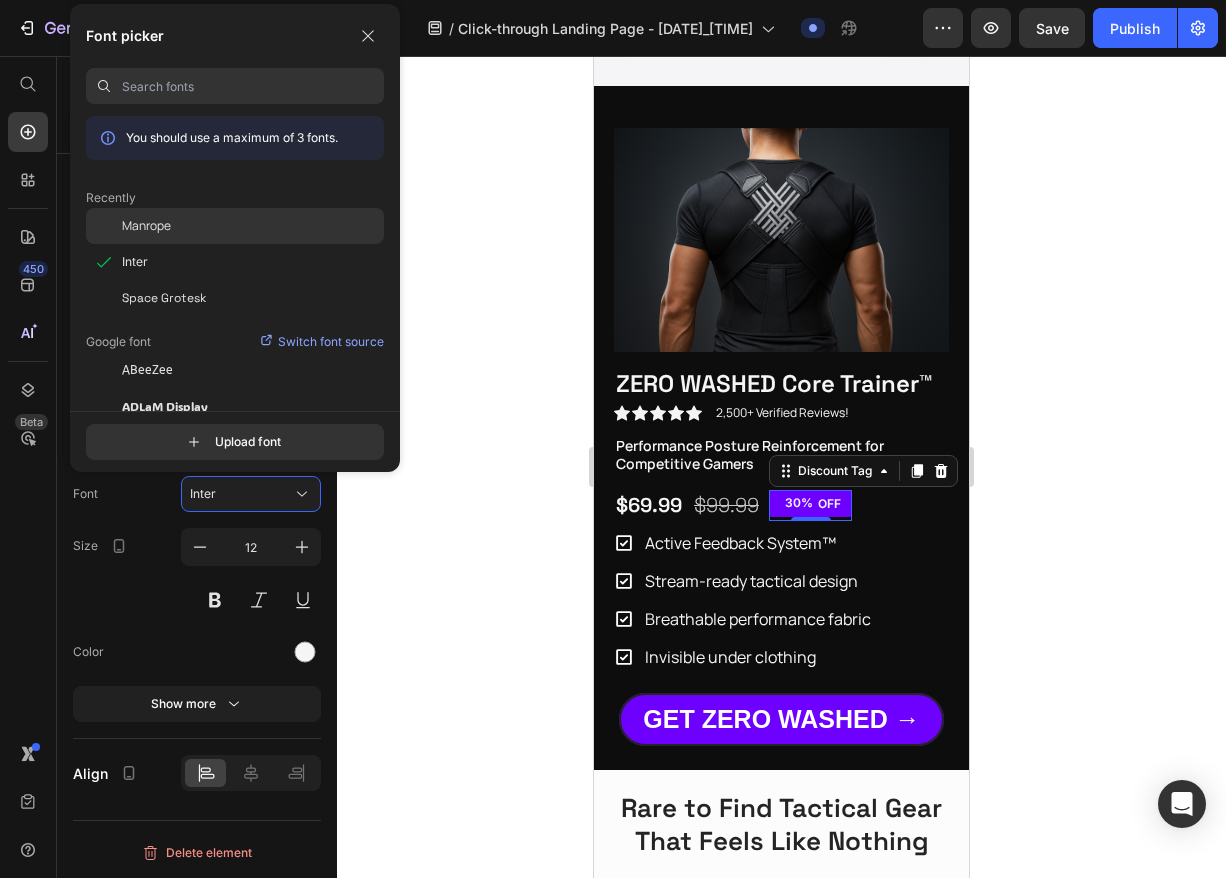 click on "Manrope" 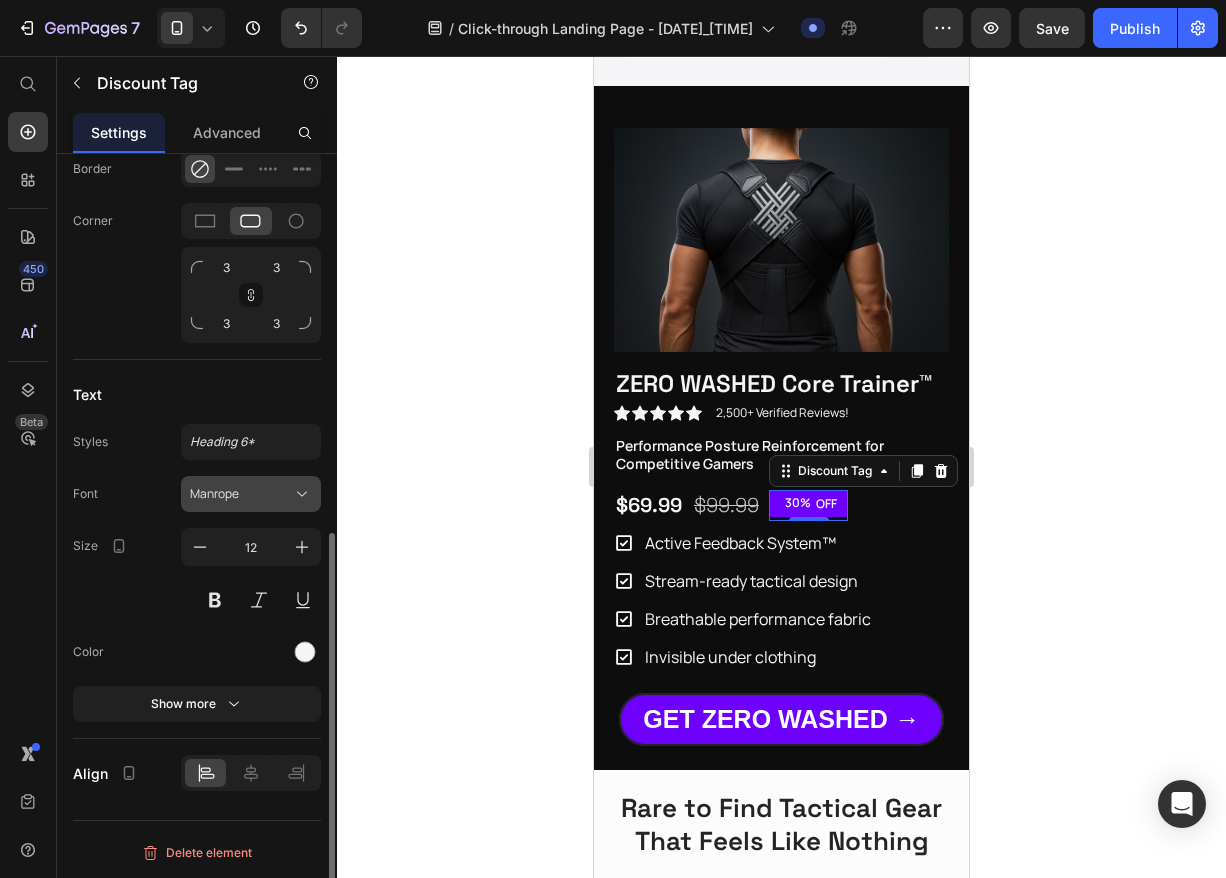 click on "Manrope" at bounding box center [251, 494] 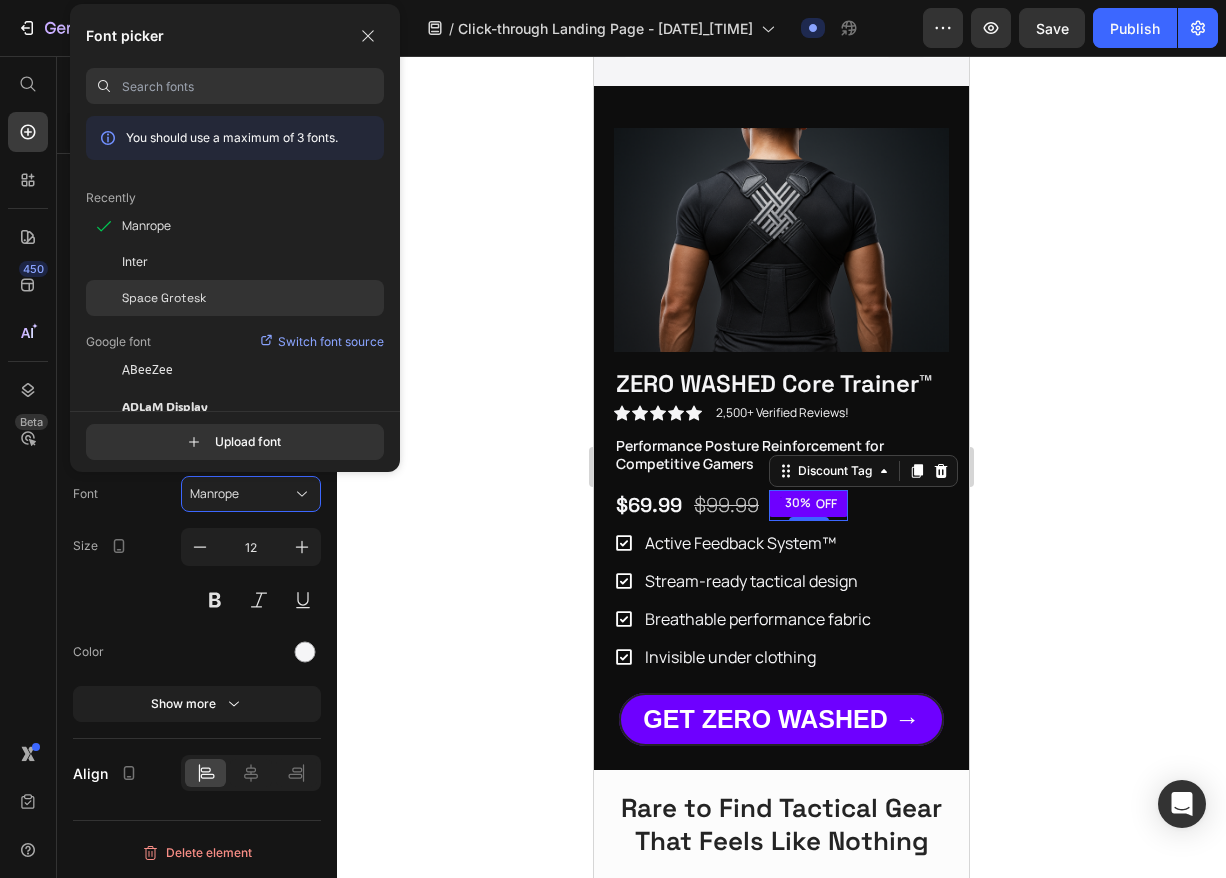 click on "Space Grotesk" at bounding box center [164, 298] 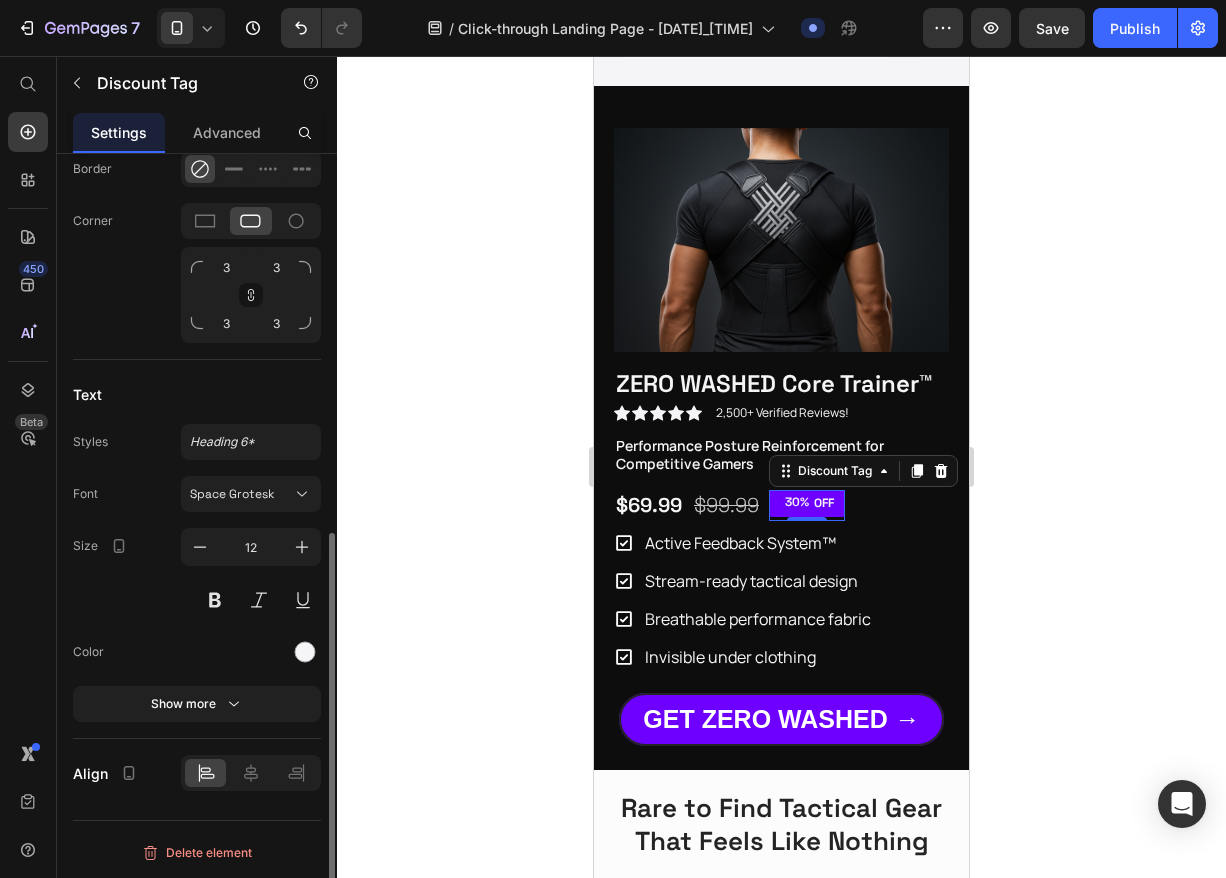 click on "Styles Heading 6* Font Space Grotesk Size 12 Color Show more" 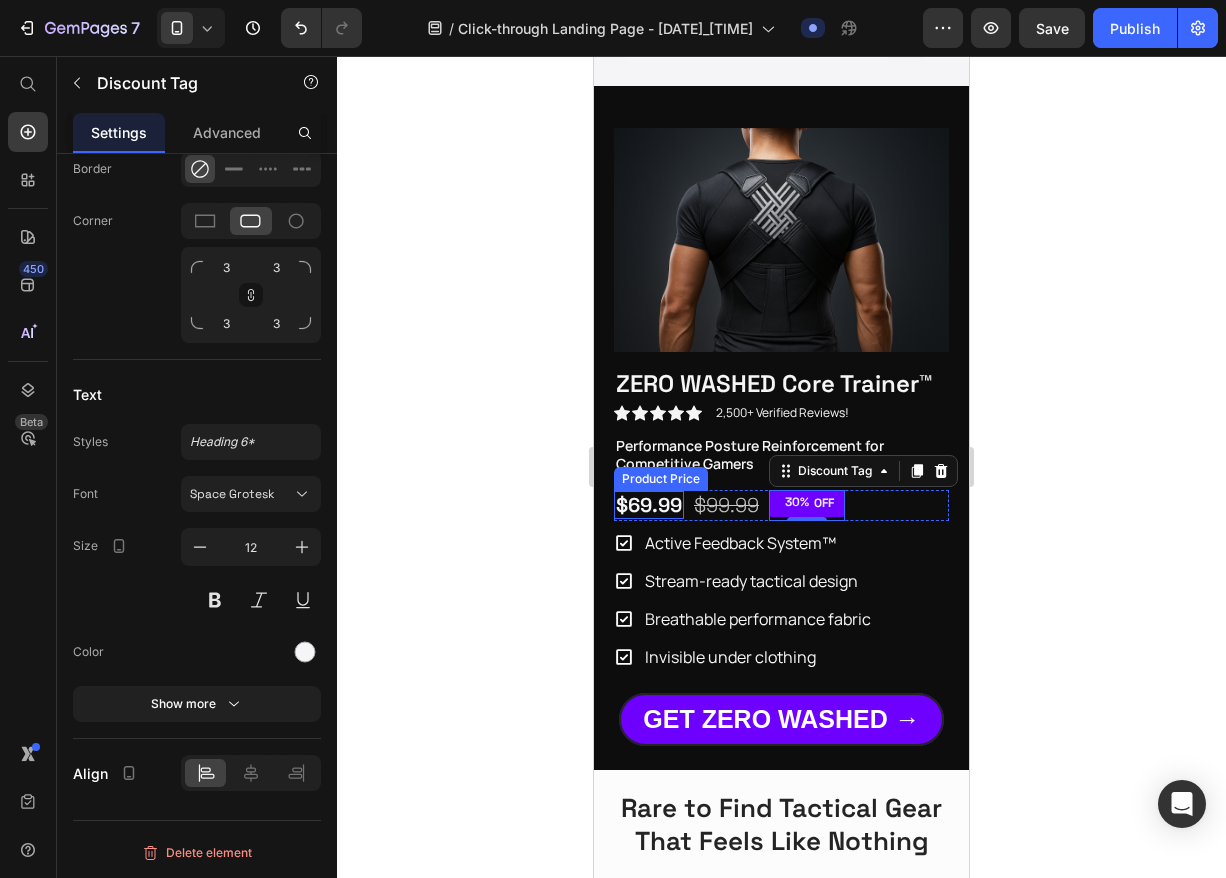 click on "$69.99" at bounding box center [649, 505] 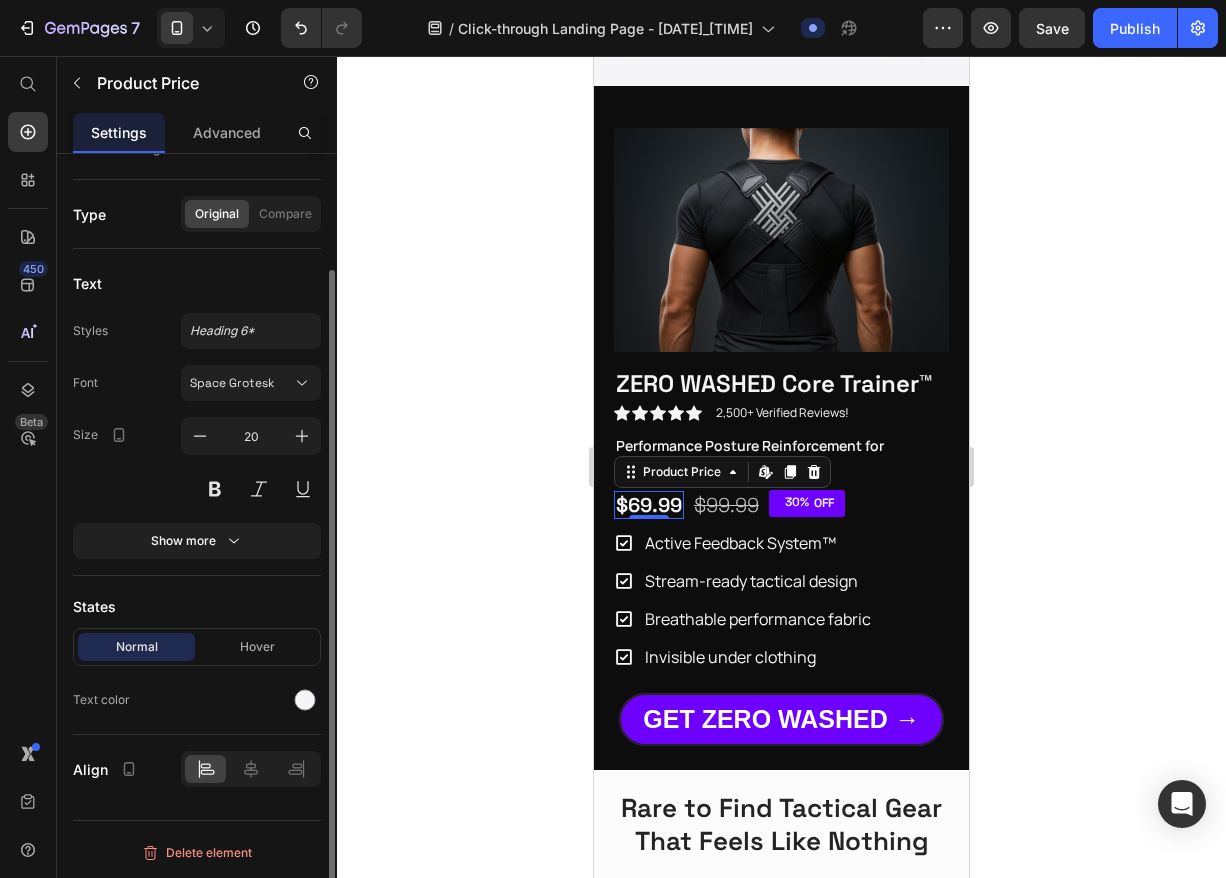 scroll, scrollTop: 0, scrollLeft: 0, axis: both 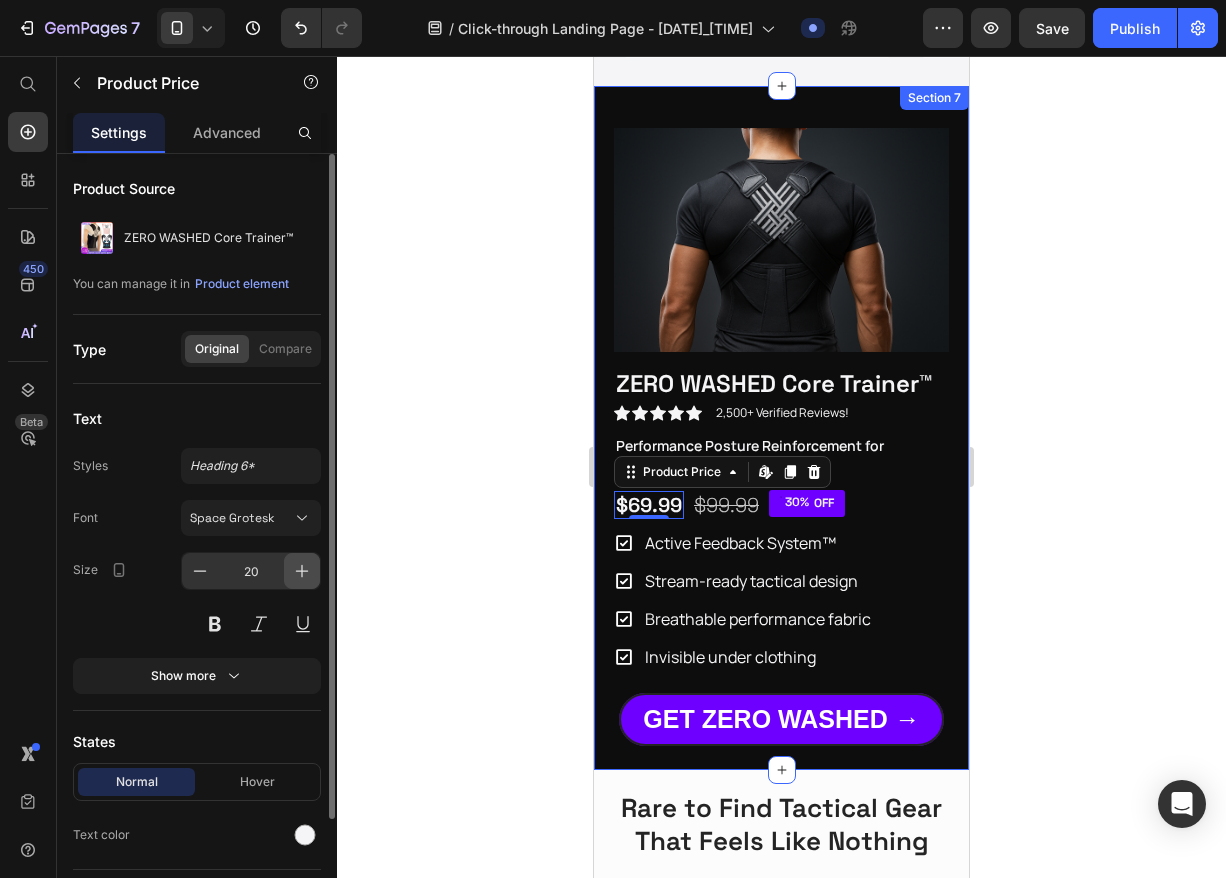 click 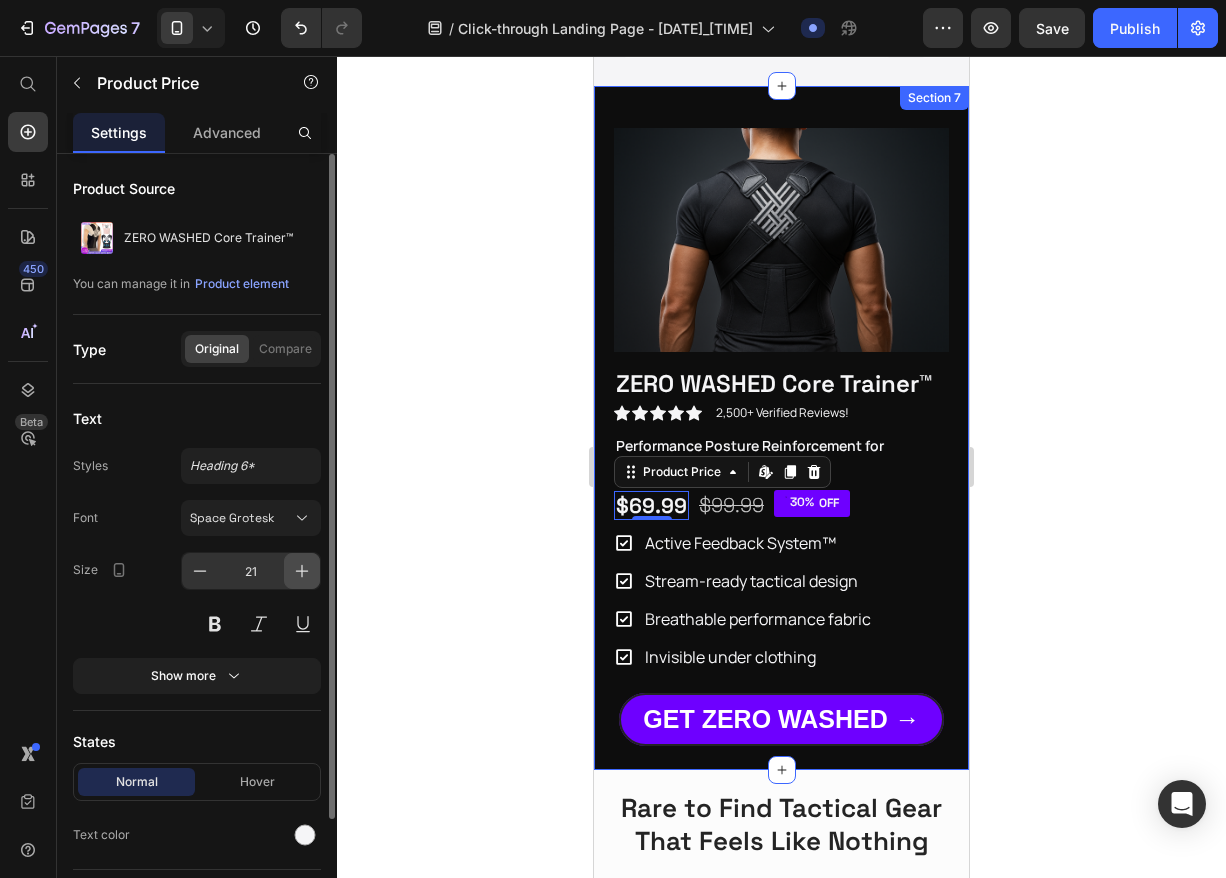 click 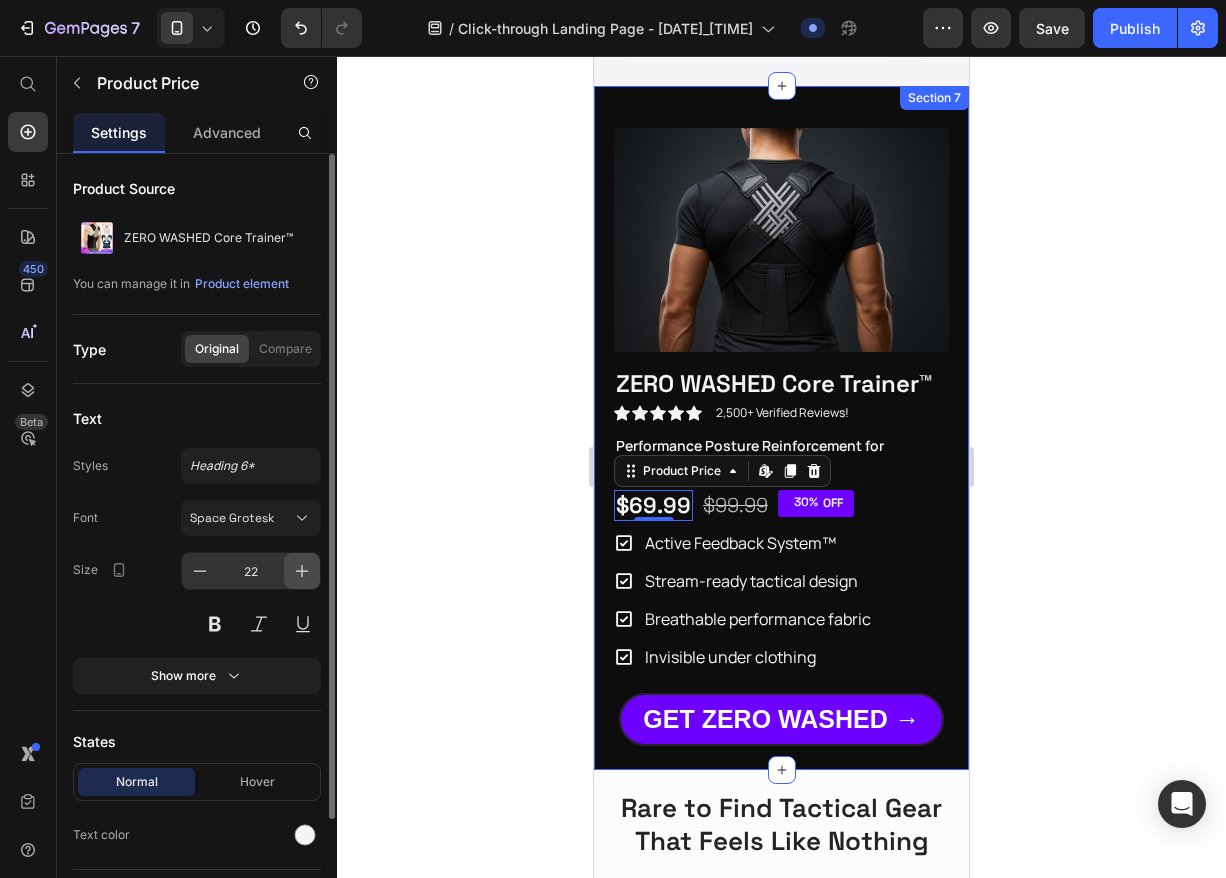 click 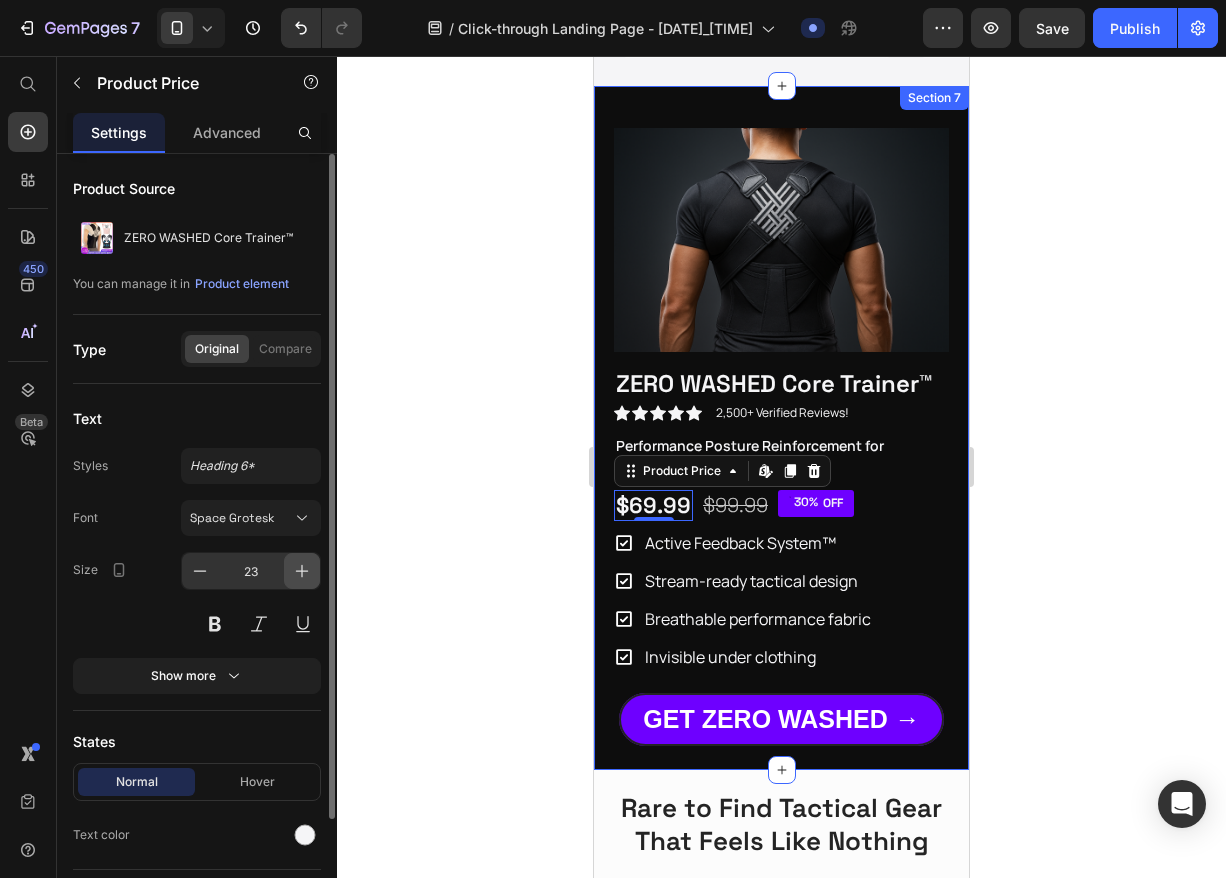 click 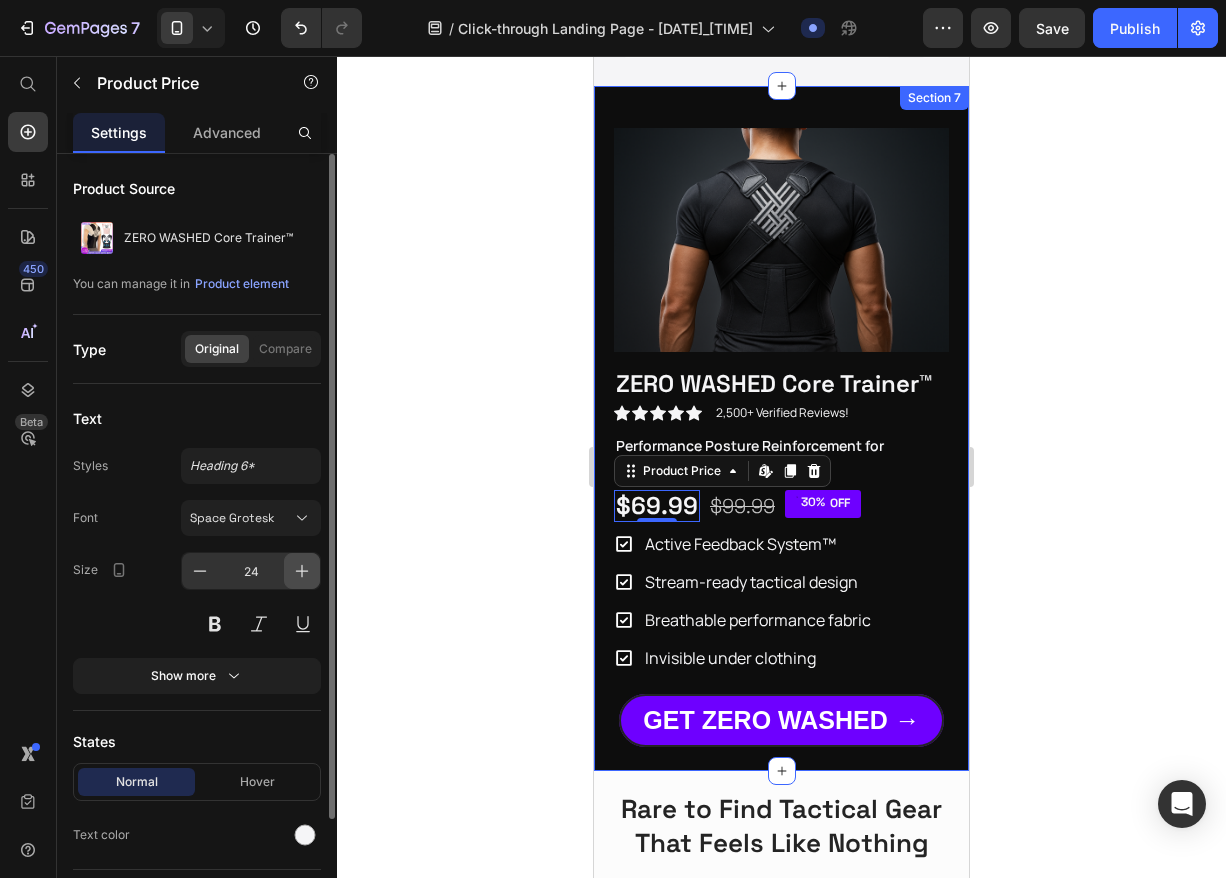 click 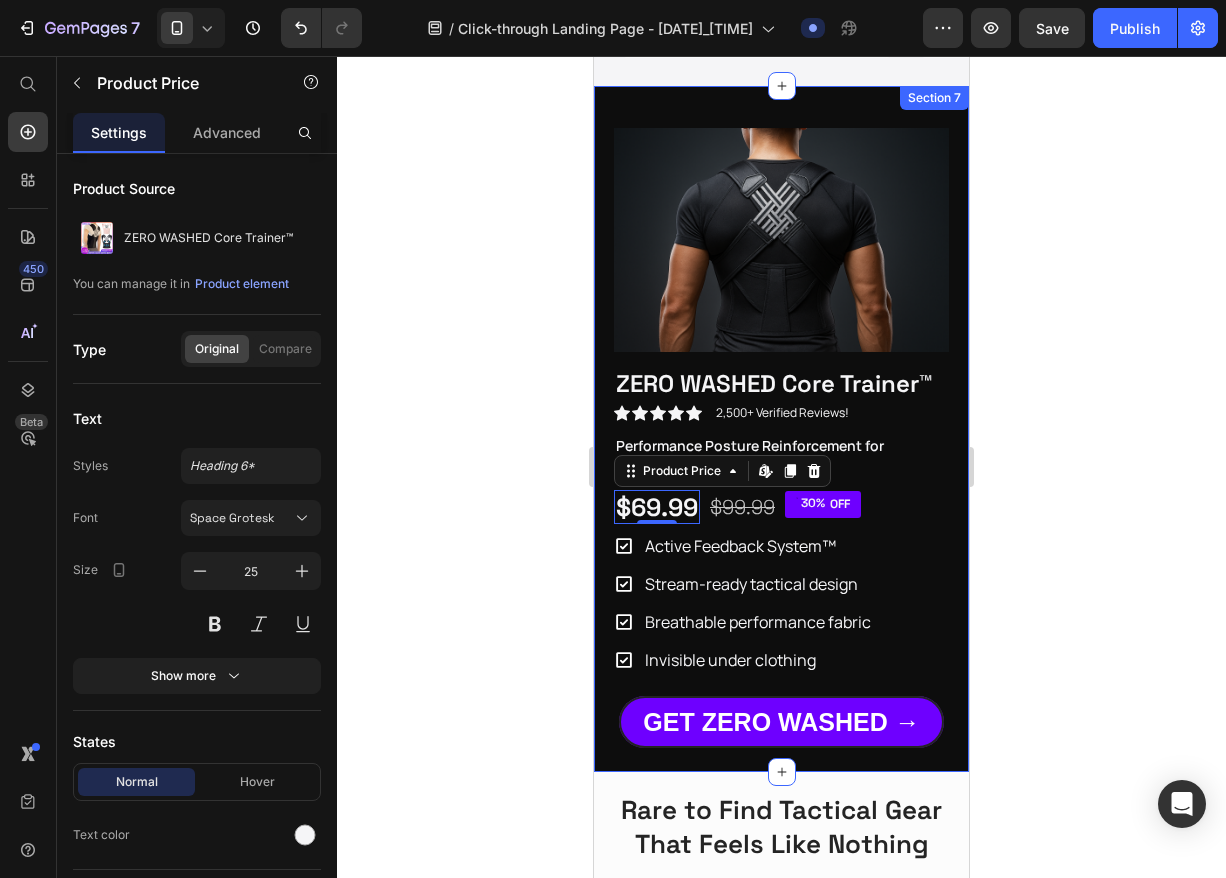 click 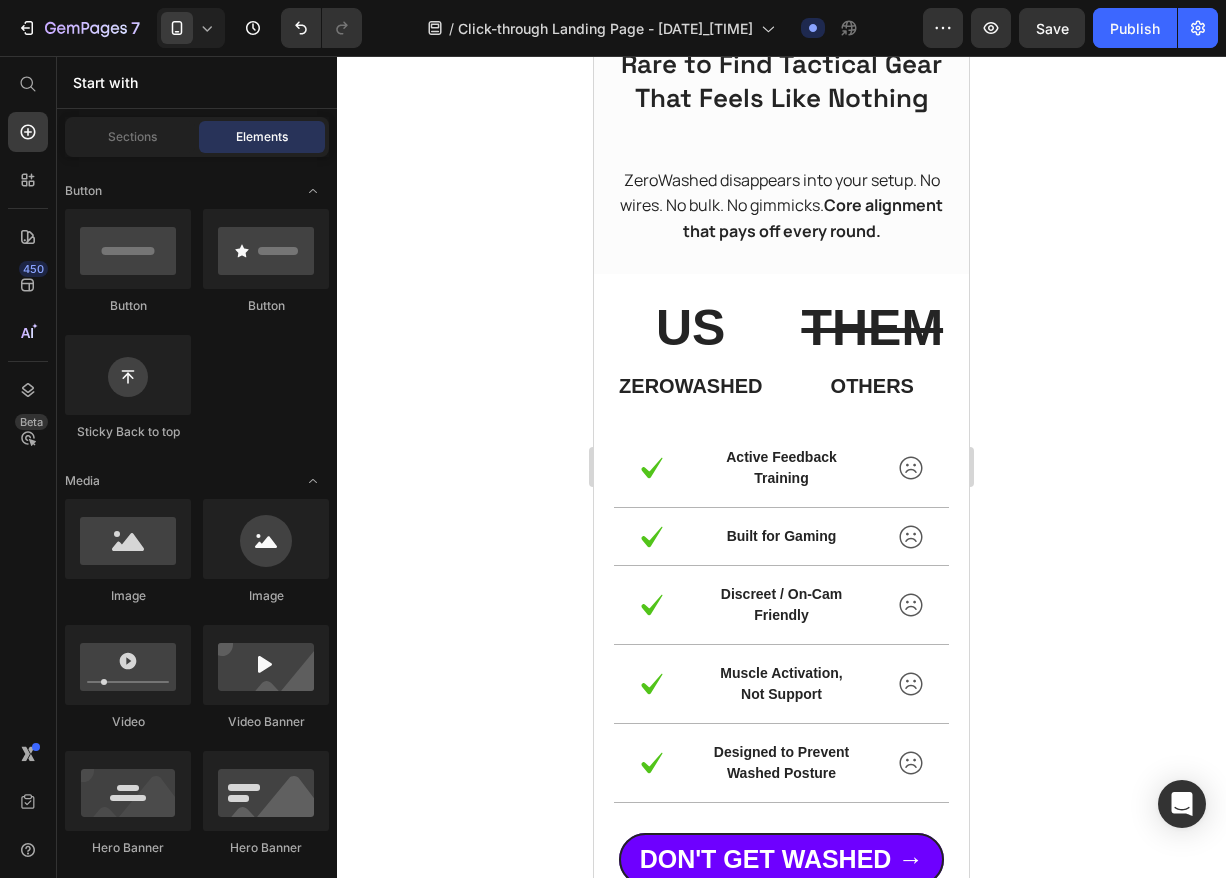 scroll, scrollTop: 5064, scrollLeft: 0, axis: vertical 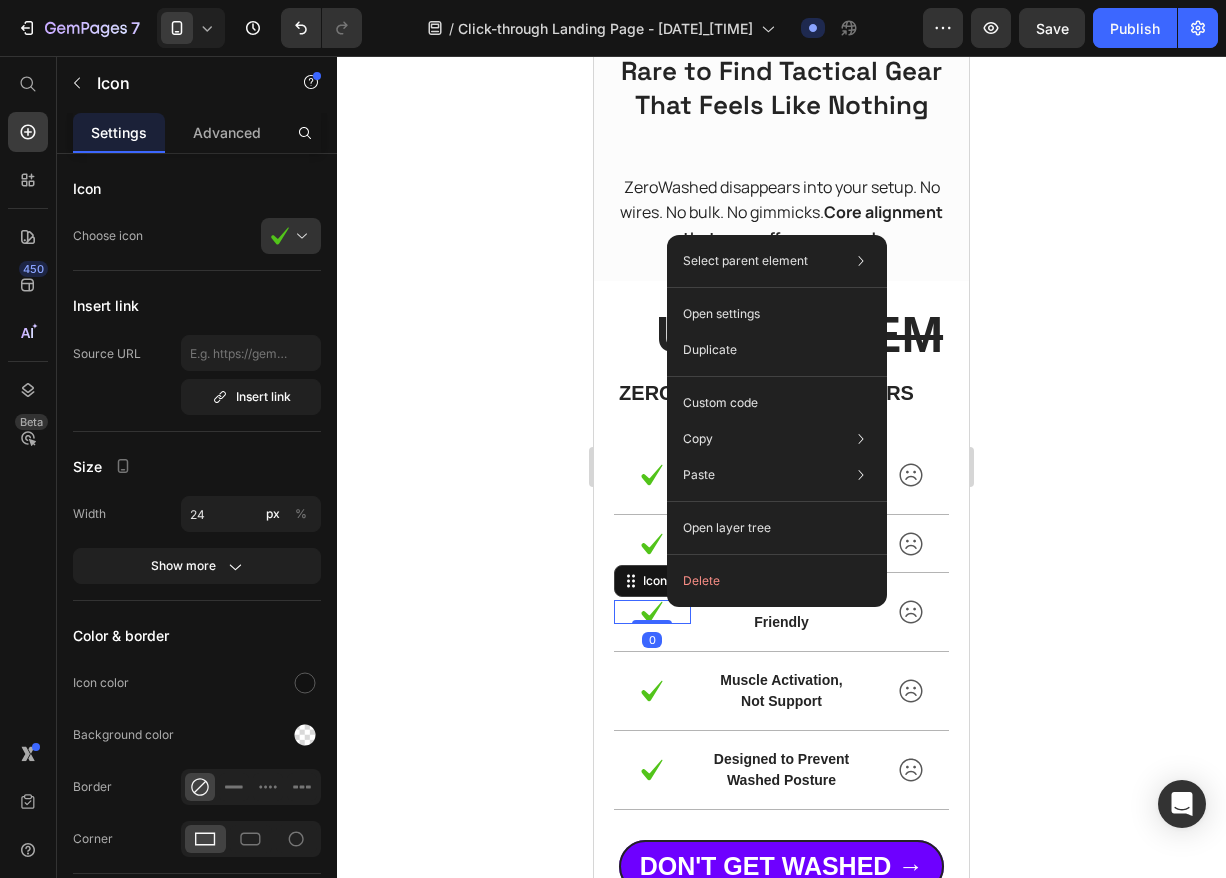 click 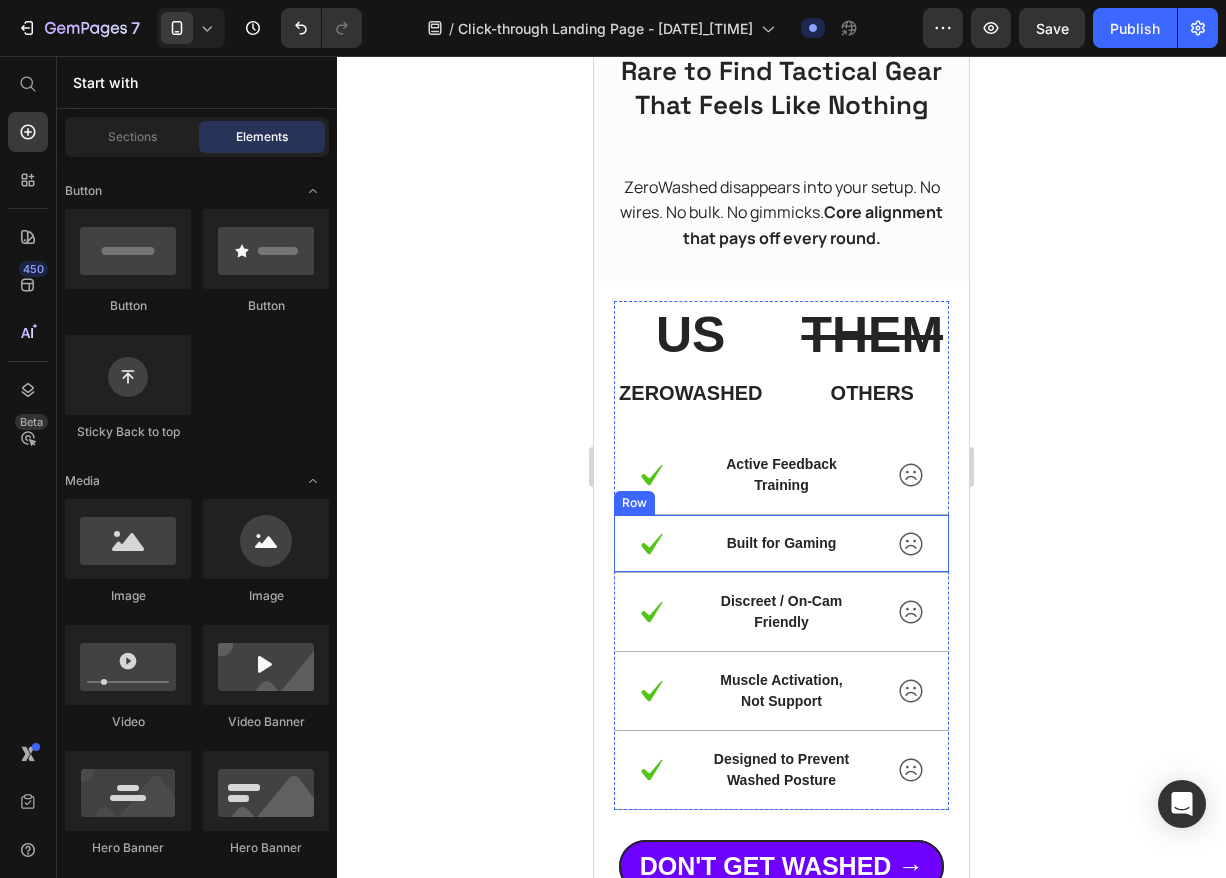 scroll, scrollTop: 4853, scrollLeft: 0, axis: vertical 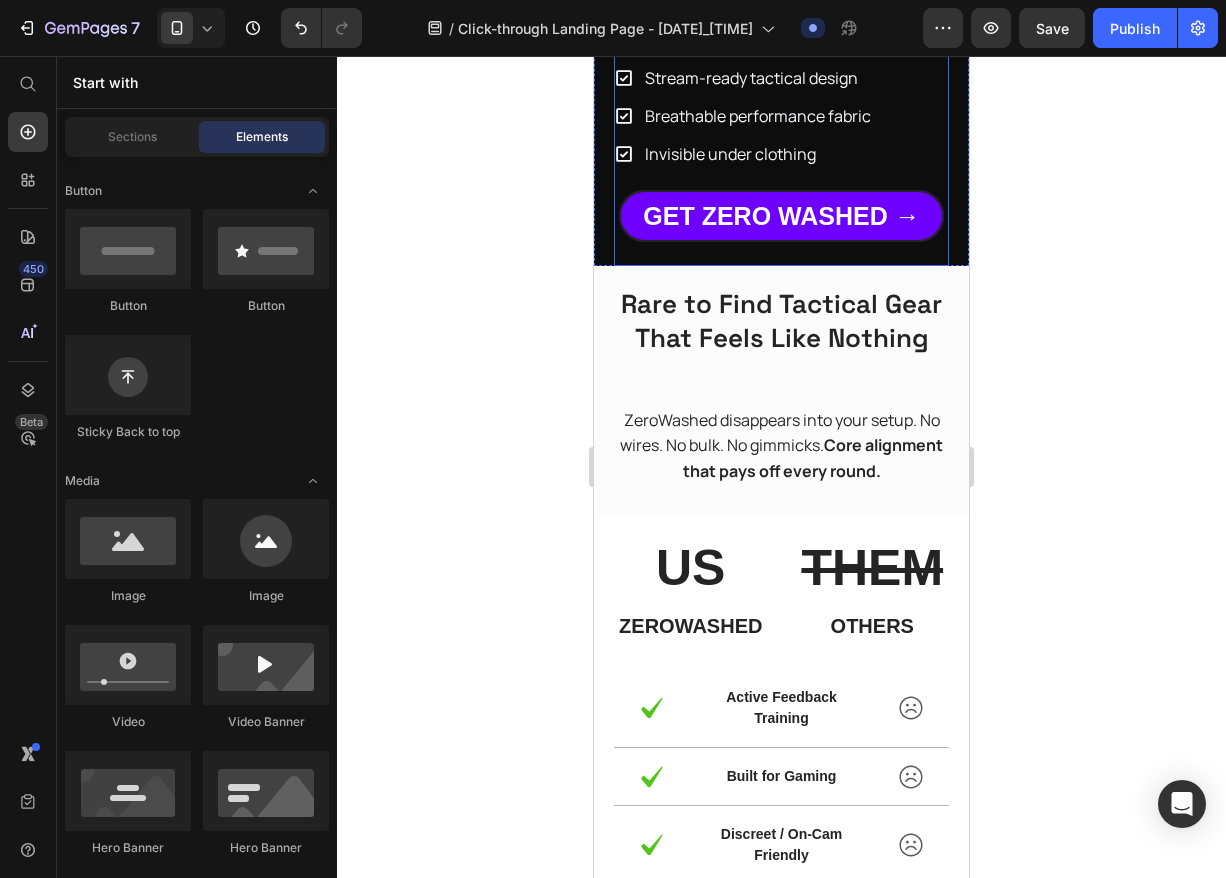 click 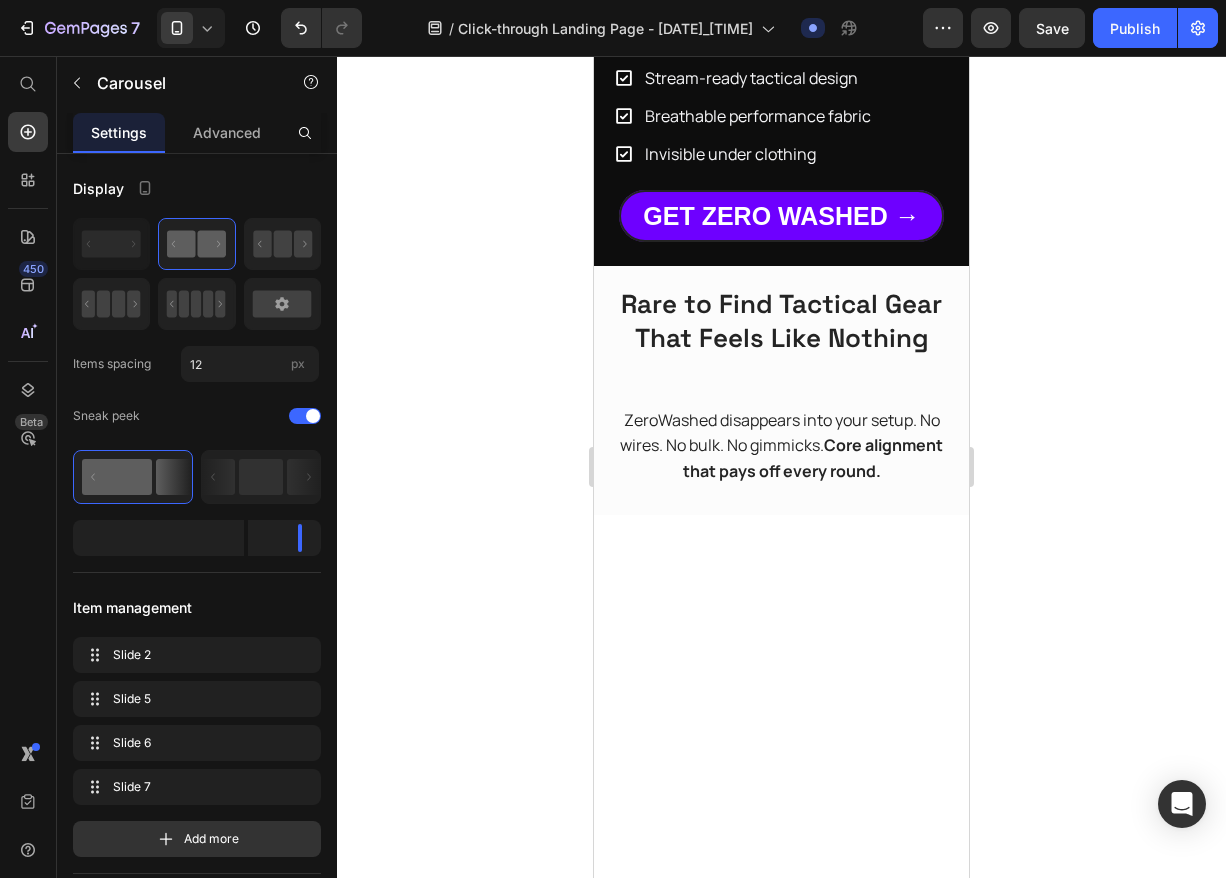 click 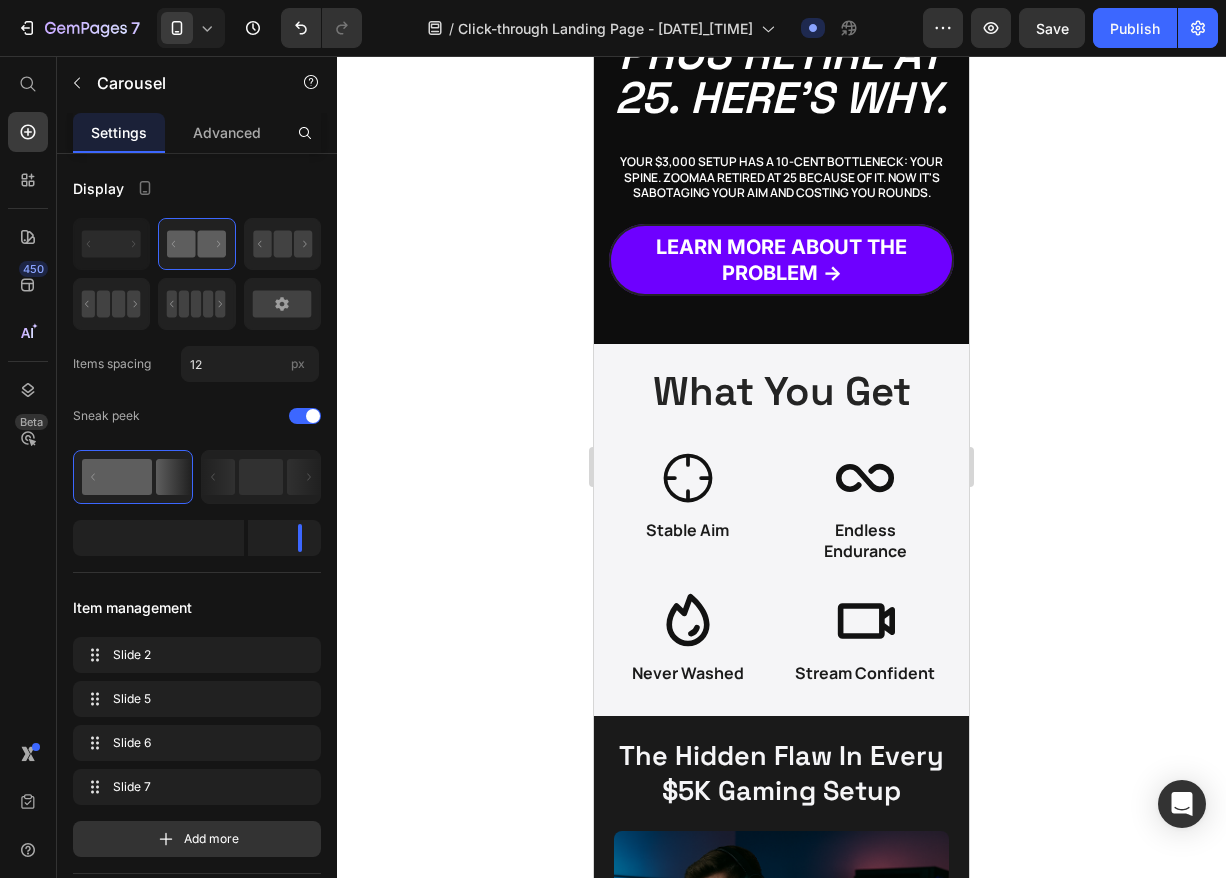 scroll, scrollTop: 0, scrollLeft: 0, axis: both 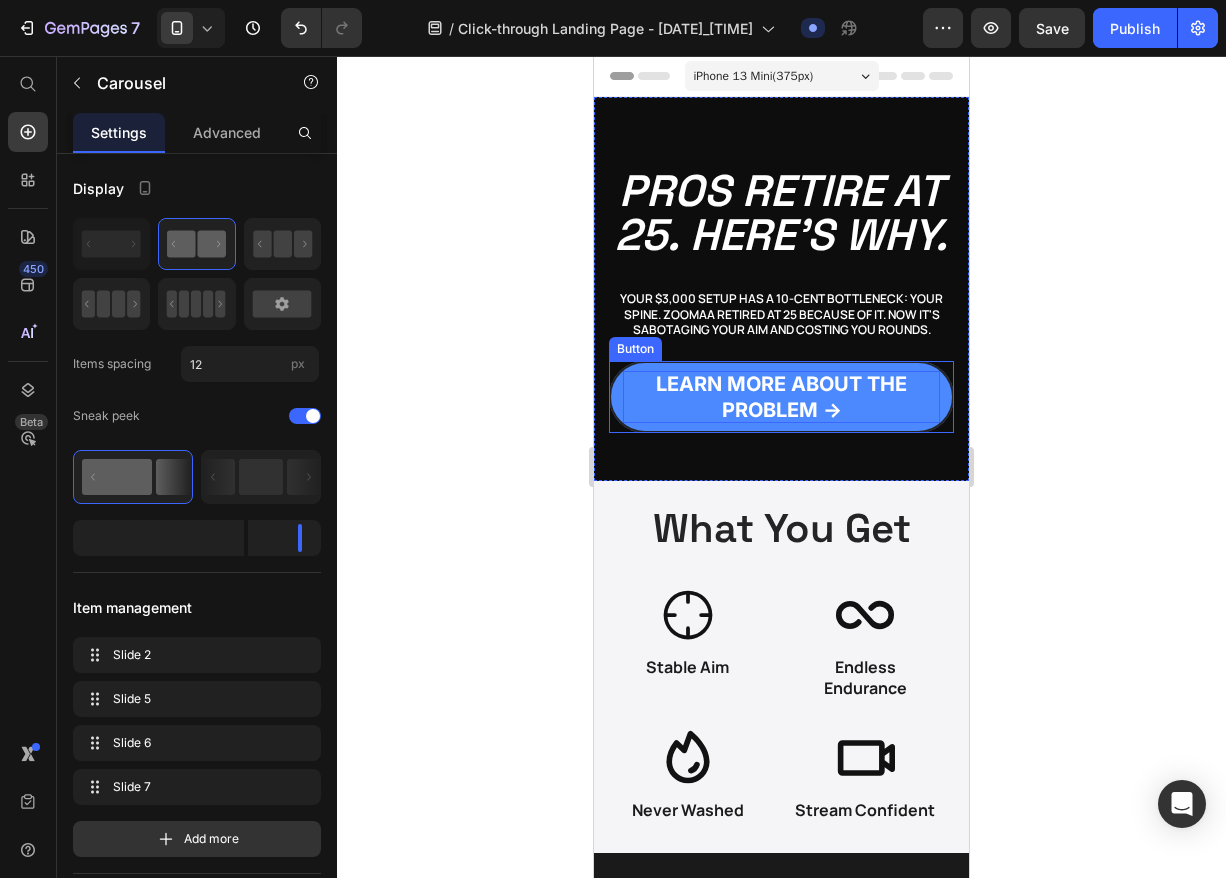 click on "Learn More About the Problem →" at bounding box center [781, 397] 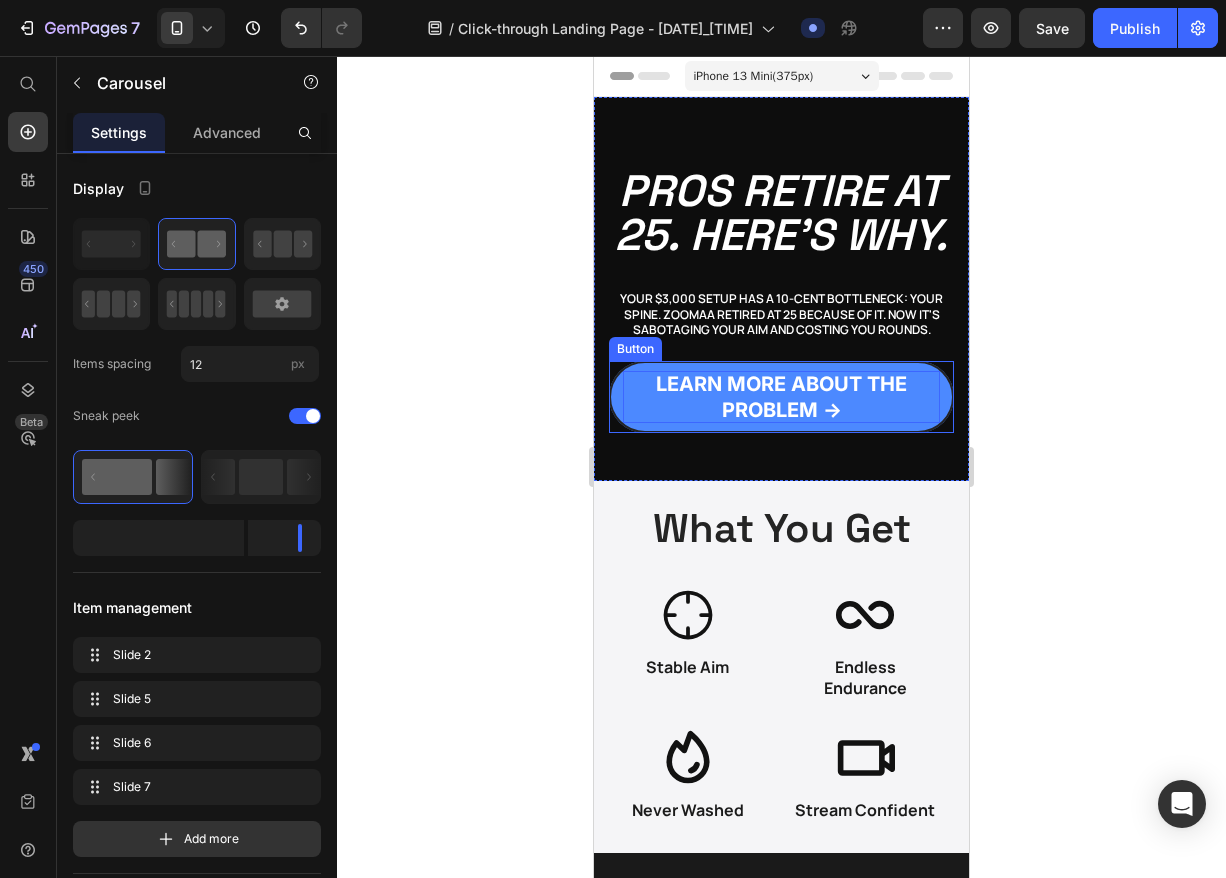 click on "Learn More About the Problem →" at bounding box center [781, 397] 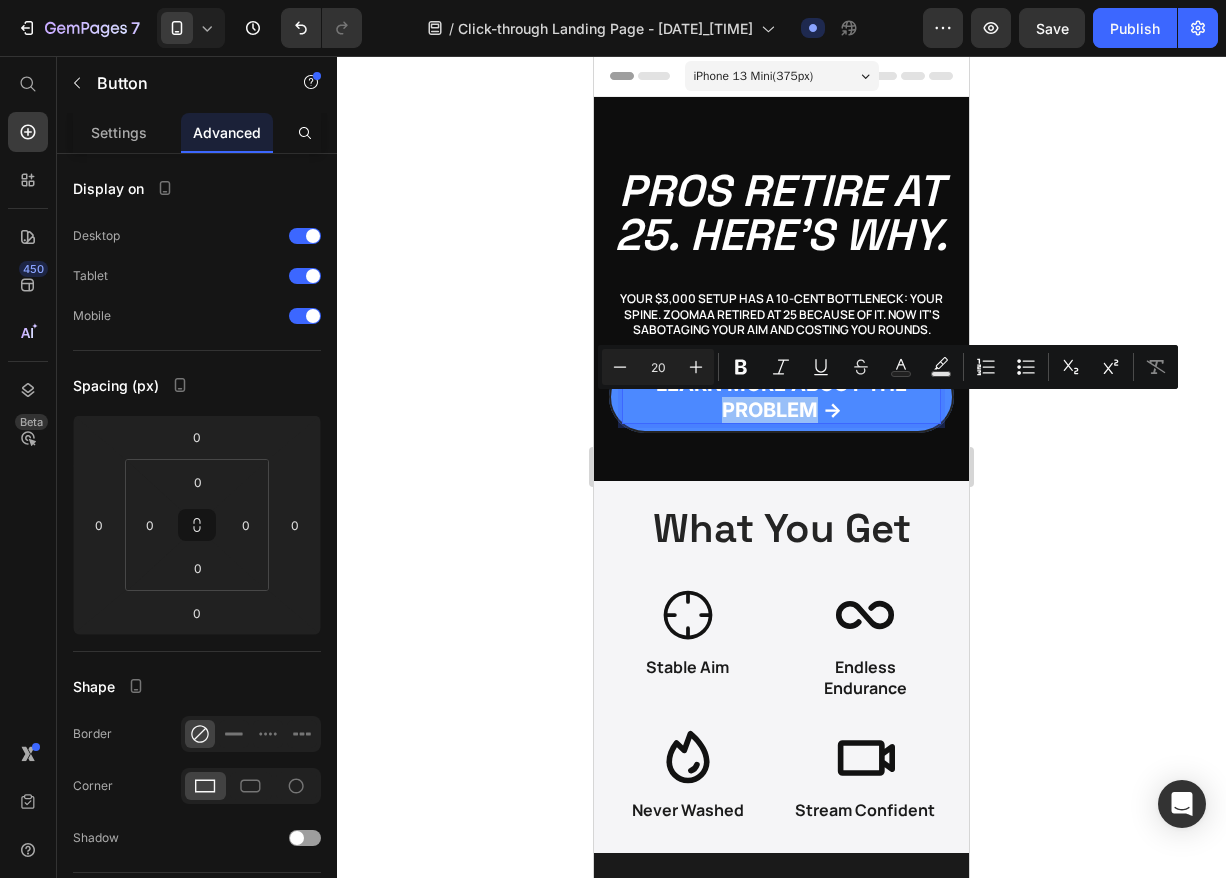 click on "Learn More About the Problem →" at bounding box center [781, 397] 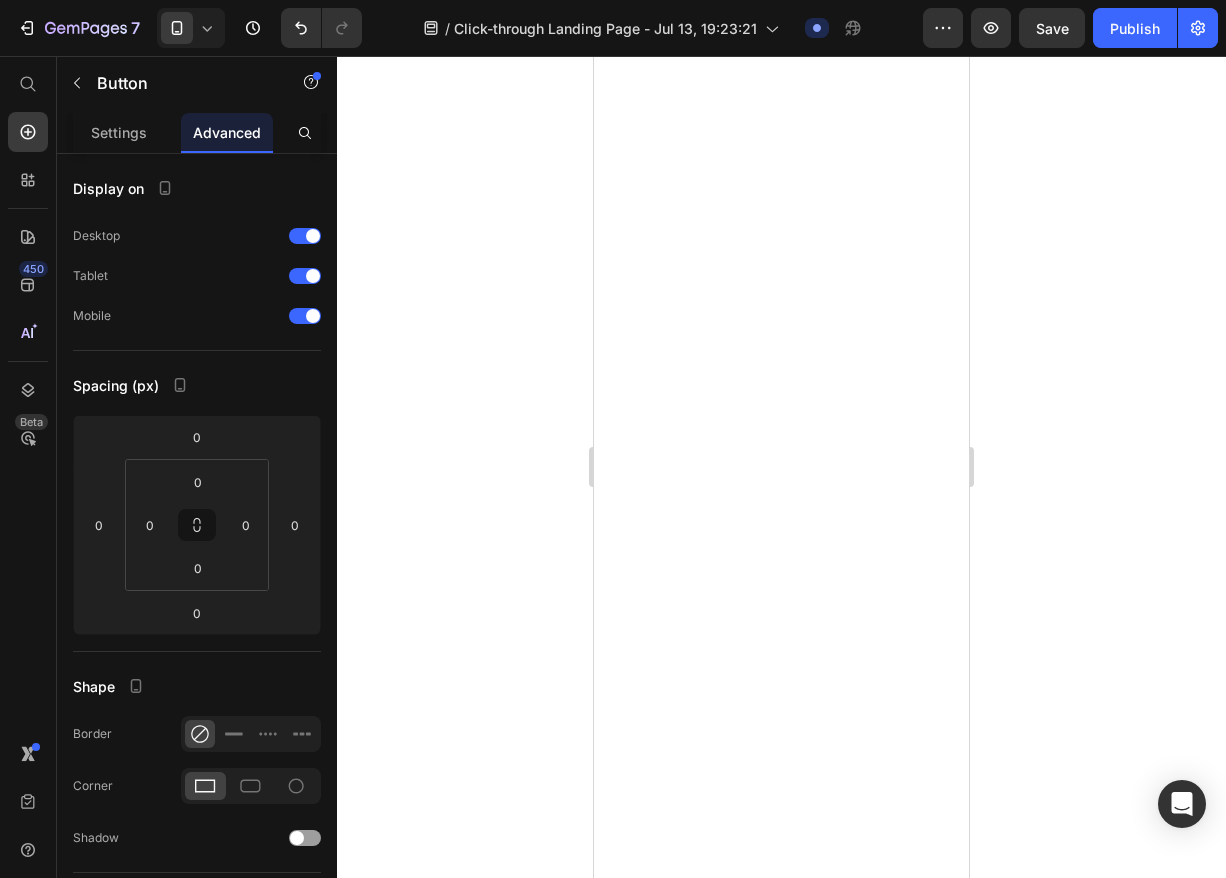 scroll, scrollTop: 0, scrollLeft: 0, axis: both 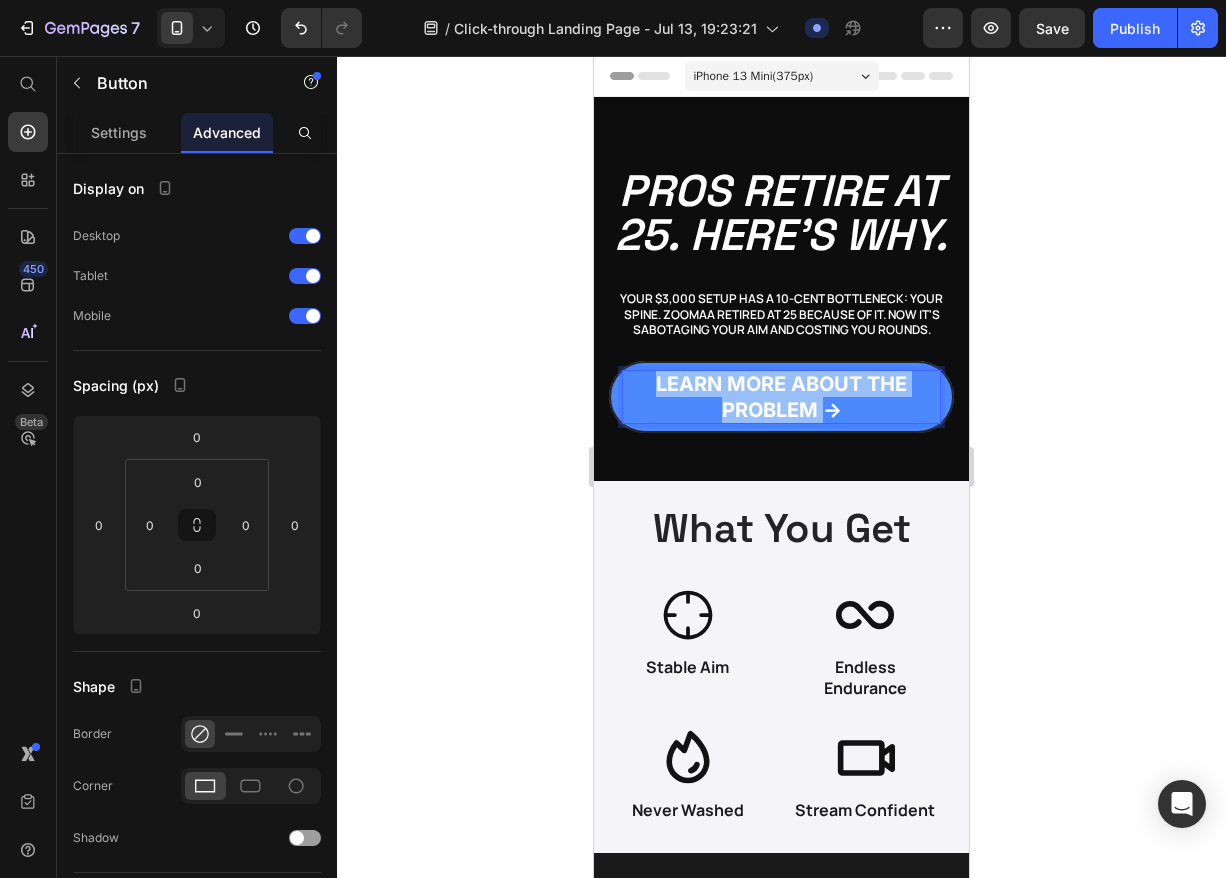 click on "Learn More About the Problem →" at bounding box center [781, 397] 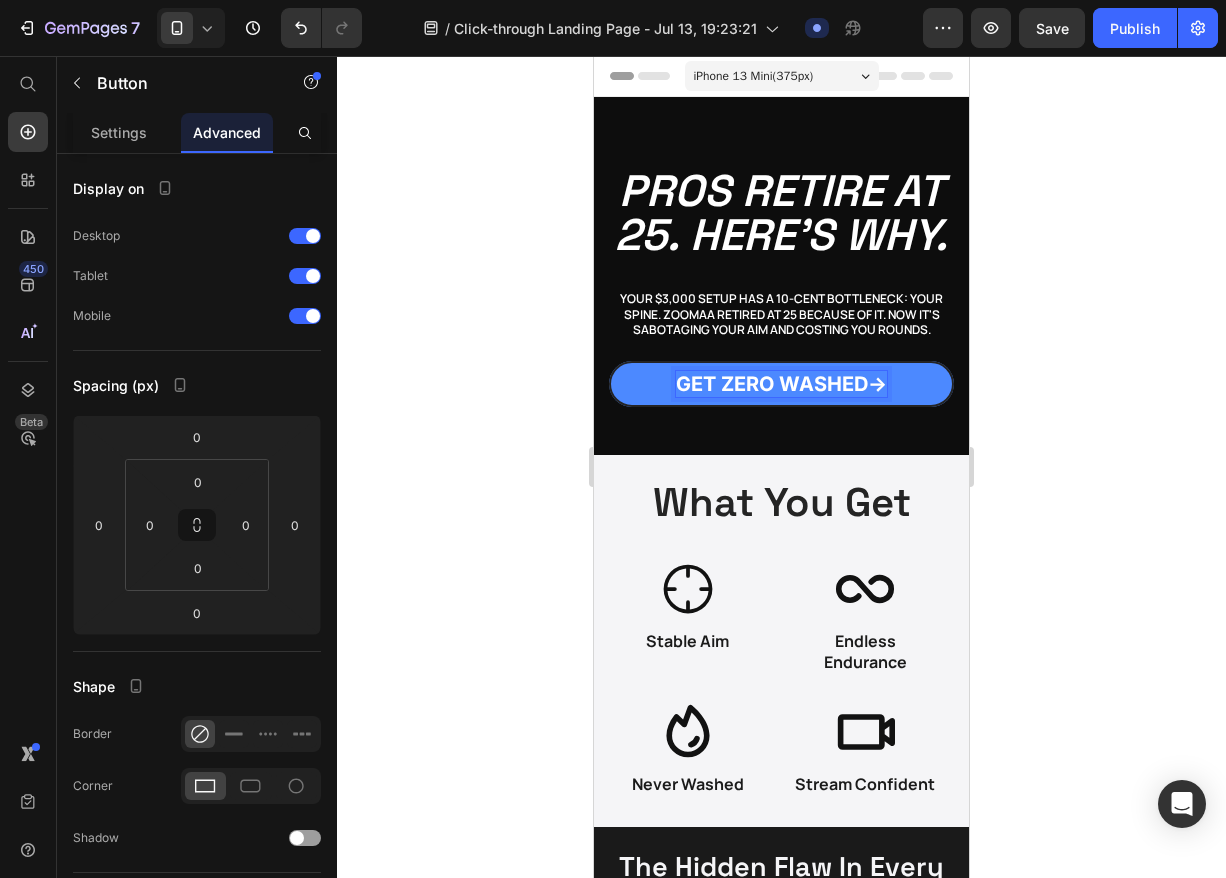 click 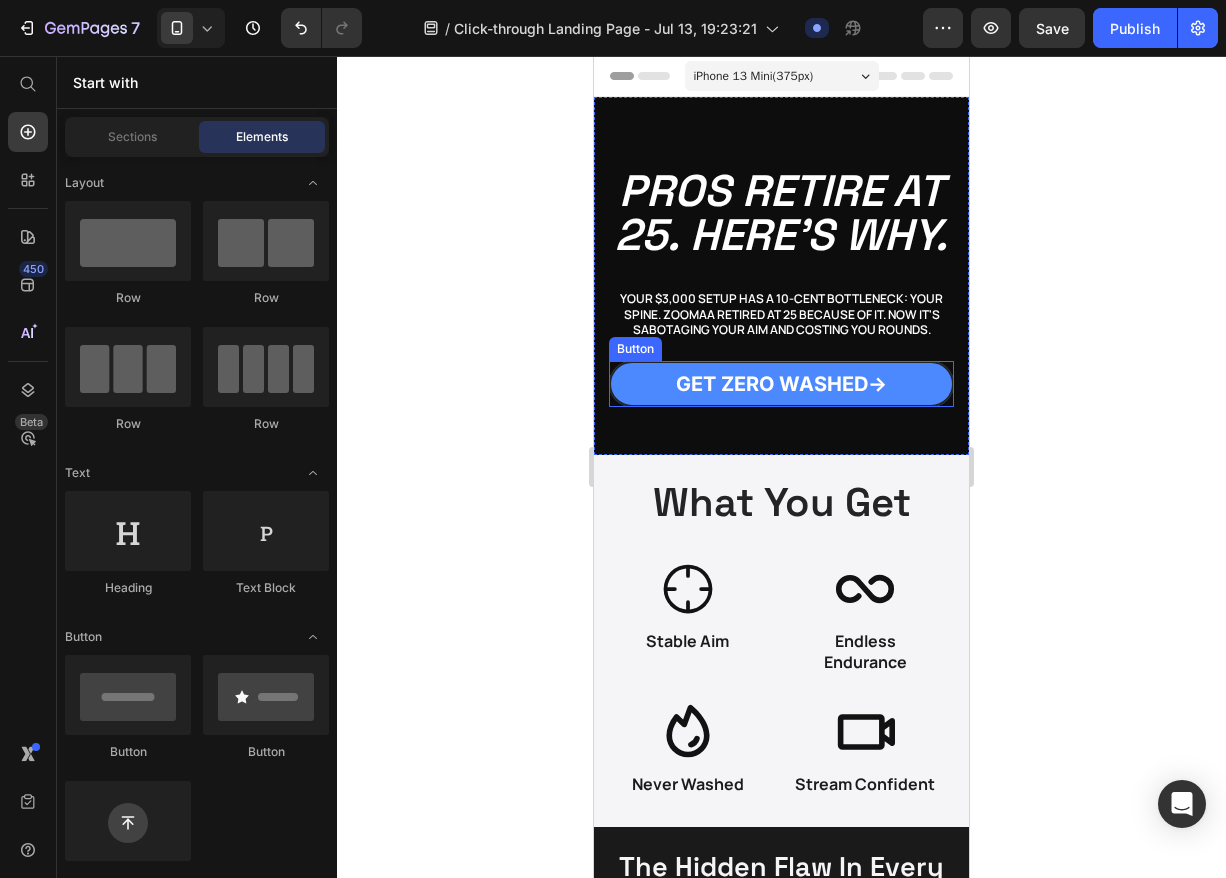 drag, startPoint x: 715, startPoint y: 384, endPoint x: 653, endPoint y: 384, distance: 62 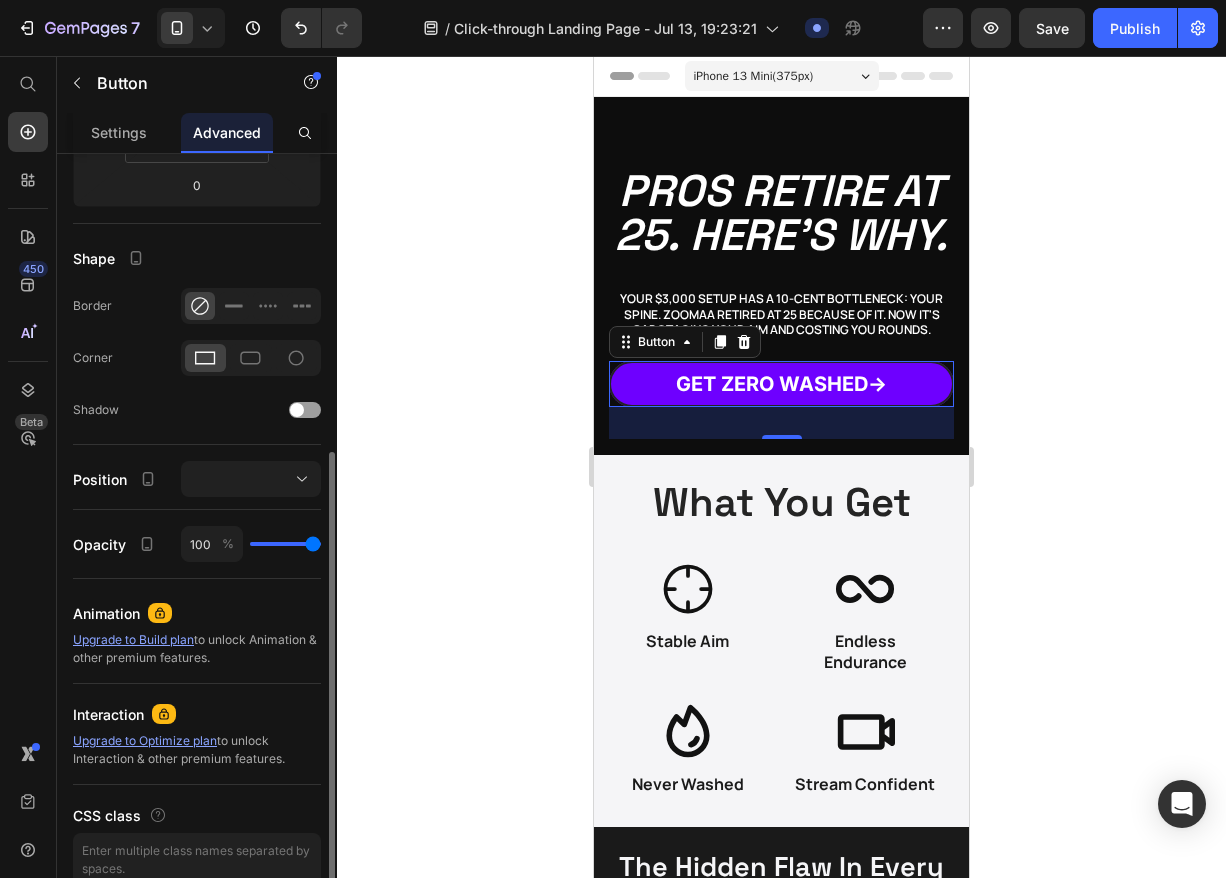 scroll, scrollTop: 524, scrollLeft: 0, axis: vertical 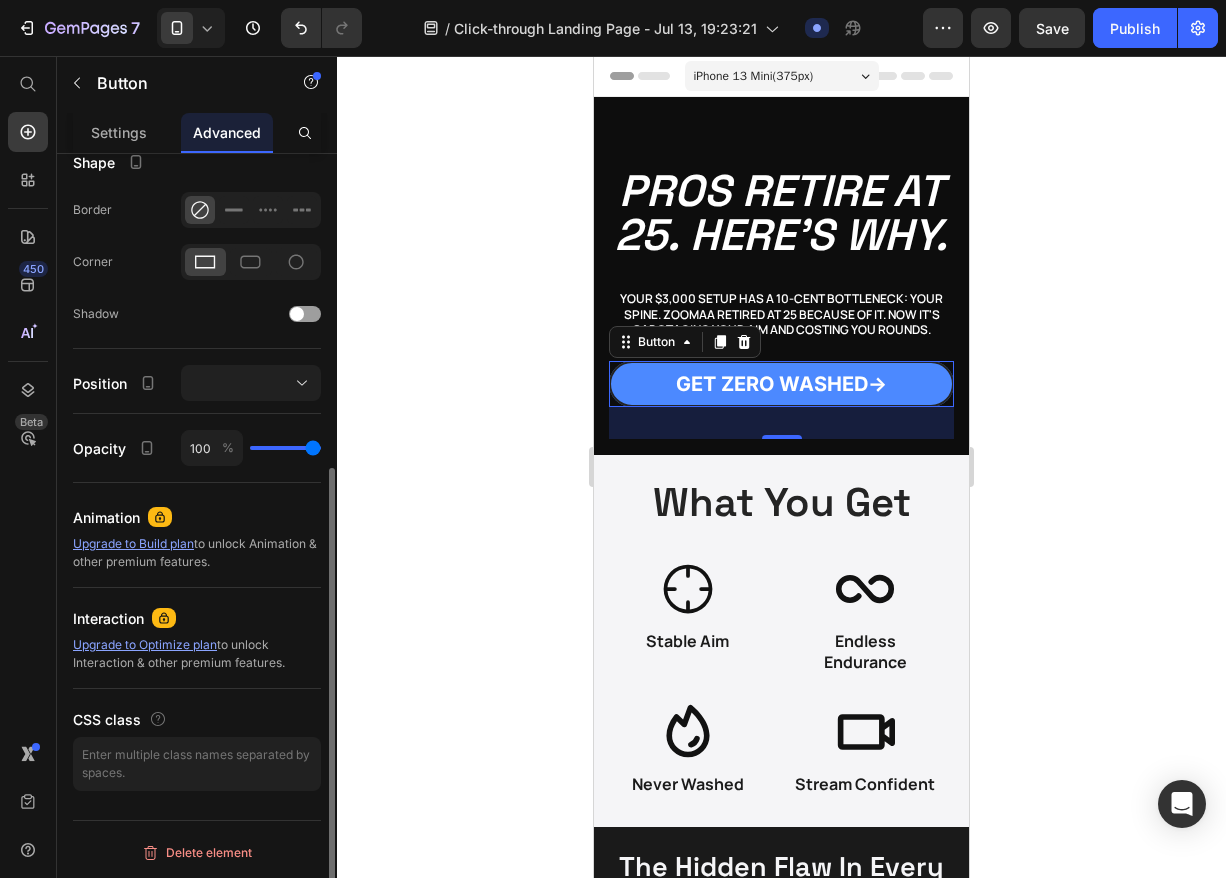 click on "GET ZERO WASHED→" at bounding box center (781, 384) 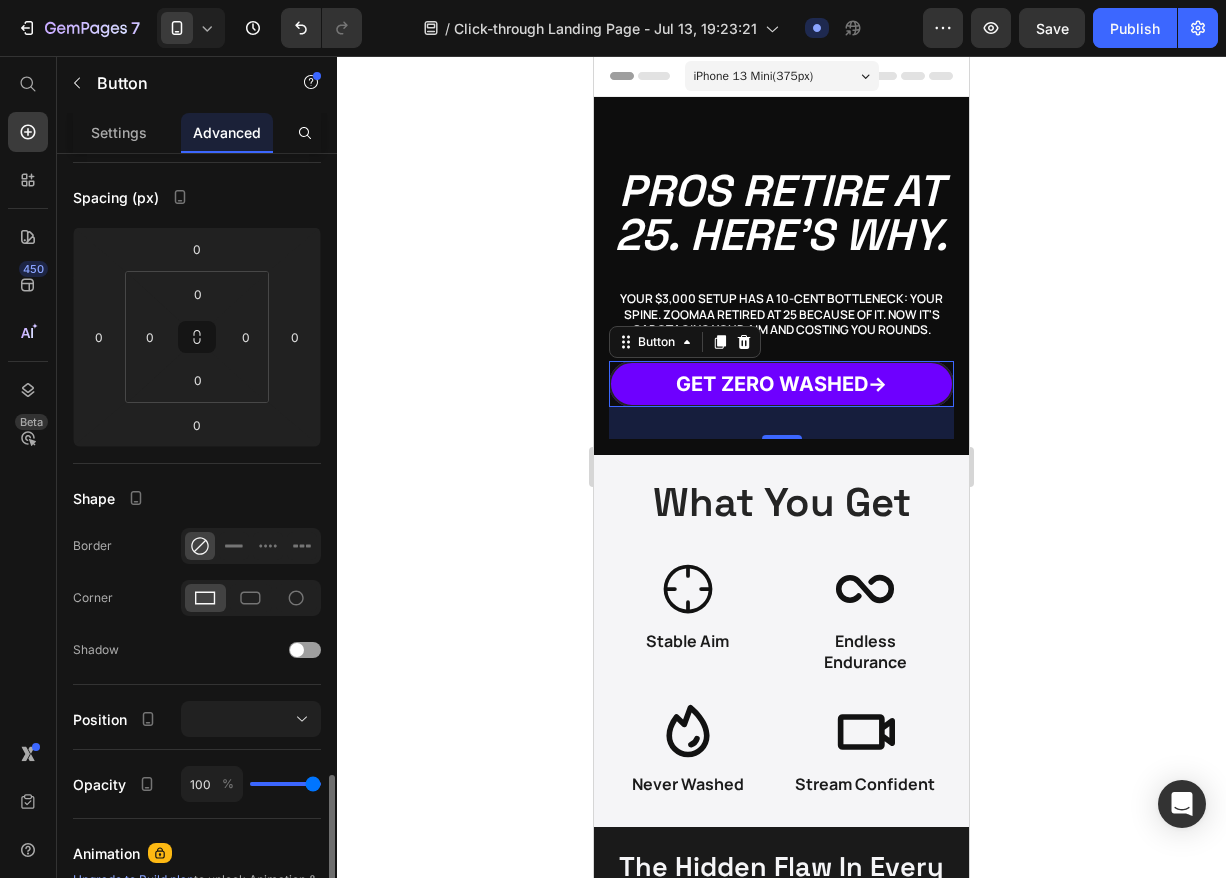 scroll, scrollTop: 0, scrollLeft: 0, axis: both 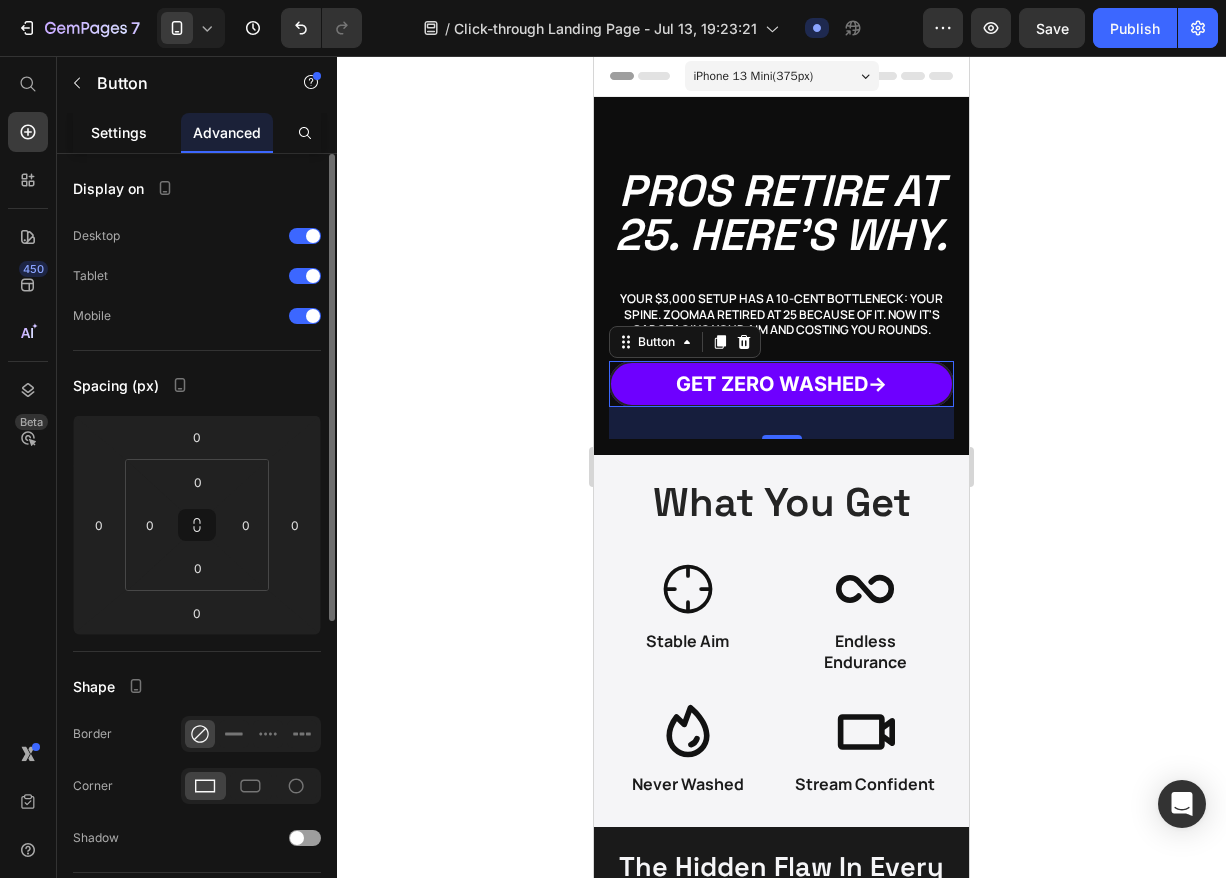 click on "Settings" at bounding box center (119, 132) 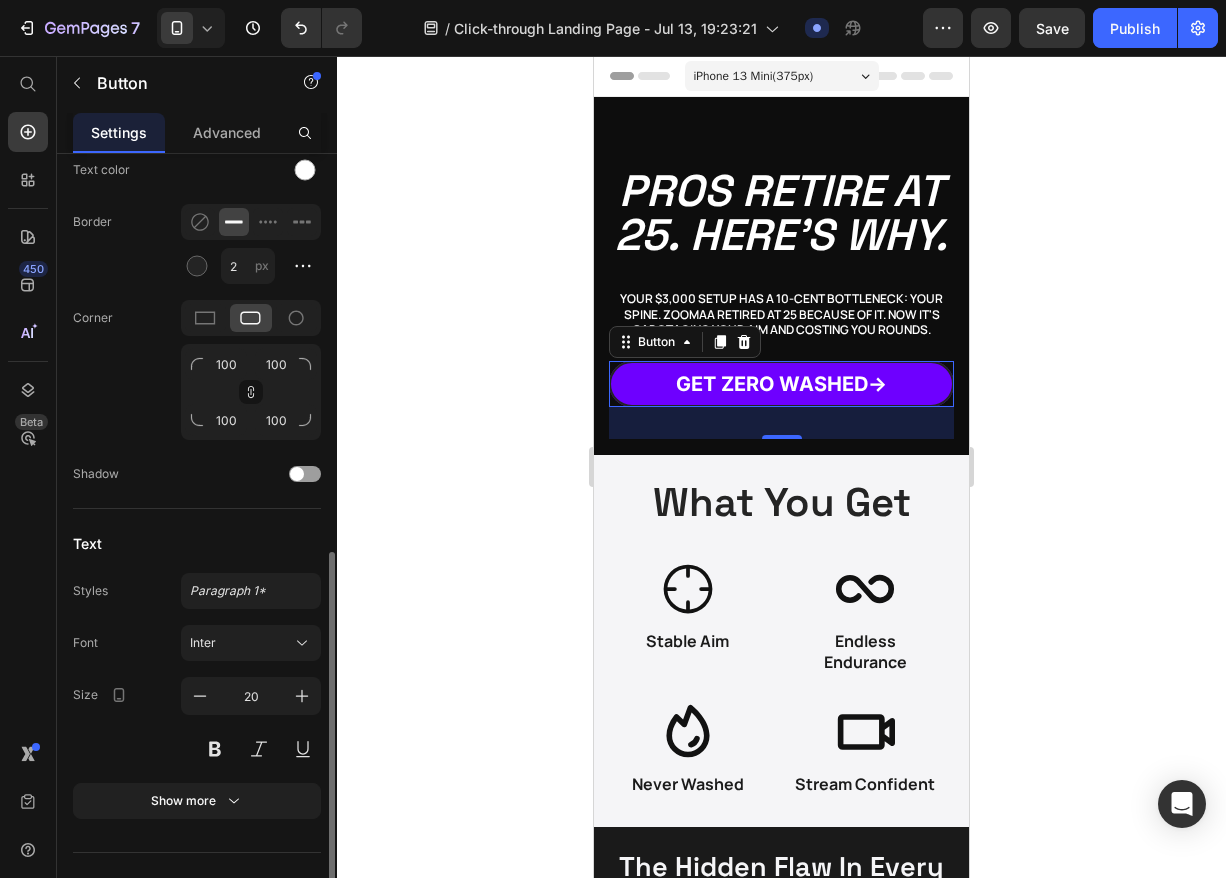 scroll, scrollTop: 695, scrollLeft: 0, axis: vertical 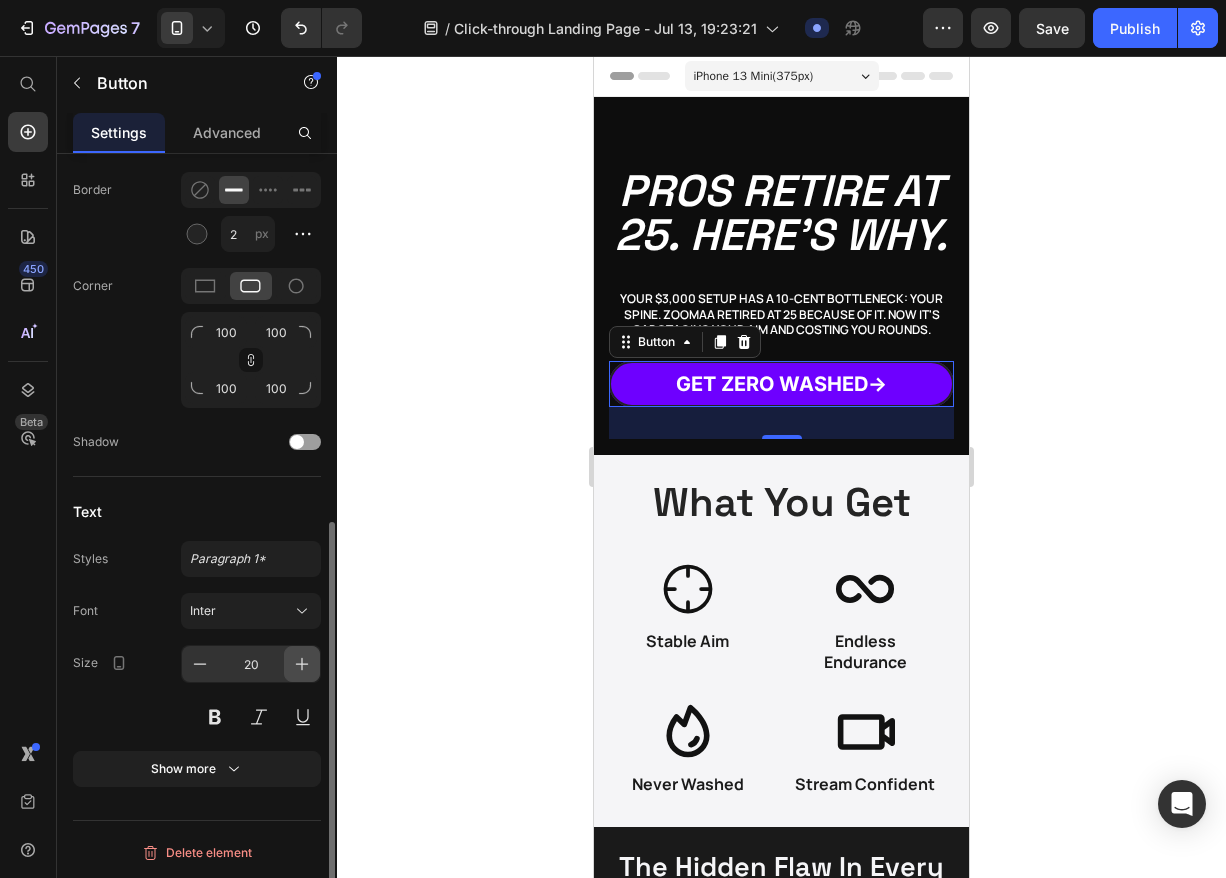 click 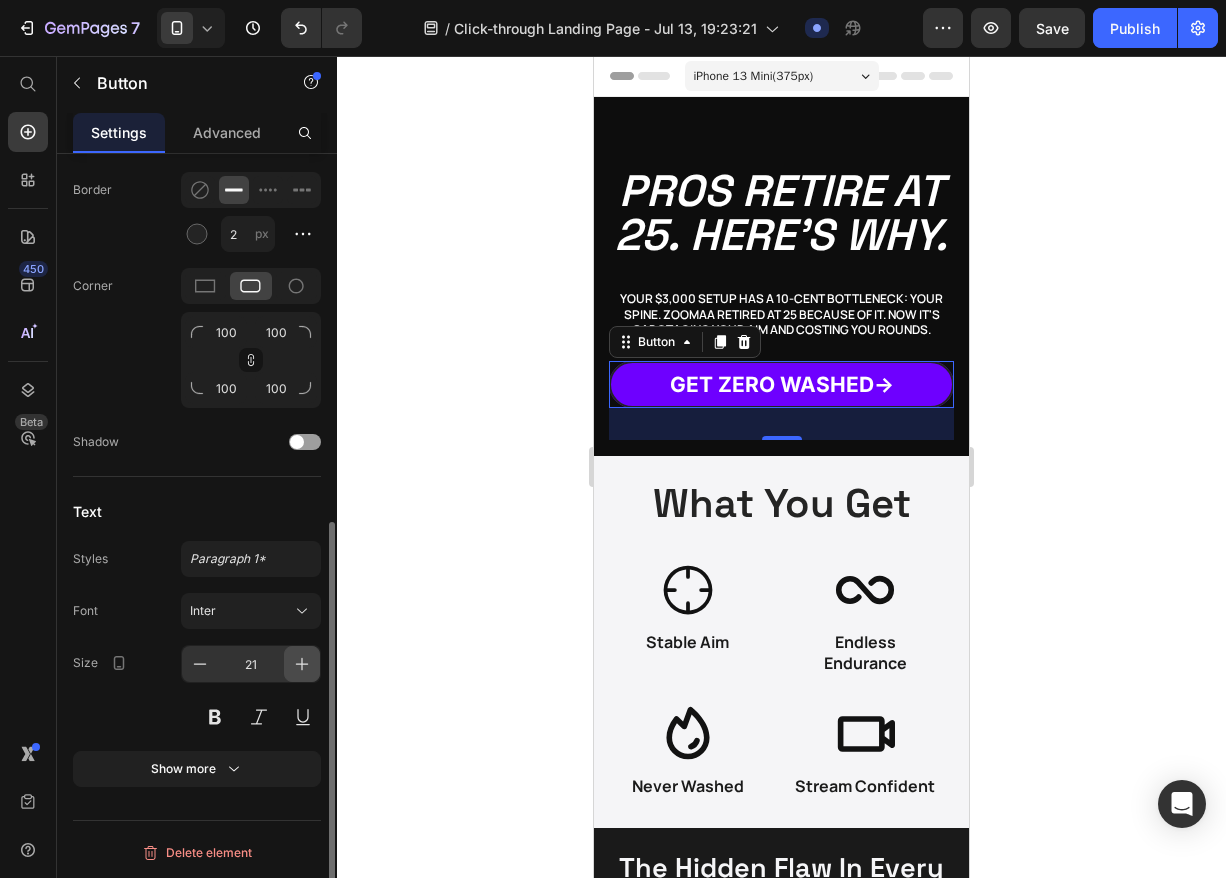 click 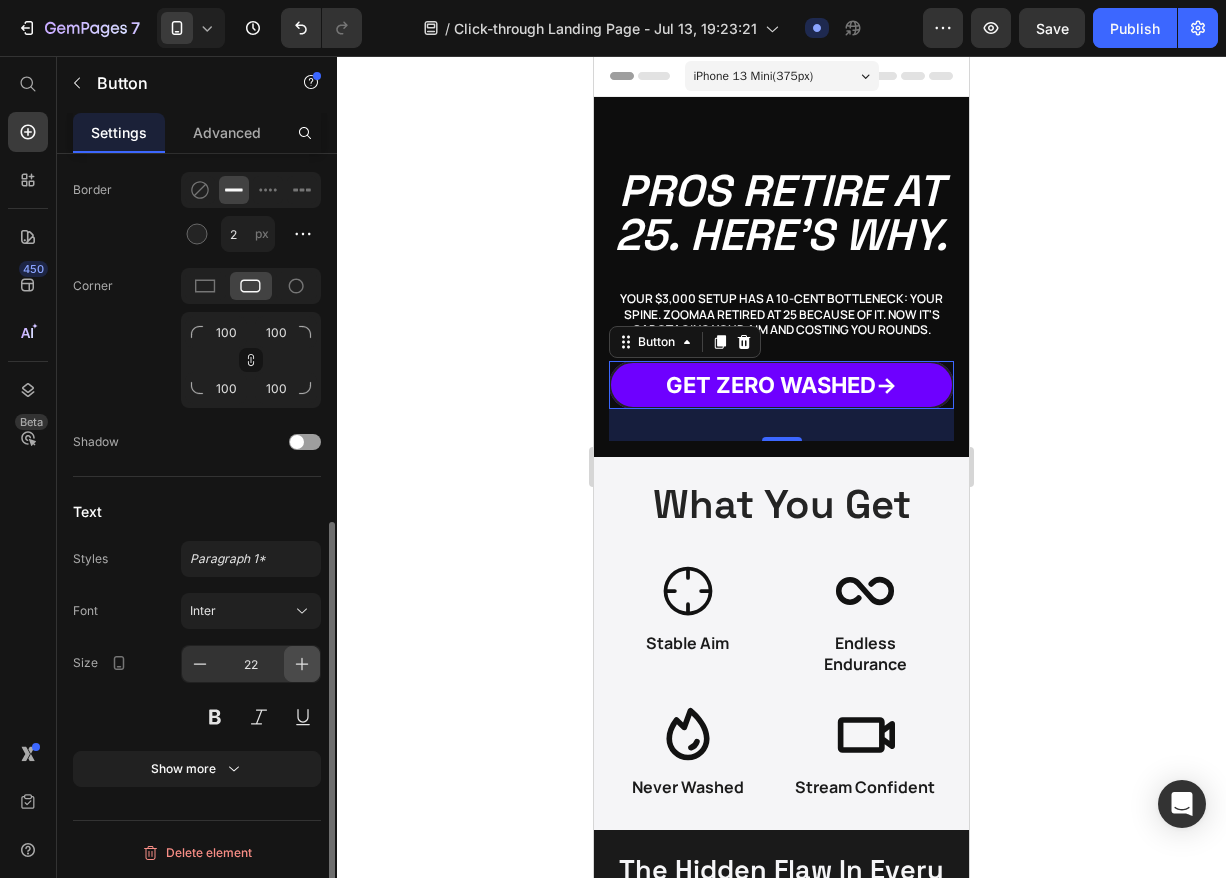 click 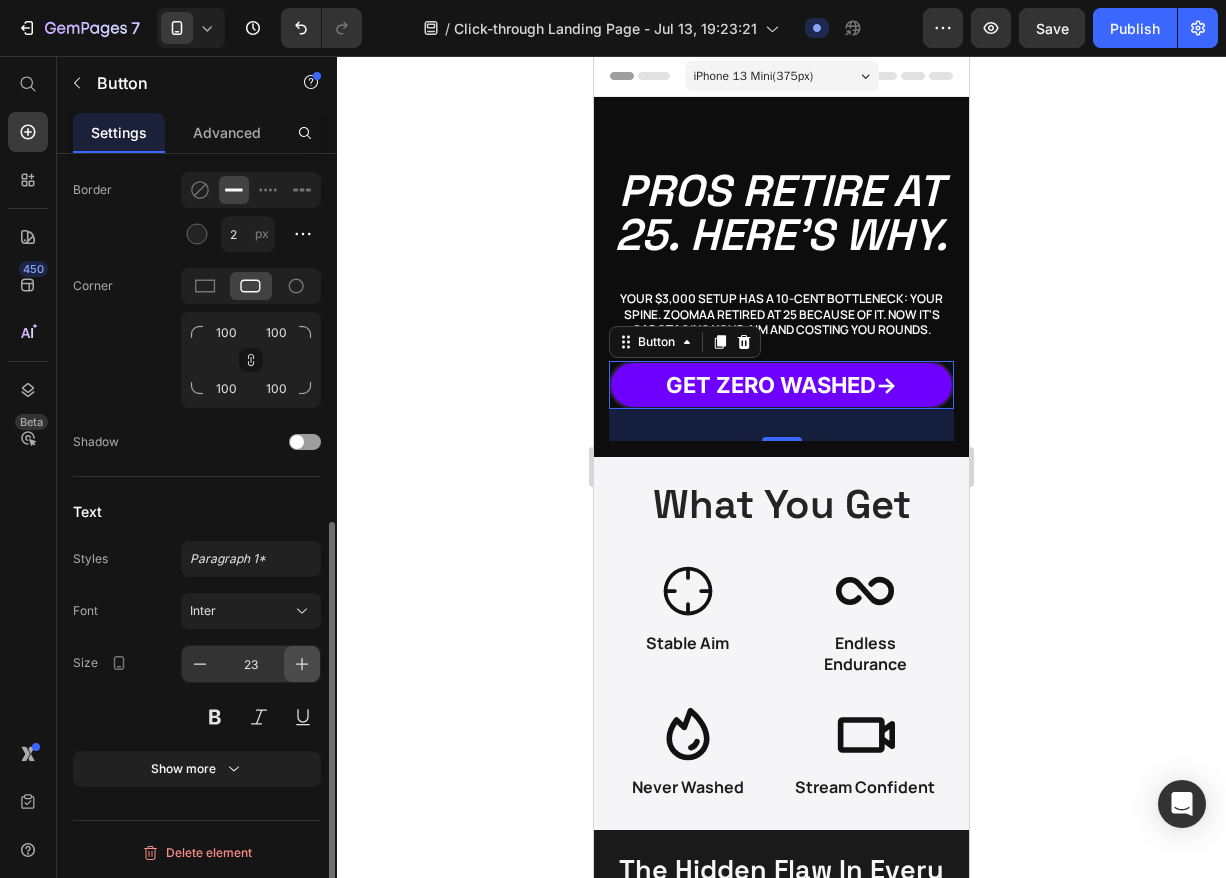 click 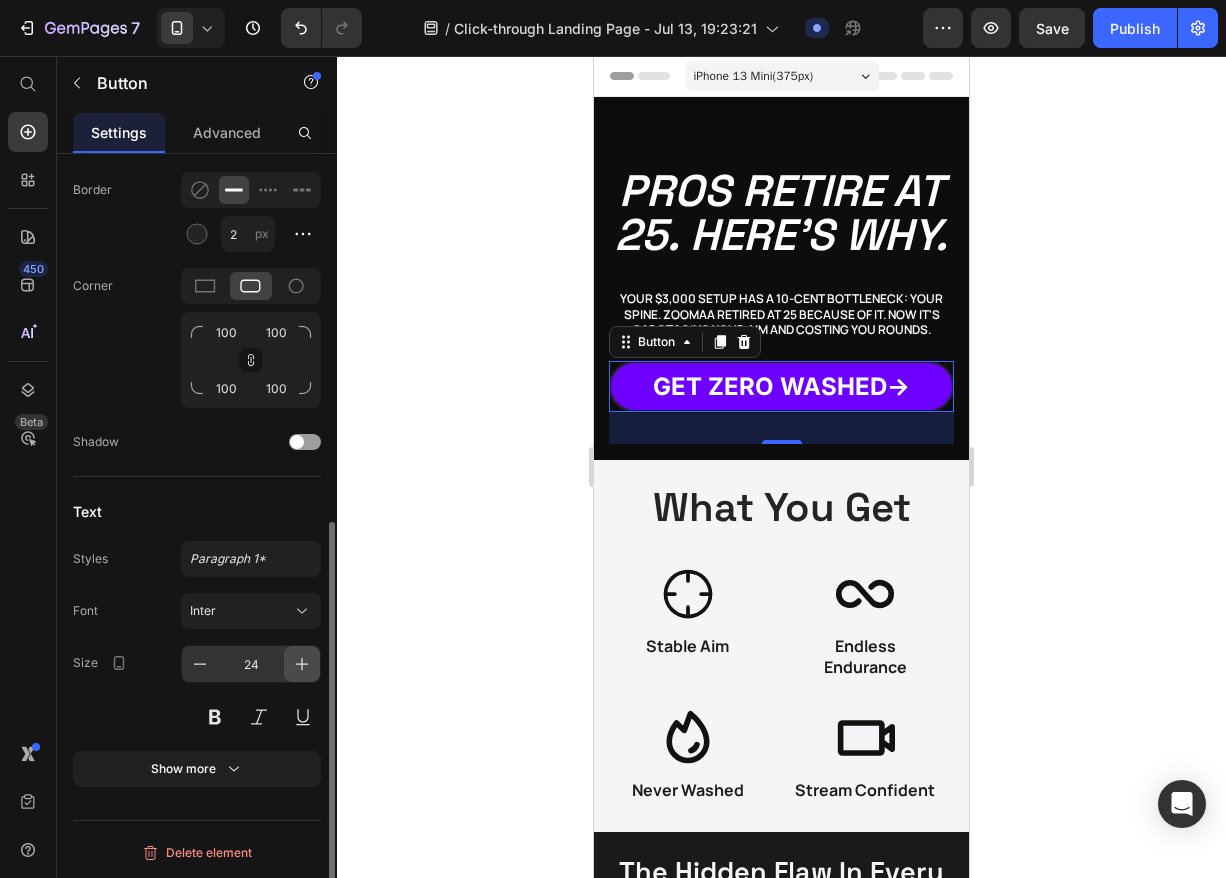 click 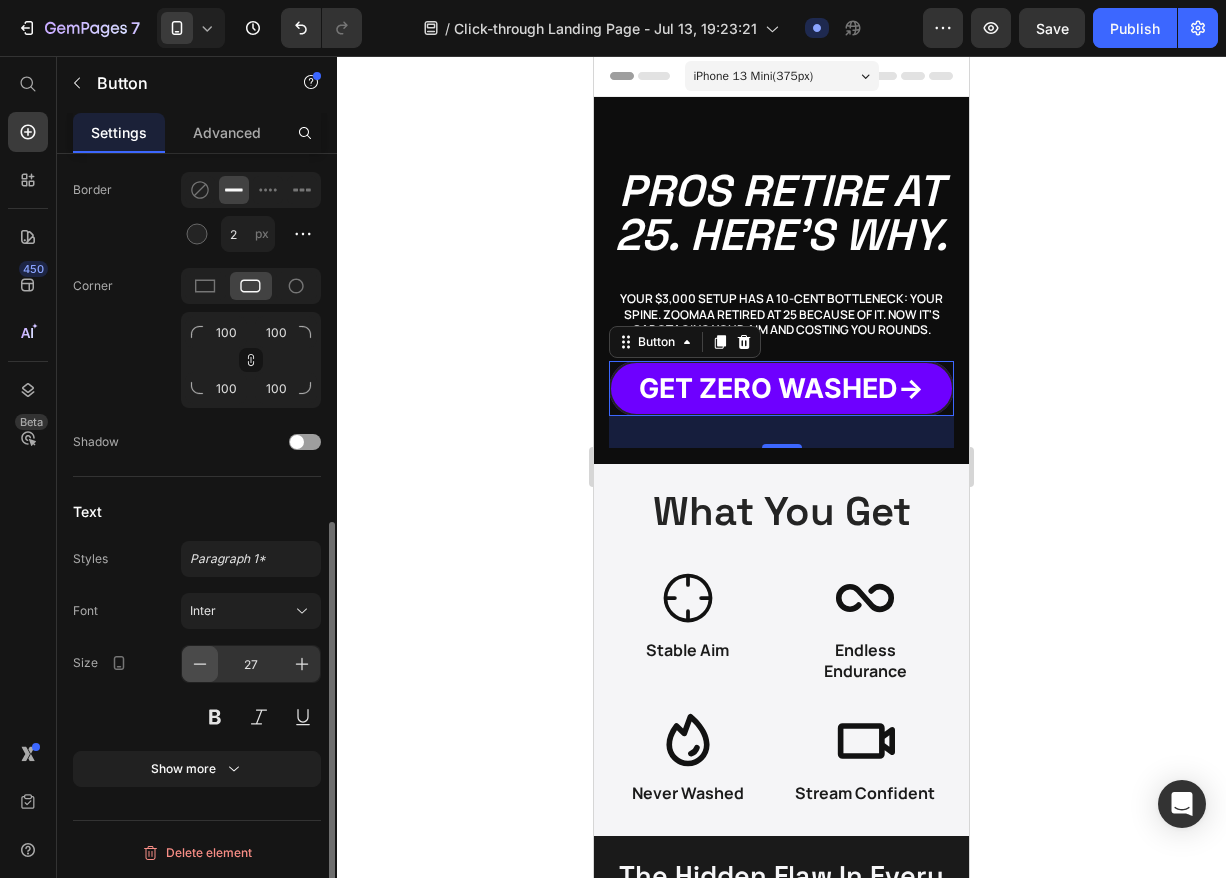 click 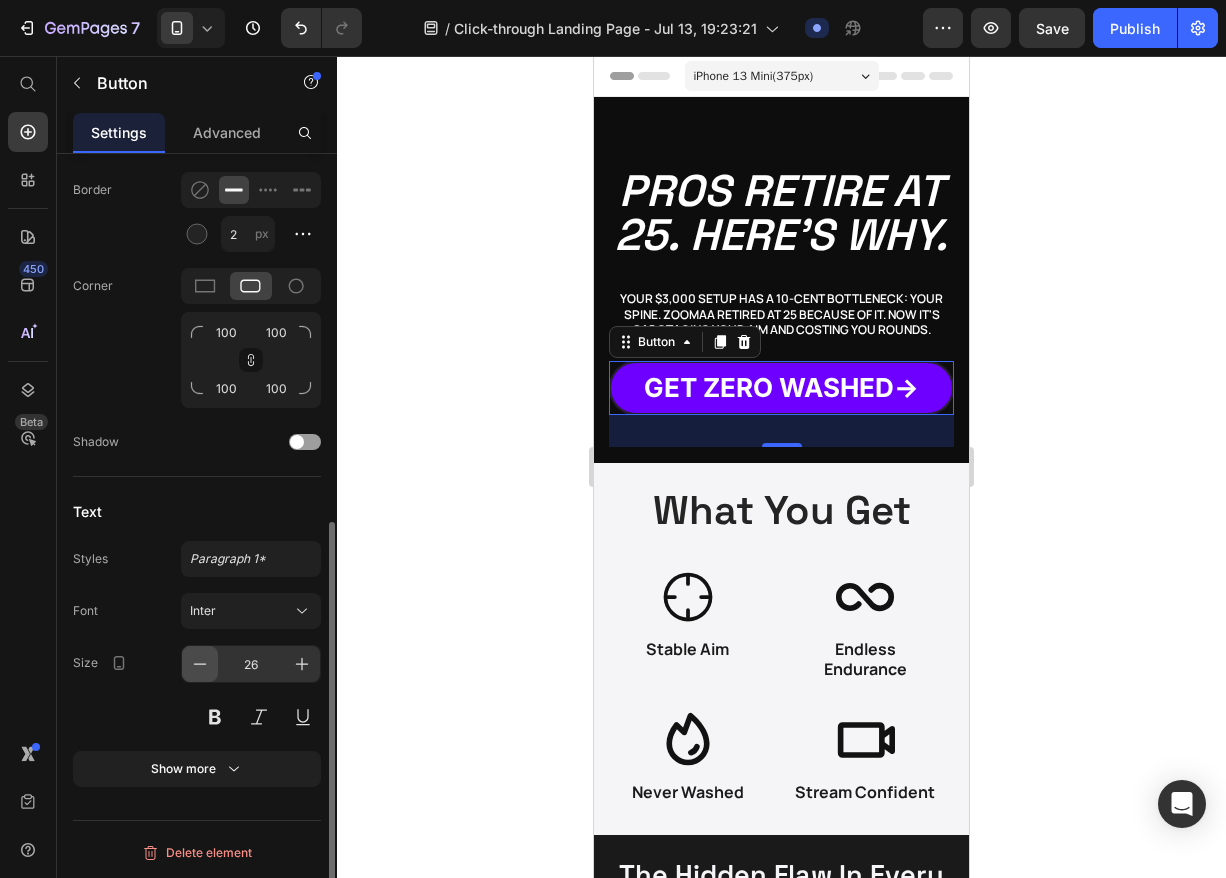 click 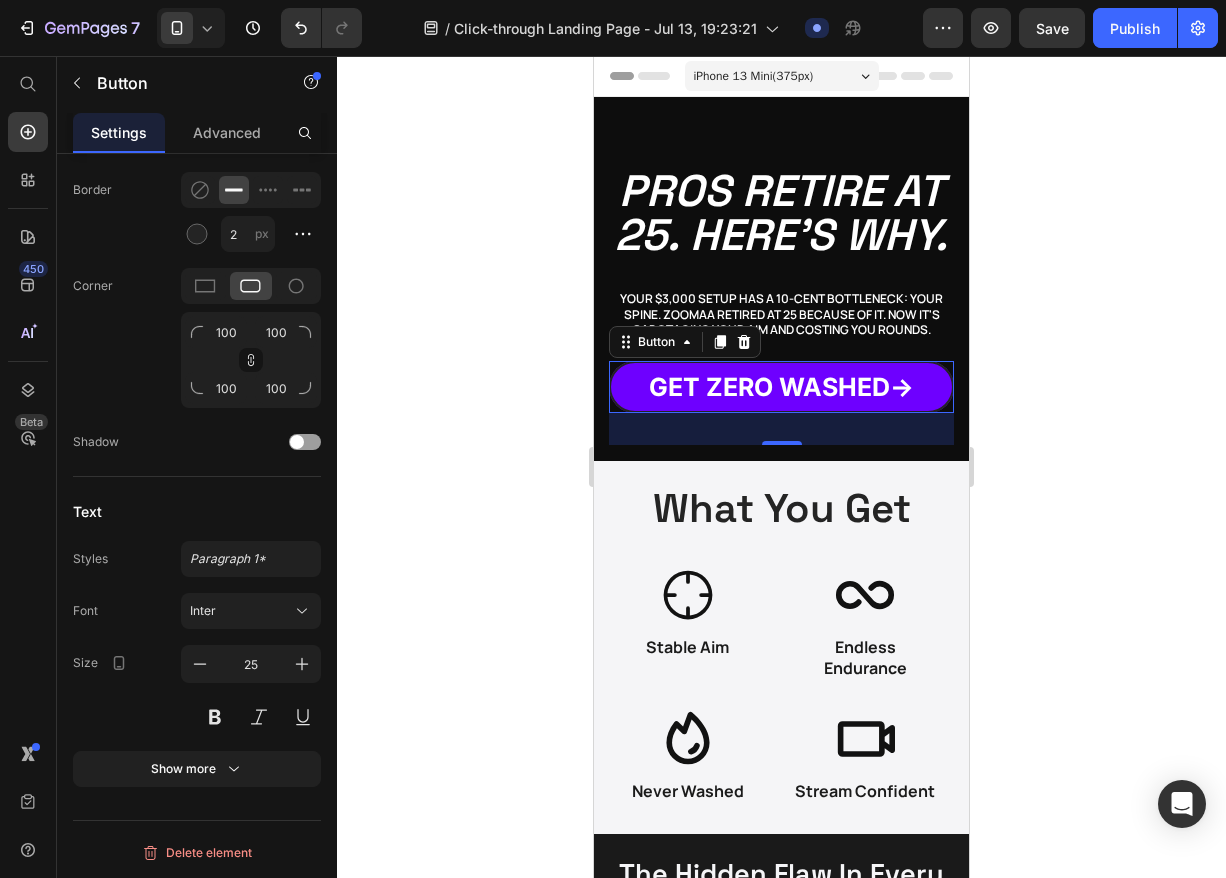 click 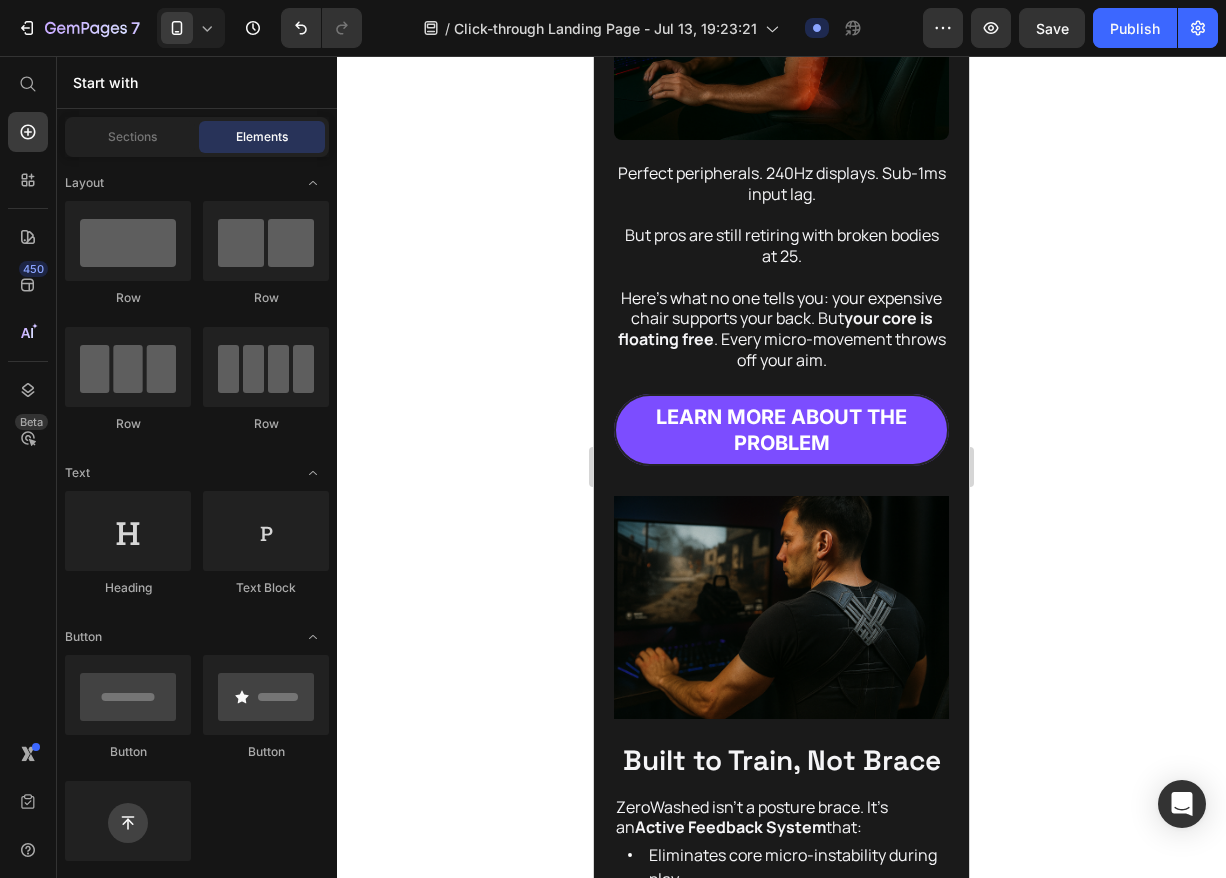 scroll, scrollTop: 1059, scrollLeft: 0, axis: vertical 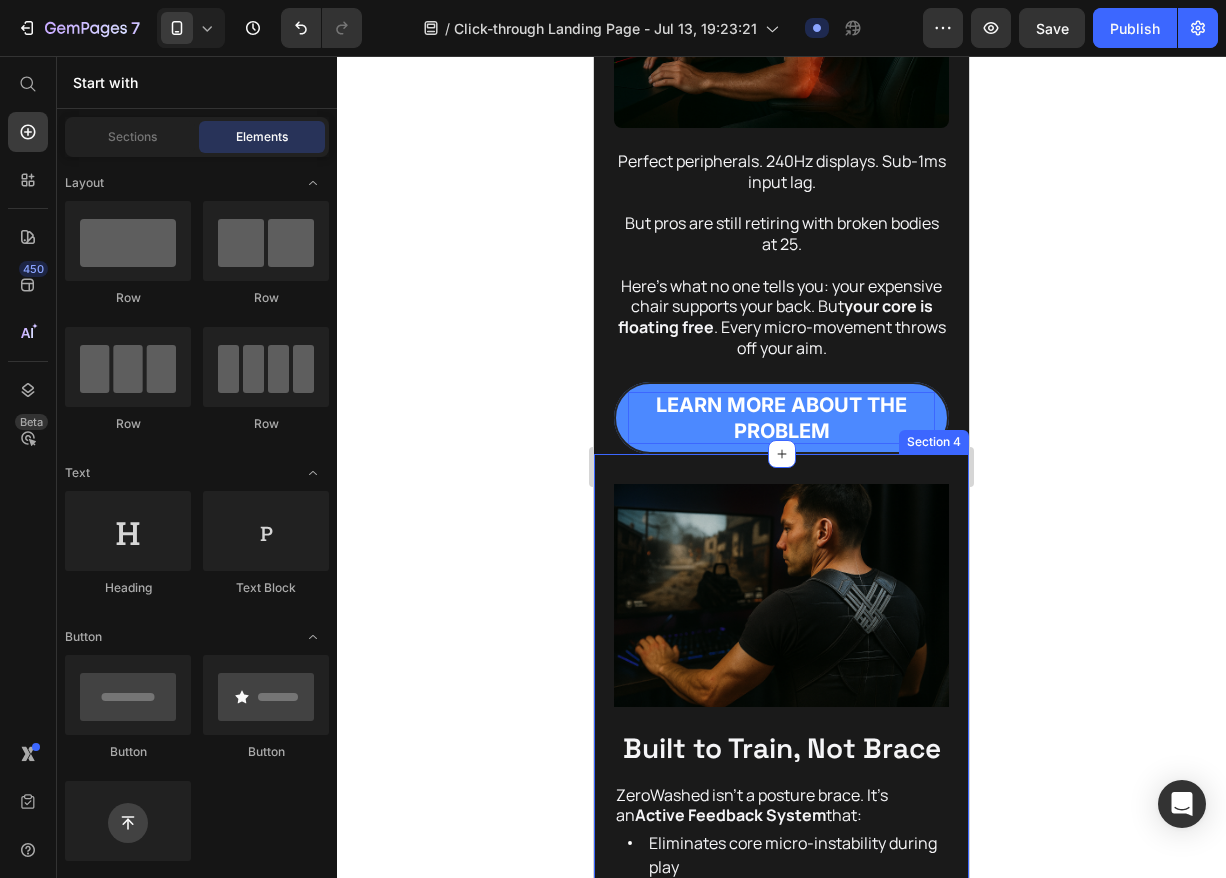 click on "Learn More About the Problem" at bounding box center (781, 418) 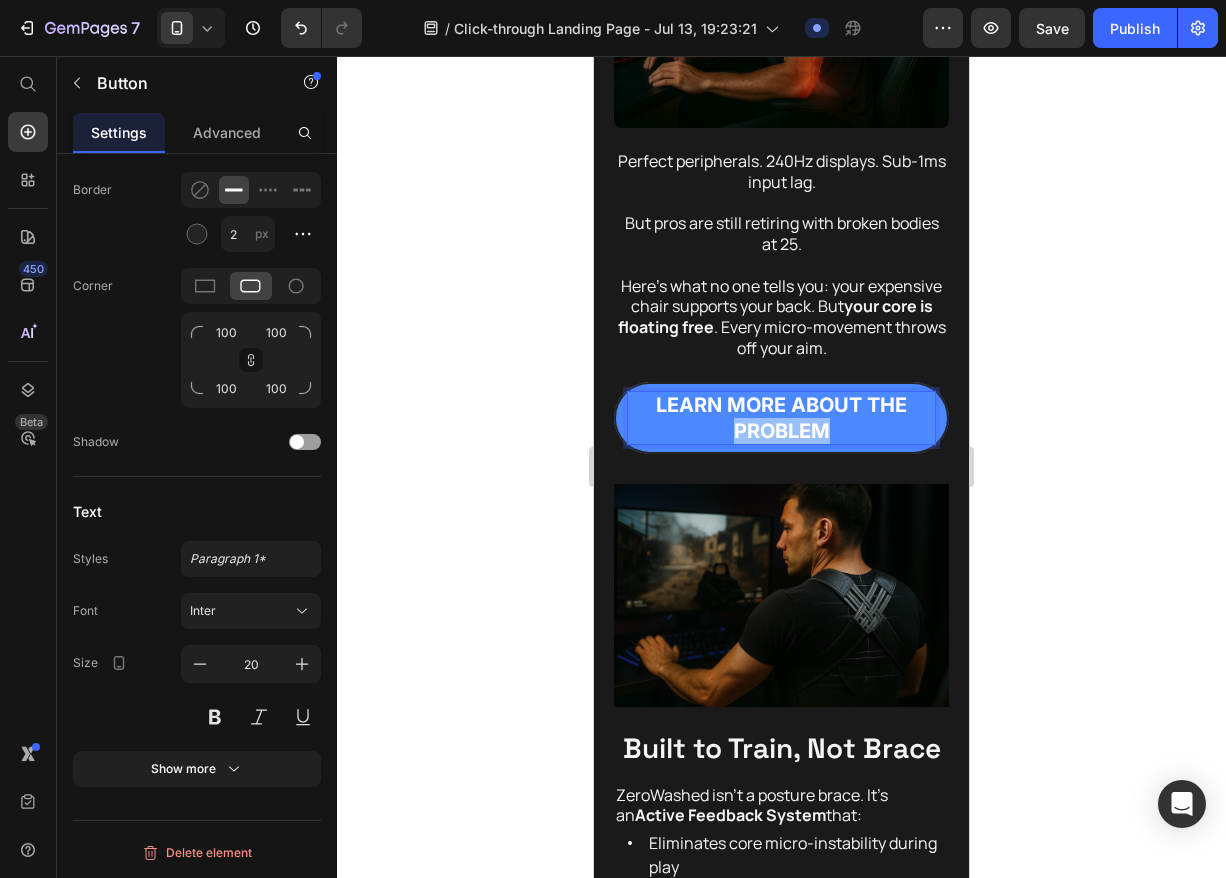 click on "Learn More About the Problem" at bounding box center [781, 418] 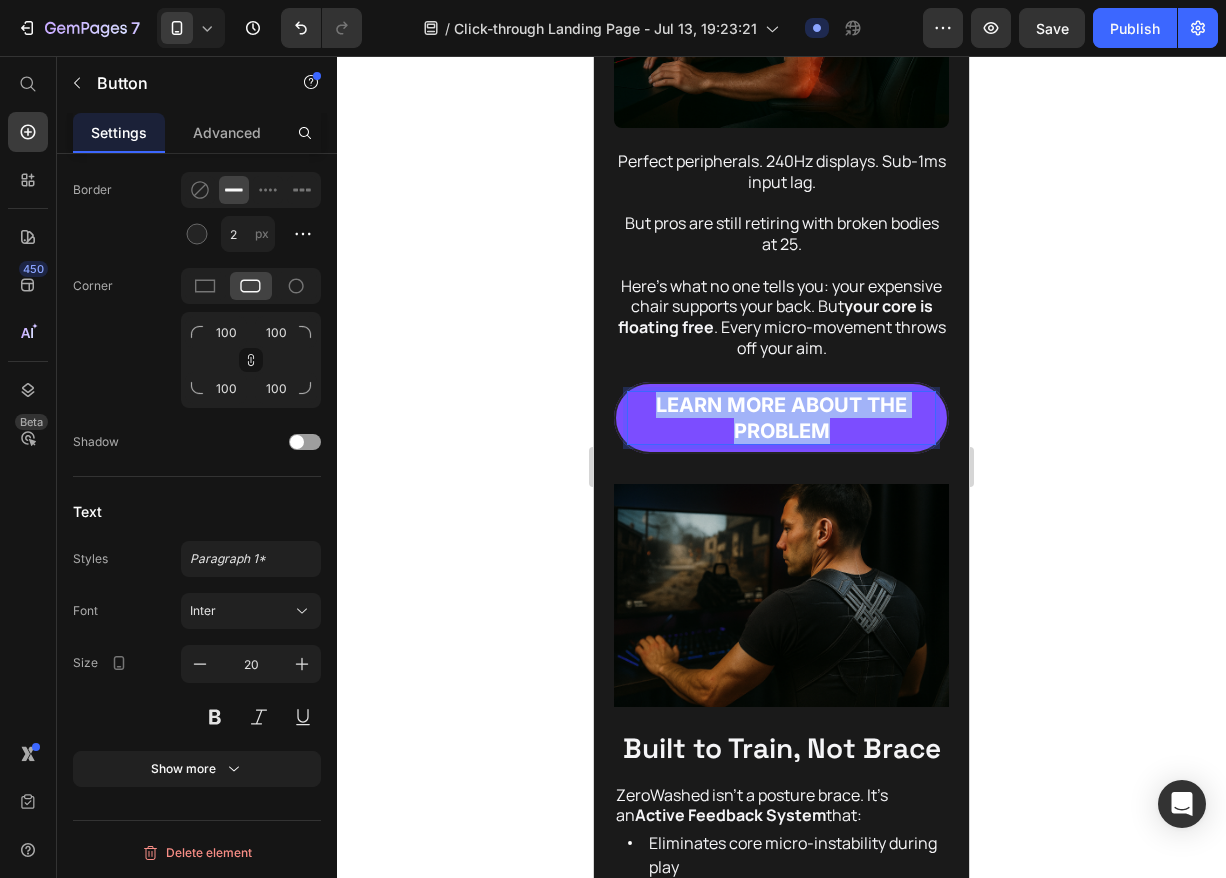 drag, startPoint x: 846, startPoint y: 434, endPoint x: 621, endPoint y: 394, distance: 228.5279 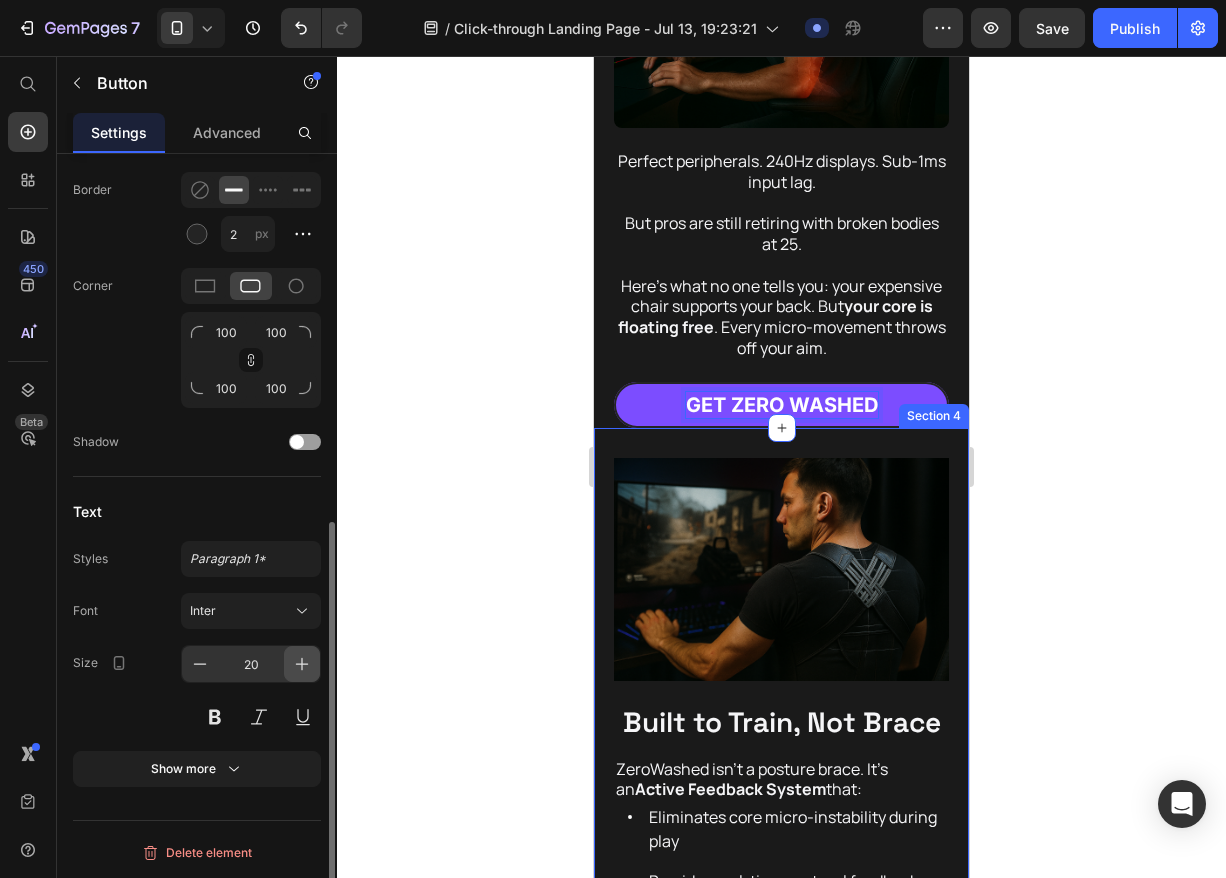 click 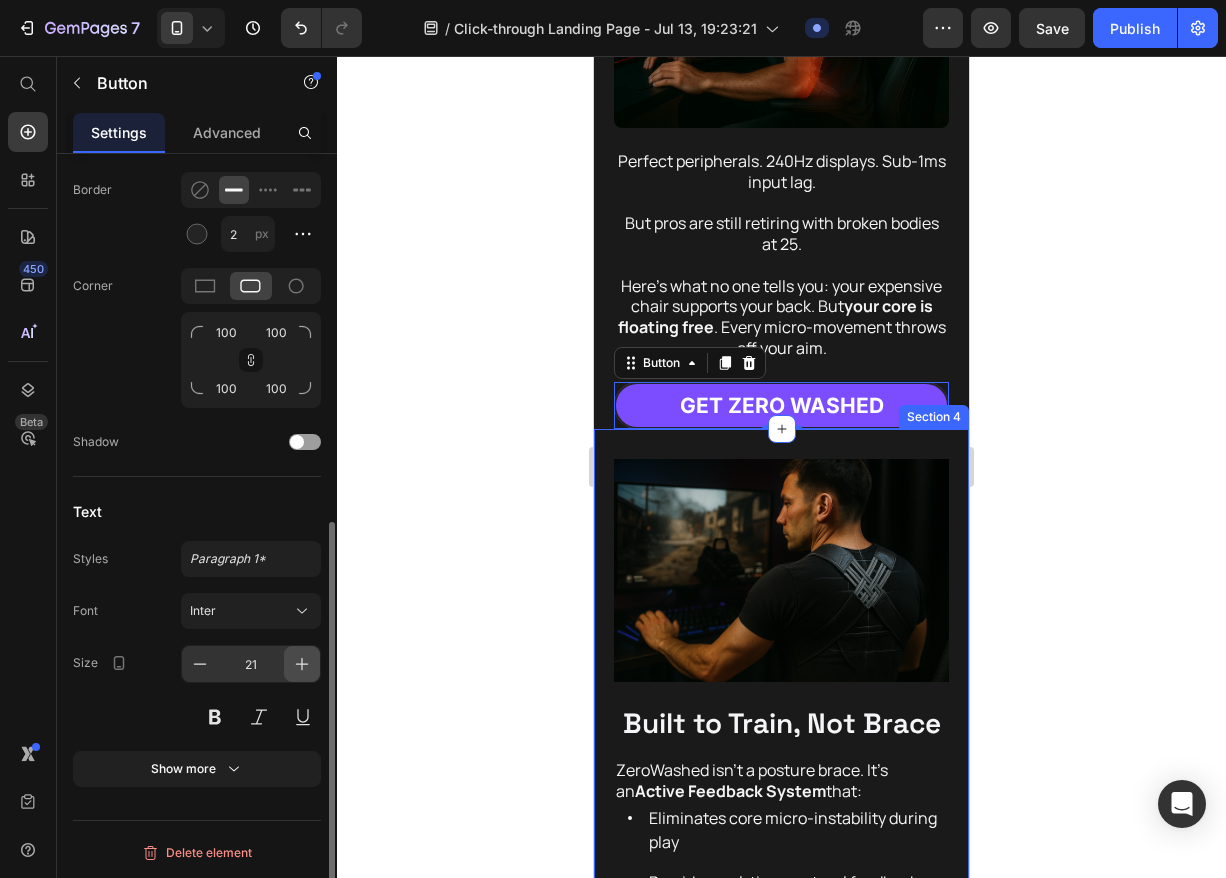 click 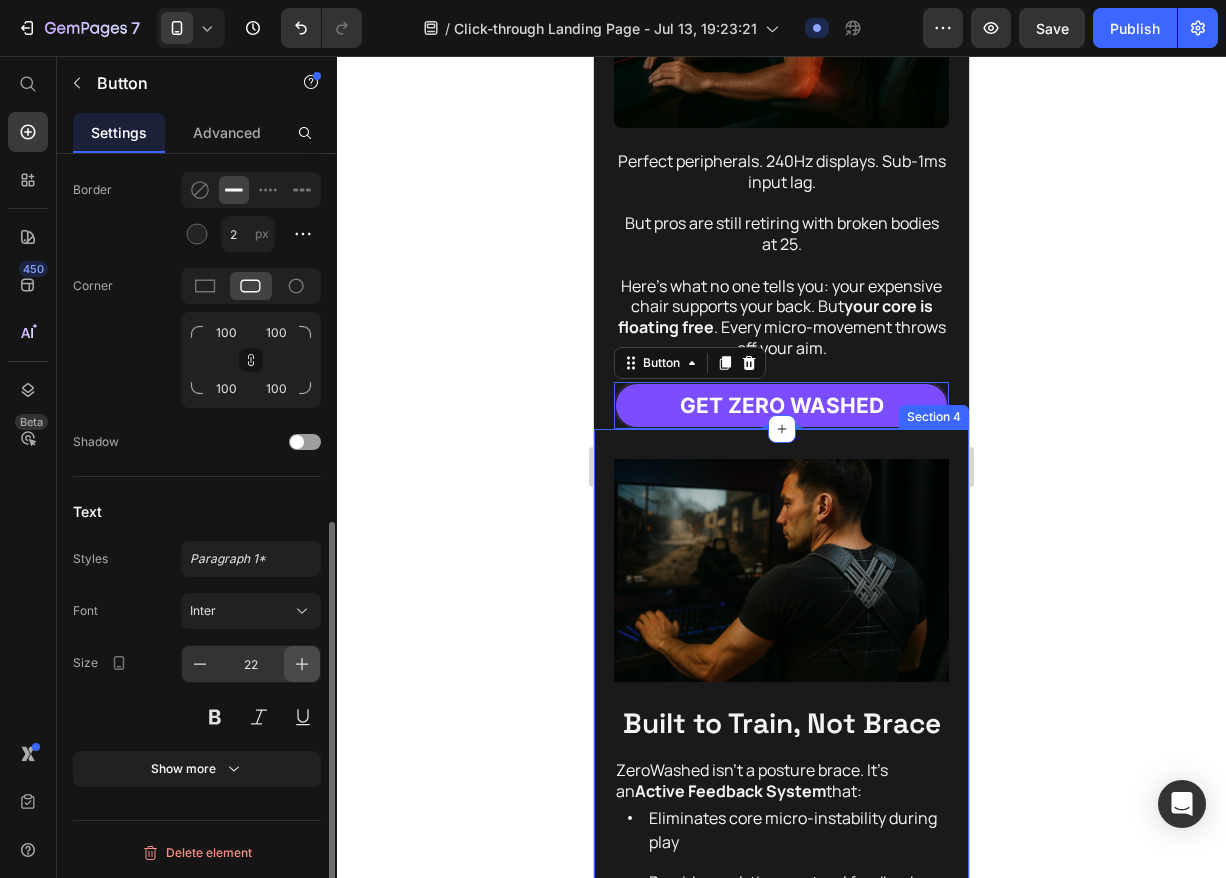 click 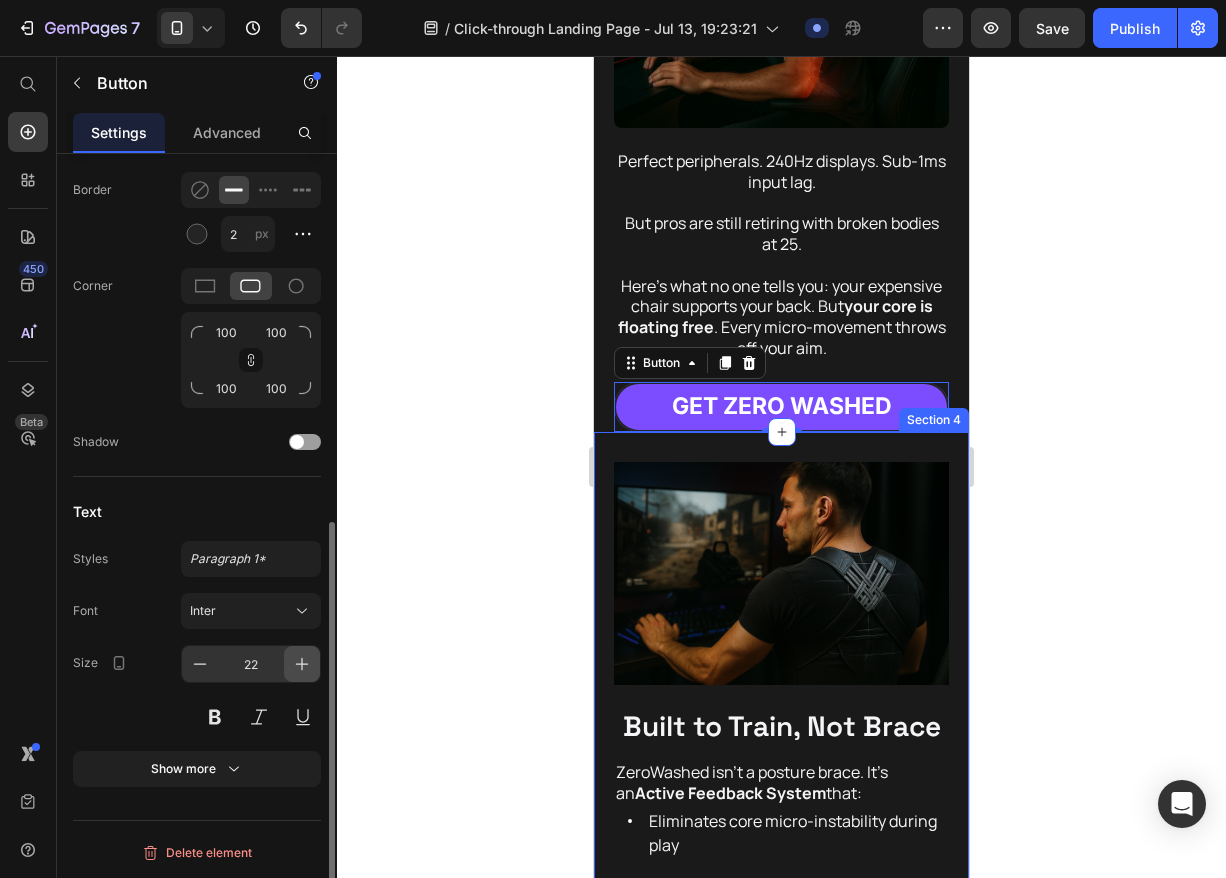 click 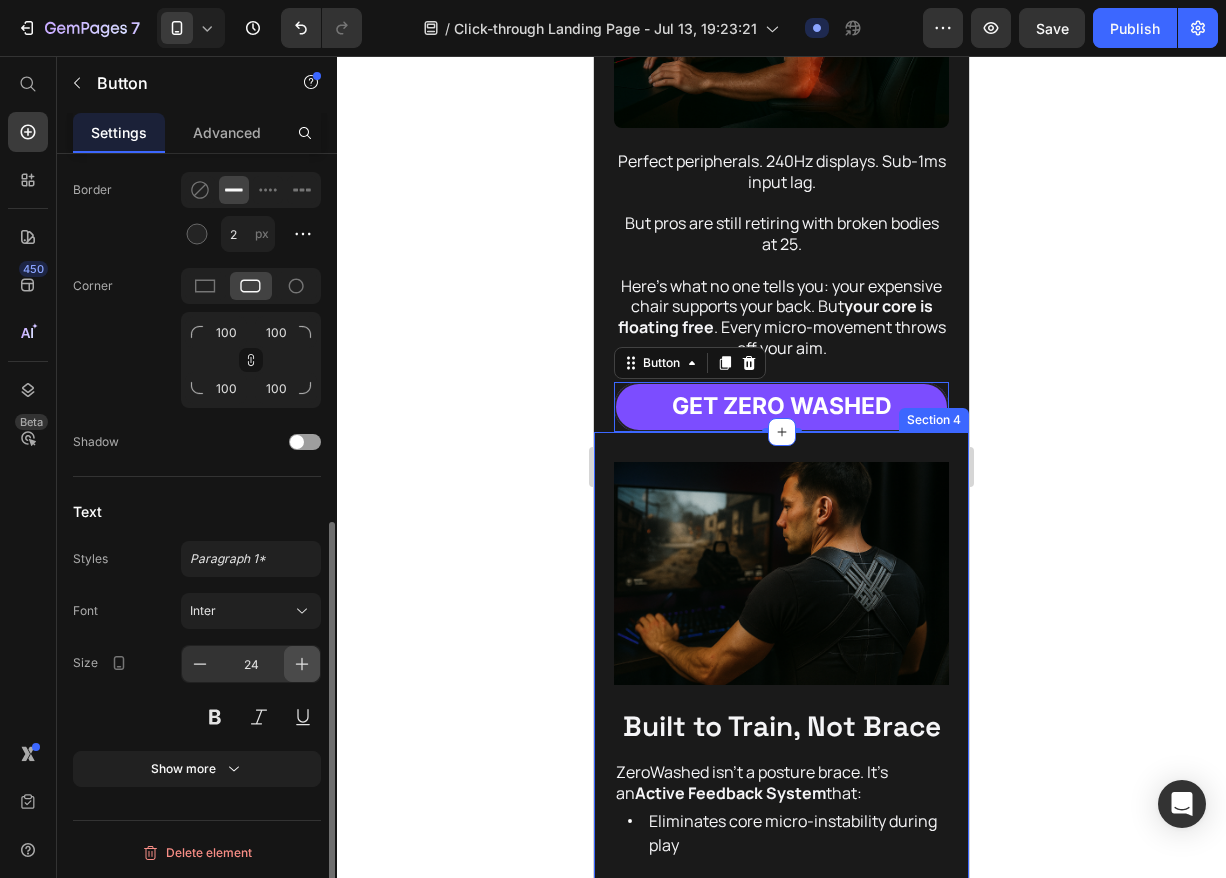 click 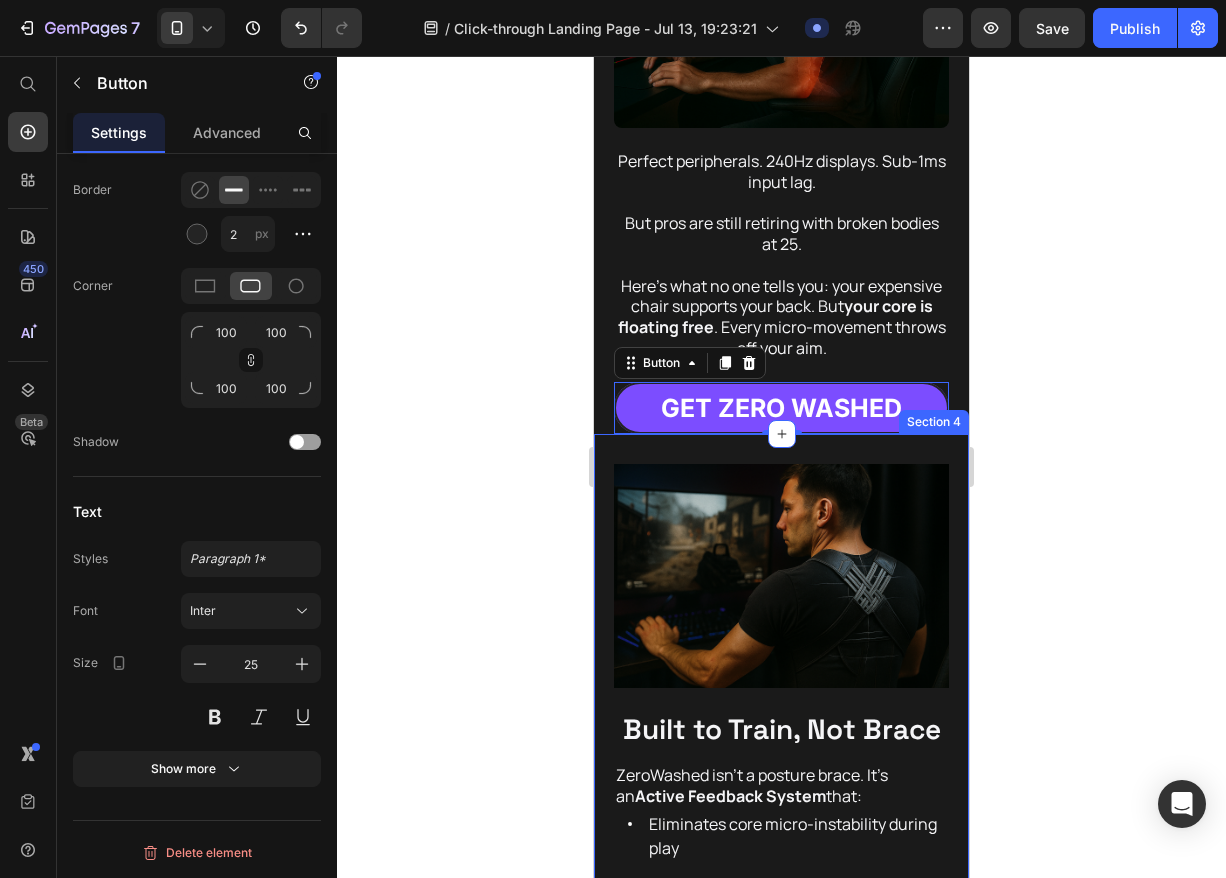 click 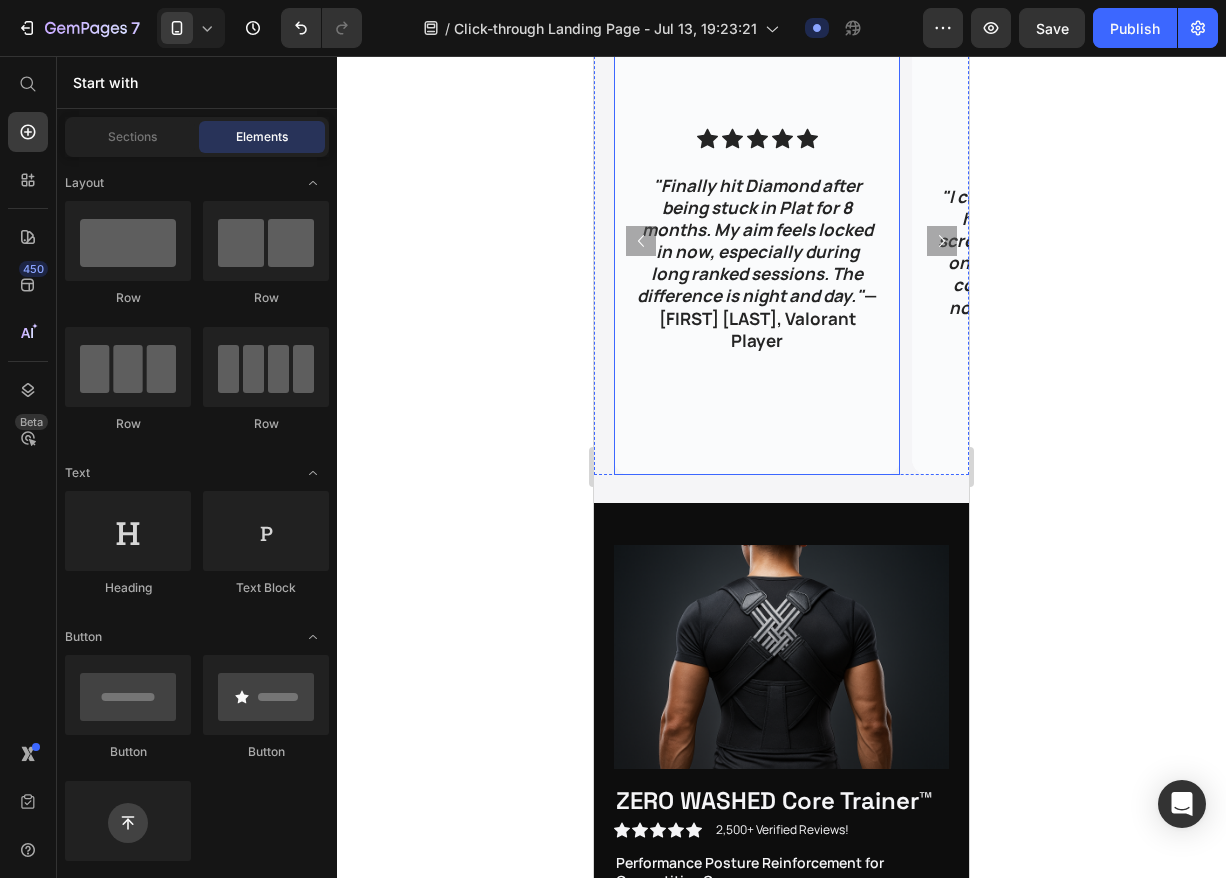 scroll, scrollTop: 4522, scrollLeft: 0, axis: vertical 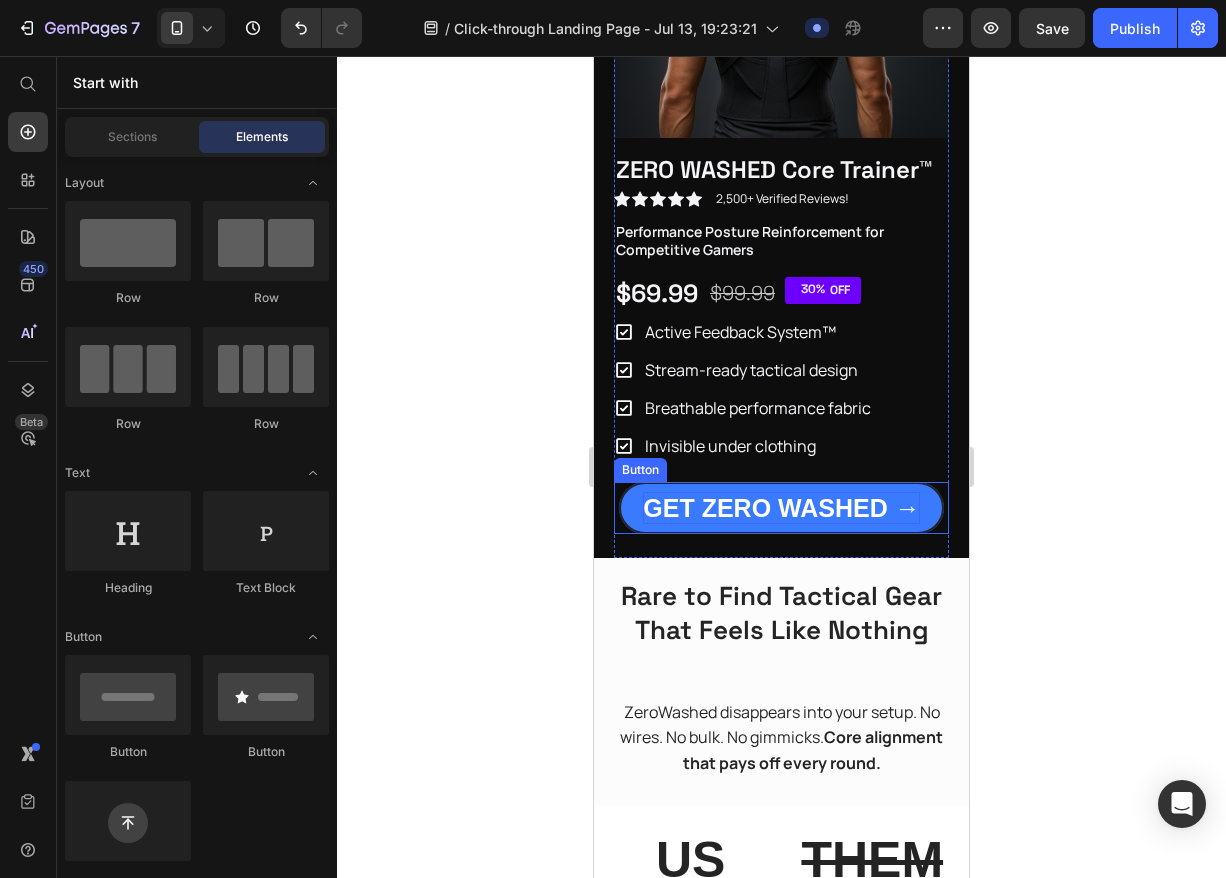 click on "GET ZERO WASHED →" at bounding box center [781, 508] 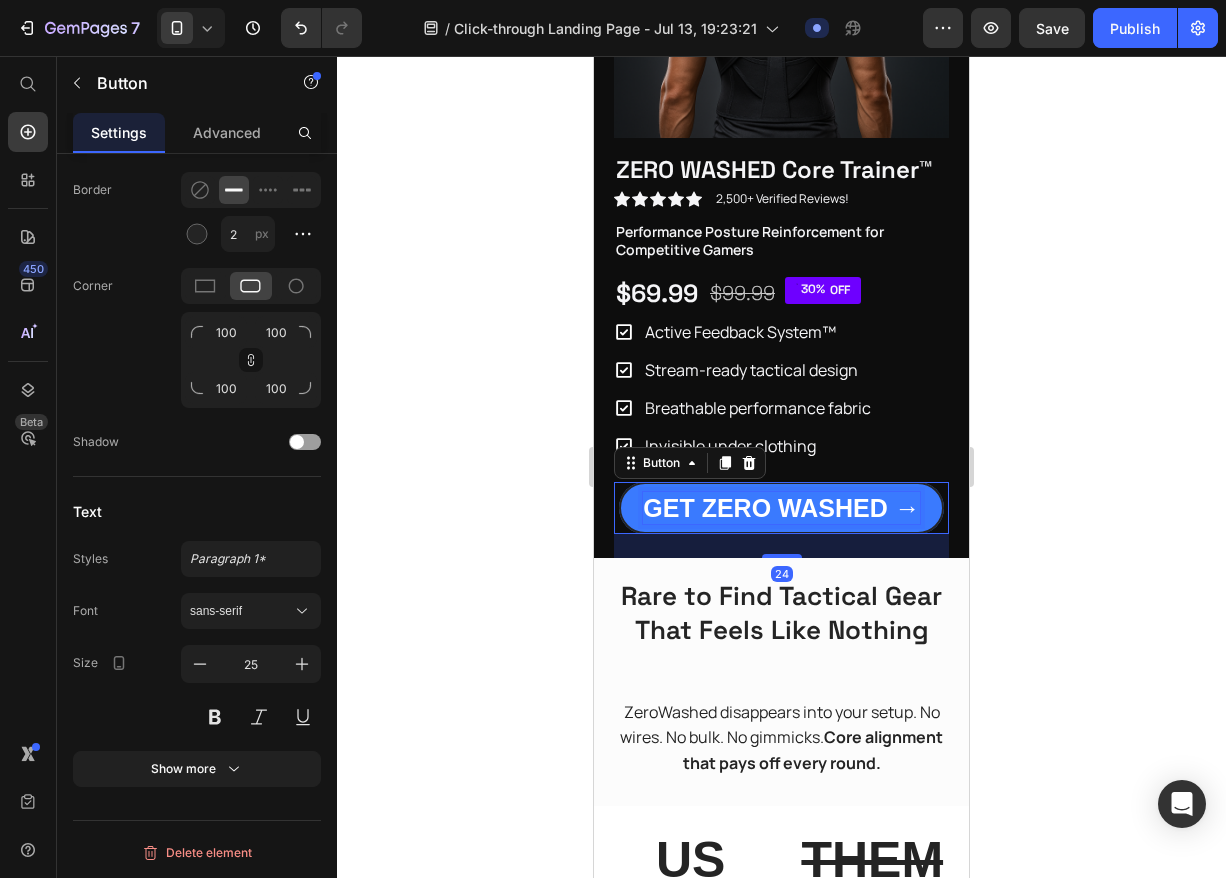 click on "GET ZERO WASHED →" at bounding box center [781, 508] 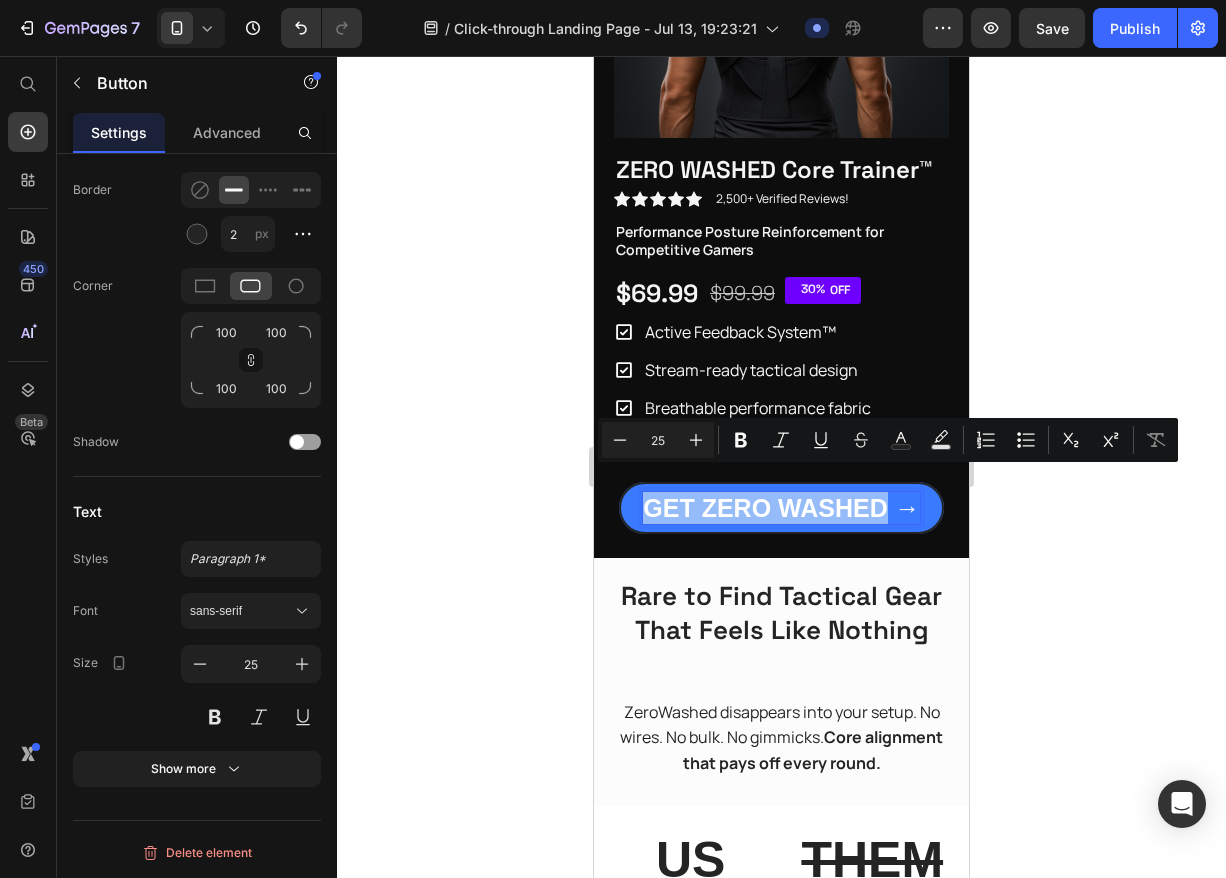 drag, startPoint x: 651, startPoint y: 495, endPoint x: 886, endPoint y: 499, distance: 235.03404 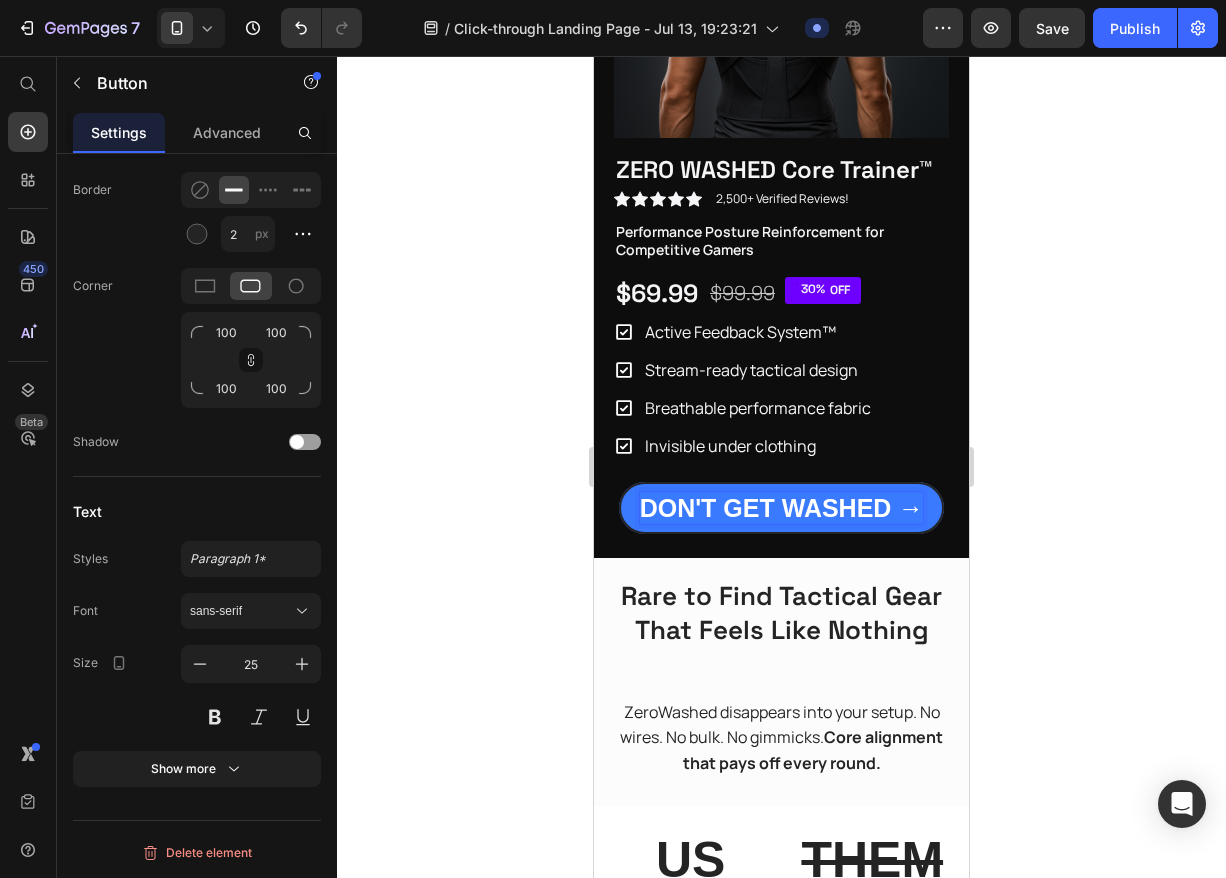 click 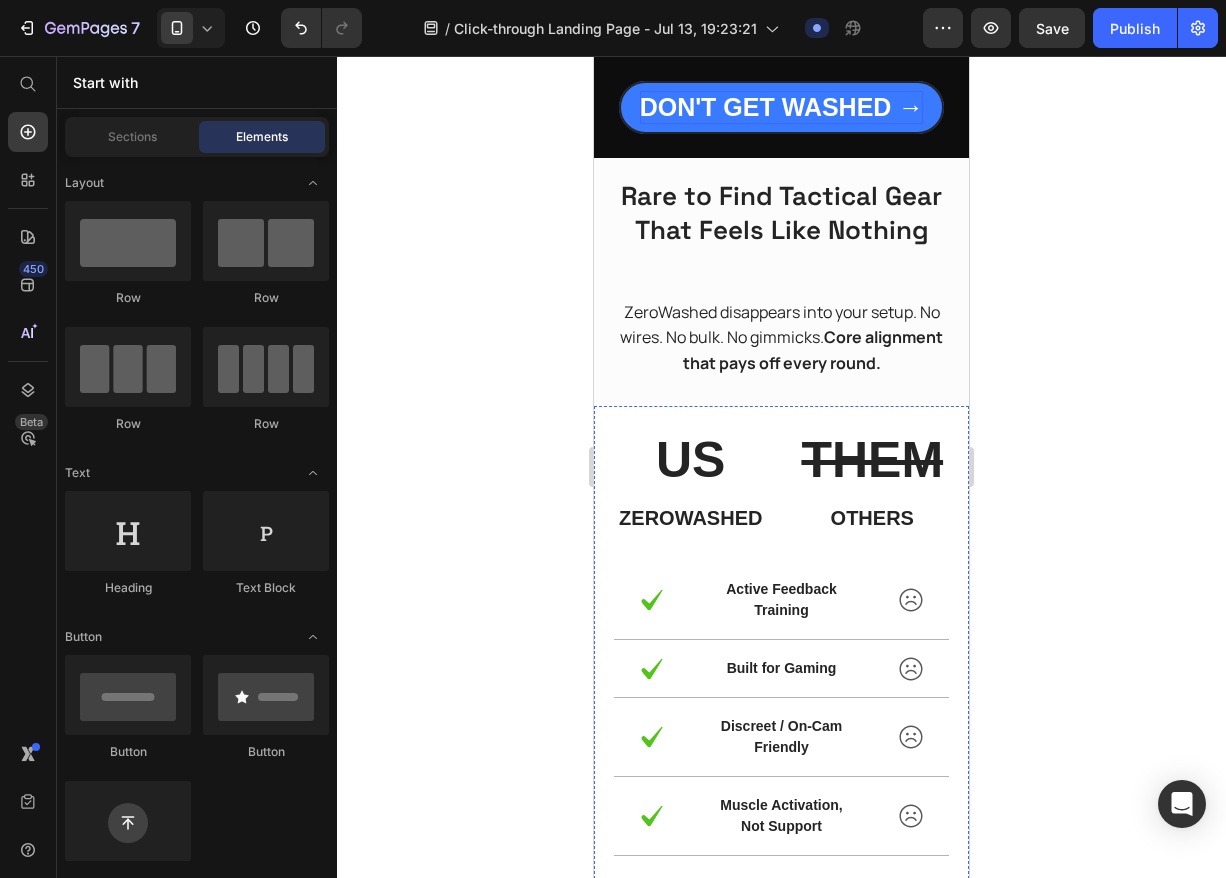 scroll, scrollTop: 4822, scrollLeft: 0, axis: vertical 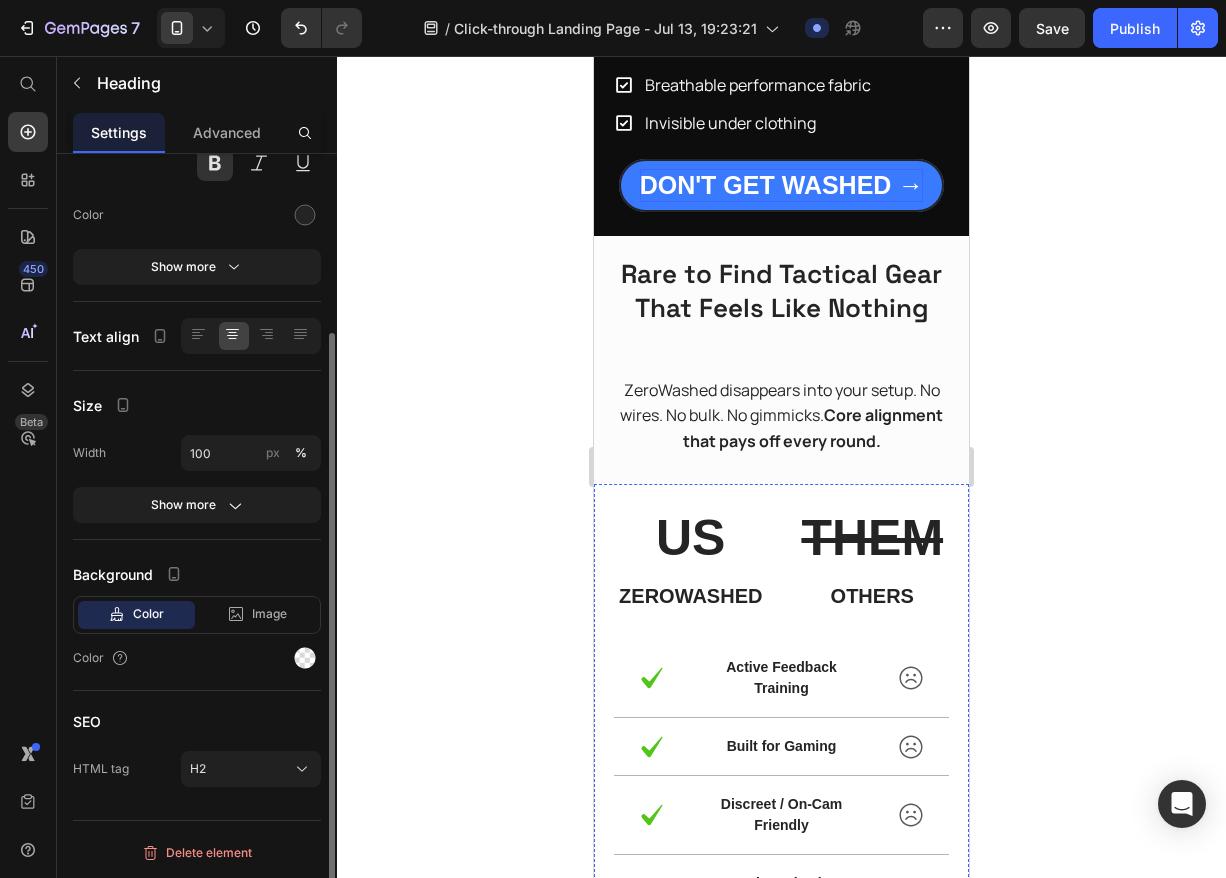 click on "Rare to Find Tactical Gear That Feels Like Nothing" at bounding box center [781, 292] 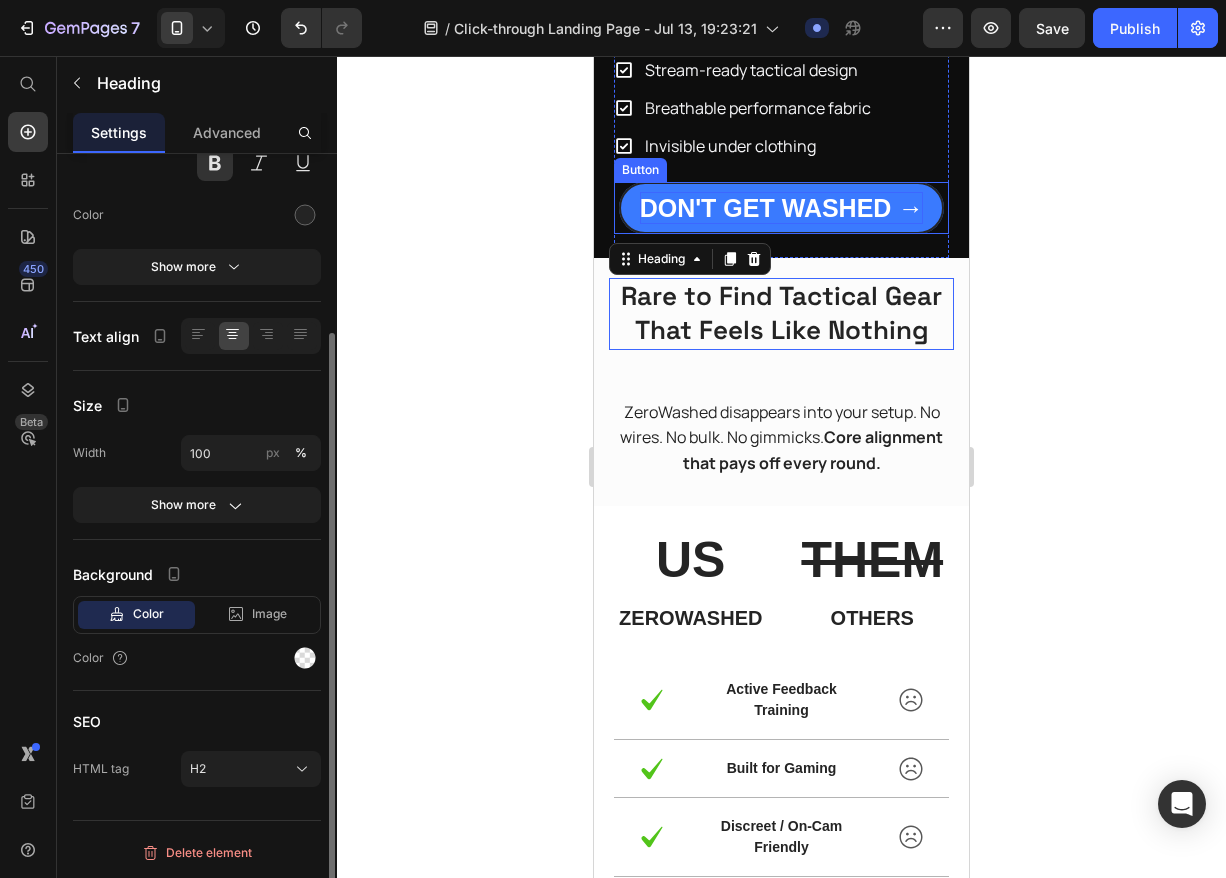 scroll, scrollTop: 4707, scrollLeft: 0, axis: vertical 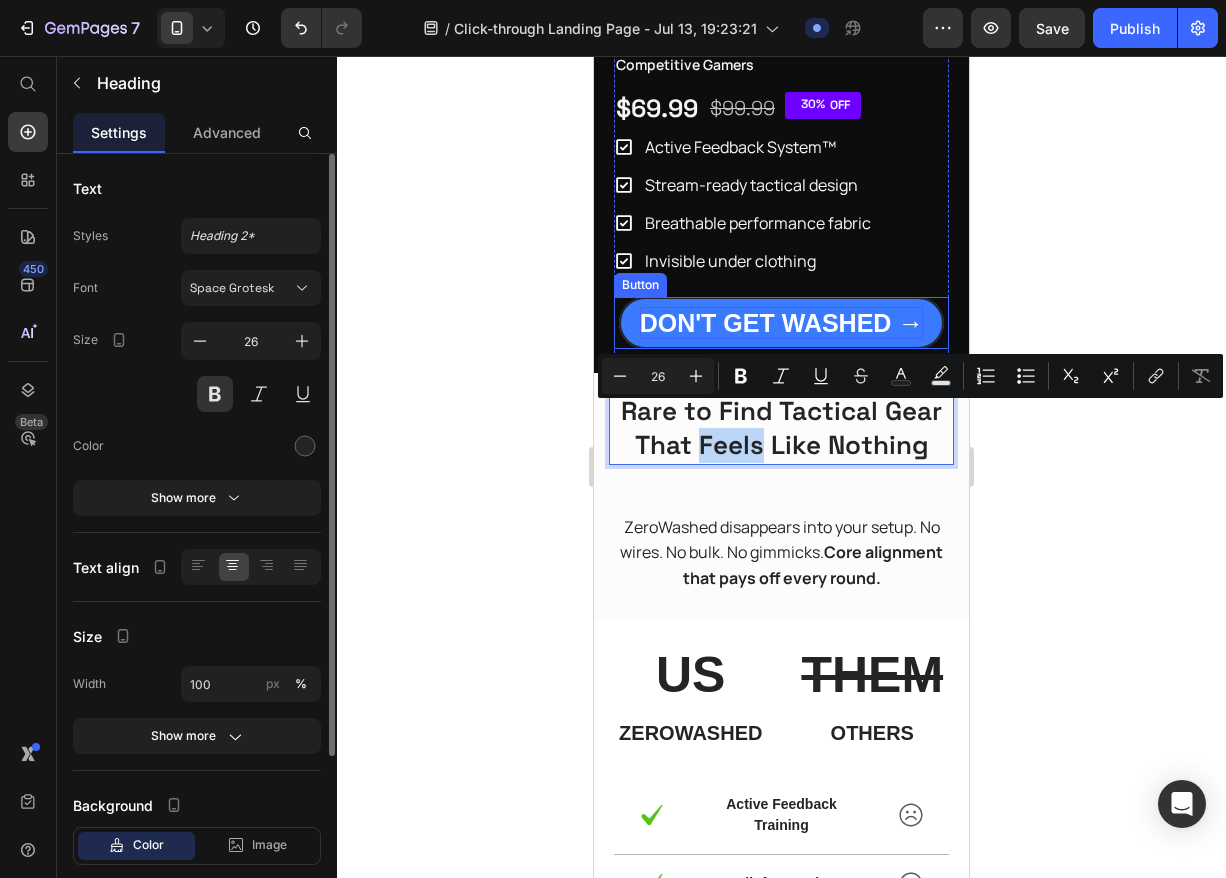 click on "DON'T GET WASHED →" at bounding box center (782, 323) 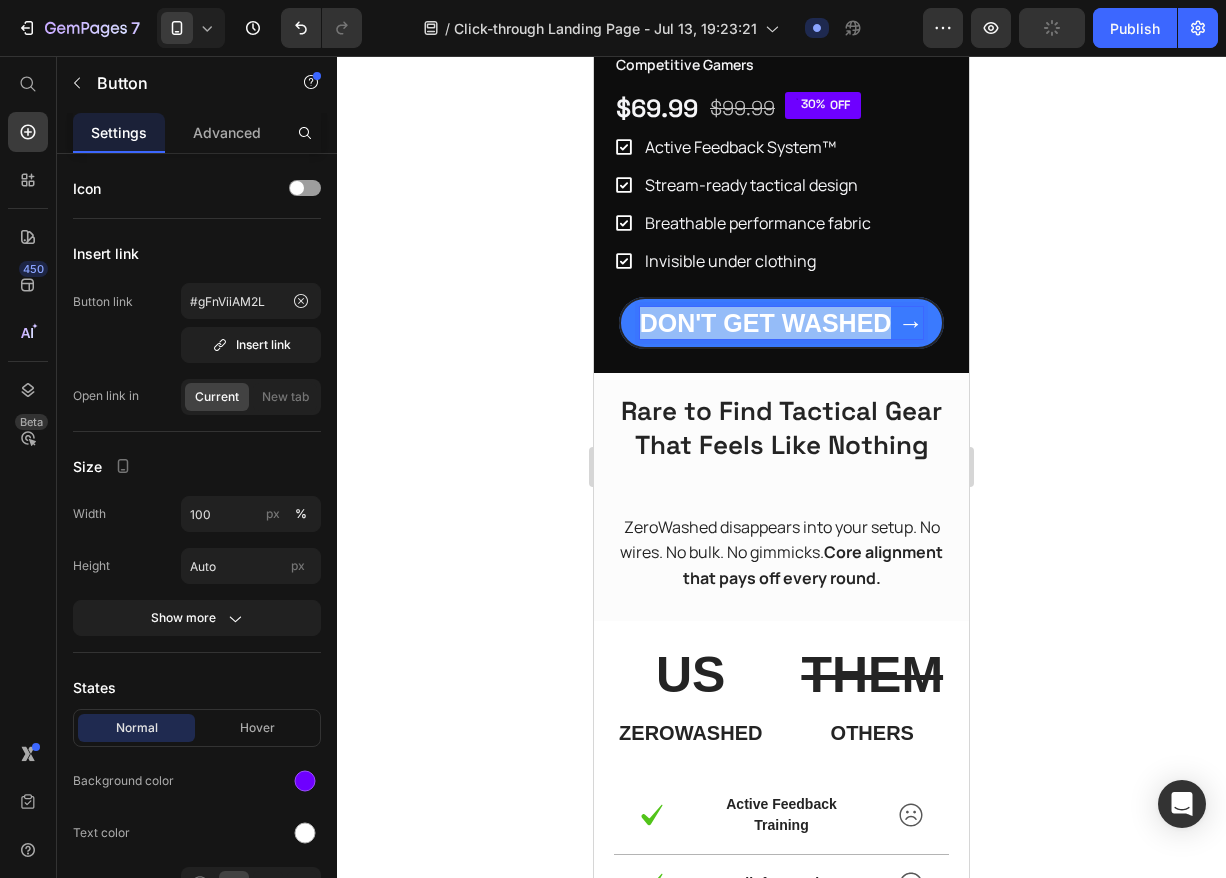 drag, startPoint x: 639, startPoint y: 301, endPoint x: 890, endPoint y: 303, distance: 251.00797 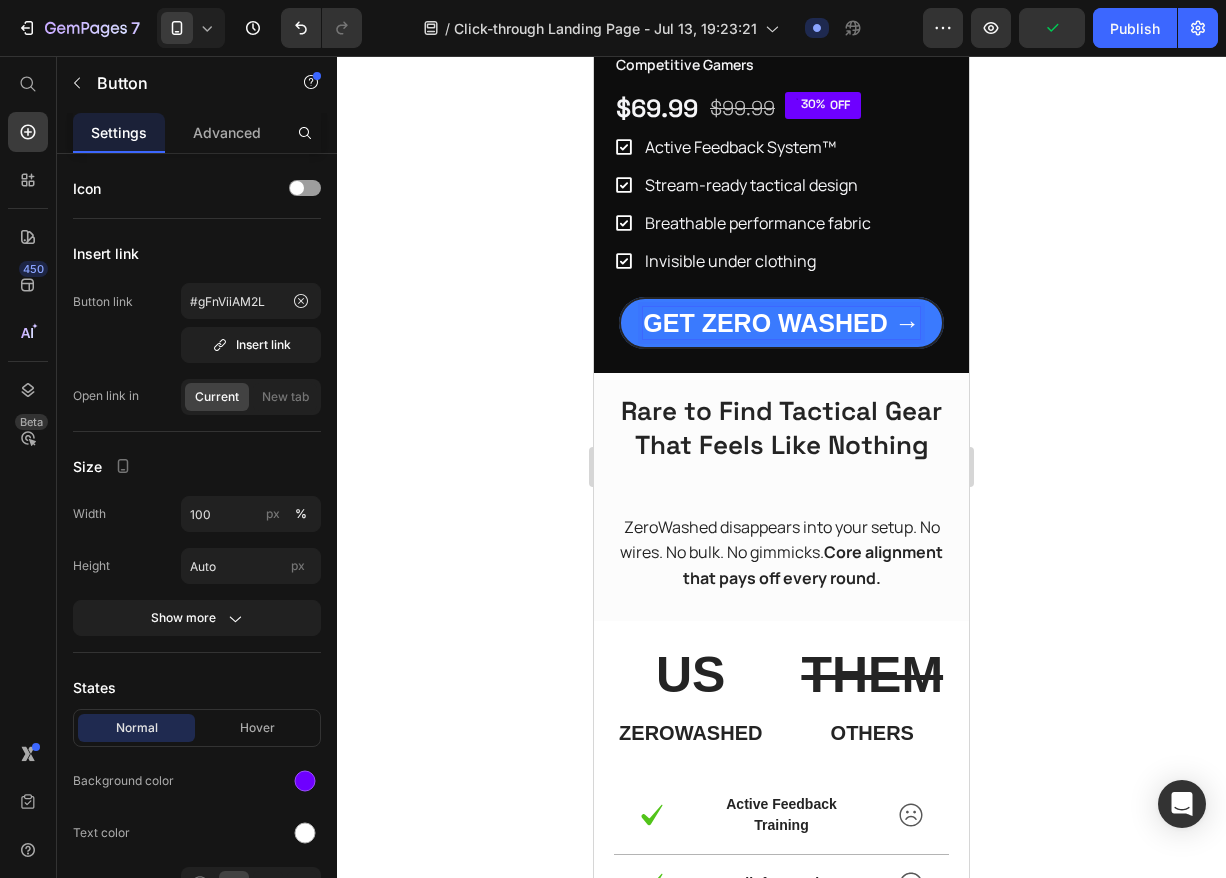 click 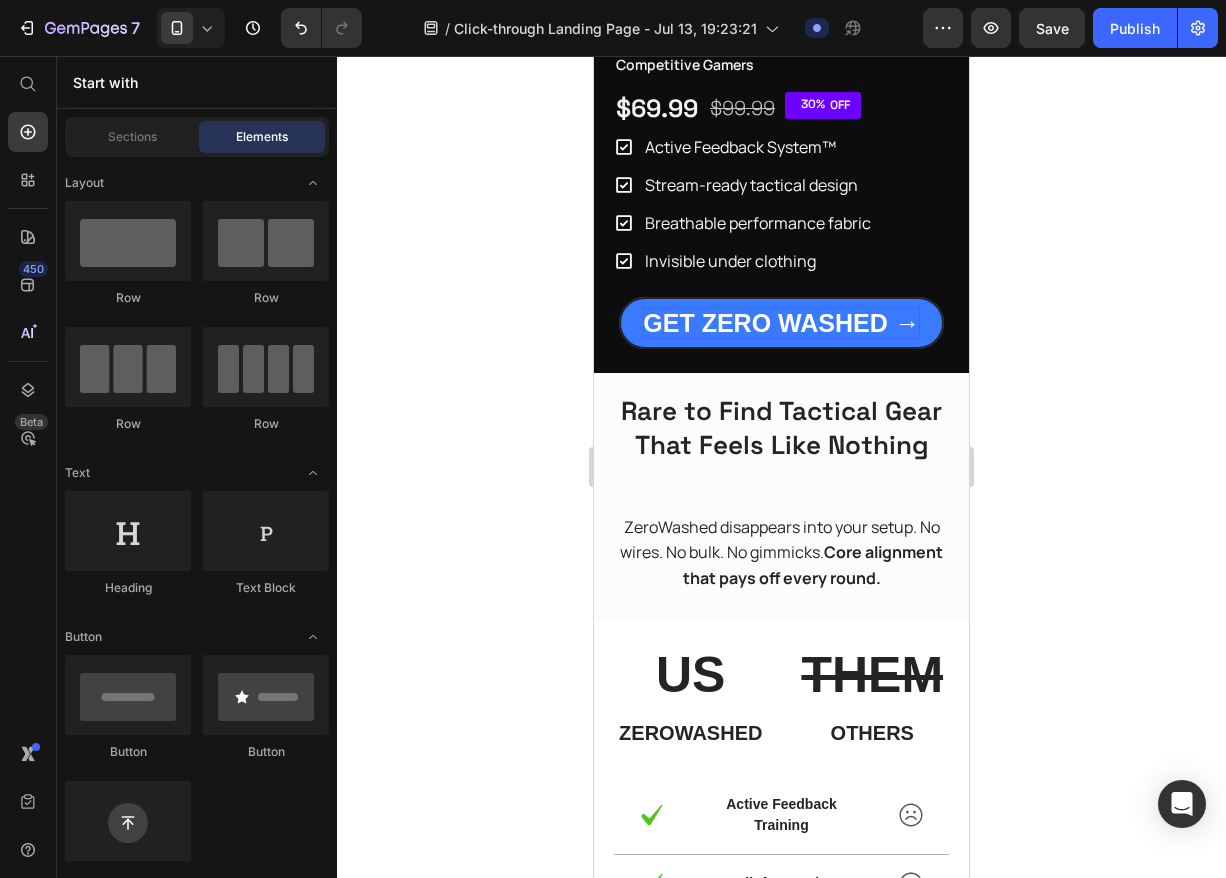 click 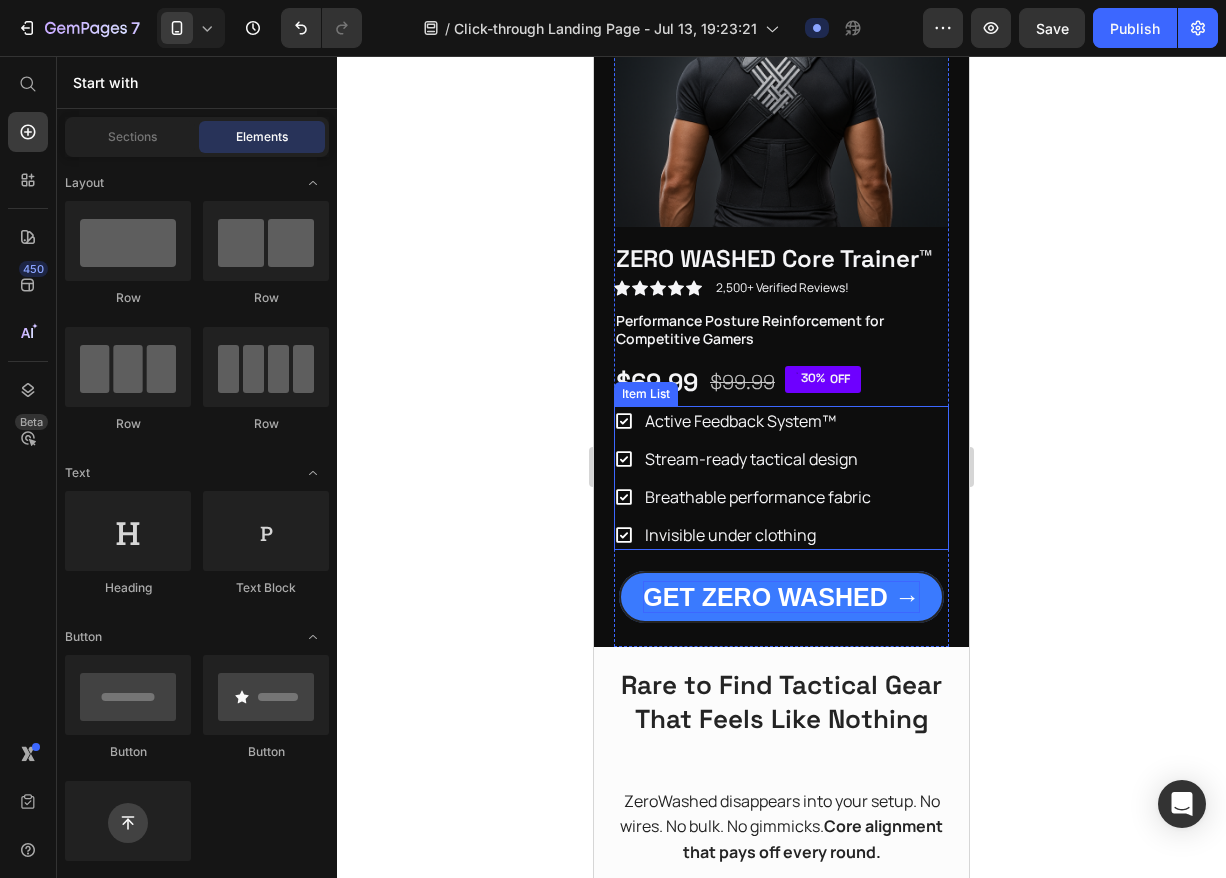 scroll, scrollTop: 4405, scrollLeft: 0, axis: vertical 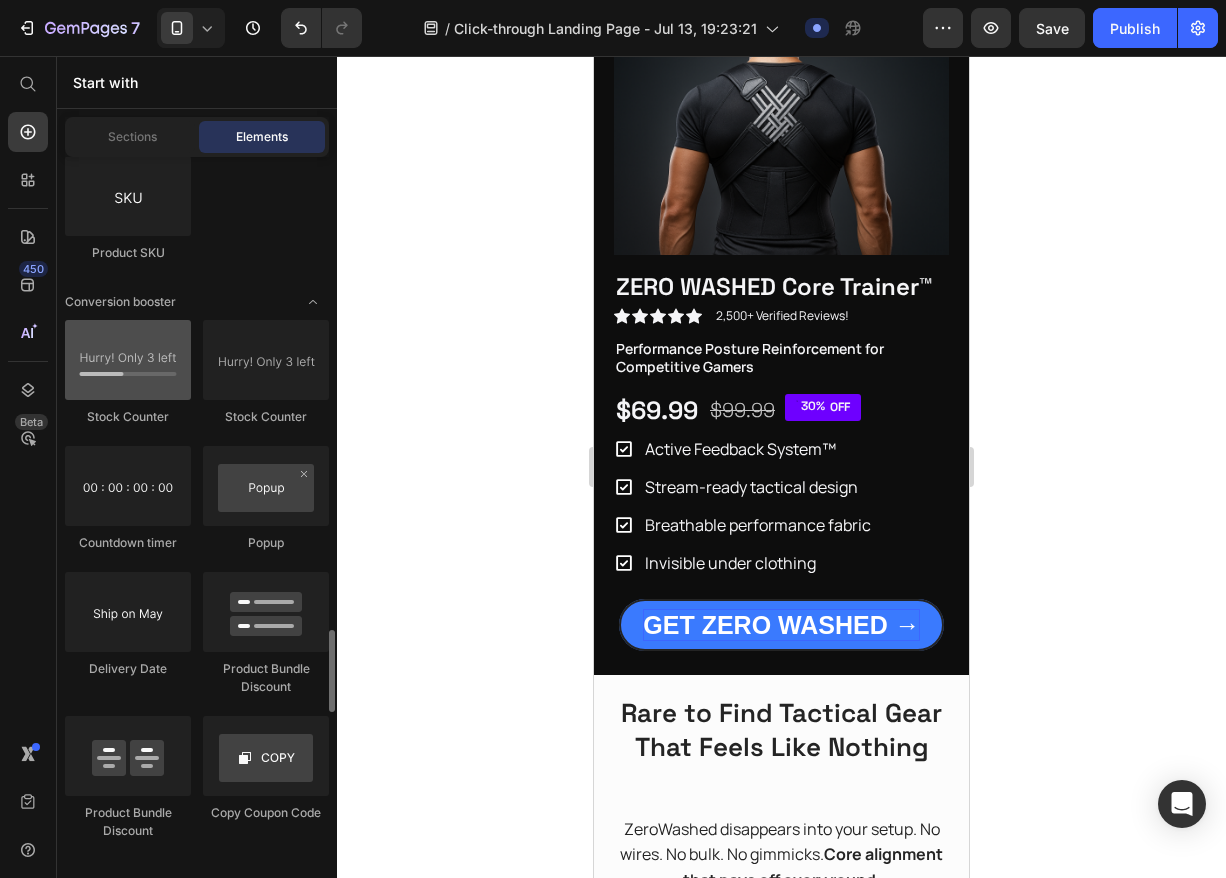 click at bounding box center (128, 360) 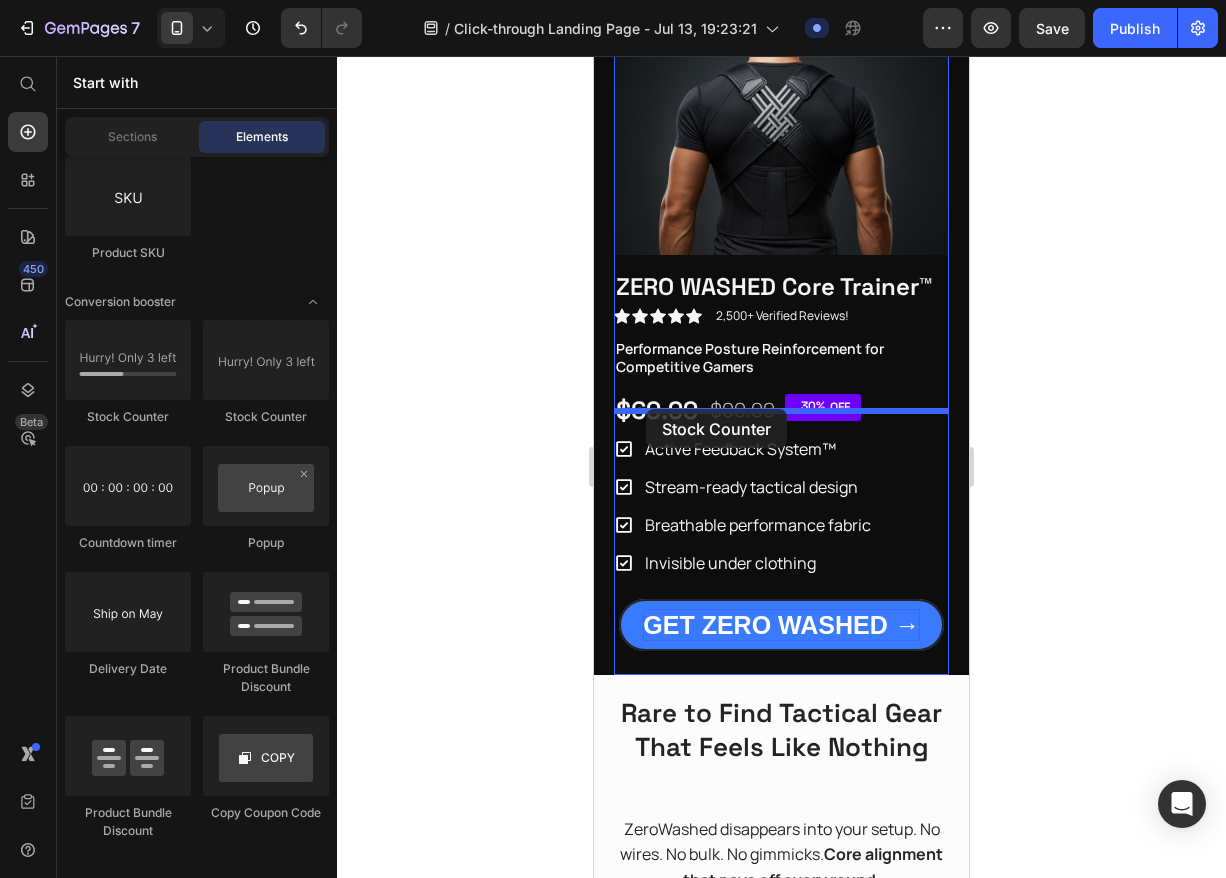 drag, startPoint x: 709, startPoint y: 442, endPoint x: 646, endPoint y: 409, distance: 71.11962 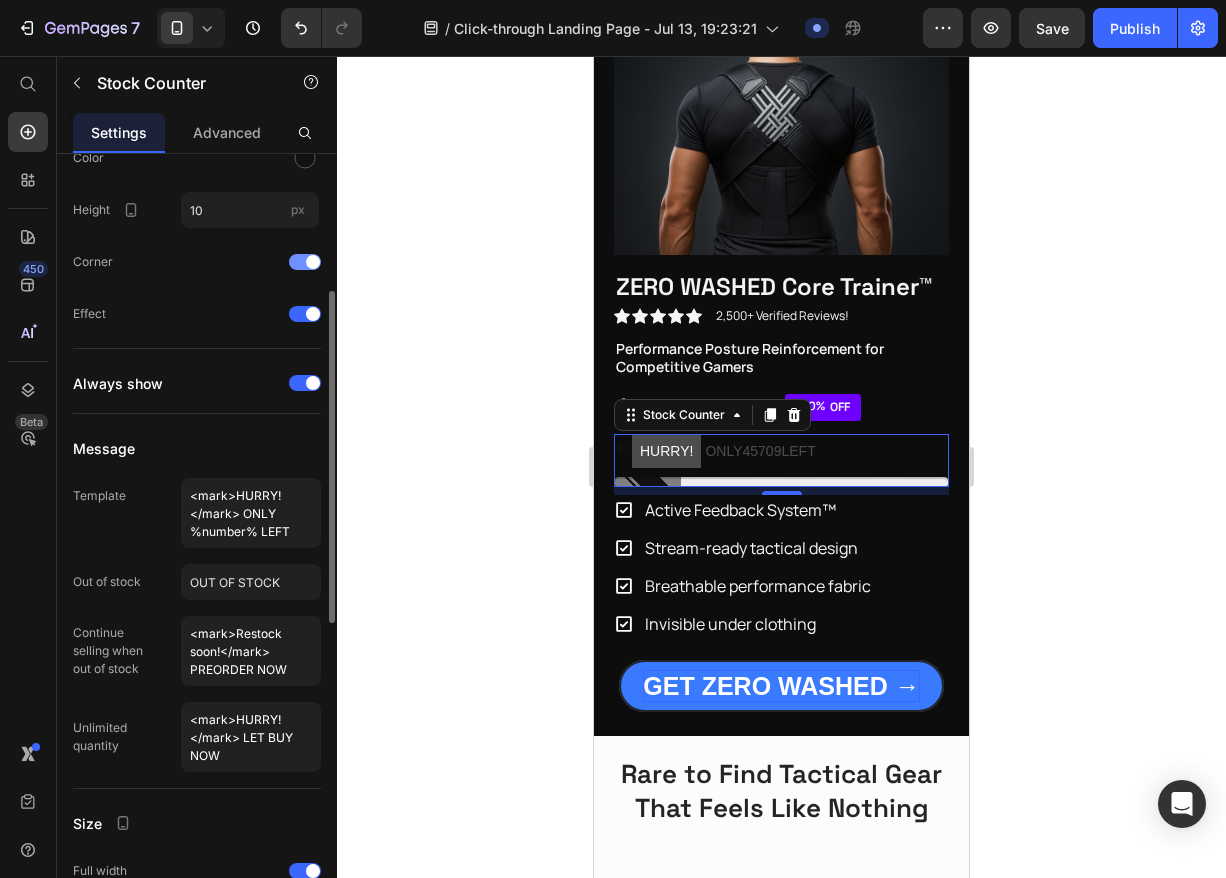 scroll, scrollTop: 627, scrollLeft: 0, axis: vertical 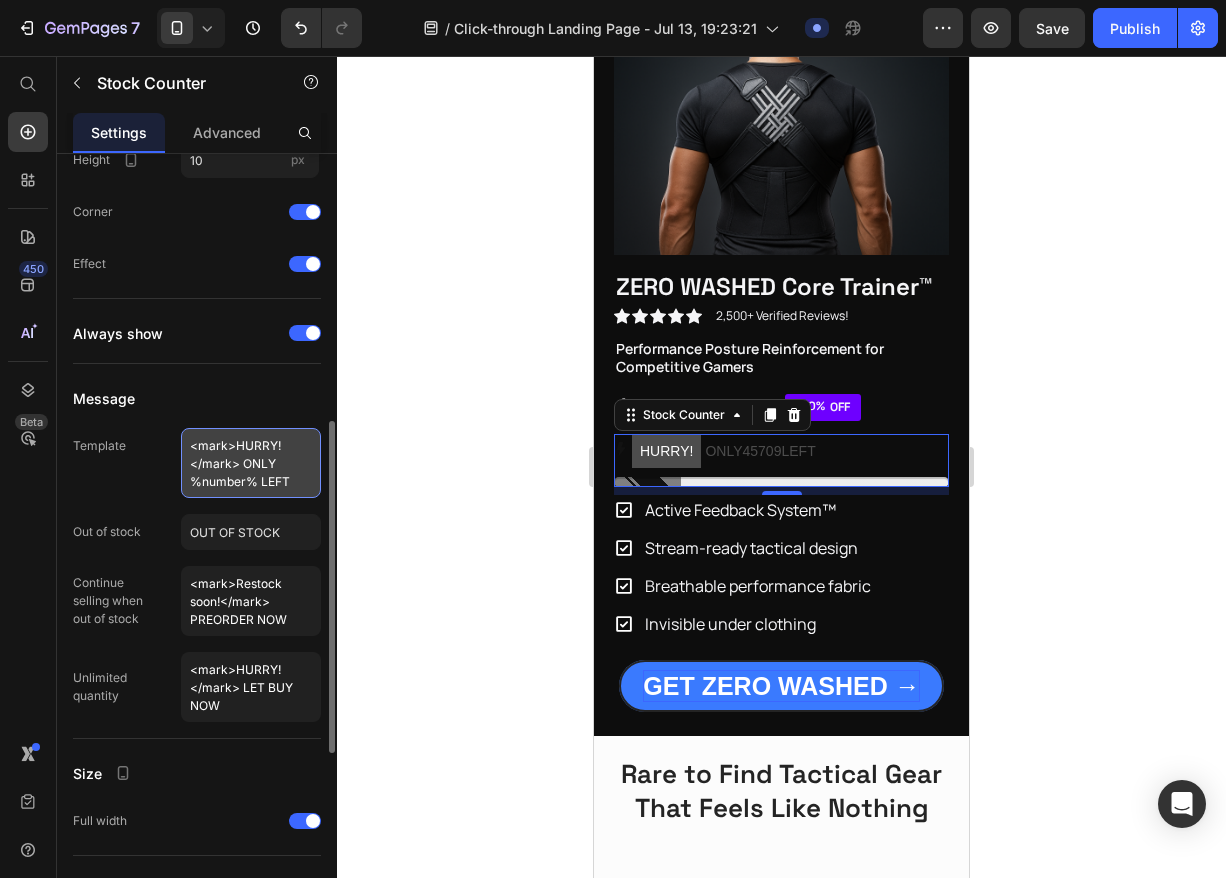 drag, startPoint x: 252, startPoint y: 485, endPoint x: 184, endPoint y: 482, distance: 68.06615 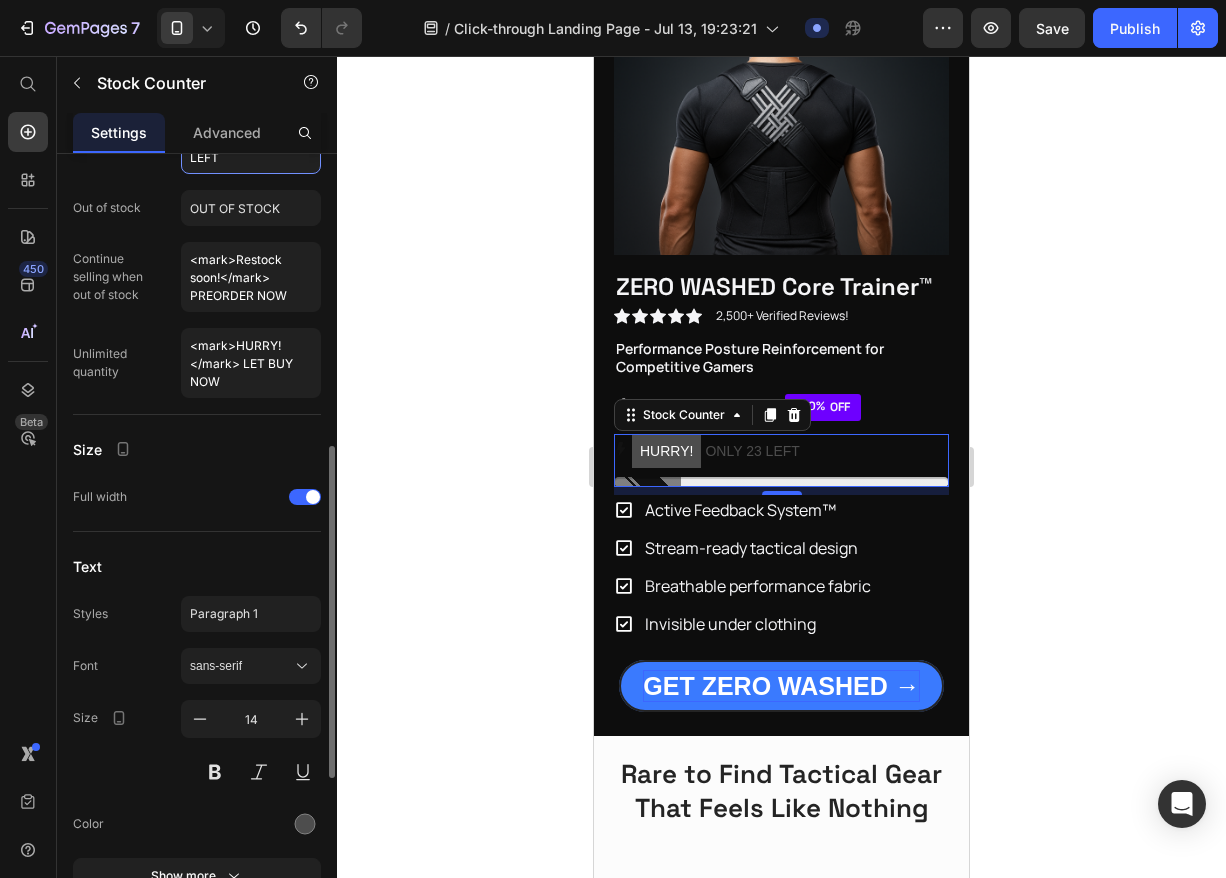 scroll, scrollTop: 997, scrollLeft: 0, axis: vertical 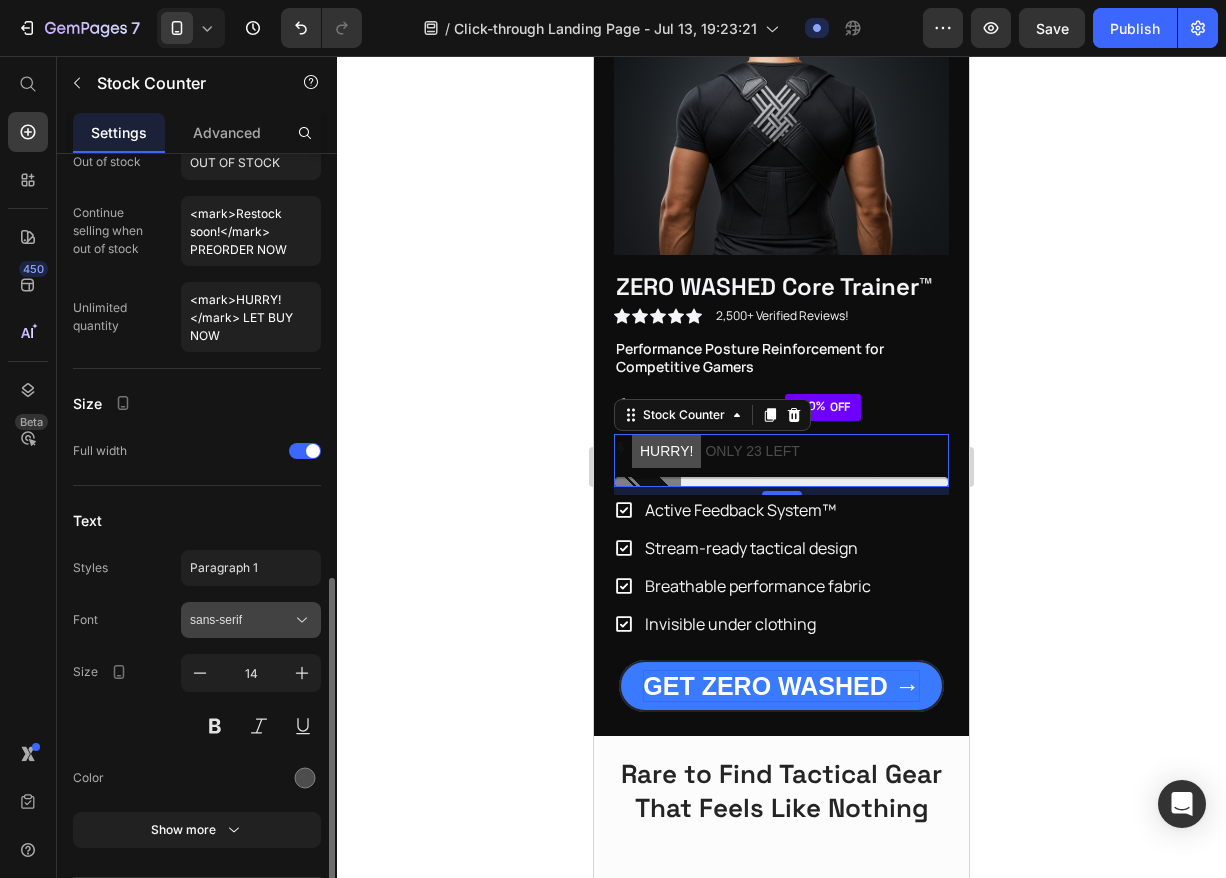 type on "<mark>HURRY!</mark> ONLY 23 LEFT" 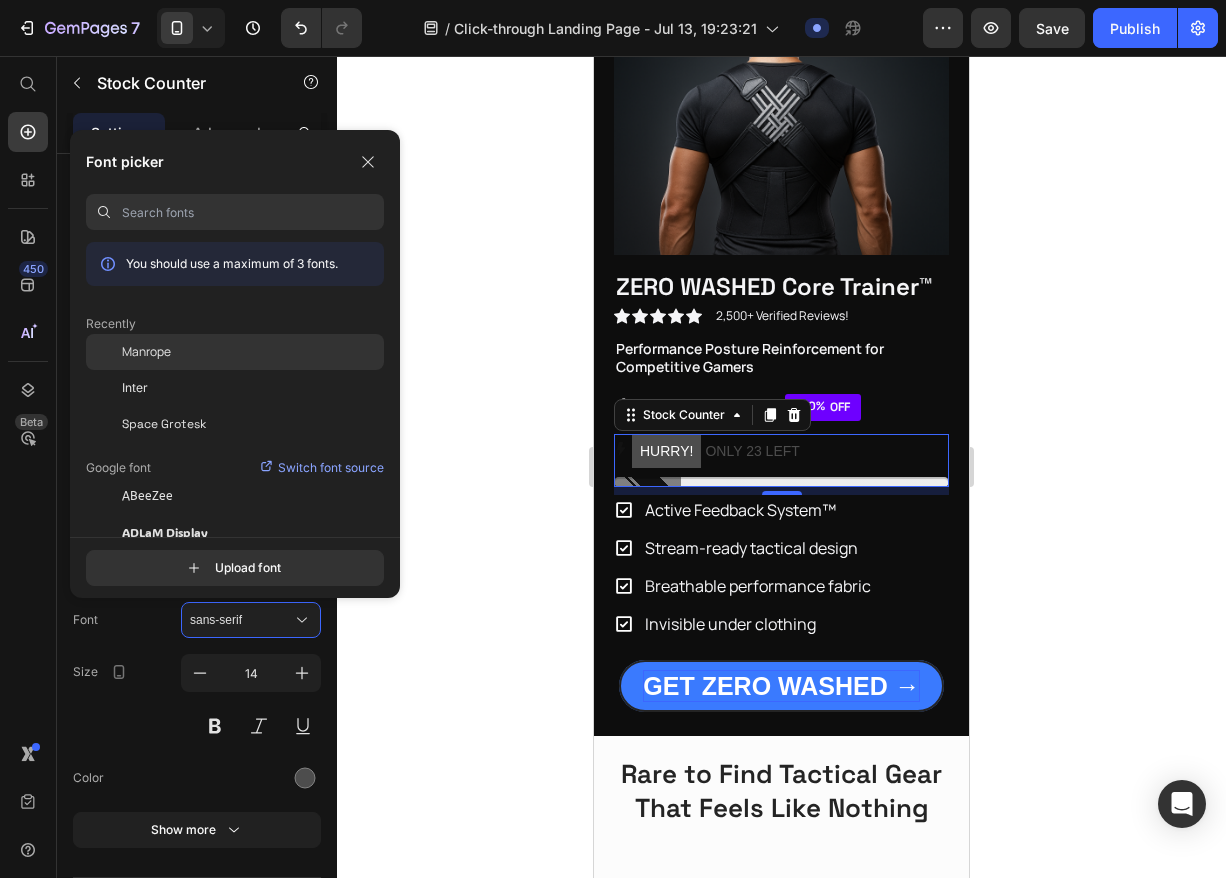 click on "Manrope" 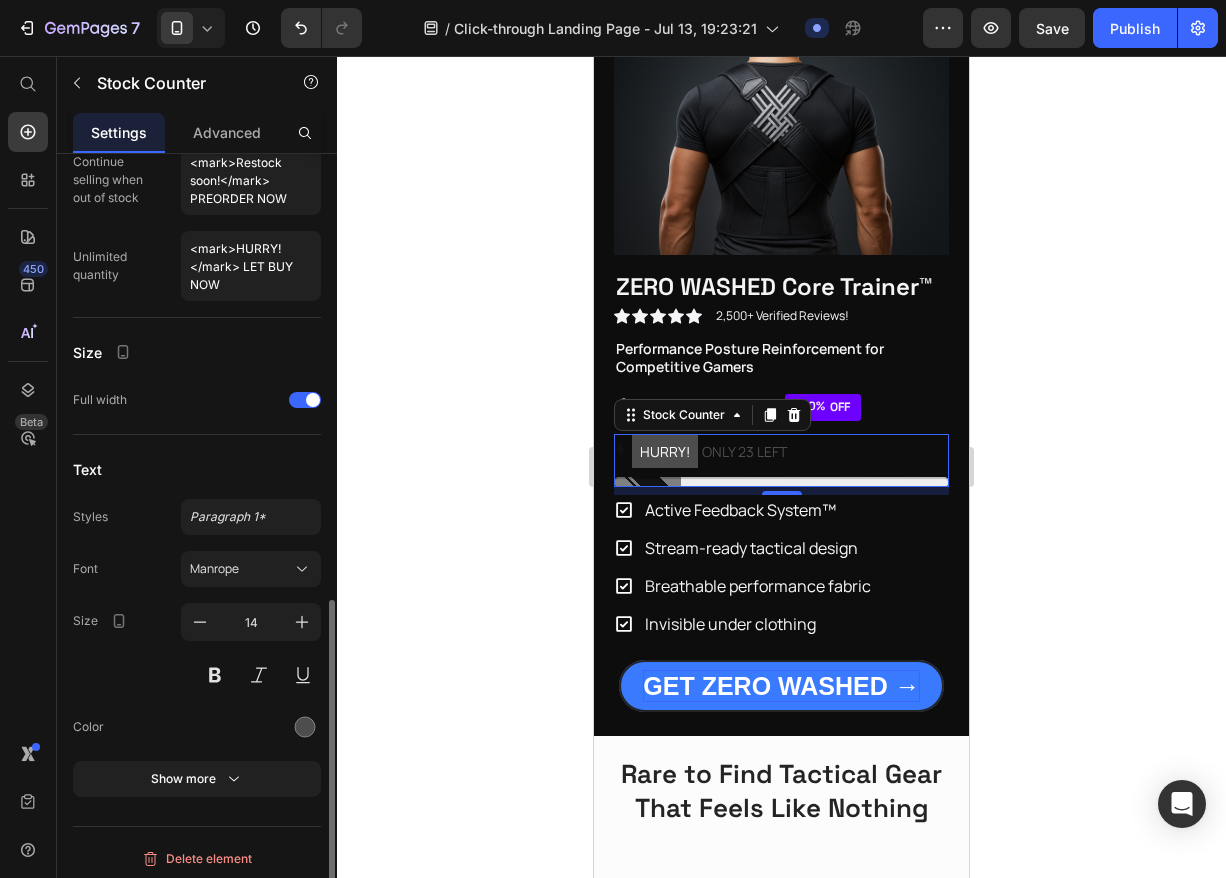 scroll, scrollTop: 1054, scrollLeft: 0, axis: vertical 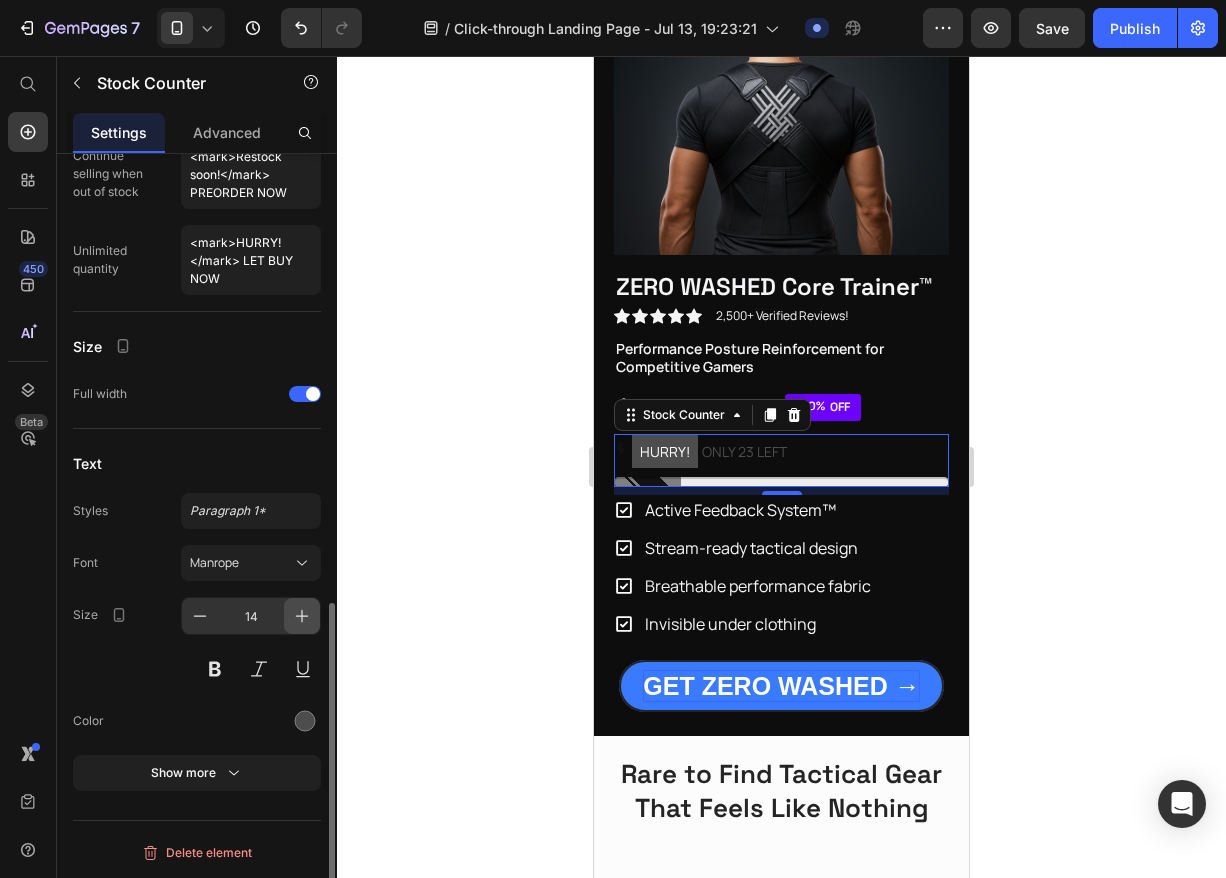 click 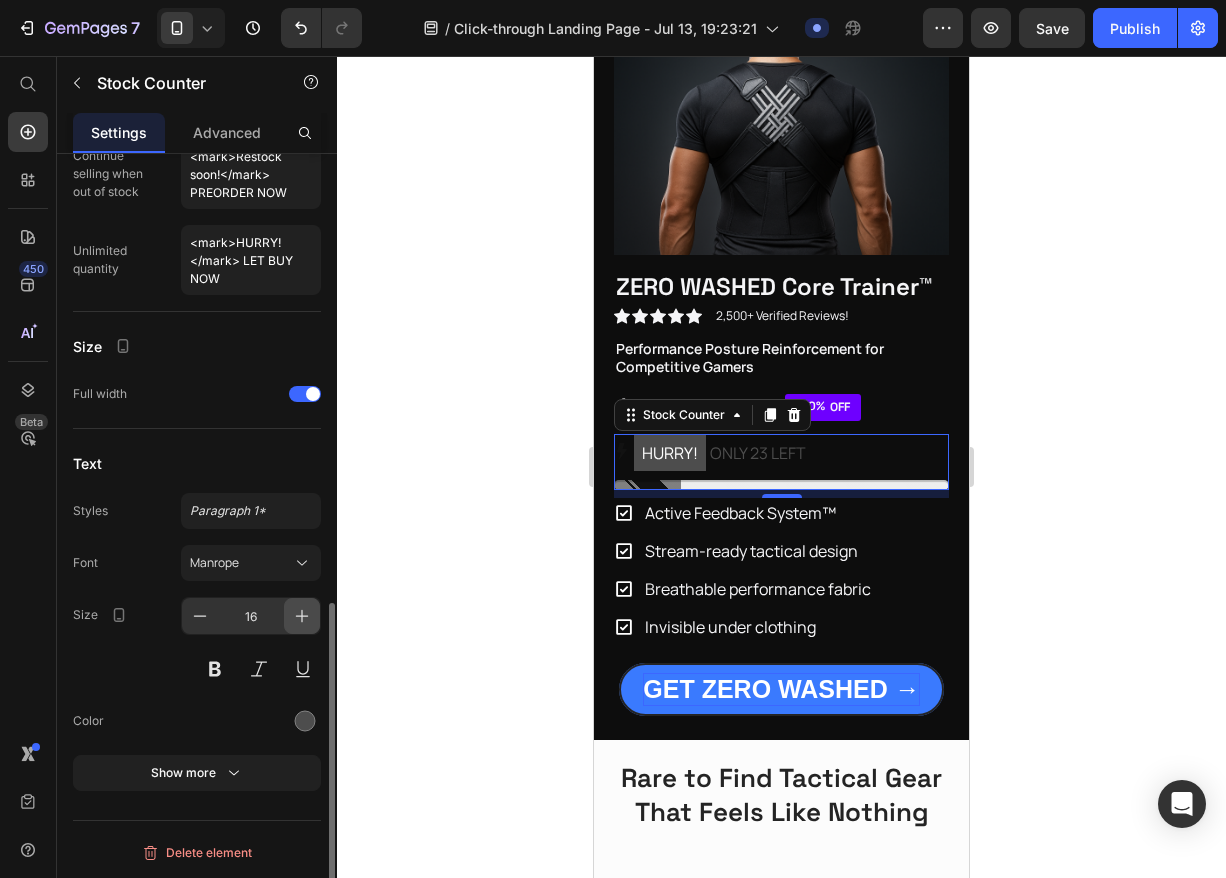 click 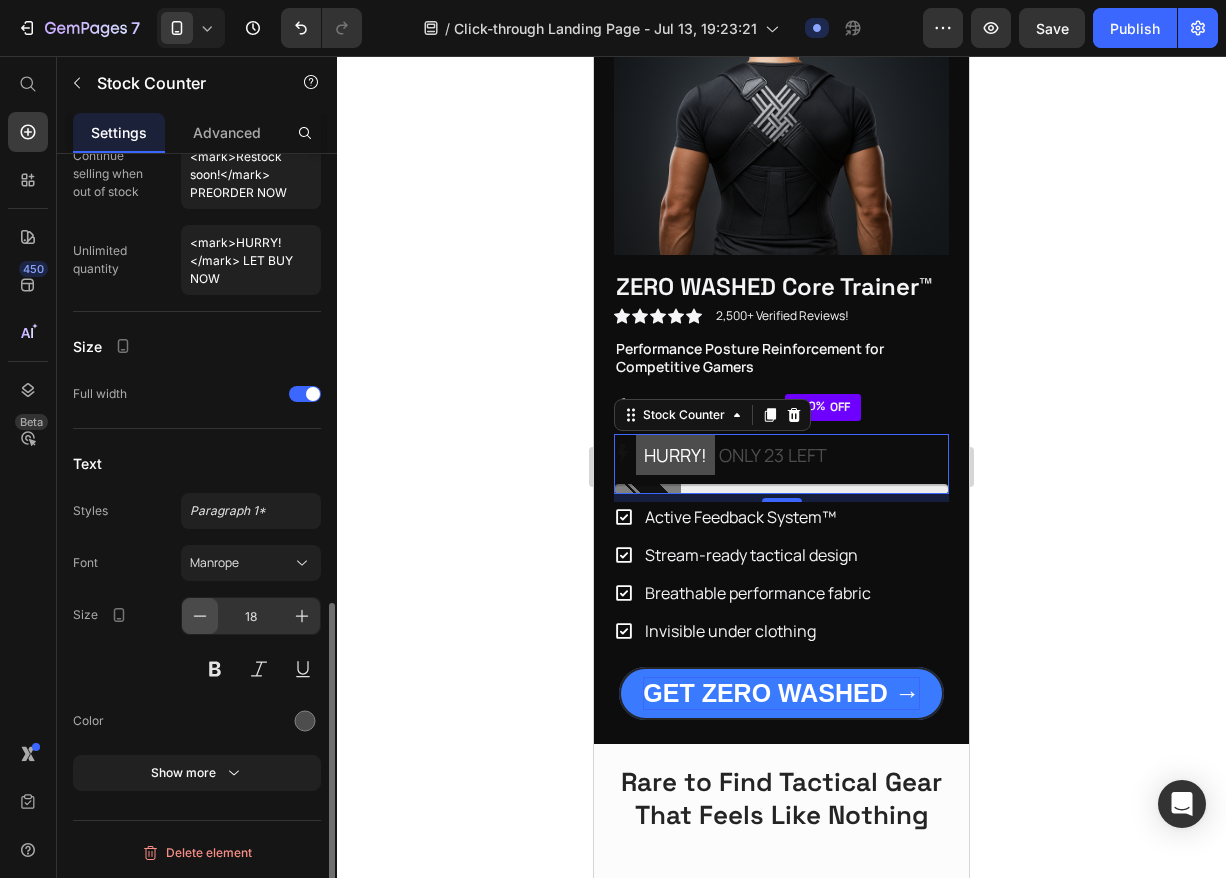 click at bounding box center [200, 616] 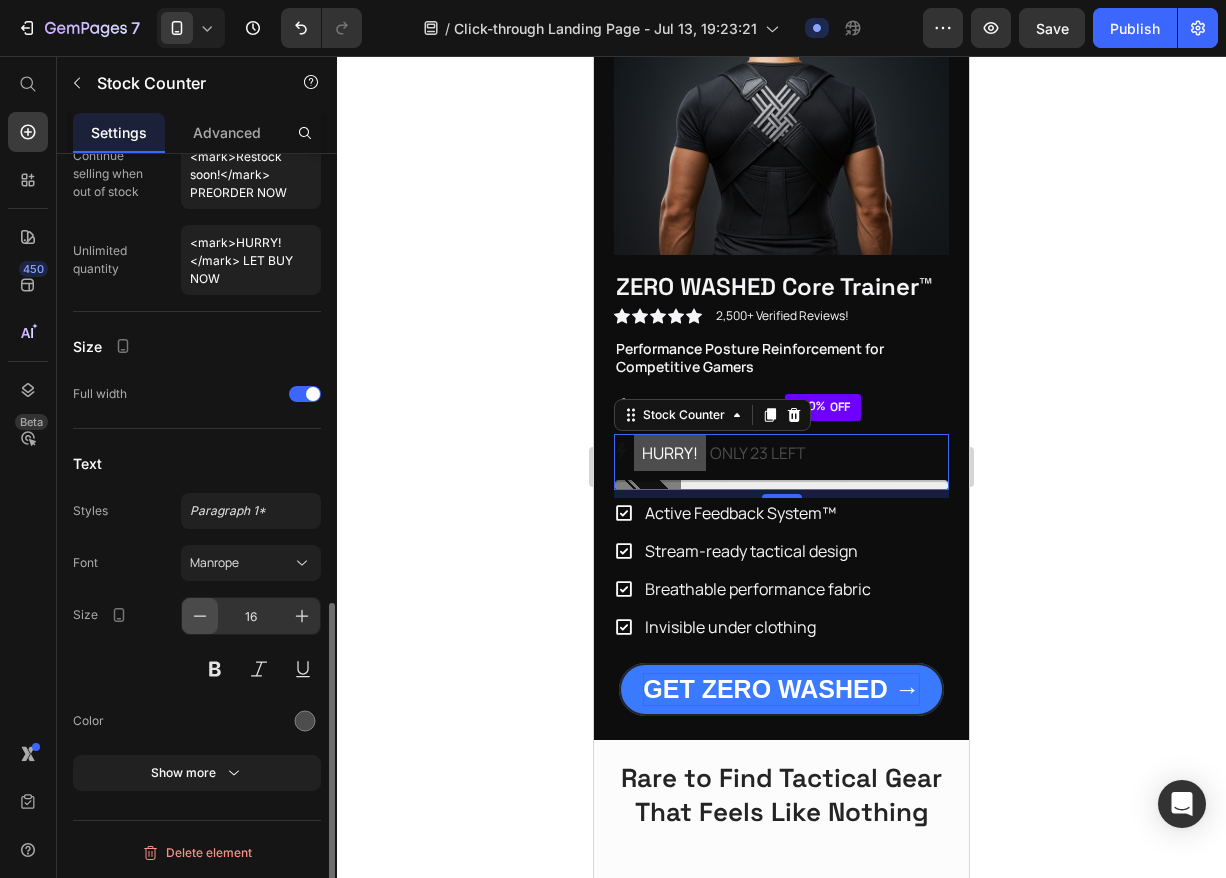 click 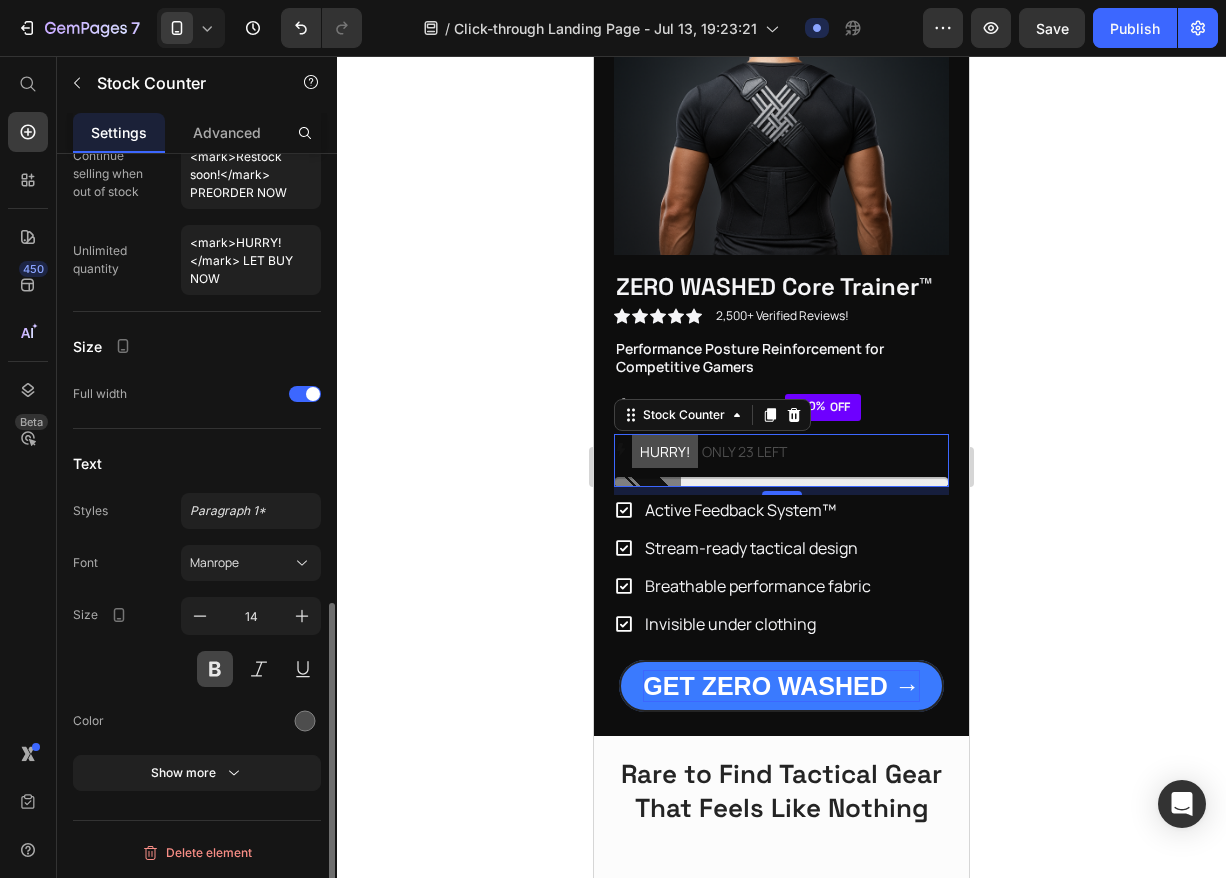 click at bounding box center [215, 669] 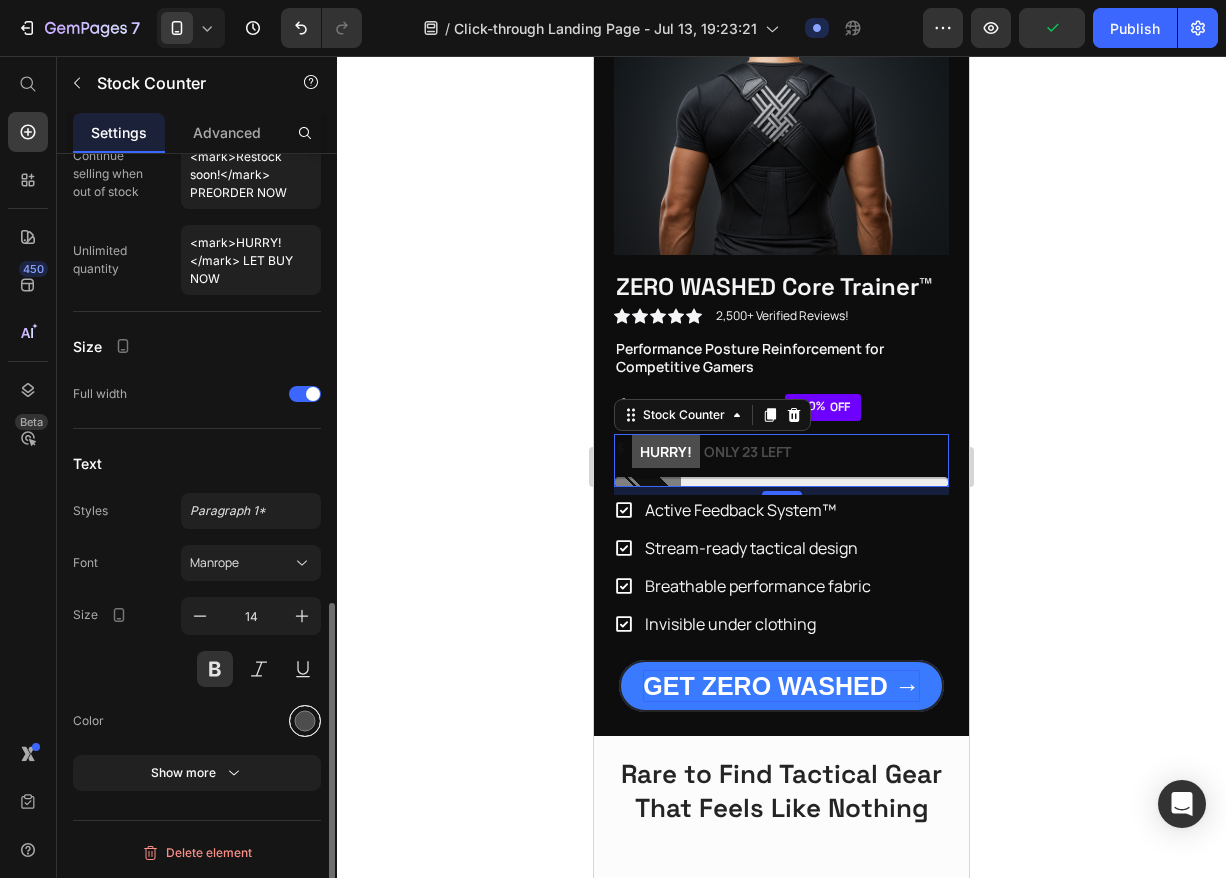 click at bounding box center (305, 721) 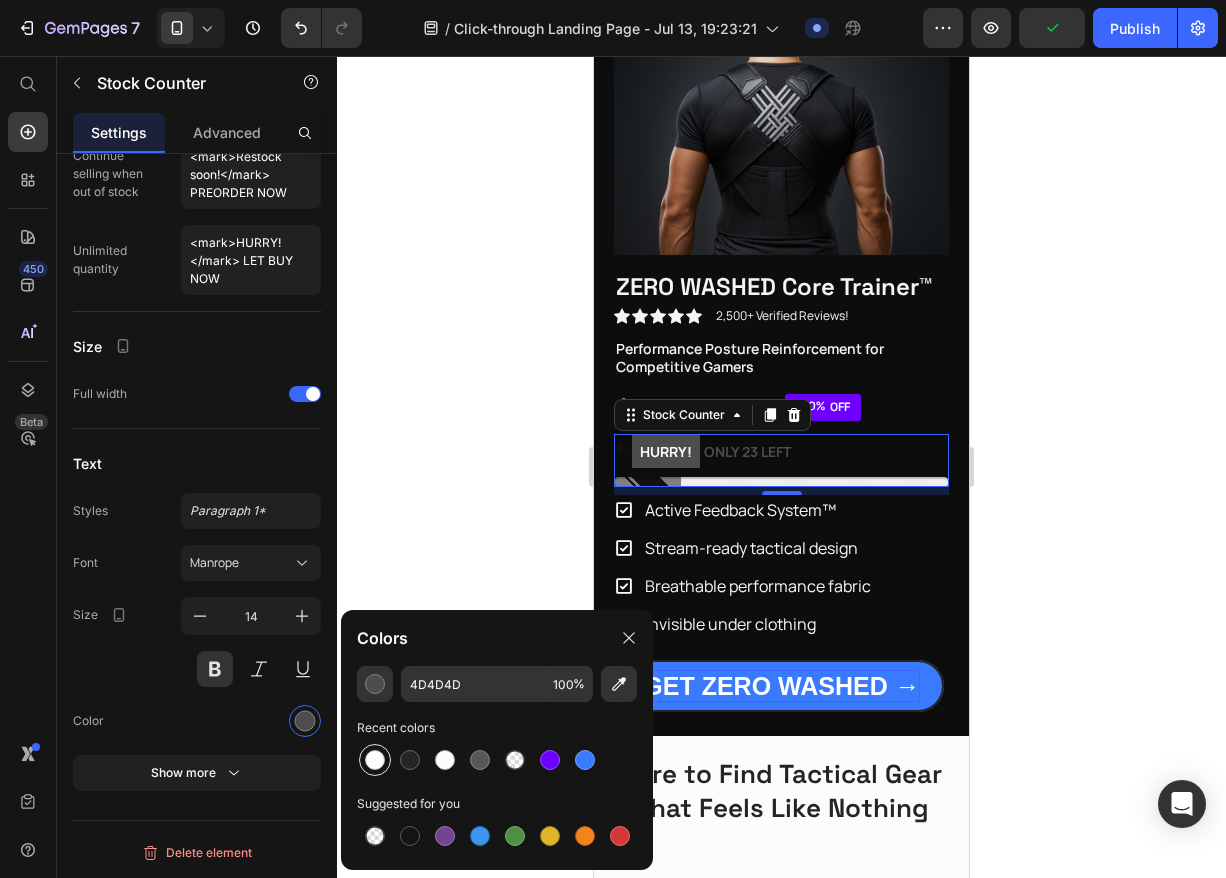 click at bounding box center [375, 760] 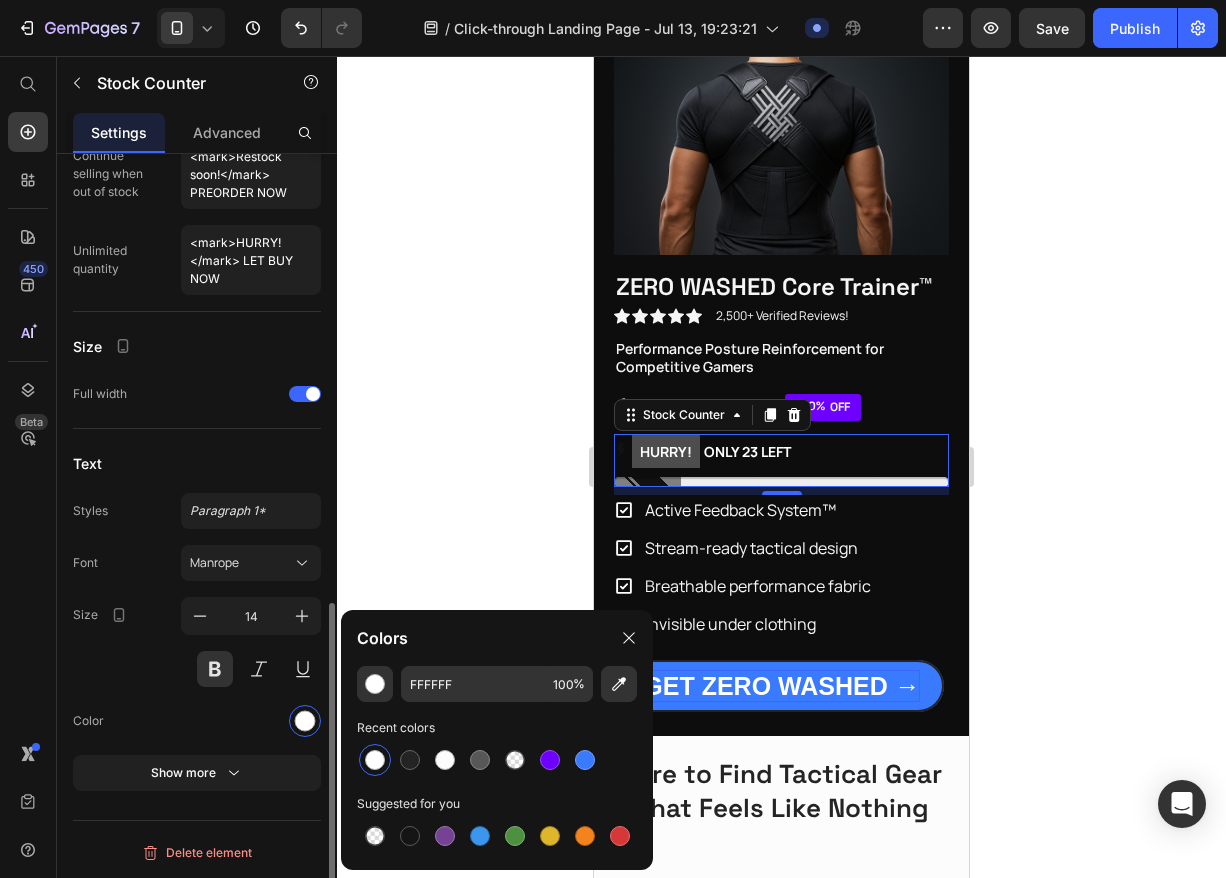 click on "Size 14" at bounding box center (197, 642) 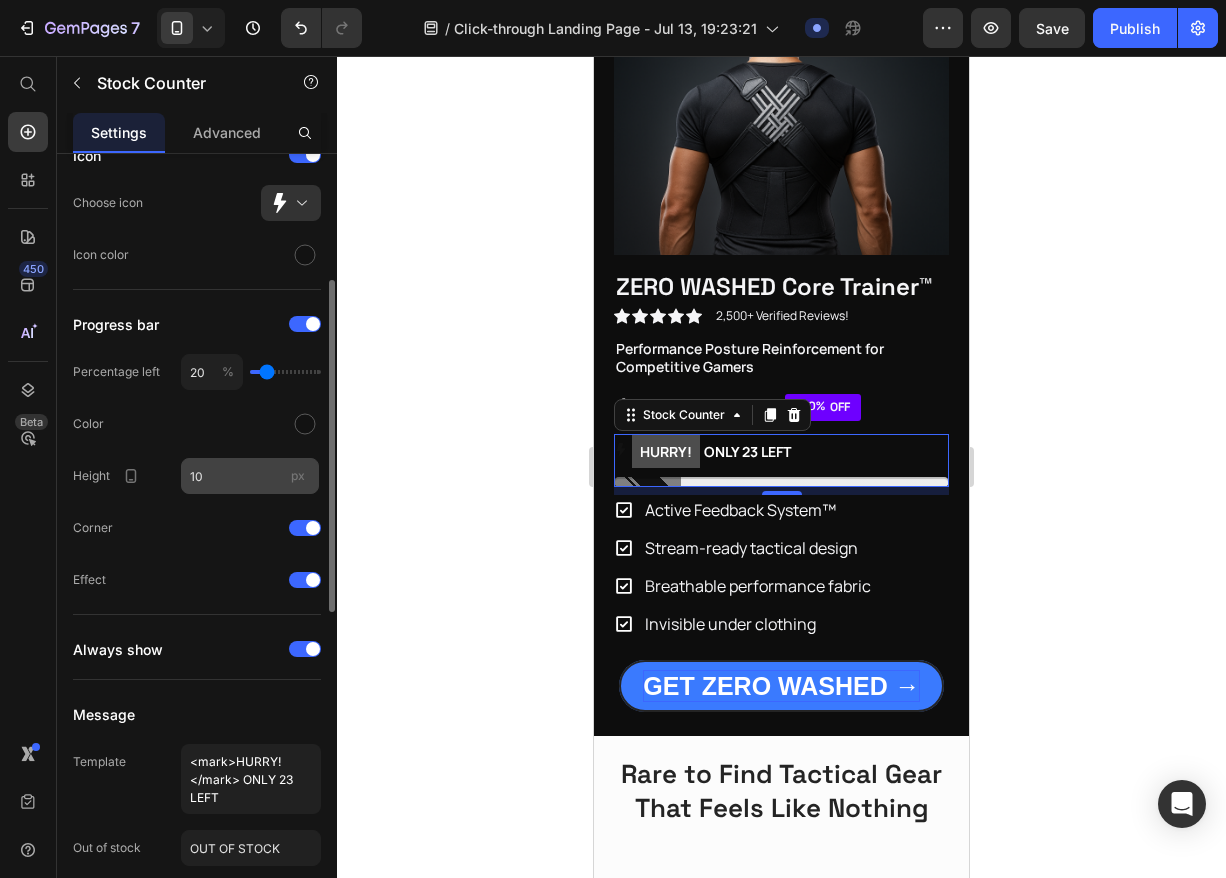 scroll, scrollTop: 301, scrollLeft: 0, axis: vertical 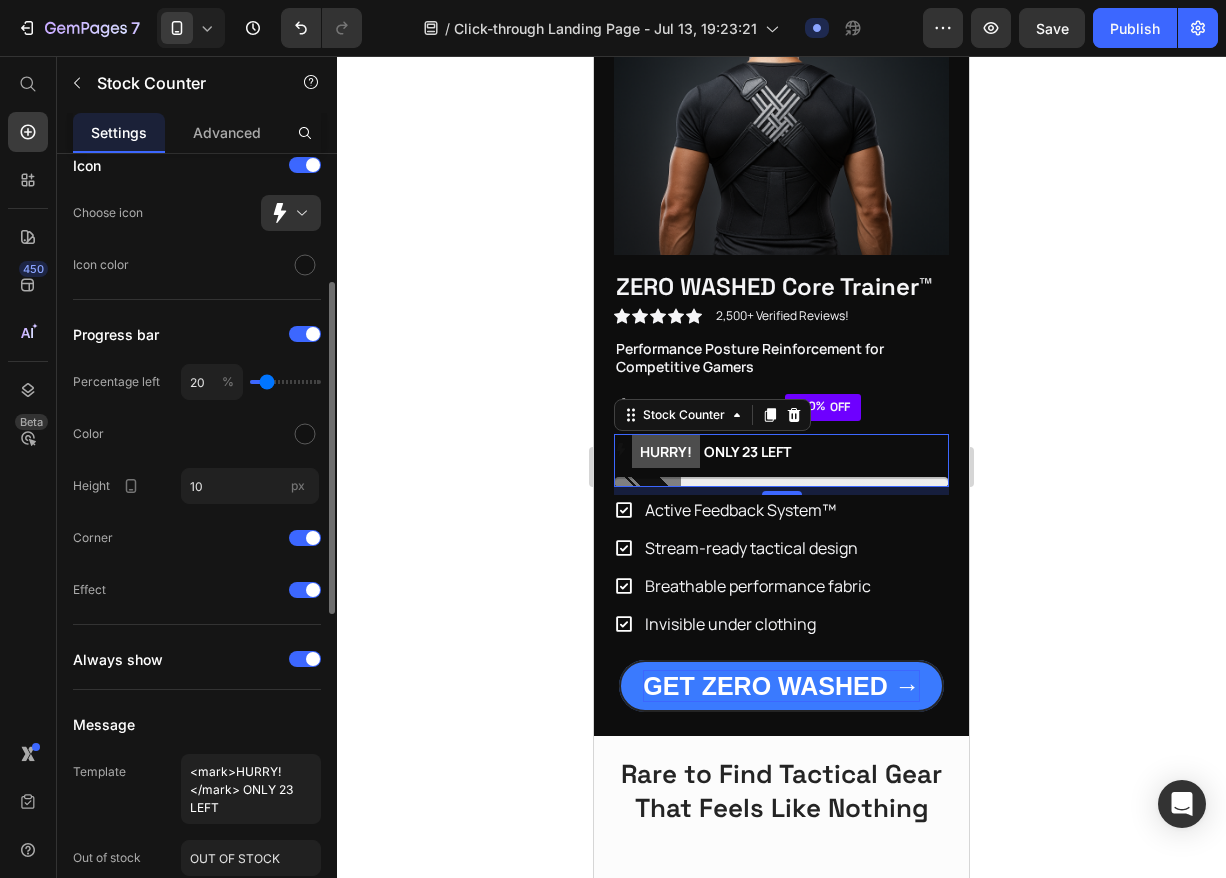 type on "23" 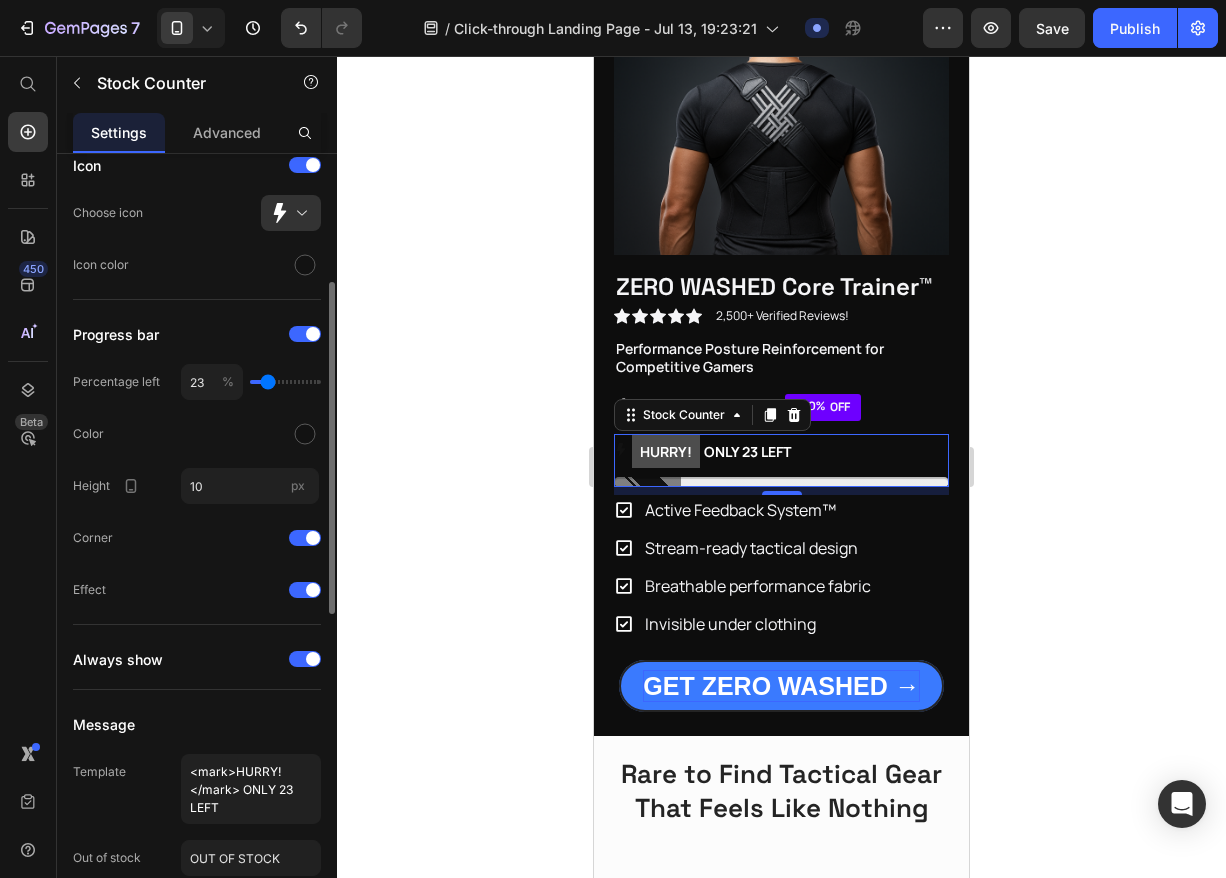 type on "59" 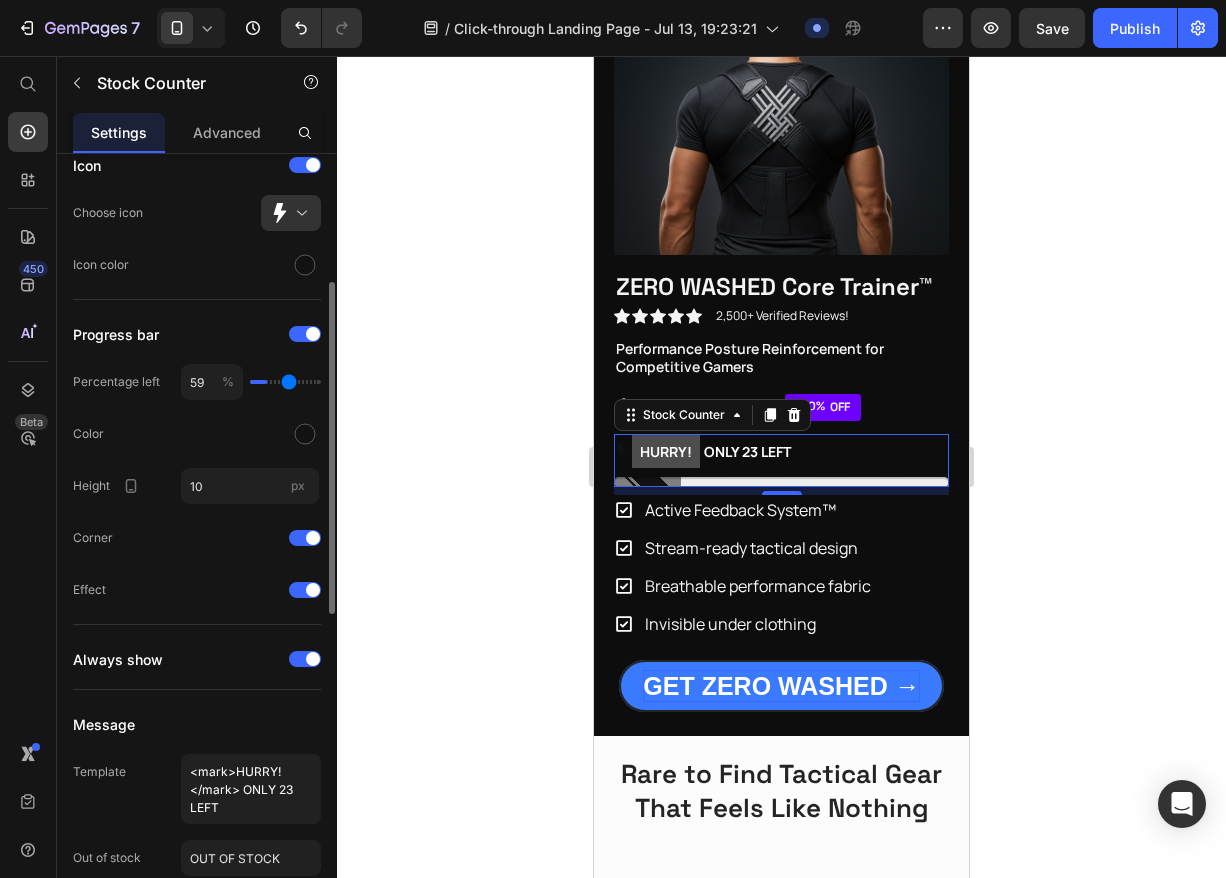 type on "95" 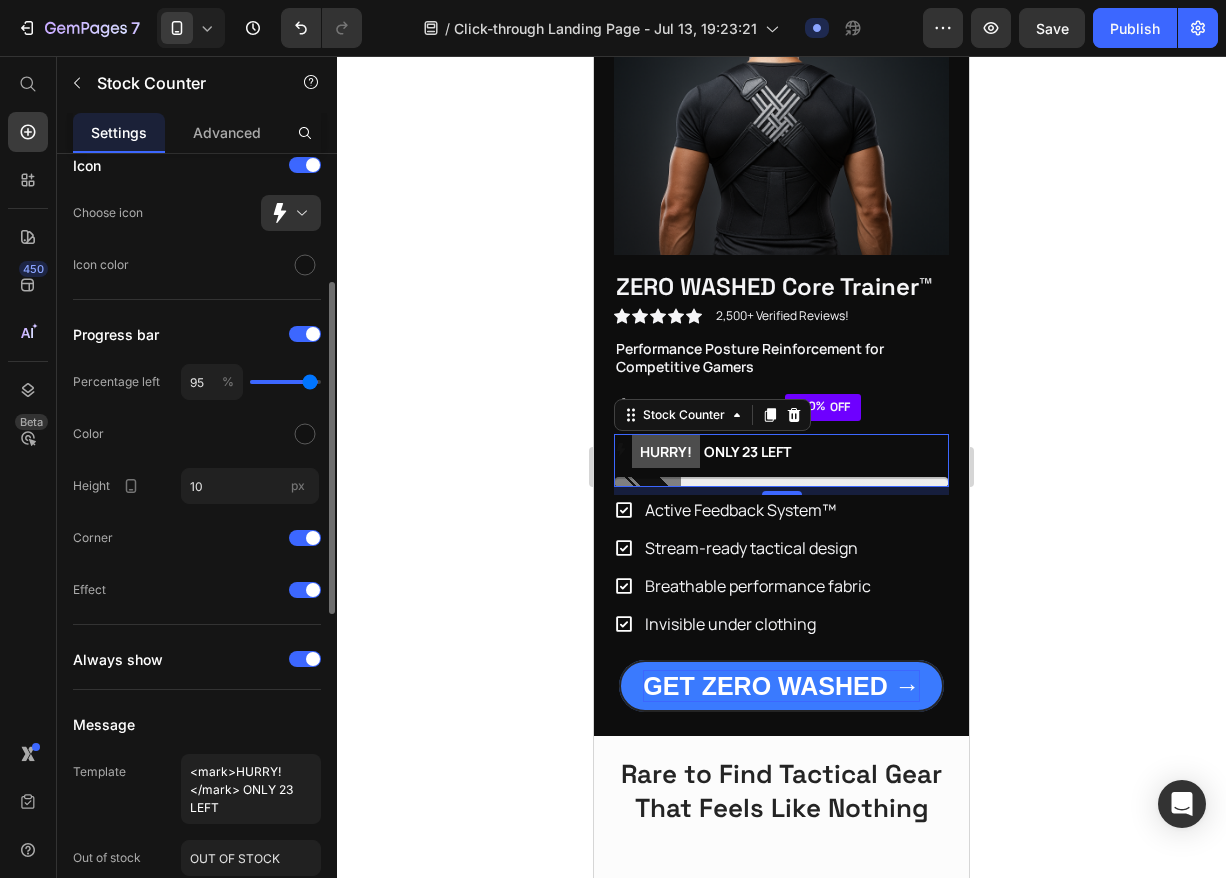 type on "96" 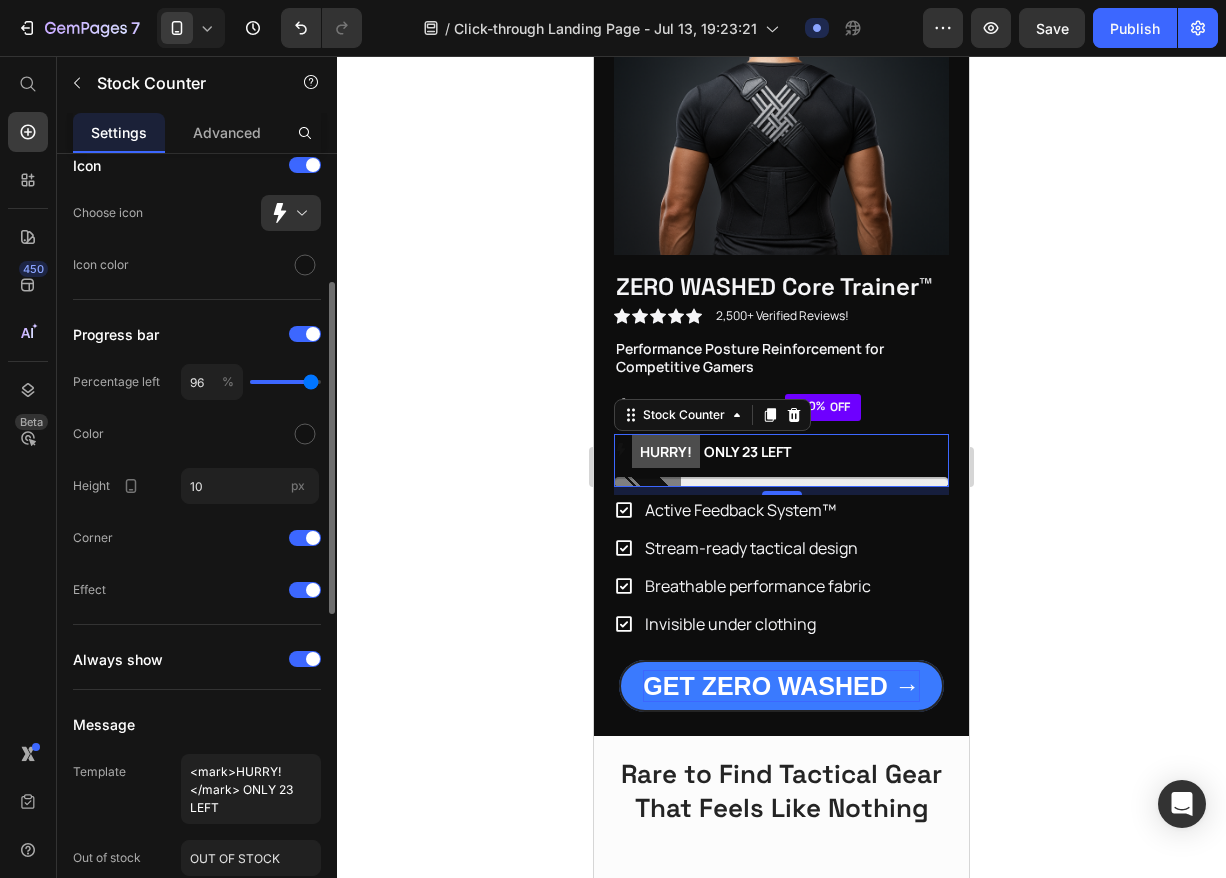drag, startPoint x: 266, startPoint y: 375, endPoint x: 310, endPoint y: 382, distance: 44.553337 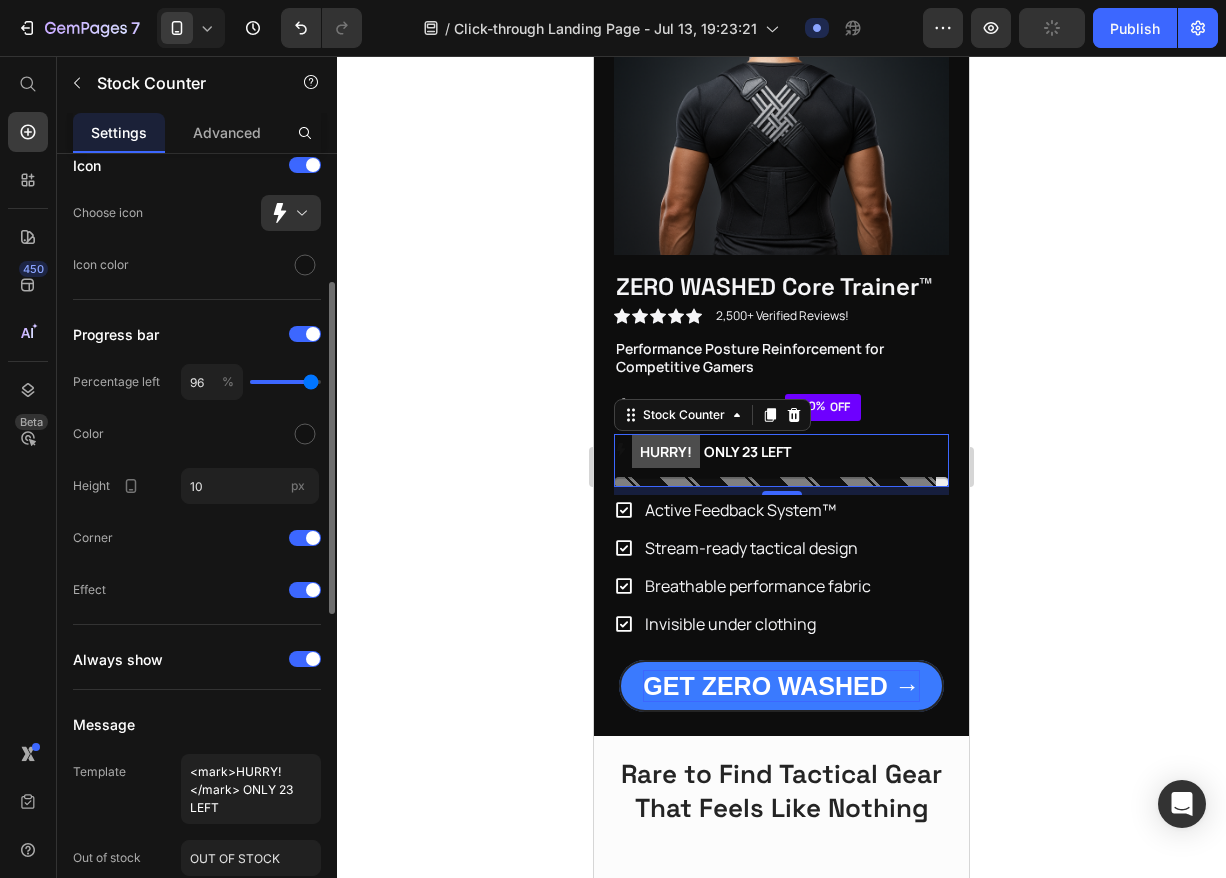 type on "97" 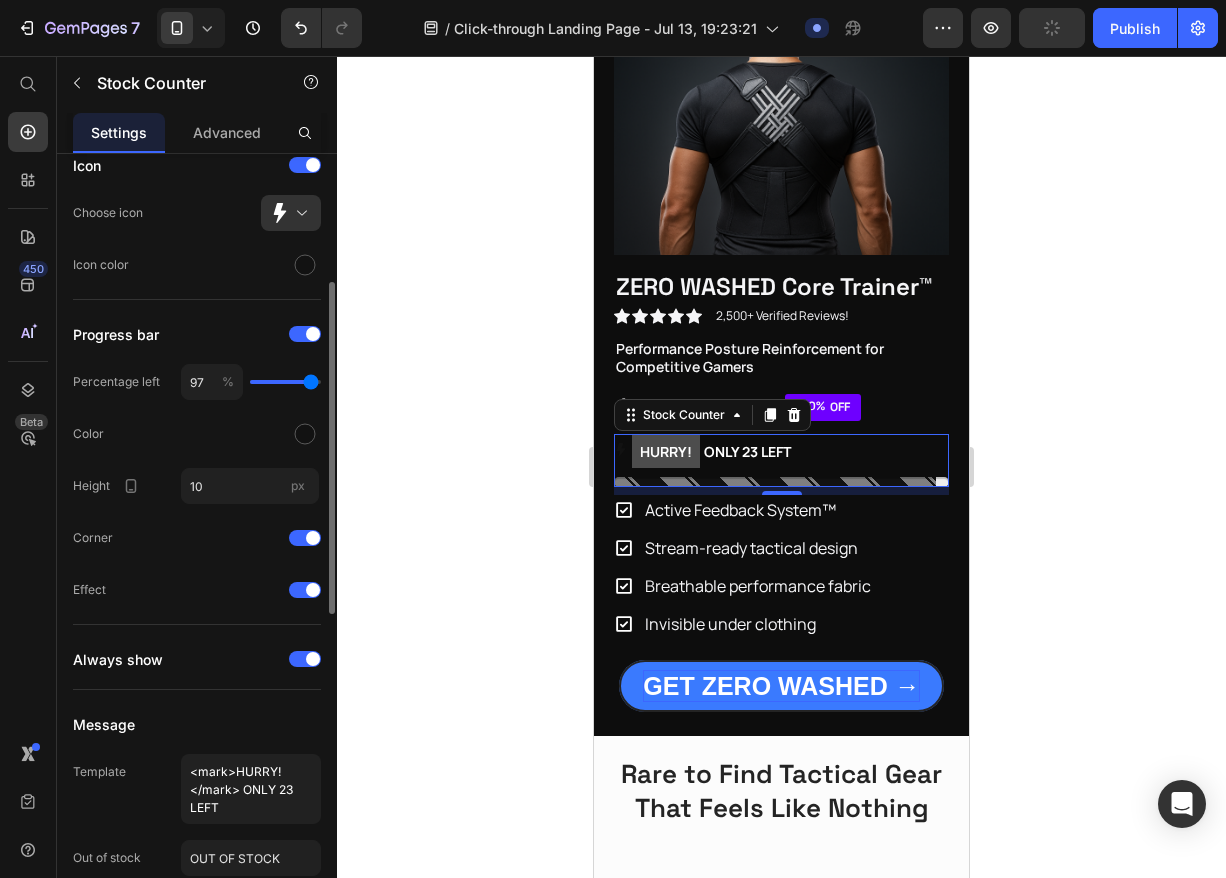 type on "100" 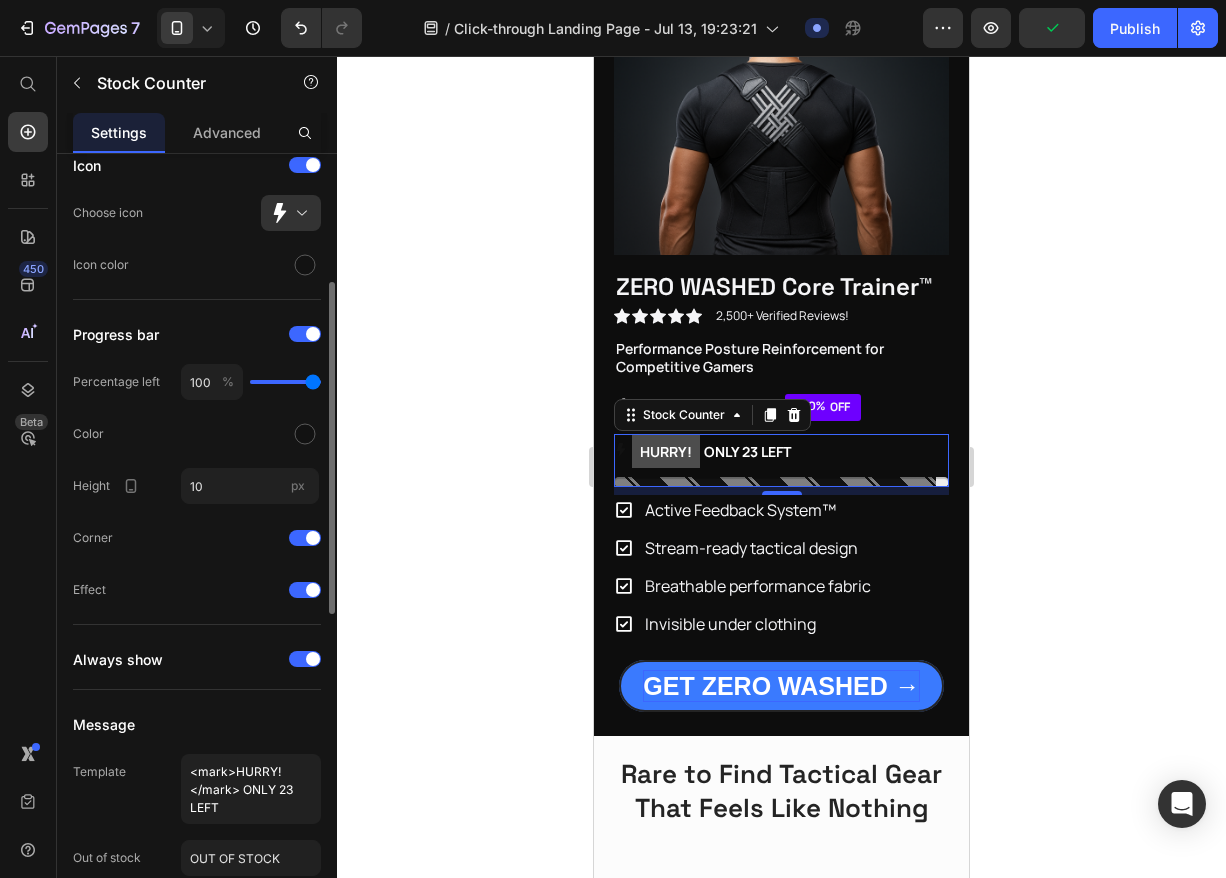 type on "99" 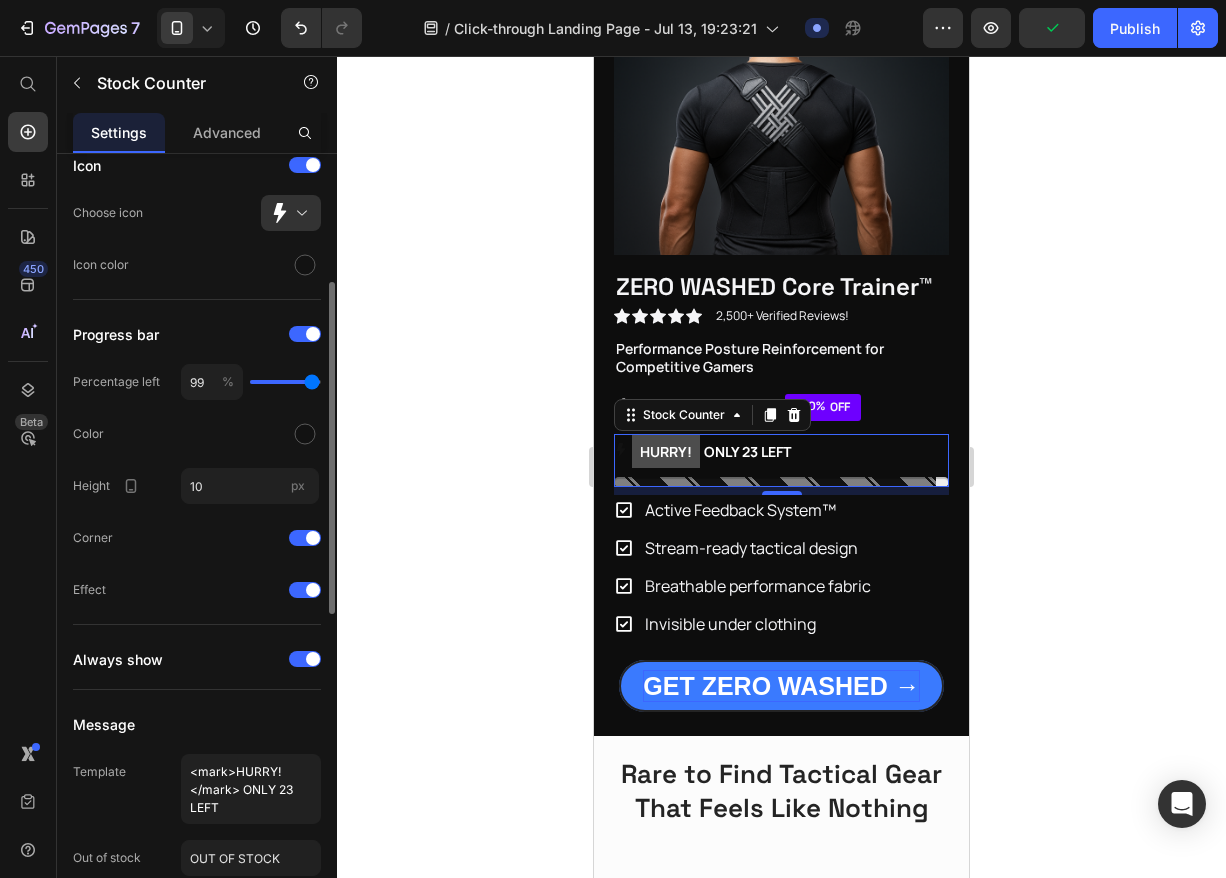 type on "99" 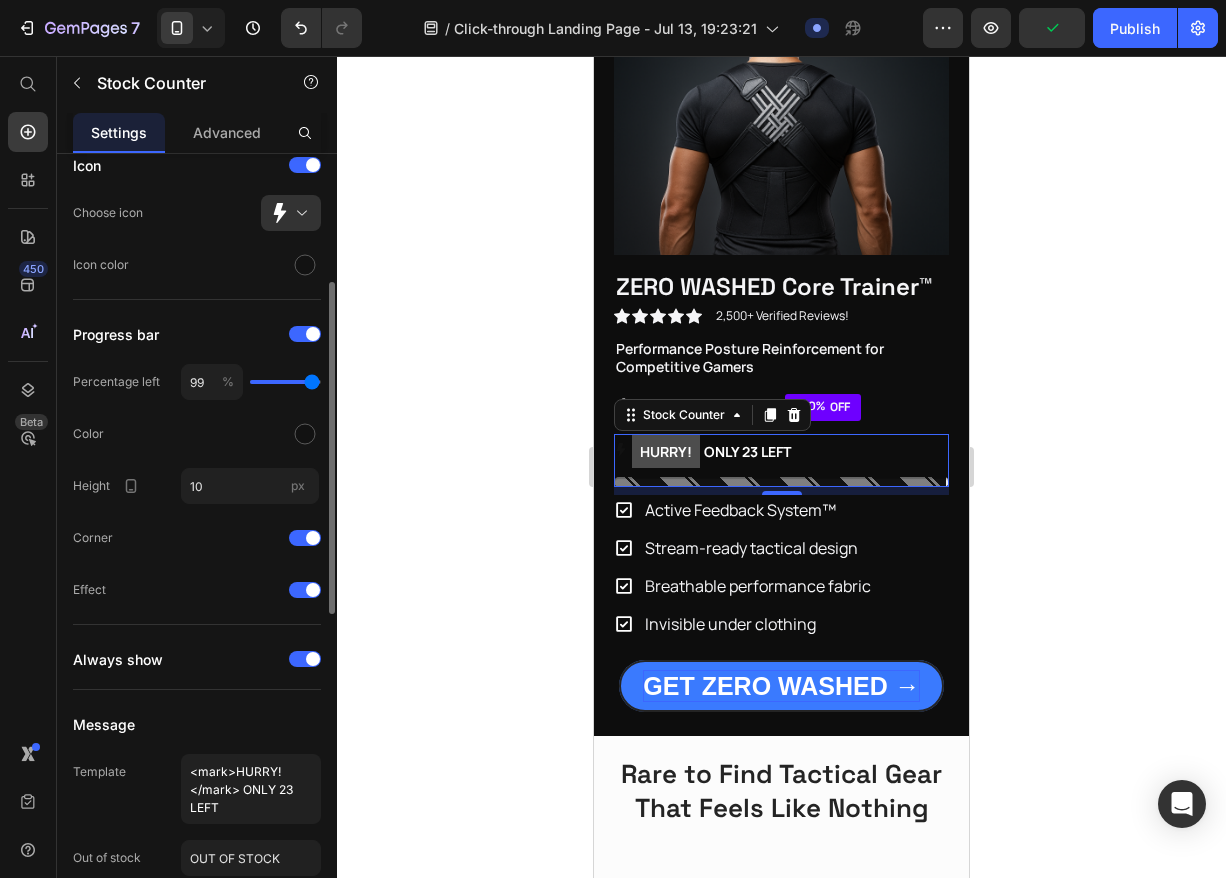 type on "98" 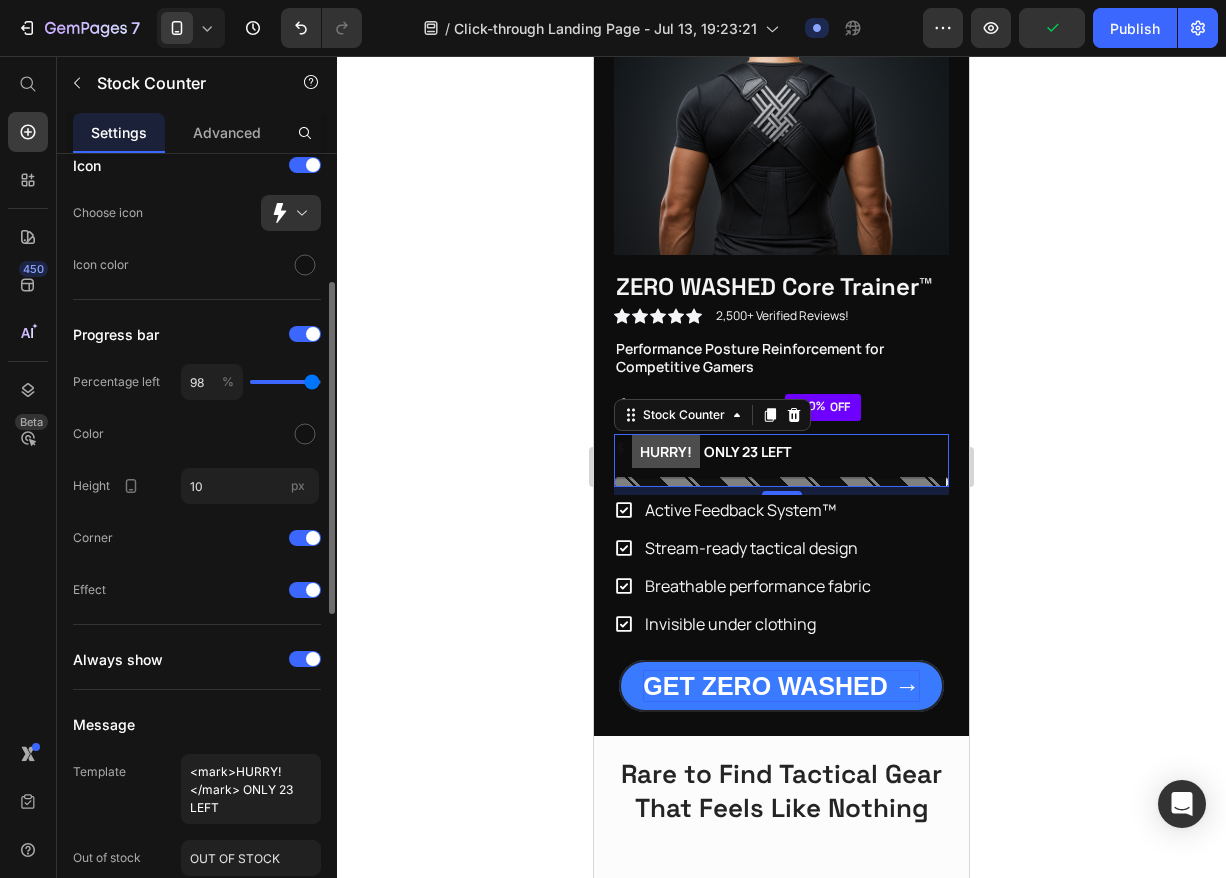 type on "97" 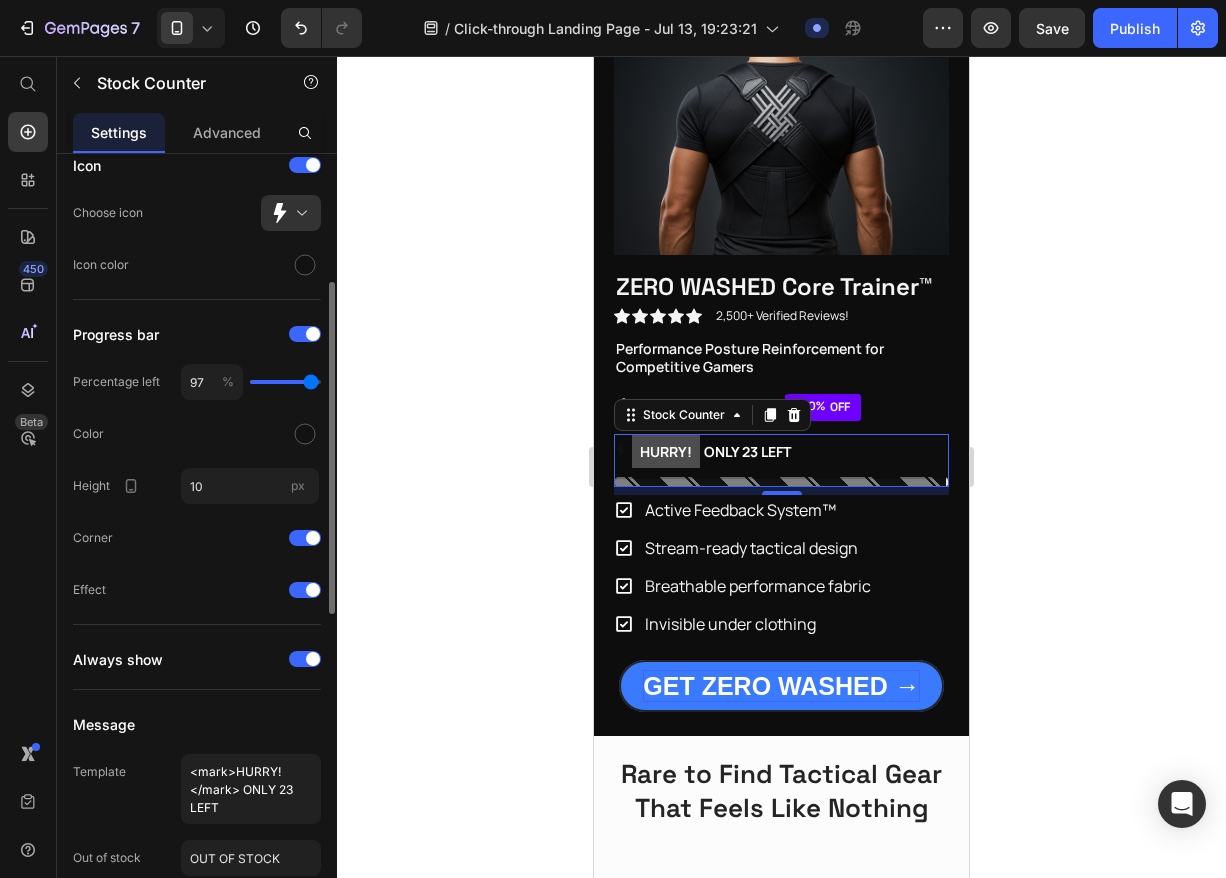 type on "97" 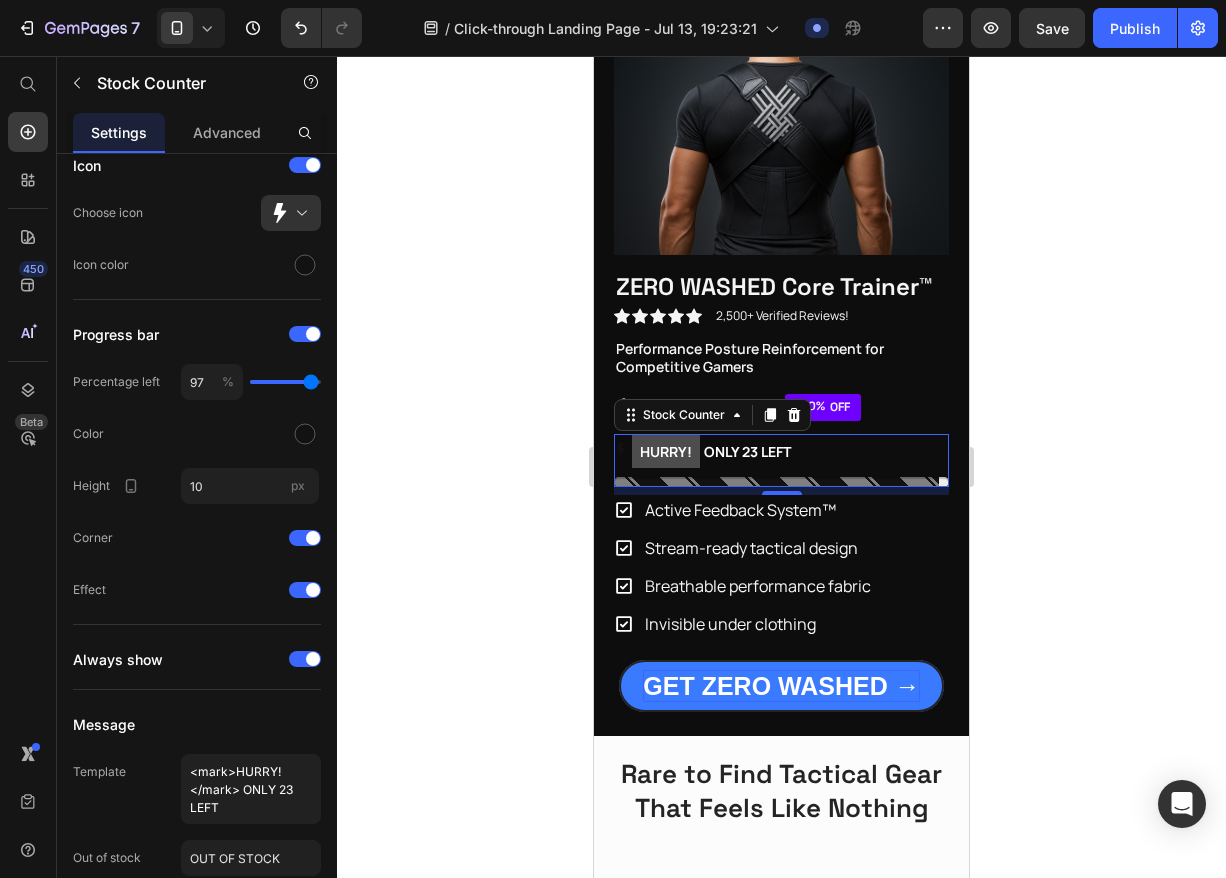 click 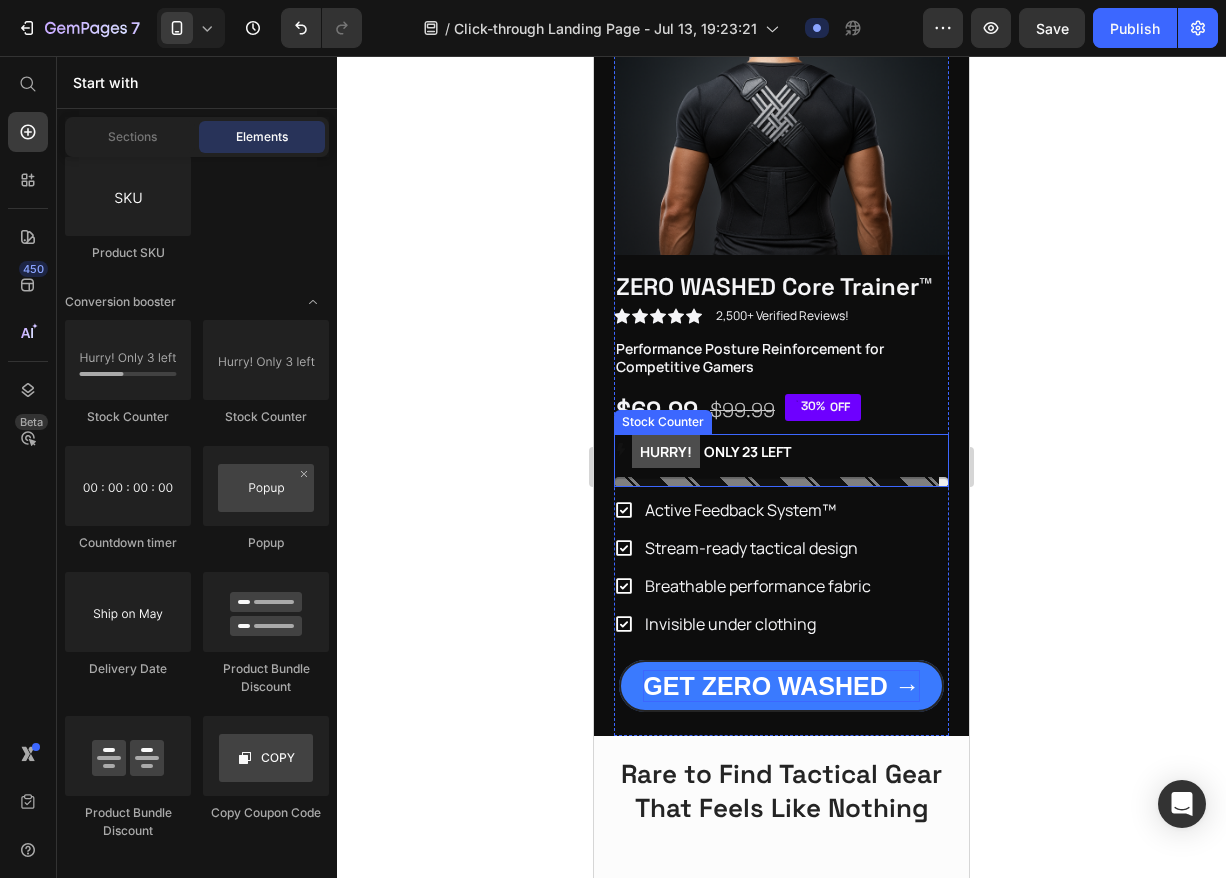 click at bounding box center [781, 482] 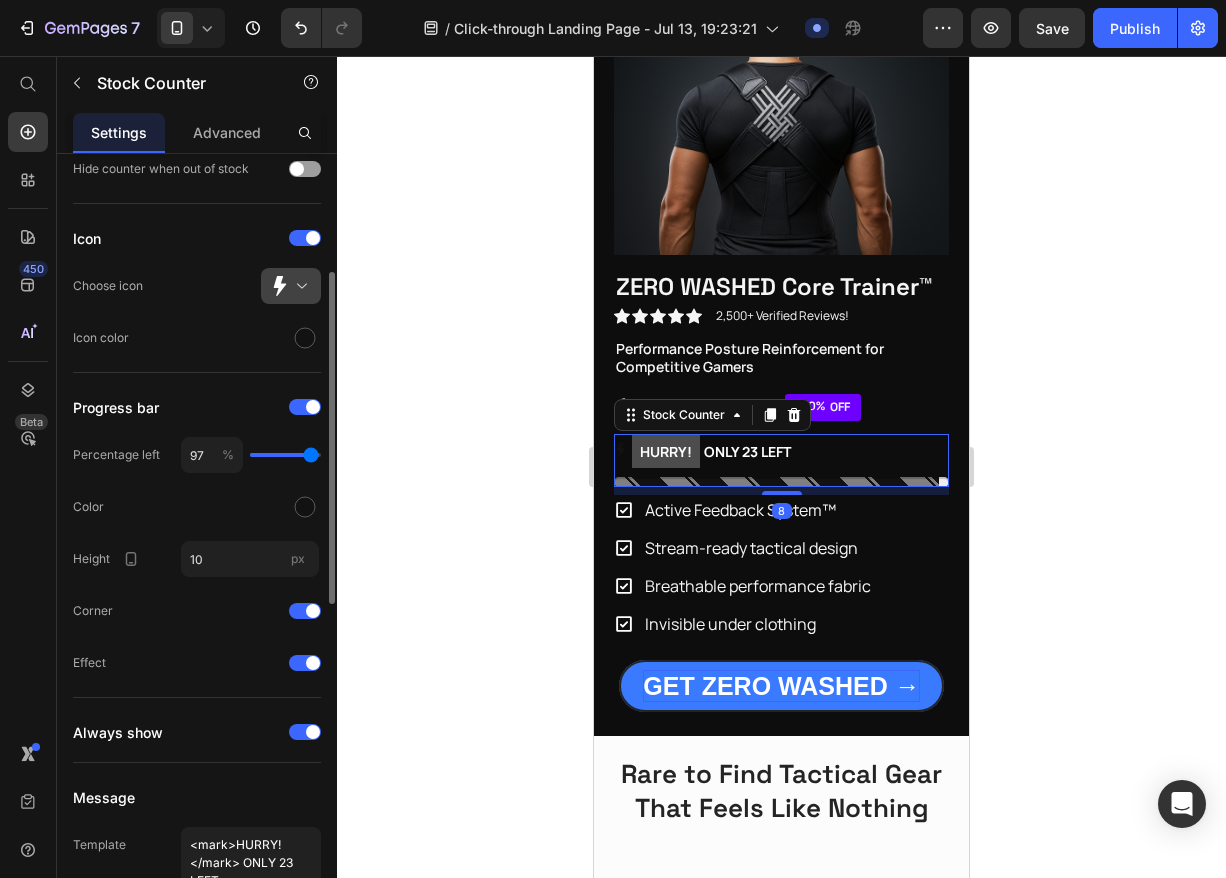 scroll, scrollTop: 211, scrollLeft: 0, axis: vertical 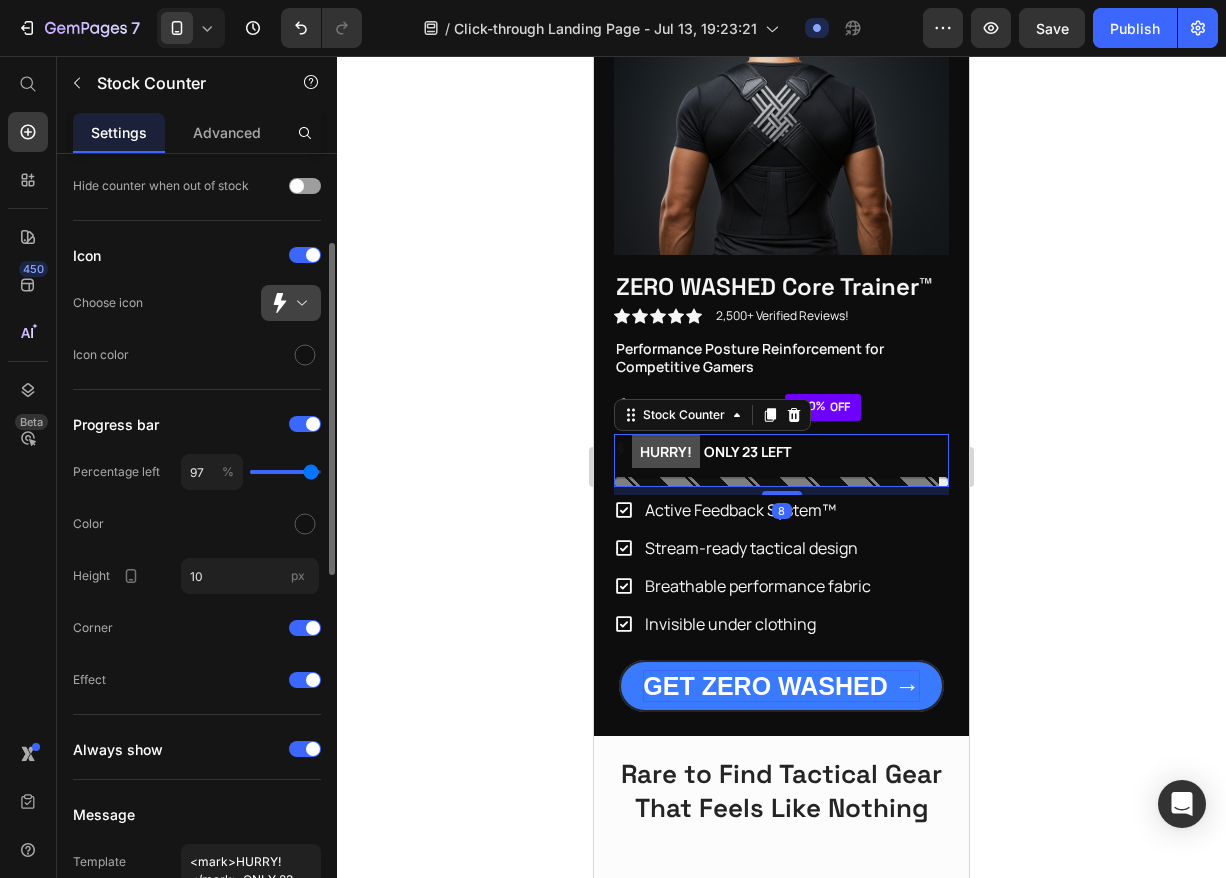 click at bounding box center [299, 303] 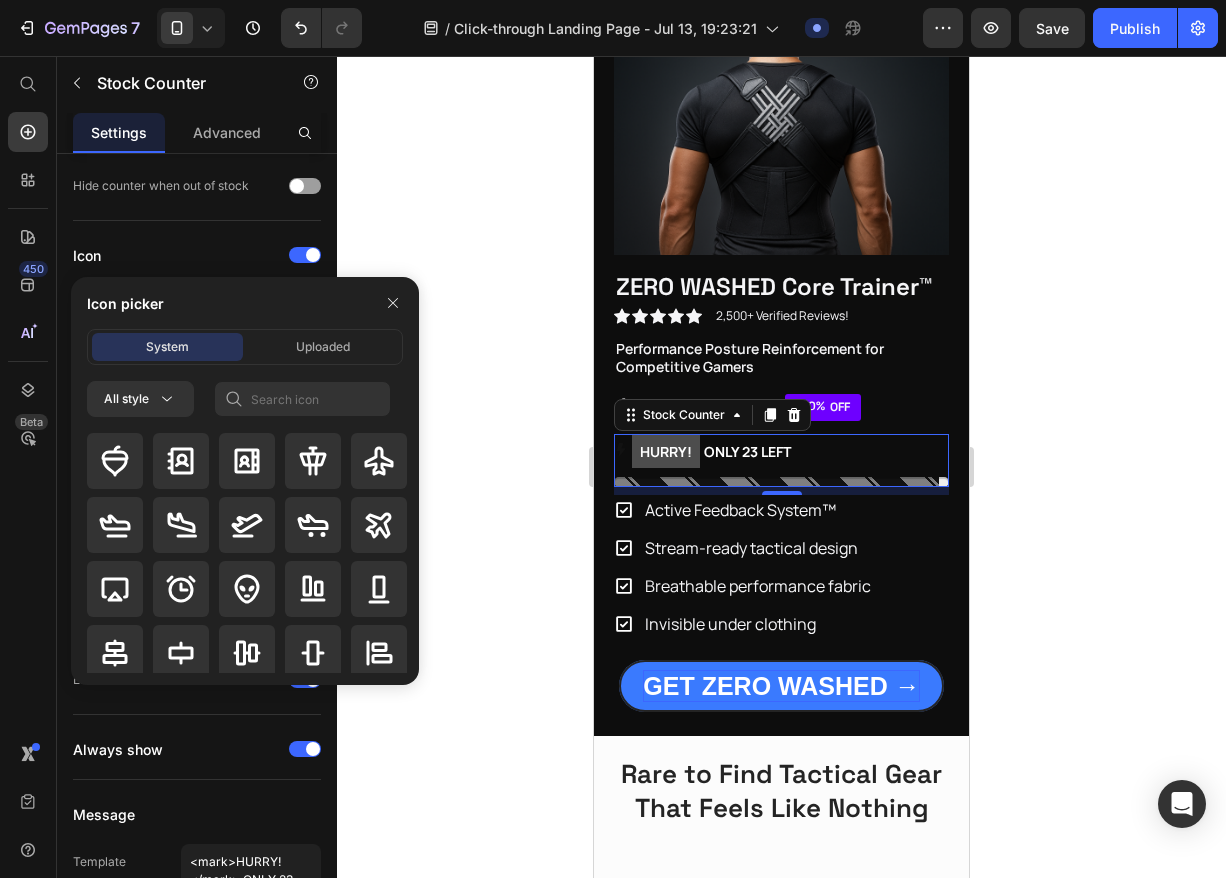 click on "Icon picker System Uploaded All style" at bounding box center [237, 481] 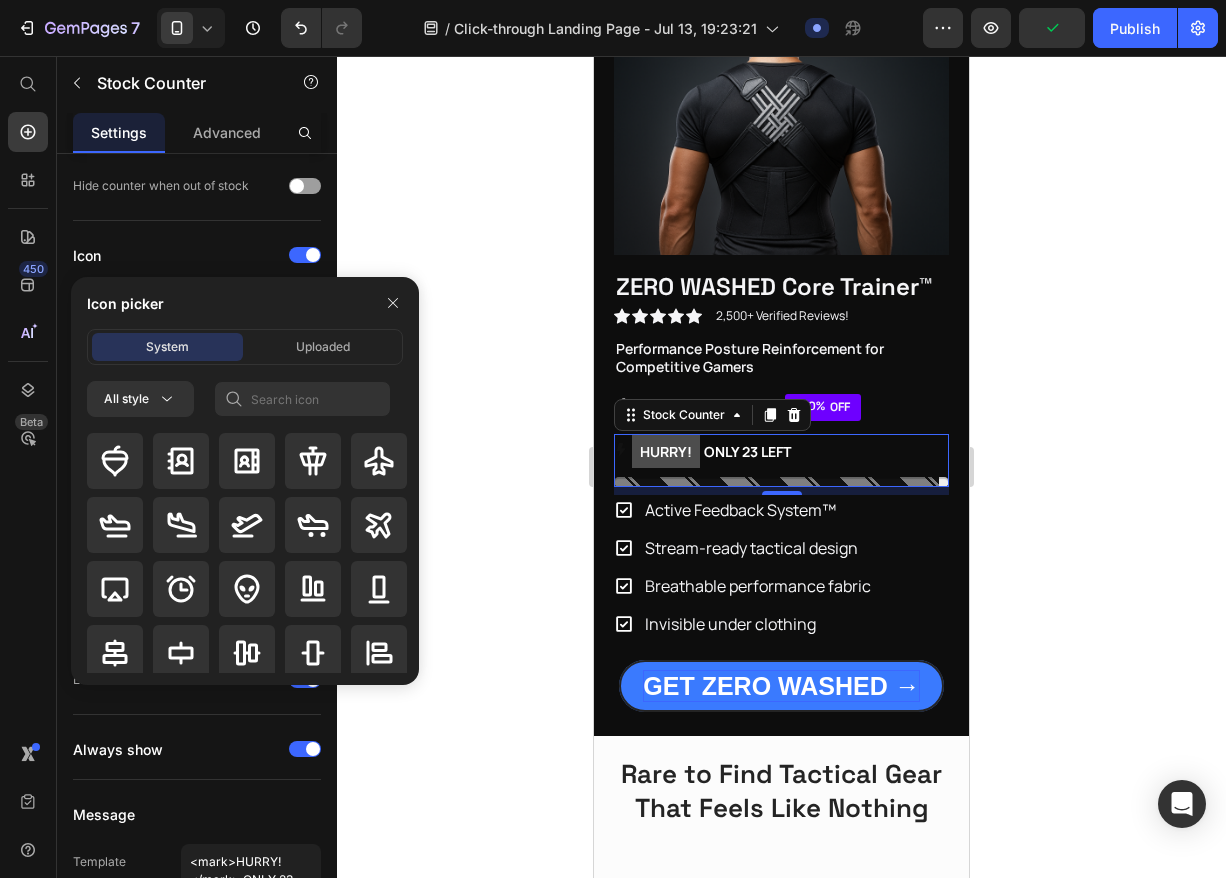 click on "Icon picker System Uploaded All style" at bounding box center [237, 481] 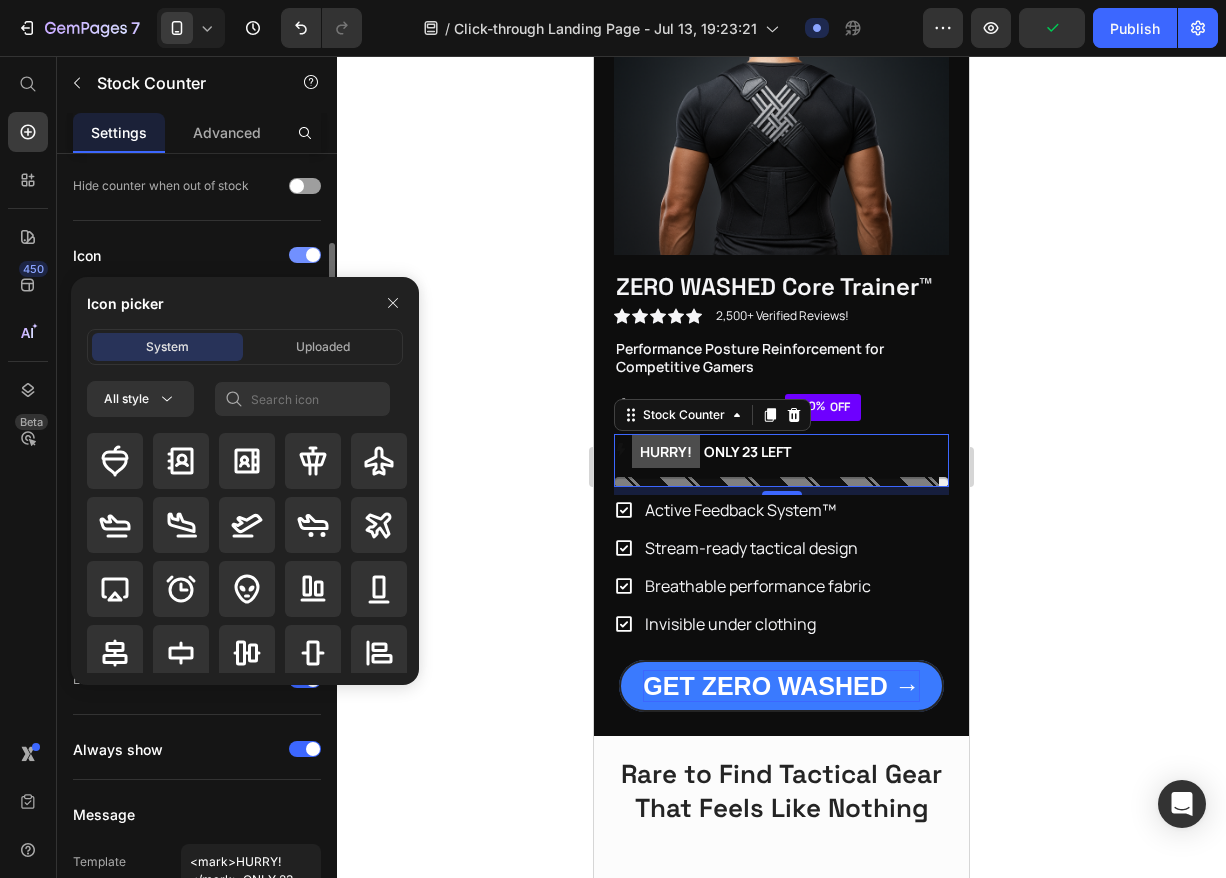 click on "Icon" 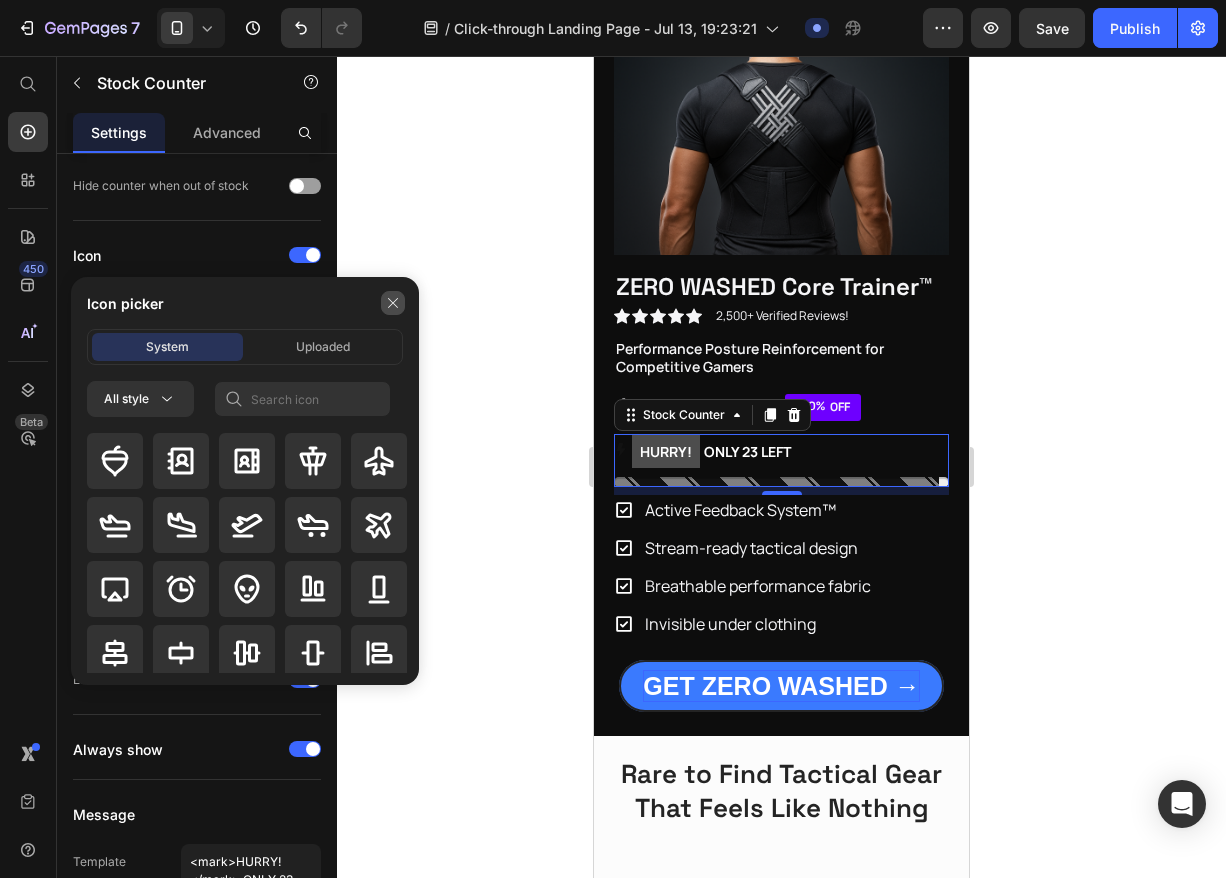 click 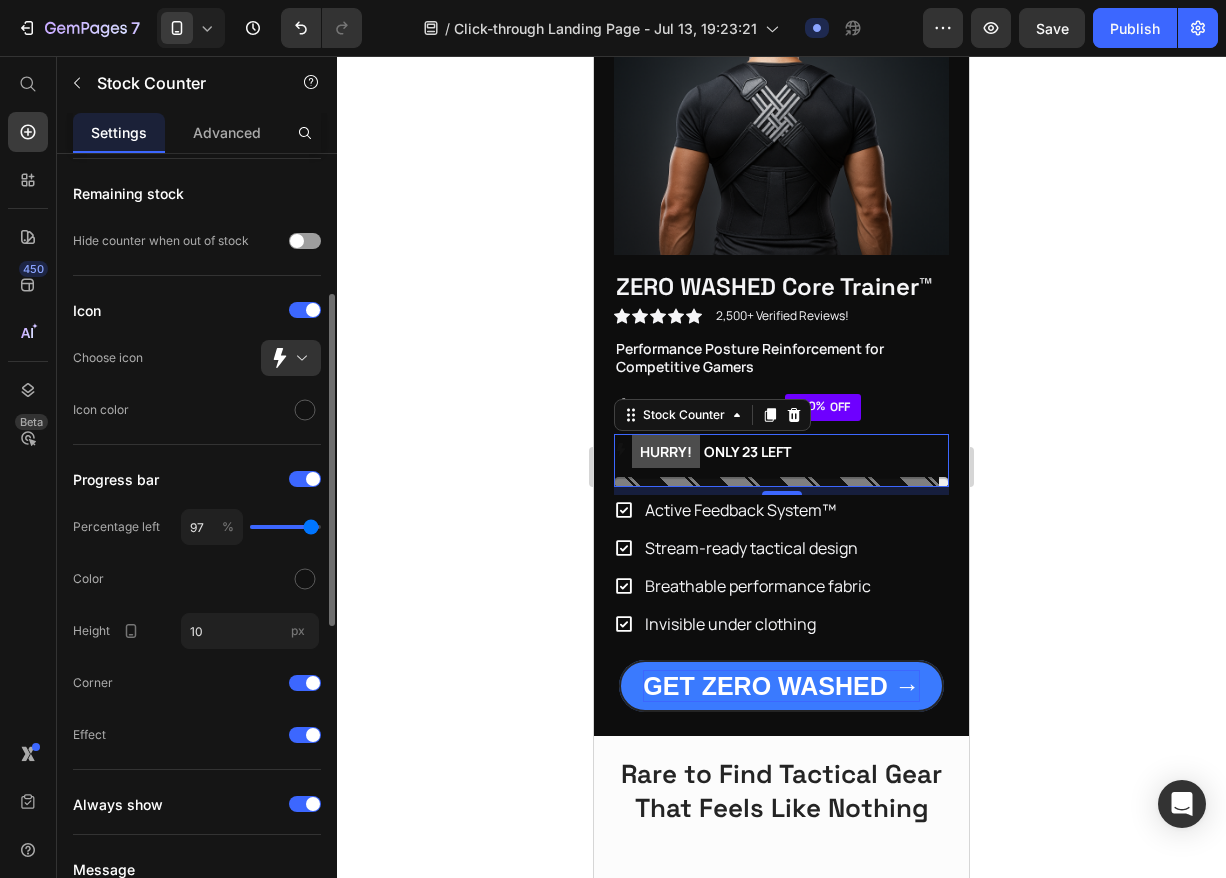 scroll, scrollTop: 155, scrollLeft: 0, axis: vertical 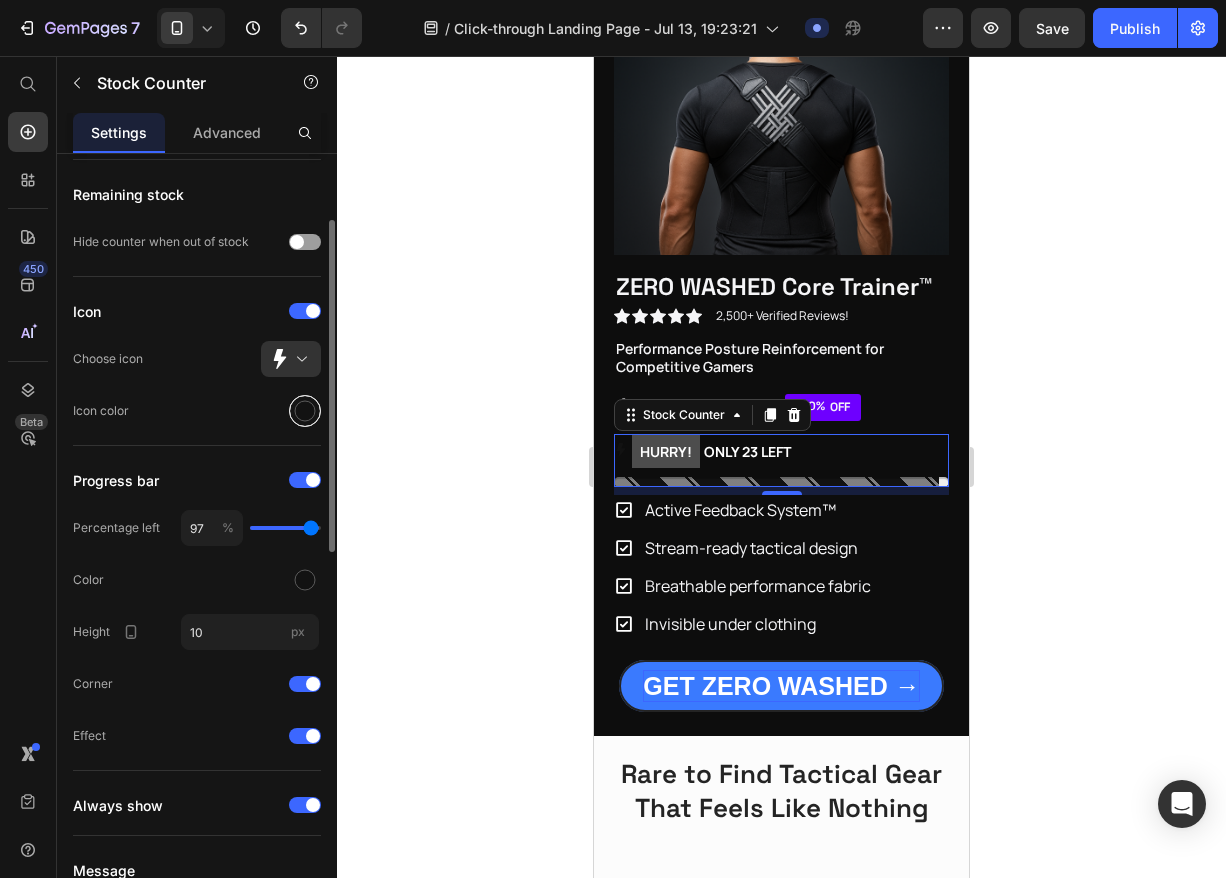 click at bounding box center (305, 411) 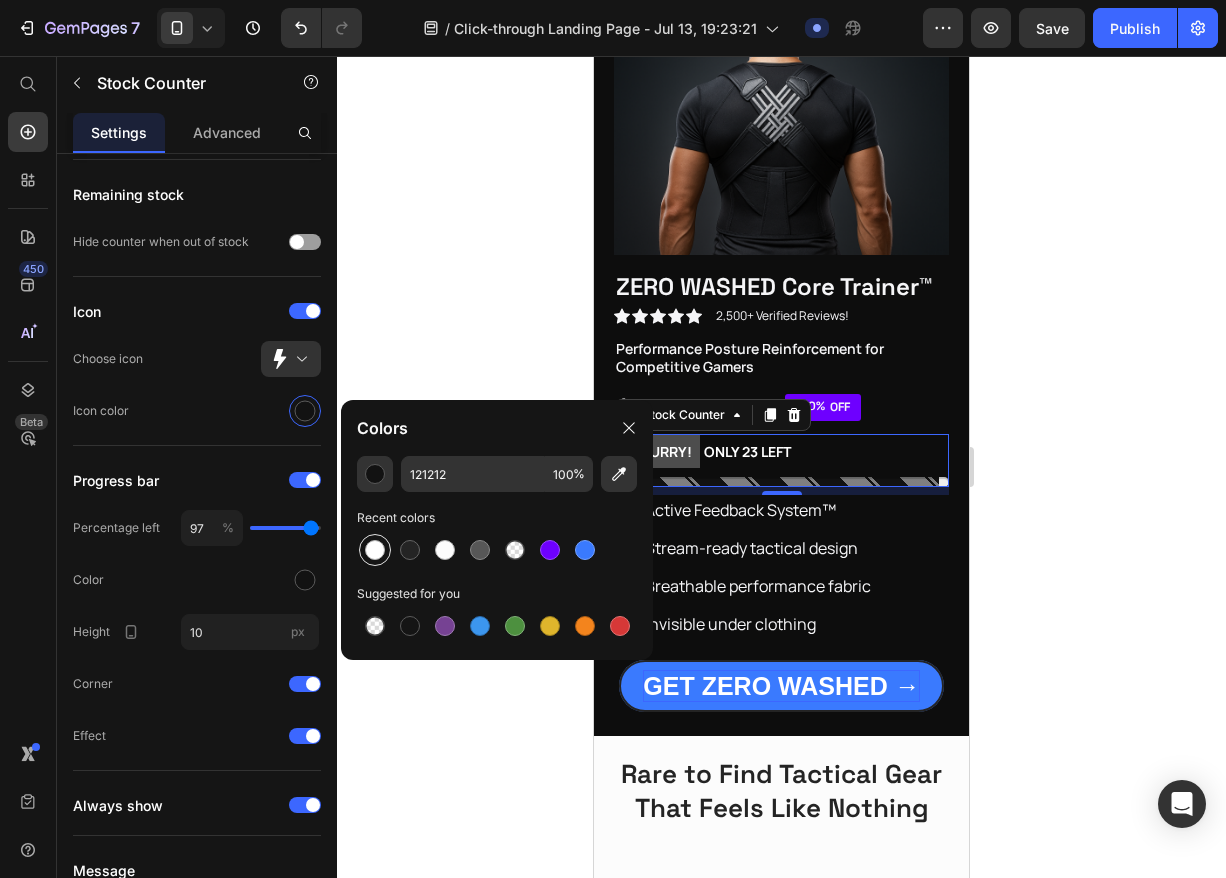 click at bounding box center (375, 550) 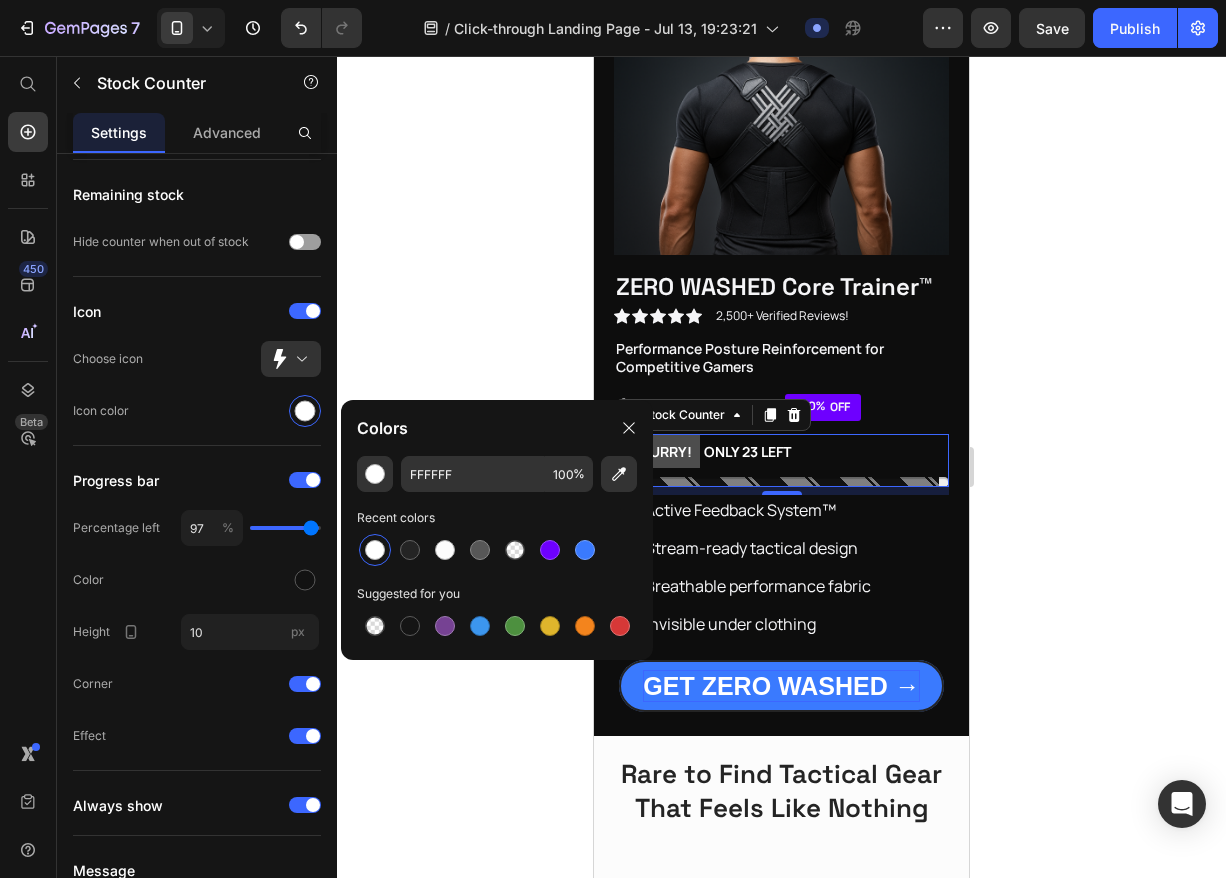 click 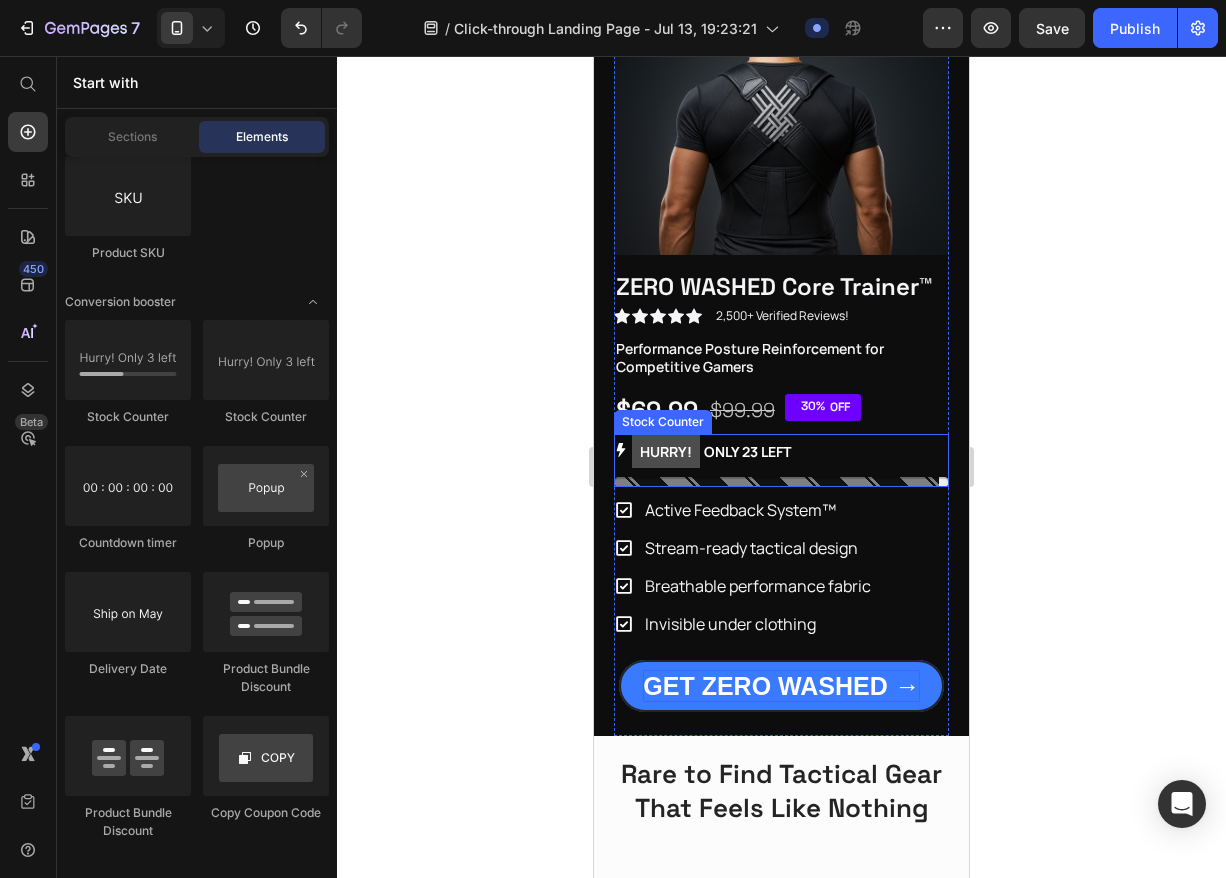 click on "HURRY!" at bounding box center [666, 451] 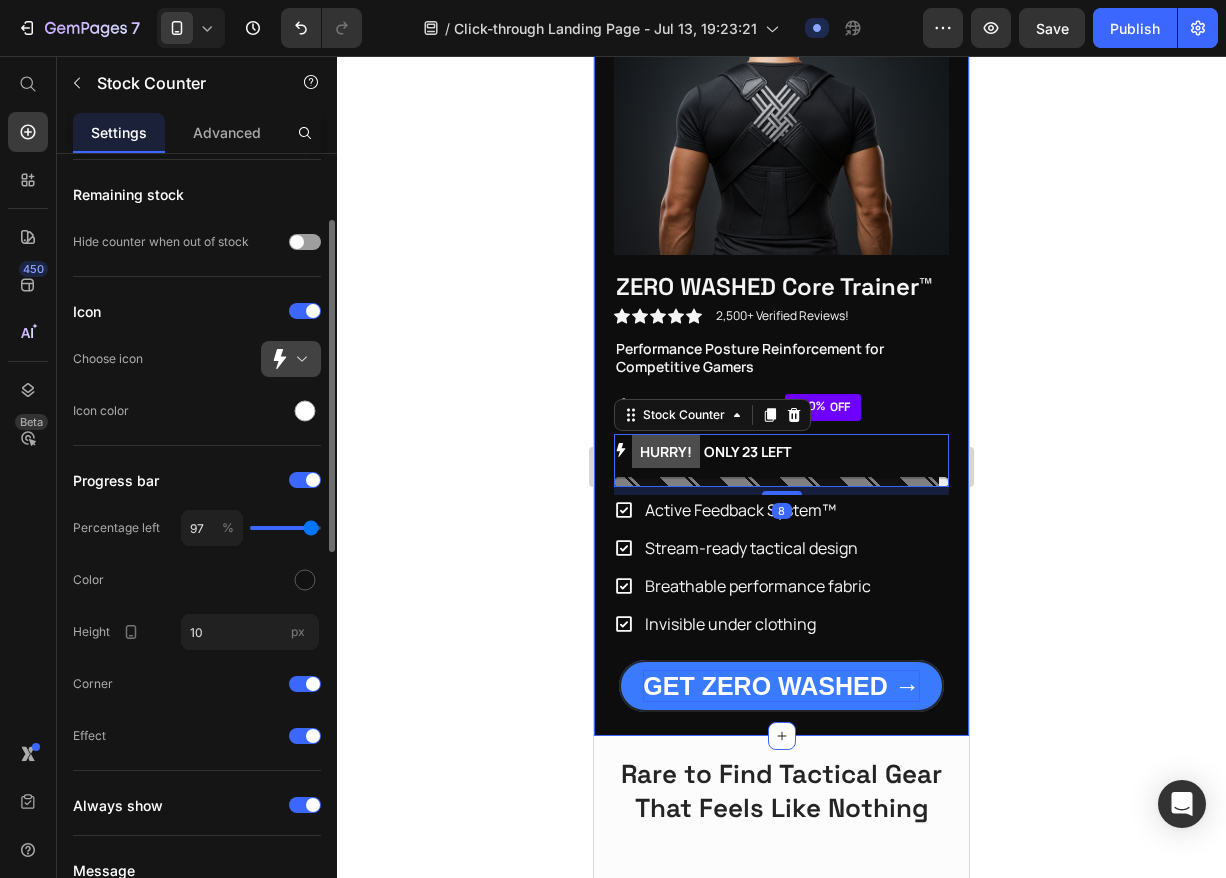 click at bounding box center (299, 359) 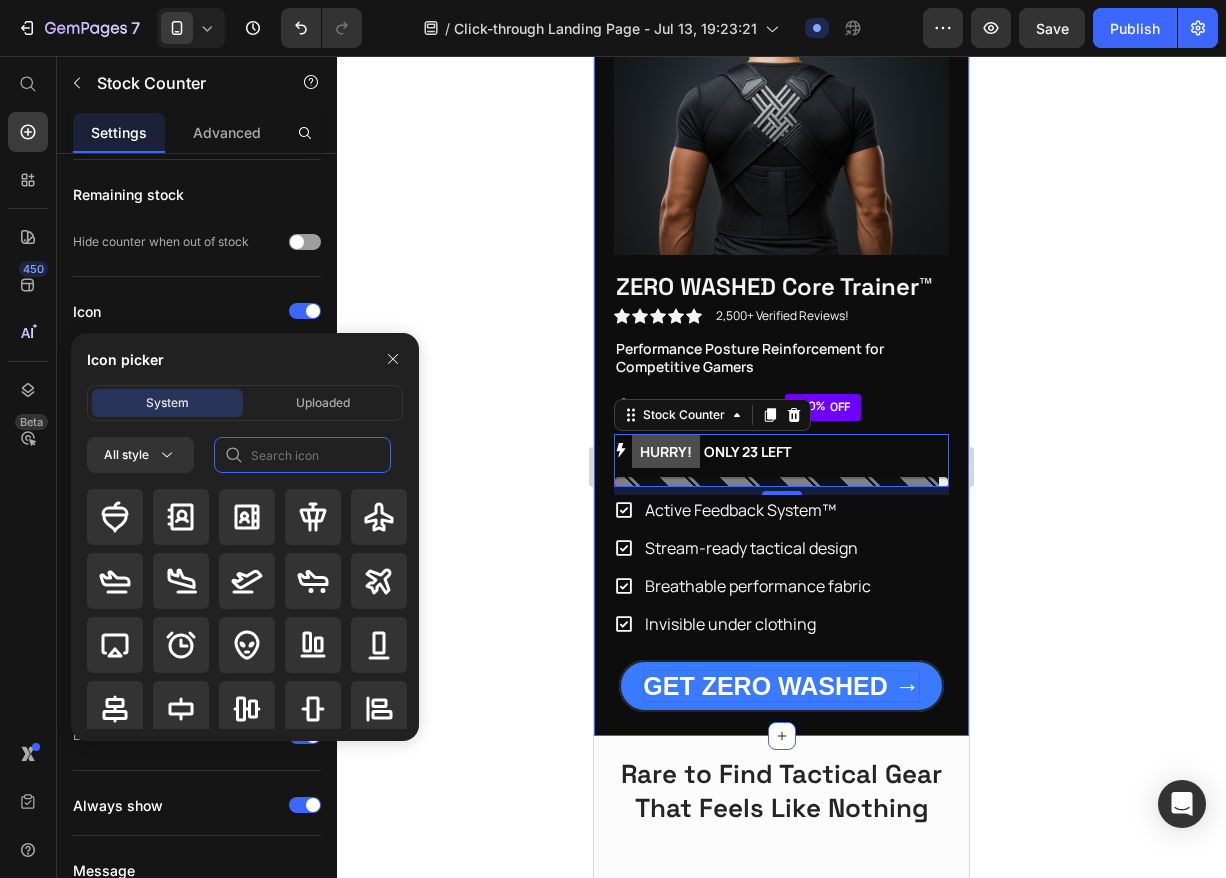 click 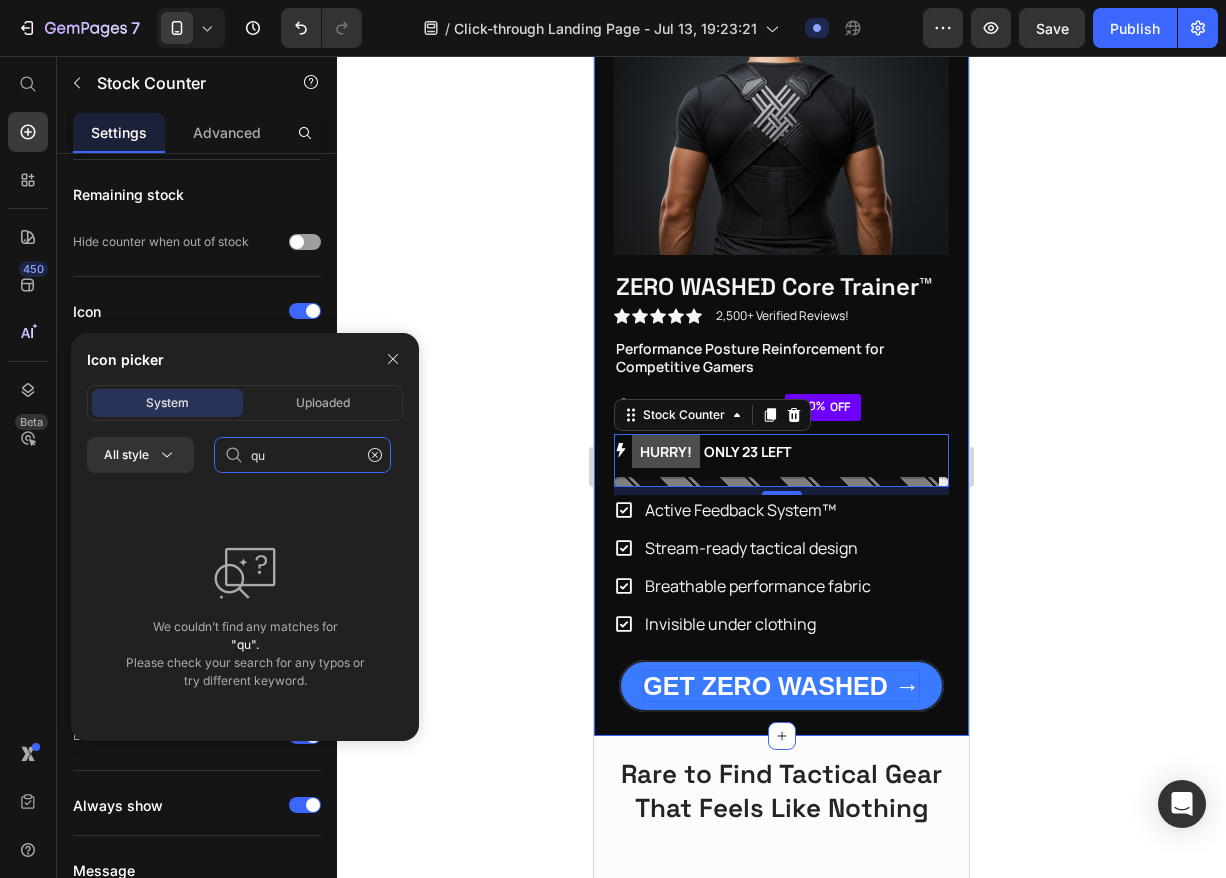 type on "q" 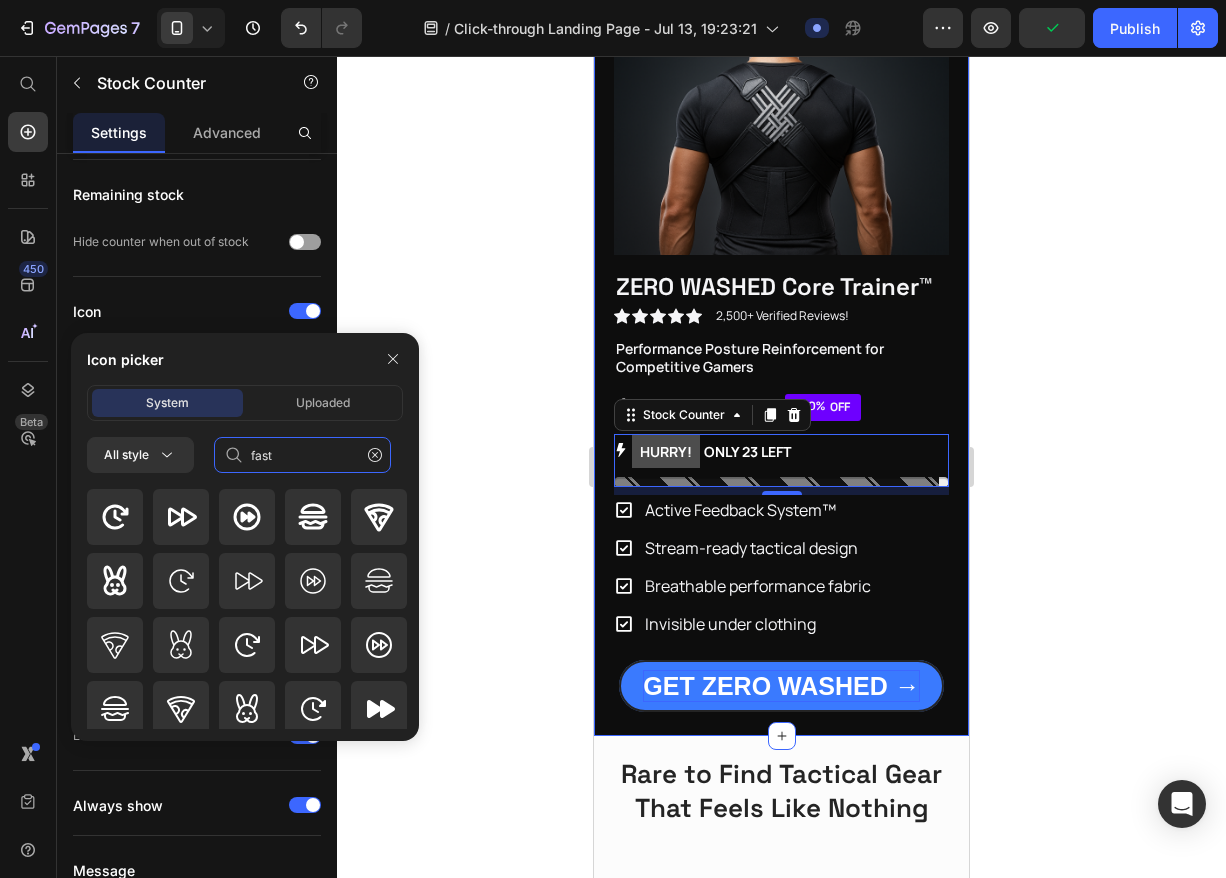 scroll, scrollTop: 72, scrollLeft: 0, axis: vertical 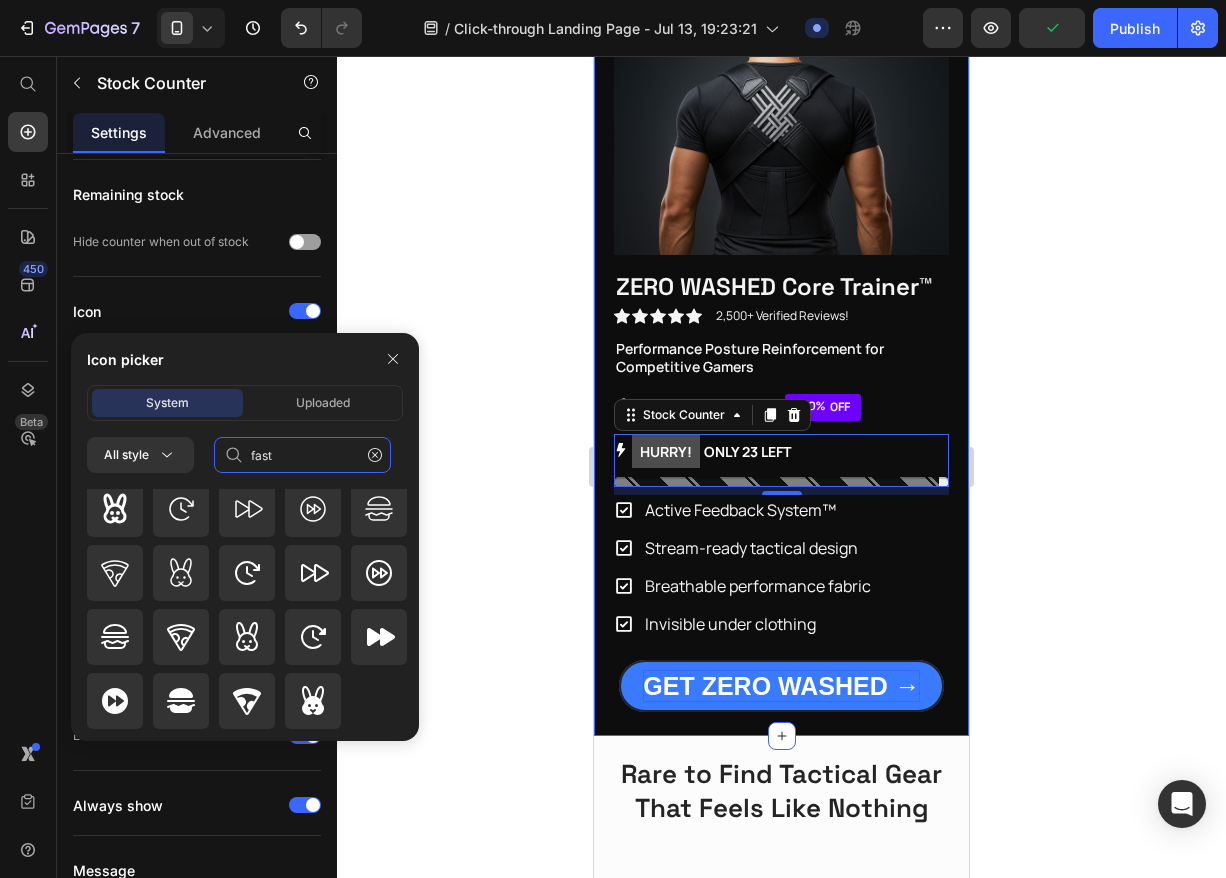 type on "fast" 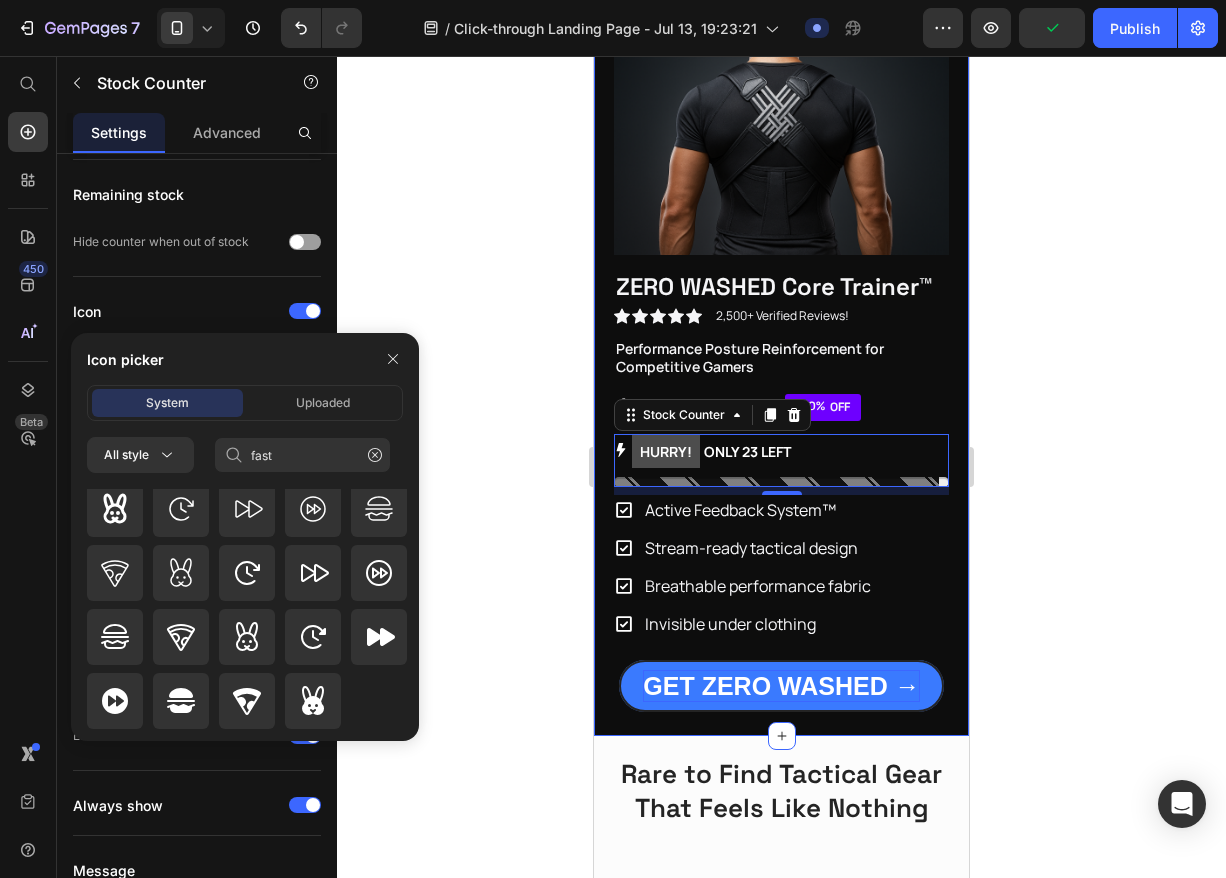 click 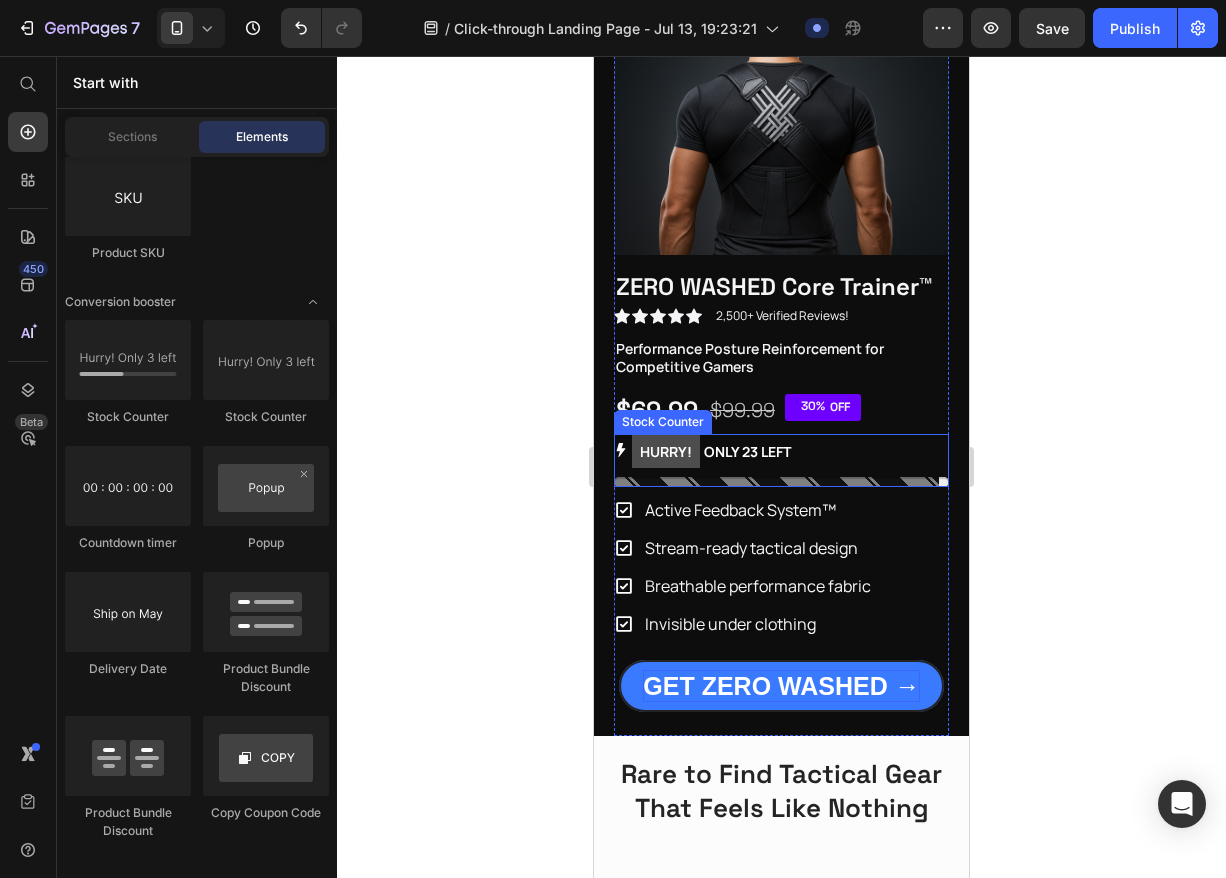 click on "Image ZERO WASHED Core Trainer™ Product Title Icon Icon Icon Icon Icon Icon List 2,500+ Verified Reviews! Text Block Row Performance Posture Reinforcement for Competitive Gamers Text Block $69.99 Product Price $99.99 Product Price 30% OFF Discount Tag Row
HURRY!  ONLY 23 LEFT Stock Counter
Active Feedback System™
Stream-ready tactical design
Breathable performance fabric
Invisible under clothing Item List GET ZERO WASHED → Button Product Section 7" at bounding box center [781, 362] 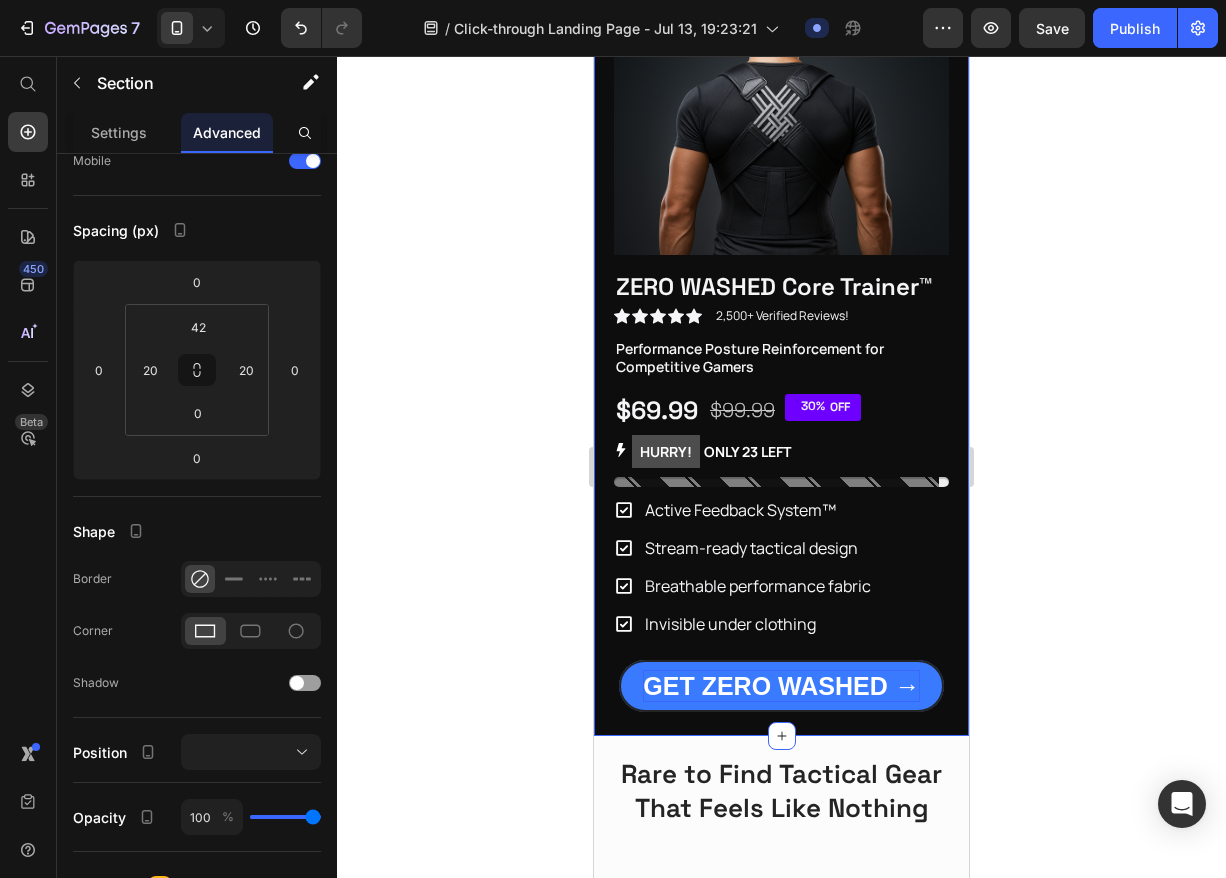 scroll, scrollTop: 0, scrollLeft: 0, axis: both 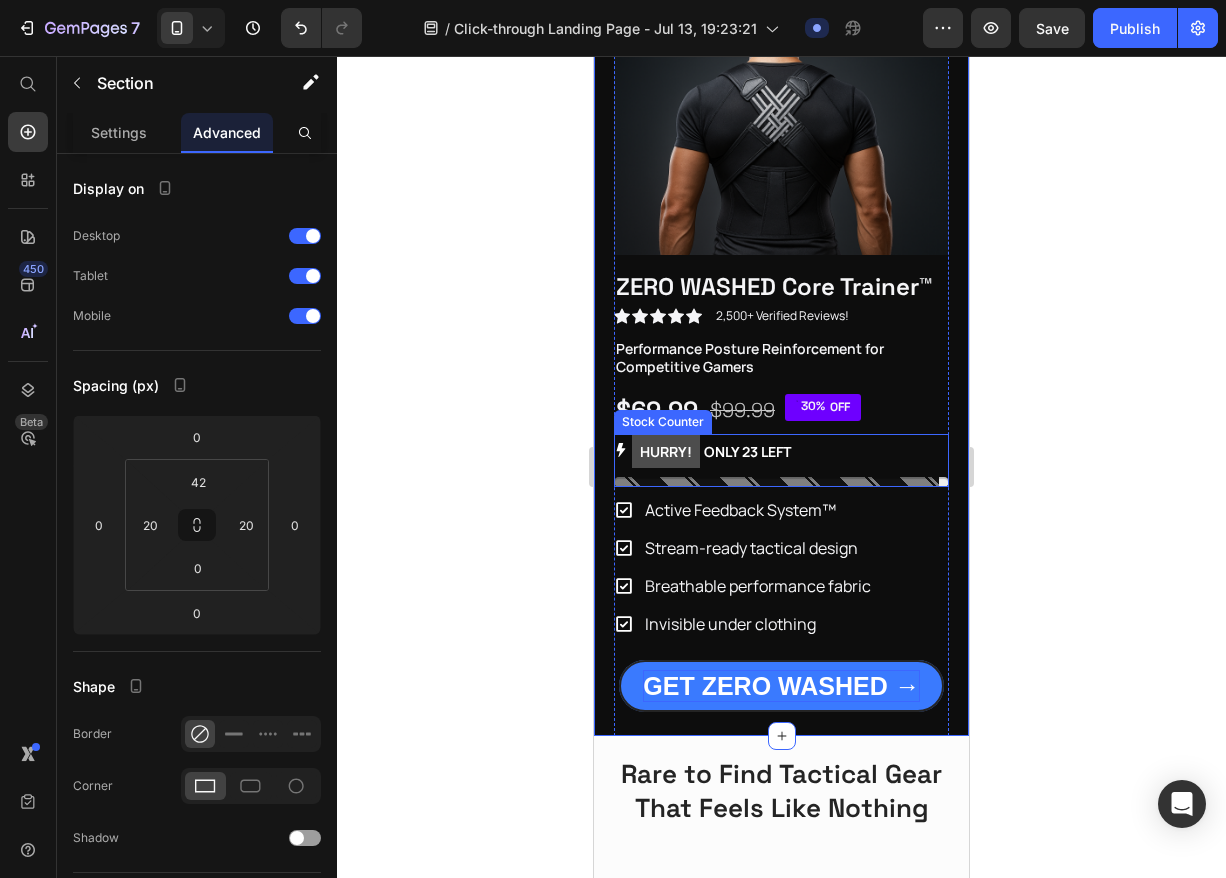 click on "HURRY!  ONLY 23 LEFT" at bounding box center (711, 451) 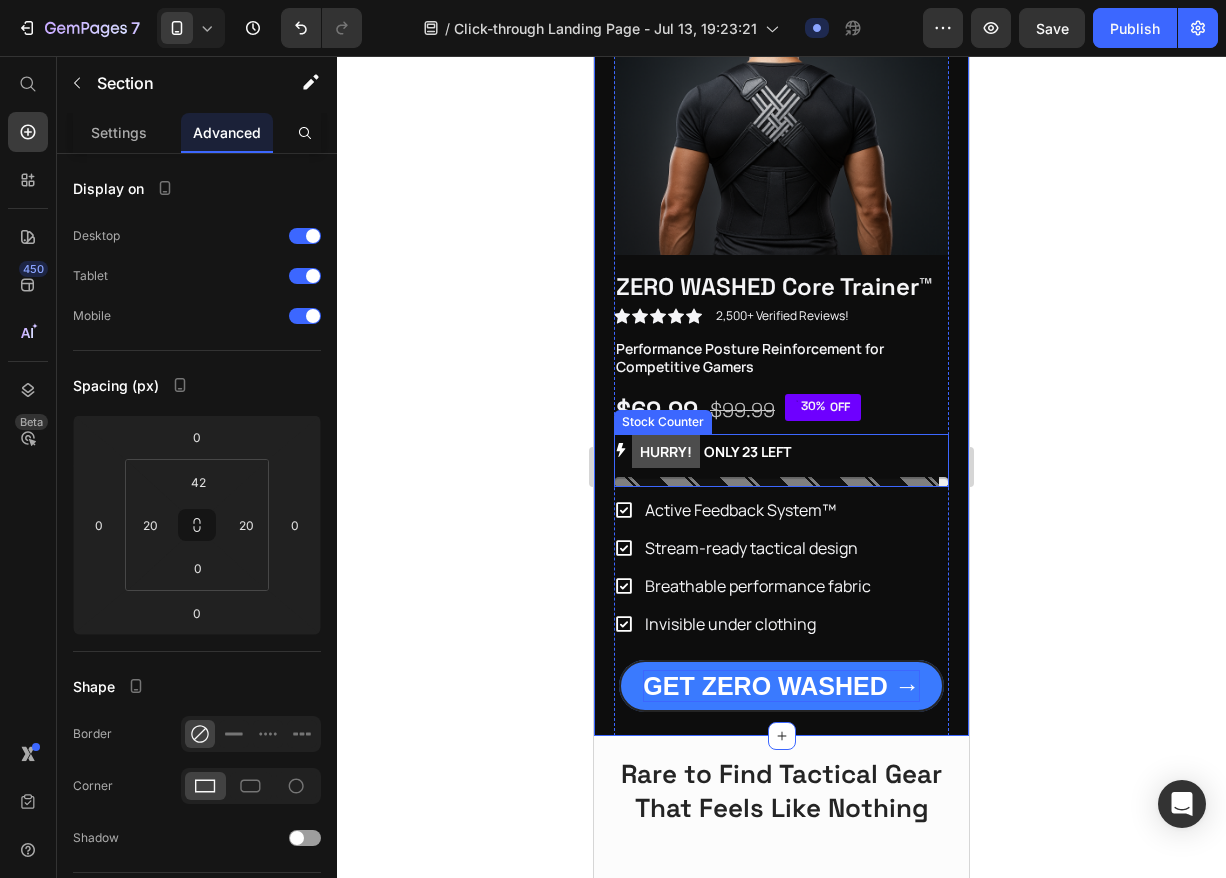 click on "HURRY!  ONLY 23 LEFT" at bounding box center [711, 451] 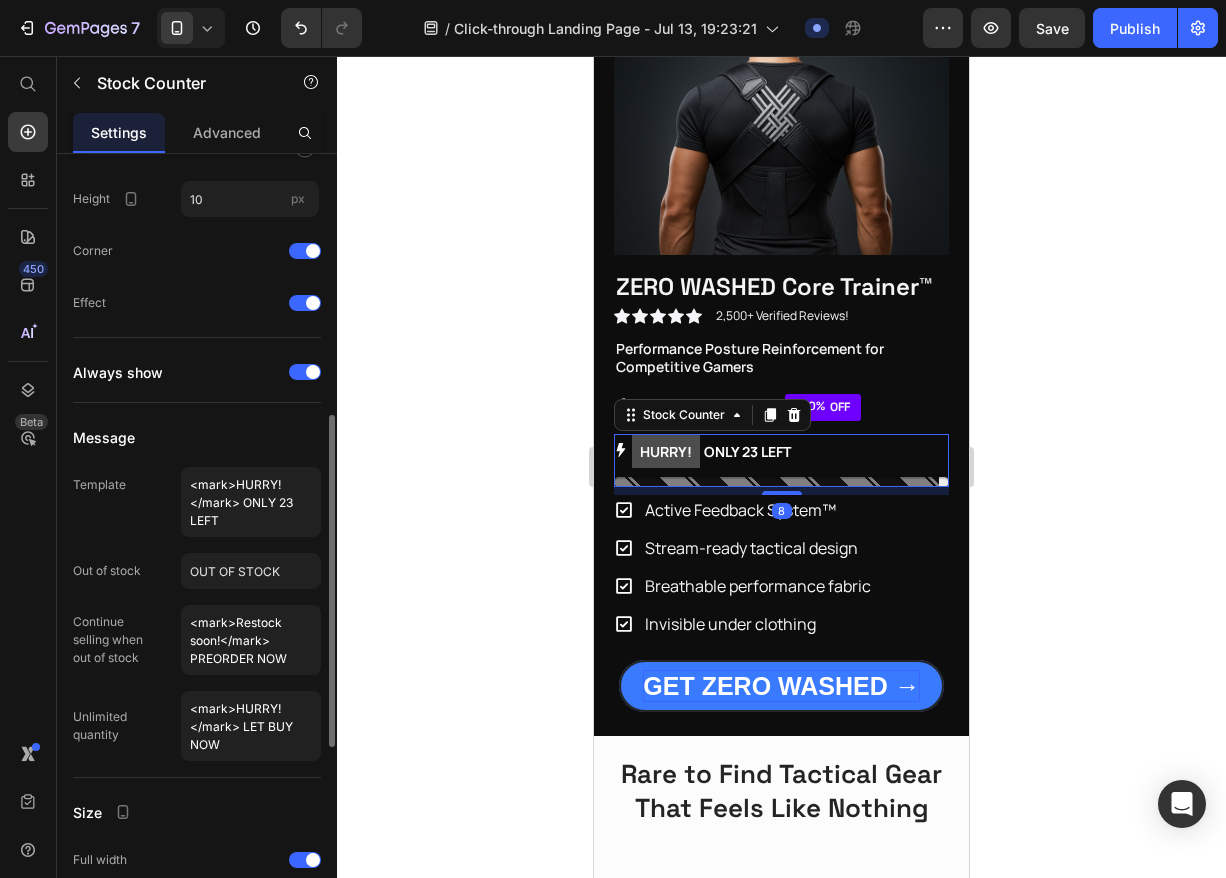 scroll, scrollTop: 596, scrollLeft: 0, axis: vertical 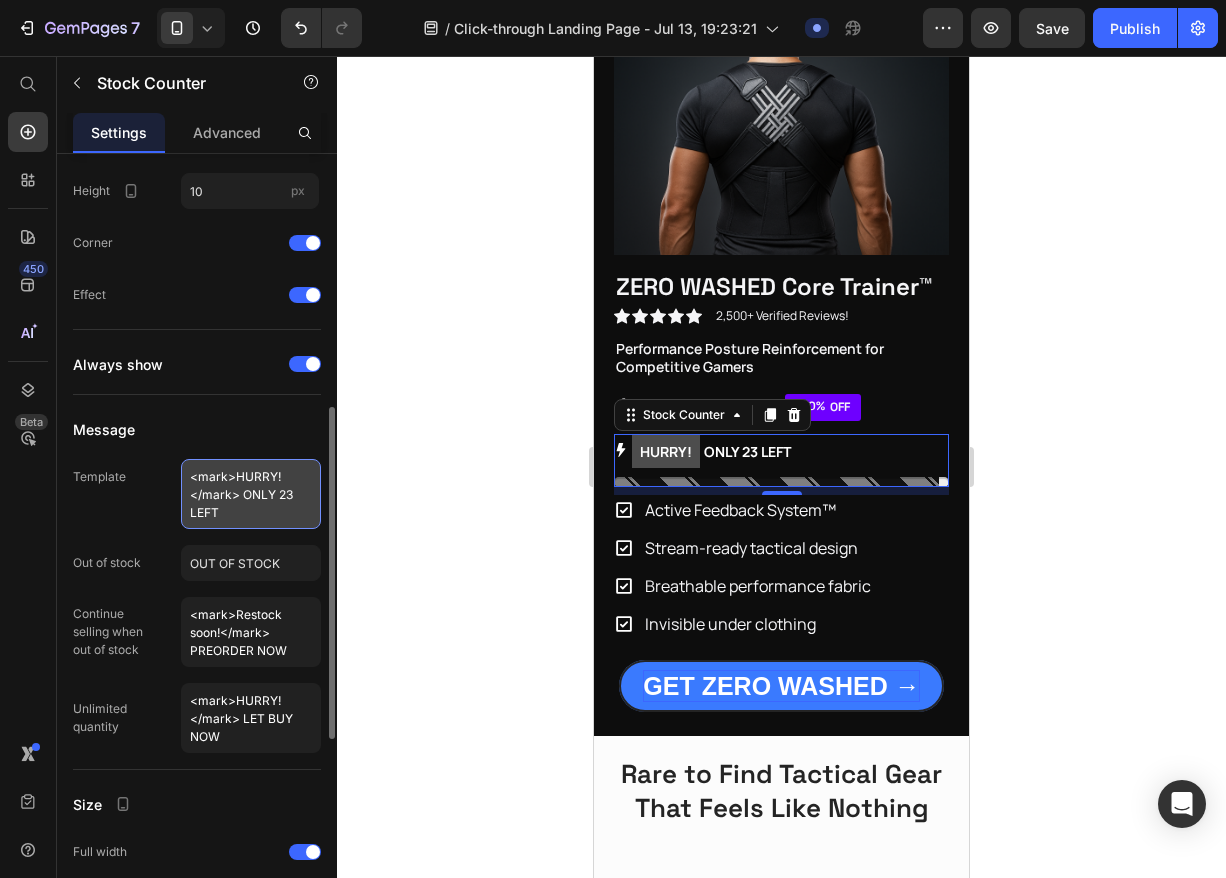 click on "<mark>HURRY!</mark> ONLY 23 LEFT" at bounding box center [251, 494] 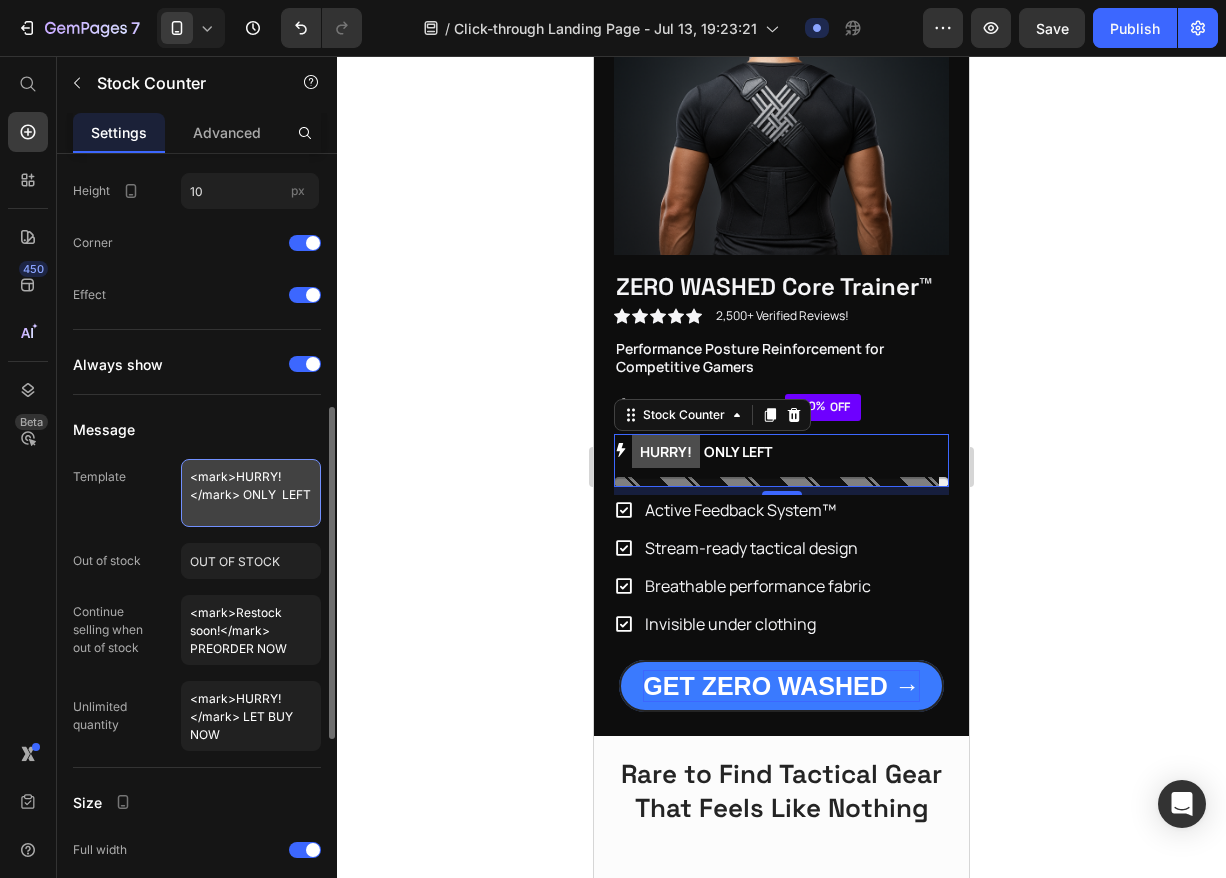 type on "<mark>HURRY!</mark> ONLY 7 LEFT" 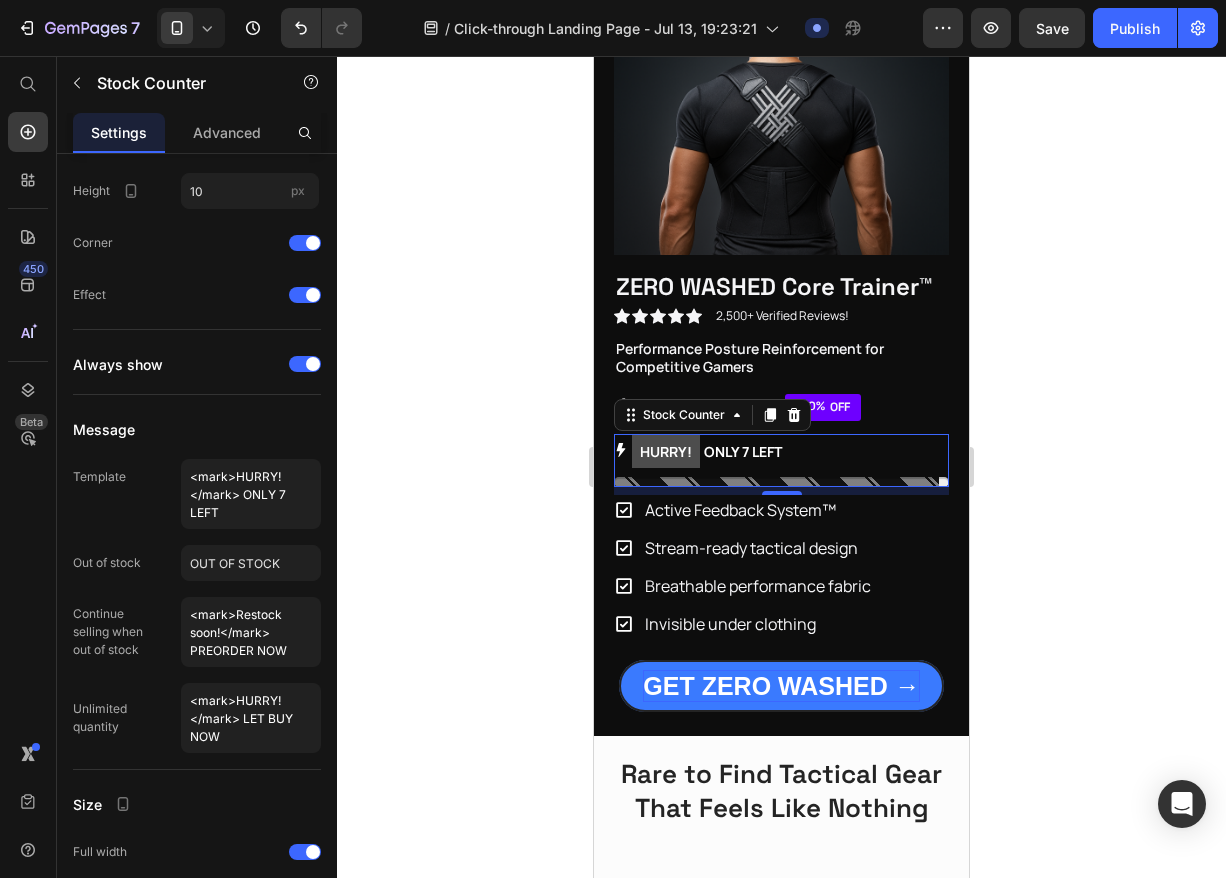 click 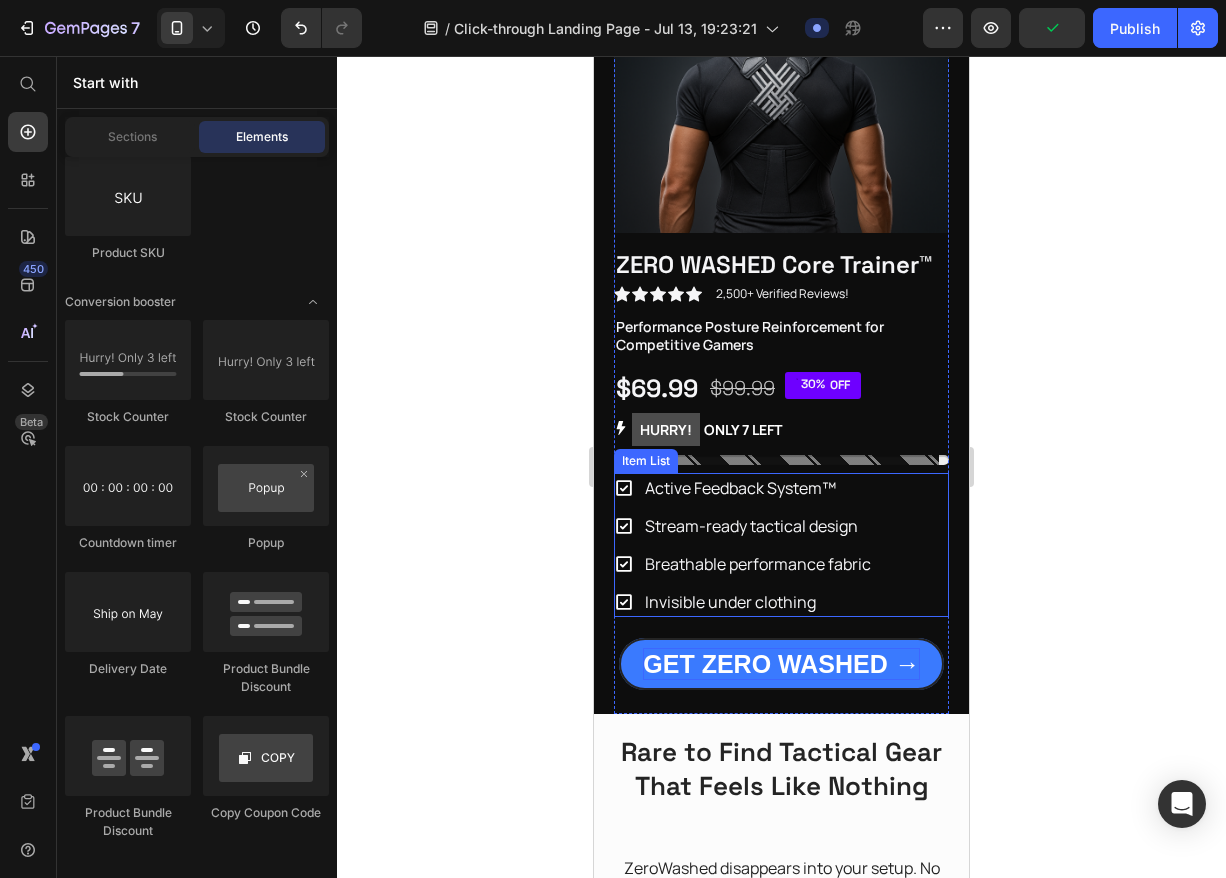 scroll, scrollTop: 4480, scrollLeft: 0, axis: vertical 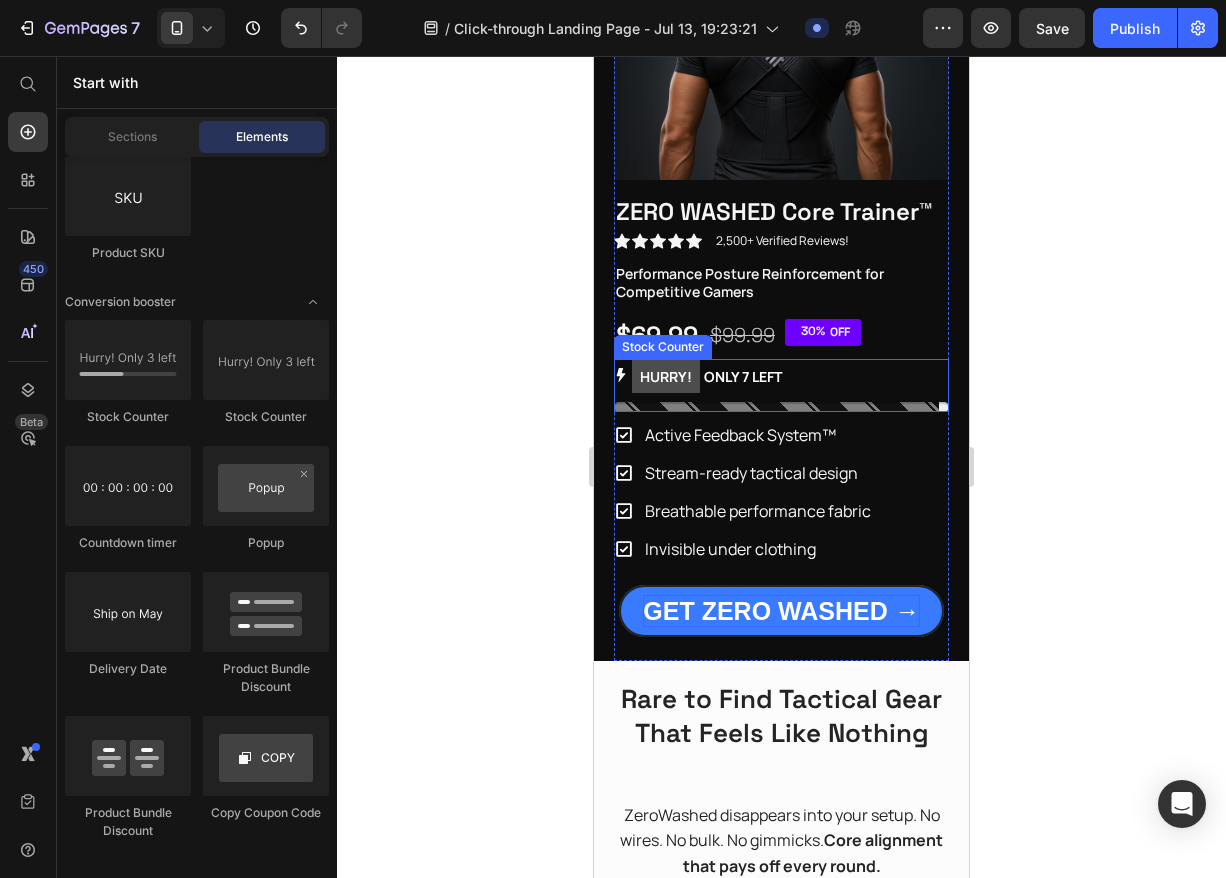 click at bounding box center (781, 407) 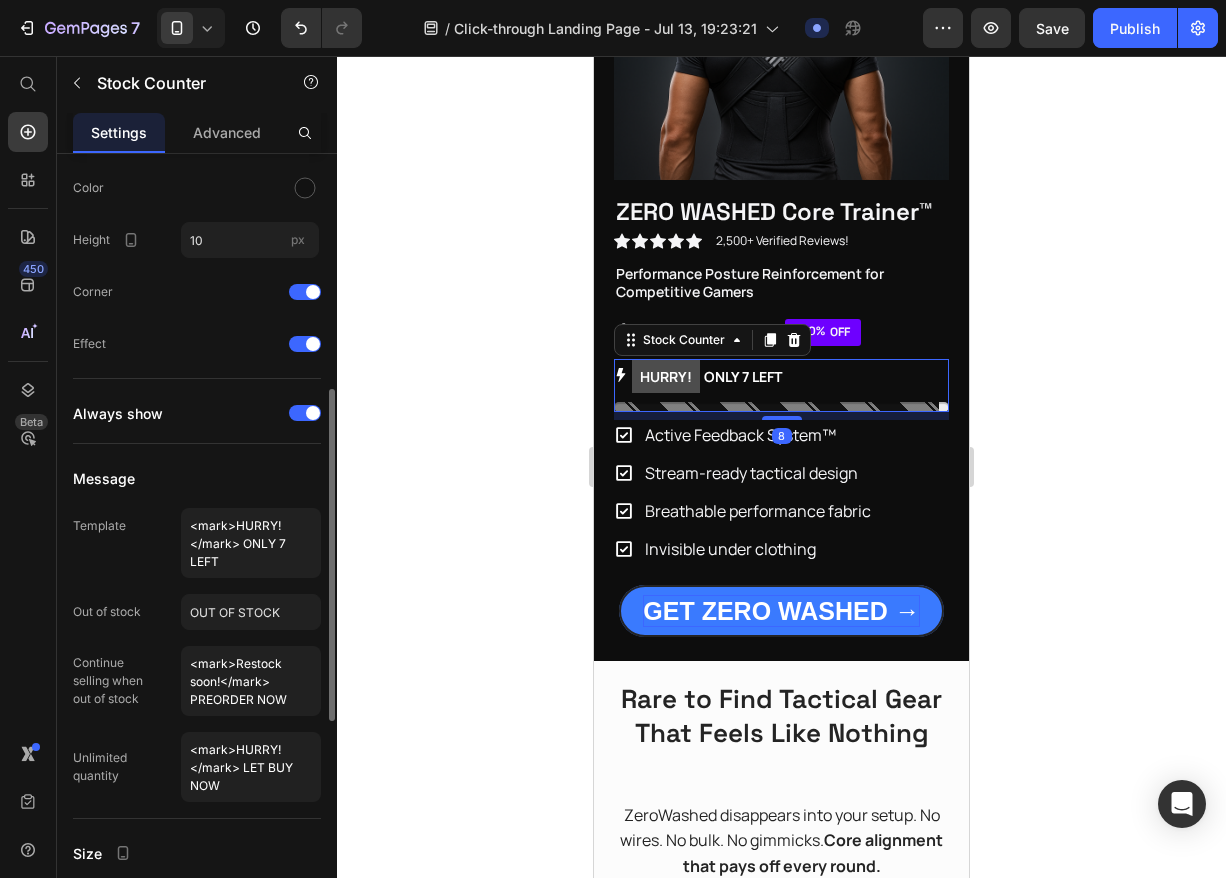 scroll, scrollTop: 538, scrollLeft: 0, axis: vertical 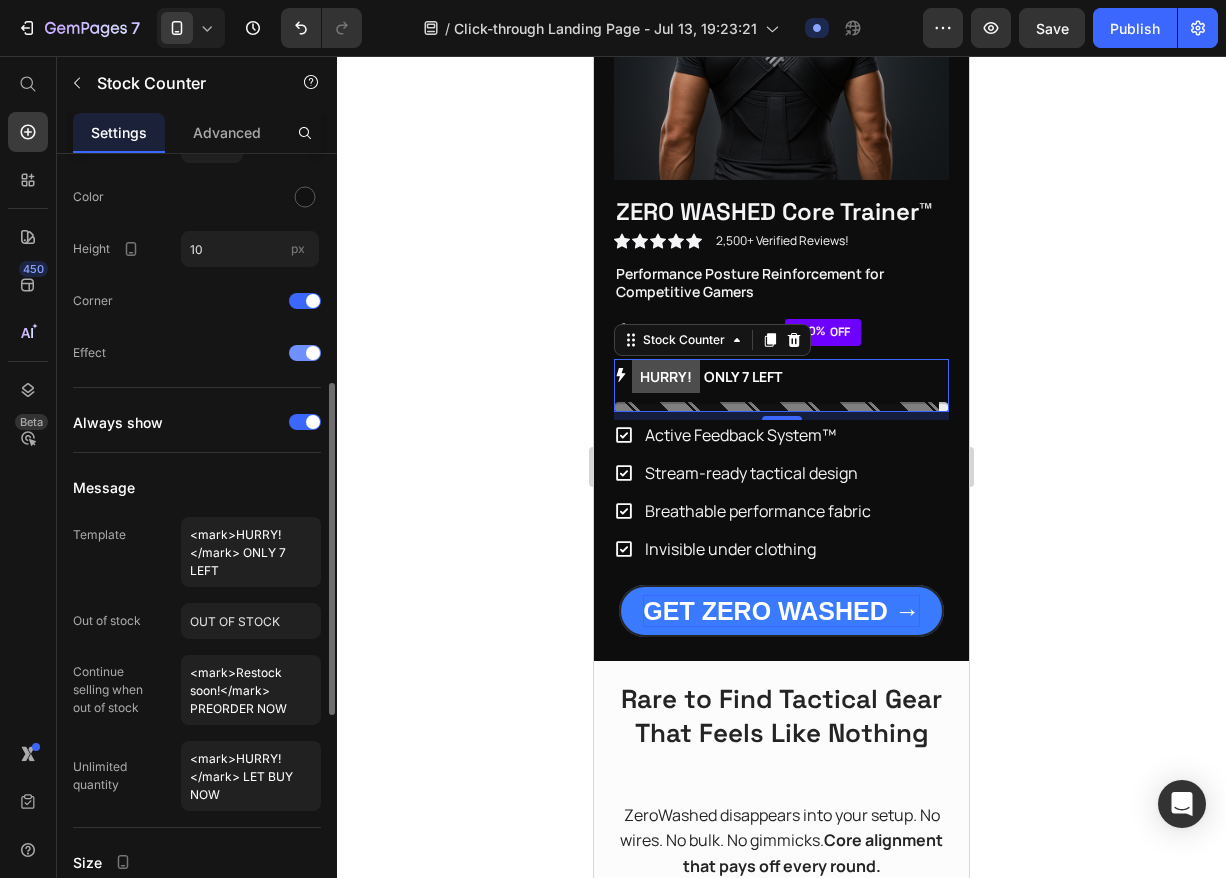 click at bounding box center (313, 353) 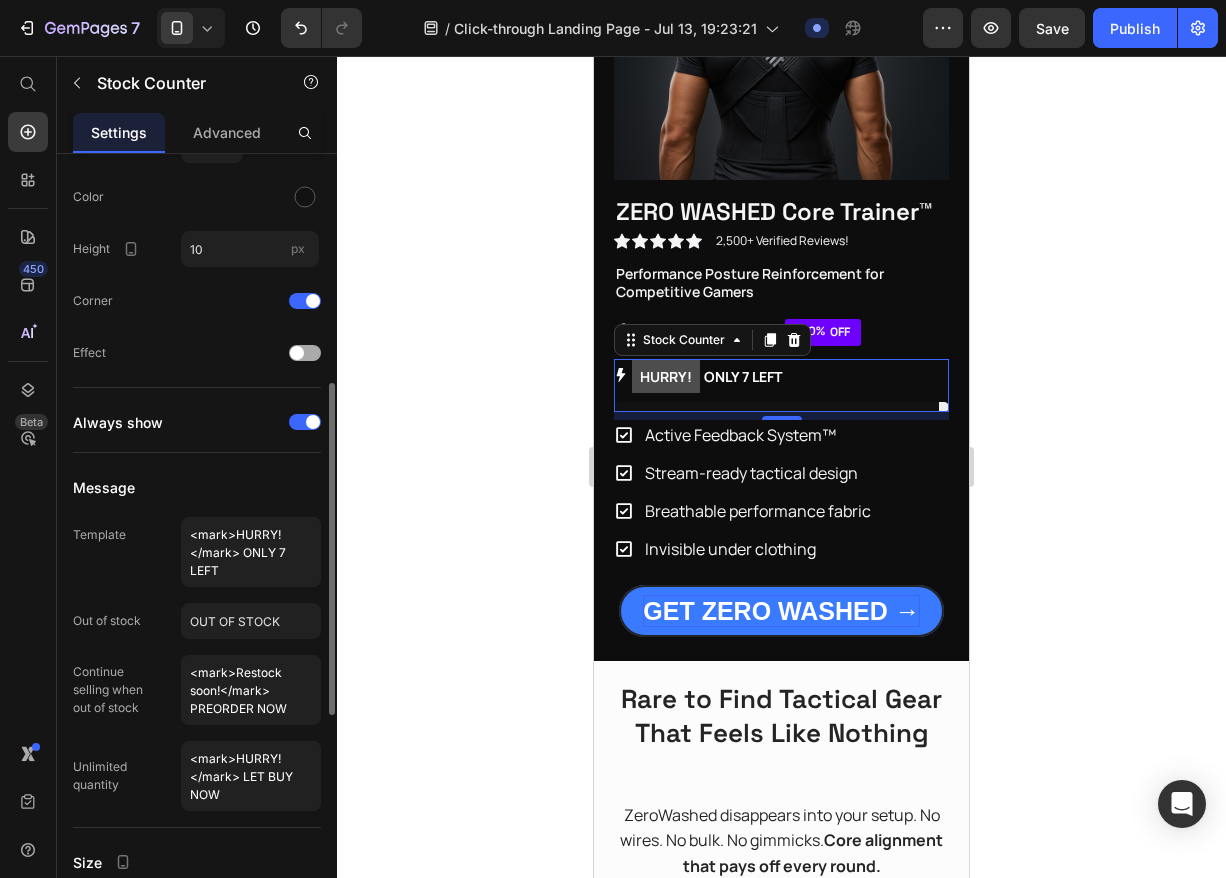 click at bounding box center [305, 353] 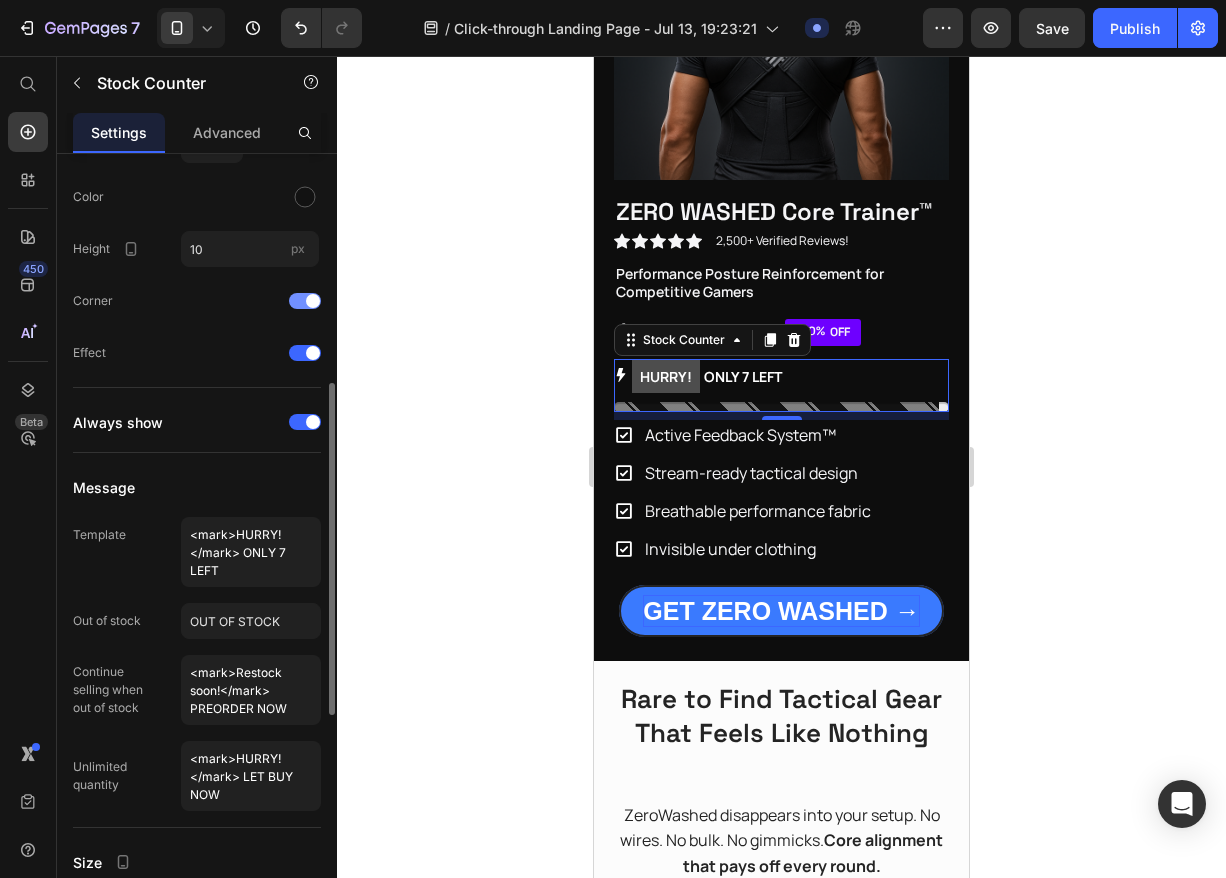click at bounding box center [305, 301] 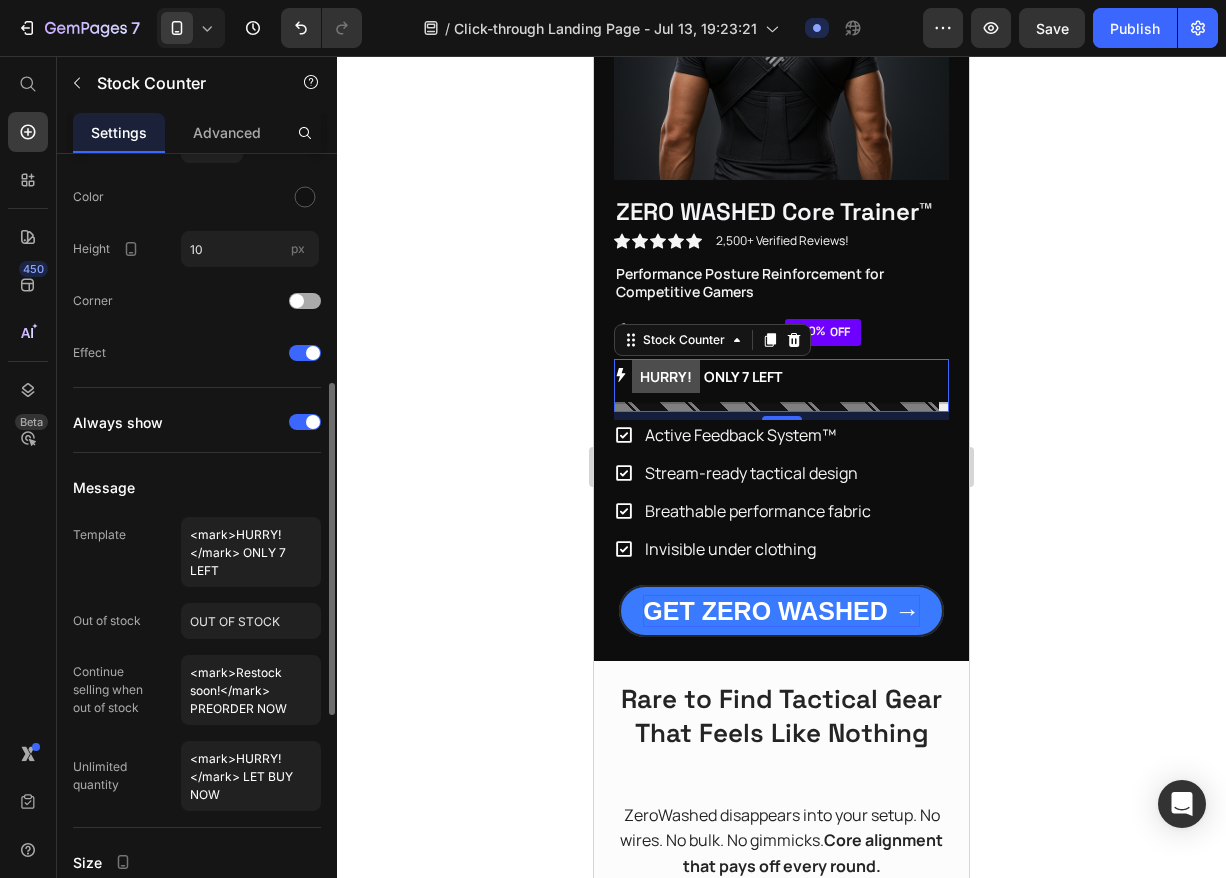 click at bounding box center [305, 301] 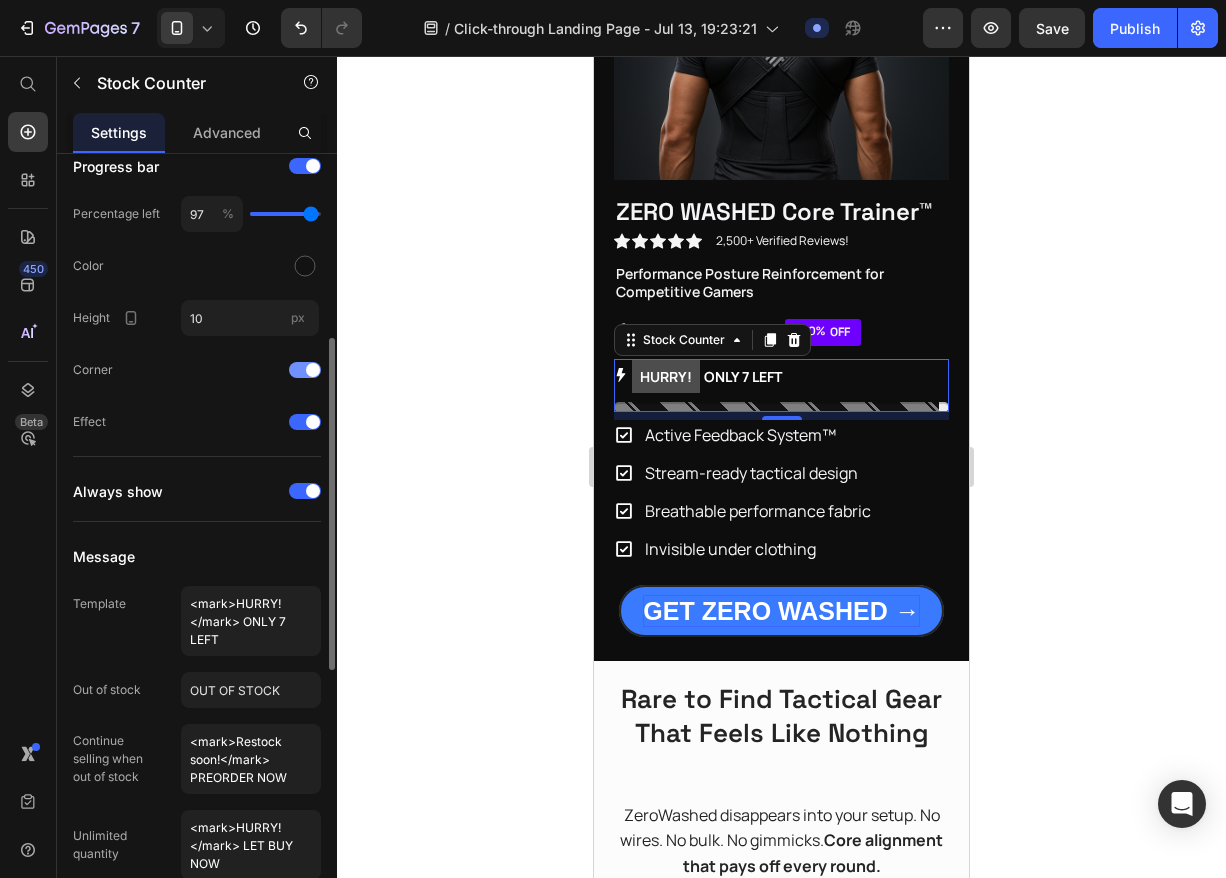 scroll, scrollTop: 454, scrollLeft: 0, axis: vertical 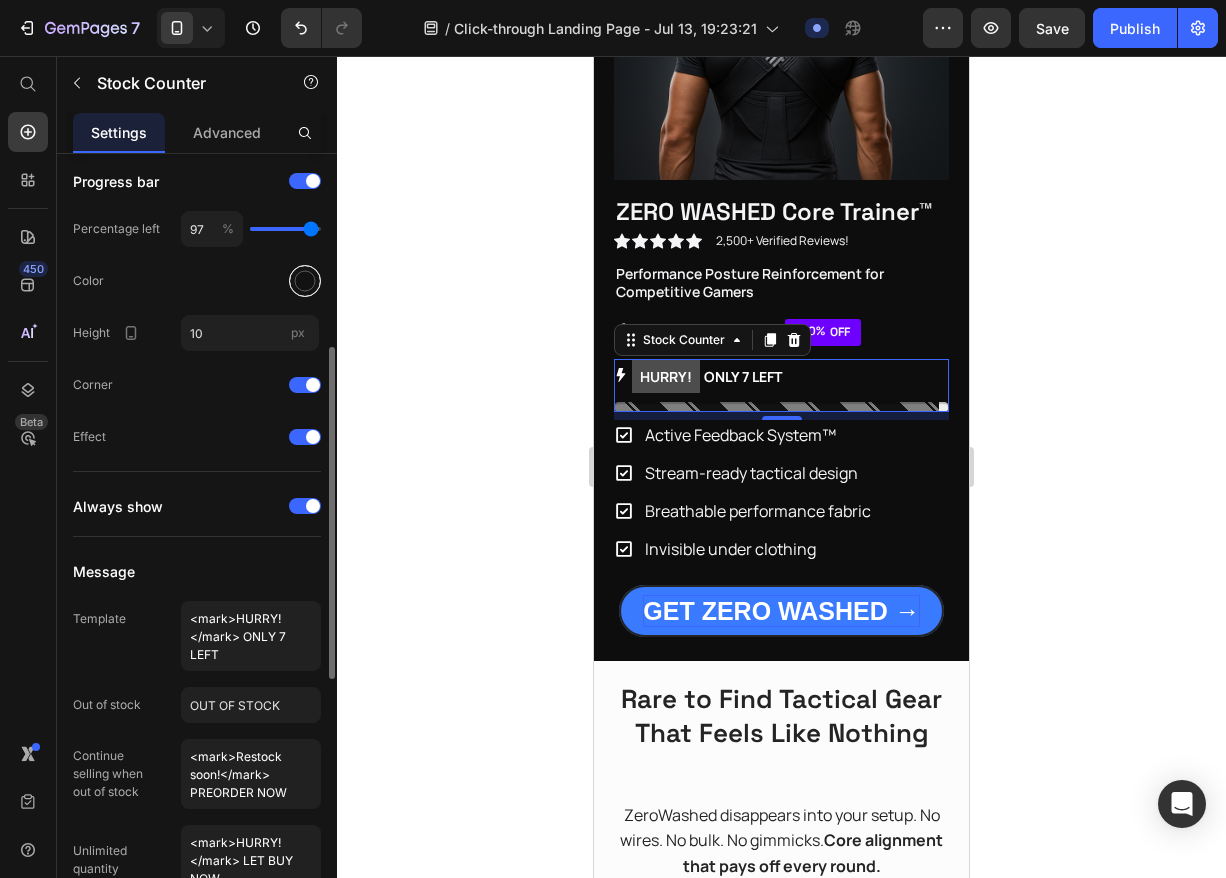 click at bounding box center (305, 281) 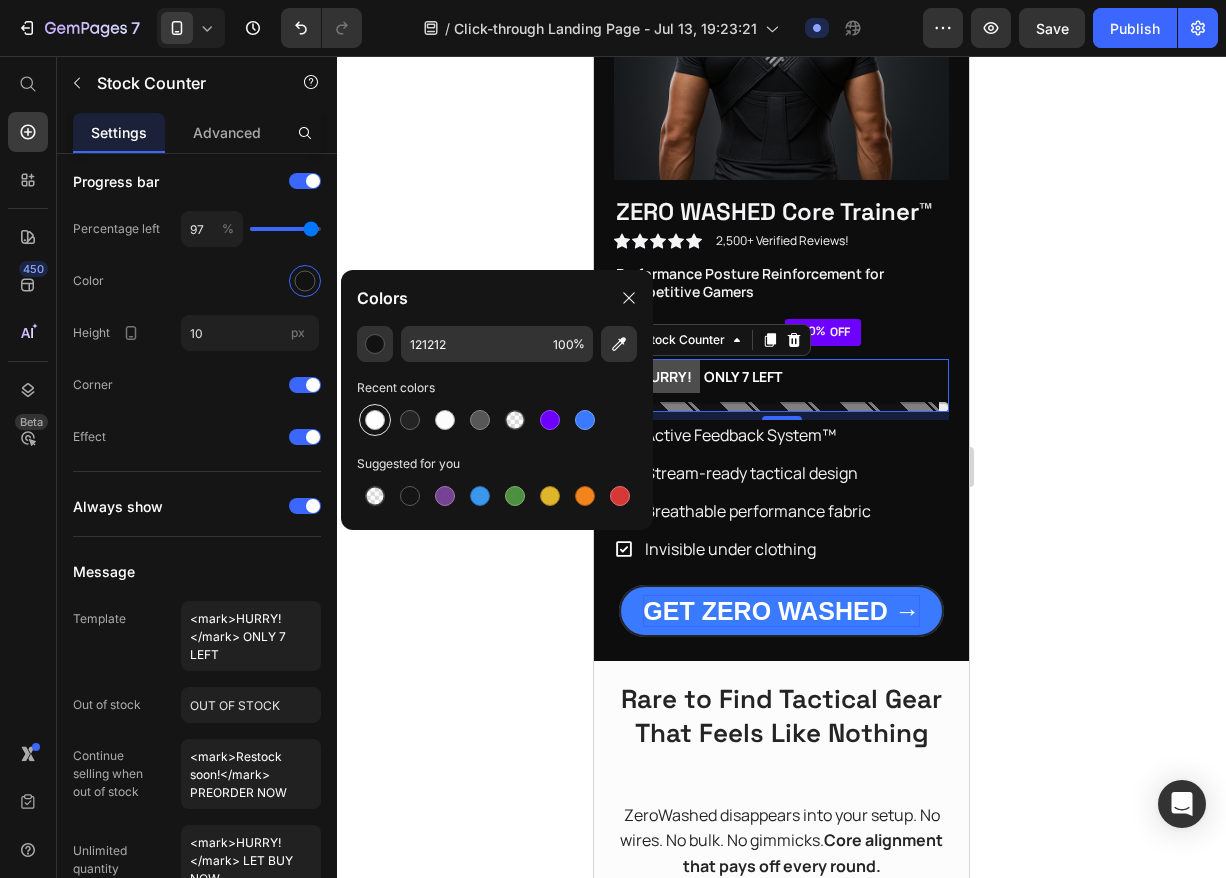 click at bounding box center (375, 420) 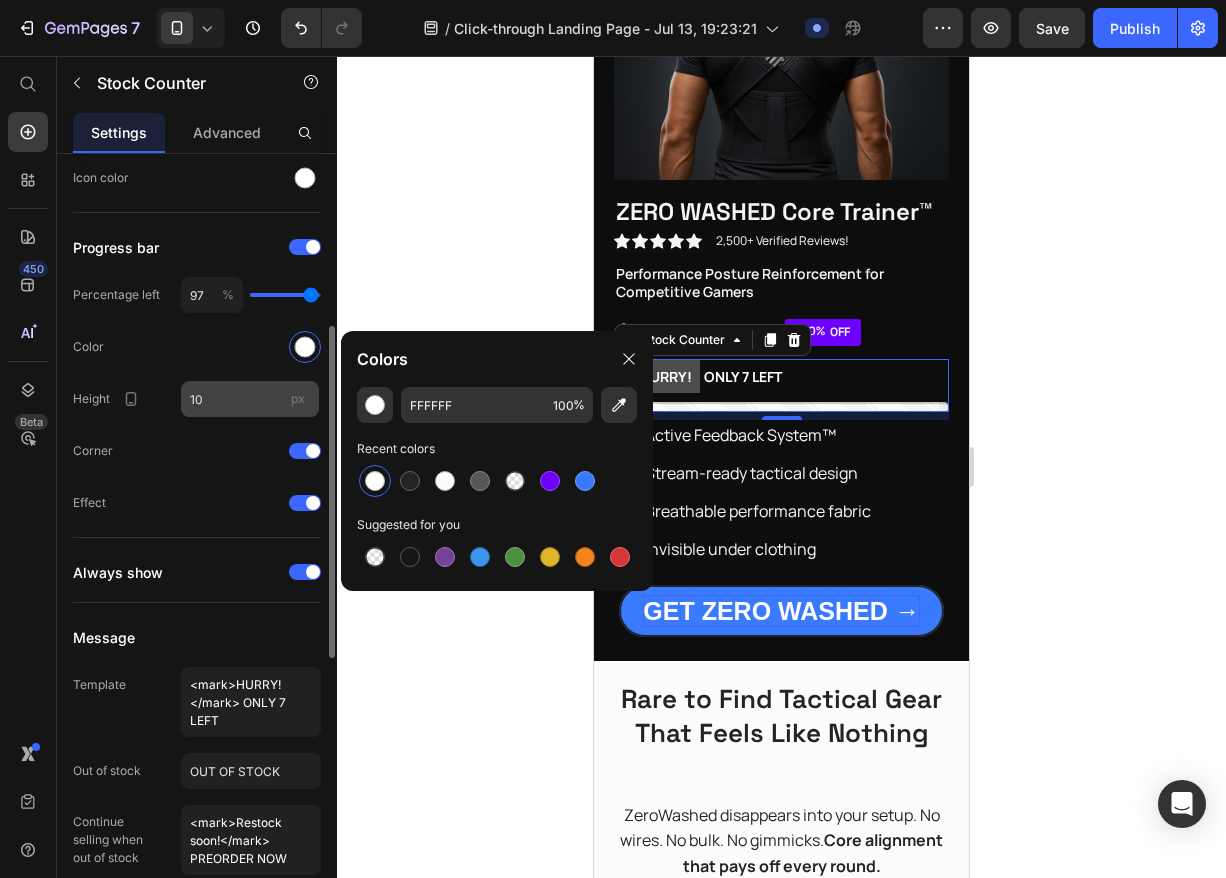 scroll, scrollTop: 383, scrollLeft: 0, axis: vertical 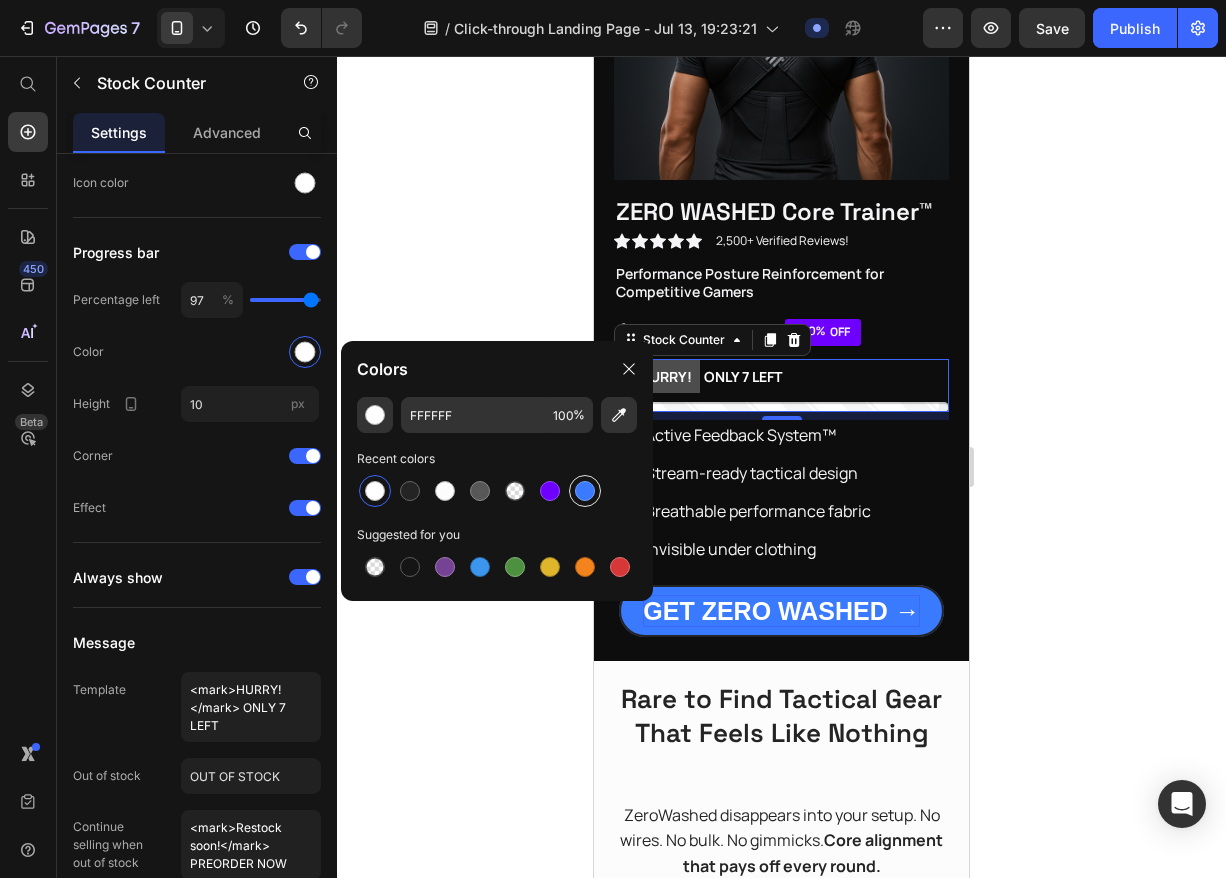 click at bounding box center [585, 491] 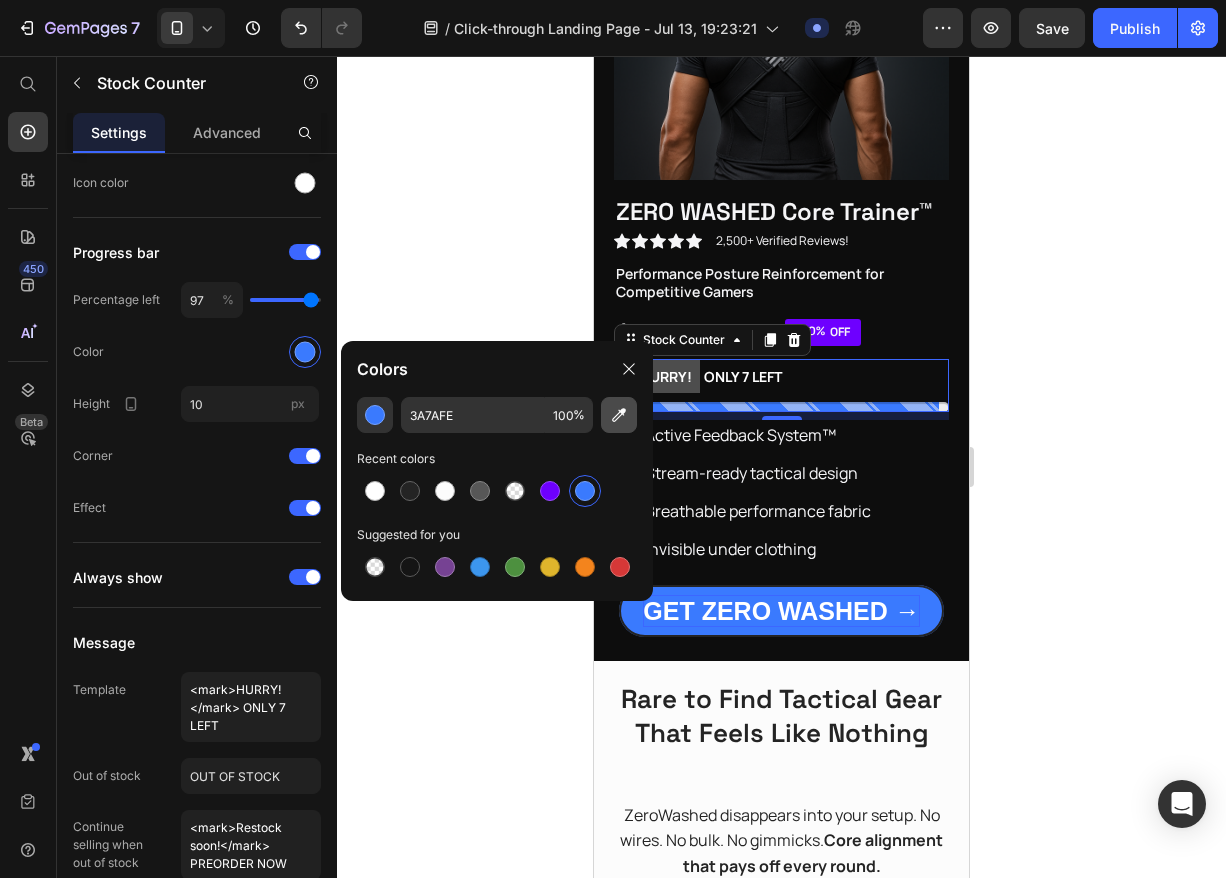 click 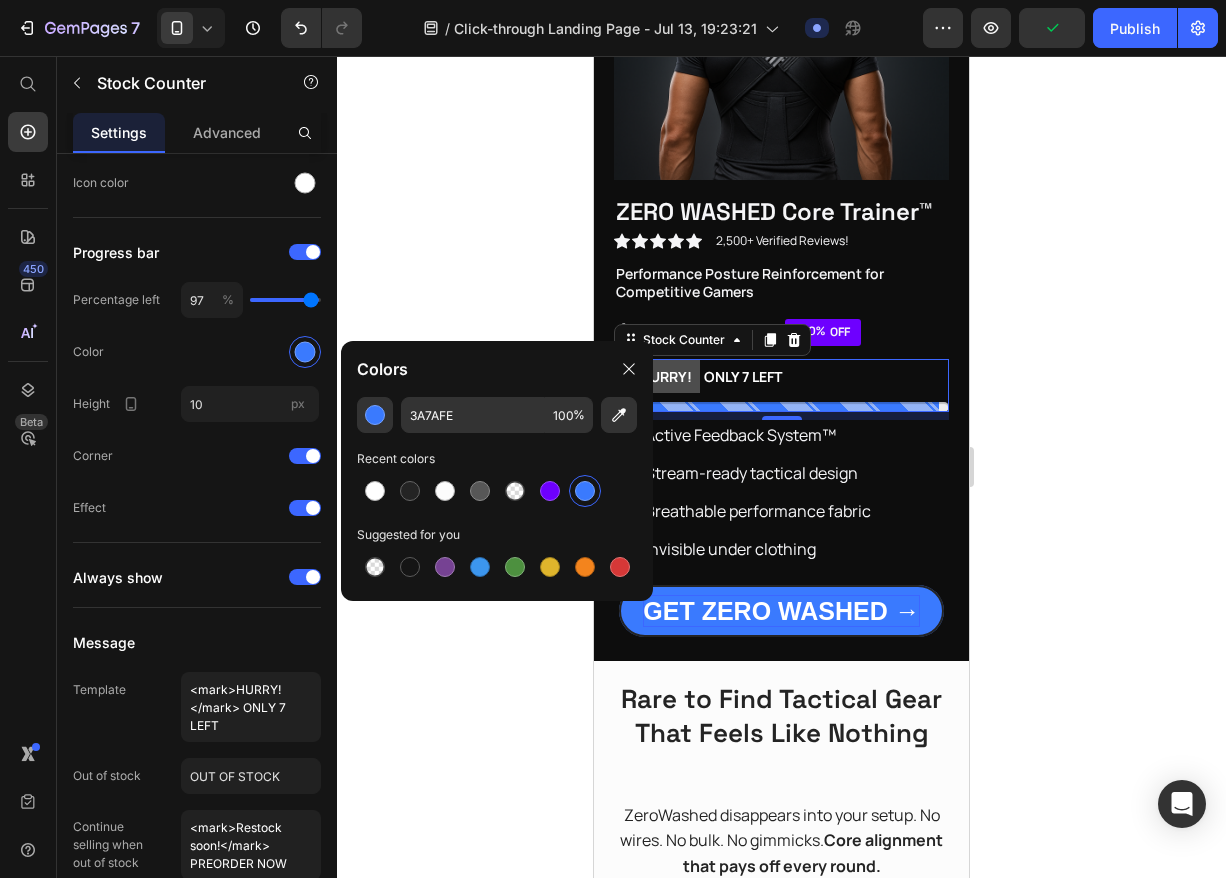 type on "6E00FF" 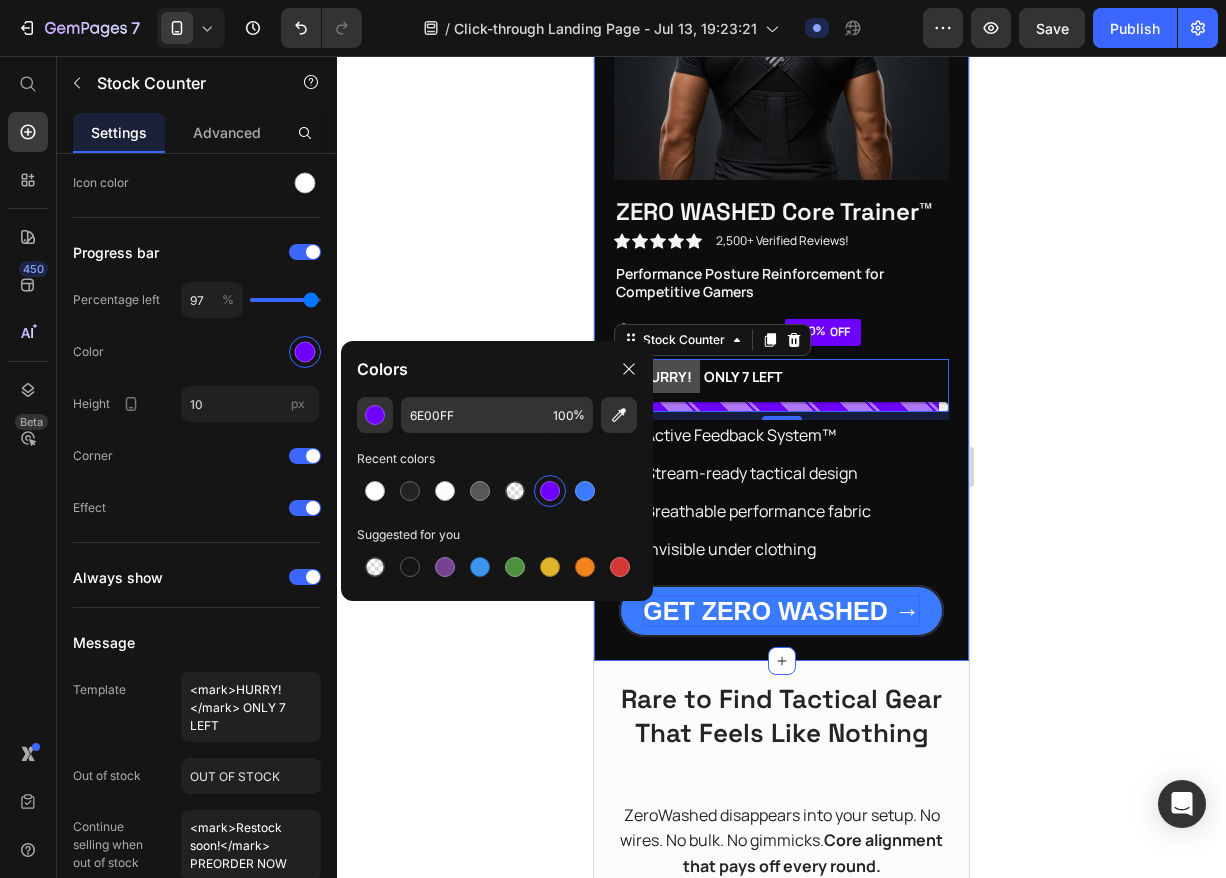 click 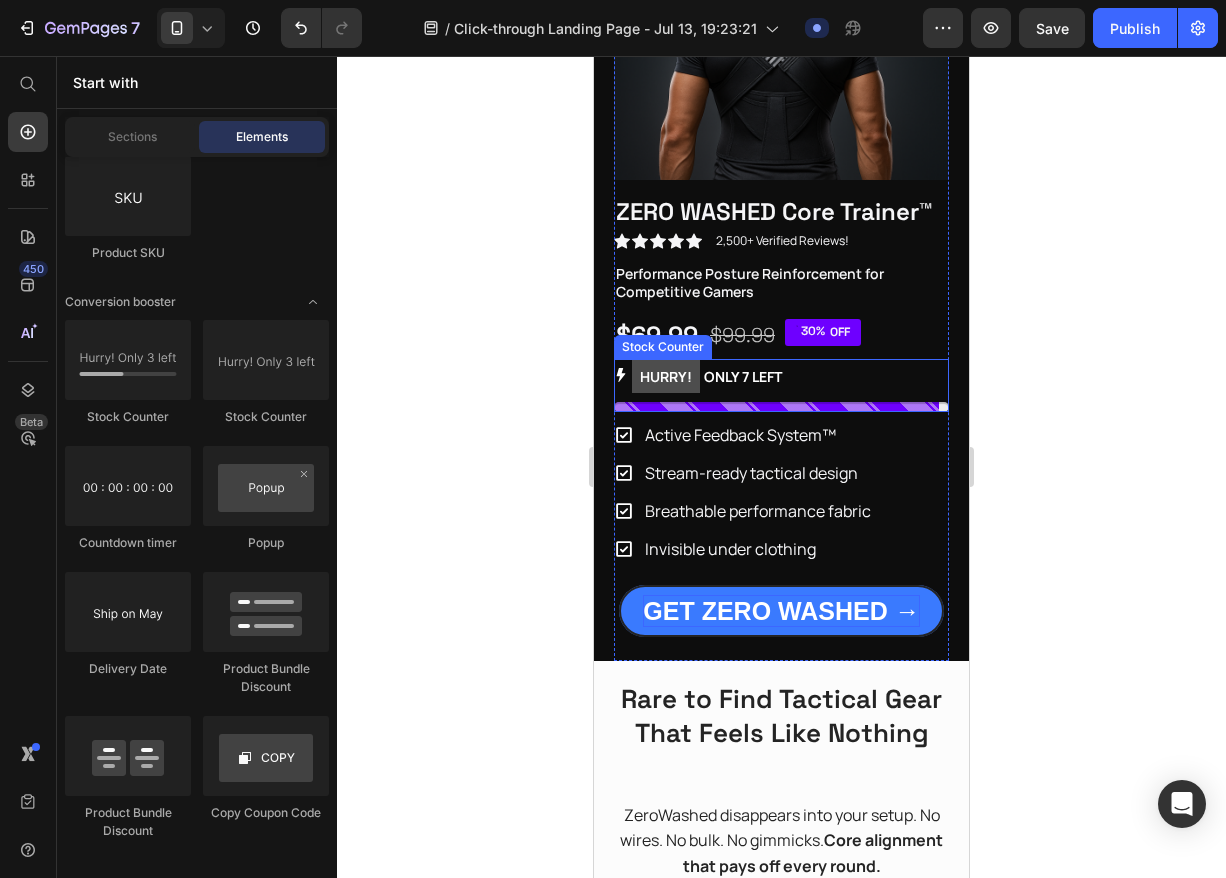 click on "HURRY!" at bounding box center [666, 376] 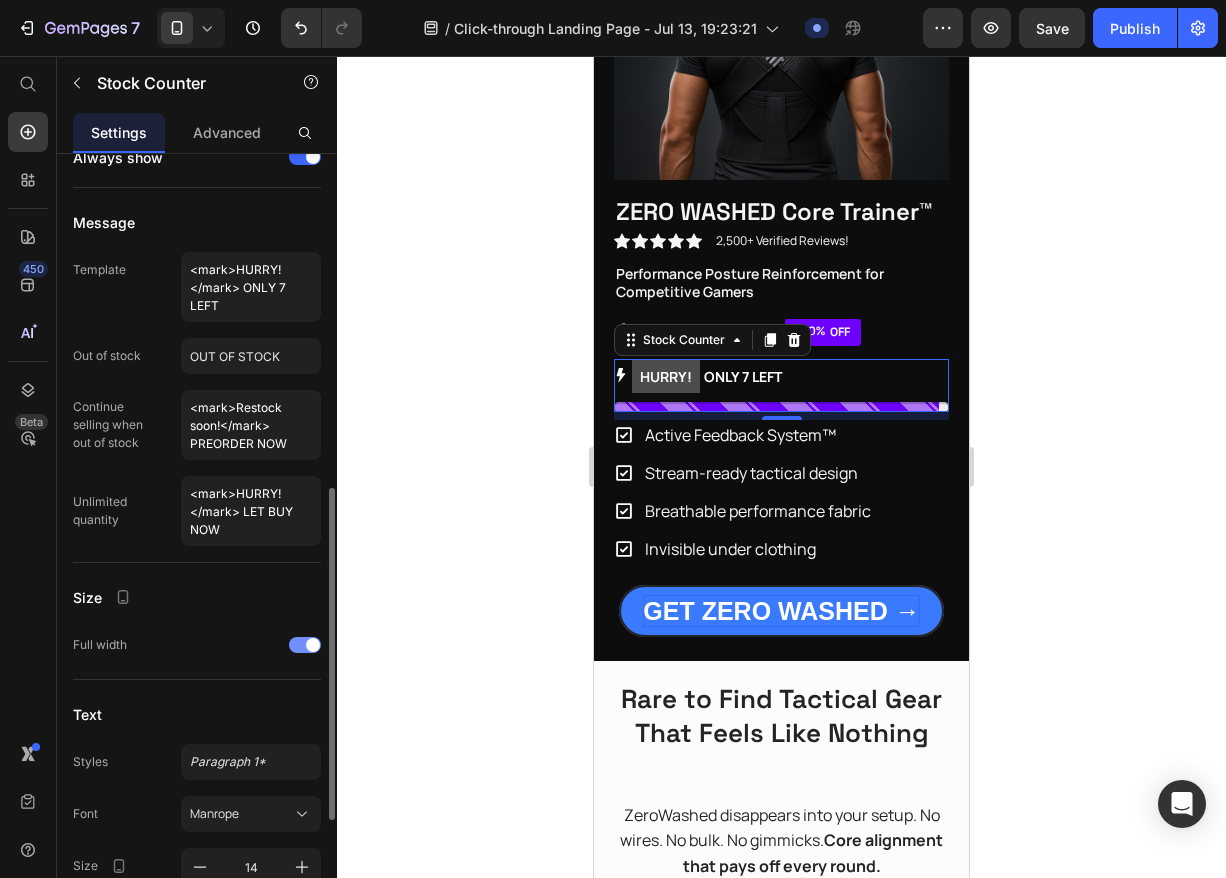 scroll, scrollTop: 796, scrollLeft: 0, axis: vertical 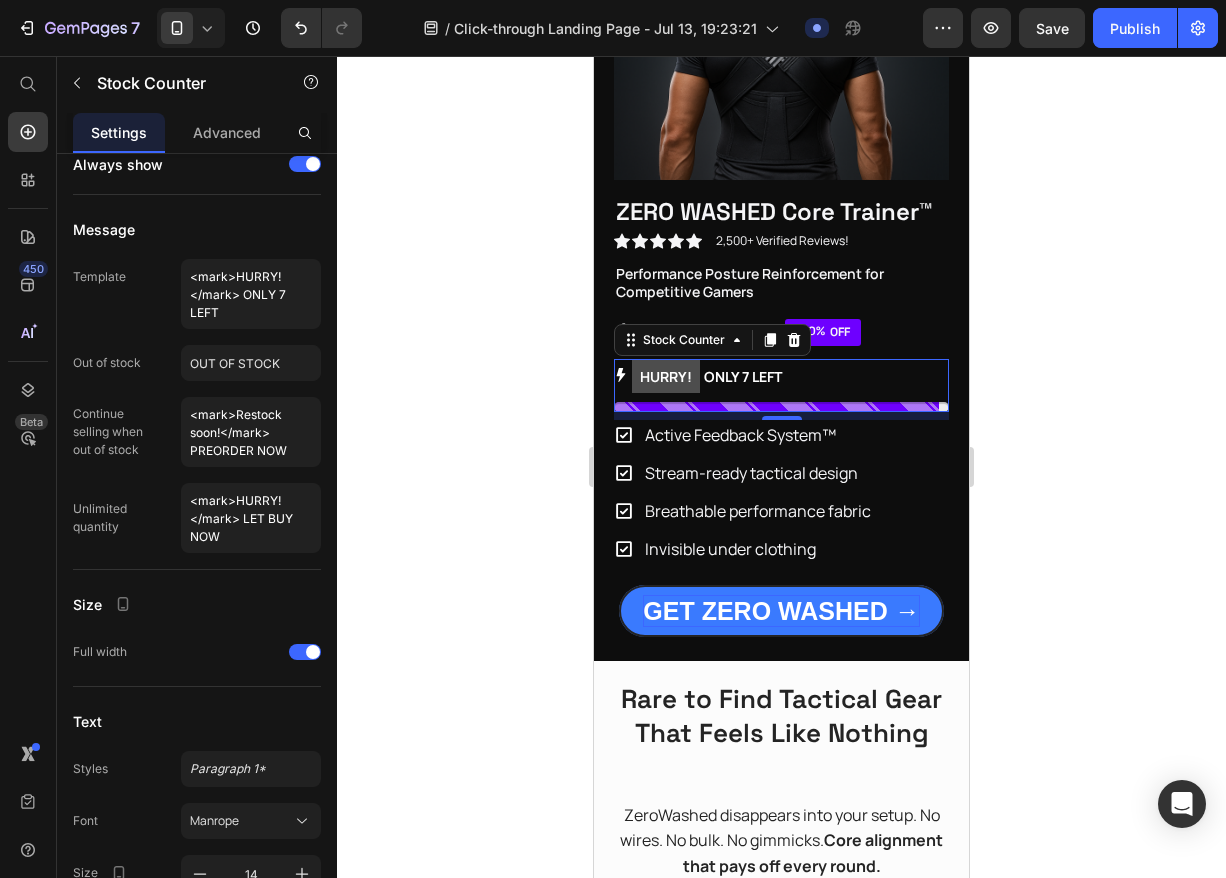 click 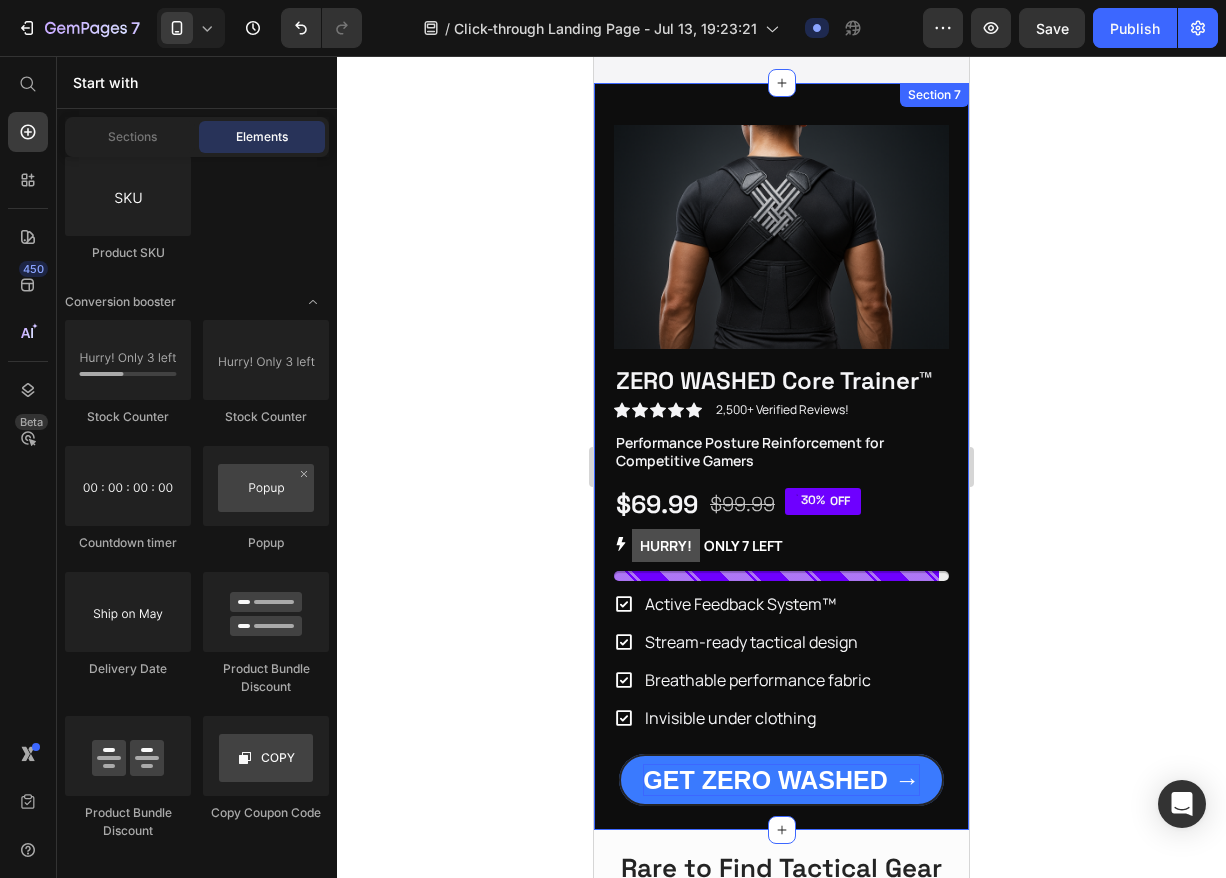 scroll, scrollTop: 4299, scrollLeft: 0, axis: vertical 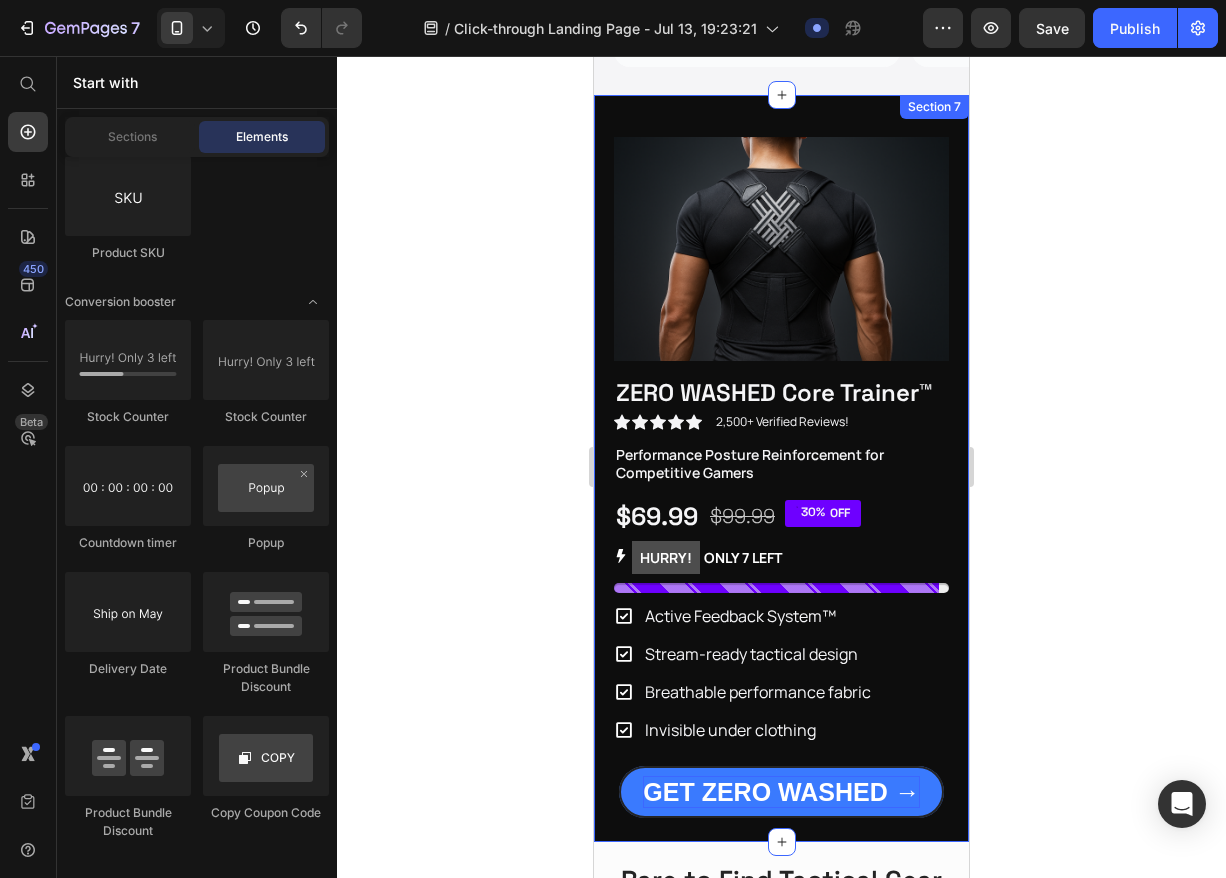 click 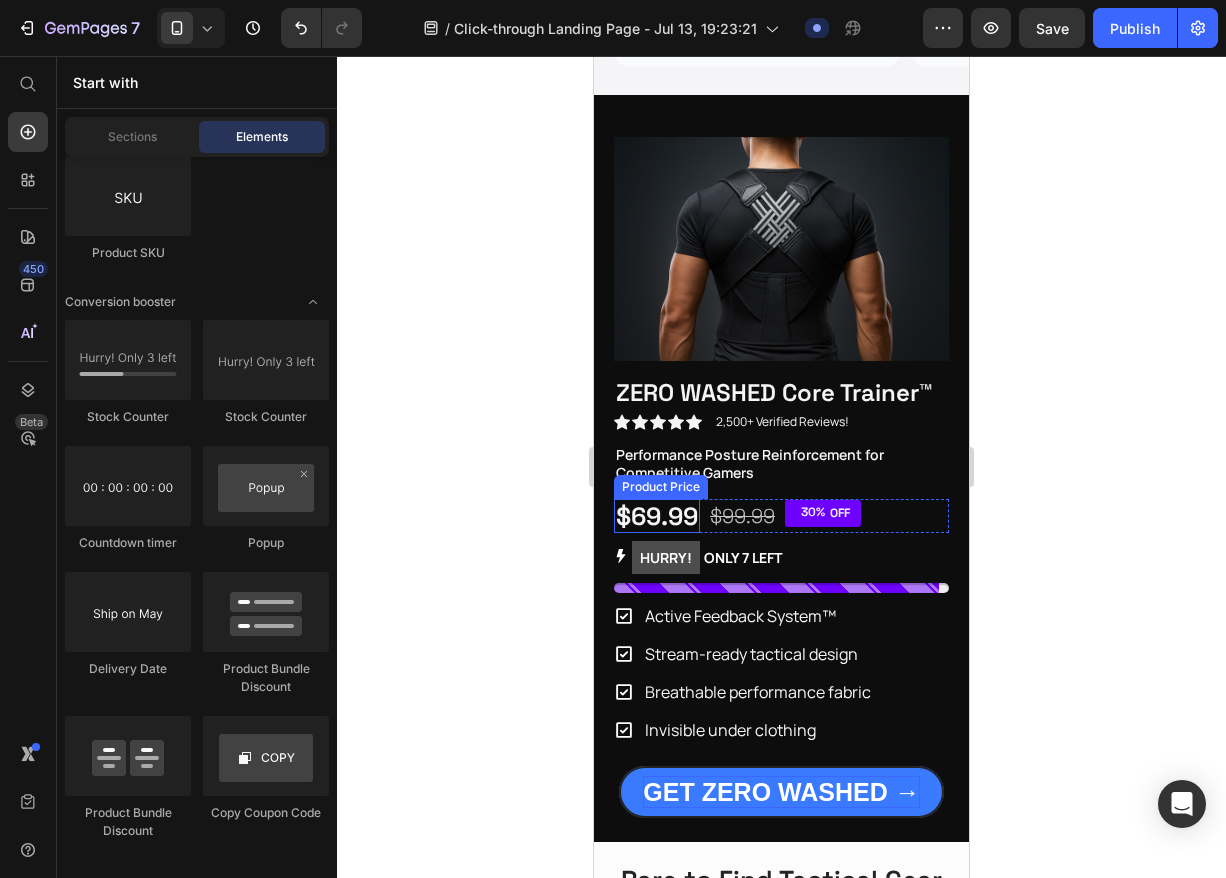 click on "$69.99" at bounding box center [657, 516] 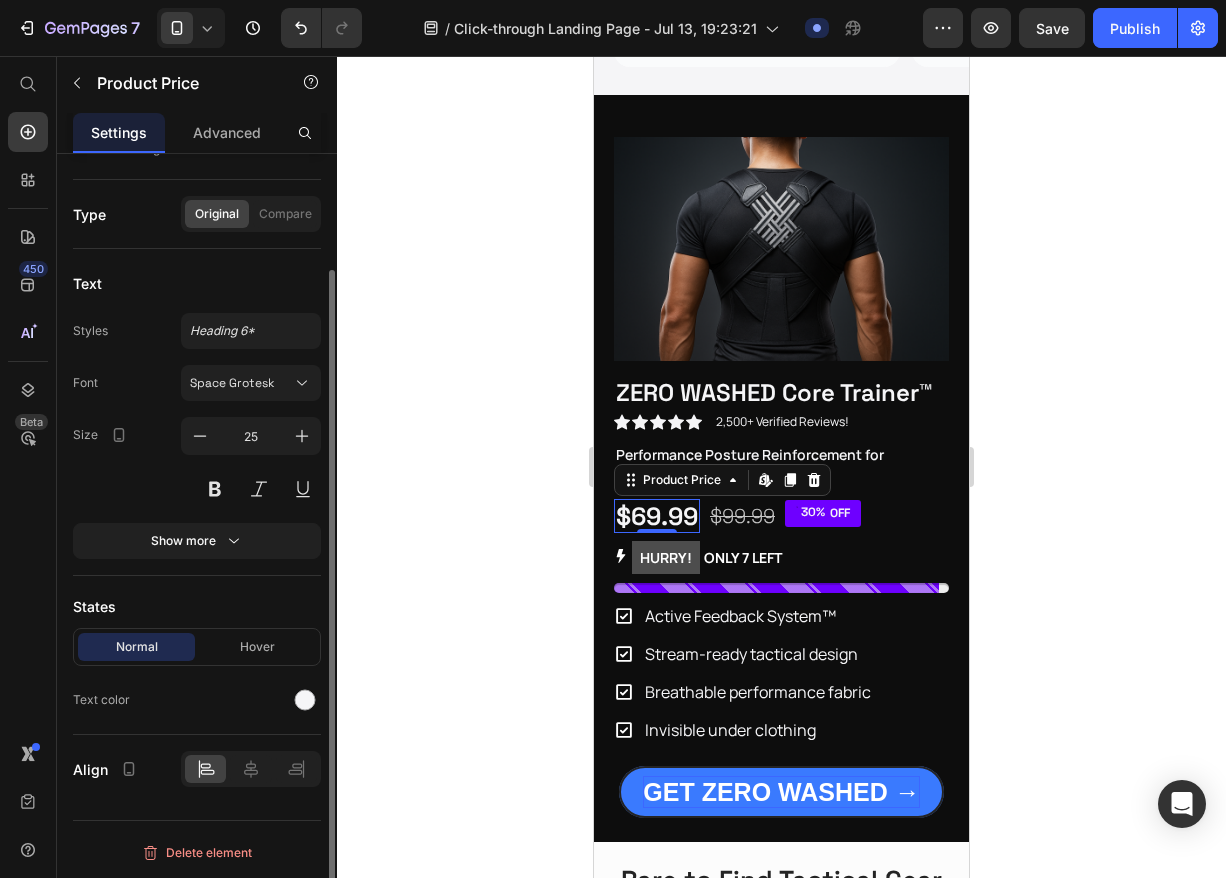scroll, scrollTop: 0, scrollLeft: 0, axis: both 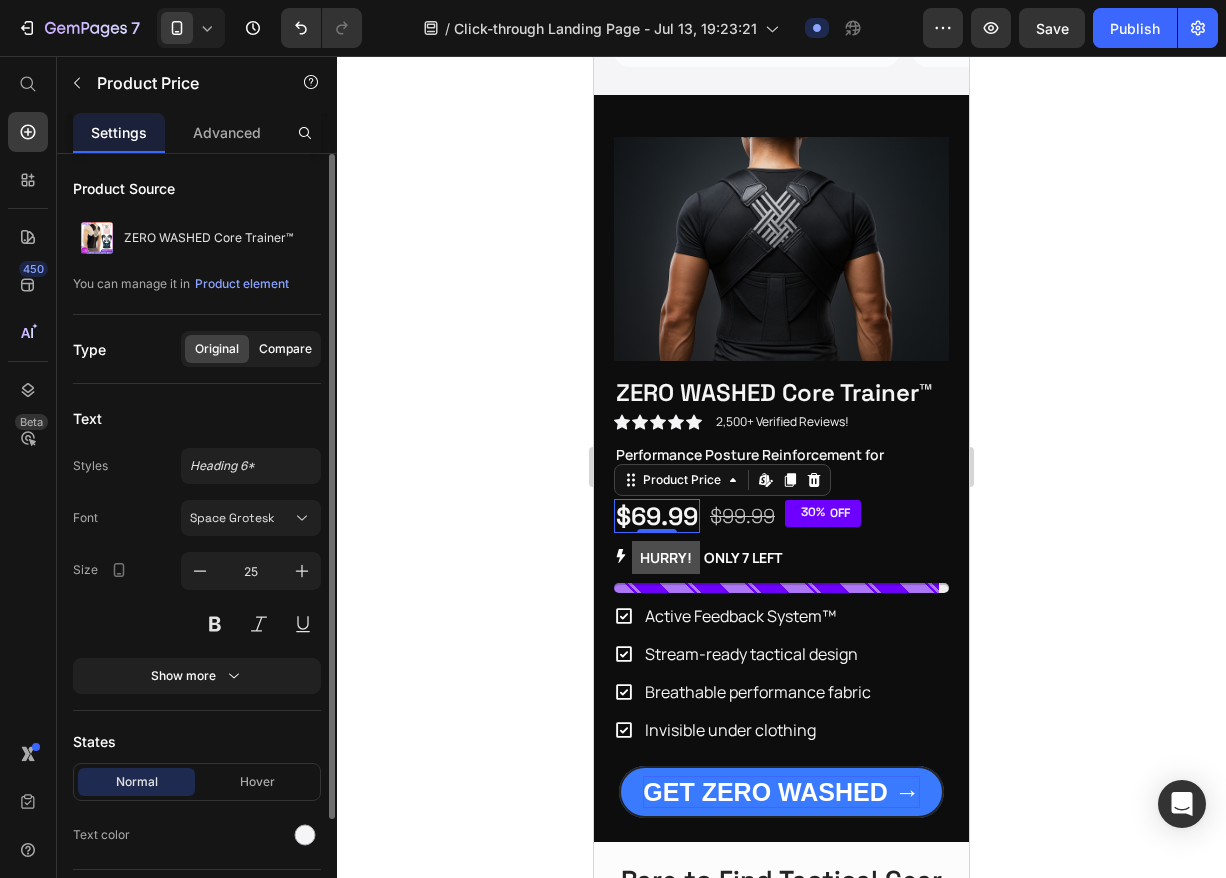 click on "Compare" 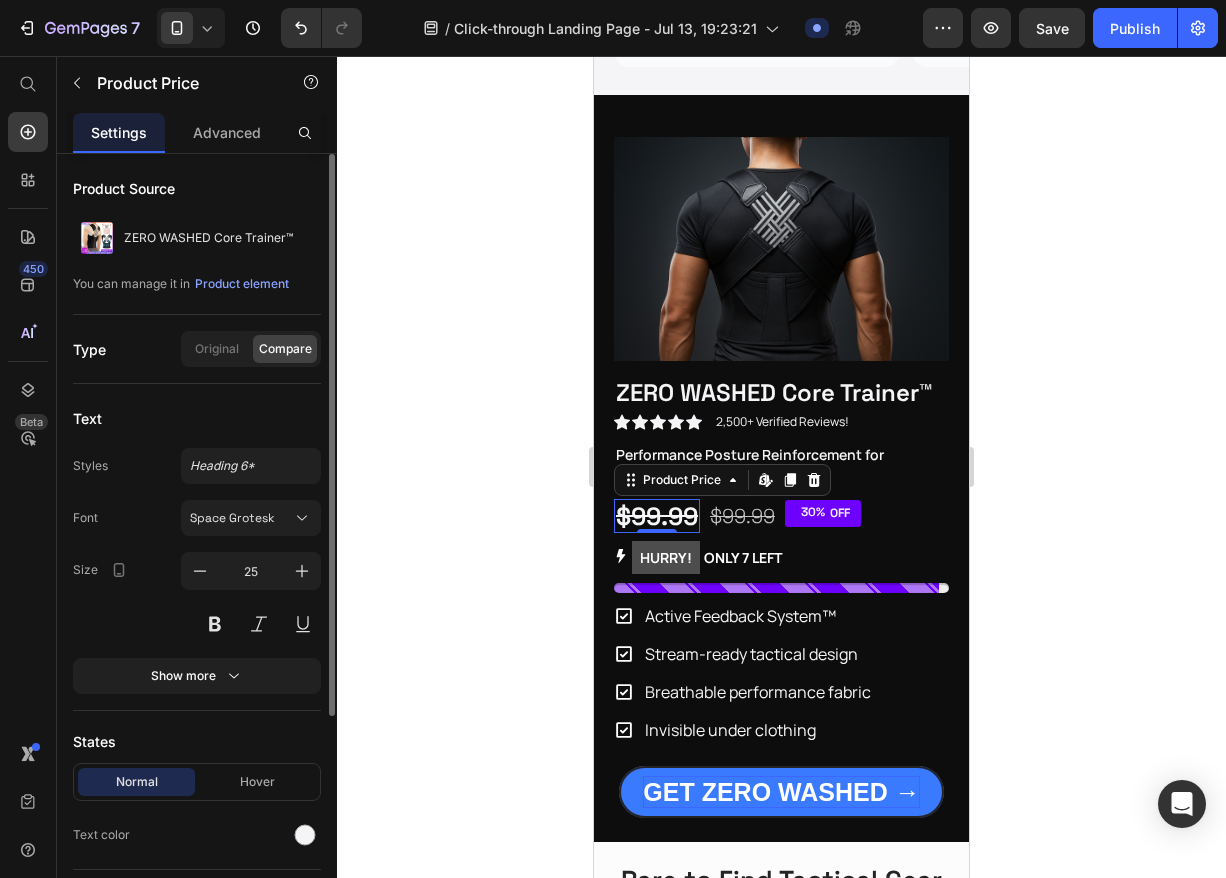 click on "Compare" 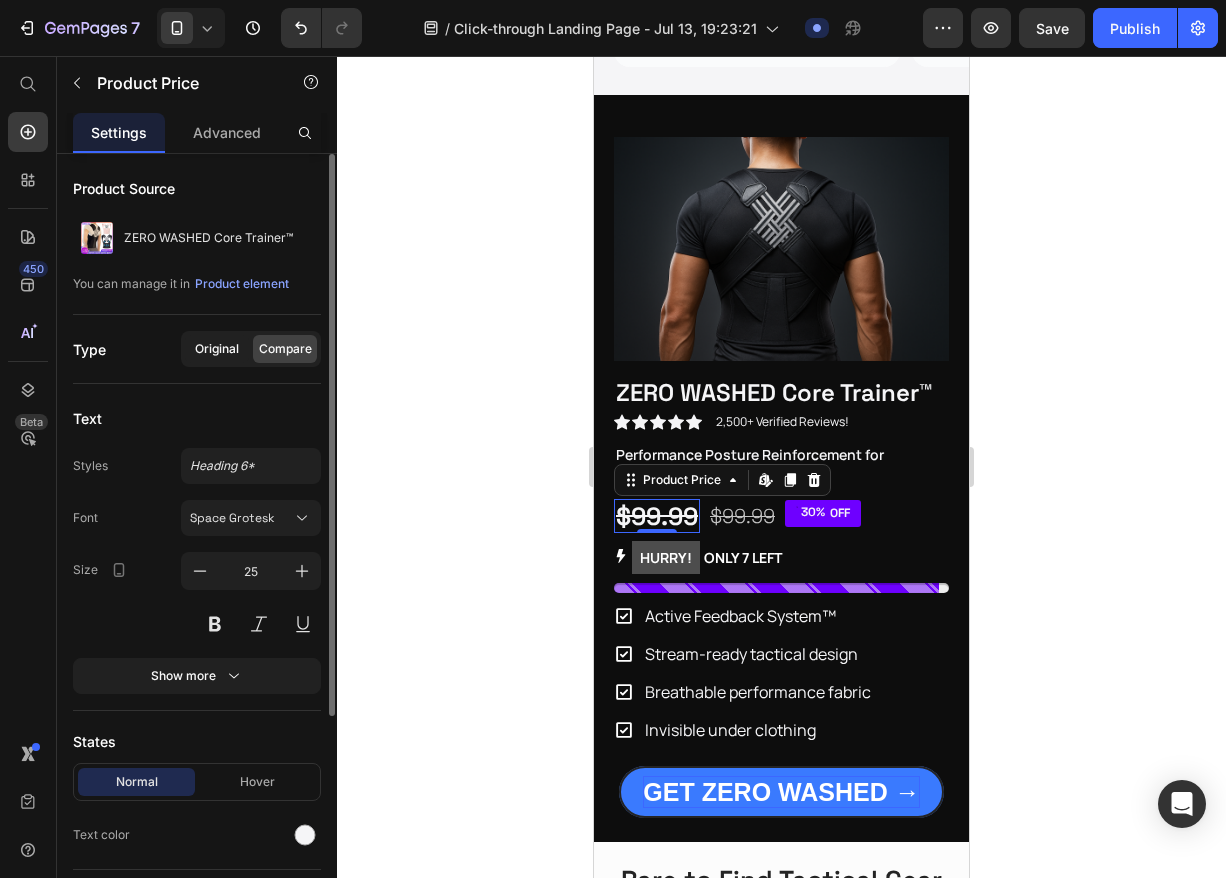 click on "Original" 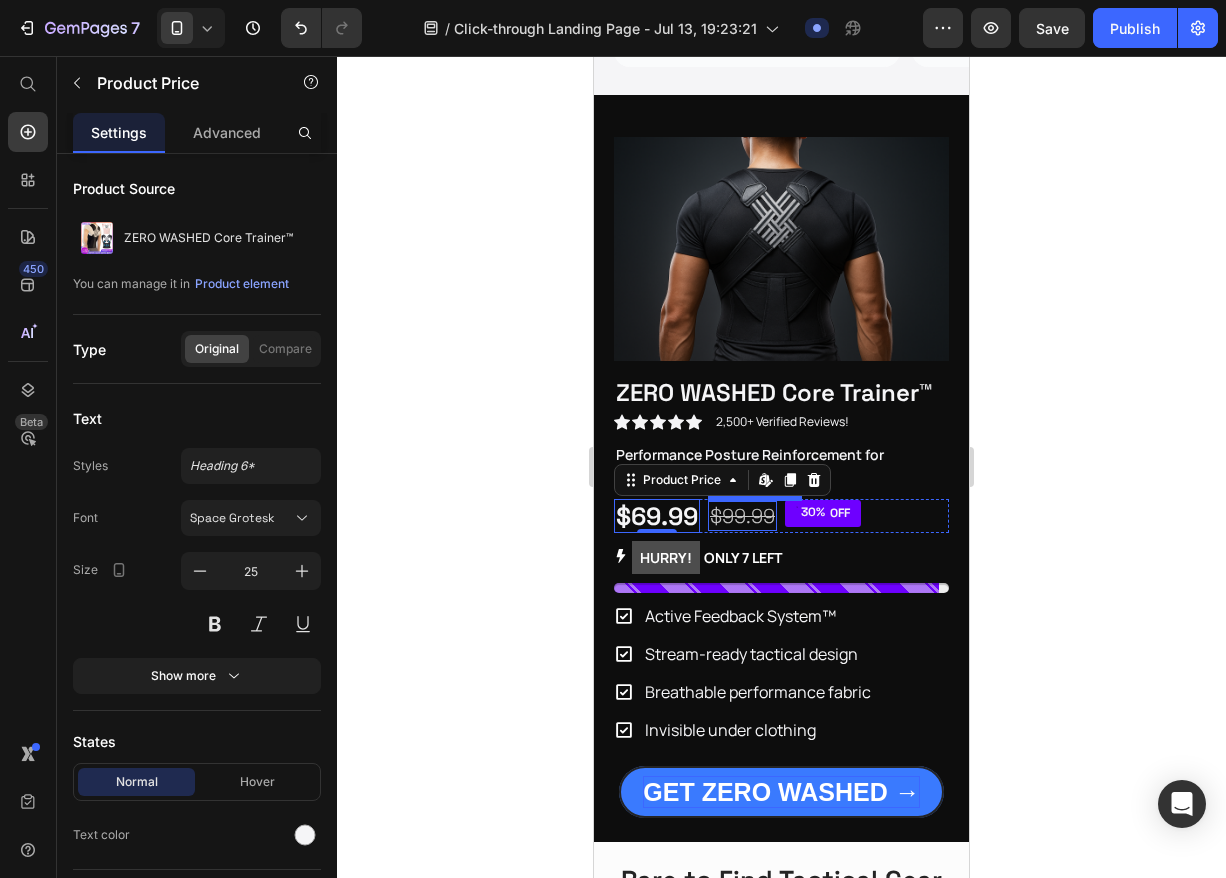 click on "$99.99" at bounding box center (742, 516) 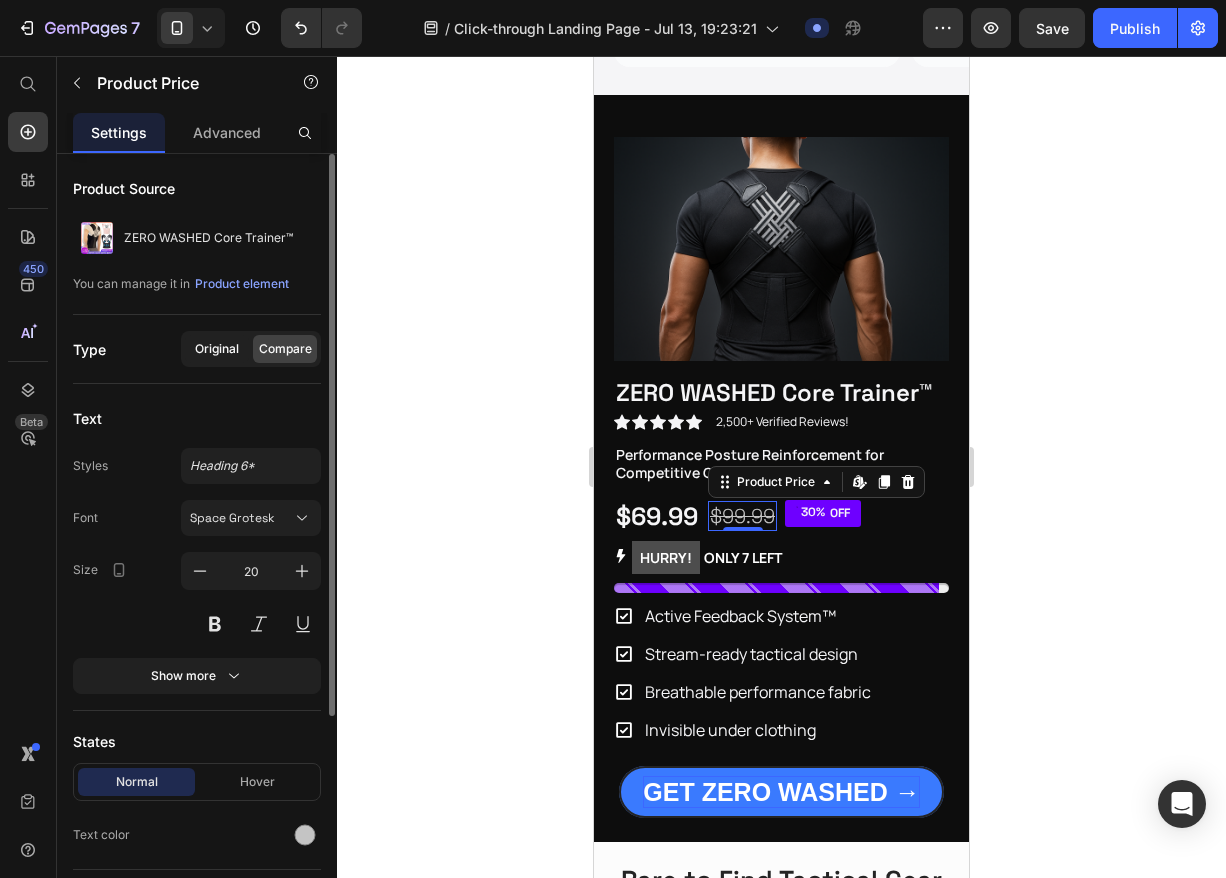 click on "Original" 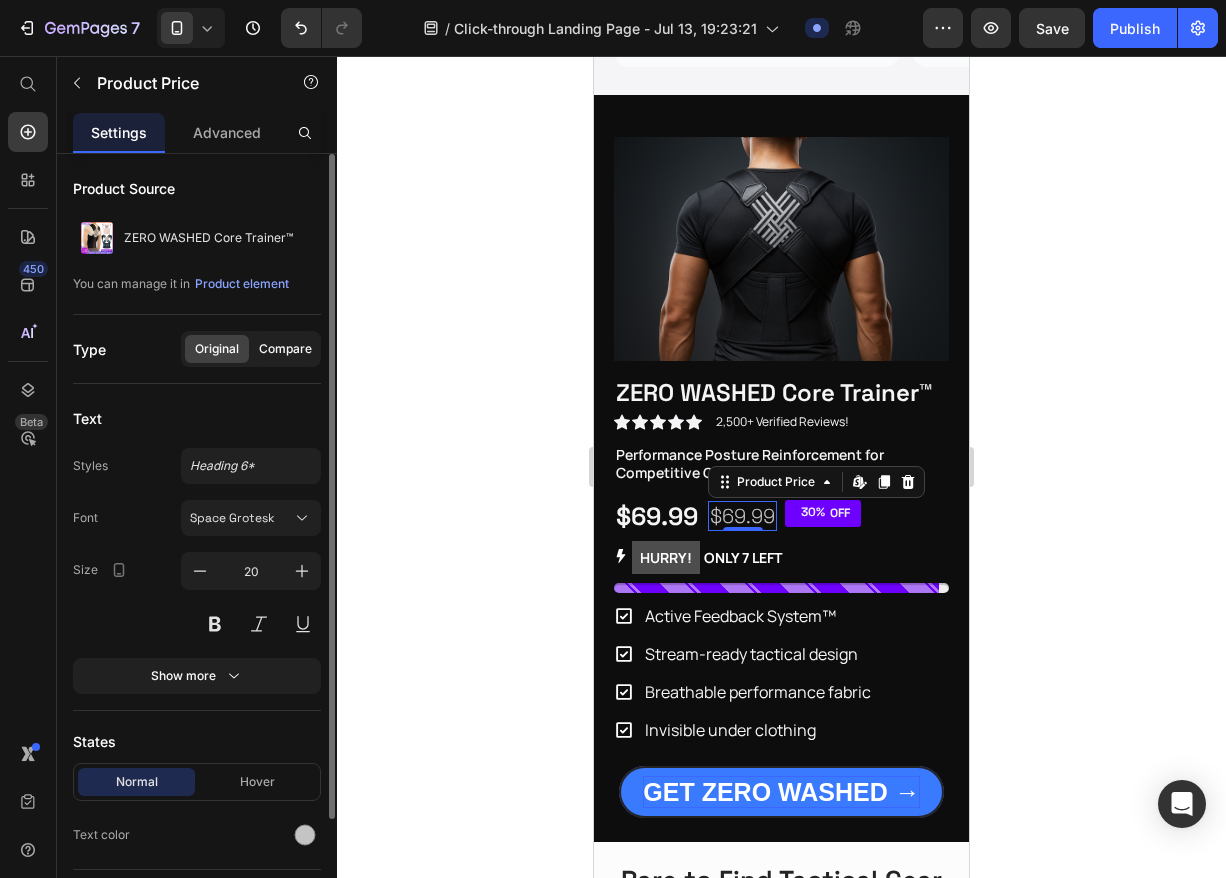 click on "Compare" 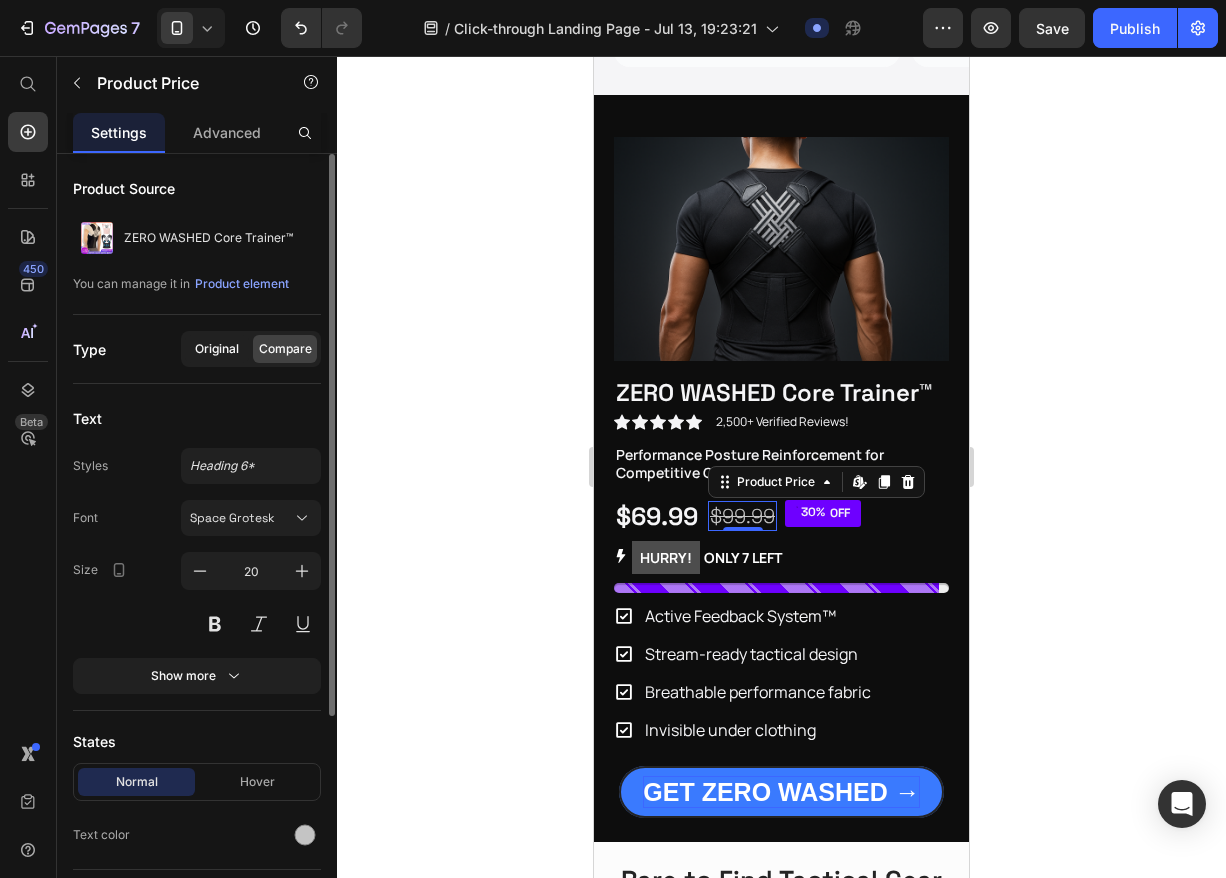 click on "Original" 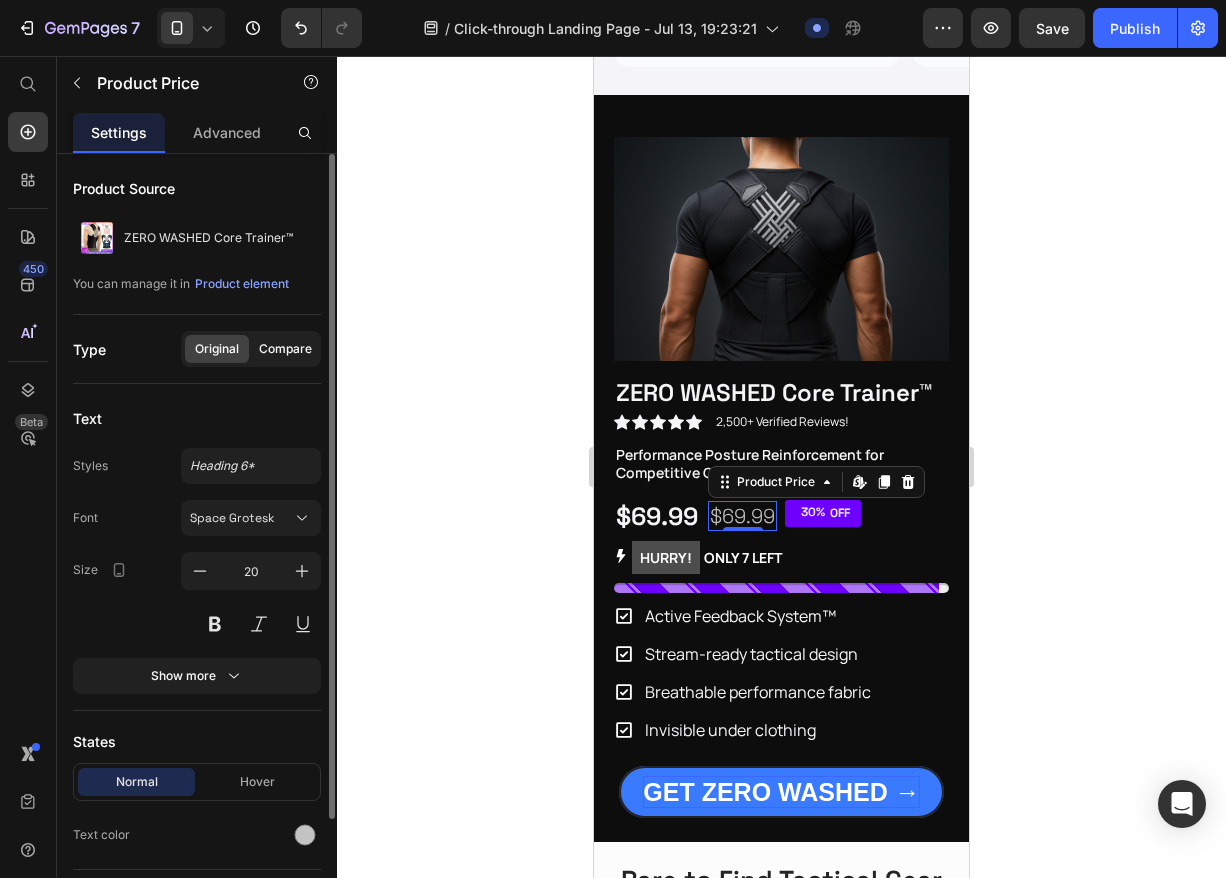 click on "Compare" 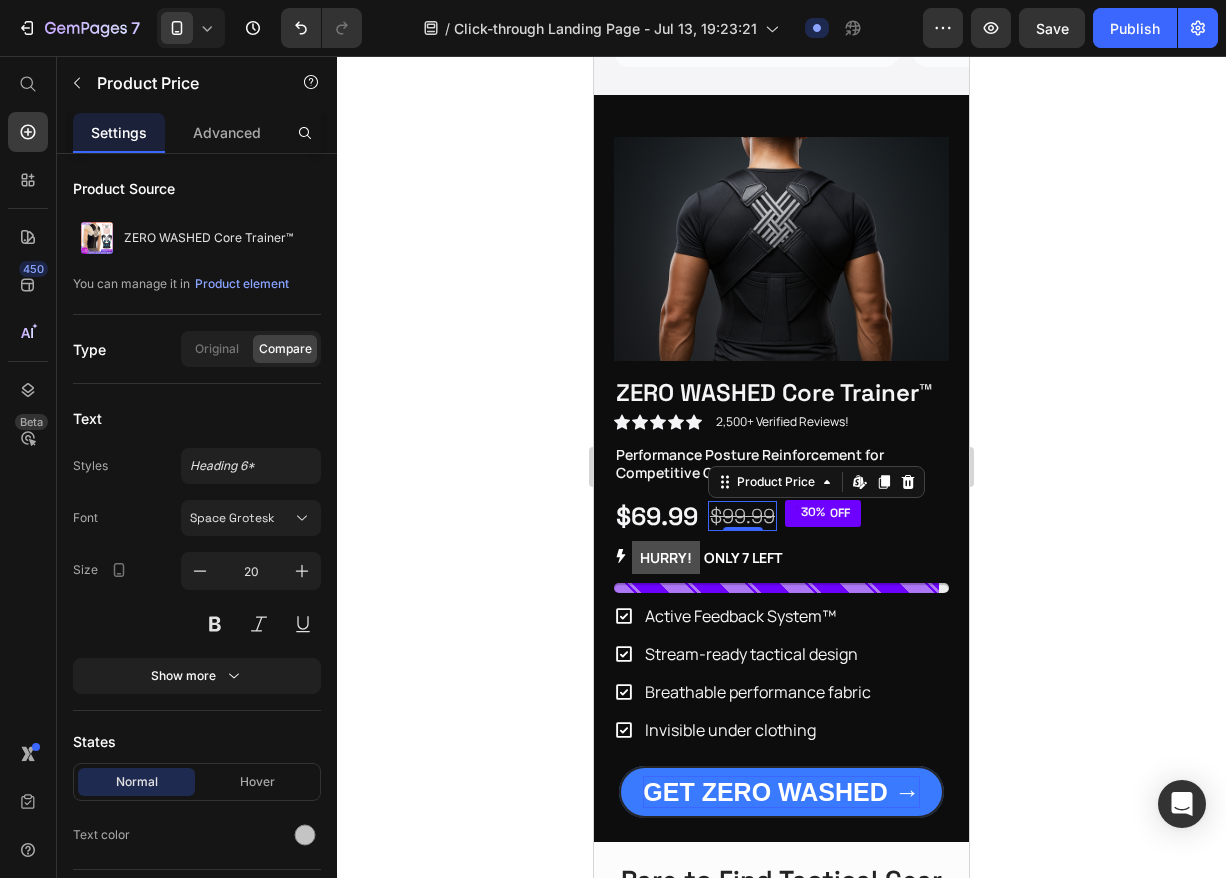 click 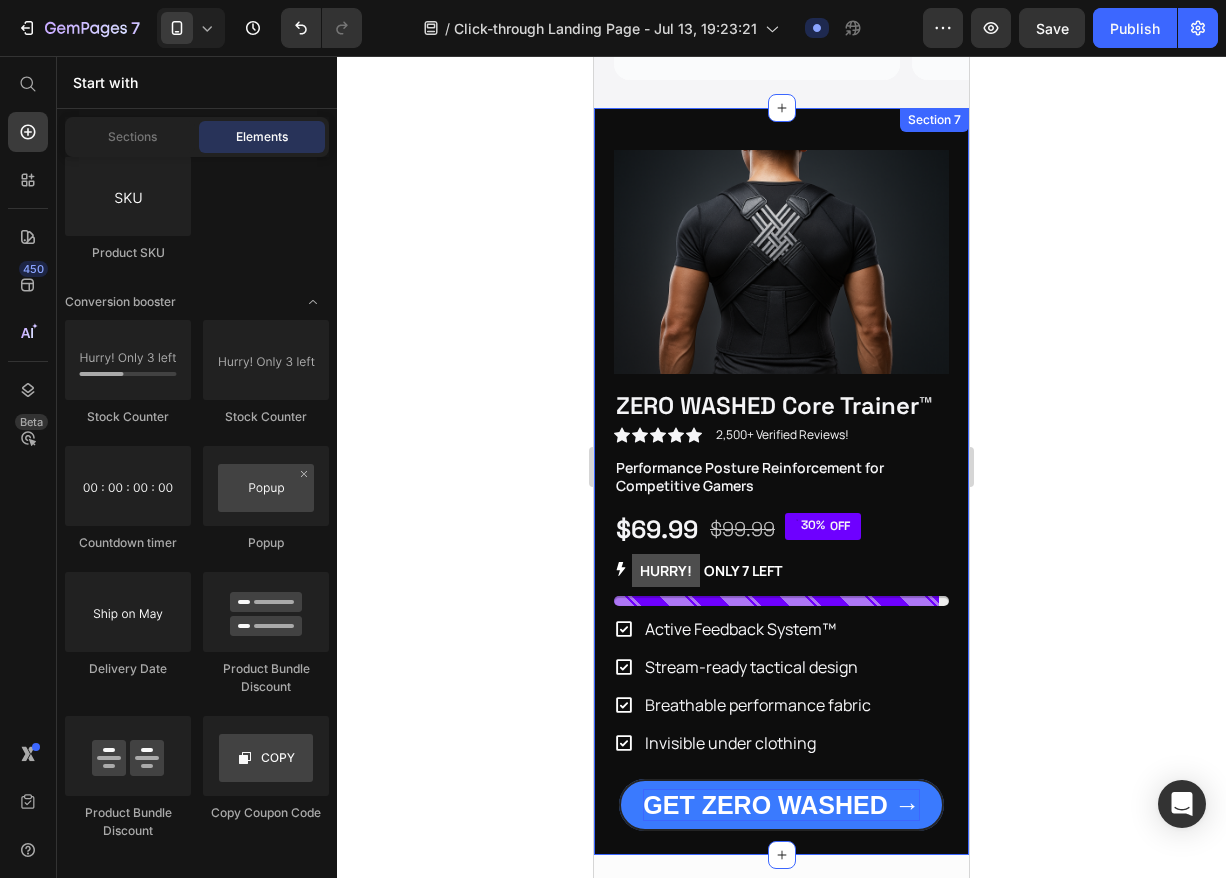 scroll, scrollTop: 4253, scrollLeft: 0, axis: vertical 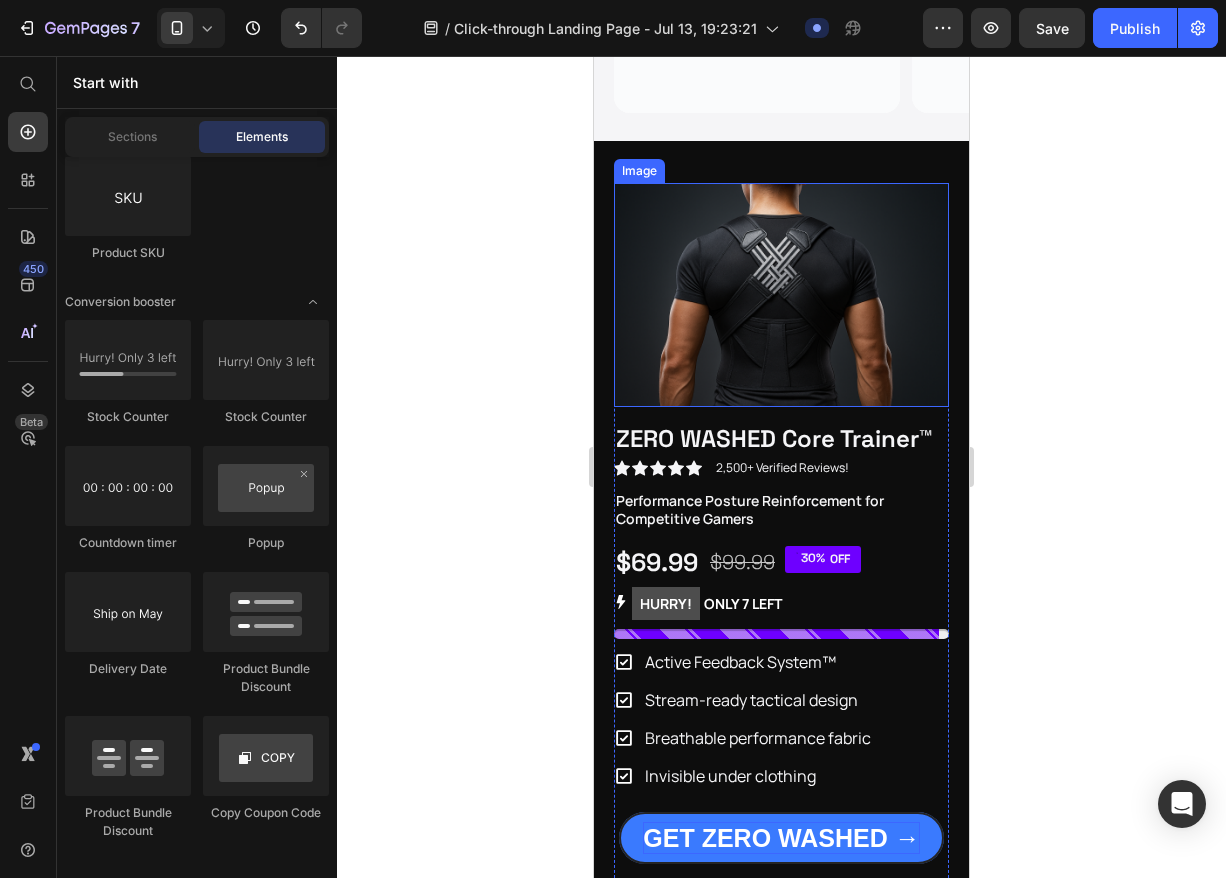click at bounding box center [781, 294] 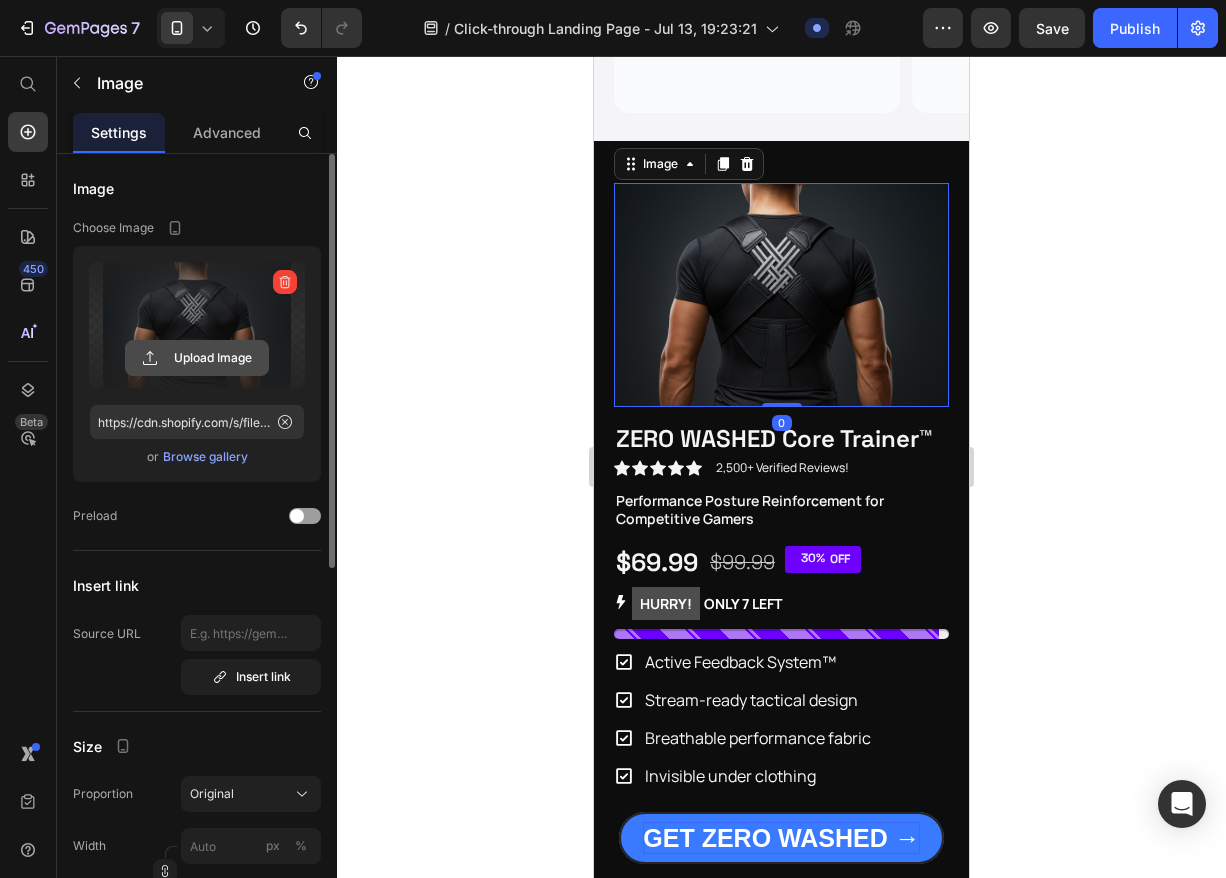click 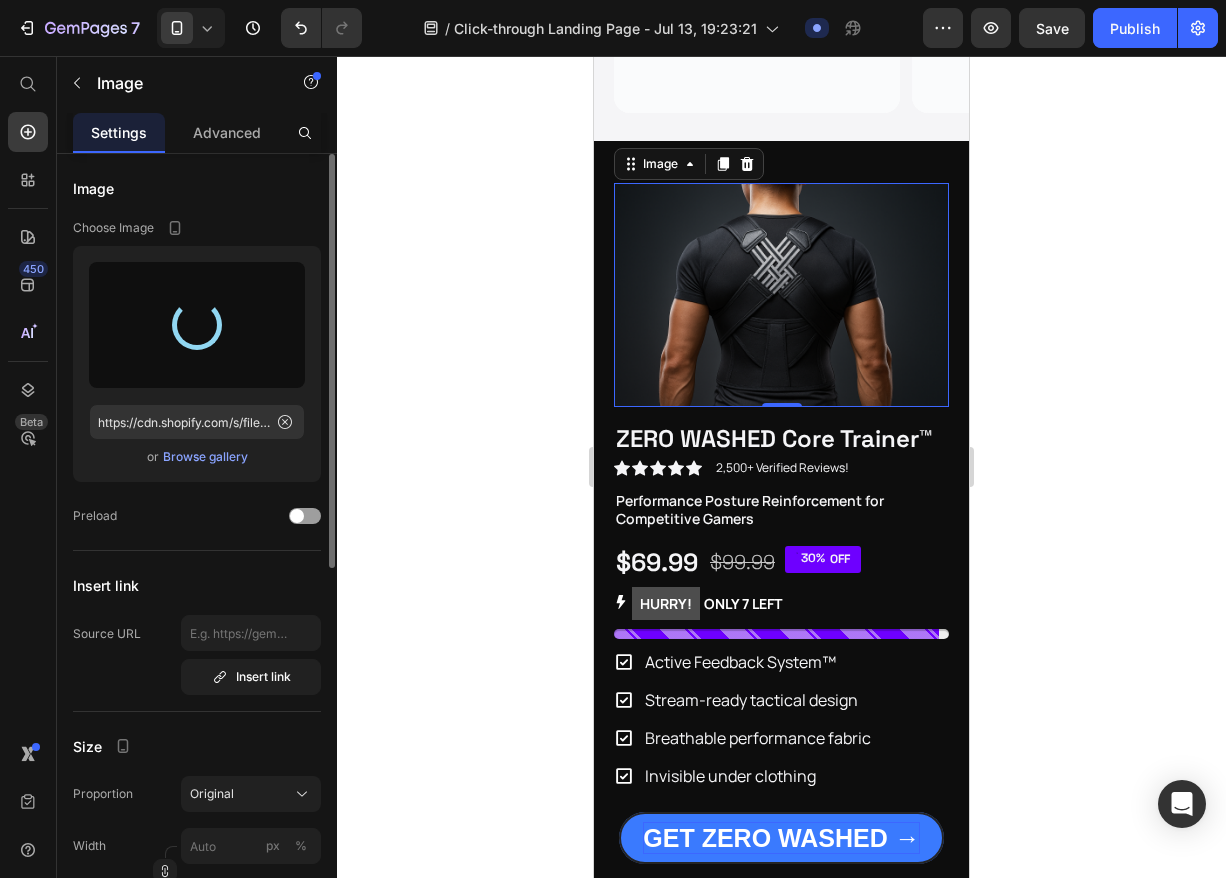 type on "https://cdn.shopify.com/s/files/1/0769/1200/1266/files/gempages_575180249562612580-386e9424-a6e5-4b32-9c4a-b343967e5ce0.png" 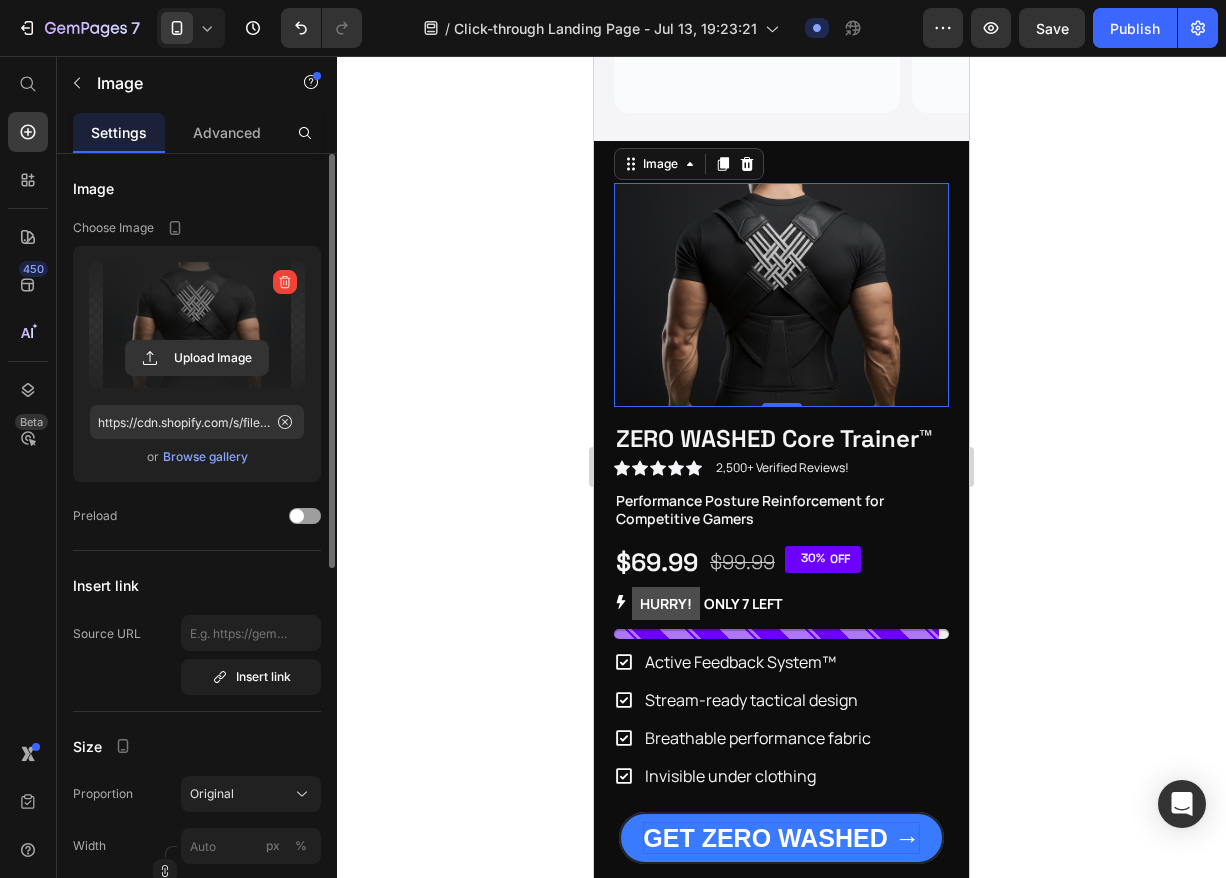 click 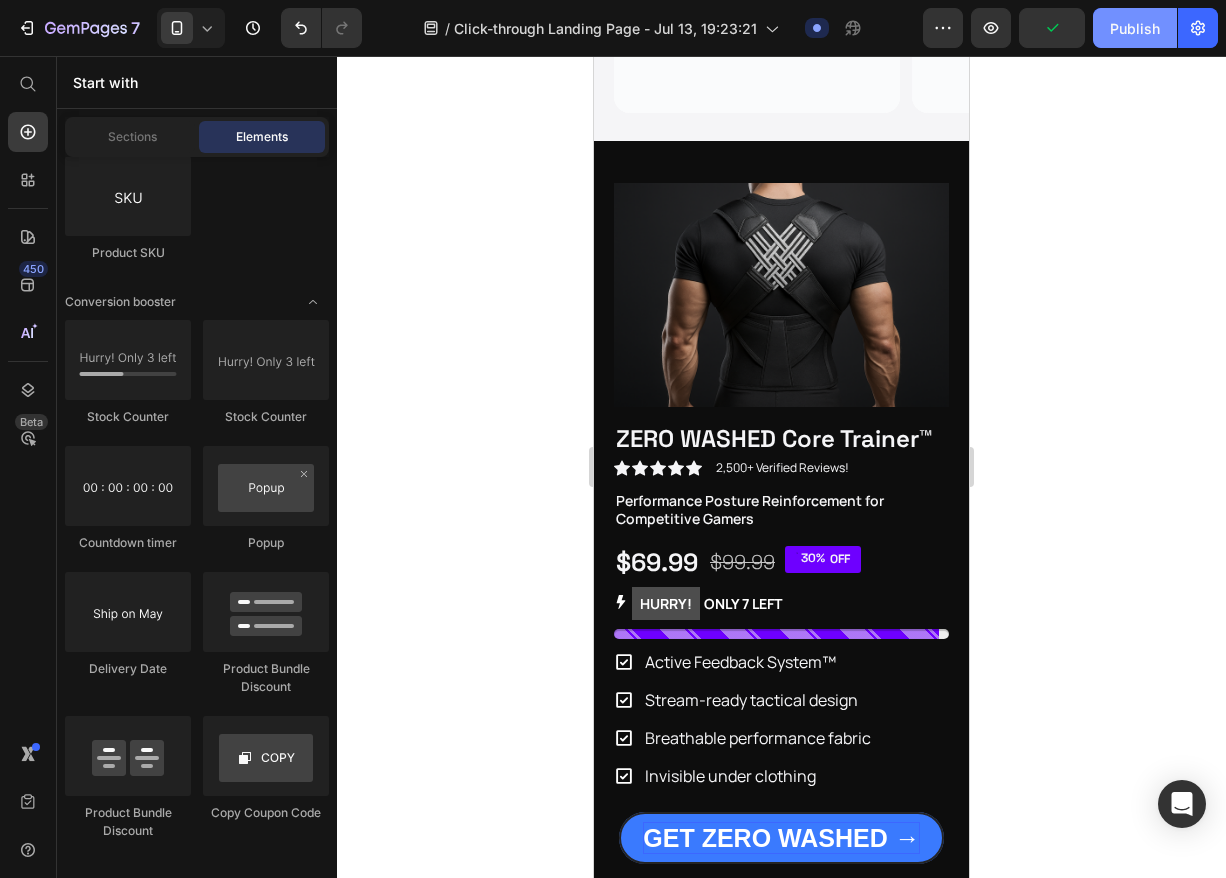 click on "Publish" 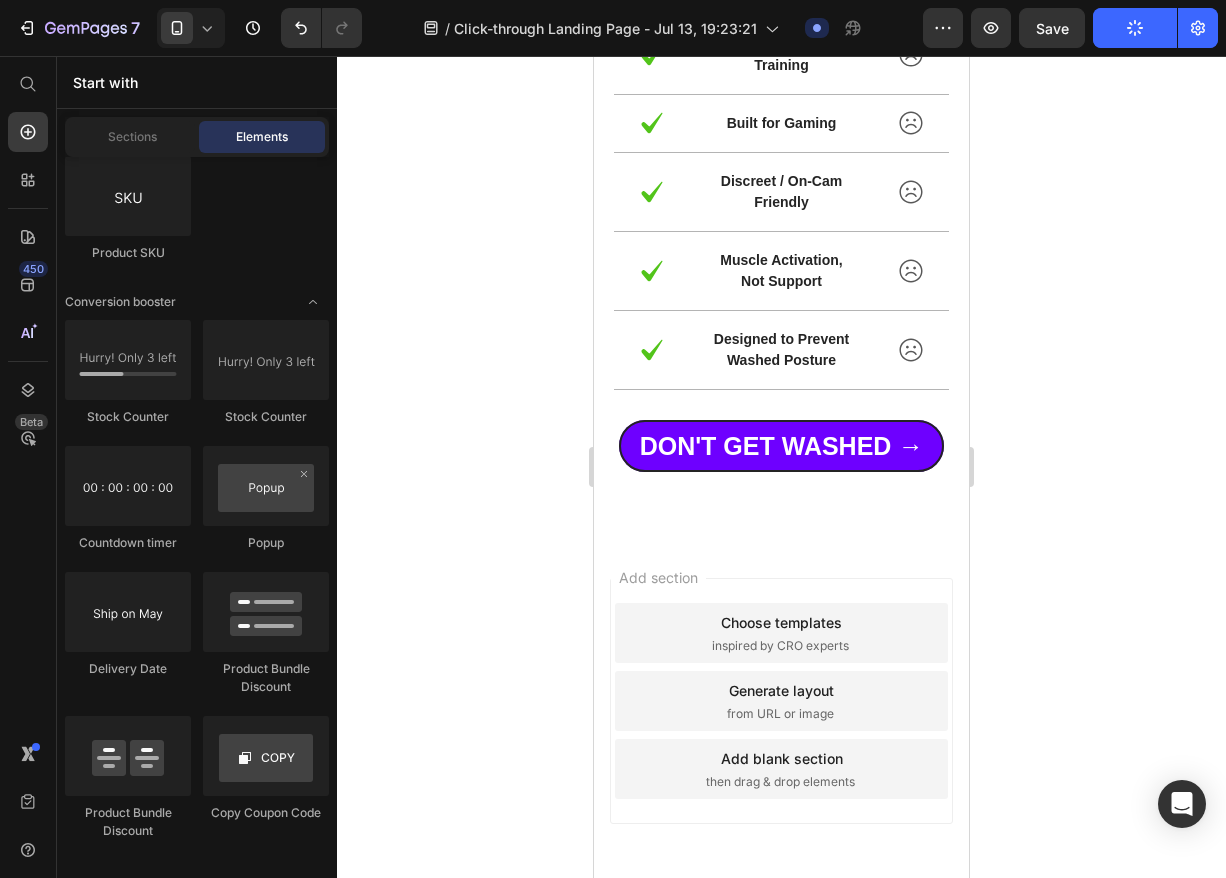scroll, scrollTop: 5505, scrollLeft: 0, axis: vertical 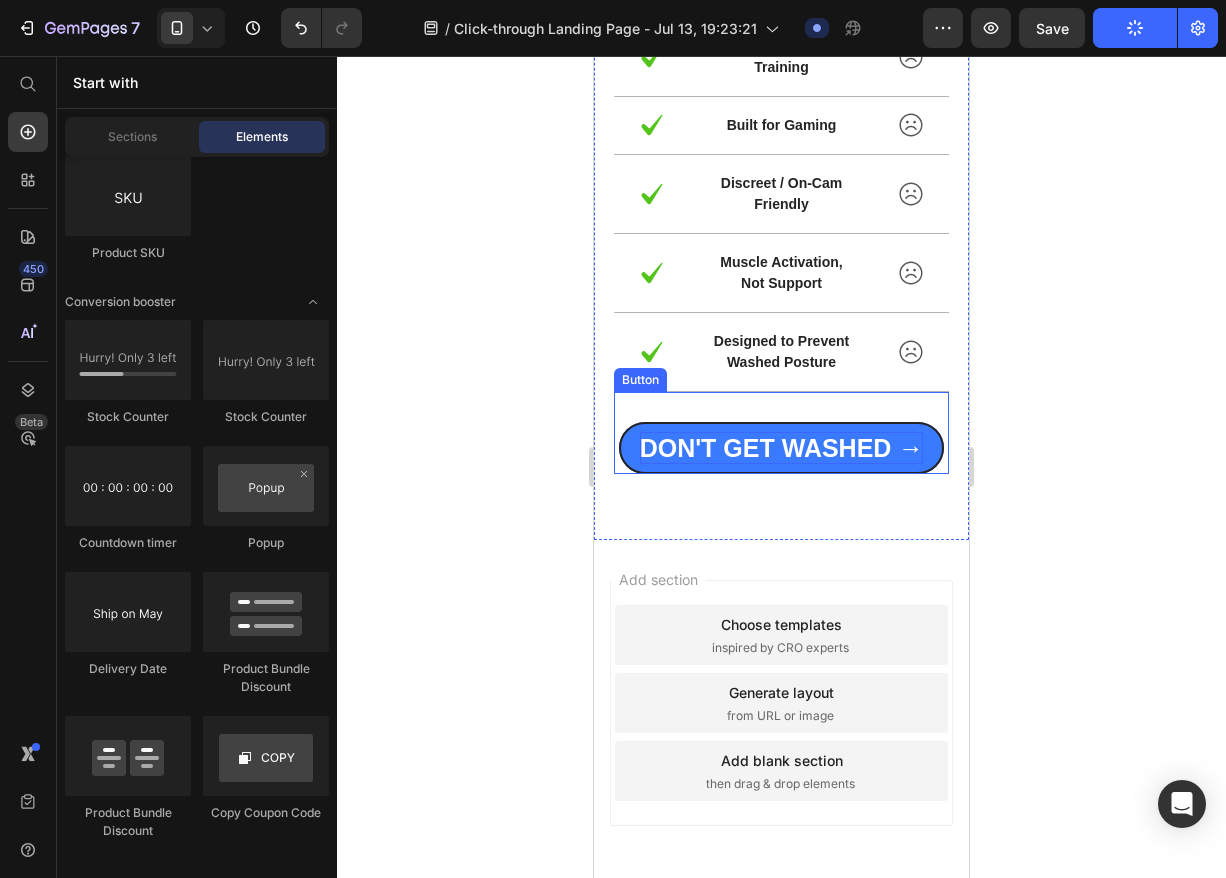 click on "DON'T GET WASHED →" at bounding box center (782, 448) 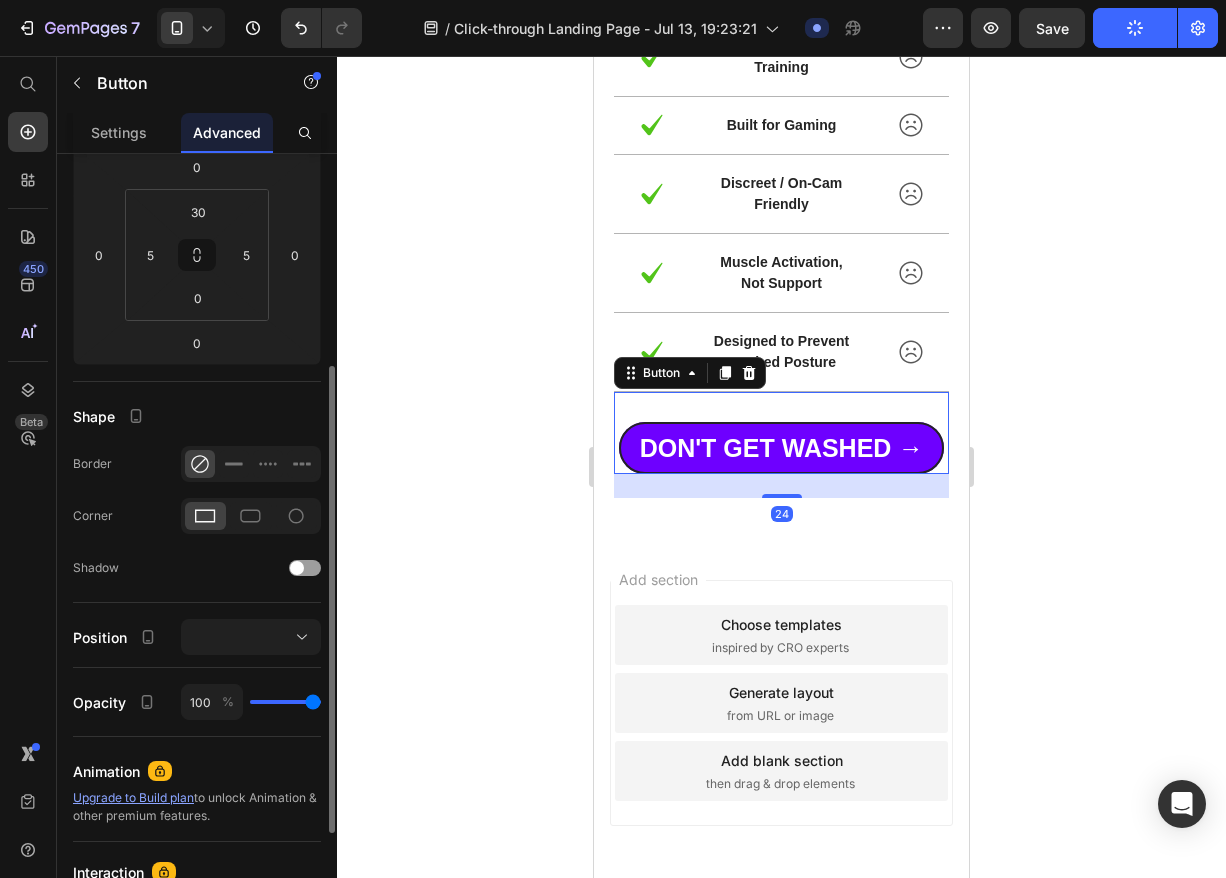 scroll, scrollTop: 315, scrollLeft: 0, axis: vertical 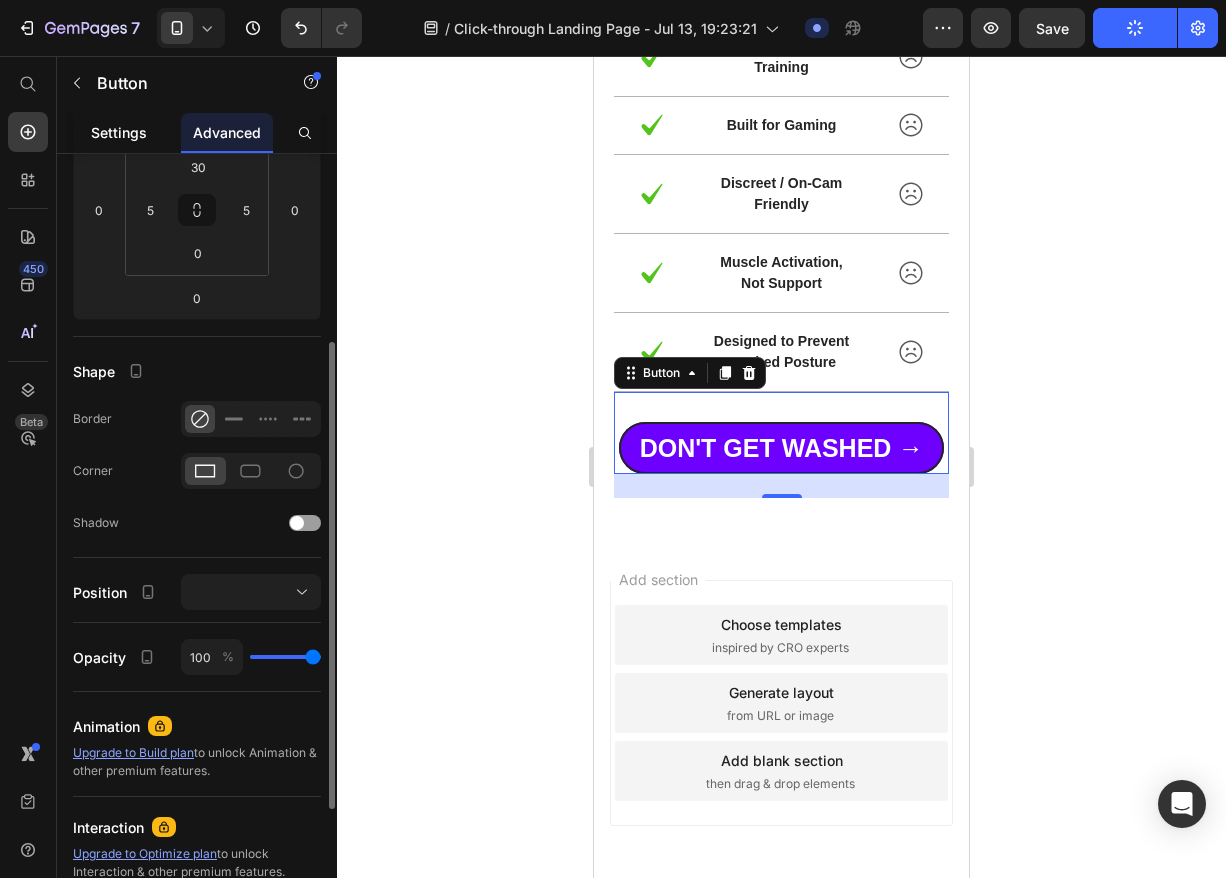 click on "Settings" at bounding box center (119, 132) 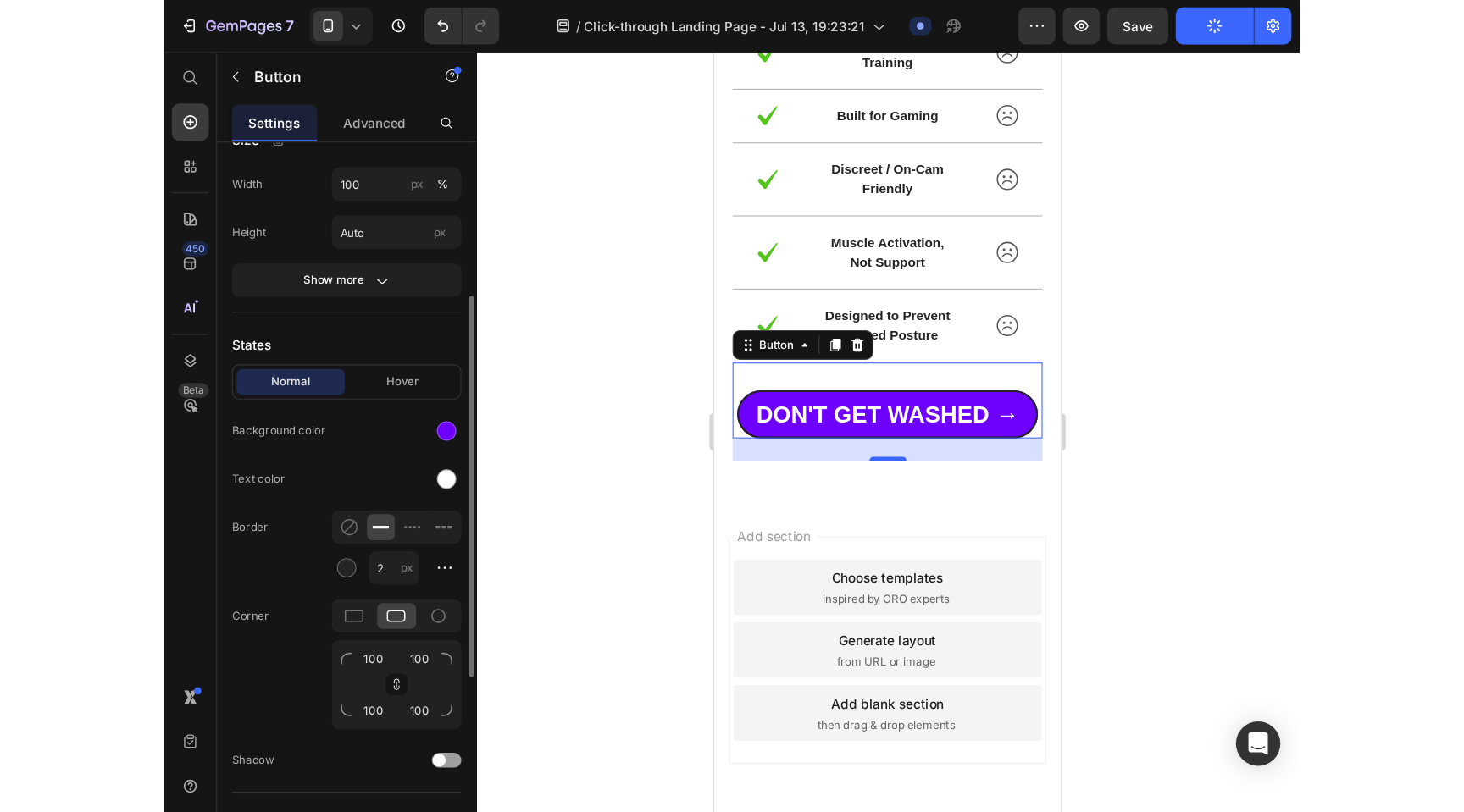 scroll, scrollTop: 0, scrollLeft: 0, axis: both 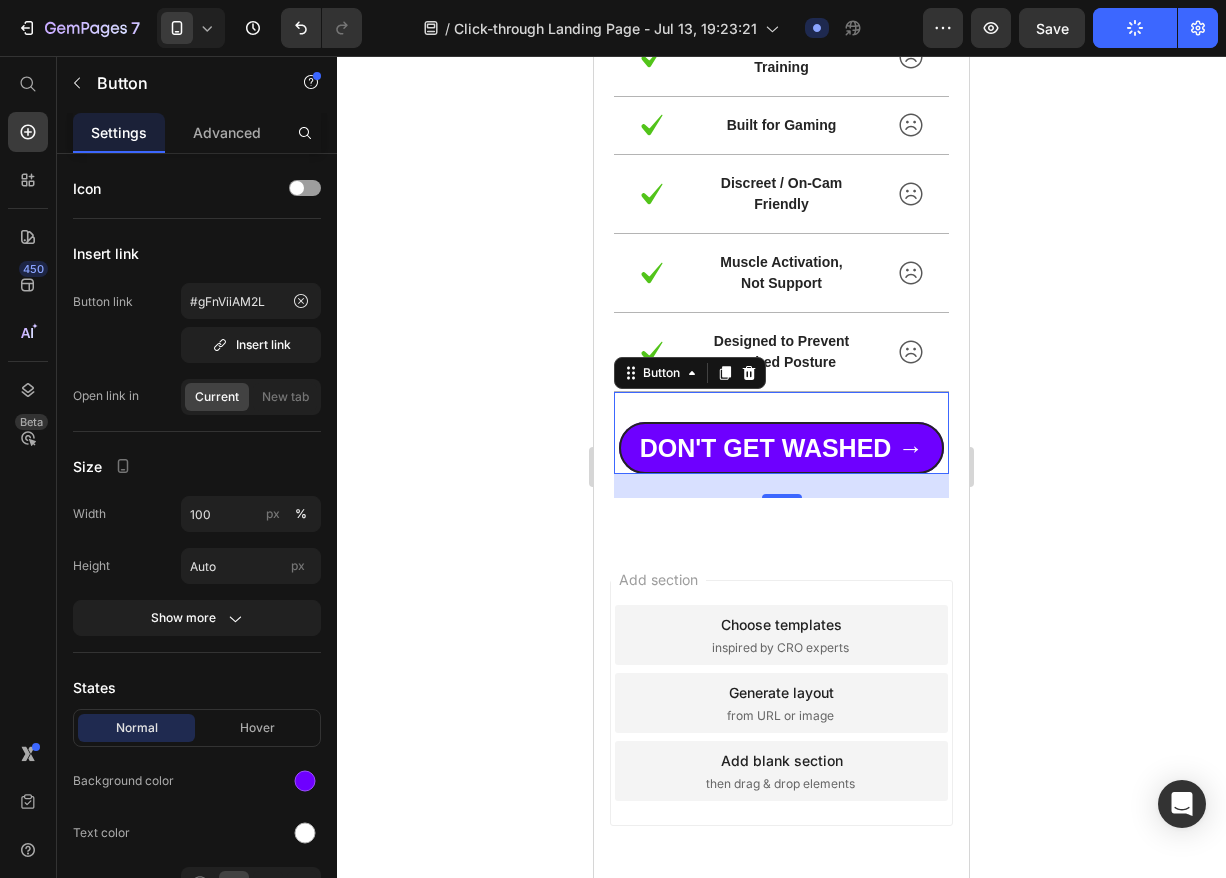 click 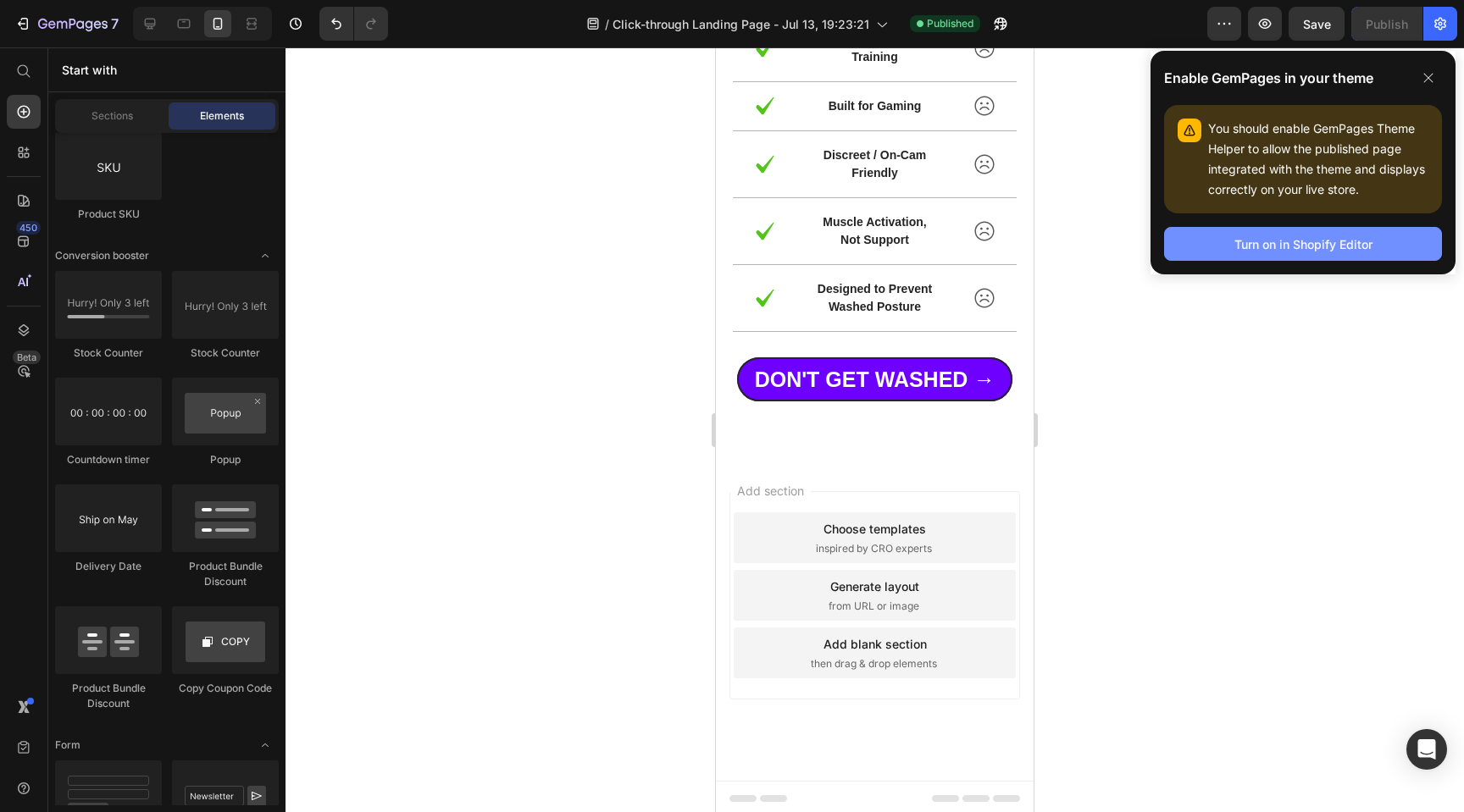 click on "Turn on in Shopify Editor" at bounding box center (1303, 244) 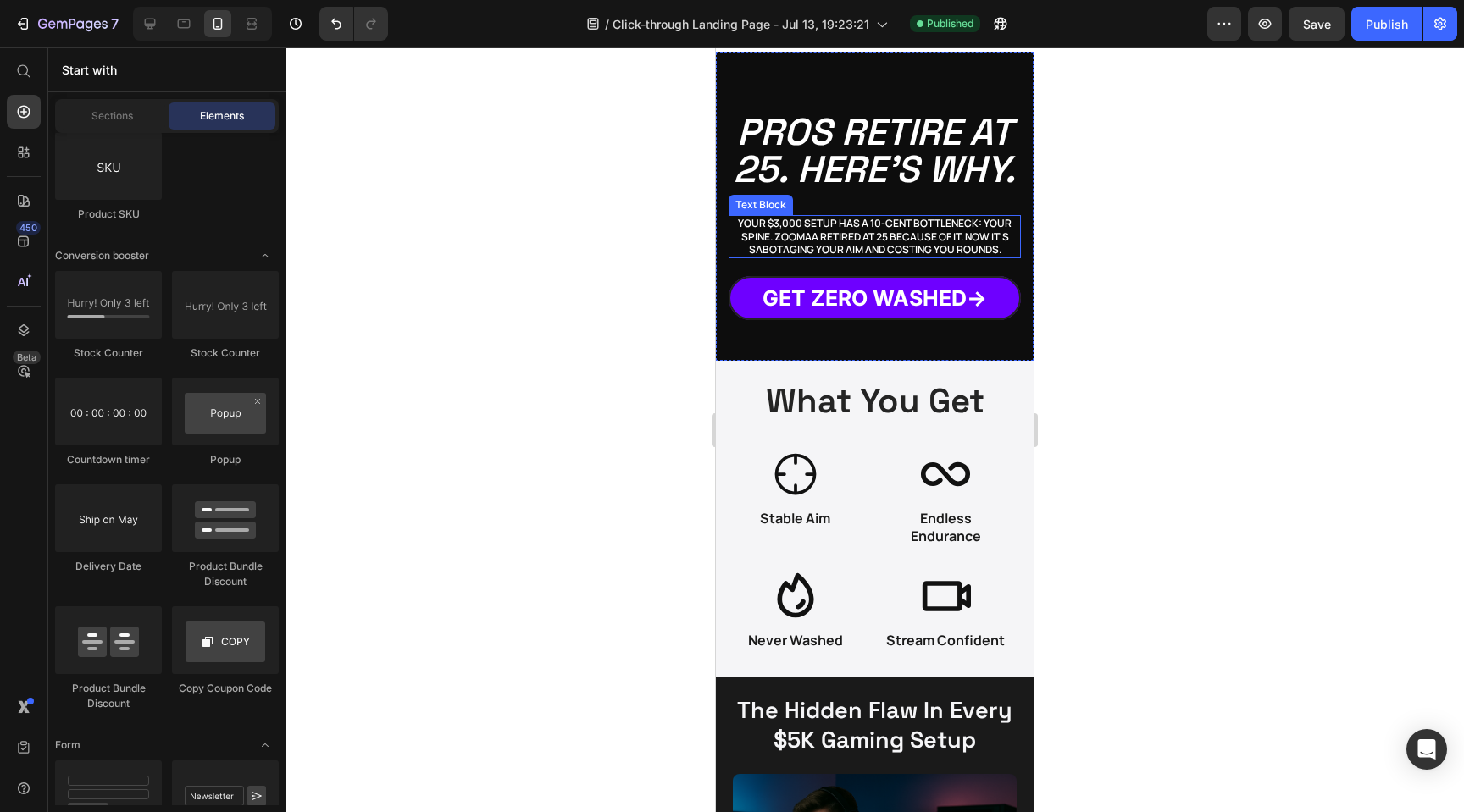 scroll, scrollTop: 47, scrollLeft: 0, axis: vertical 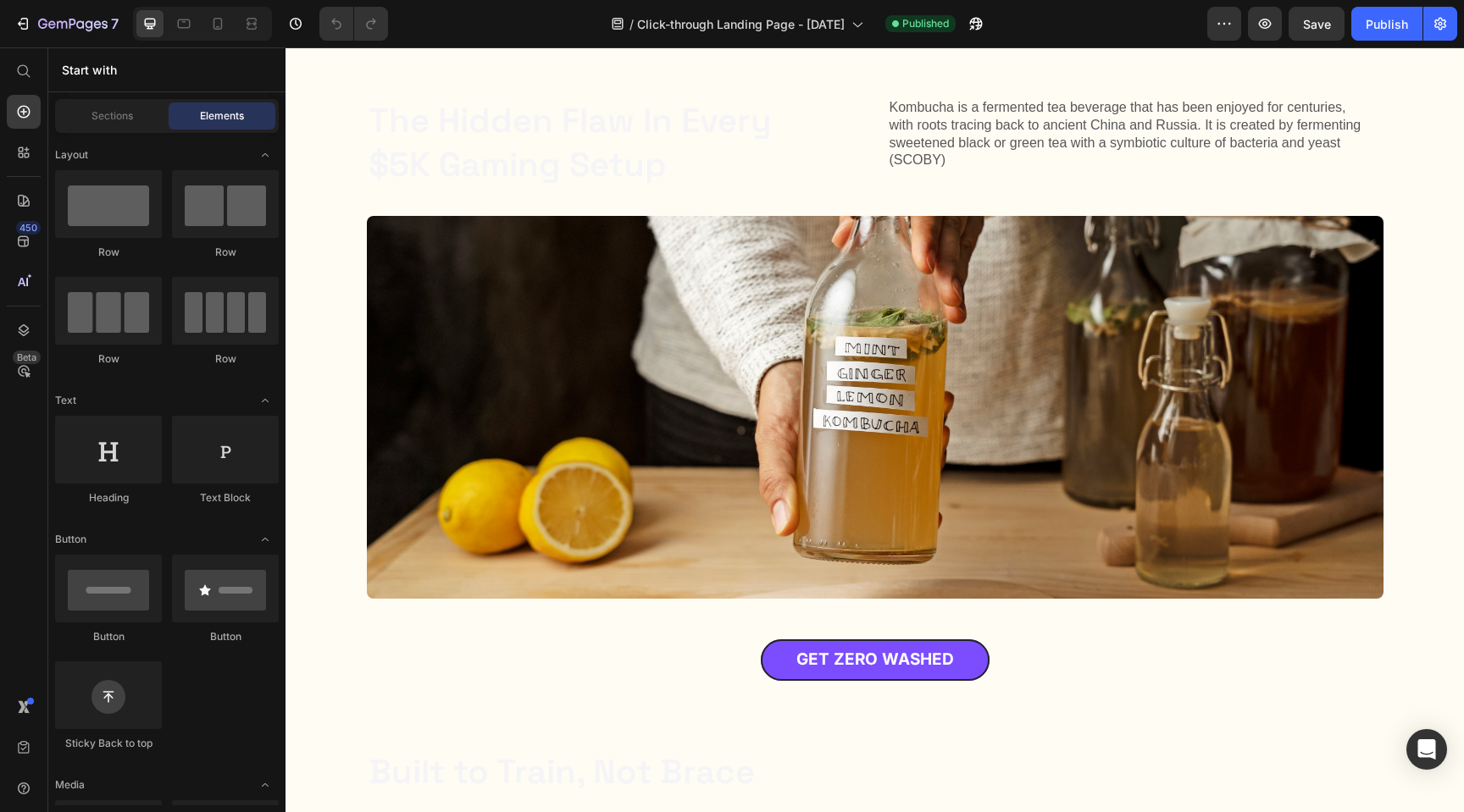 click at bounding box center [202, 24] 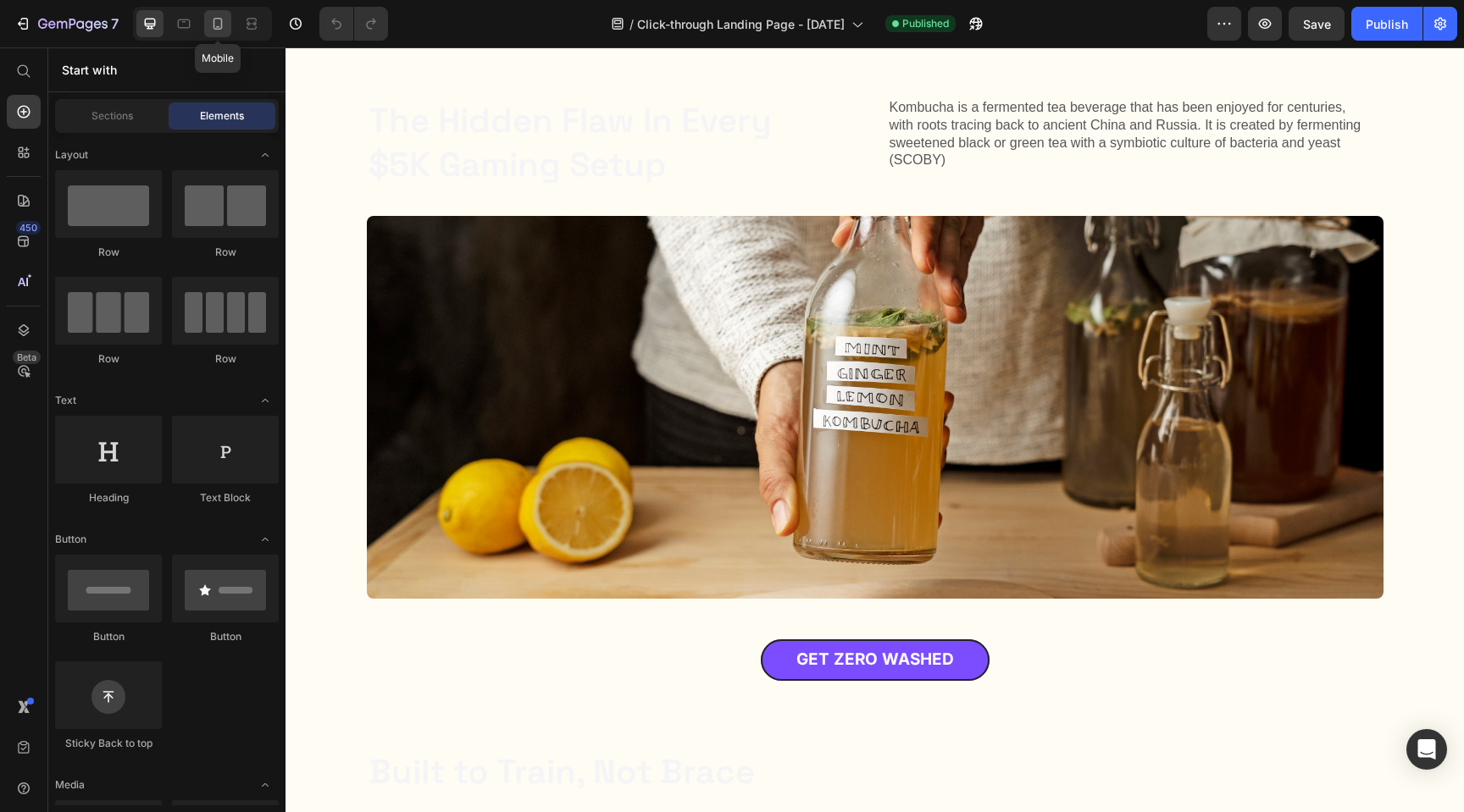 click 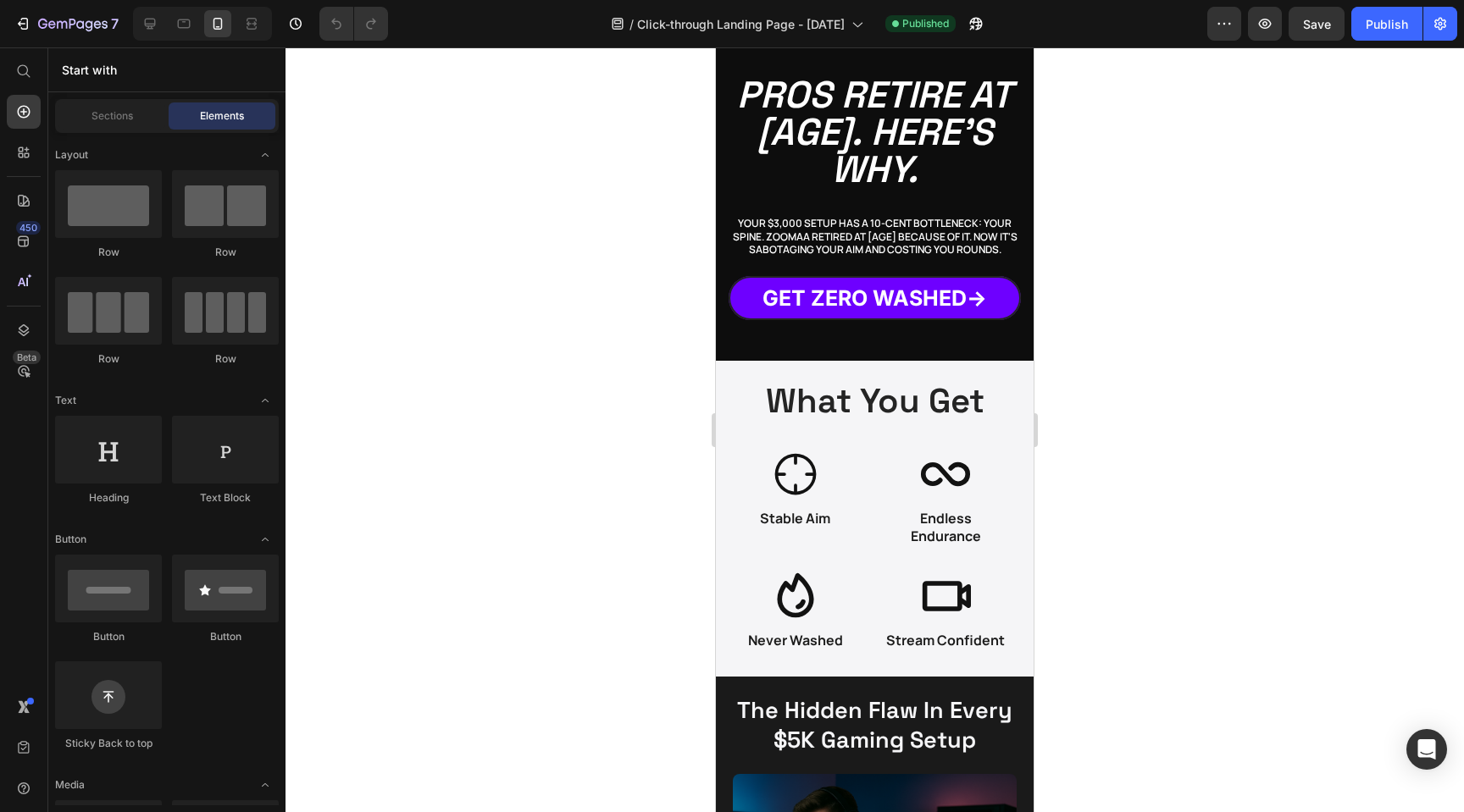 scroll, scrollTop: 0, scrollLeft: 0, axis: both 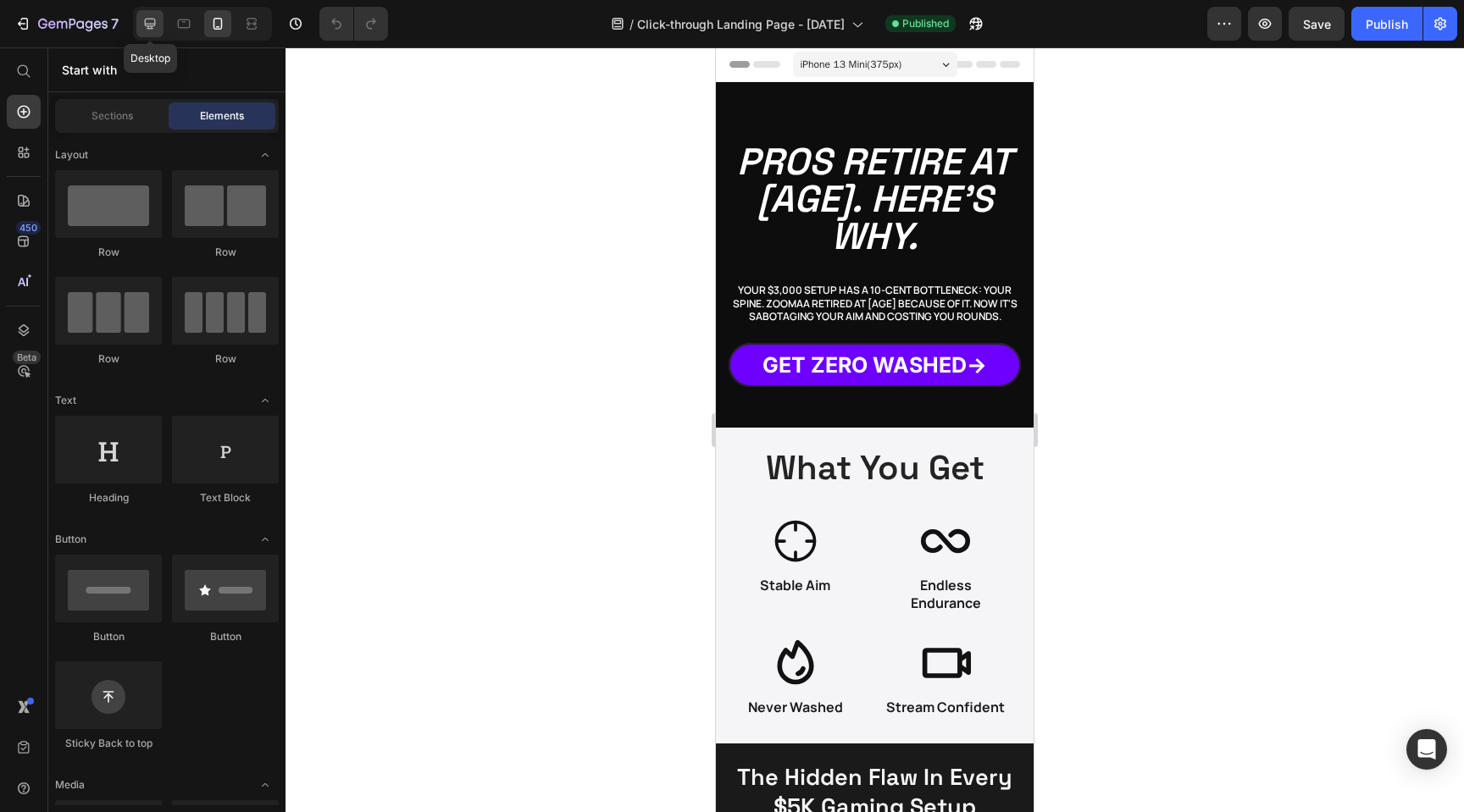 click 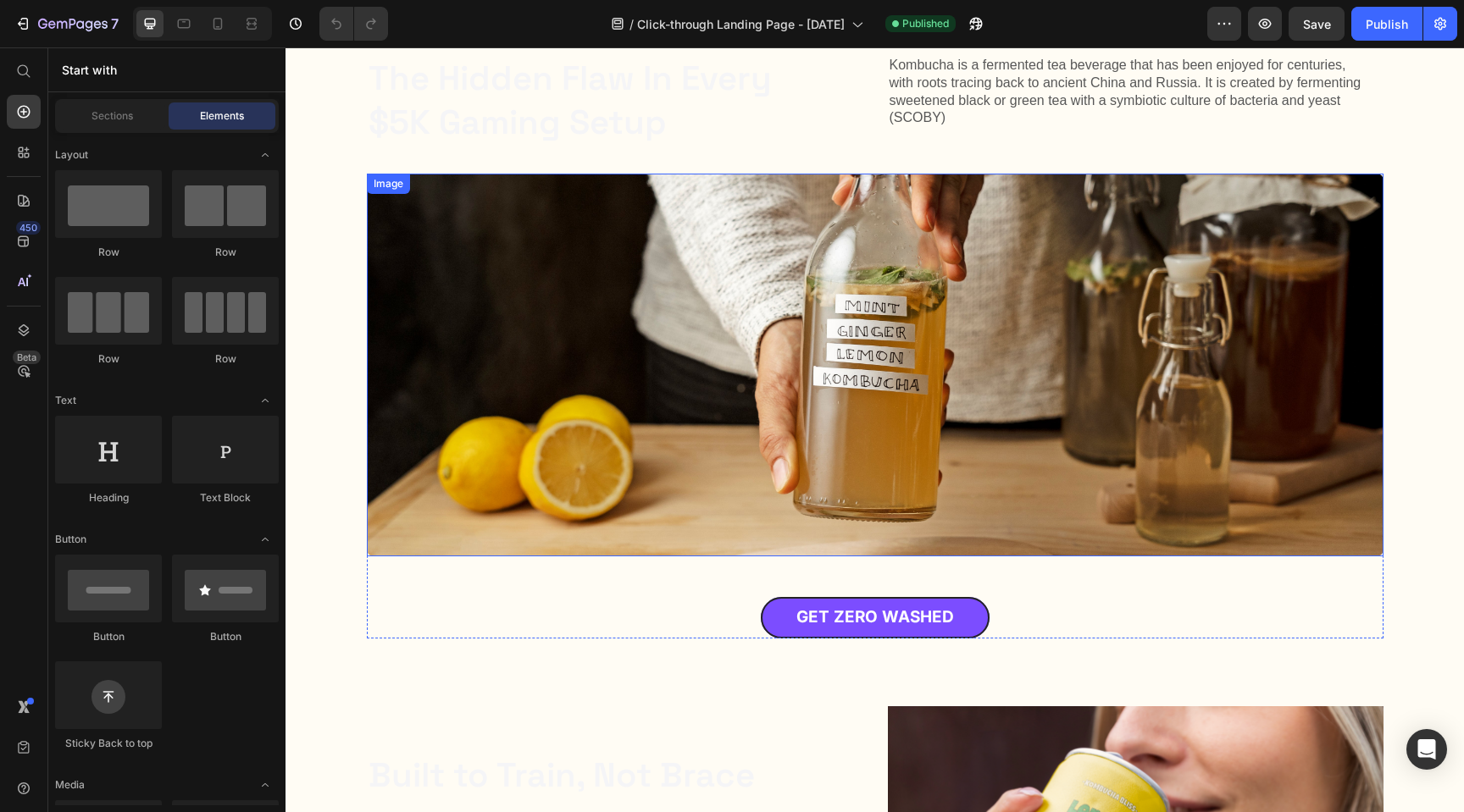 scroll, scrollTop: 594, scrollLeft: 0, axis: vertical 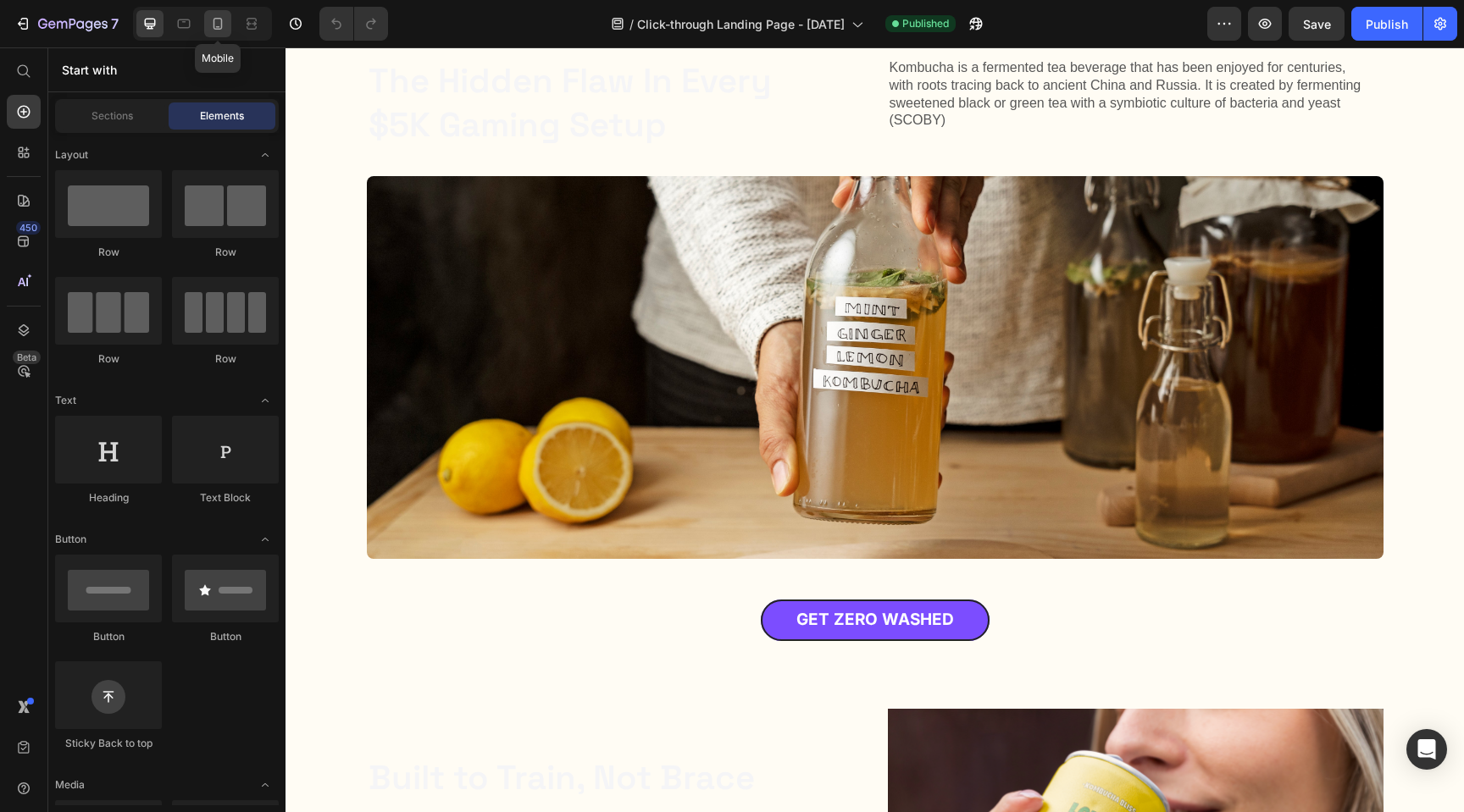 click 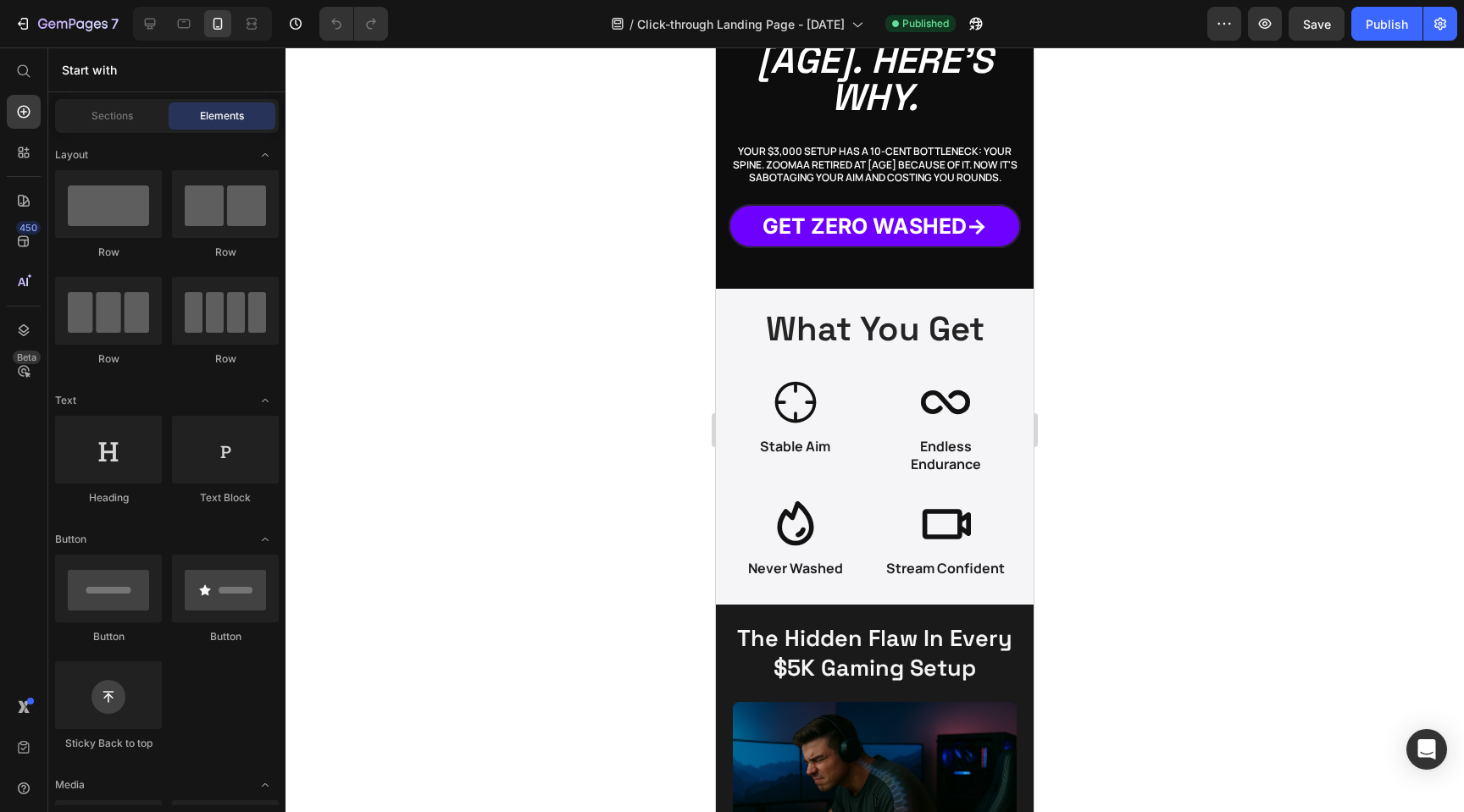 scroll, scrollTop: 0, scrollLeft: 0, axis: both 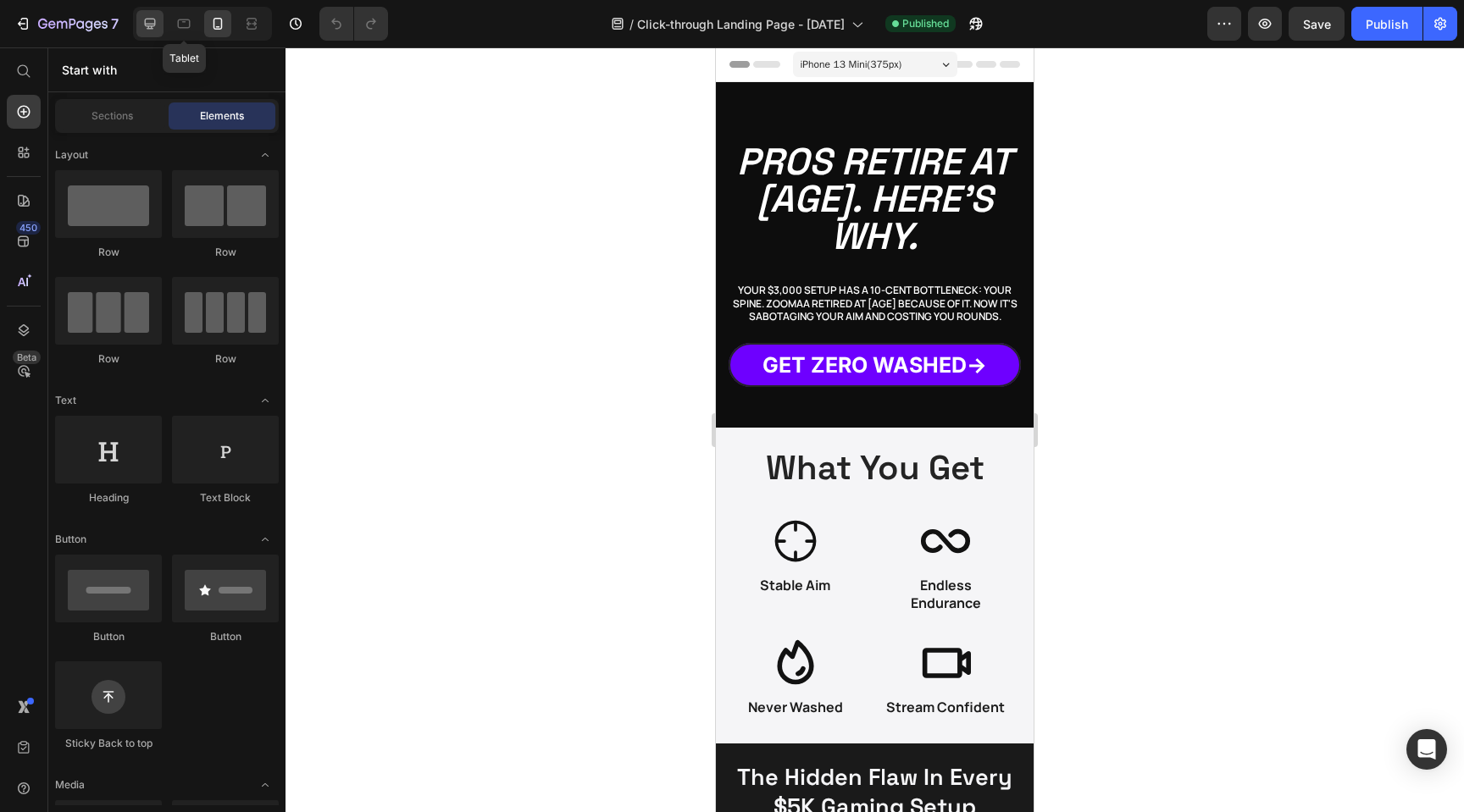 click 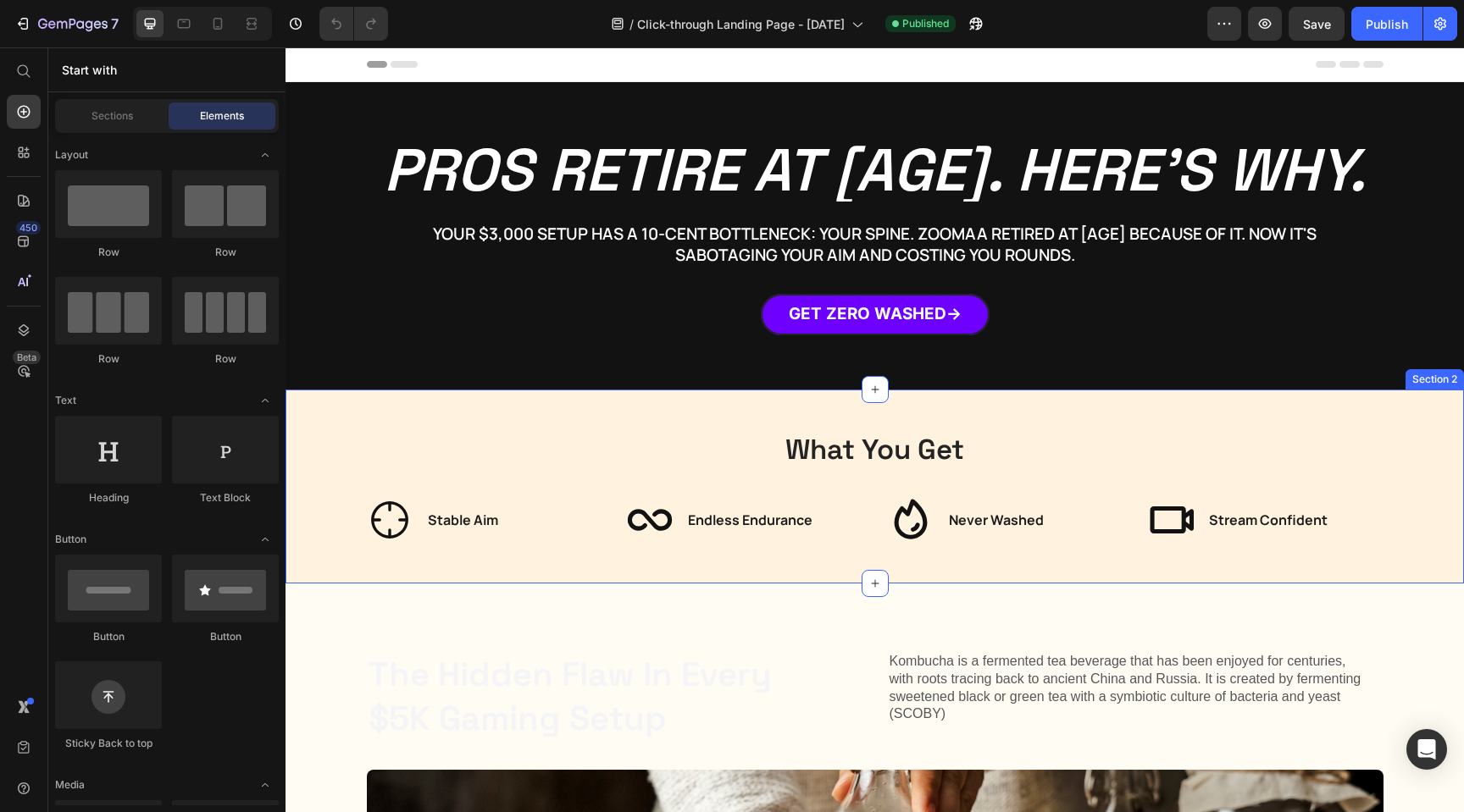 click on "What You Get Heading
Icon Stable Aim Heading Row
Icon Endless Endurance Heading Row
Icon Never Washed Heading Row
Icon Stream Confident Heading Row Row Row Section 2" at bounding box center [874, 486] 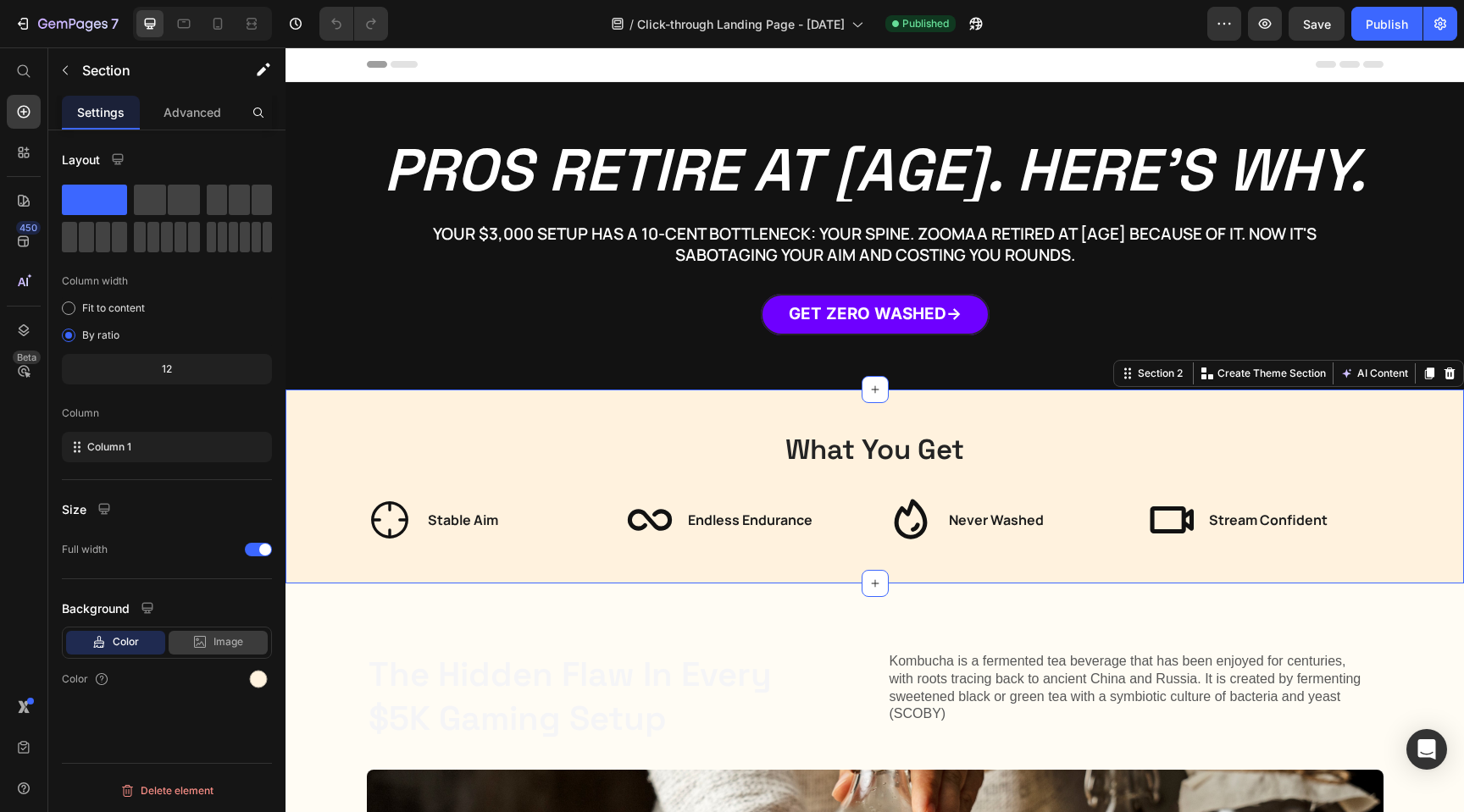 click on "Image" at bounding box center [228, 642] 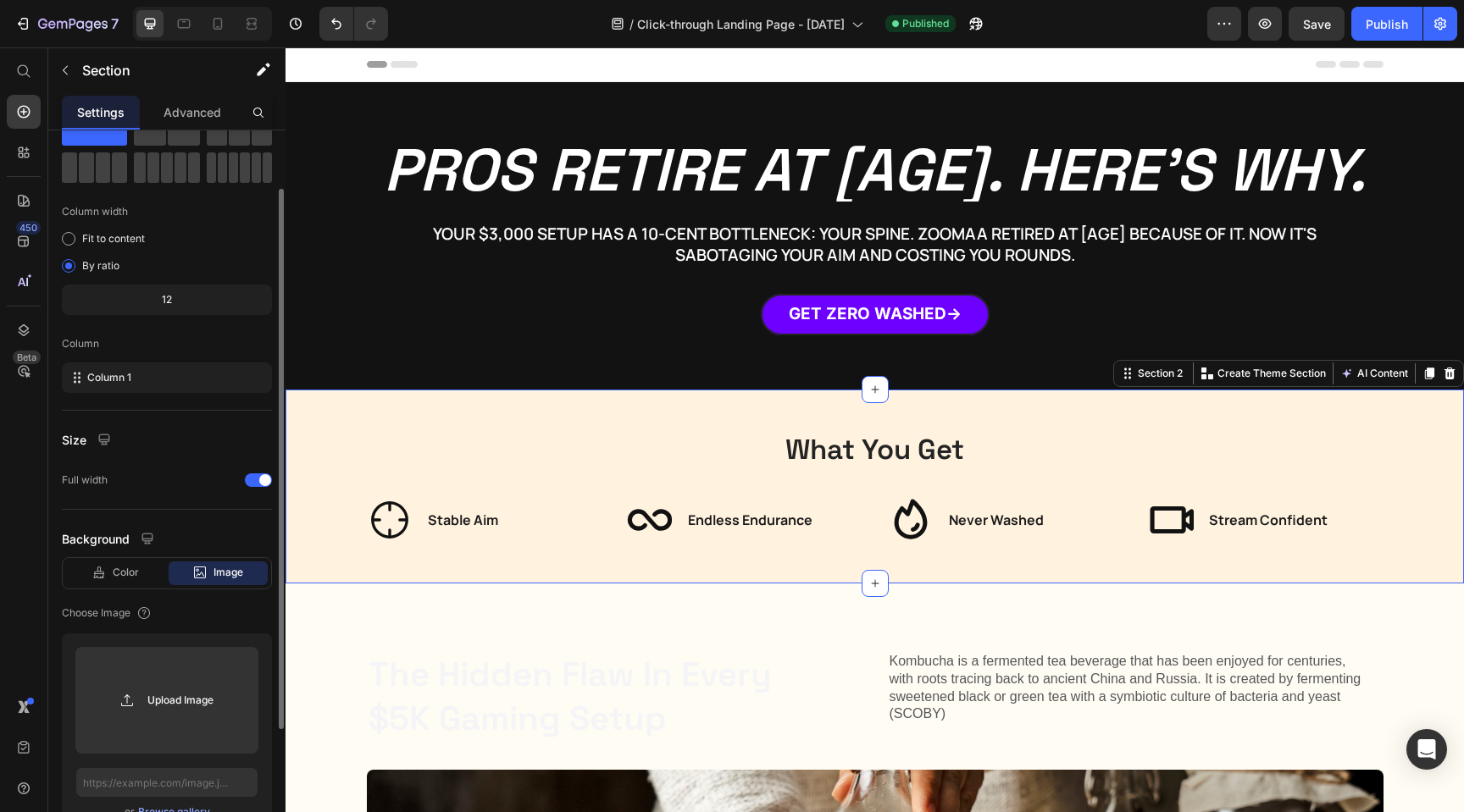 scroll, scrollTop: 74, scrollLeft: 0, axis: vertical 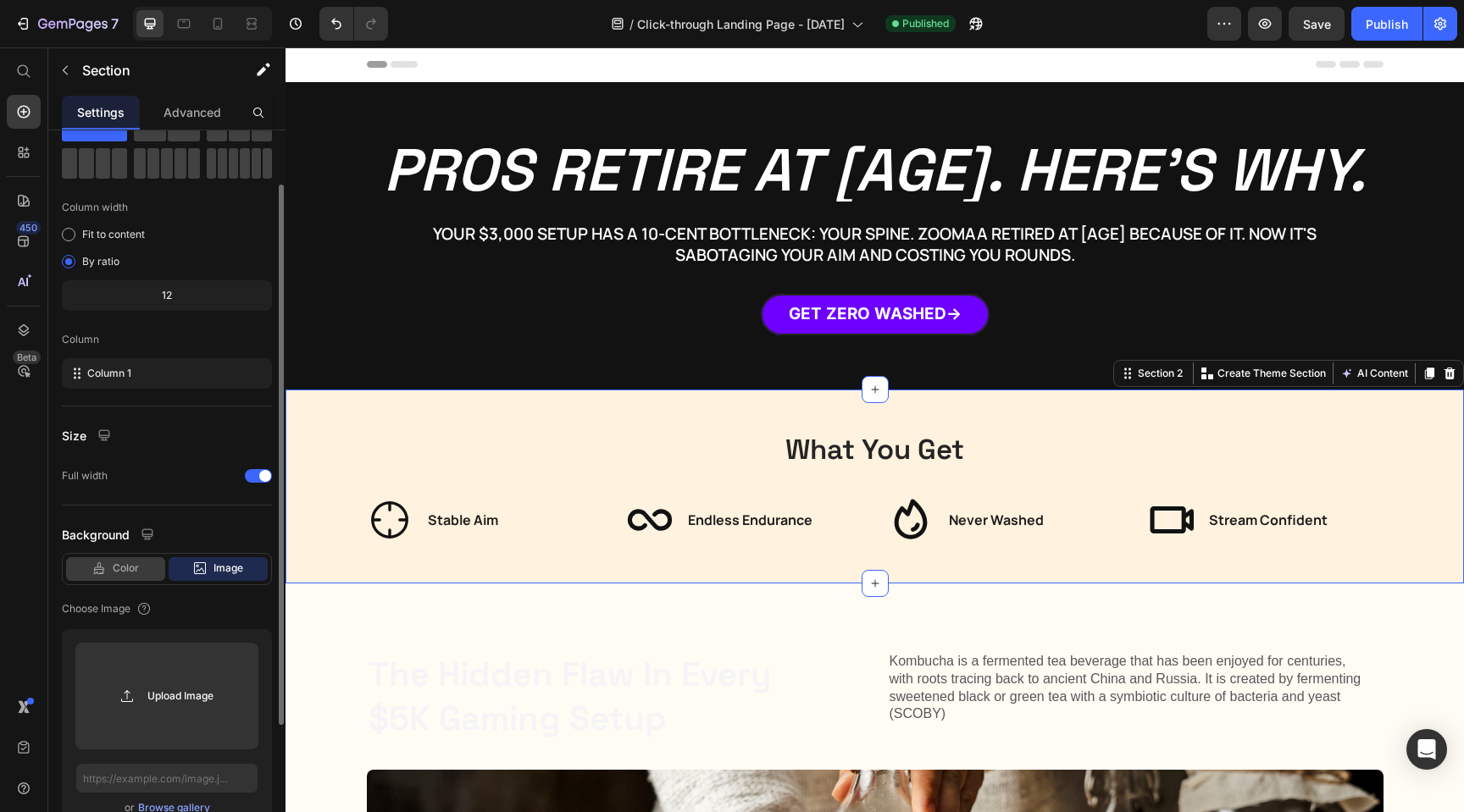 click 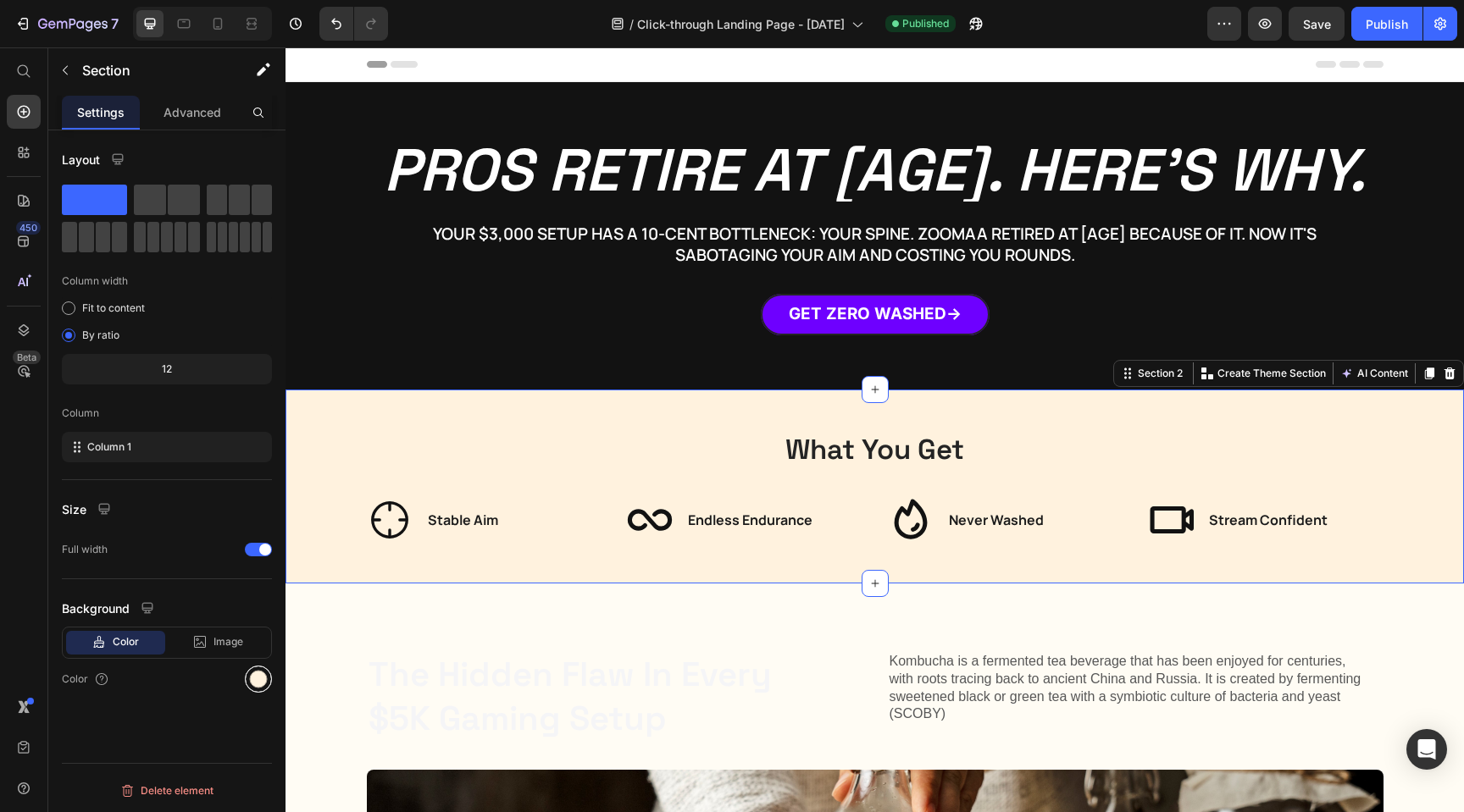 click at bounding box center [258, 679] 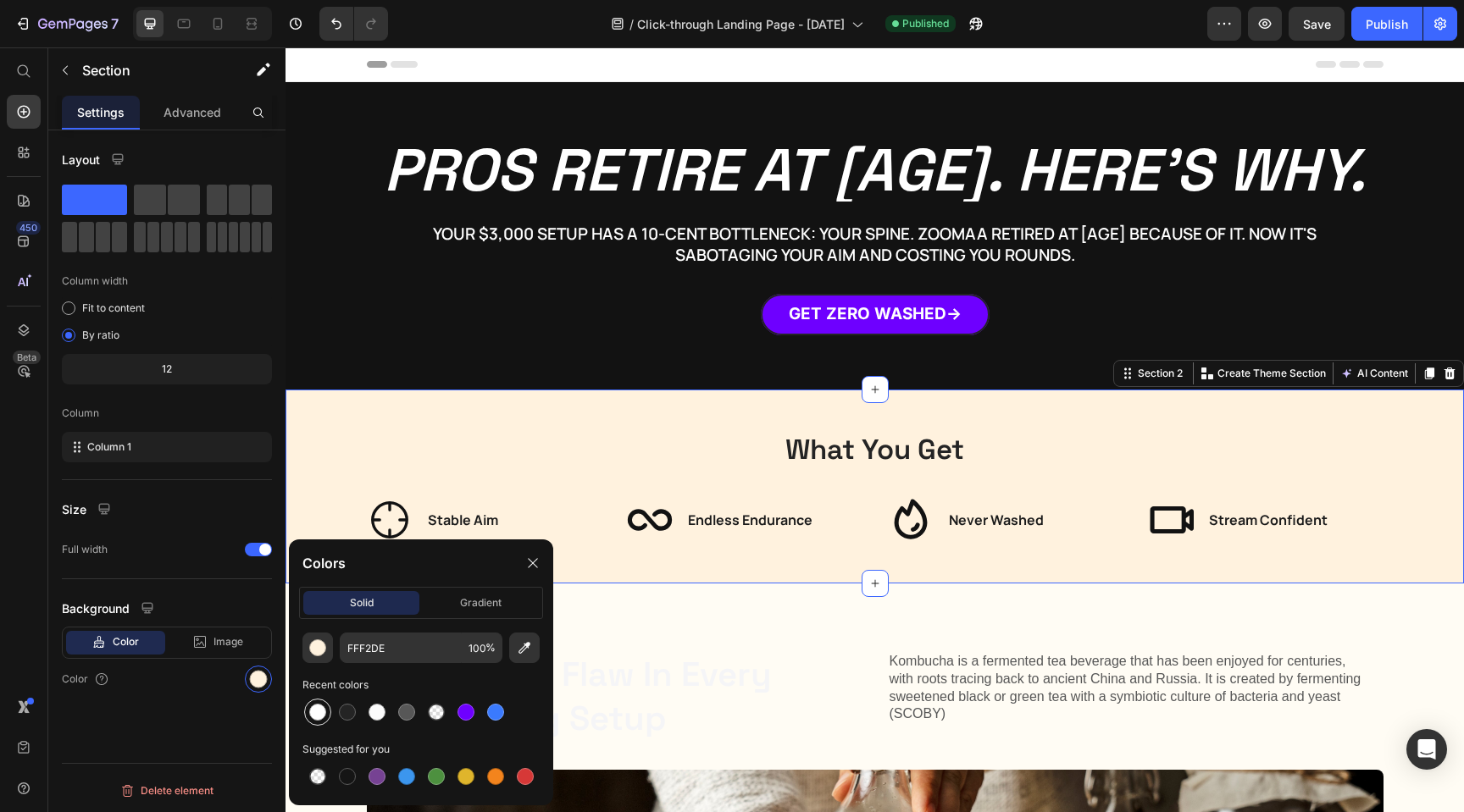 click at bounding box center (318, 712) 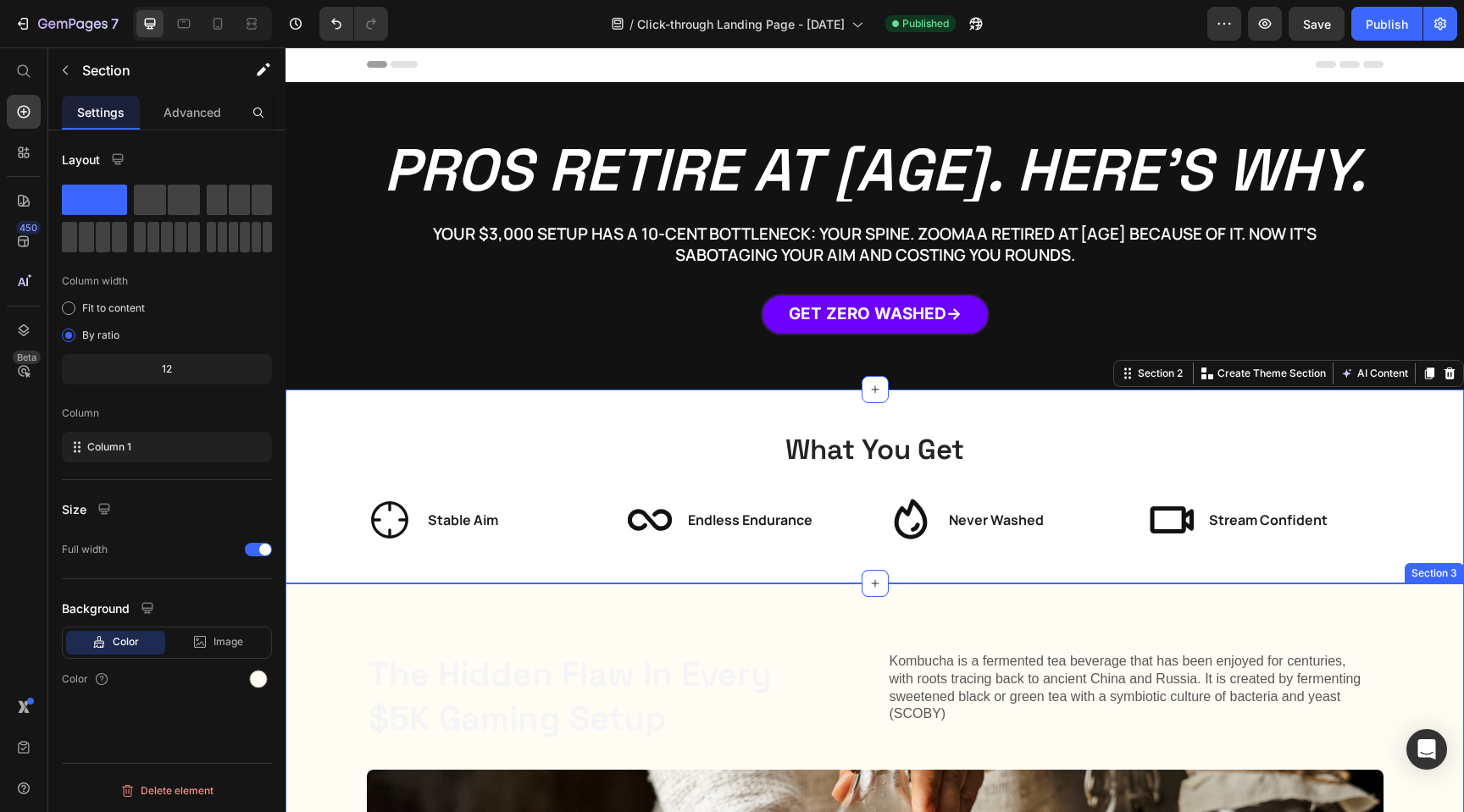 click on "The Hidden Flaw In Every $5K Gaming Setup Heading Kombucha is a fermented tea beverage that has been enjoyed for centuries, with roots tracing back to ancient China and Russia. It is created by fermenting sweetened black or green tea with a symbiotic culture of bacteria and yeast (SCOBY) Text Block Row Image Perfect peripherals. 240Hz displays. Sub-1ms input lag.   But pros are still retiring with broken bodies at 25.   Here's what no one tells you: your expensive chair supports your back. But  your core is floating free . Every micro-movement throws off your aim. Text Block GET ZERO WASHED Button Row Section 3" at bounding box center (874, 942) 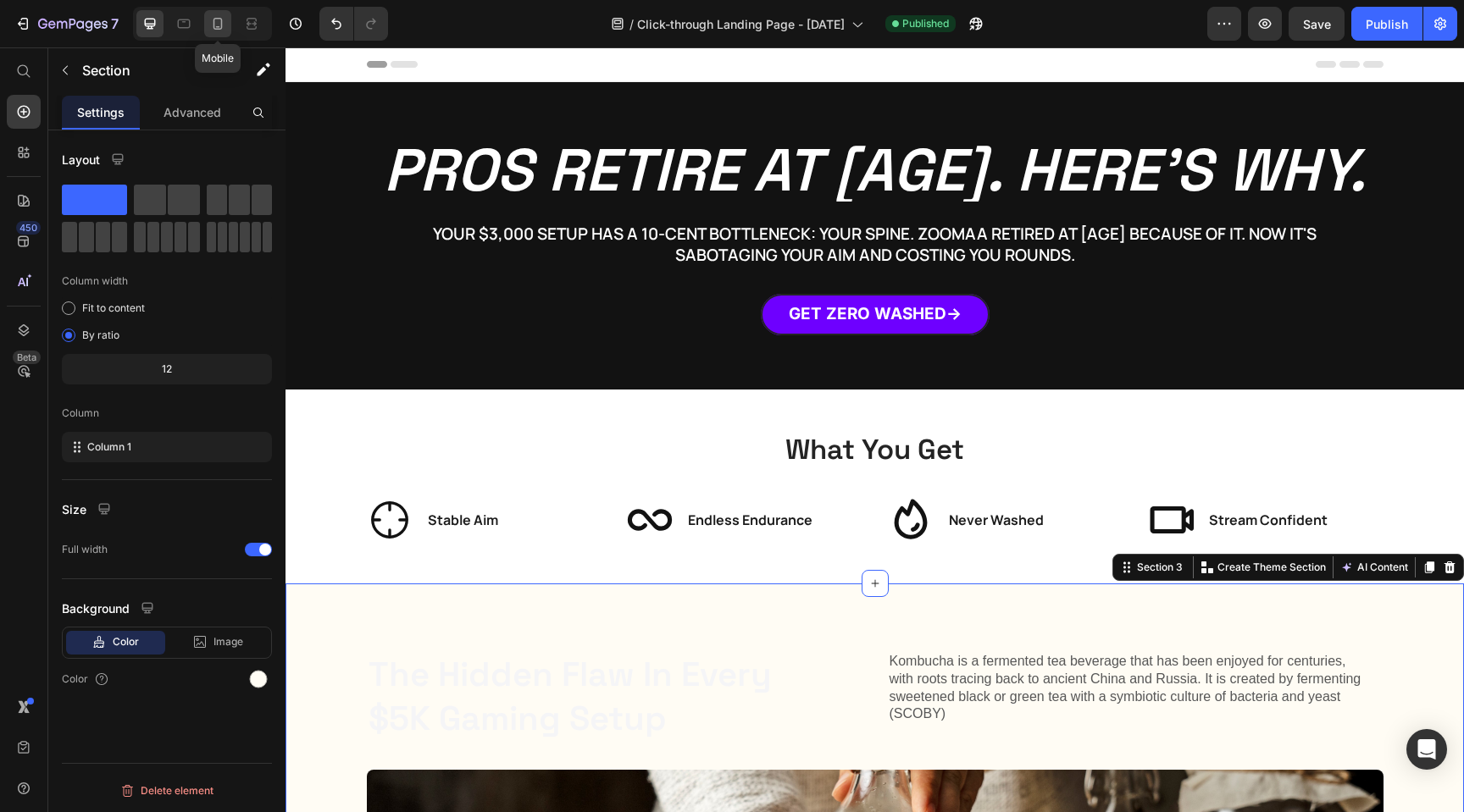 click 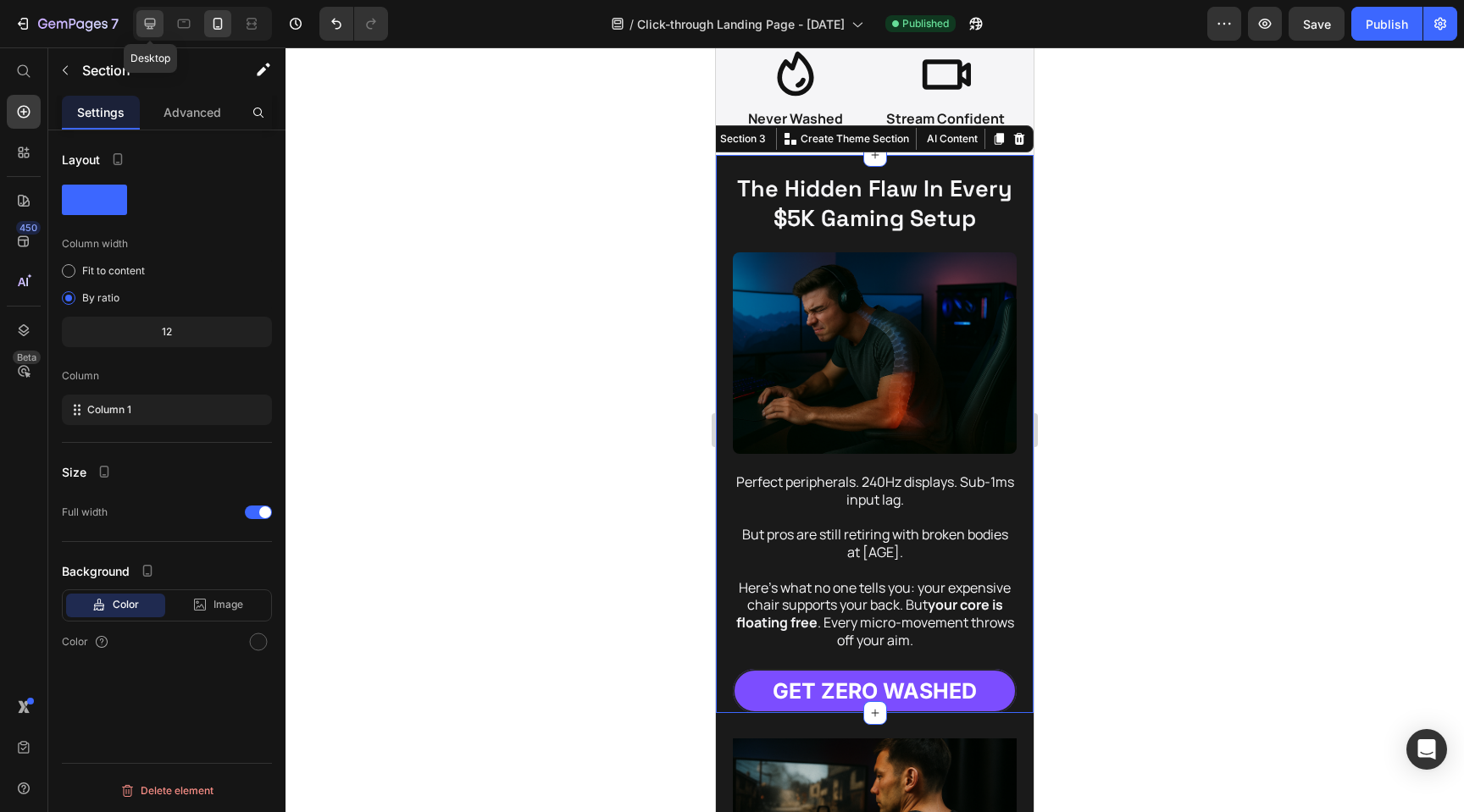 scroll, scrollTop: 599, scrollLeft: 0, axis: vertical 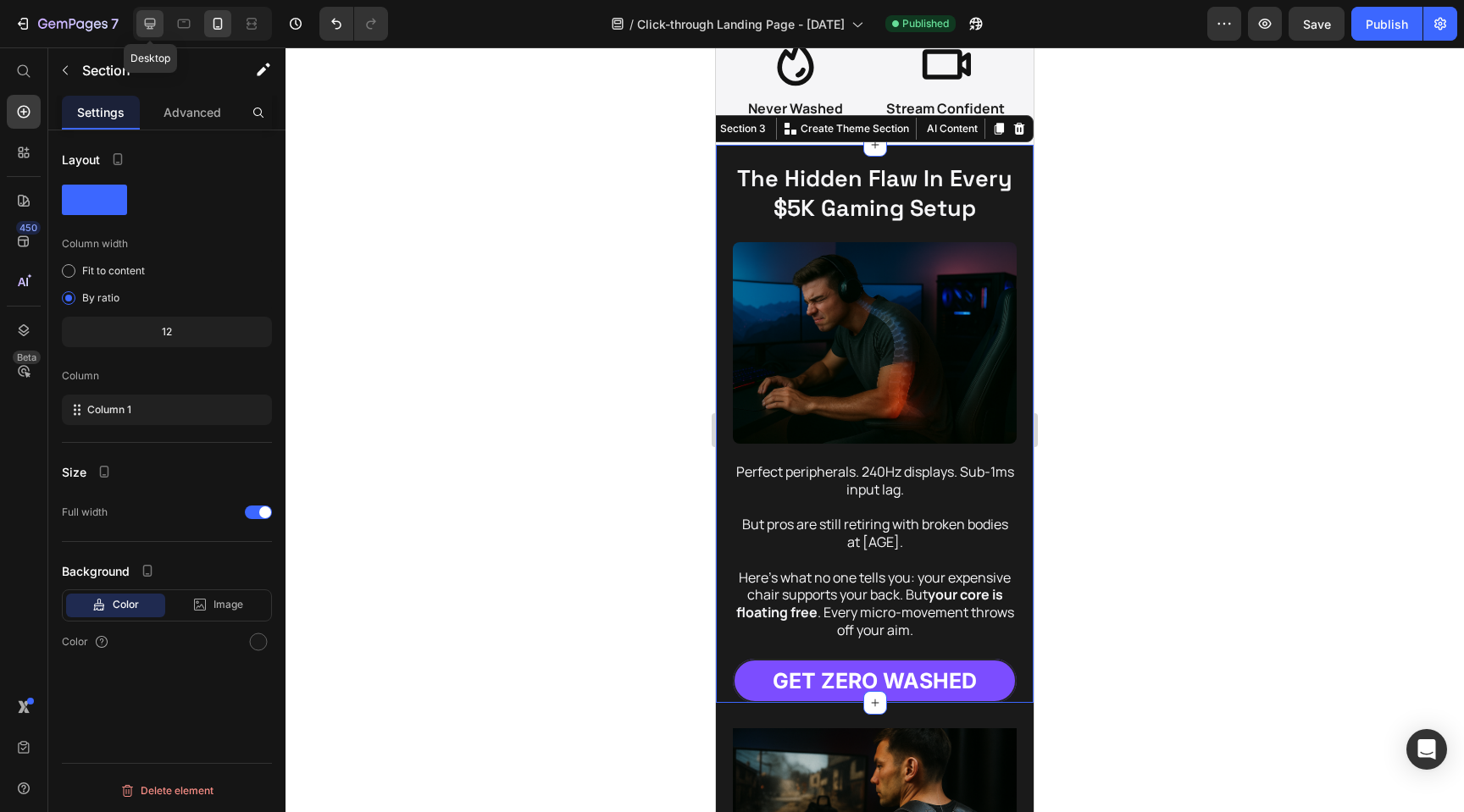 click 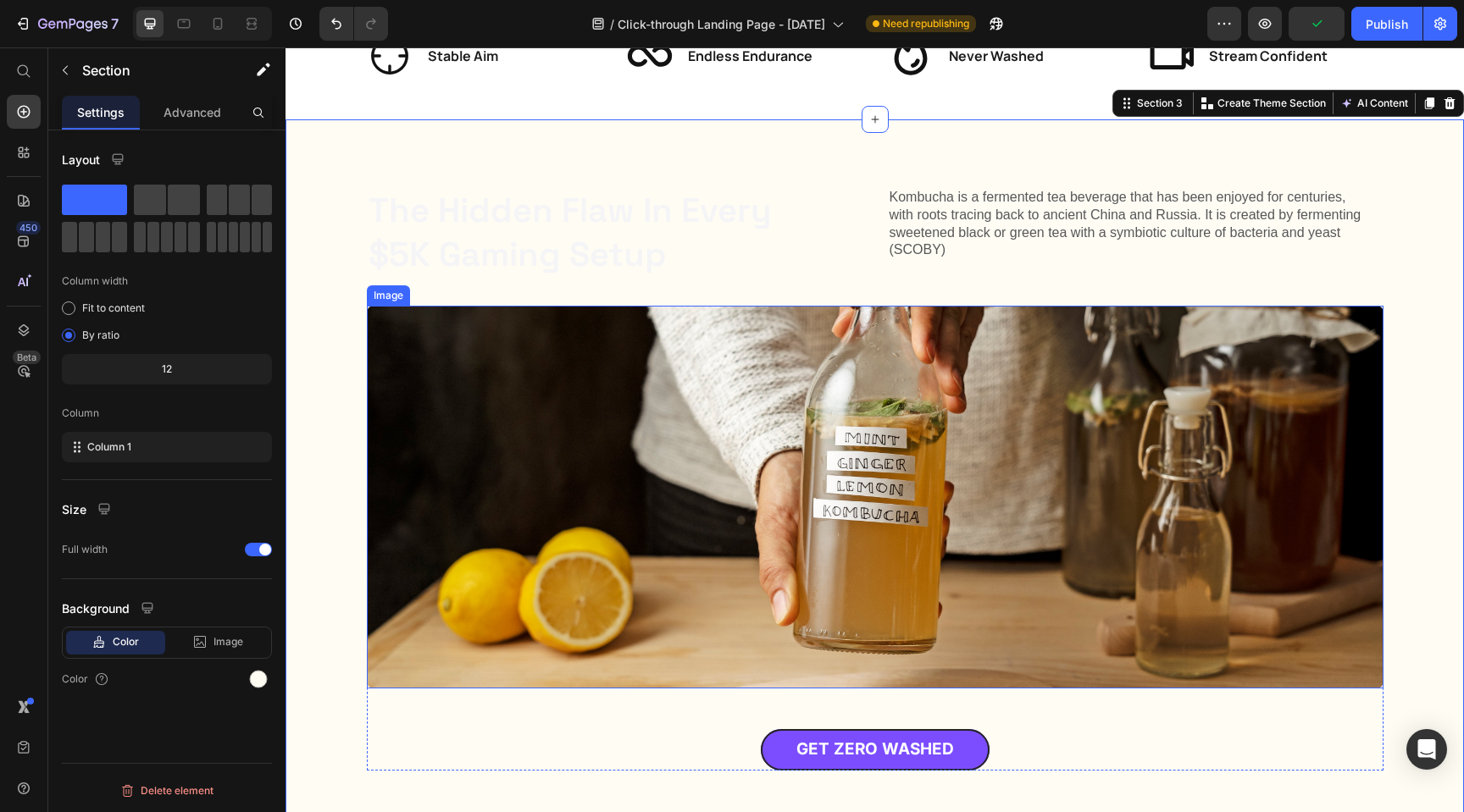 scroll, scrollTop: 415, scrollLeft: 0, axis: vertical 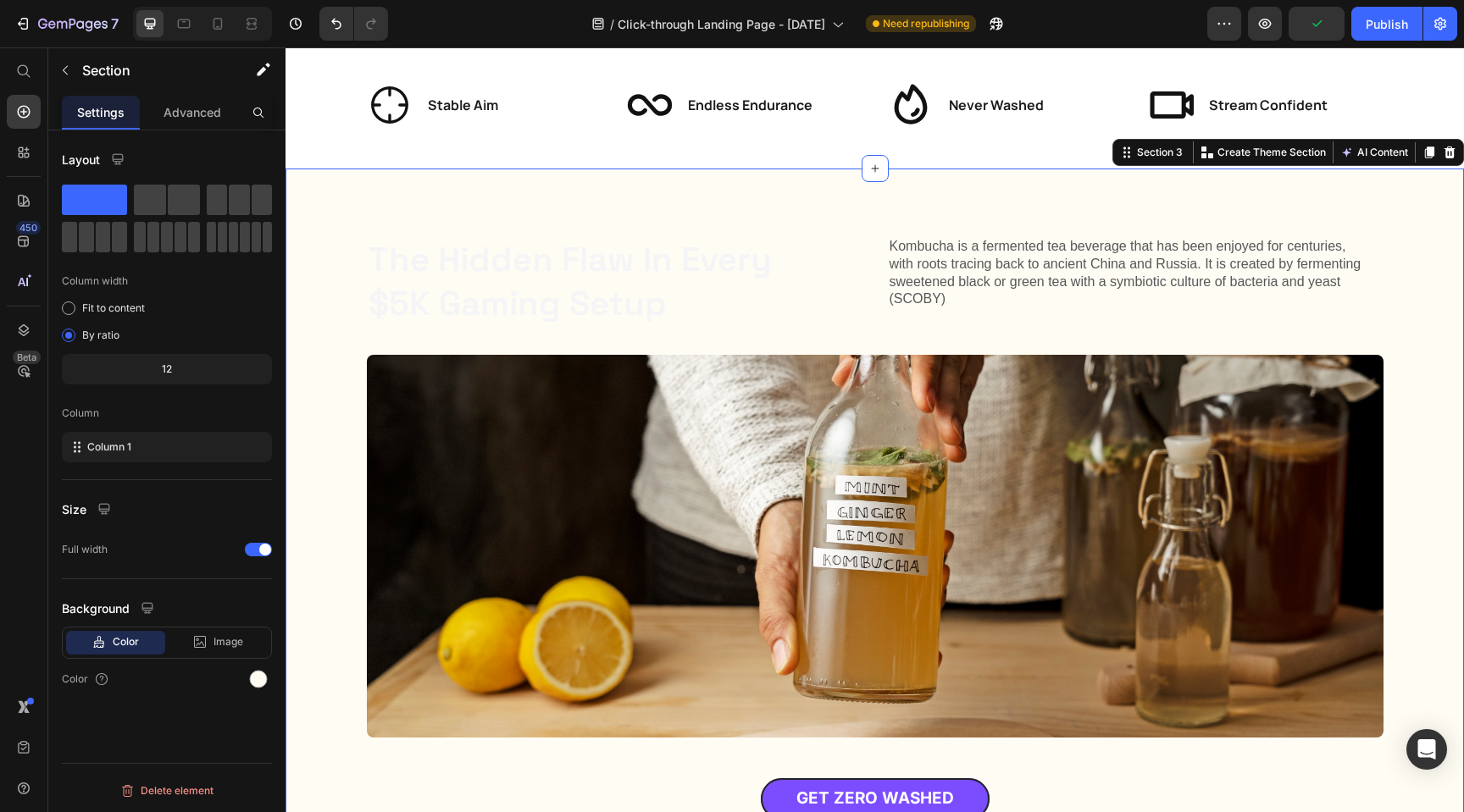 click on "The Hidden Flaw In Every $5K Gaming Setup Heading Kombucha is a fermented tea beverage that has been enjoyed for centuries, with roots tracing back to ancient China and Russia. It is created by fermenting sweetened black or green tea with a symbiotic culture of bacteria and yeast (SCOBY) Text Block Row Image Perfect peripherals. 240Hz displays. Sub-1ms input lag.   But pros are still retiring with broken bodies at 25.   Here's what no one tells you: your expensive chair supports your back. But  your core is floating free . Every micro-movement throws off your aim. Text Block GET ZERO WASHED Button Row" at bounding box center [874, 528] 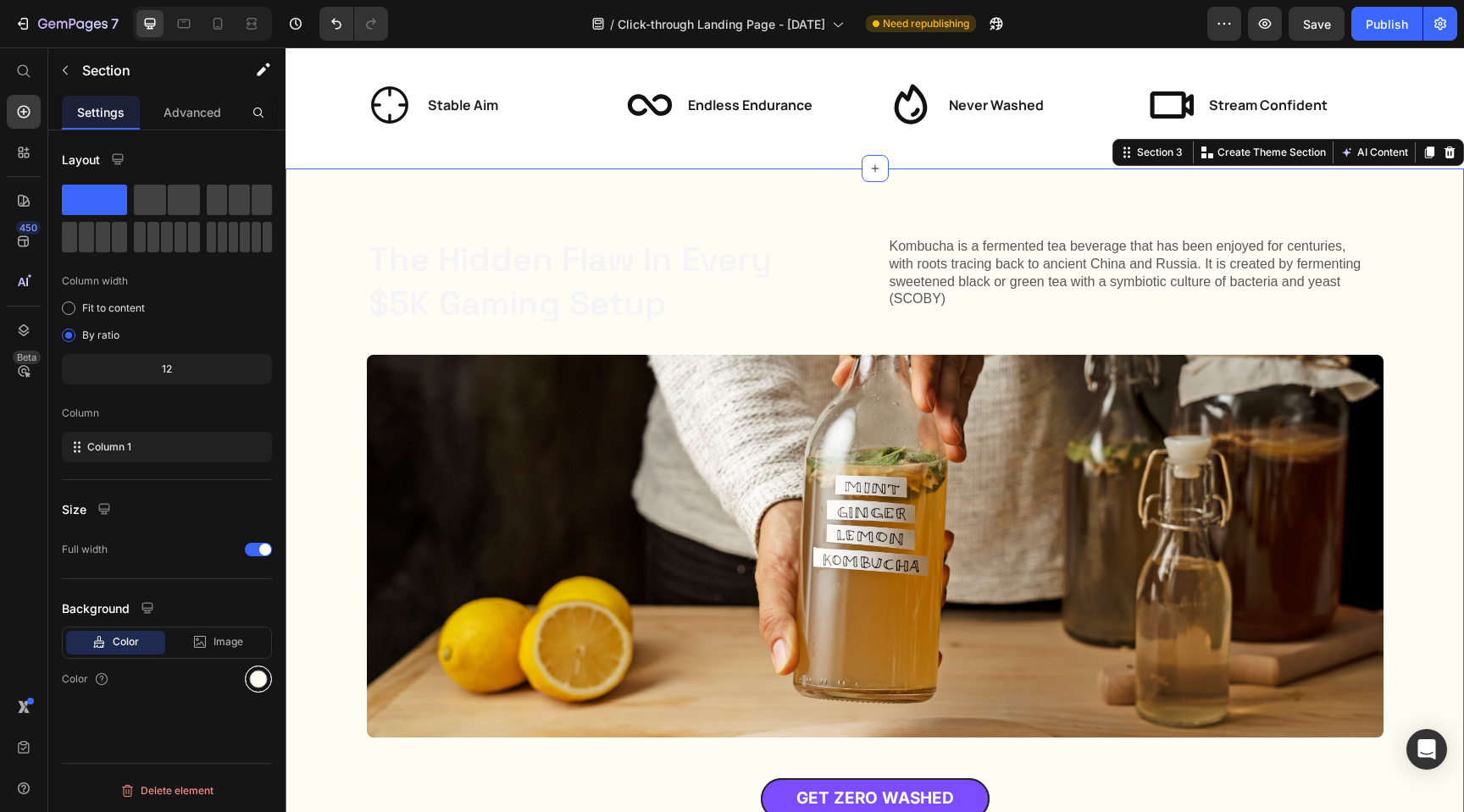click at bounding box center [258, 679] 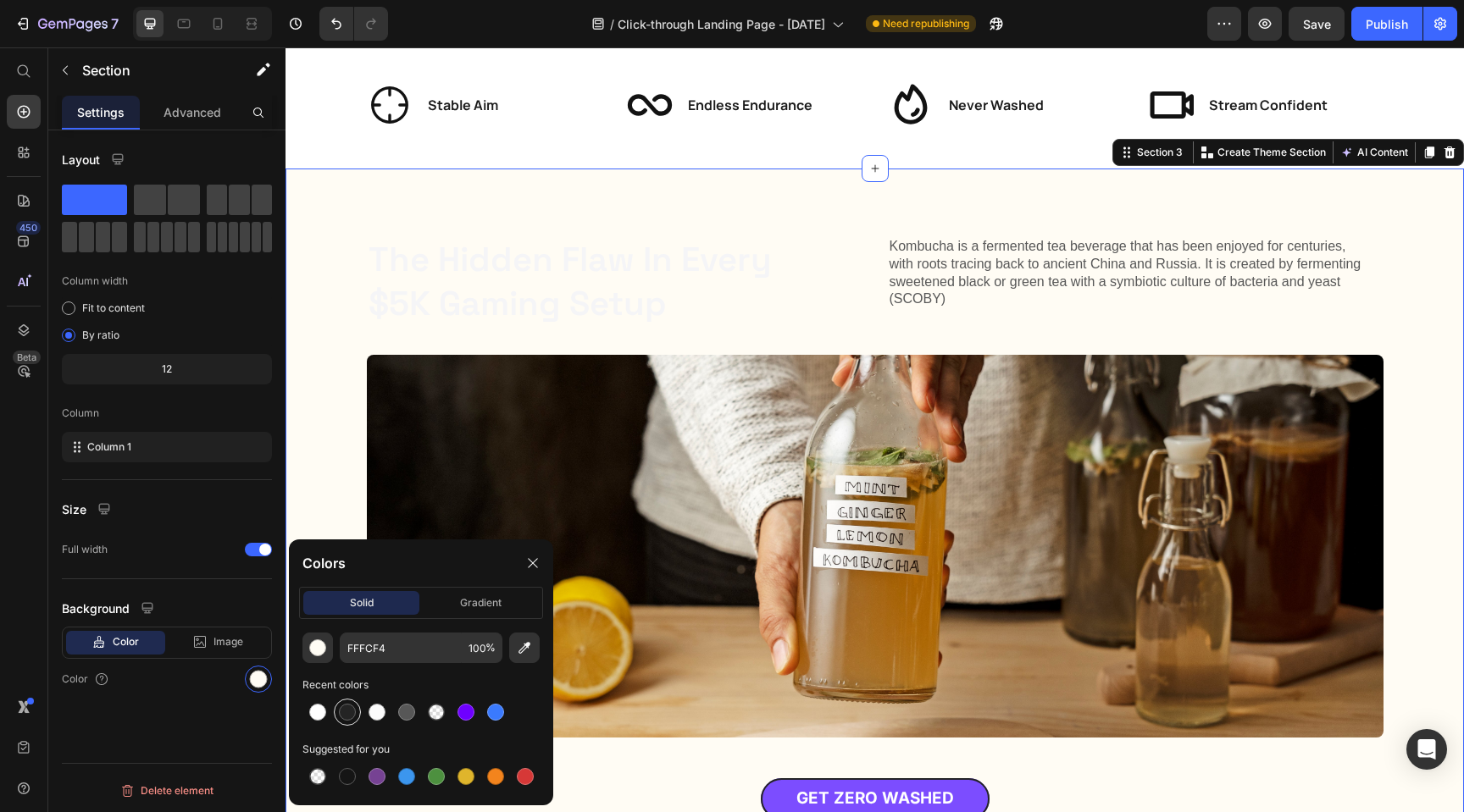 click at bounding box center [347, 712] 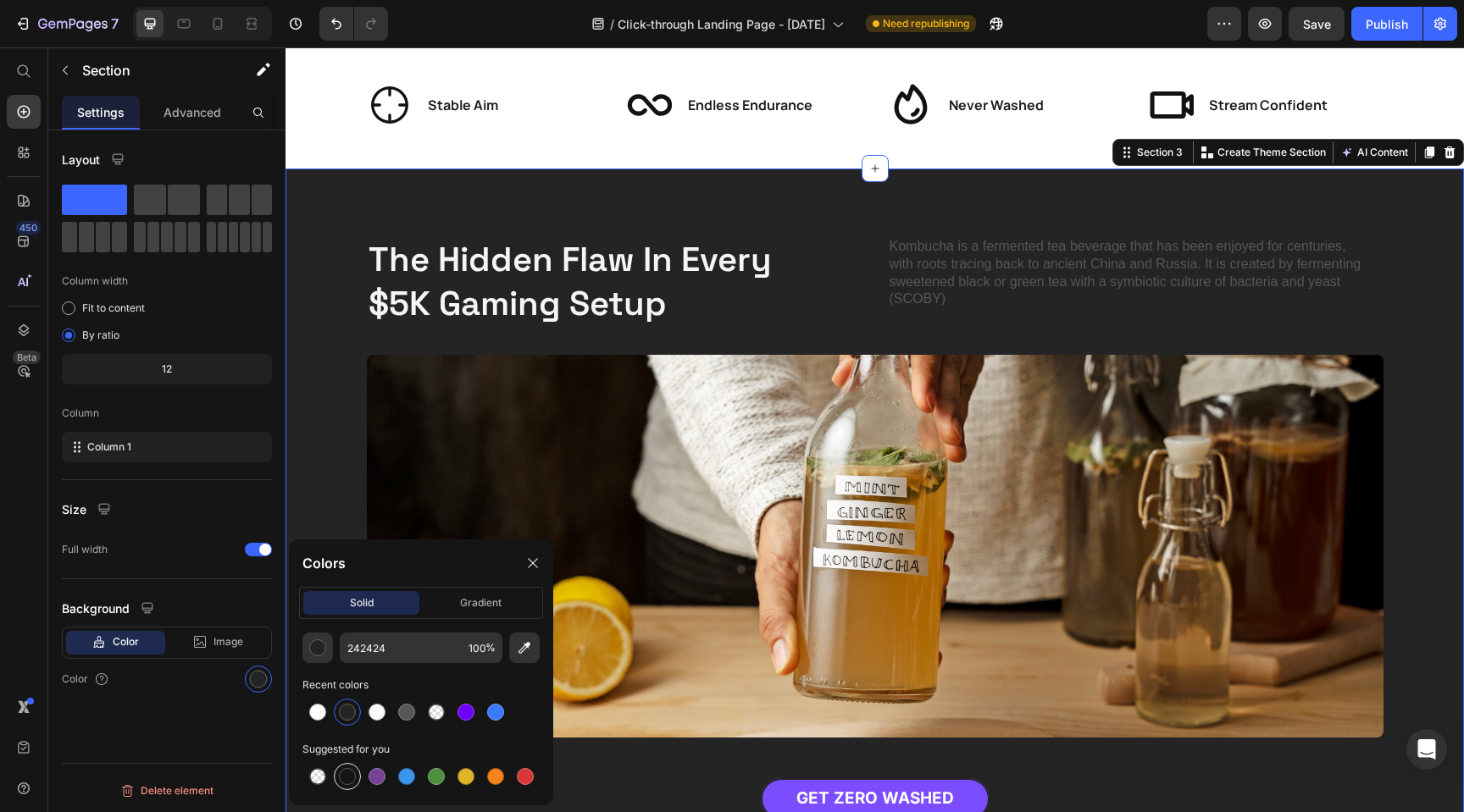 click at bounding box center [347, 776] 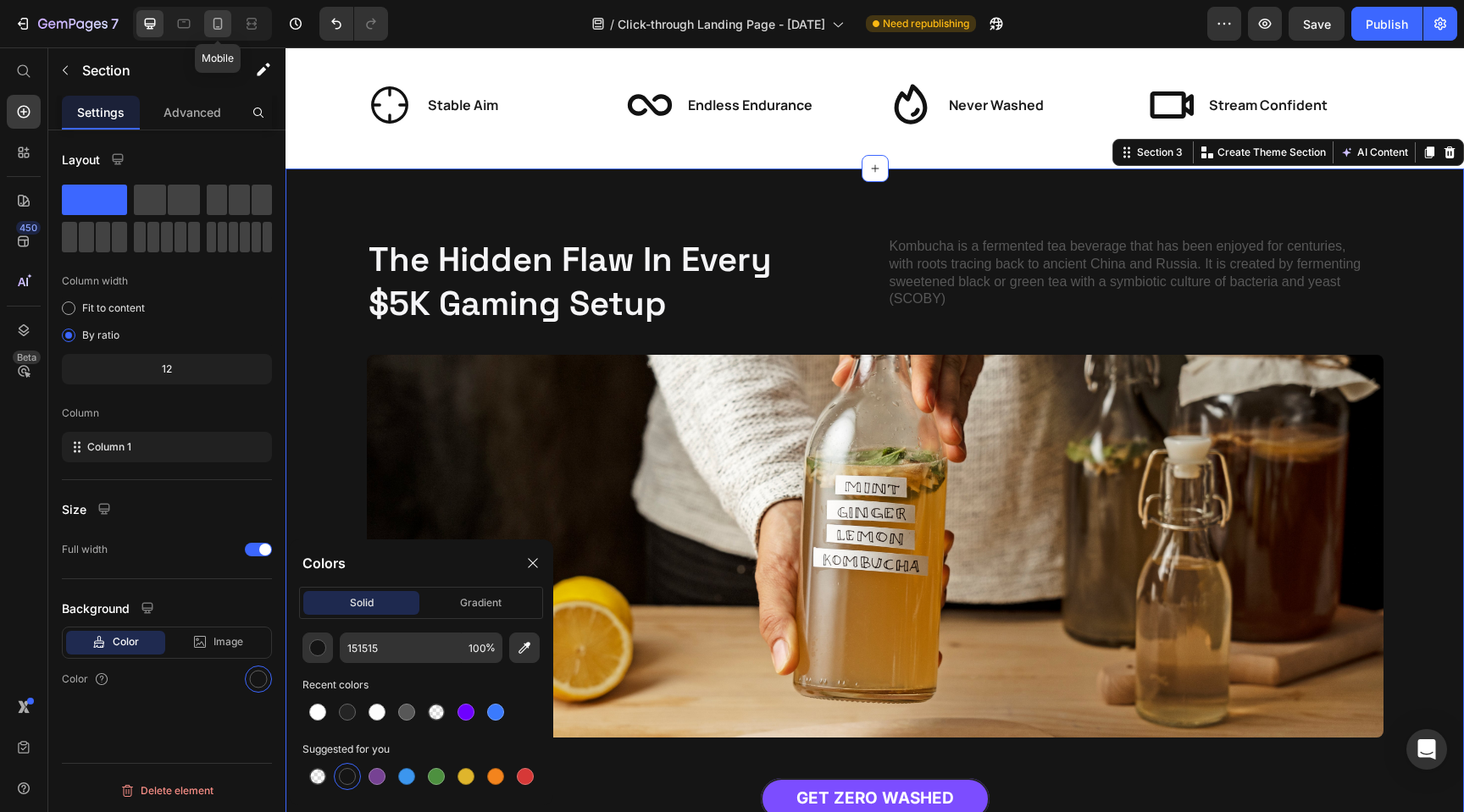 click 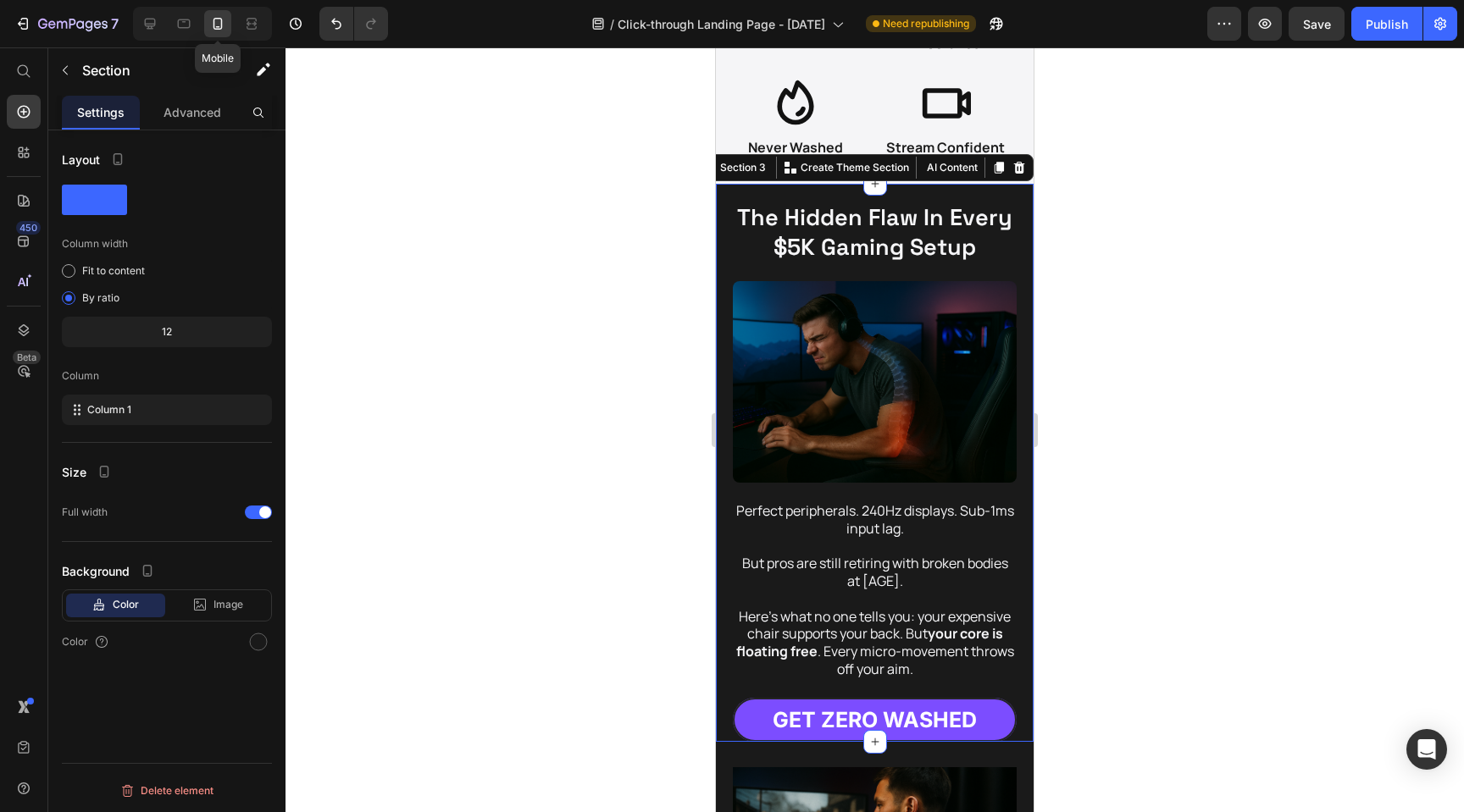 scroll, scrollTop: 599, scrollLeft: 0, axis: vertical 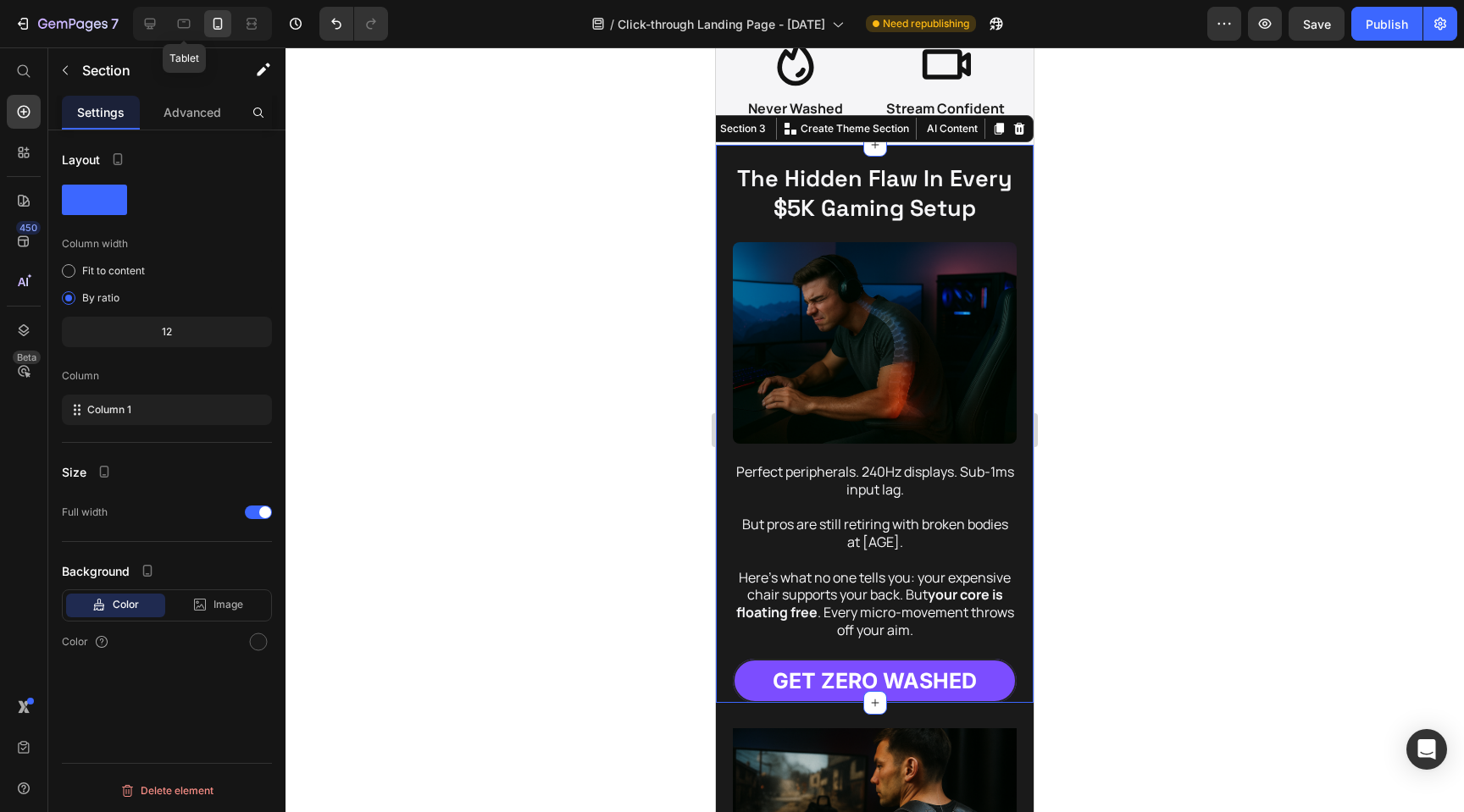 click on "Tablet" at bounding box center [202, 24] 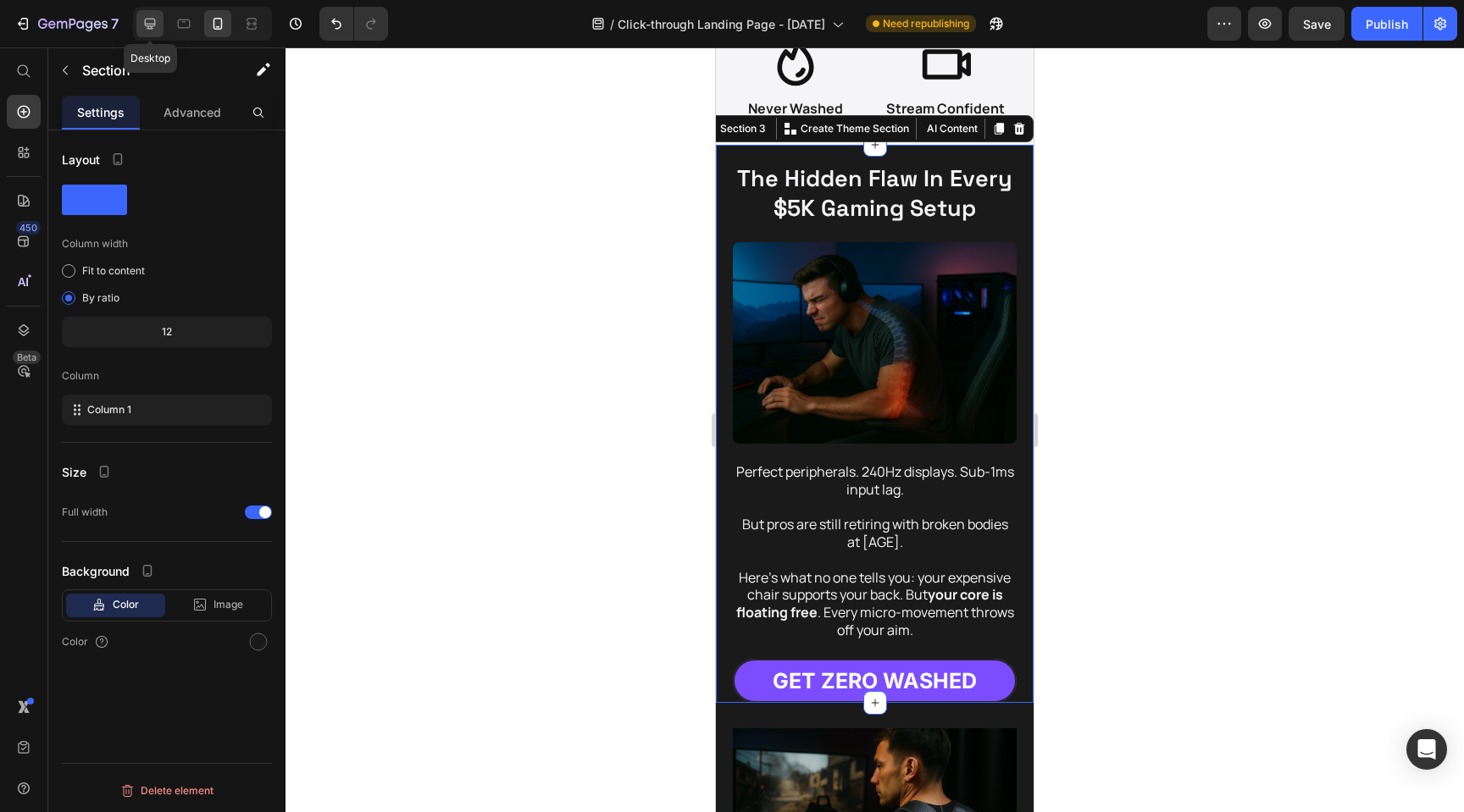 click 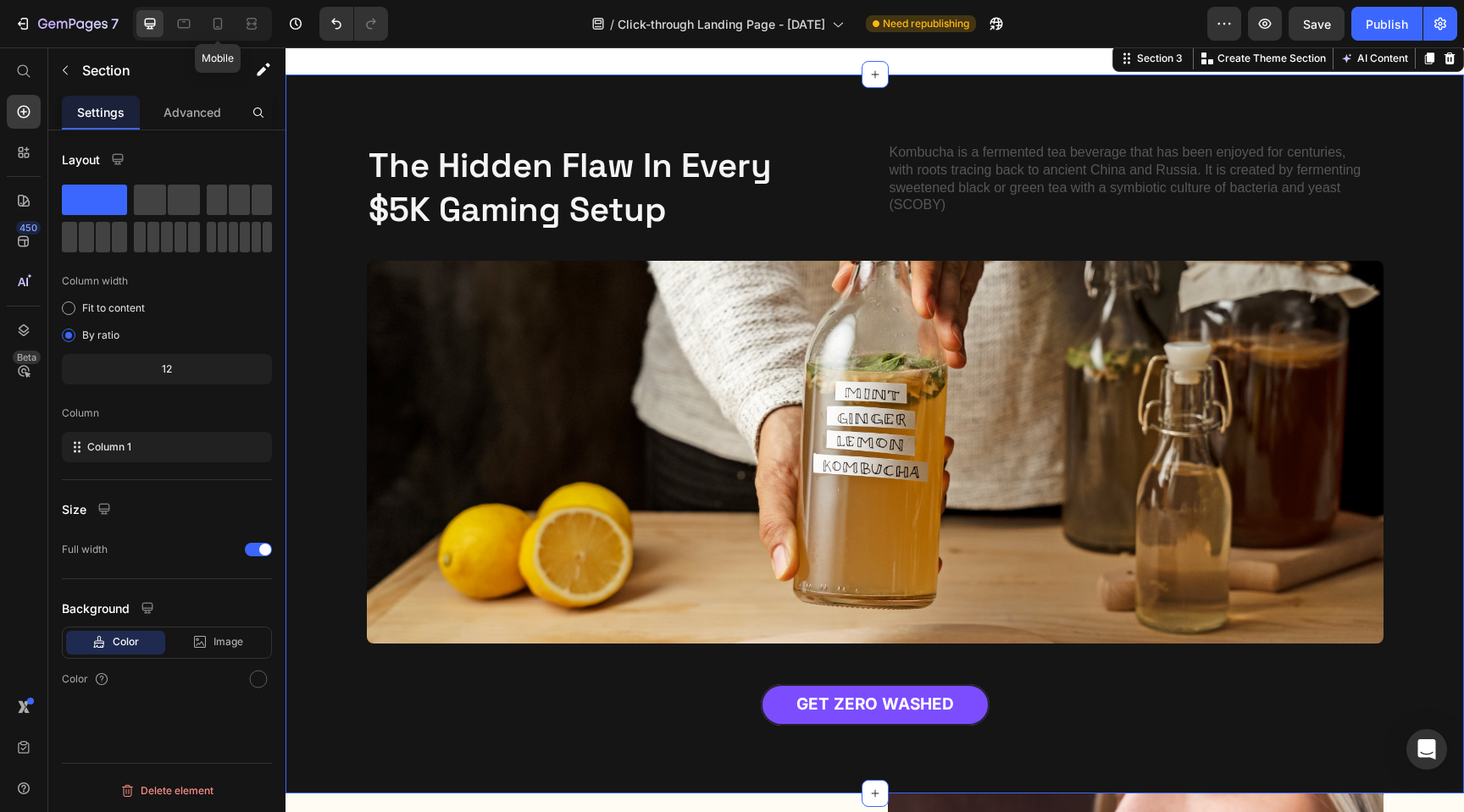 scroll, scrollTop: 477, scrollLeft: 0, axis: vertical 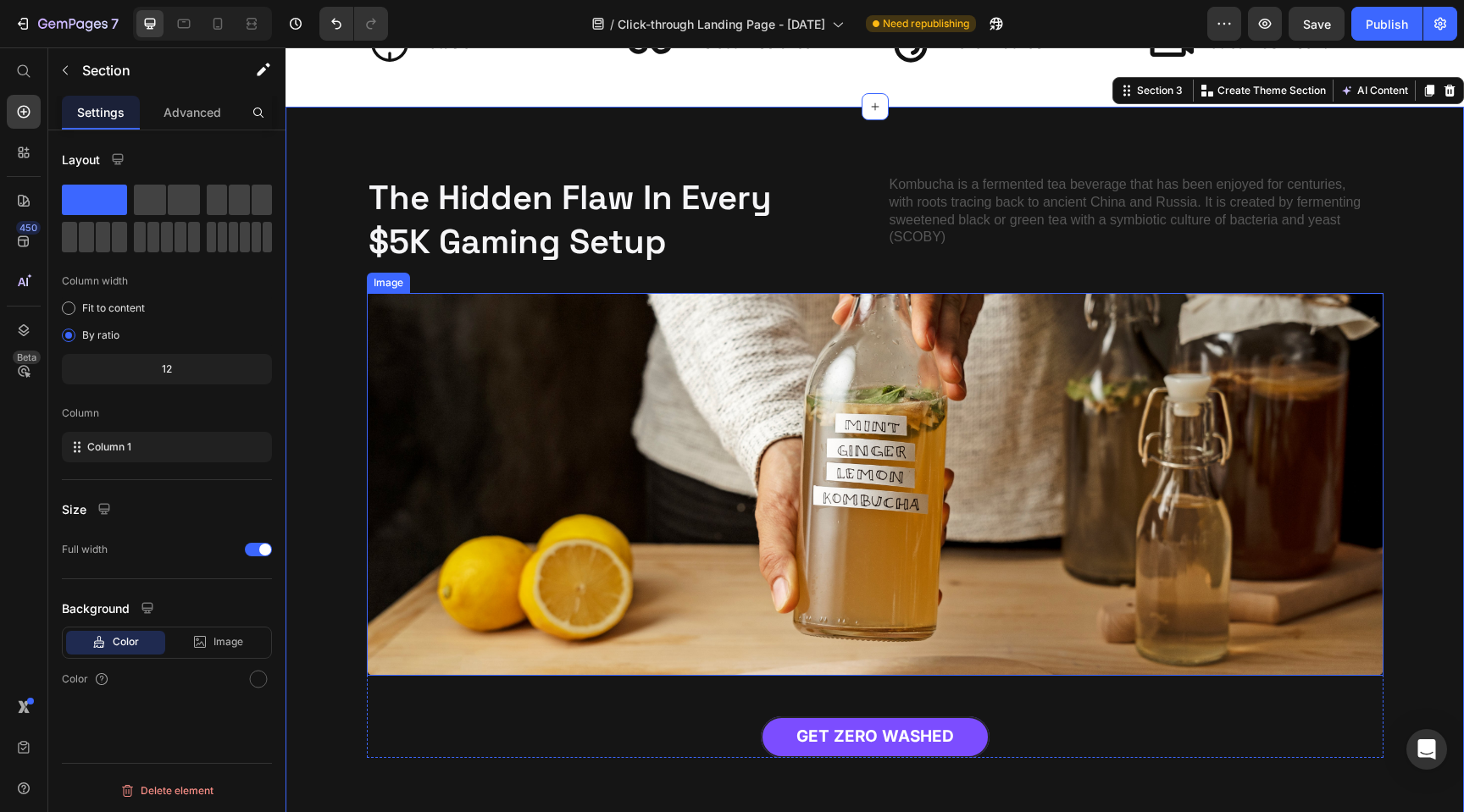 click at bounding box center (875, 484) 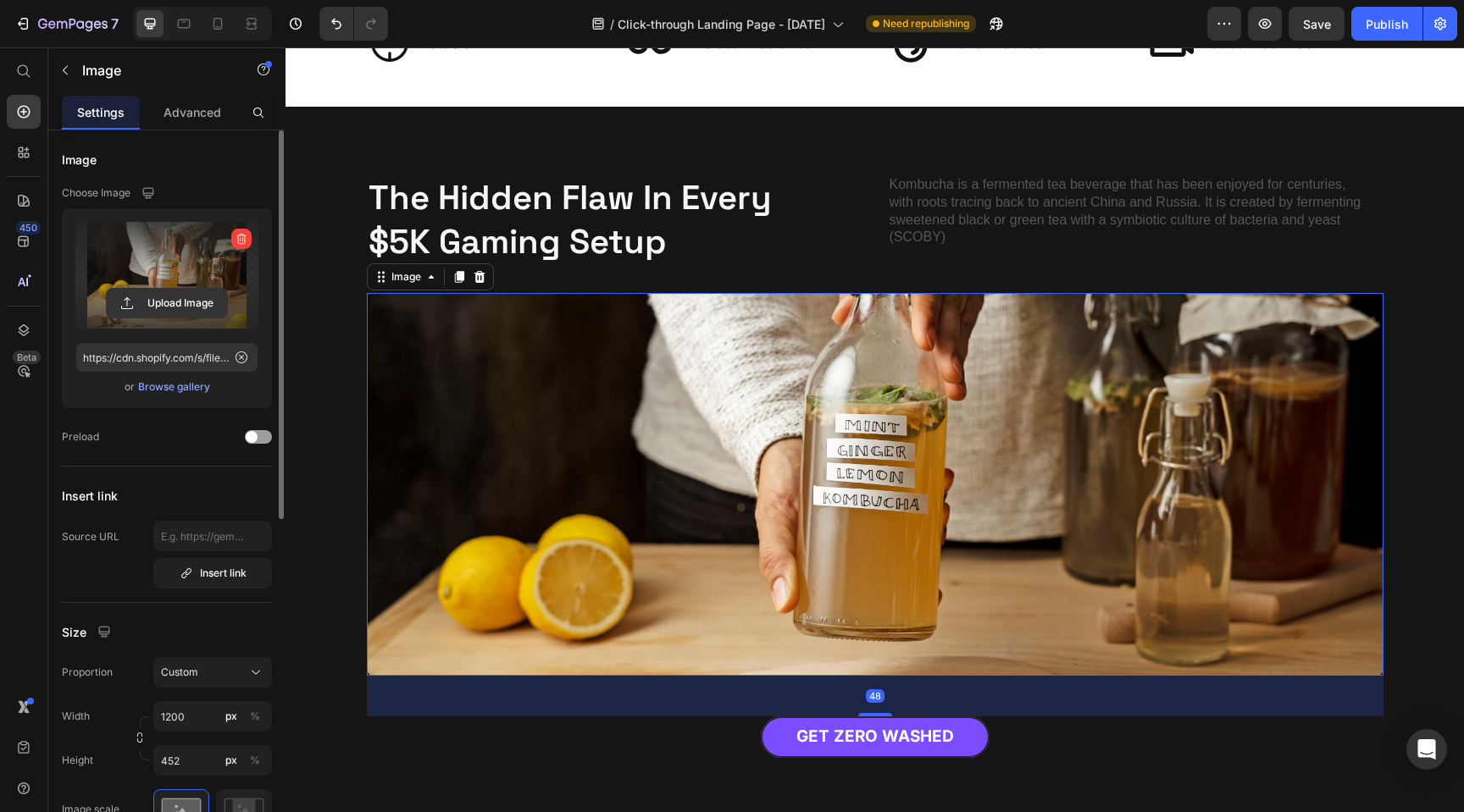 click at bounding box center [167, 275] 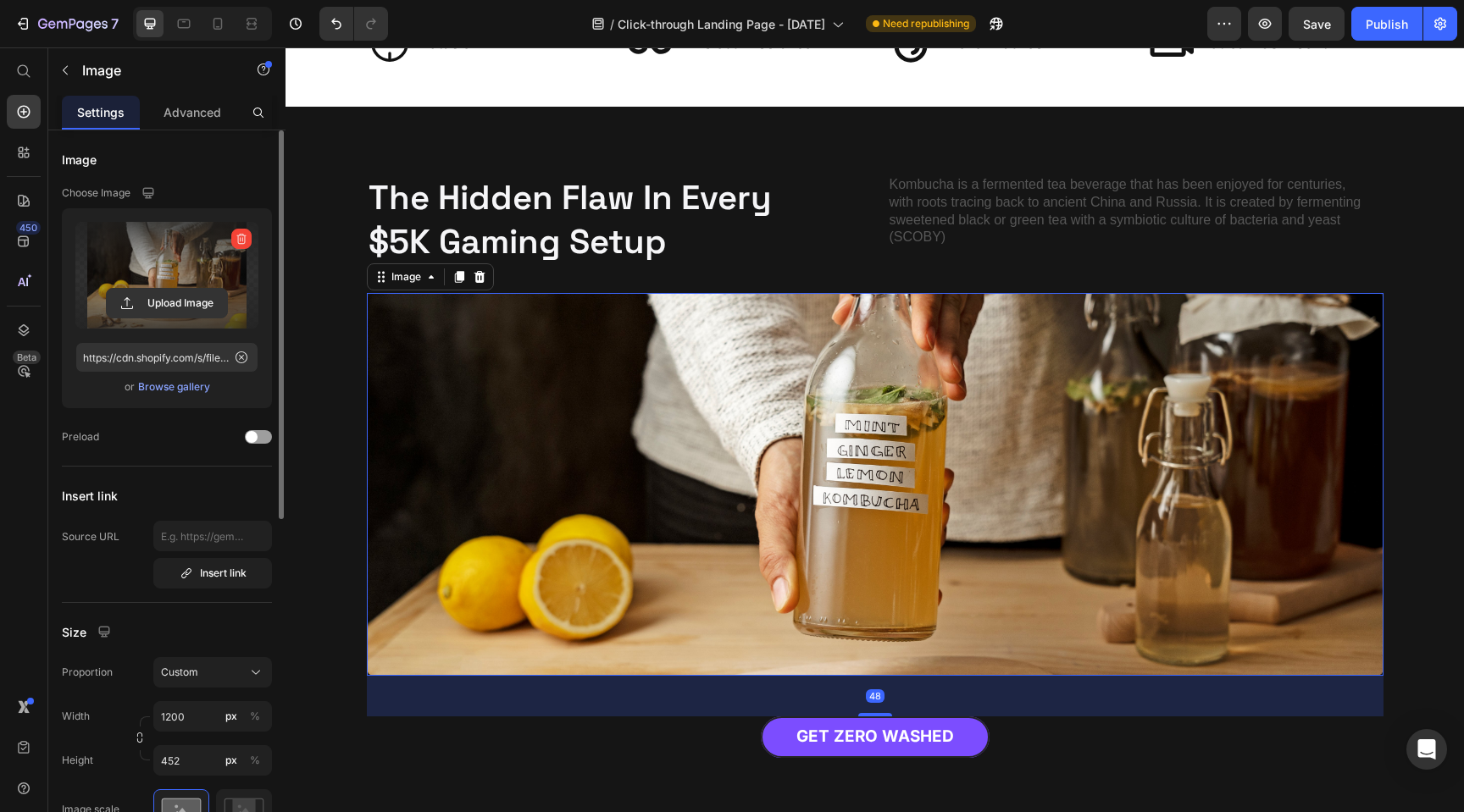 click 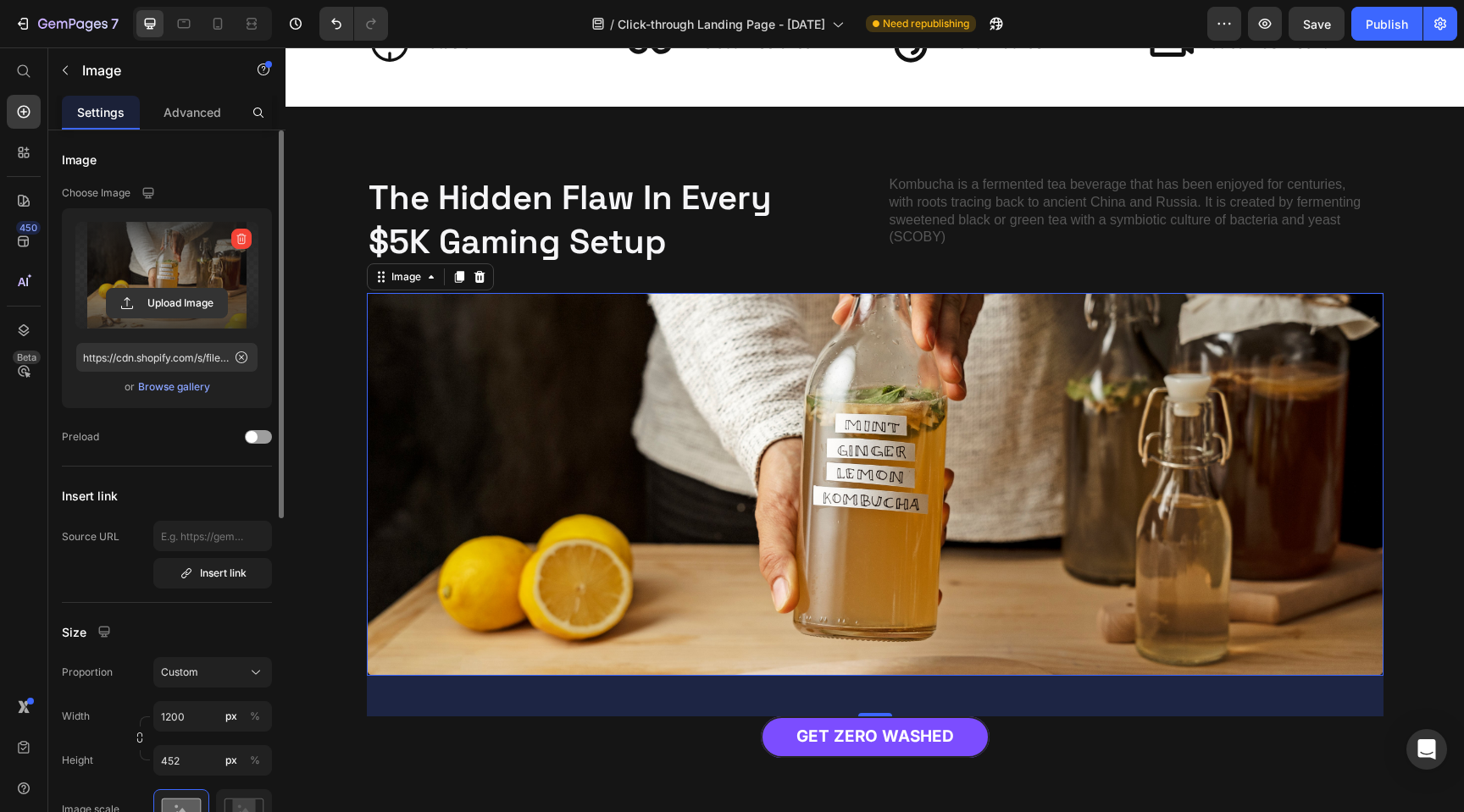 click at bounding box center [167, 275] 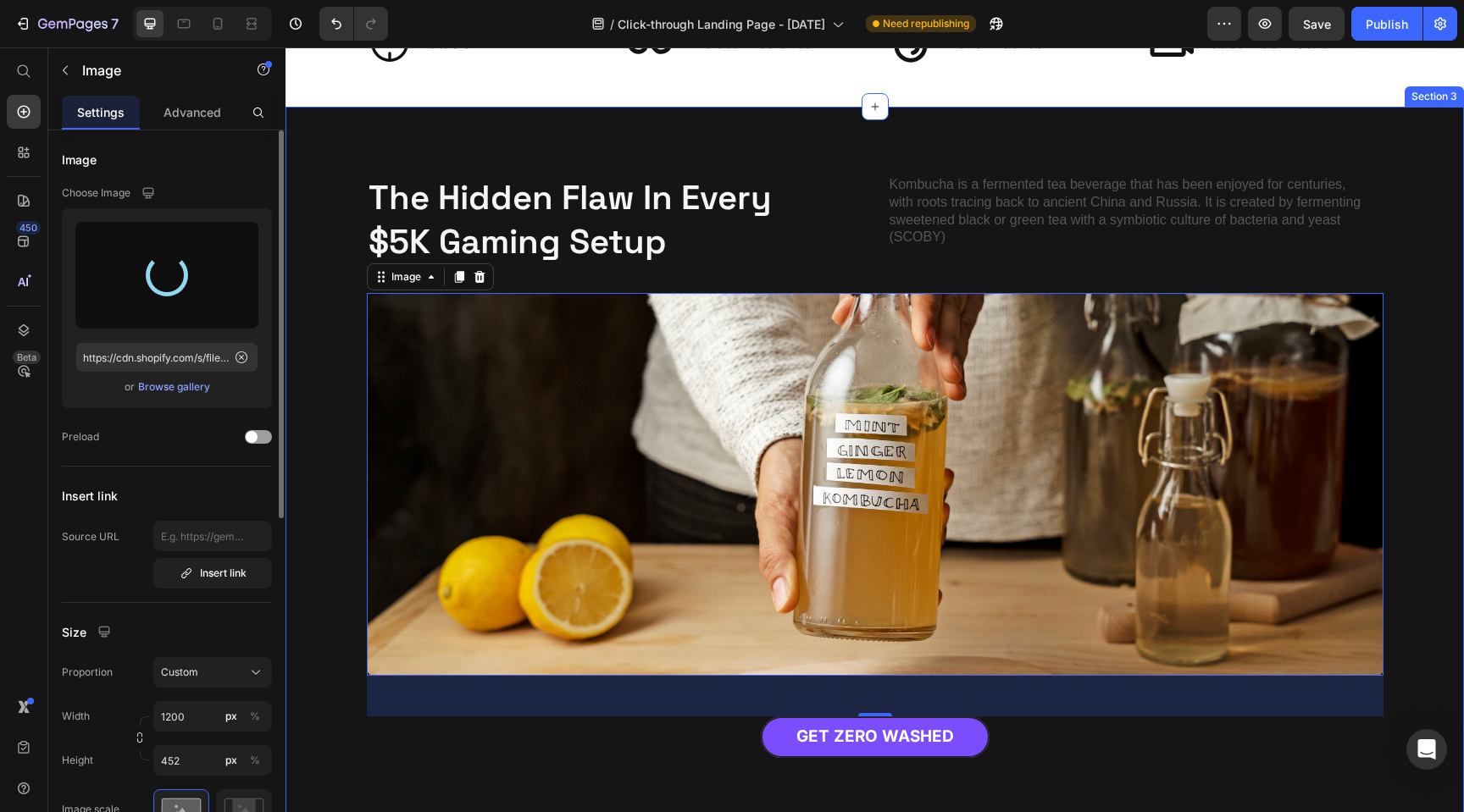 type on "https://cdn.shopify.com/s/files/1/0769/1200/1266/files/gempages_575180249562612580-9fd3837d-f17e-4f65-9257-b1303dd704fb.png" 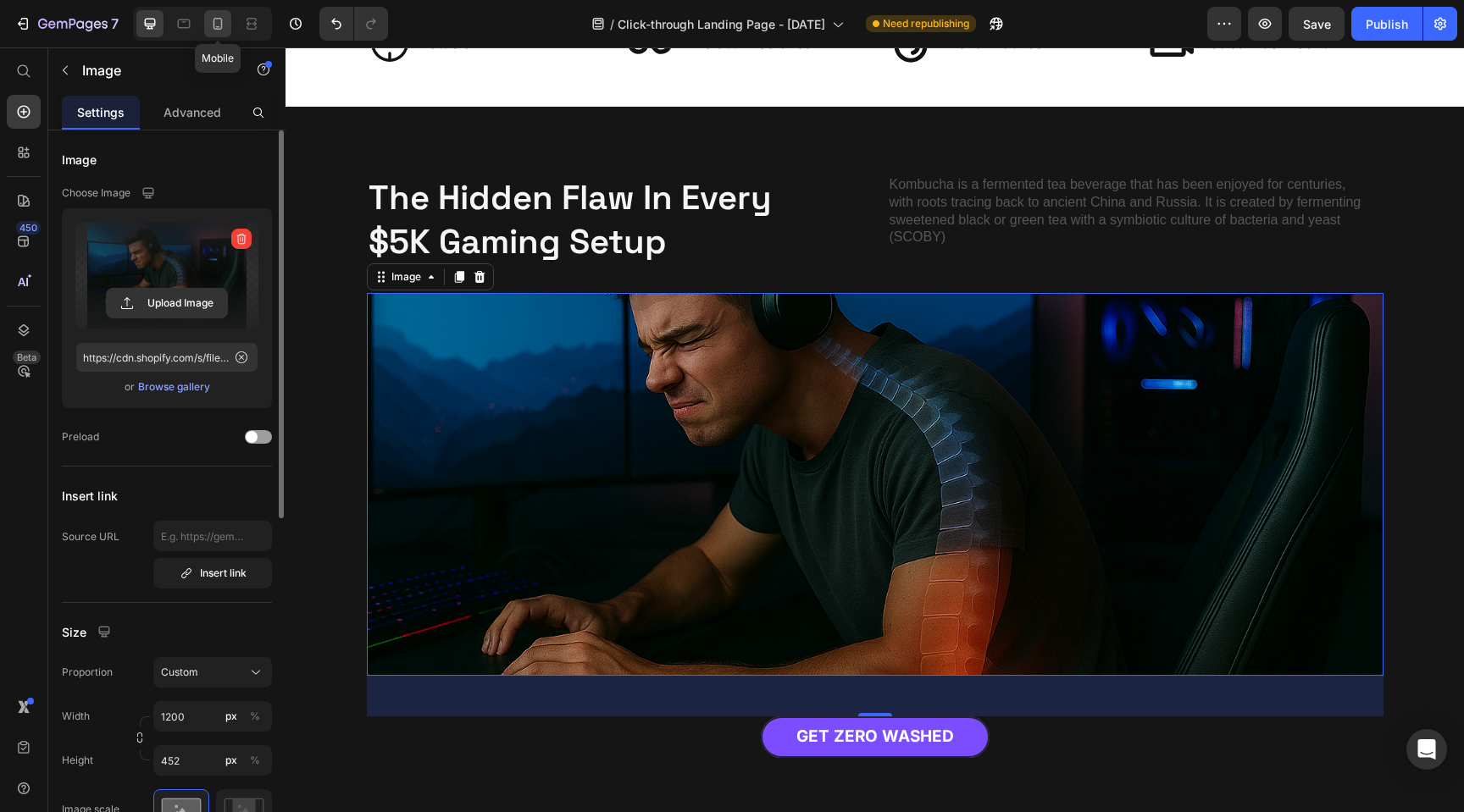 click 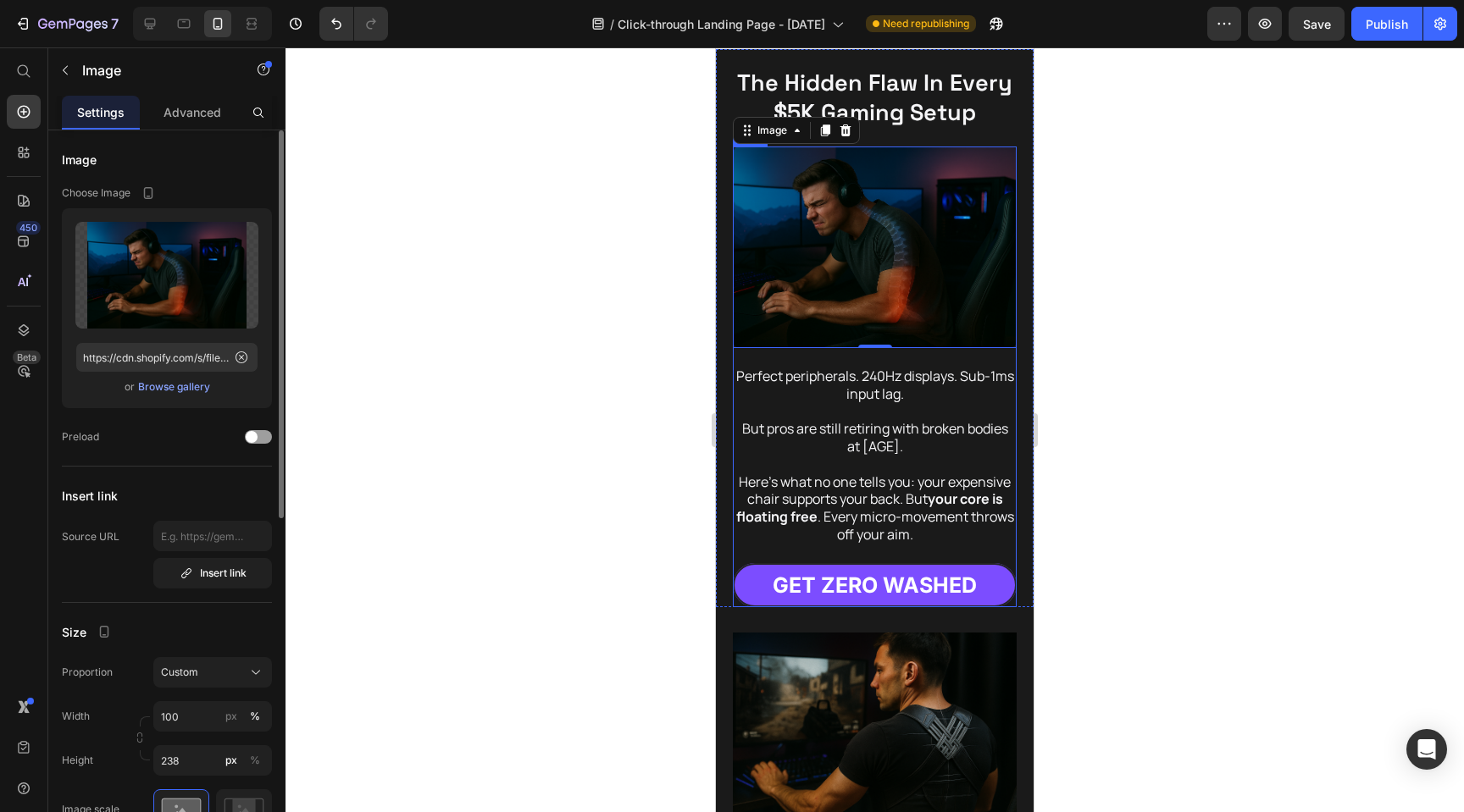 scroll, scrollTop: 697, scrollLeft: 0, axis: vertical 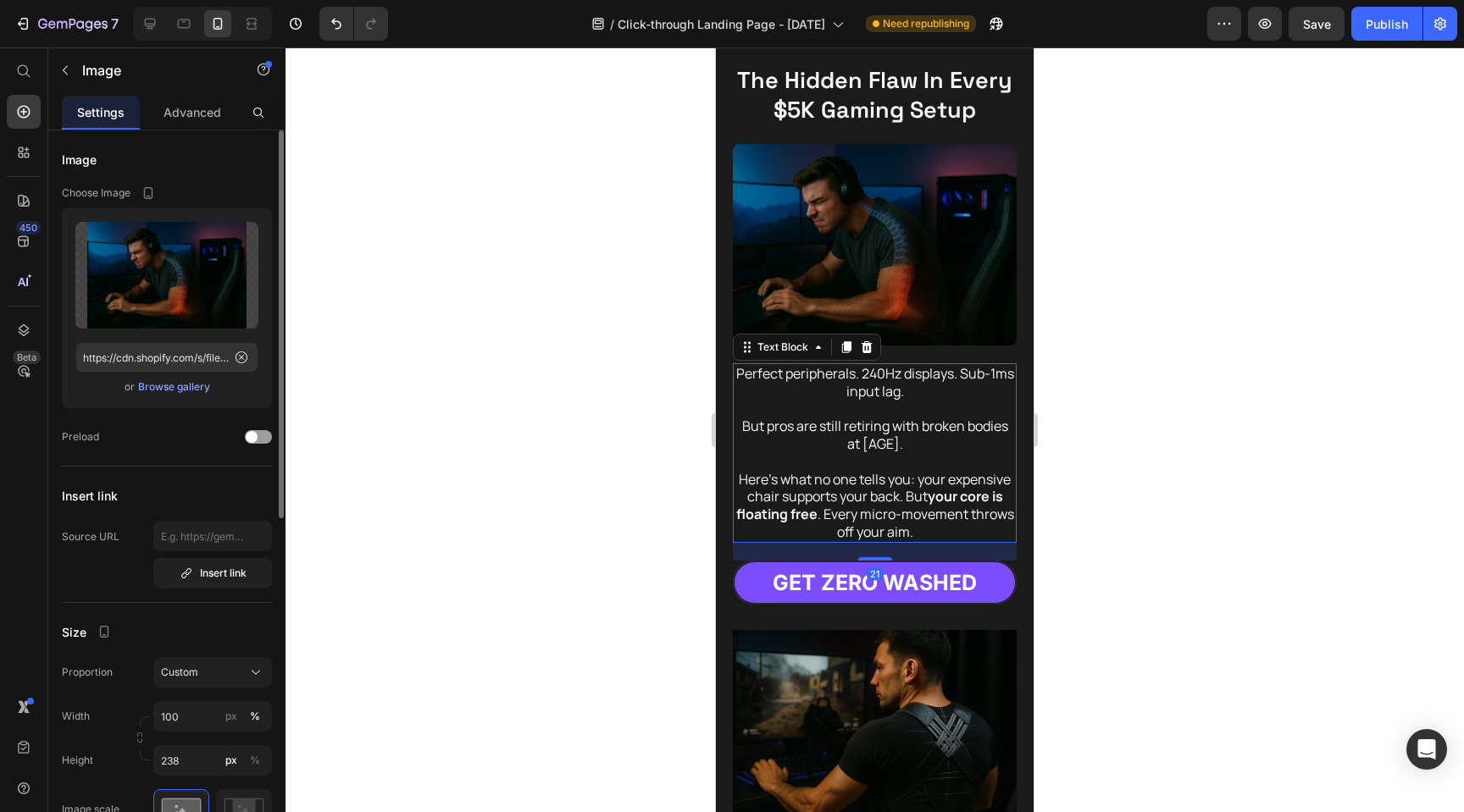 click on "Here's what no one tells you: your expensive chair supports your back. But  your core is floating free . Every micro-movement throws off your aim." at bounding box center (874, 505) 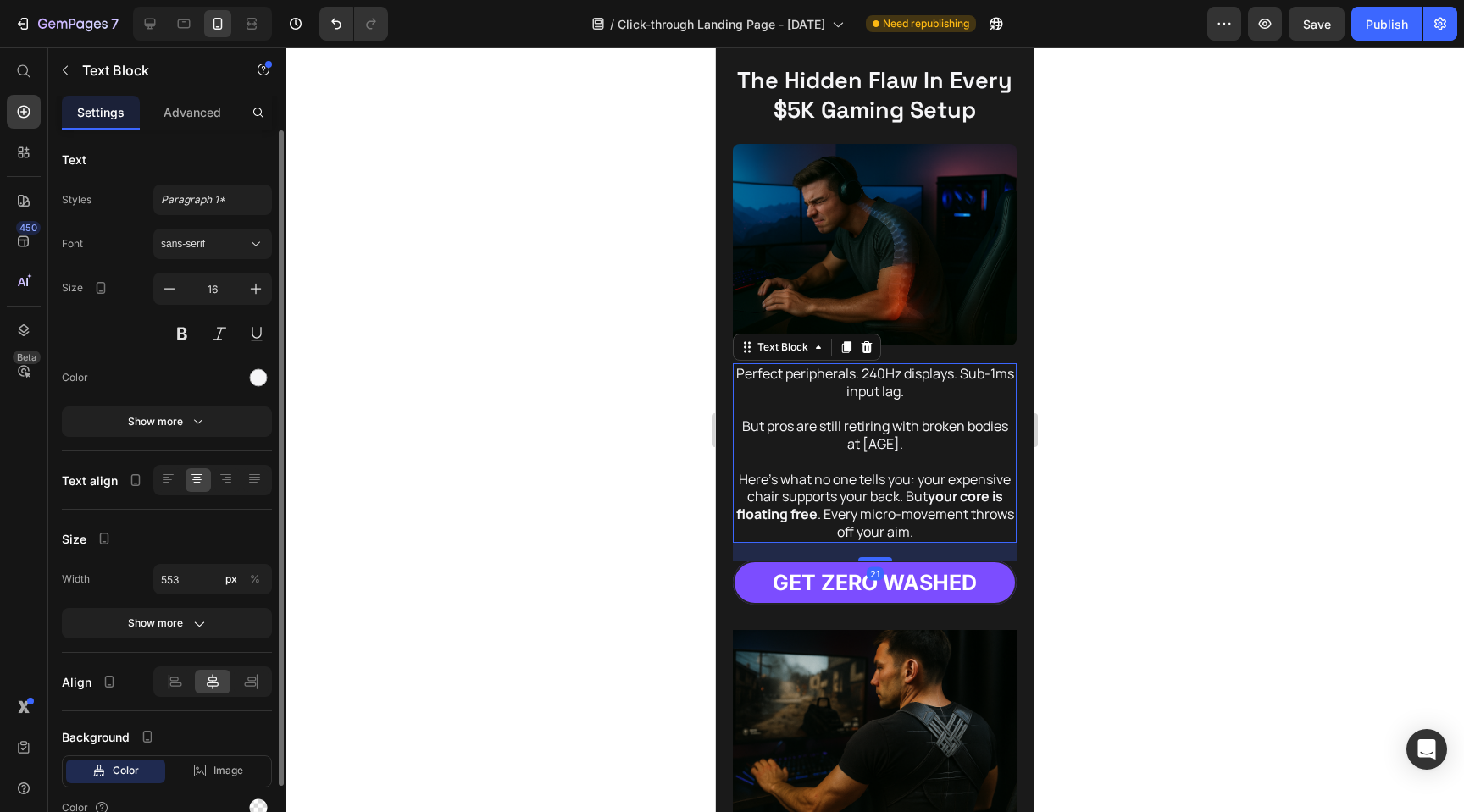 click on "Here's what no one tells you: your expensive chair supports your back. But  your core is floating free . Every micro-movement throws off your aim." at bounding box center [874, 505] 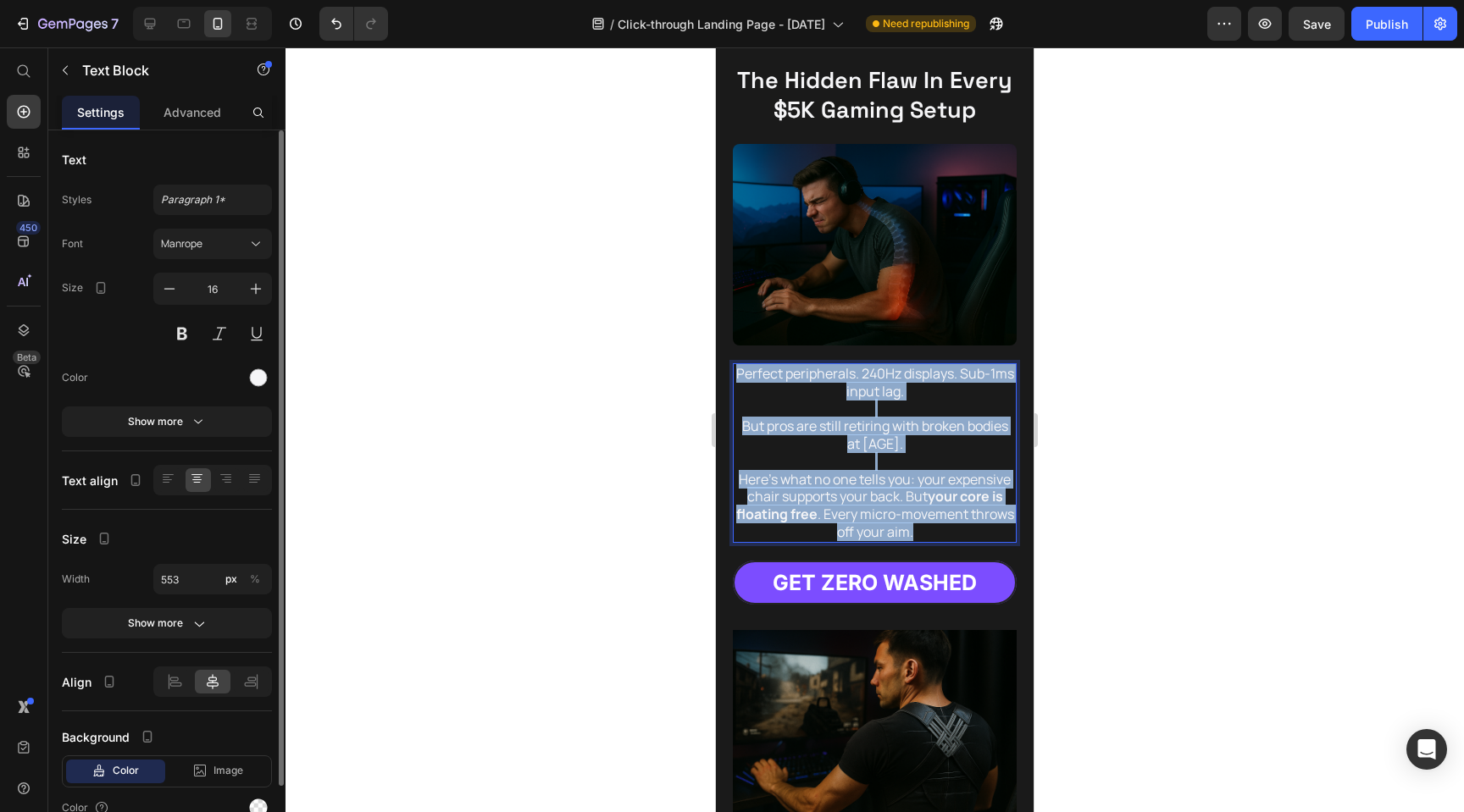 drag, startPoint x: 934, startPoint y: 499, endPoint x: 713, endPoint y: 341, distance: 271.67076 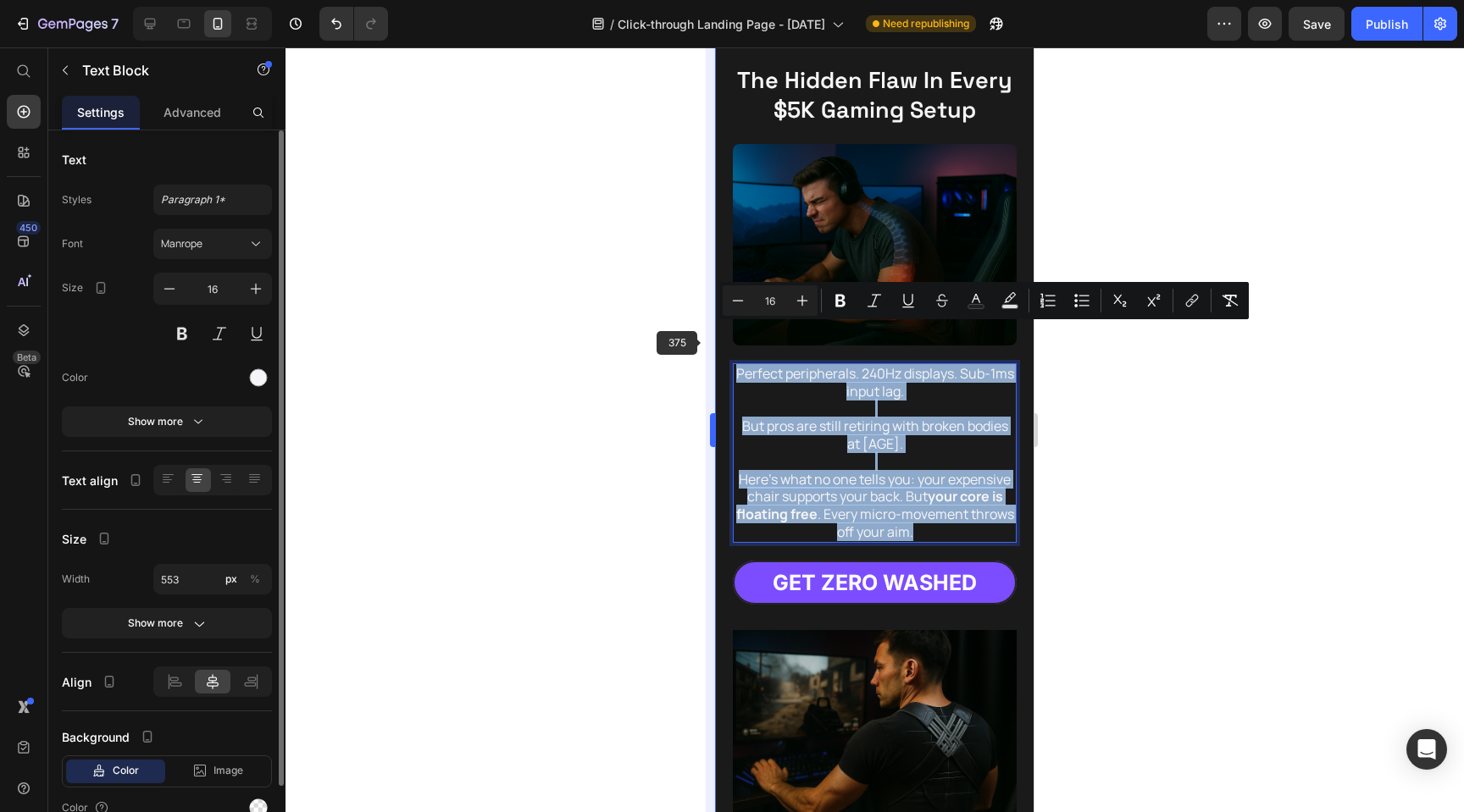 copy on "Perfect peripherals. 240Hz displays. Sub-1ms input lag. But pros are still retiring with broken bodies at 25. Here's what no one tells you: your expensive chair supports your back. But  your core is floating free . Every micro-movement throws off your aim." 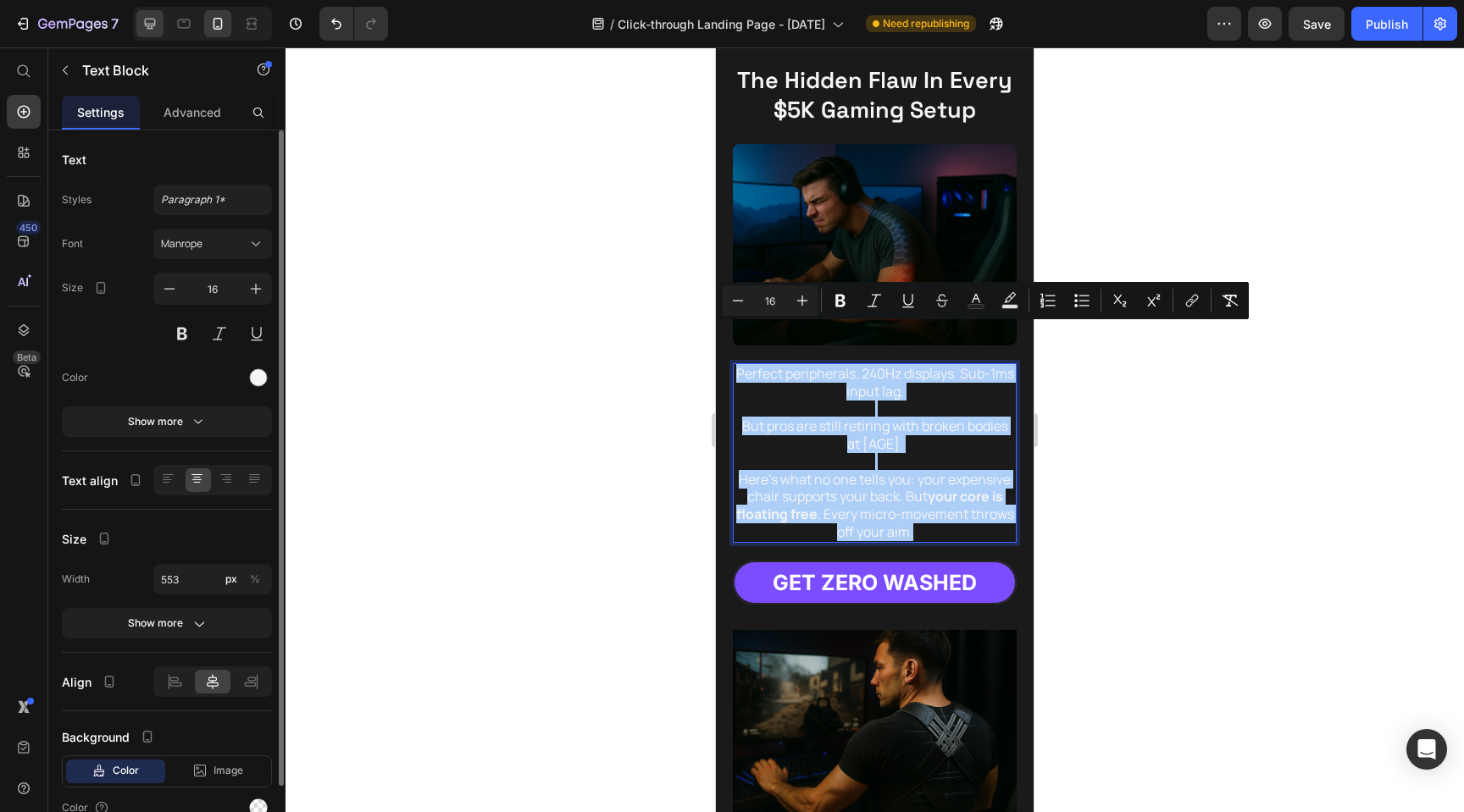 click 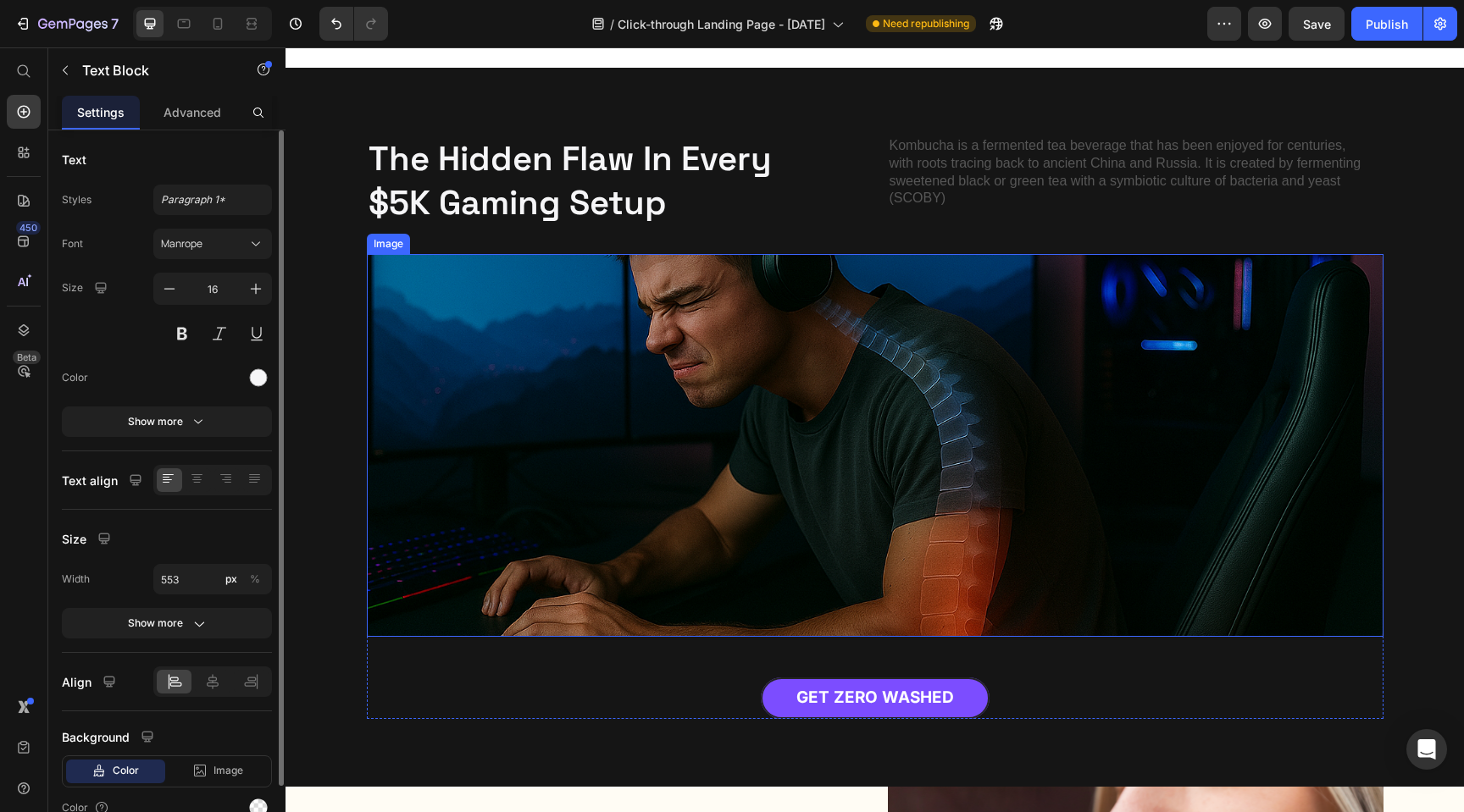 scroll, scrollTop: 500, scrollLeft: 0, axis: vertical 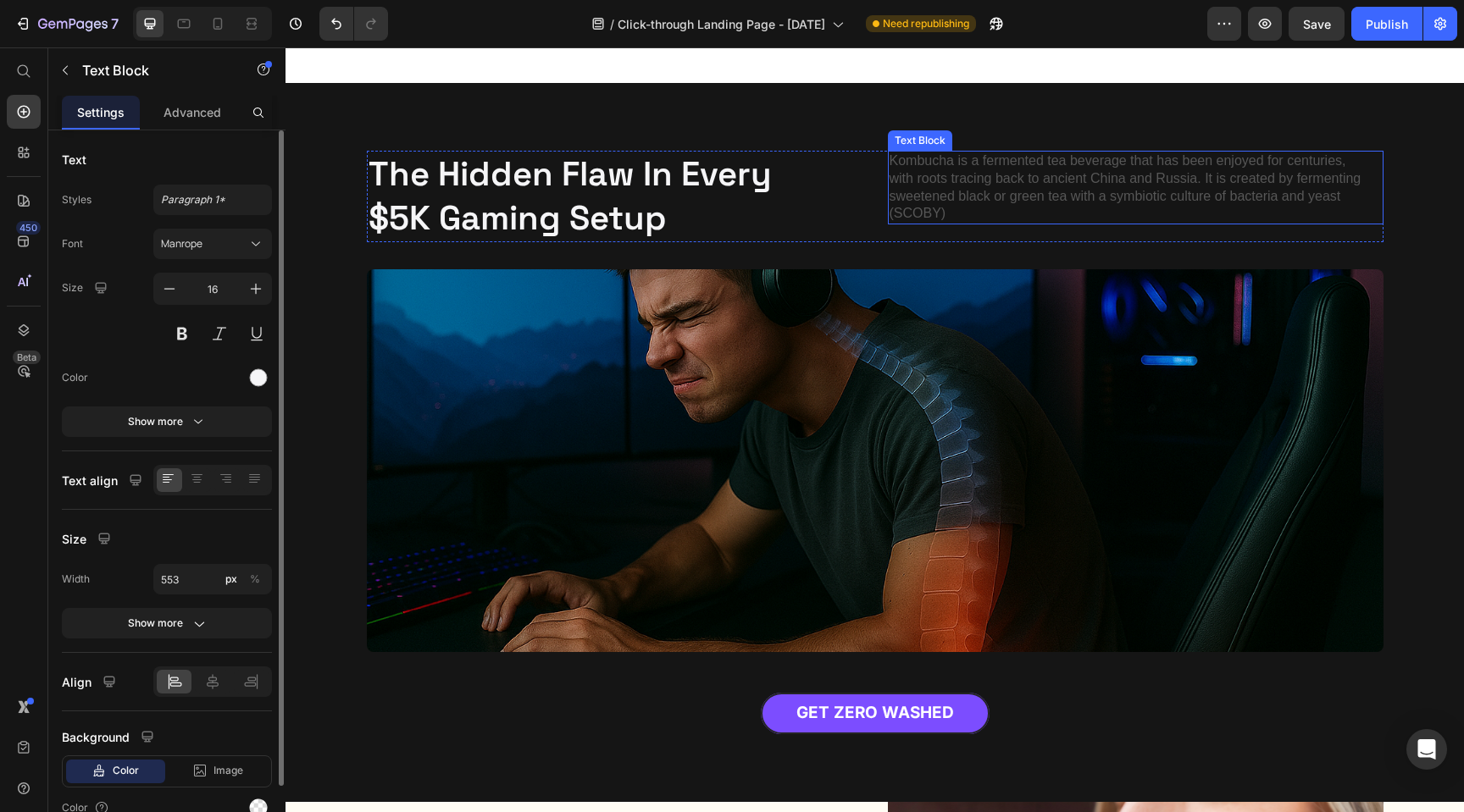 click on "Kombucha is a fermented tea beverage that has been enjoyed for centuries, with roots tracing back to ancient China and Russia. It is created by fermenting sweetened black or green tea with a symbiotic culture of bacteria and yeast (SCOBY)" at bounding box center (1129, 187) 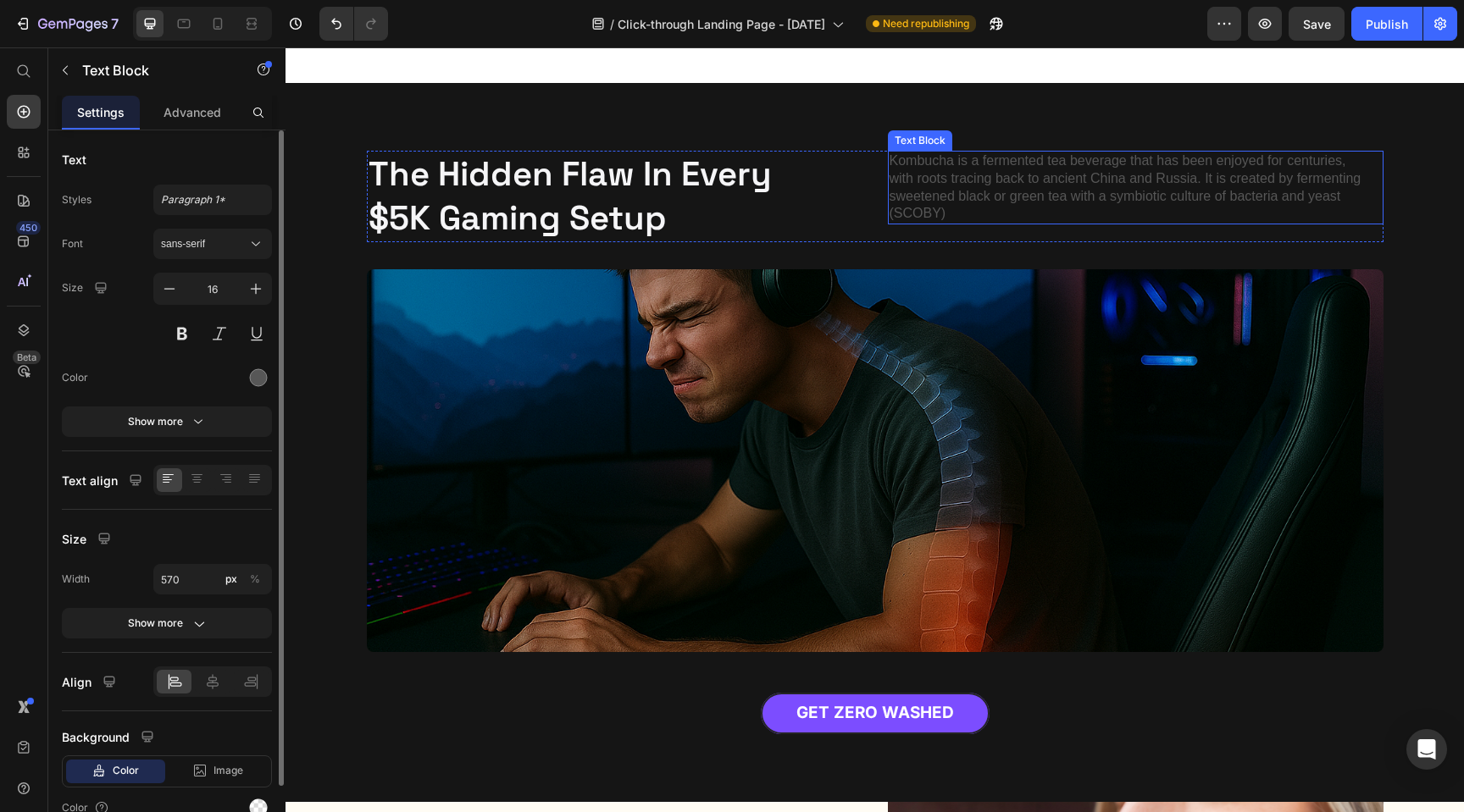 click on "Kombucha is a fermented tea beverage that has been enjoyed for centuries, with roots tracing back to ancient China and Russia. It is created by fermenting sweetened black or green tea with a symbiotic culture of bacteria and yeast (SCOBY)" at bounding box center [1129, 187] 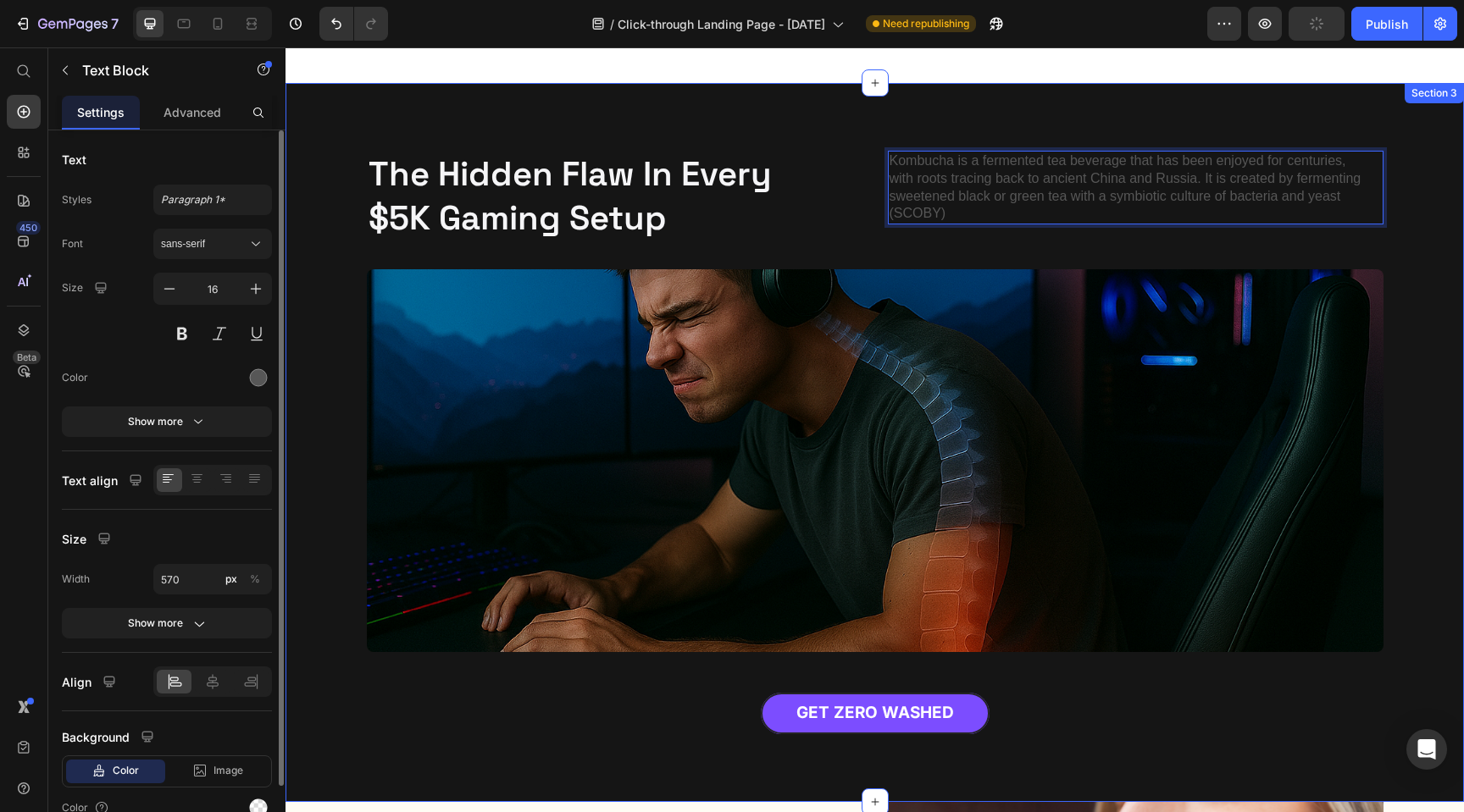drag, startPoint x: 962, startPoint y: 213, endPoint x: 876, endPoint y: 151, distance: 106.01887 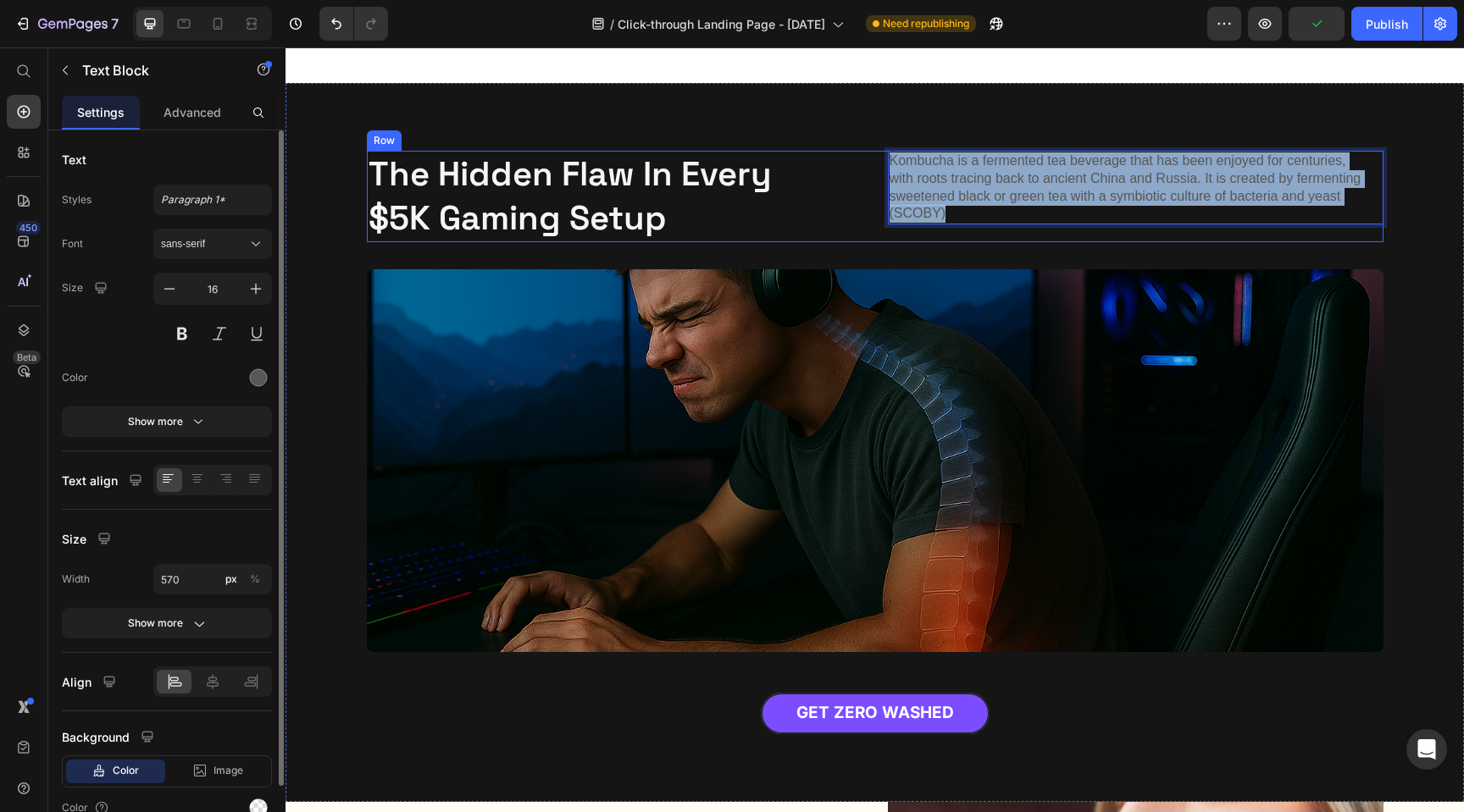 drag, startPoint x: 960, startPoint y: 220, endPoint x: 884, endPoint y: 151, distance: 102.64989 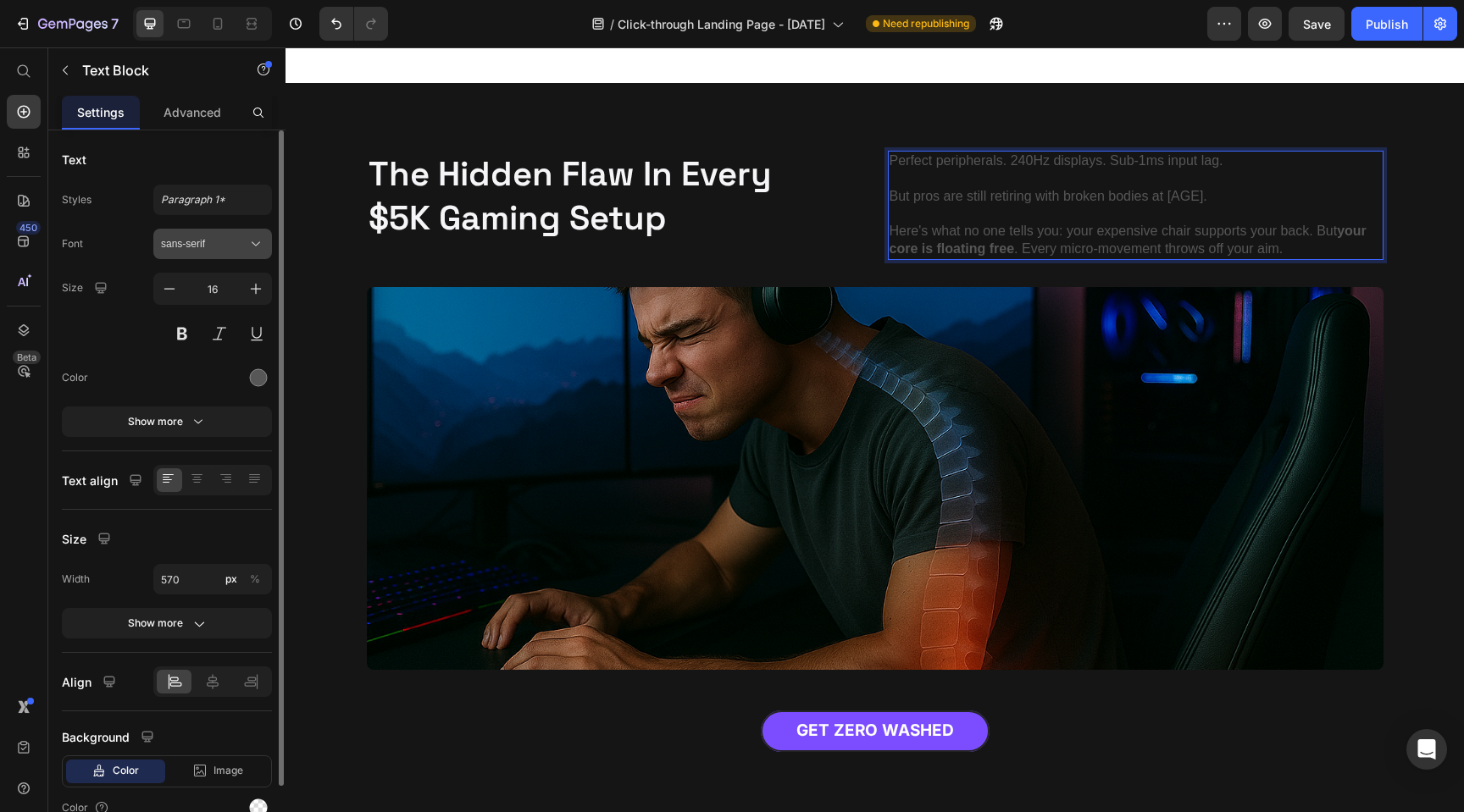 click on "sans-serif" at bounding box center (204, 244) 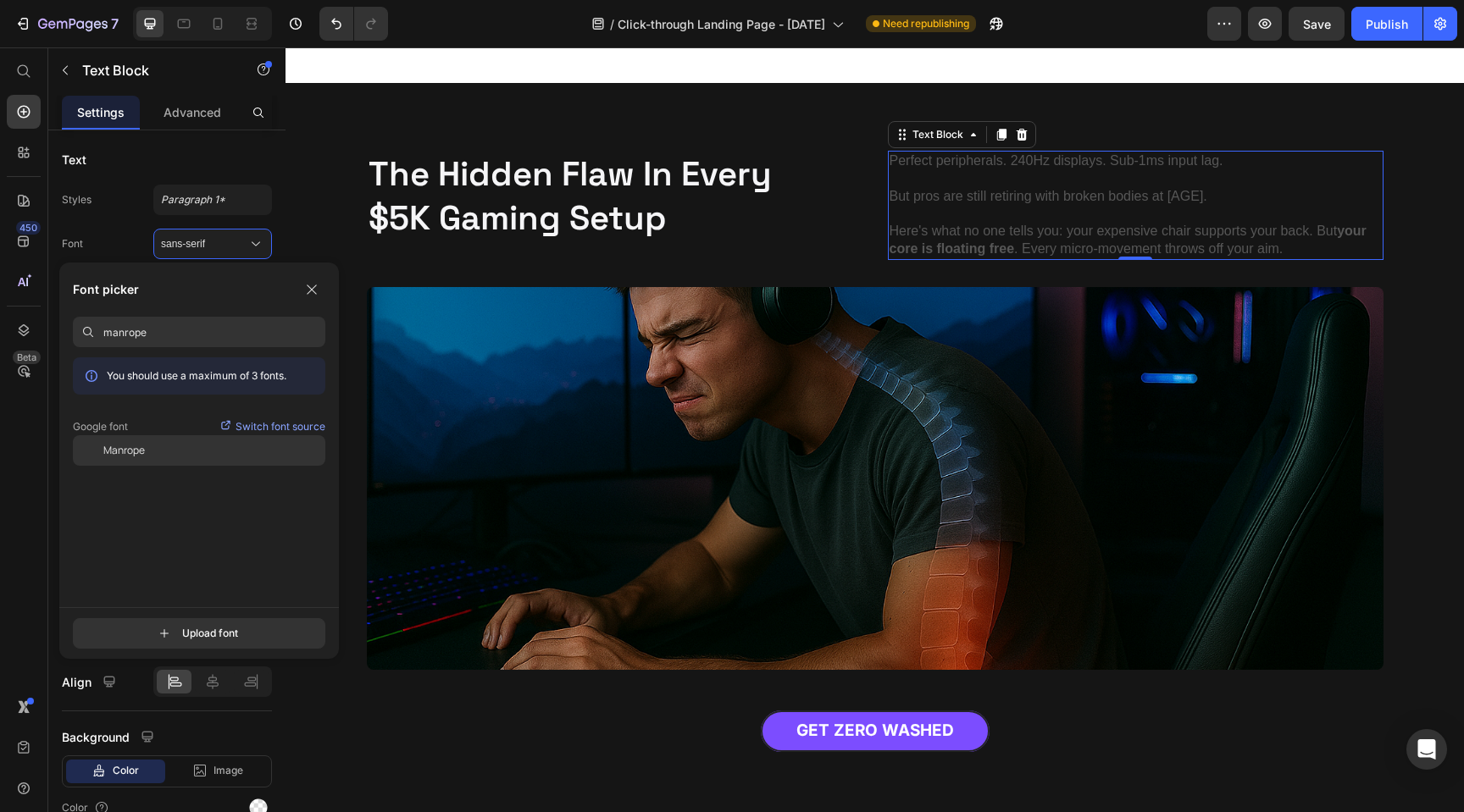 type on "manrope" 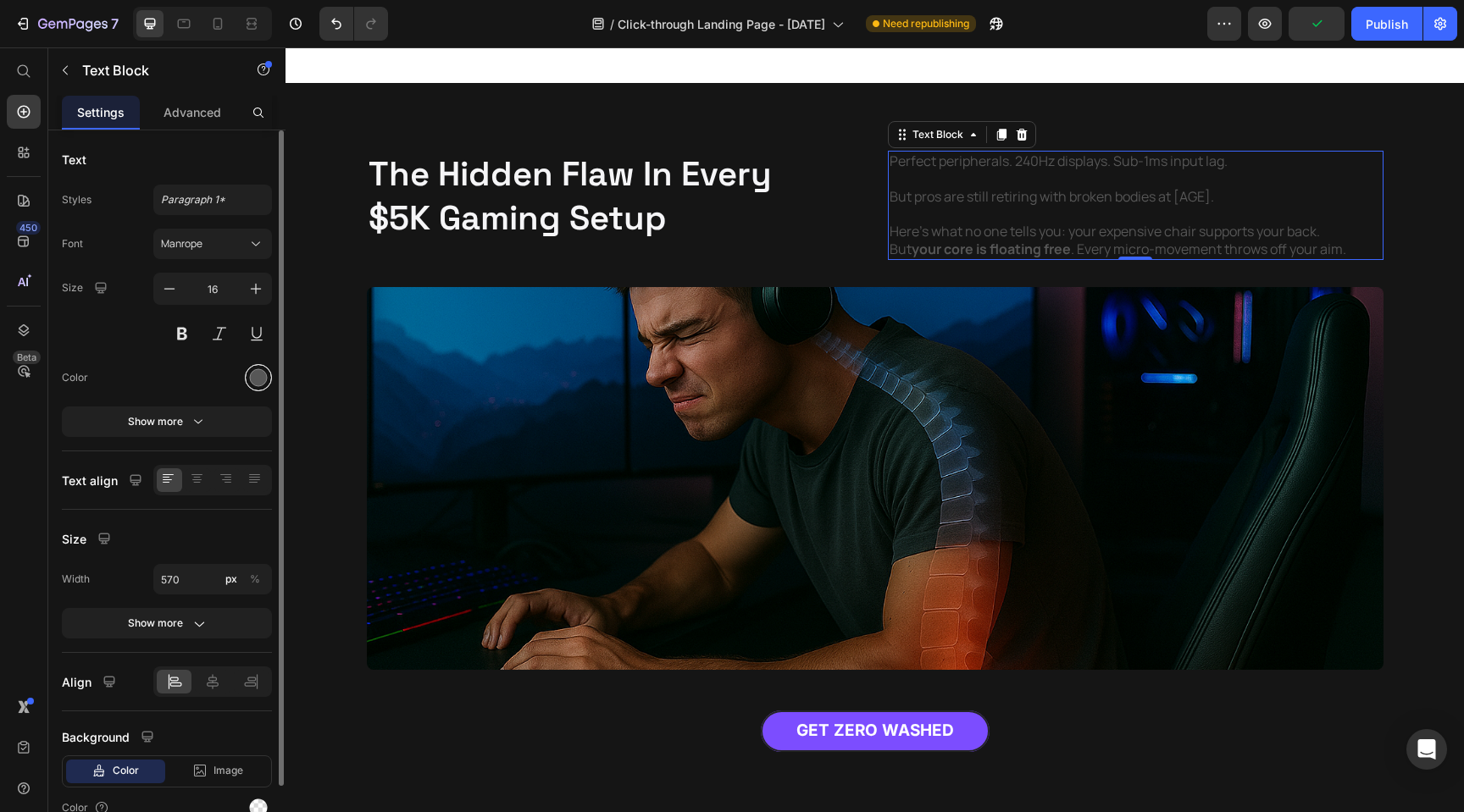click at bounding box center (258, 378) 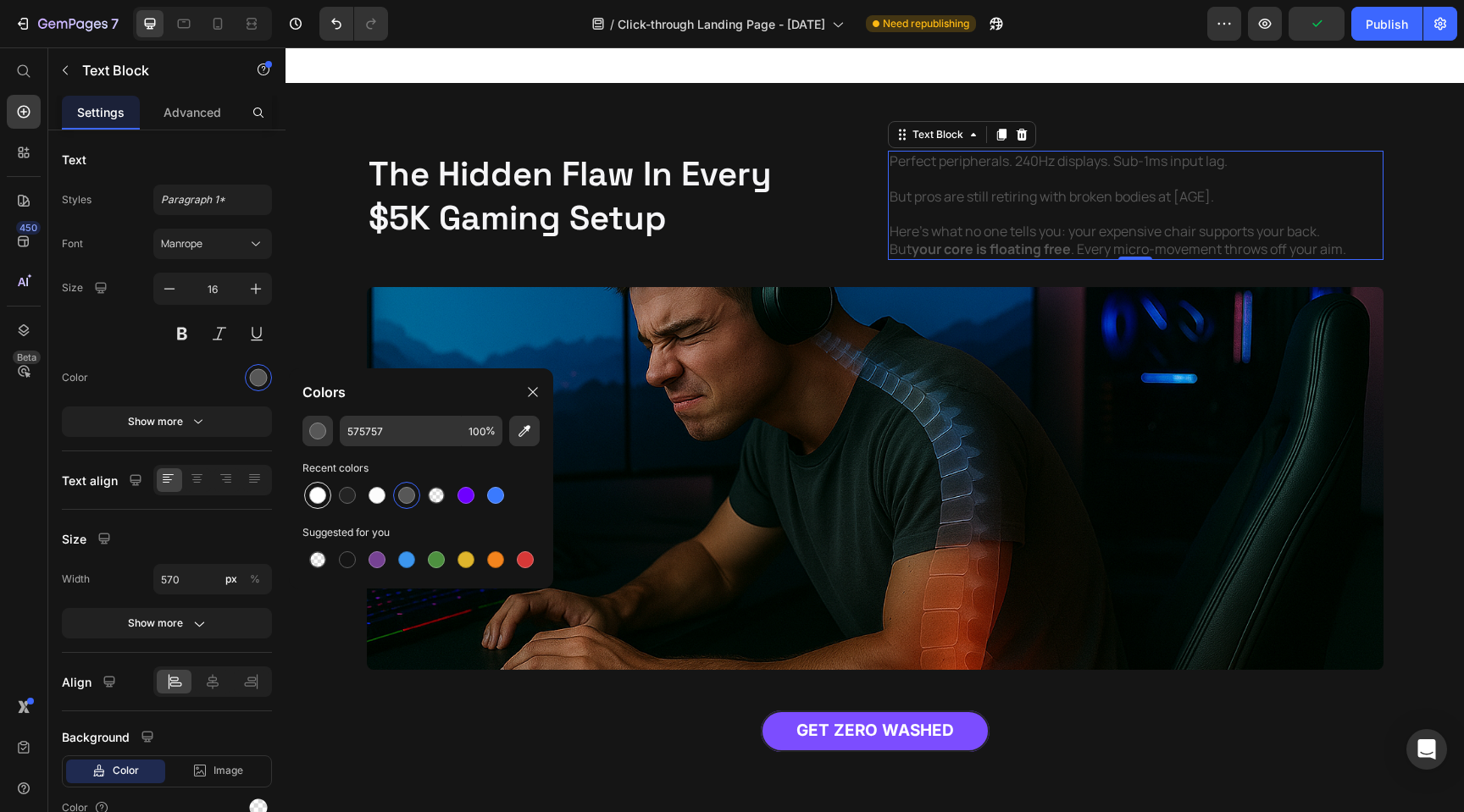 click at bounding box center (318, 495) 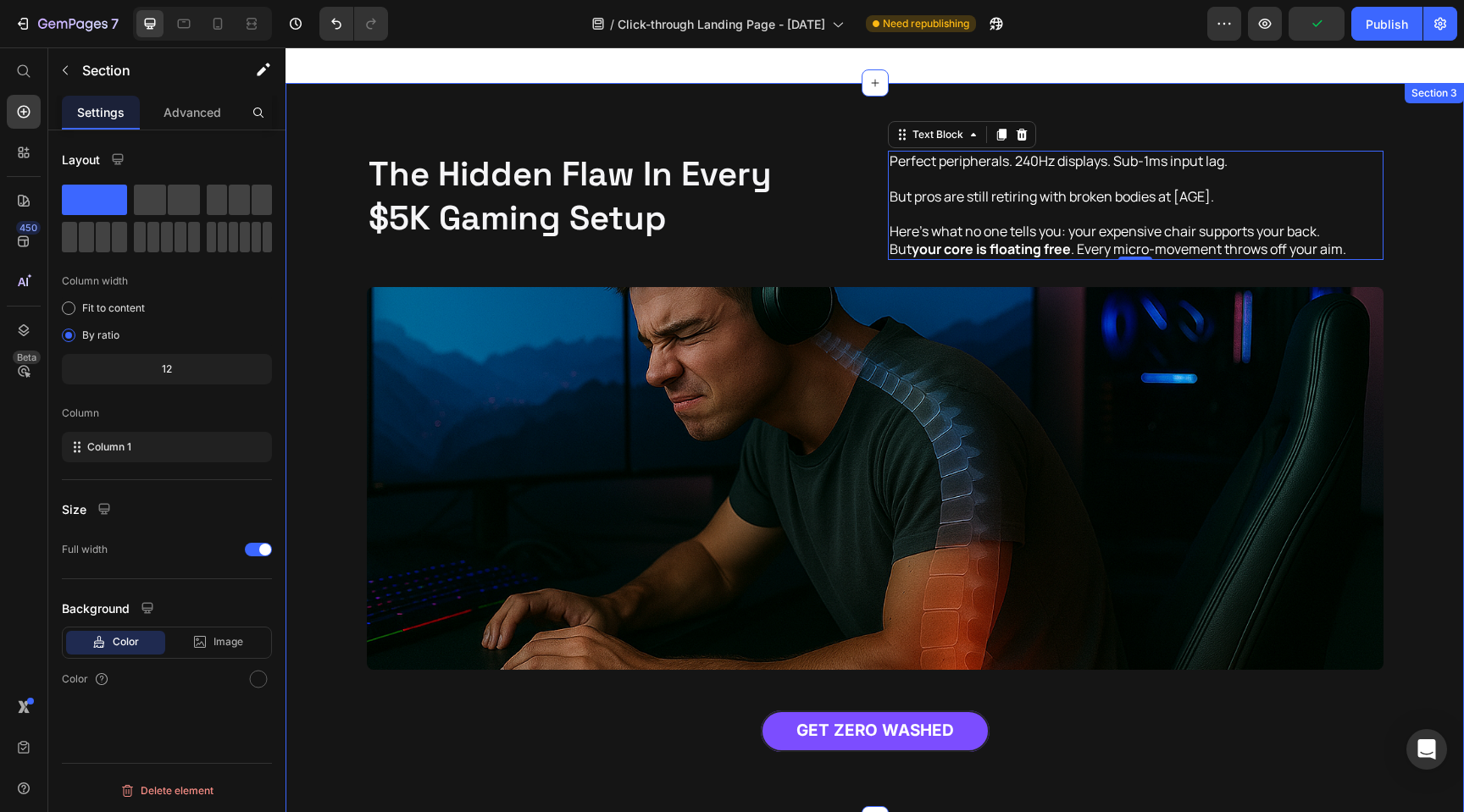 click on "The Hidden Flaw In Every $5K Gaming Setup Heading Perfect peripherals. 240Hz displays. Sub-1ms input lag. But pros are still retiring with broken bodies at 25. Here's what no one tells you: your expensive chair supports your back. But  your core is floating free . Every micro-movement throws off your aim. Text Block   0 Row Image Perfect peripherals. 240Hz displays. Sub-1ms input lag. But pros are still retiring with broken bodies at 25. Here's what no one tells you: your expensive chair supports your back. But  your core is floating free . Every micro-movement throws off your aim. Text Block GET ZERO WASHED Button Row" at bounding box center [874, 450] 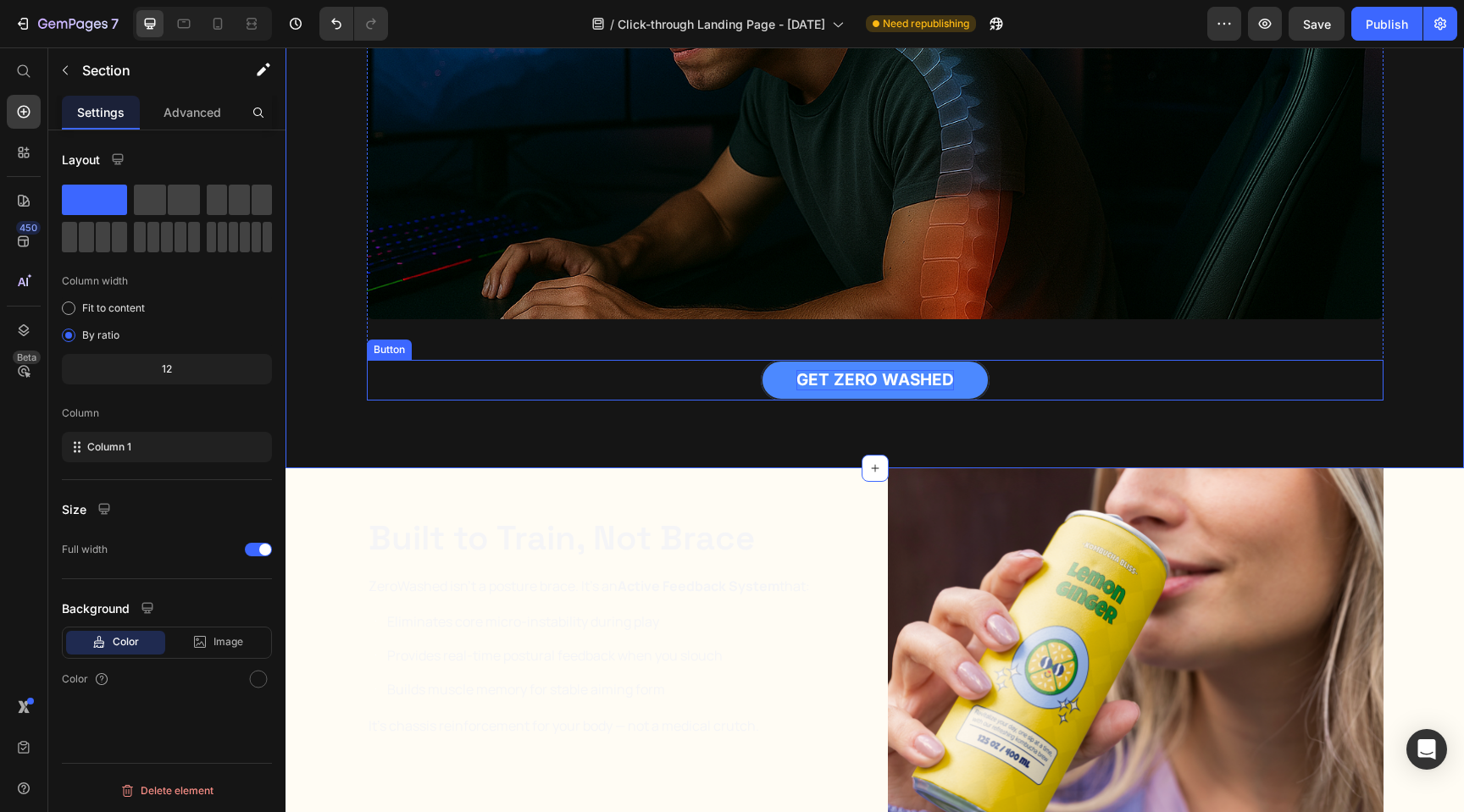 scroll, scrollTop: 855, scrollLeft: 0, axis: vertical 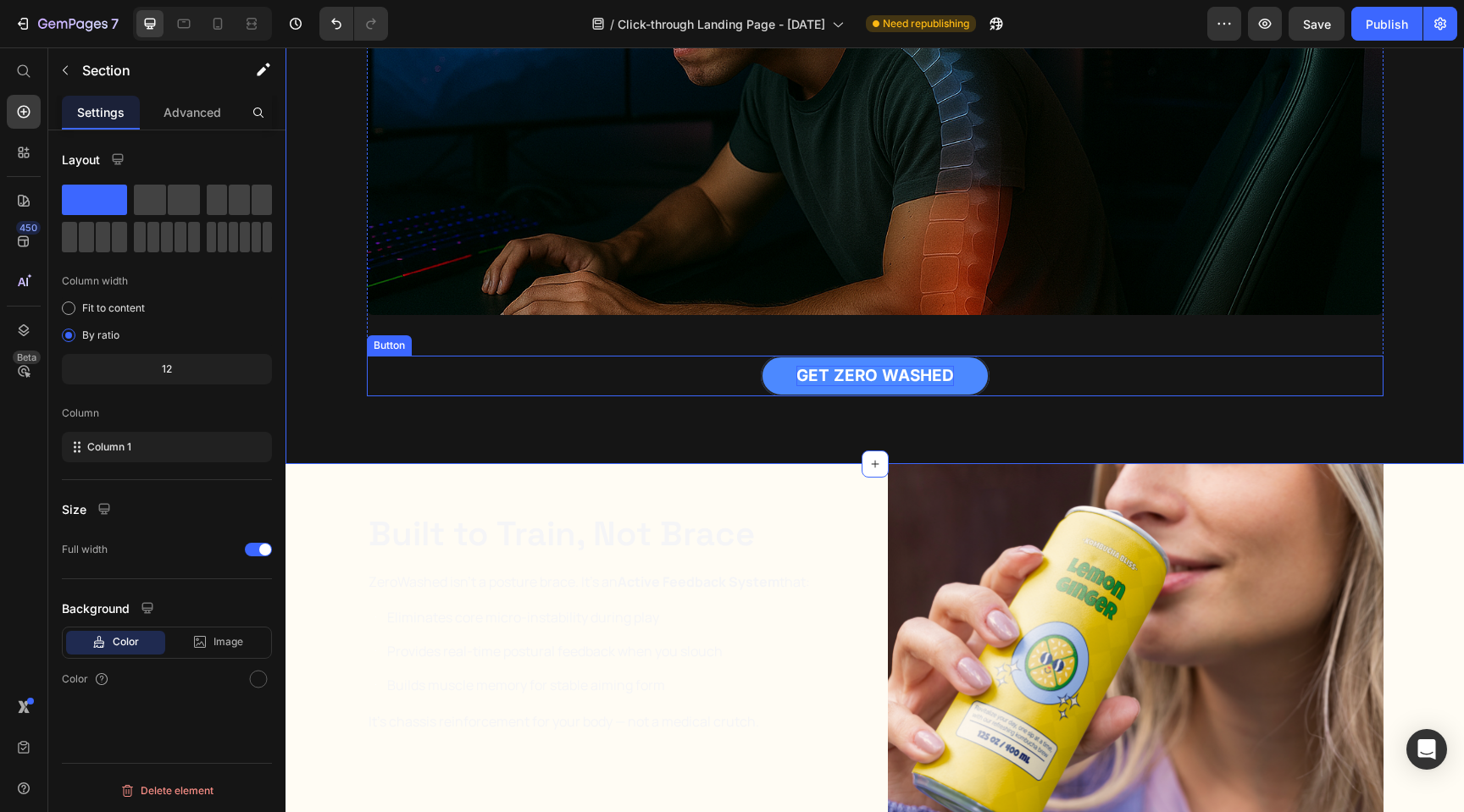 click on "GET ZERO WASHED" at bounding box center (875, 376) 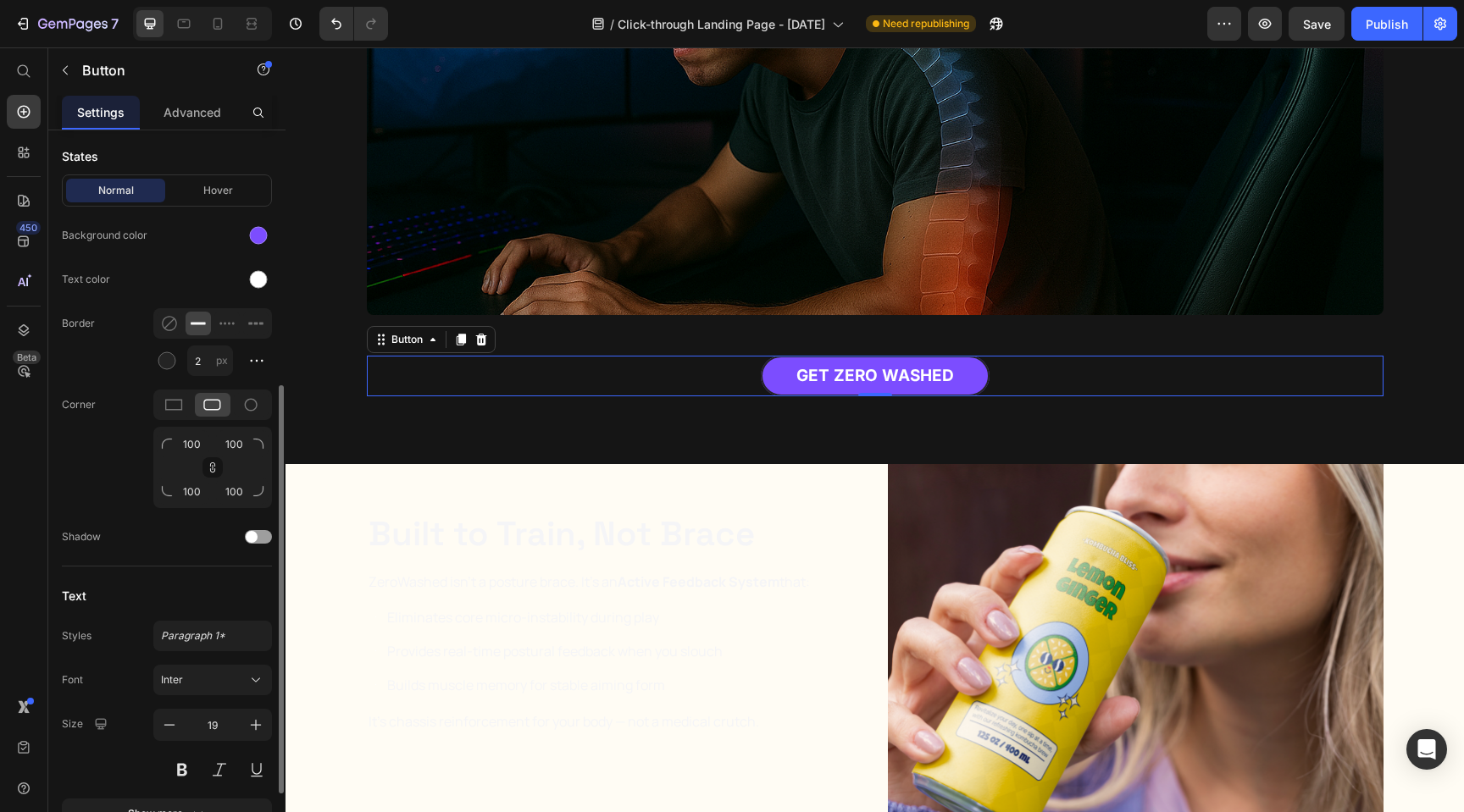 scroll, scrollTop: 480, scrollLeft: 0, axis: vertical 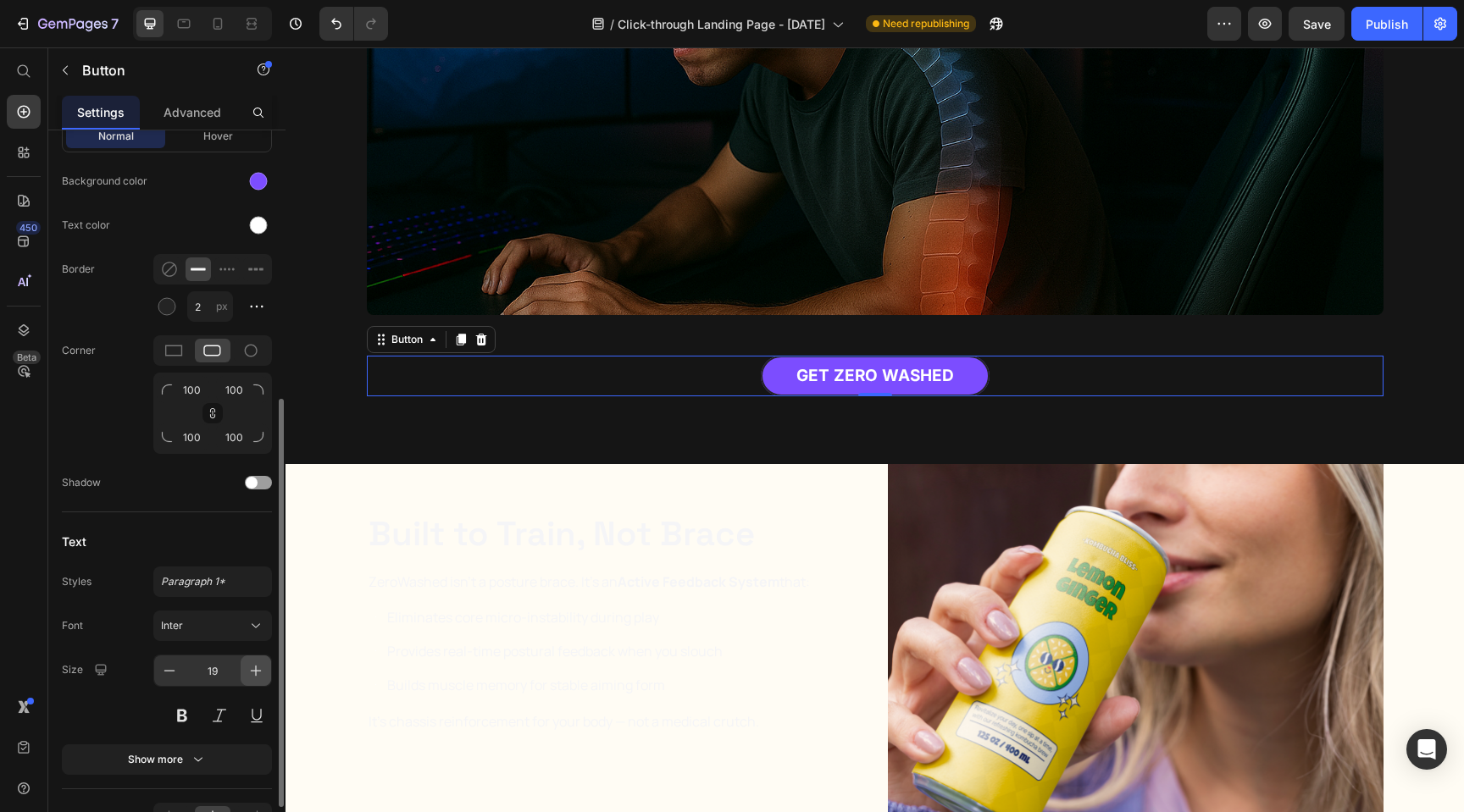 click 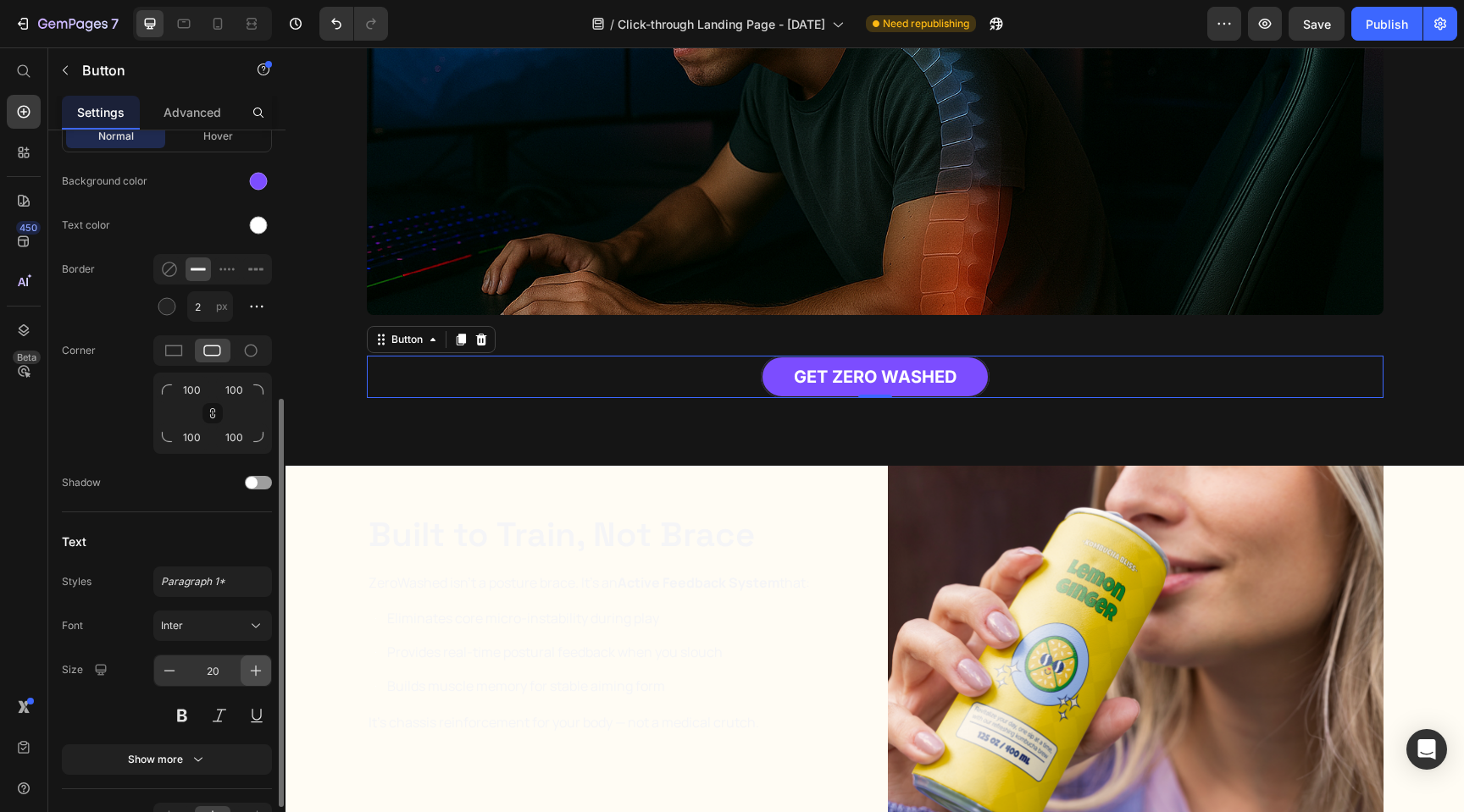 click 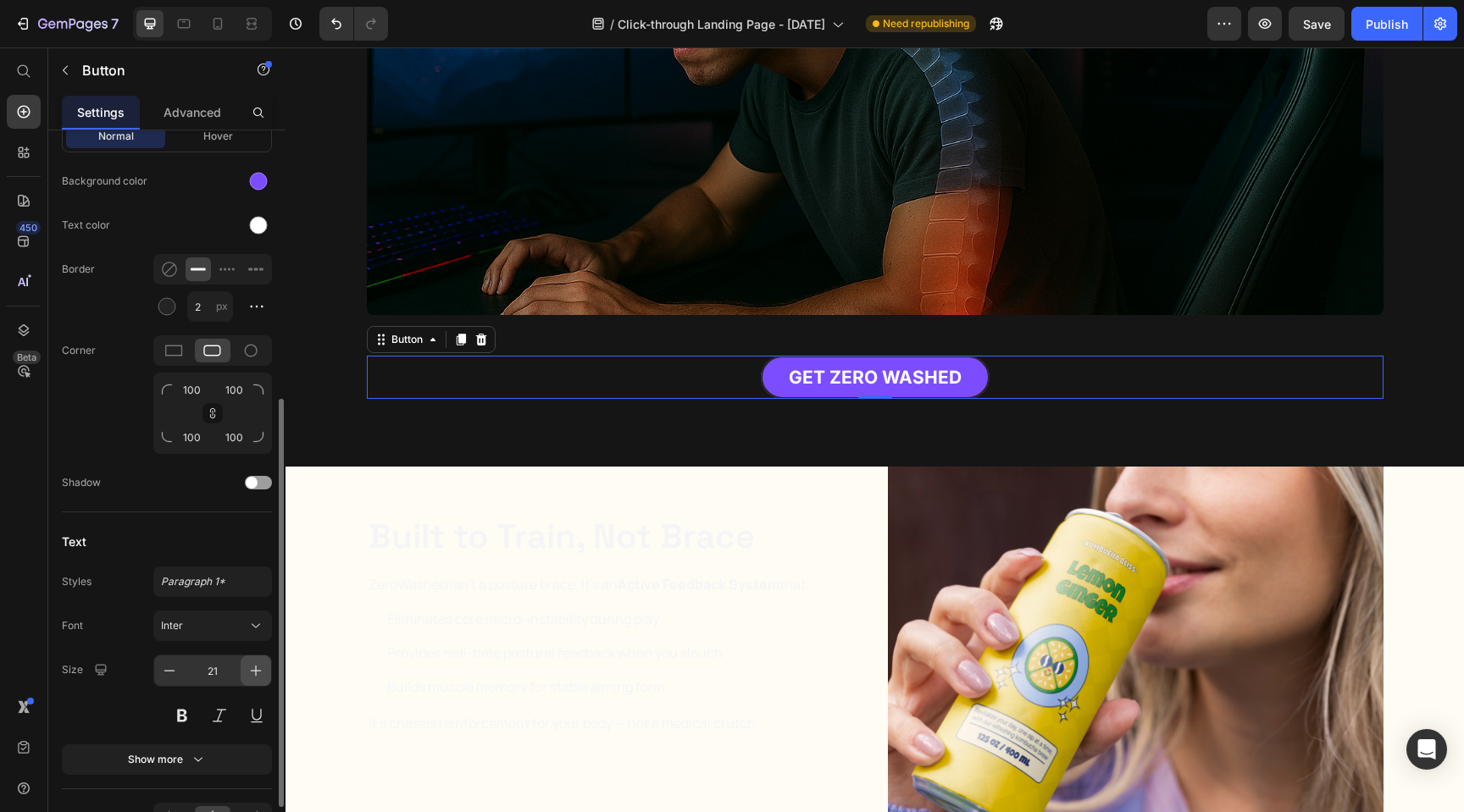 click 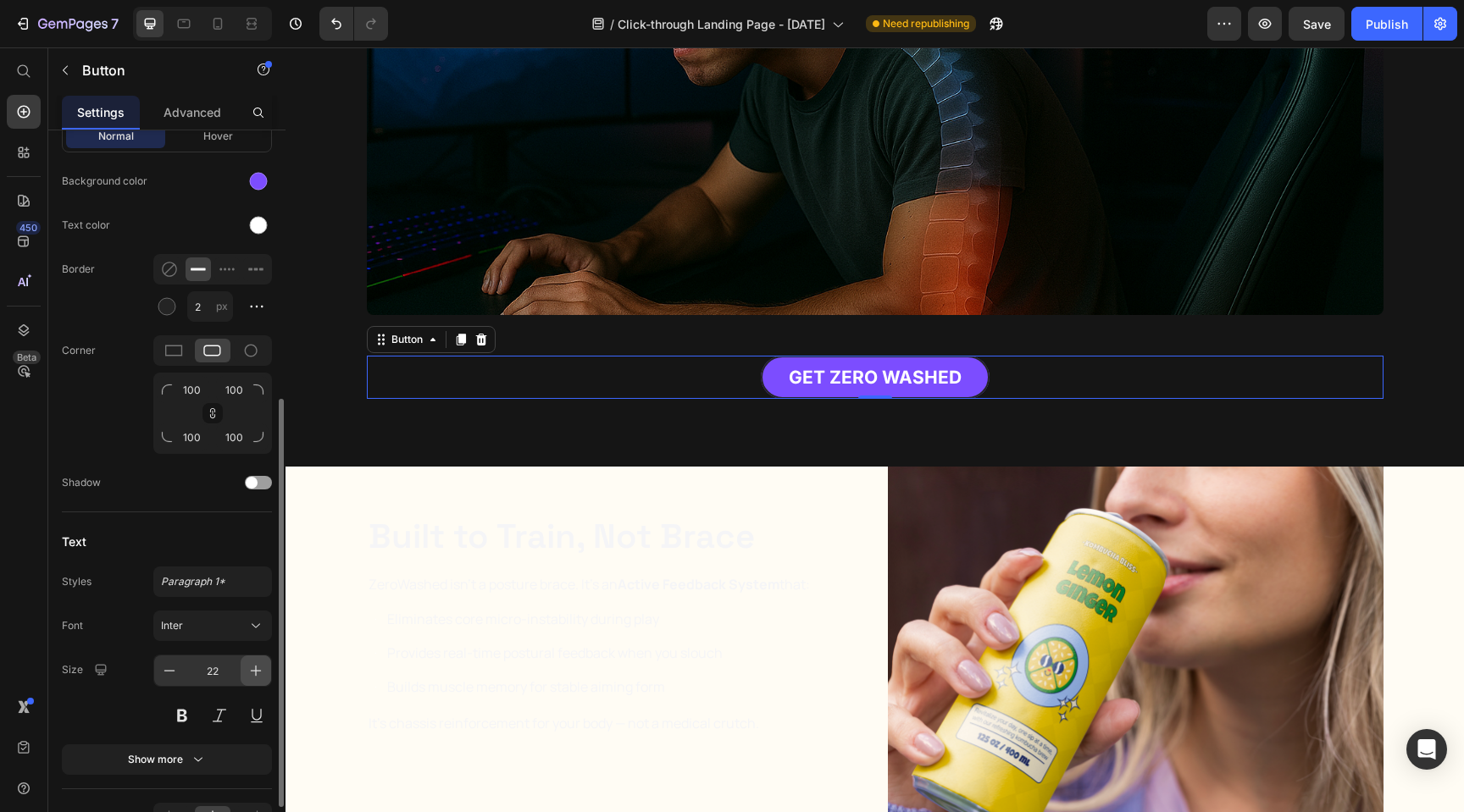 click 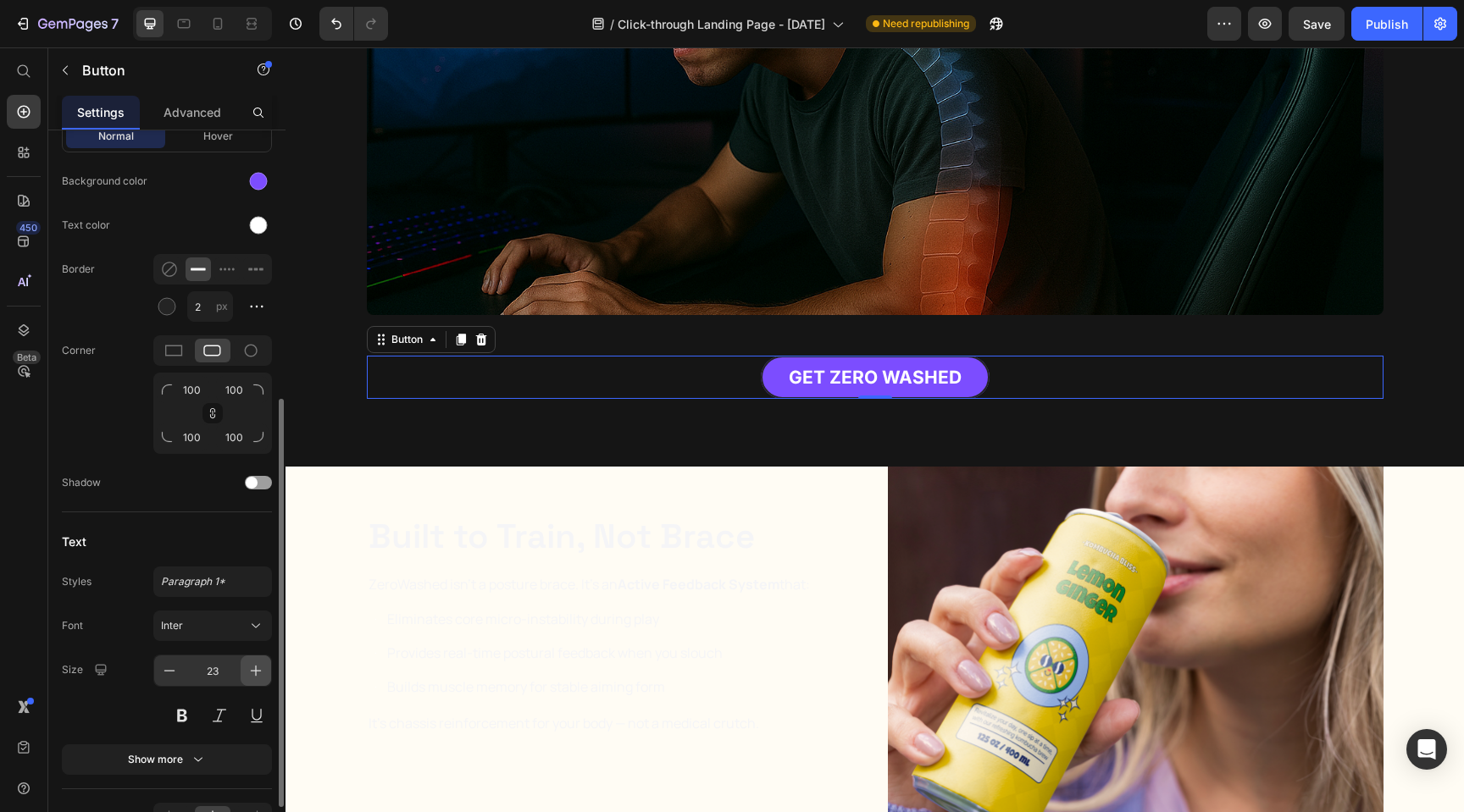 click 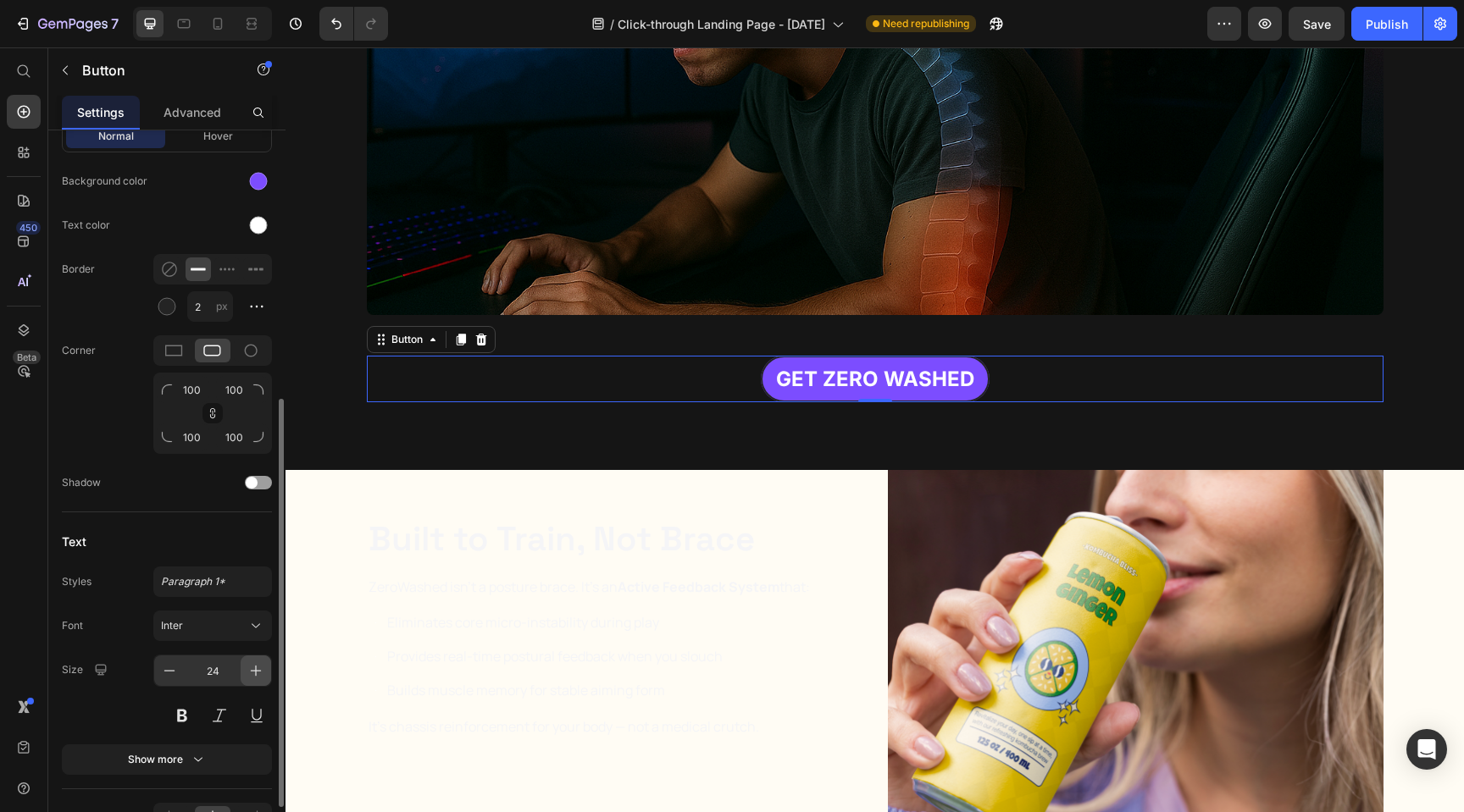 click 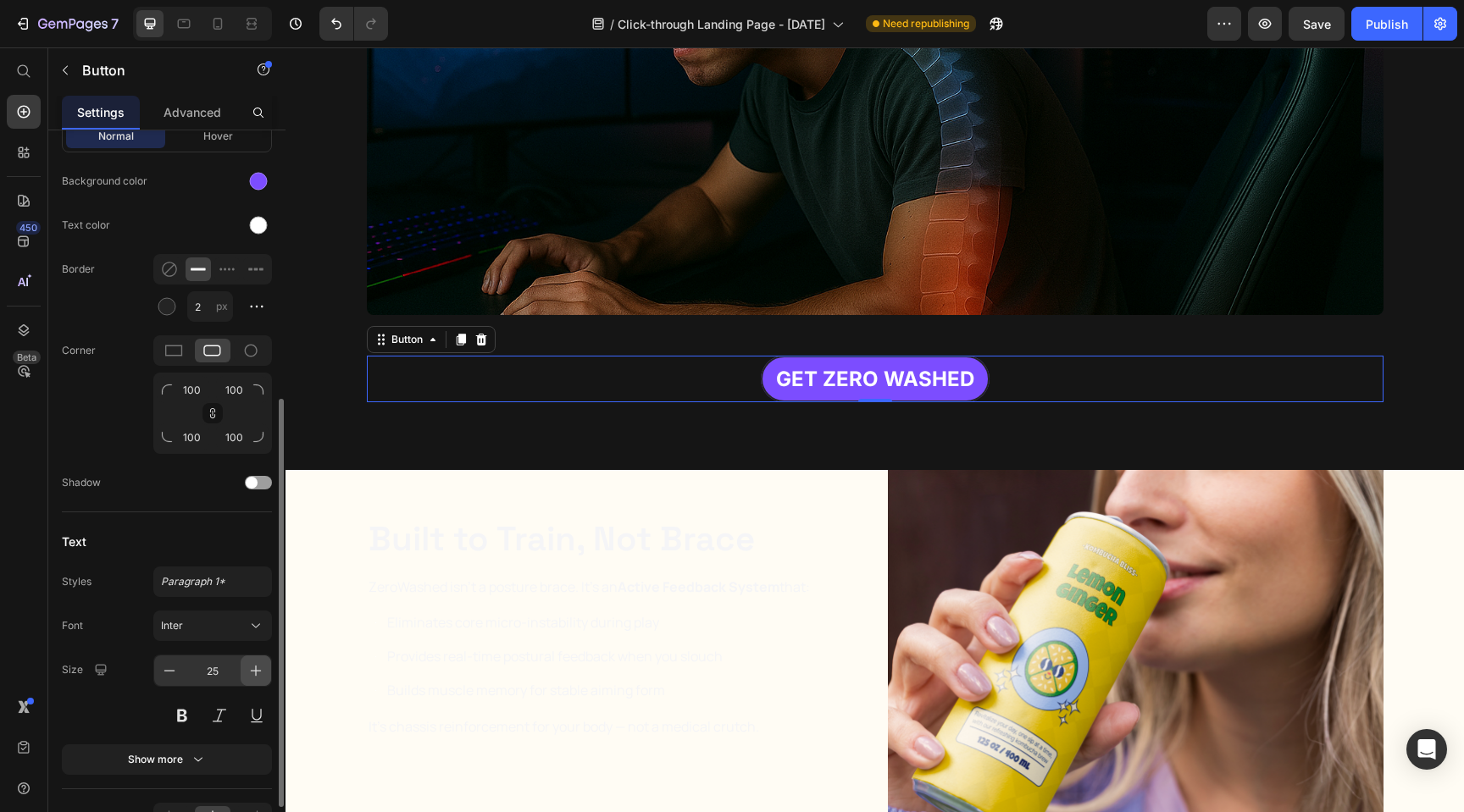 click 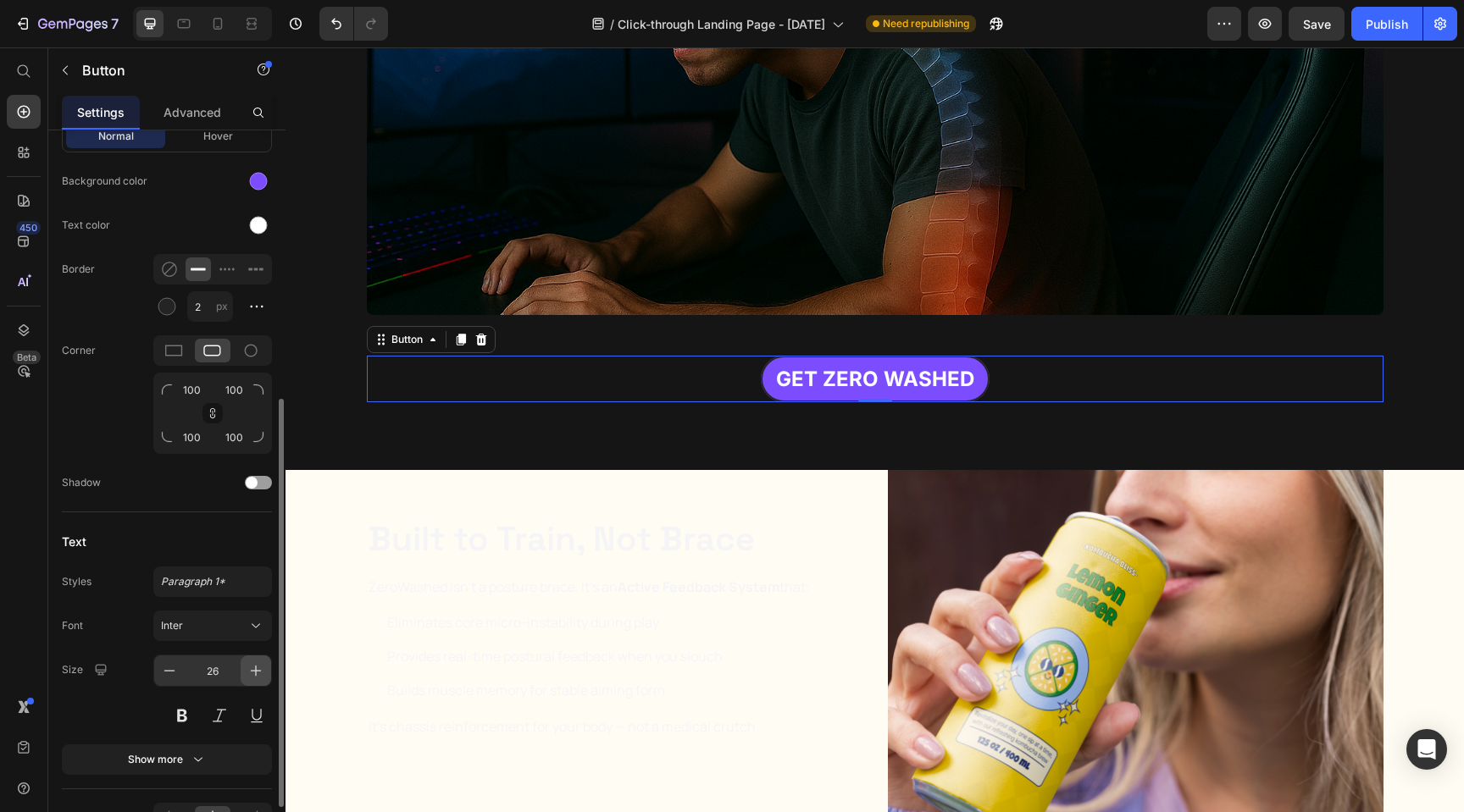 click 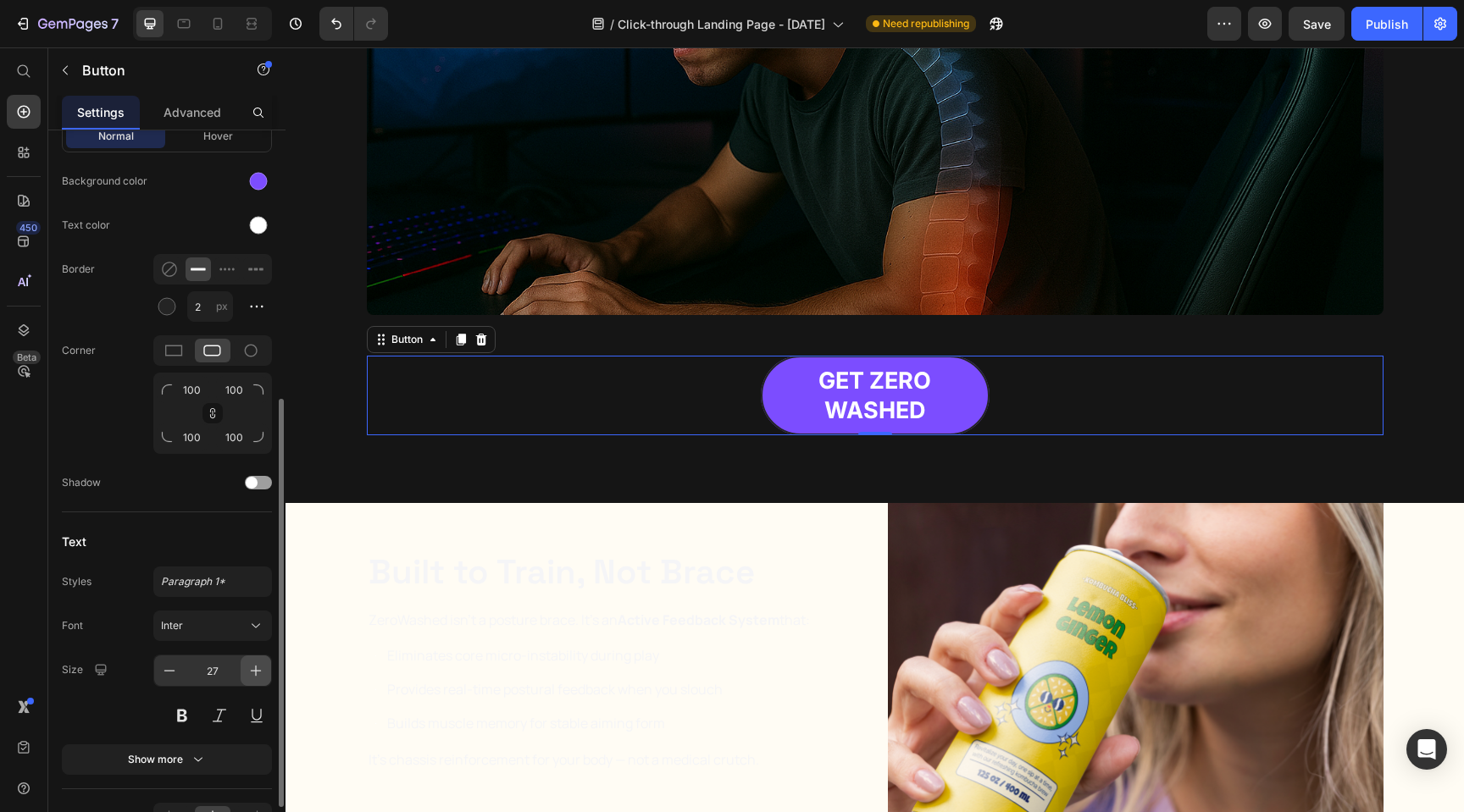click 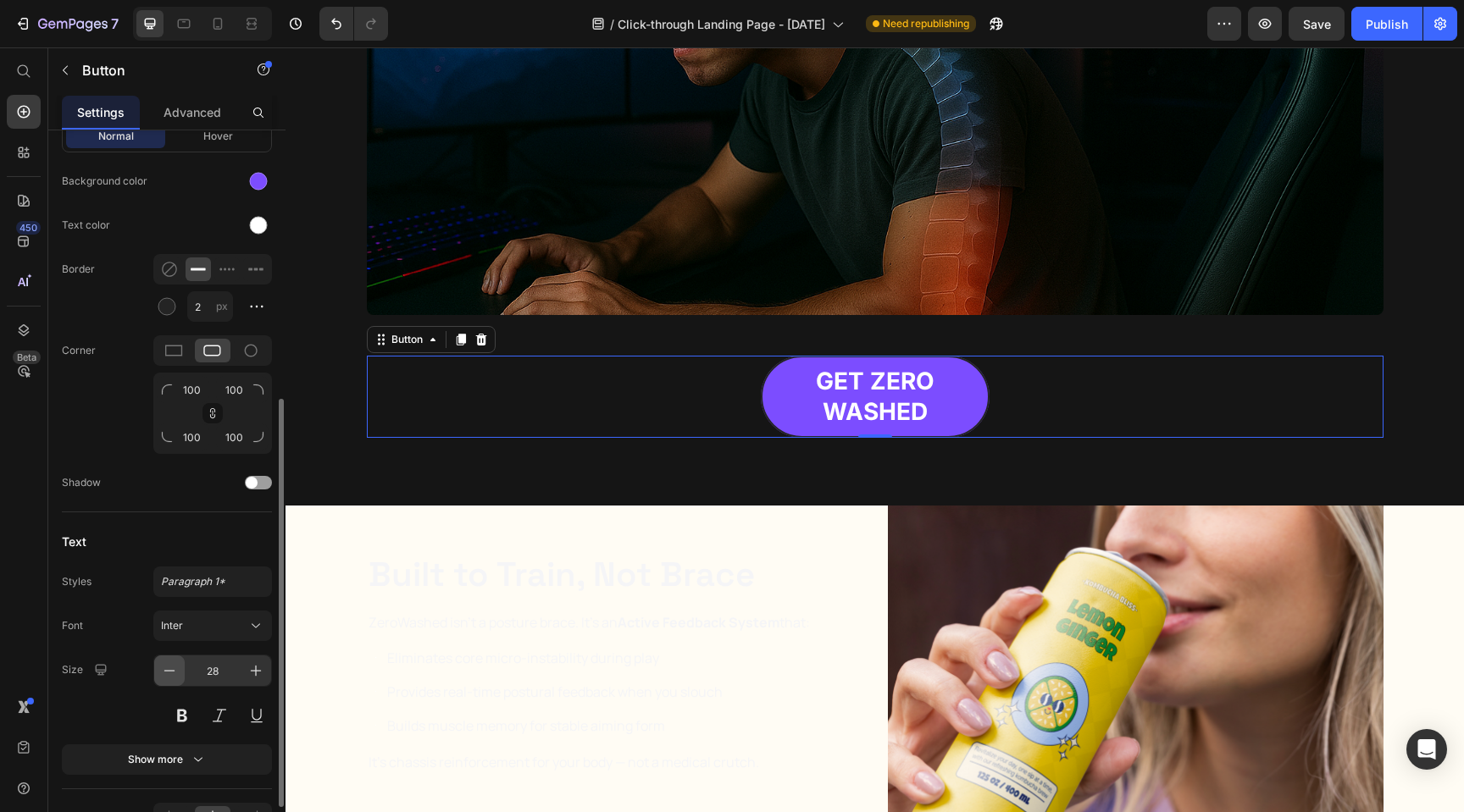 click 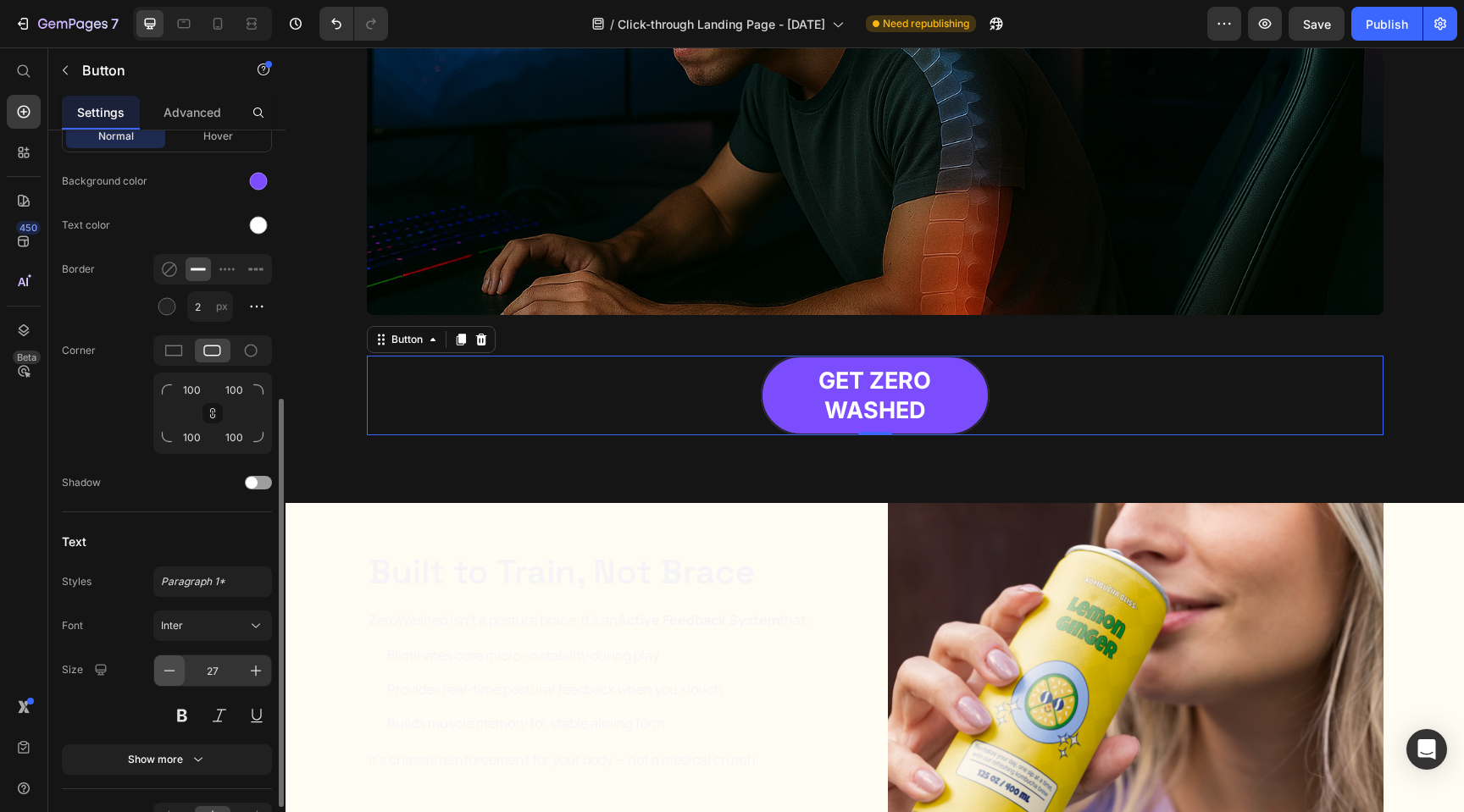 click 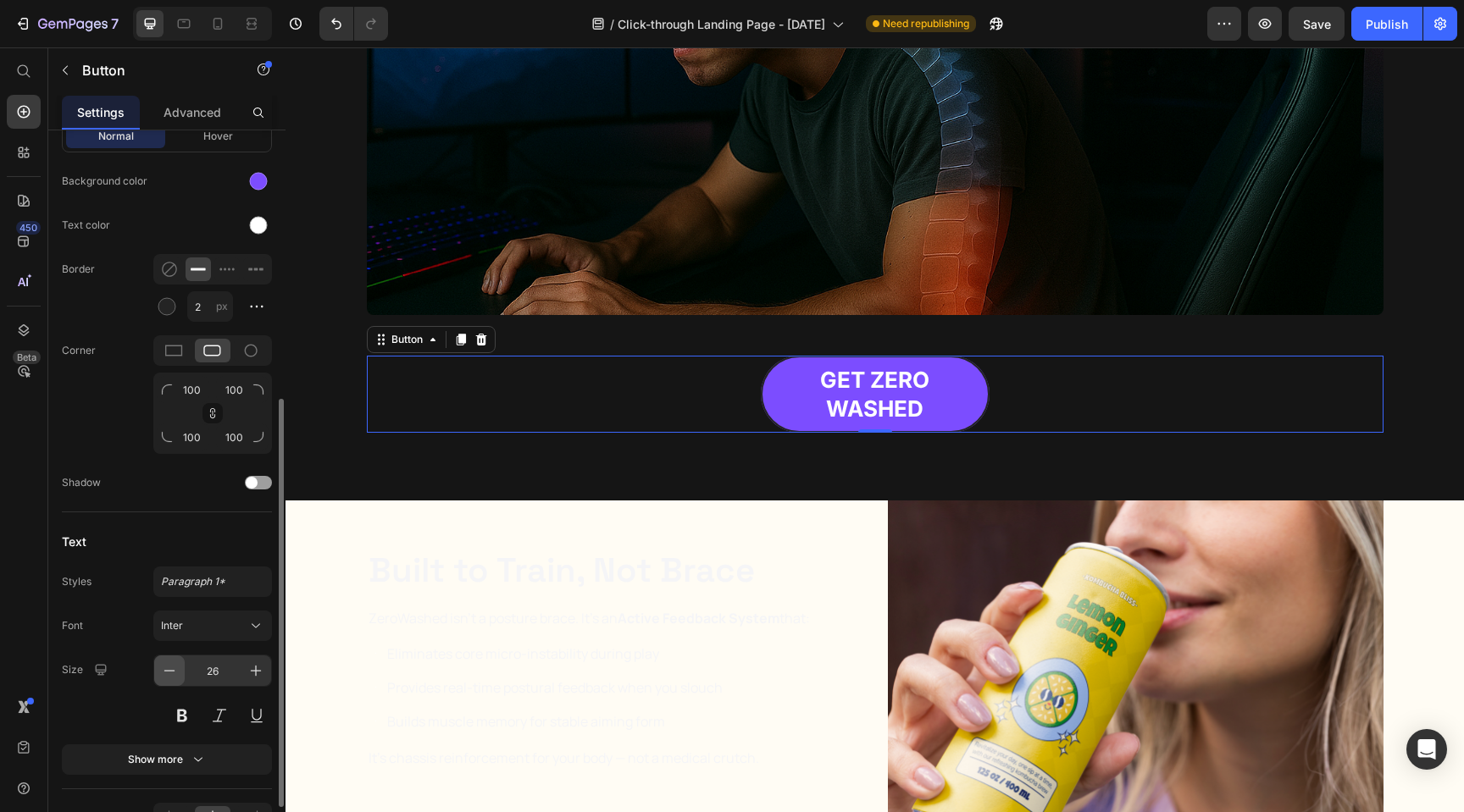 click 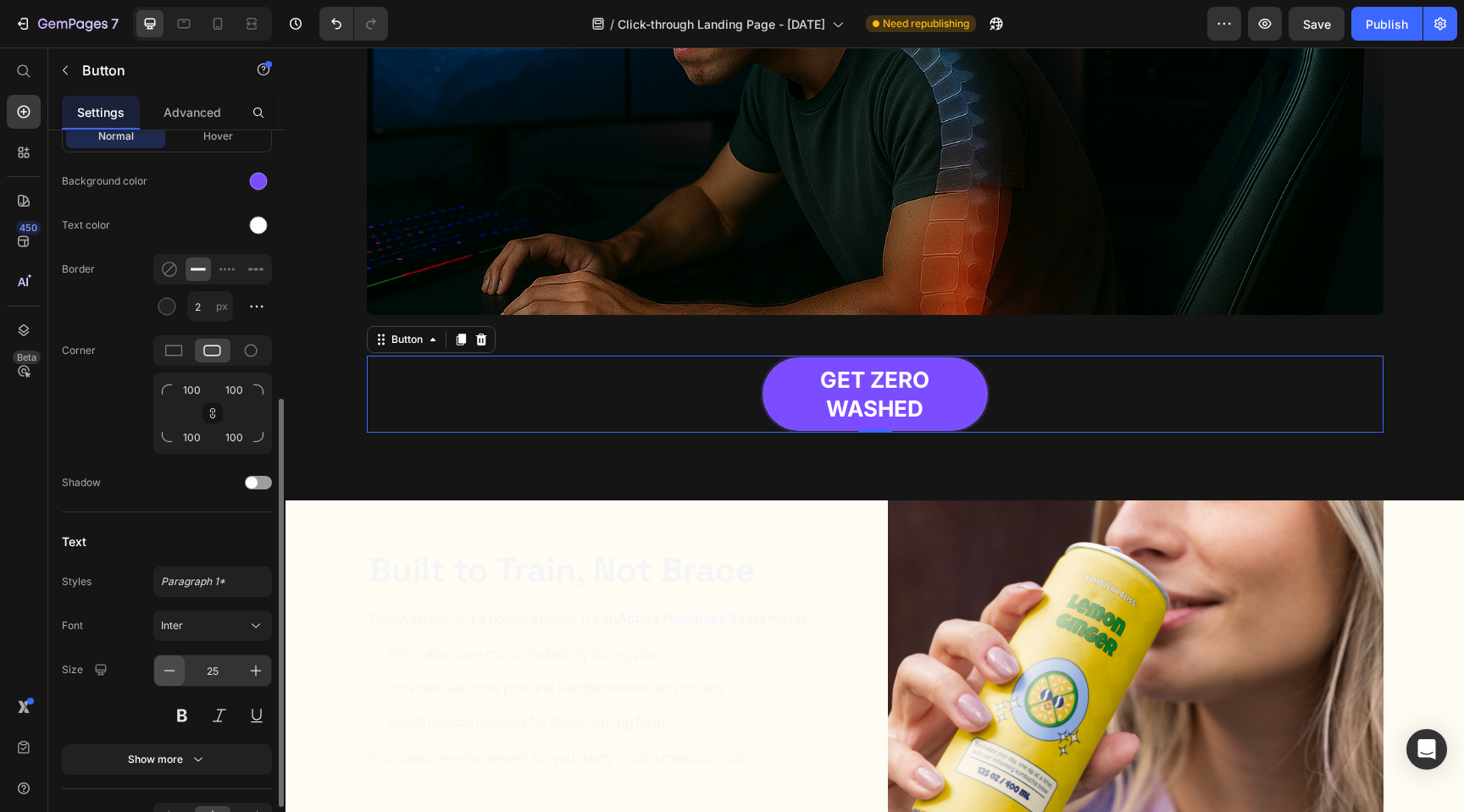 click 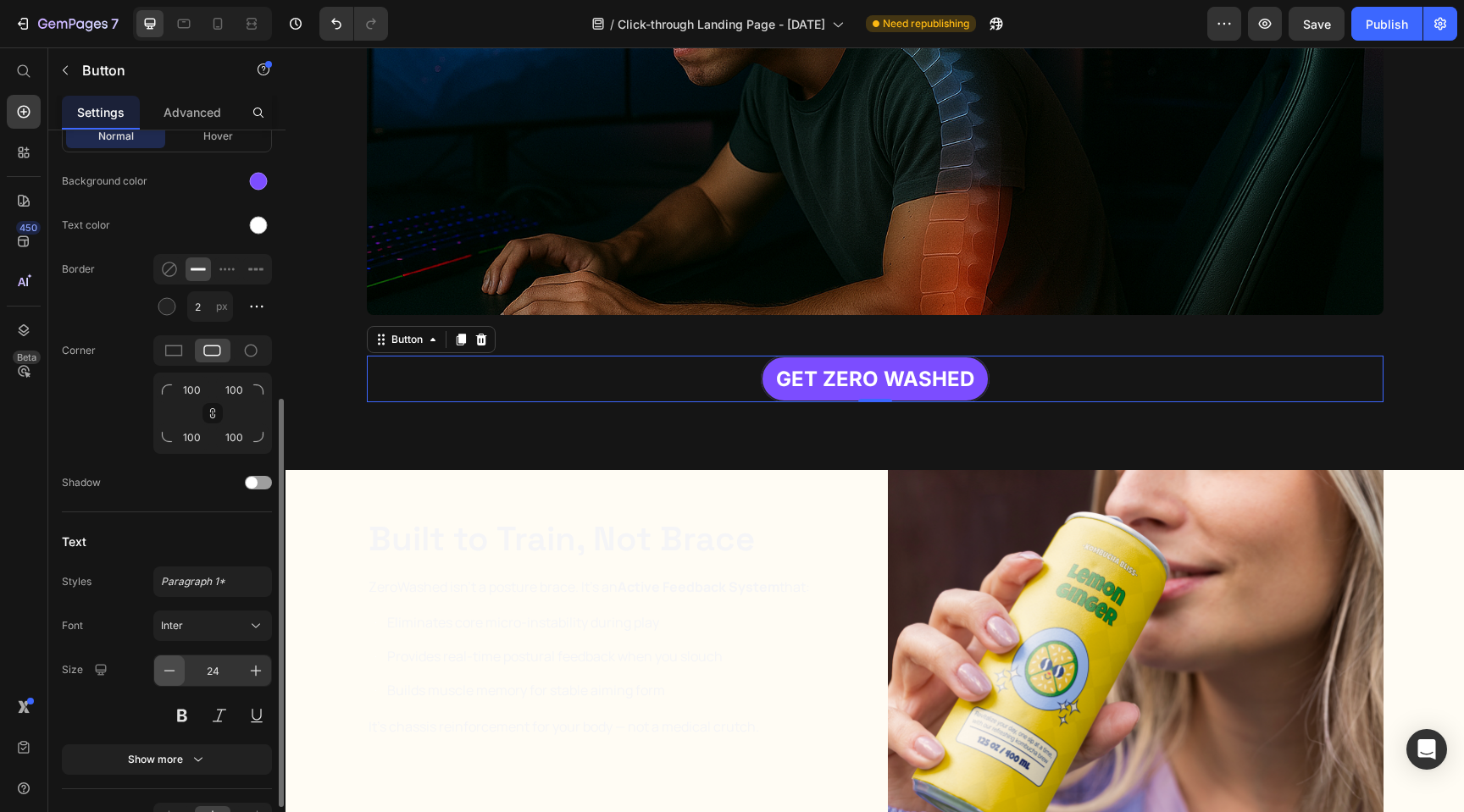 click 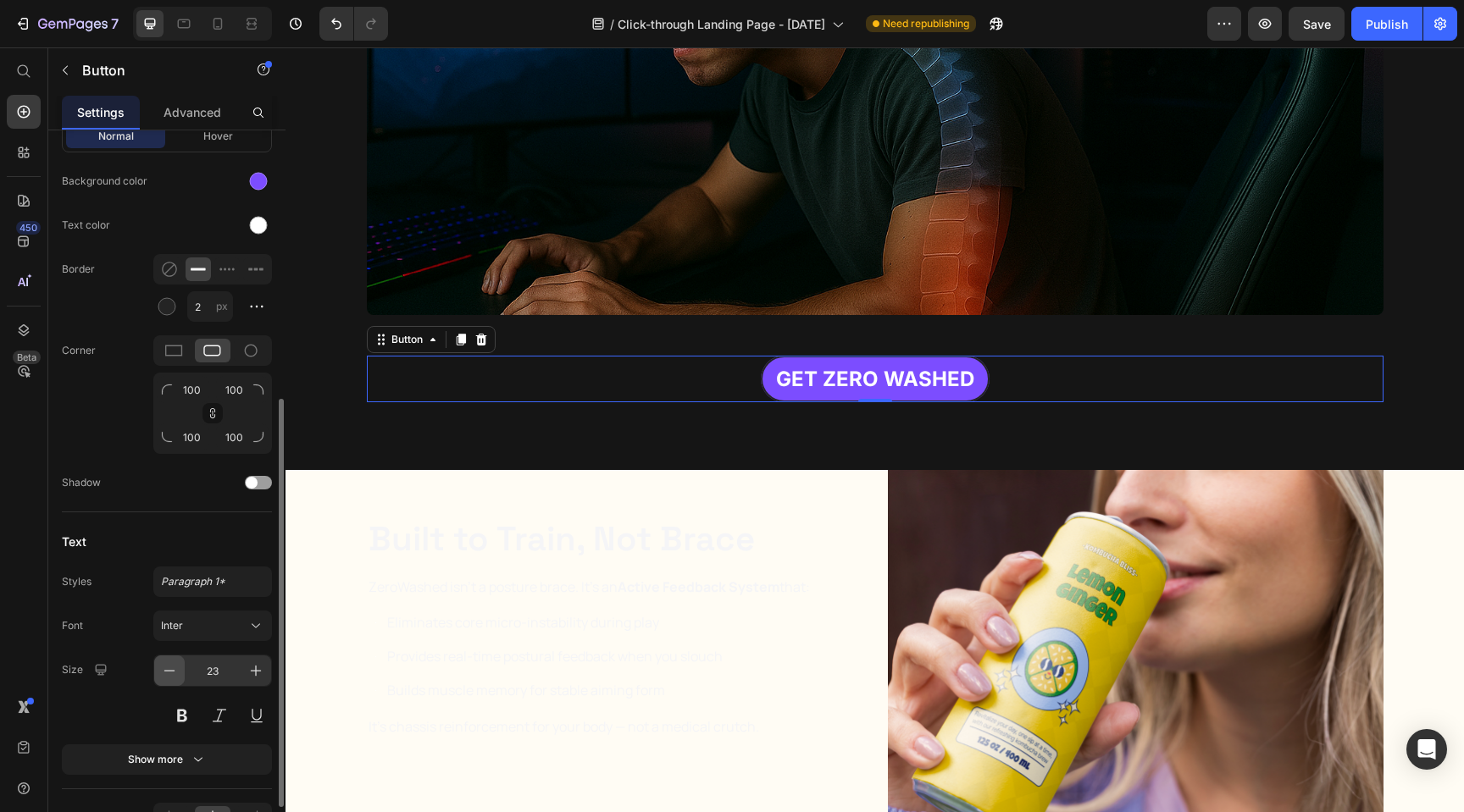 click 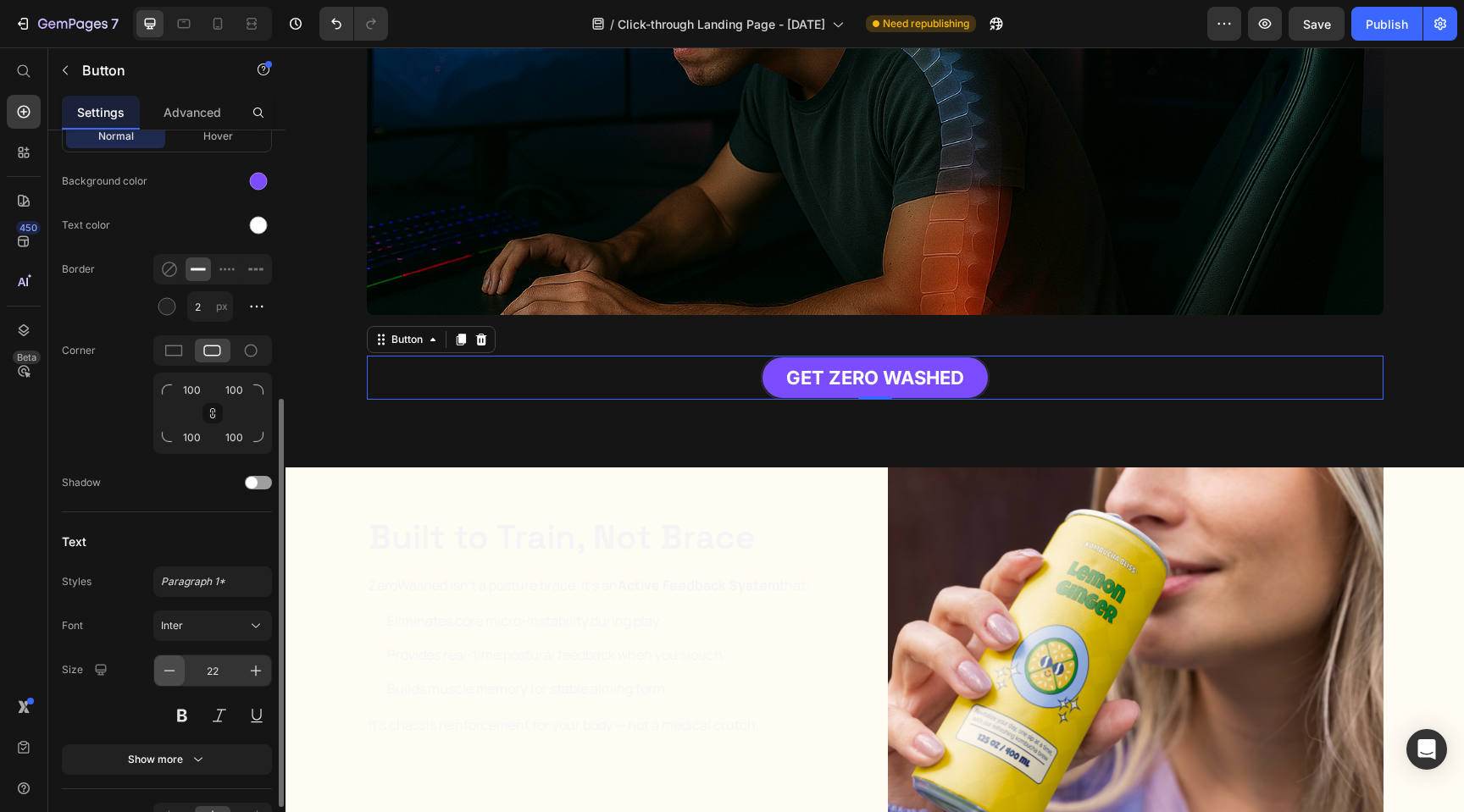click 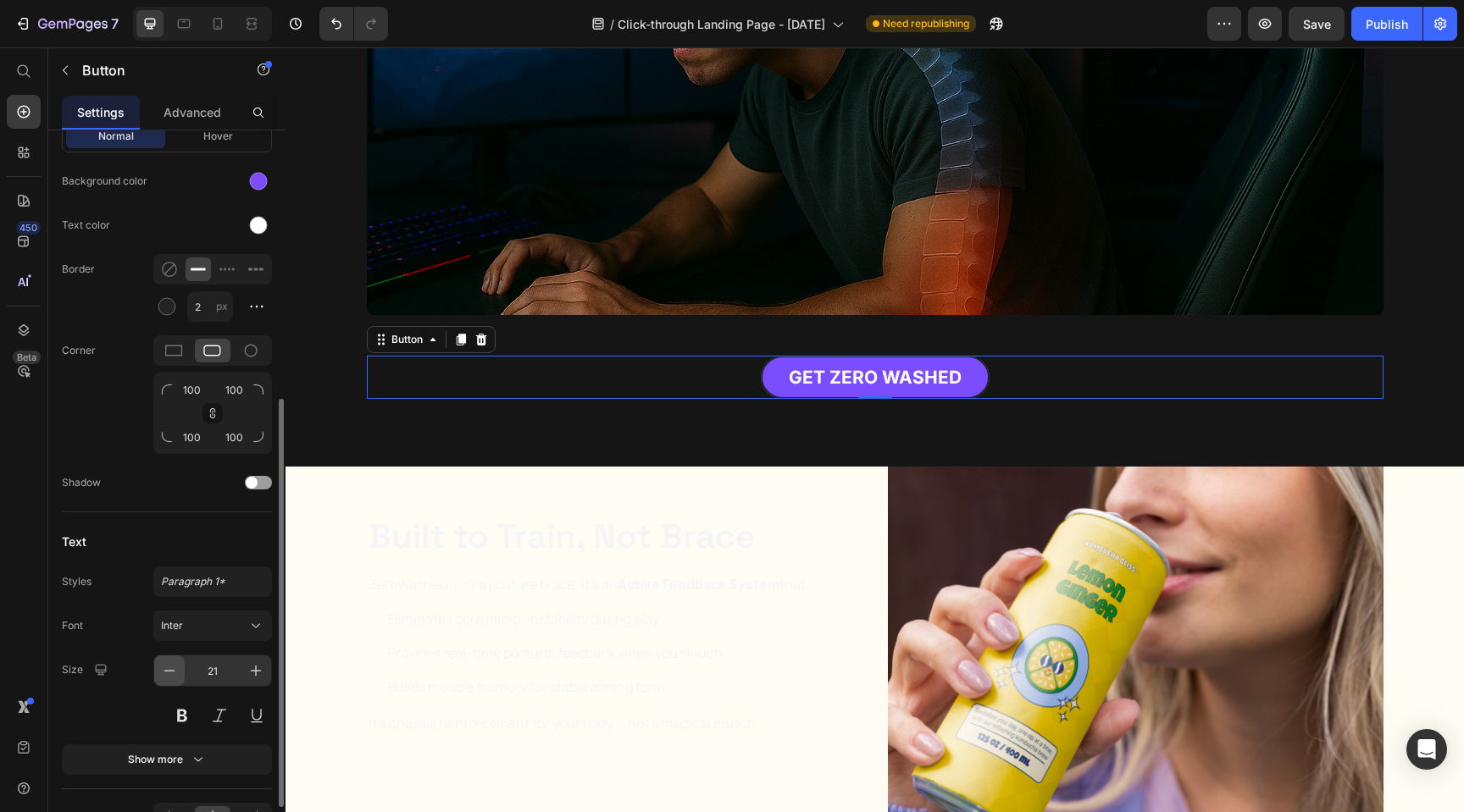 click 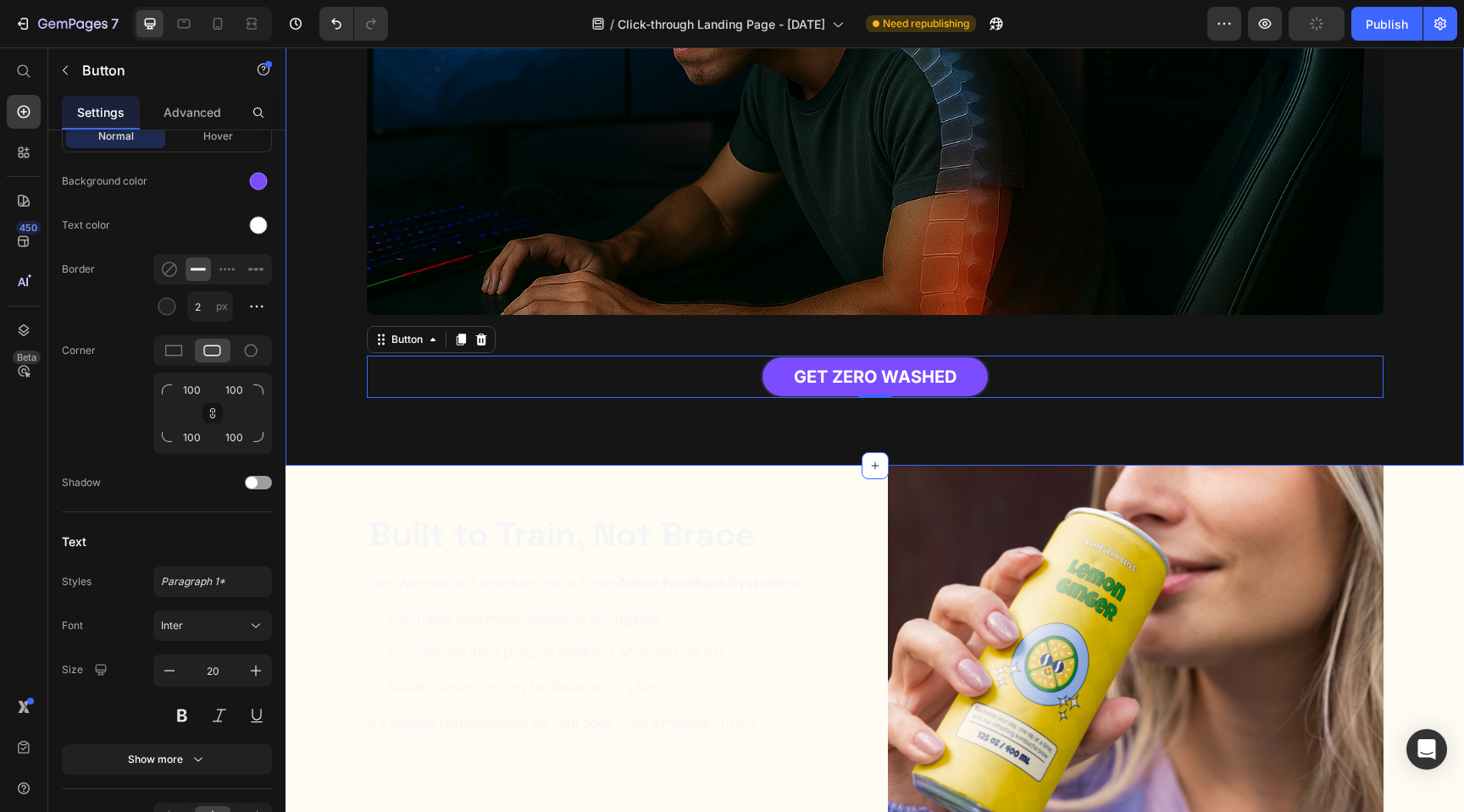 click on "The Hidden Flaw In Every $5K Gaming Setup Heading Perfect peripherals. 240Hz displays. Sub-1ms input lag. But pros are still retiring with broken bodies at 25. Here's what no one tells you: your expensive chair supports your back. But  your core is floating free . Every micro-movement throws off your aim. Text Block Row Image Perfect peripherals. 240Hz displays. Sub-1ms input lag. But pros are still retiring with broken bodies at 25. Here's what no one tells you: your expensive chair supports your back. But  your core is floating free . Every micro-movement throws off your aim. Text Block GET ZERO WASHED Button   0 Row Section 3" at bounding box center [874, 97] 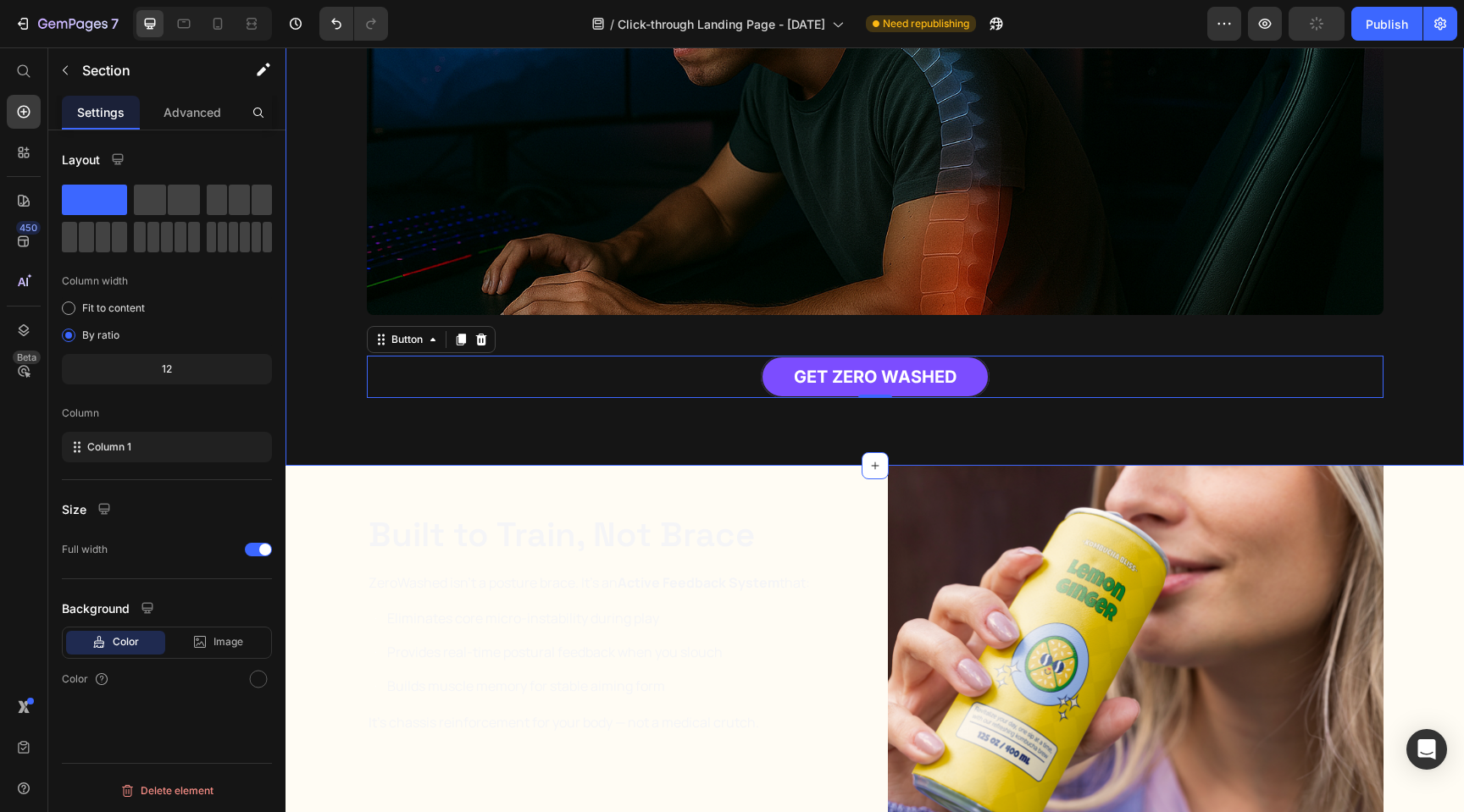 scroll, scrollTop: 0, scrollLeft: 0, axis: both 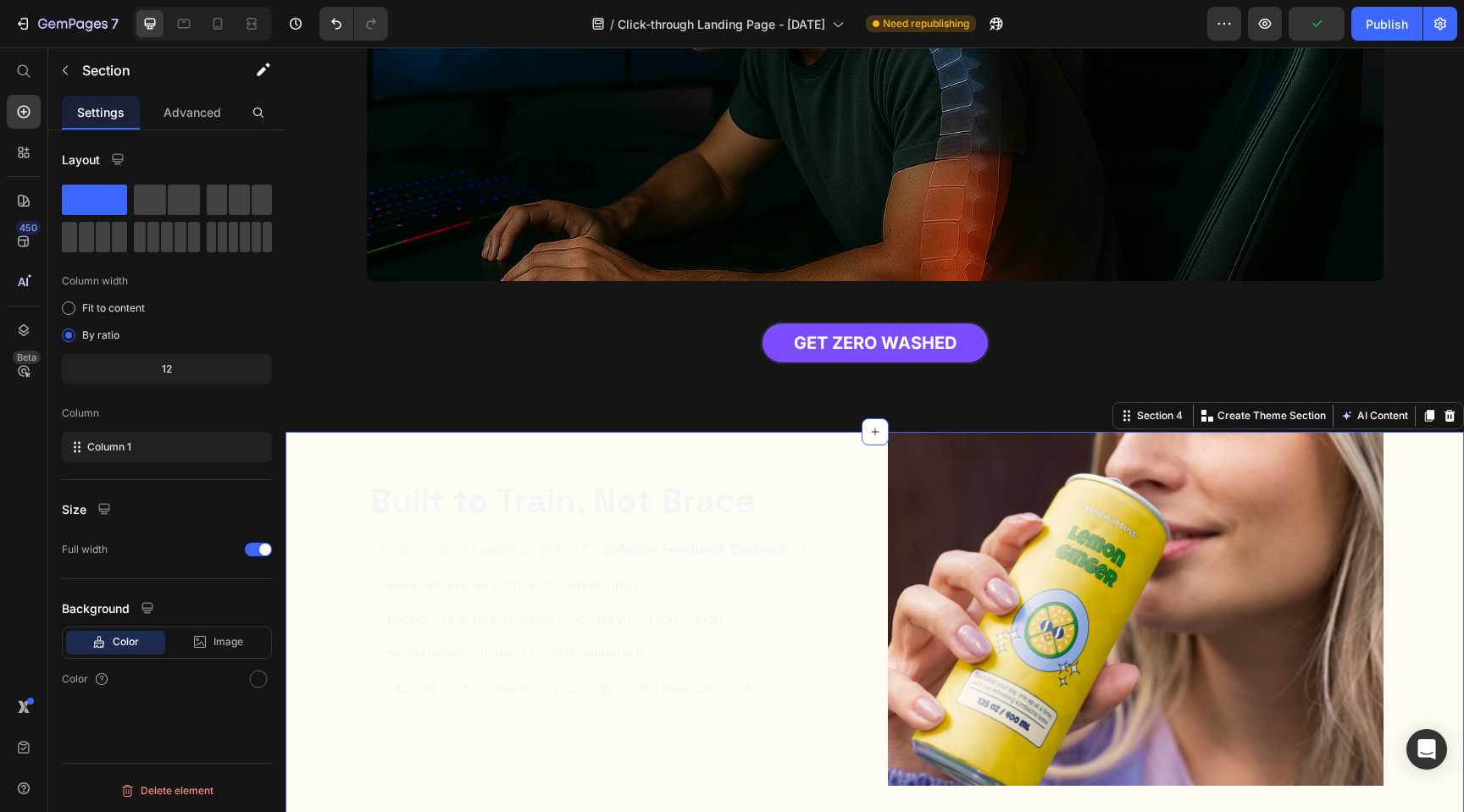 click on "Built to Train, Not Brace Heading ZeroWashed isn't a posture brace. It's an  Active Feedback System  that: Text Block
Eliminates core micro-instability during play
Provides real-time postural feedback when you slouch
Builds muscle memory for stable aiming form Item List It's chassis reinforcement for your body — not a medical crutch. Text Block Row Image Row Why Your Aim Fades After 90 Minutes Heading Without a stable core: Text Block
Your torso shifts create micro-movements in your mouse hand
Fatigue forces constant readjustments that kill your flow state
Your body becomes the bottleneck in your $3,000 setup Item List This isn't about comfort — it's about  locked-in control when rounds are on the line . Text Block Row Image Row No Vibes. All Function. Heading This isn't wellness gear. It's  performance-grade tactical wear : Text Block
Lightweight
Adjustable
Row" at bounding box center [874, 1031] 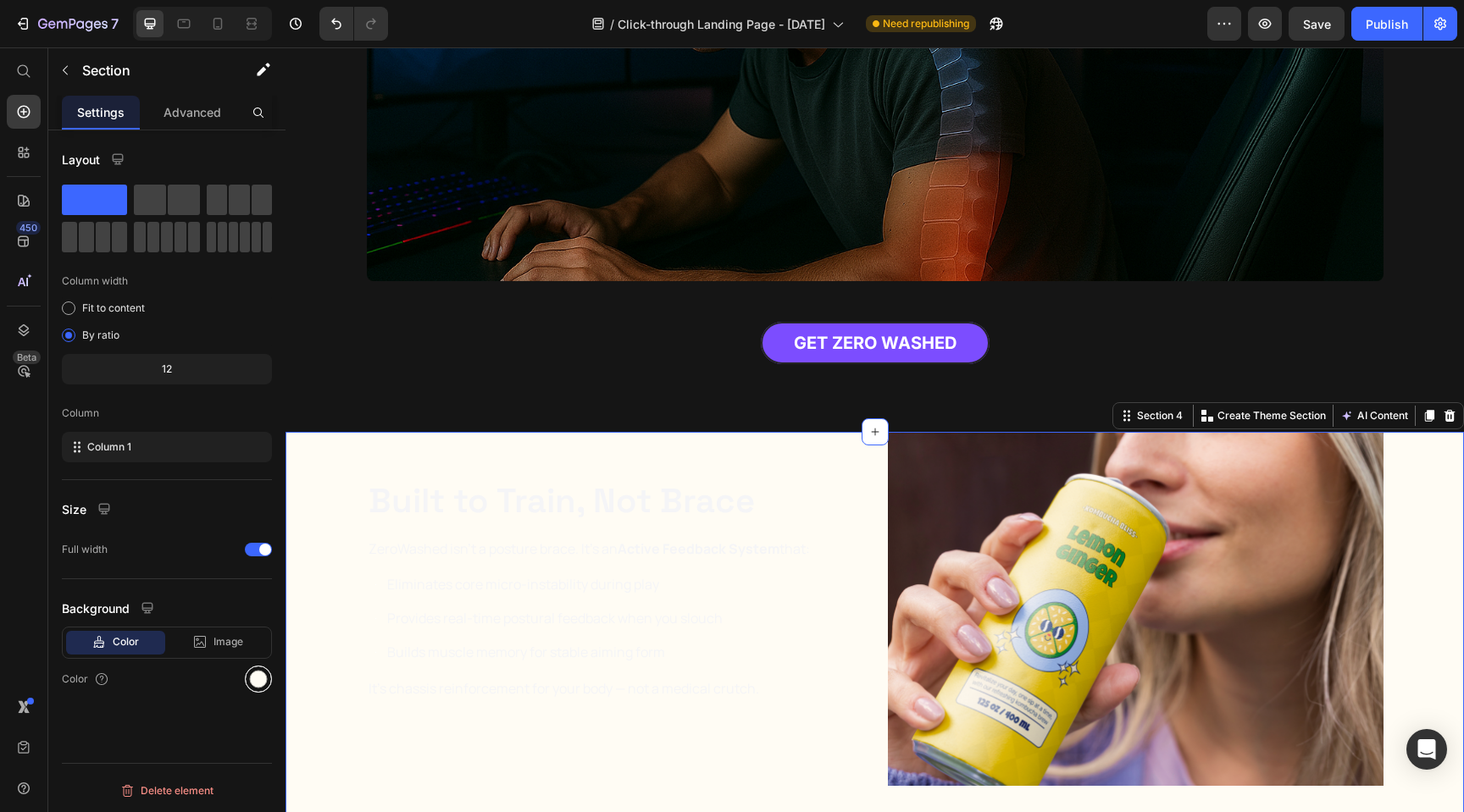 click at bounding box center [258, 679] 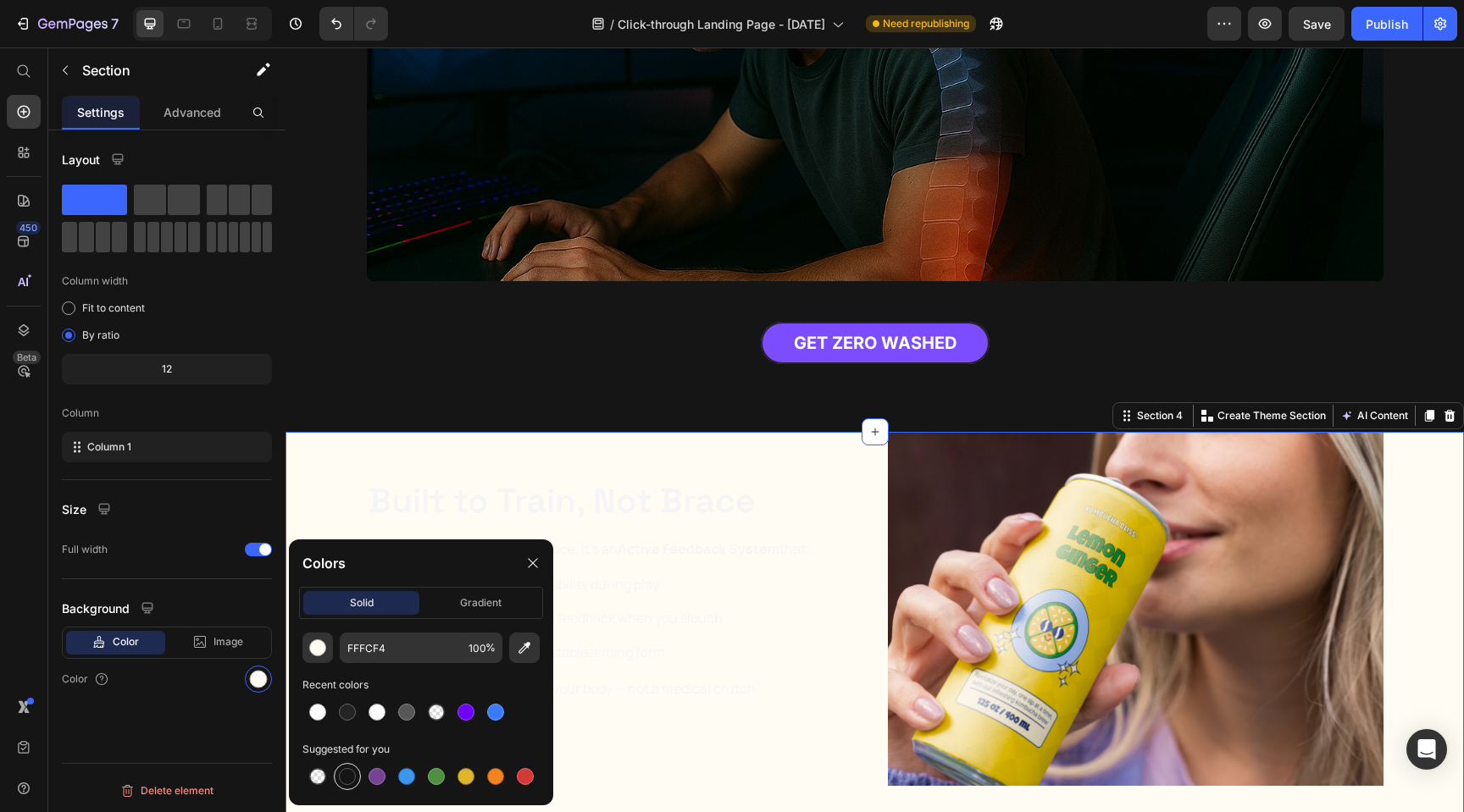 click at bounding box center (347, 776) 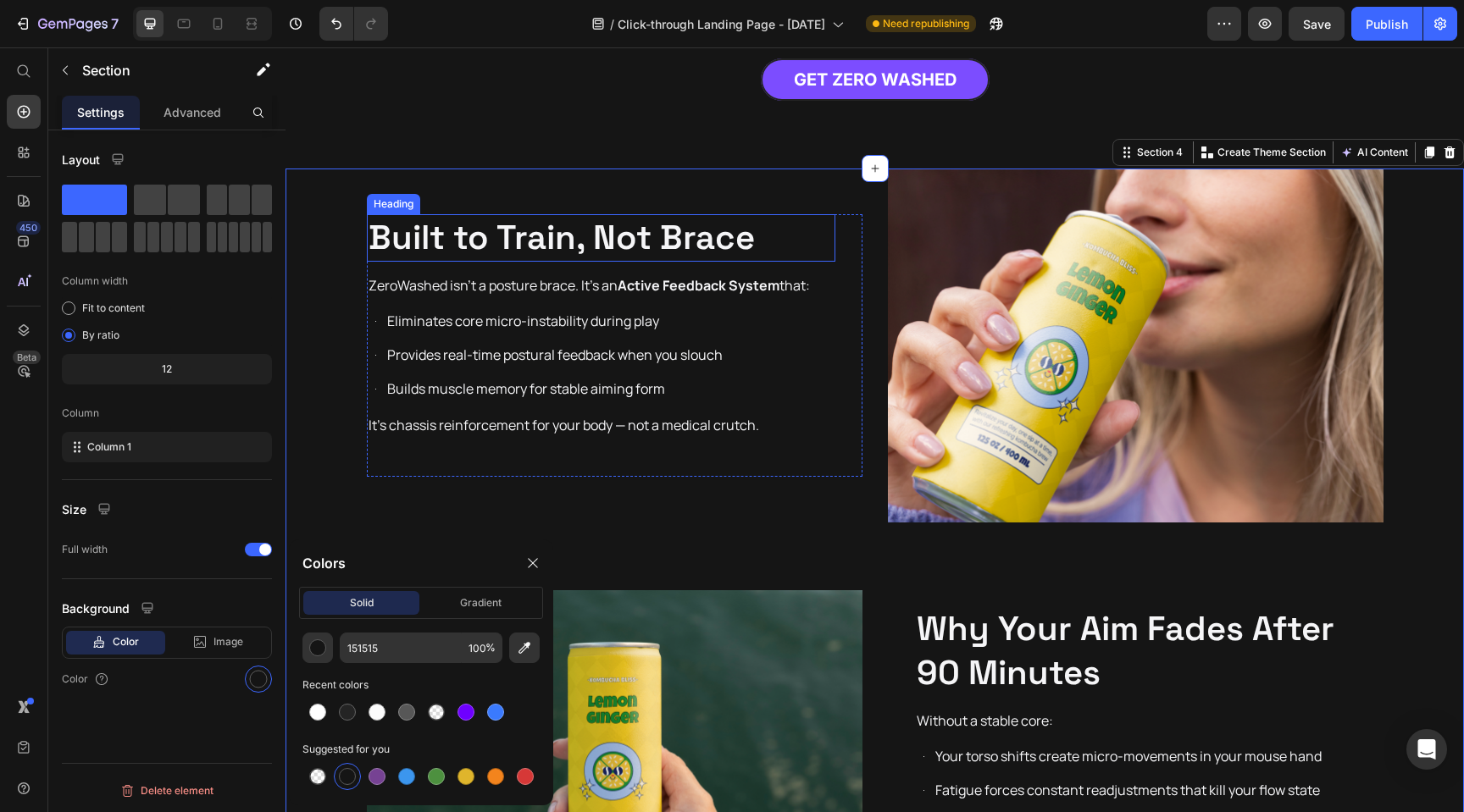 scroll, scrollTop: 1172, scrollLeft: 0, axis: vertical 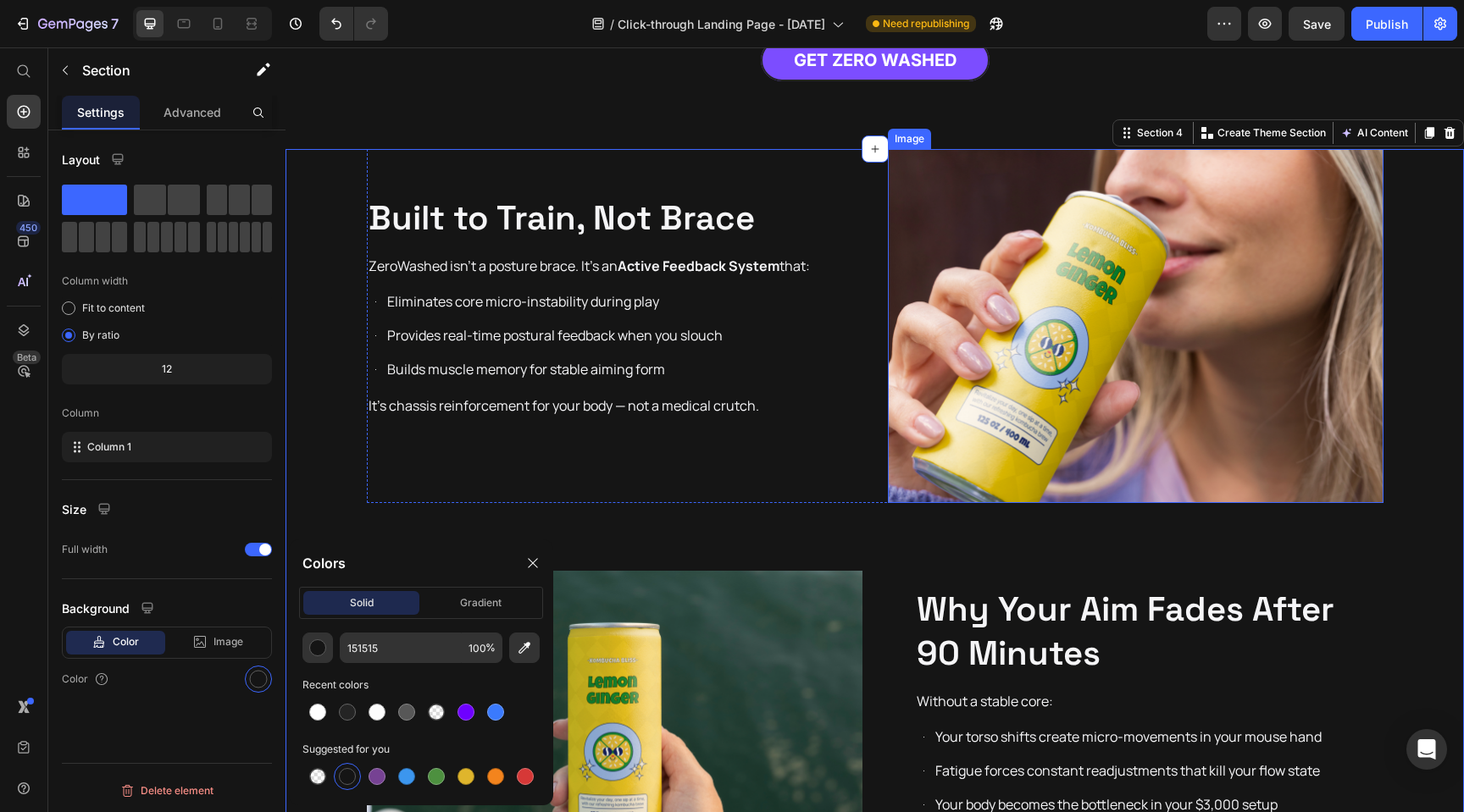 click at bounding box center [1135, 326] 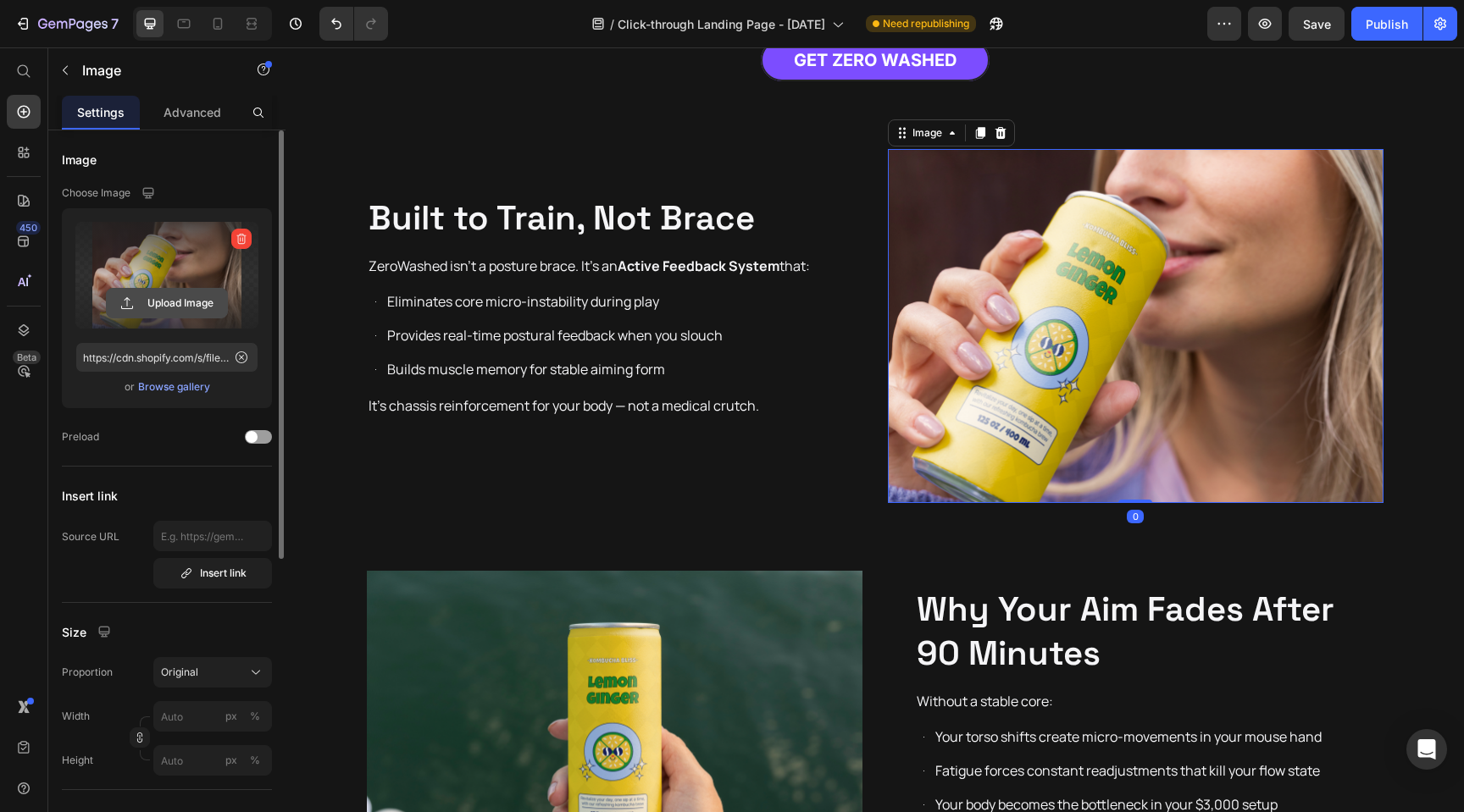 click 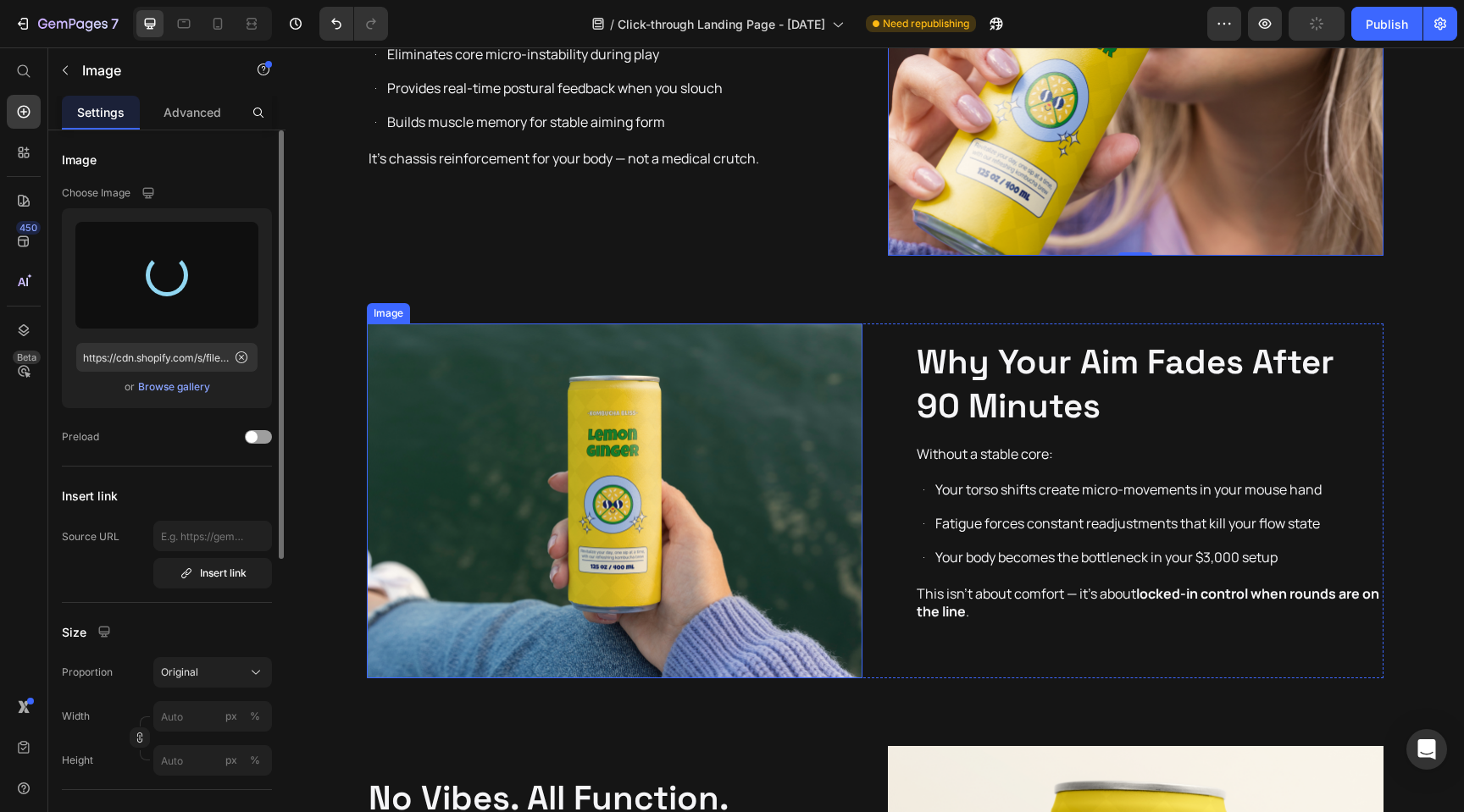 scroll, scrollTop: 1424, scrollLeft: 0, axis: vertical 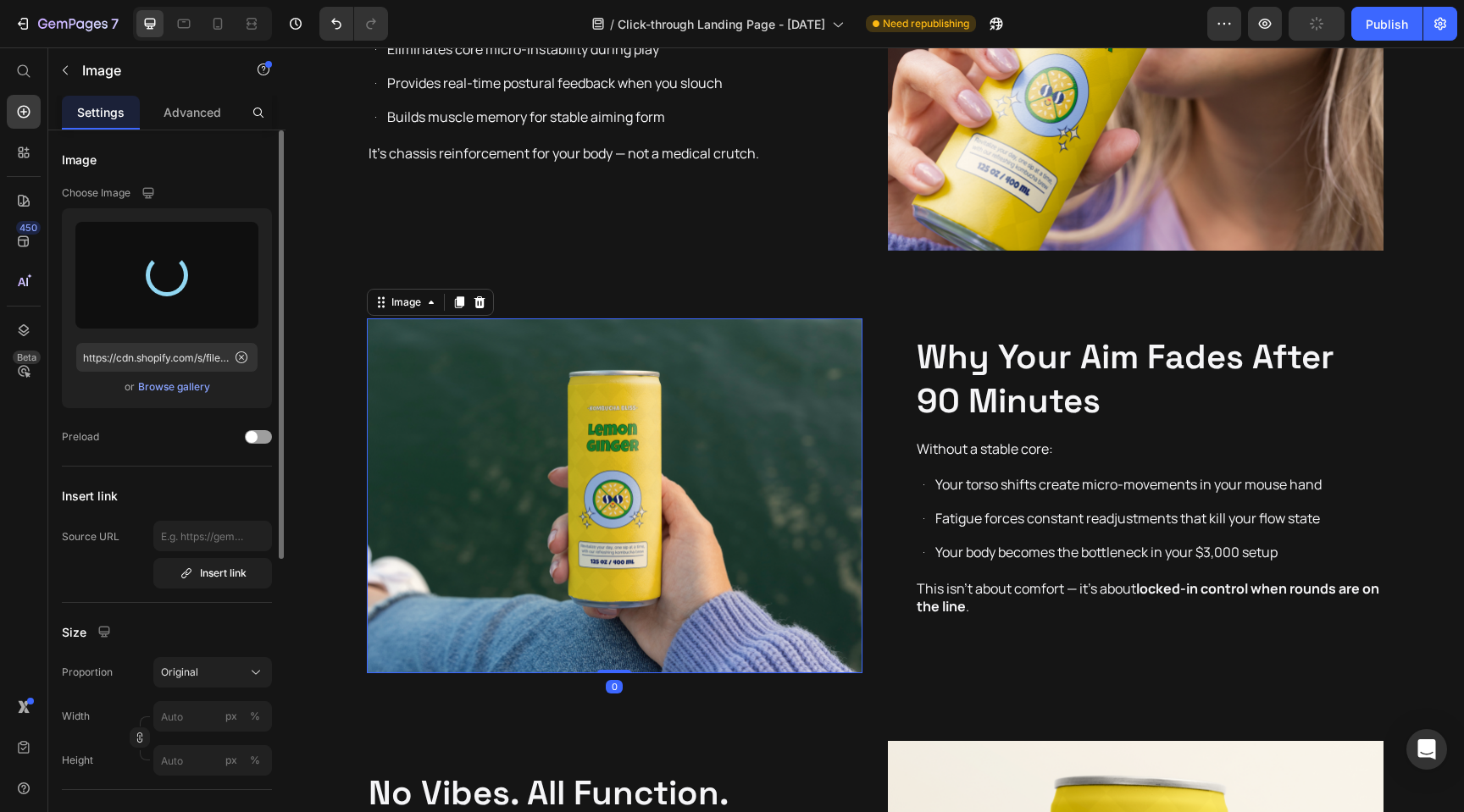 click at bounding box center (614, 495) 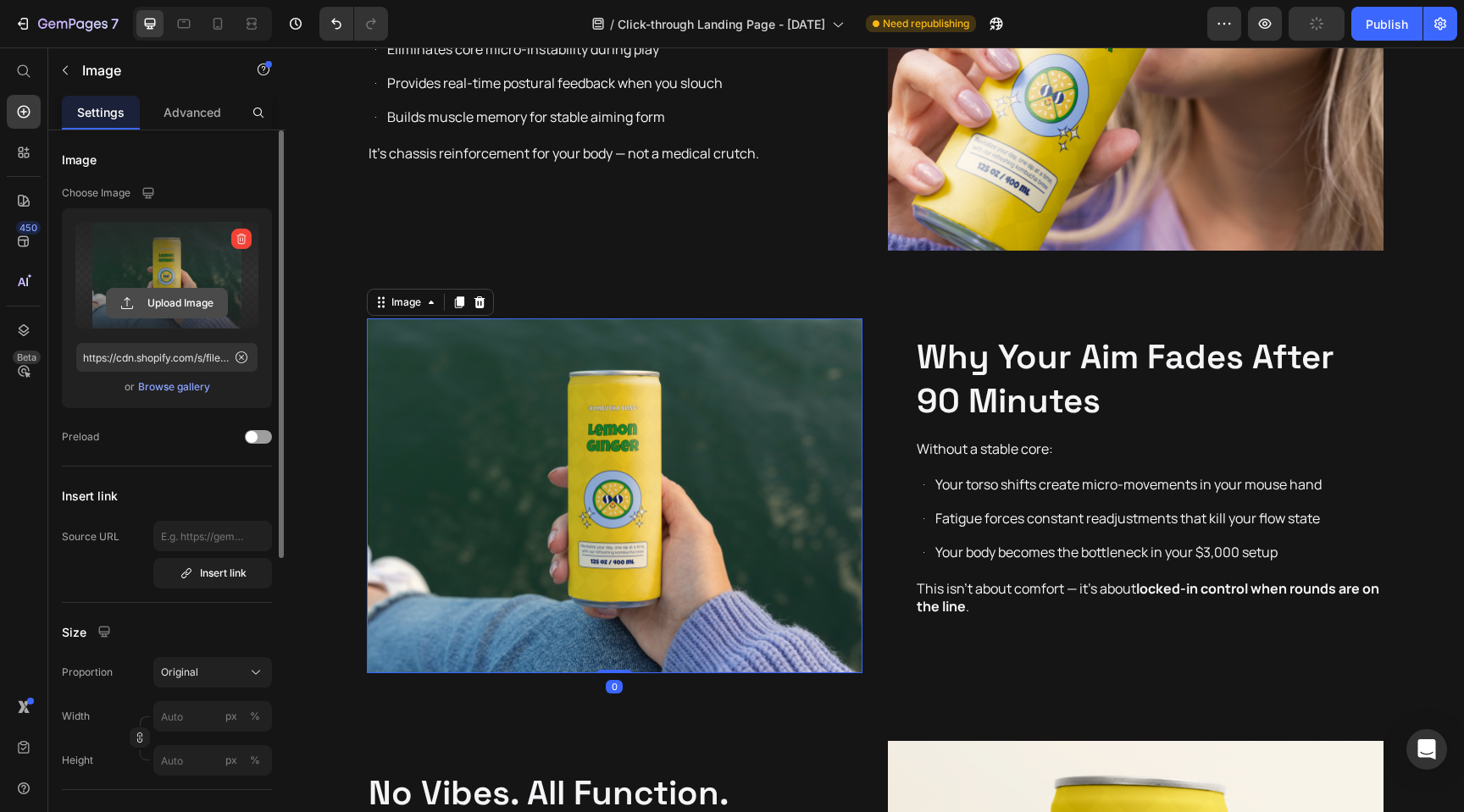 click 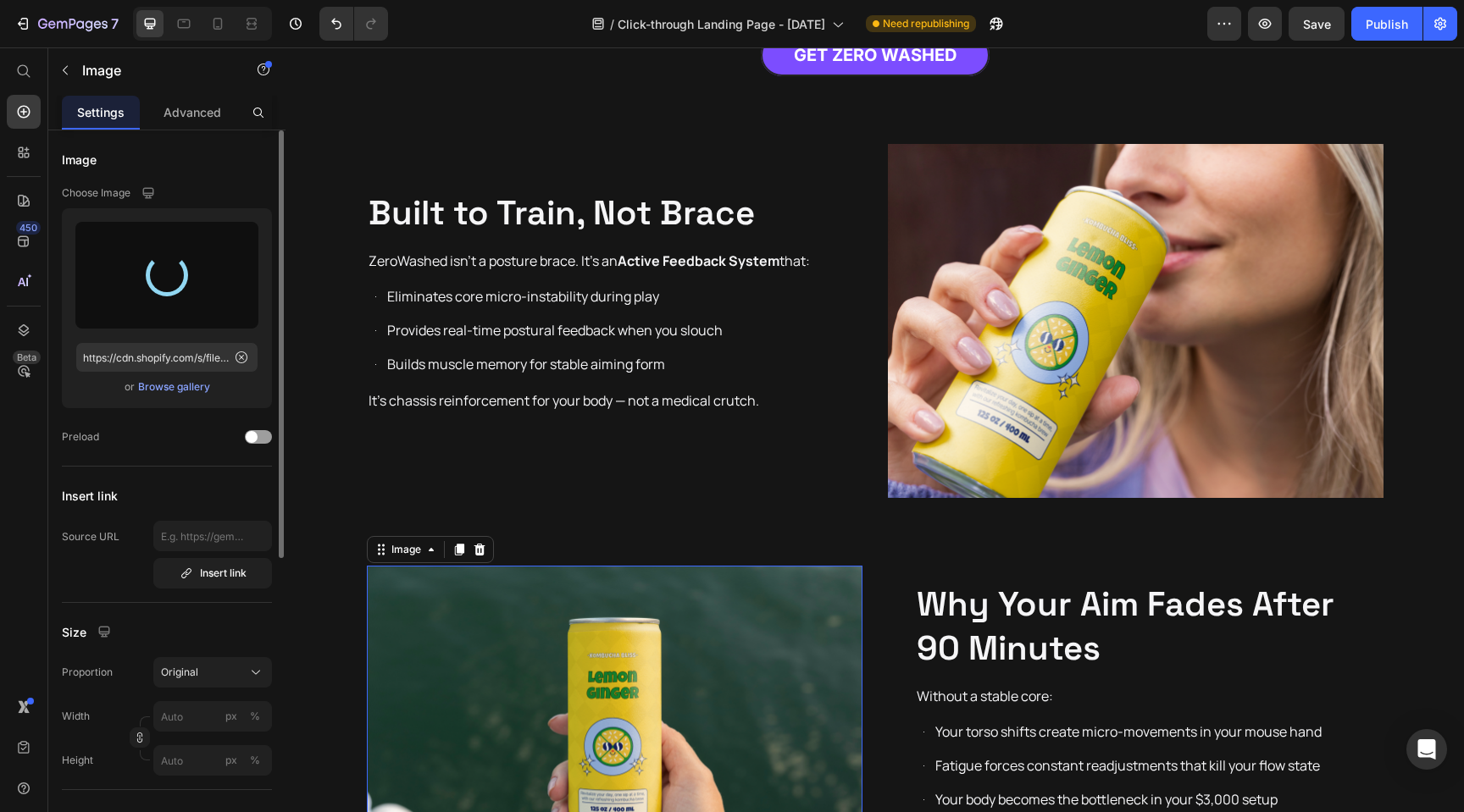 scroll, scrollTop: 1156, scrollLeft: 0, axis: vertical 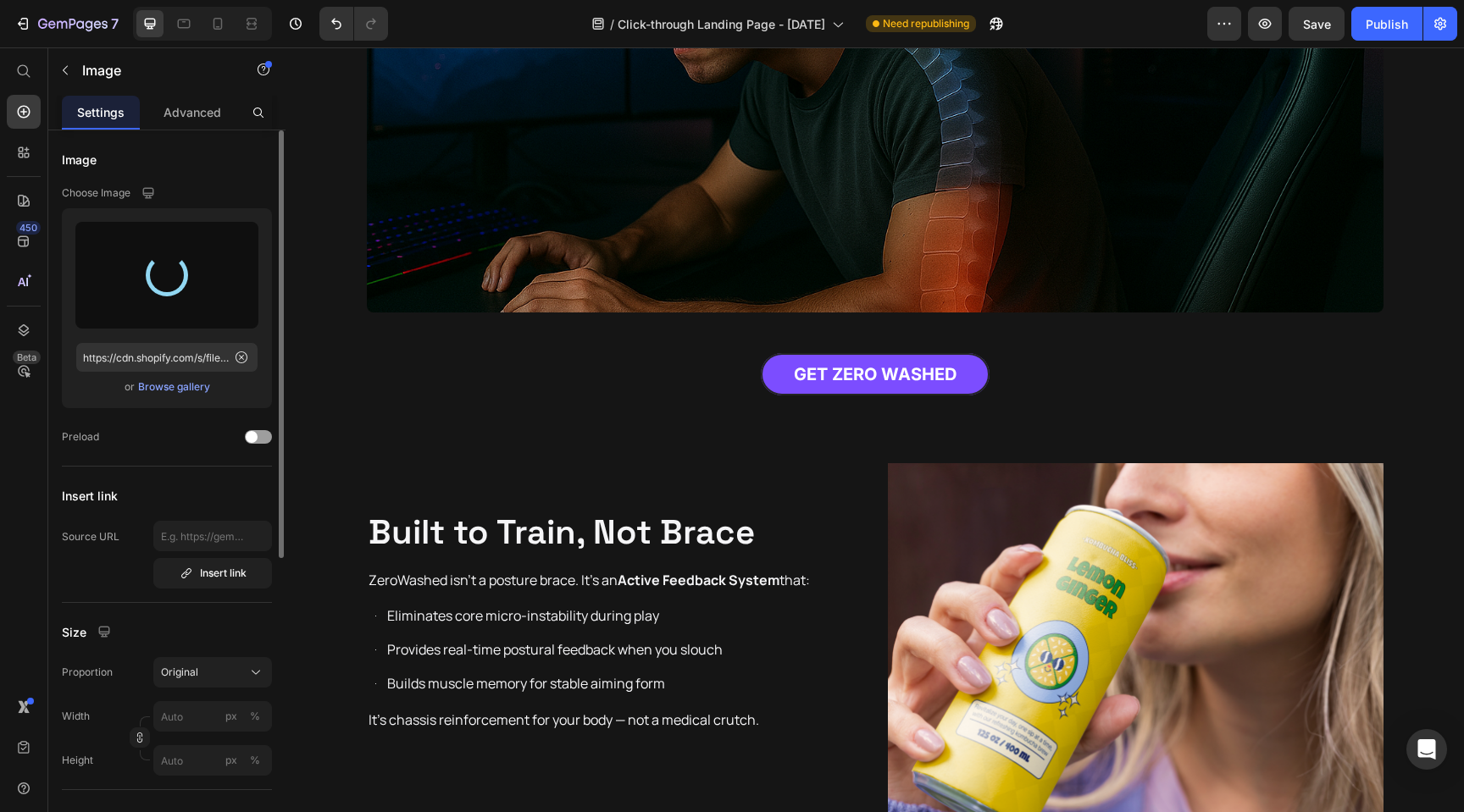 type on "https://cdn.shopify.com/s/files/1/0769/1200/1266/files/gempages_575180249562612580-07d61ce3-141b-477b-81d9-e980f324749f.png" 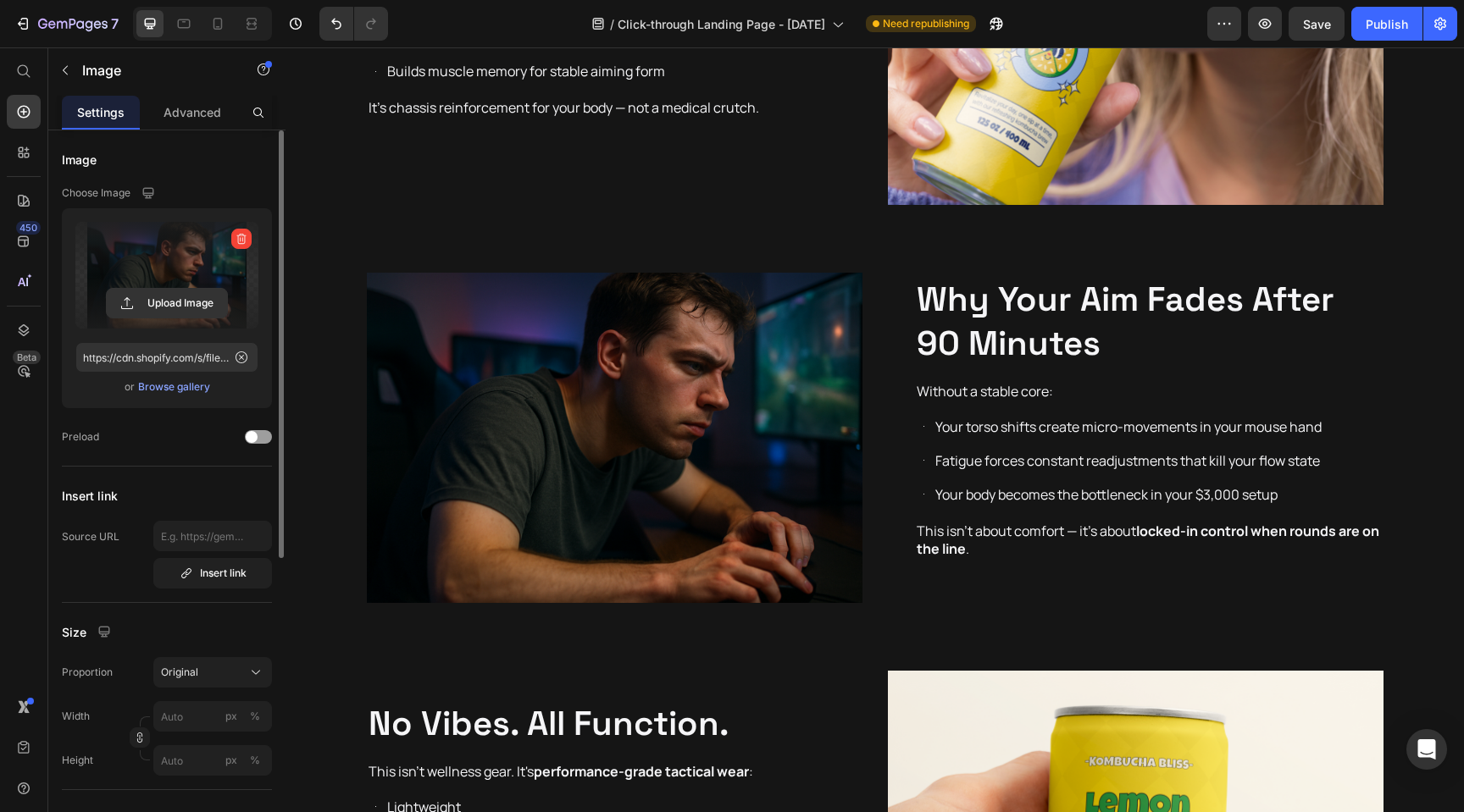 scroll, scrollTop: 1465, scrollLeft: 0, axis: vertical 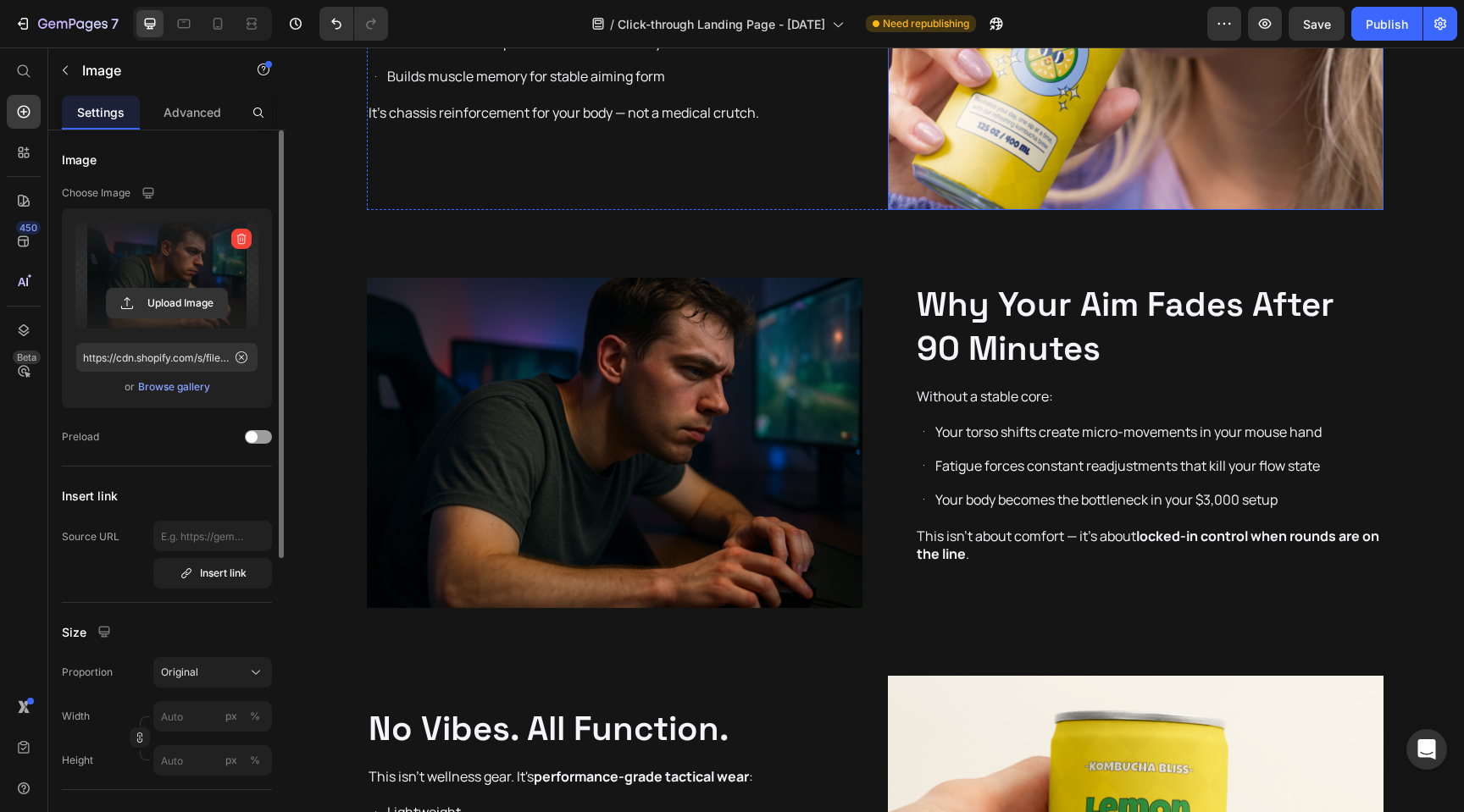 click at bounding box center [1135, 33] 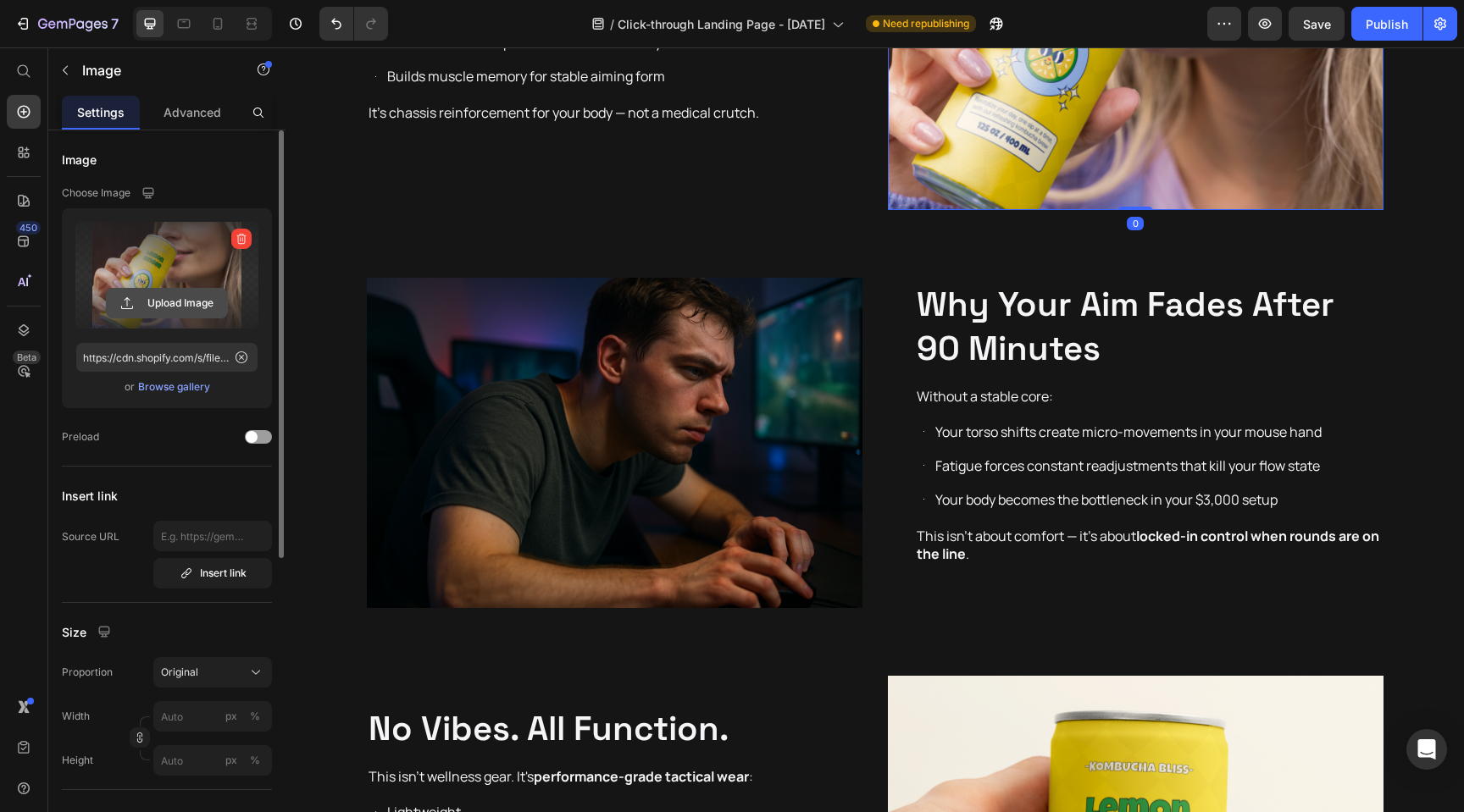 click 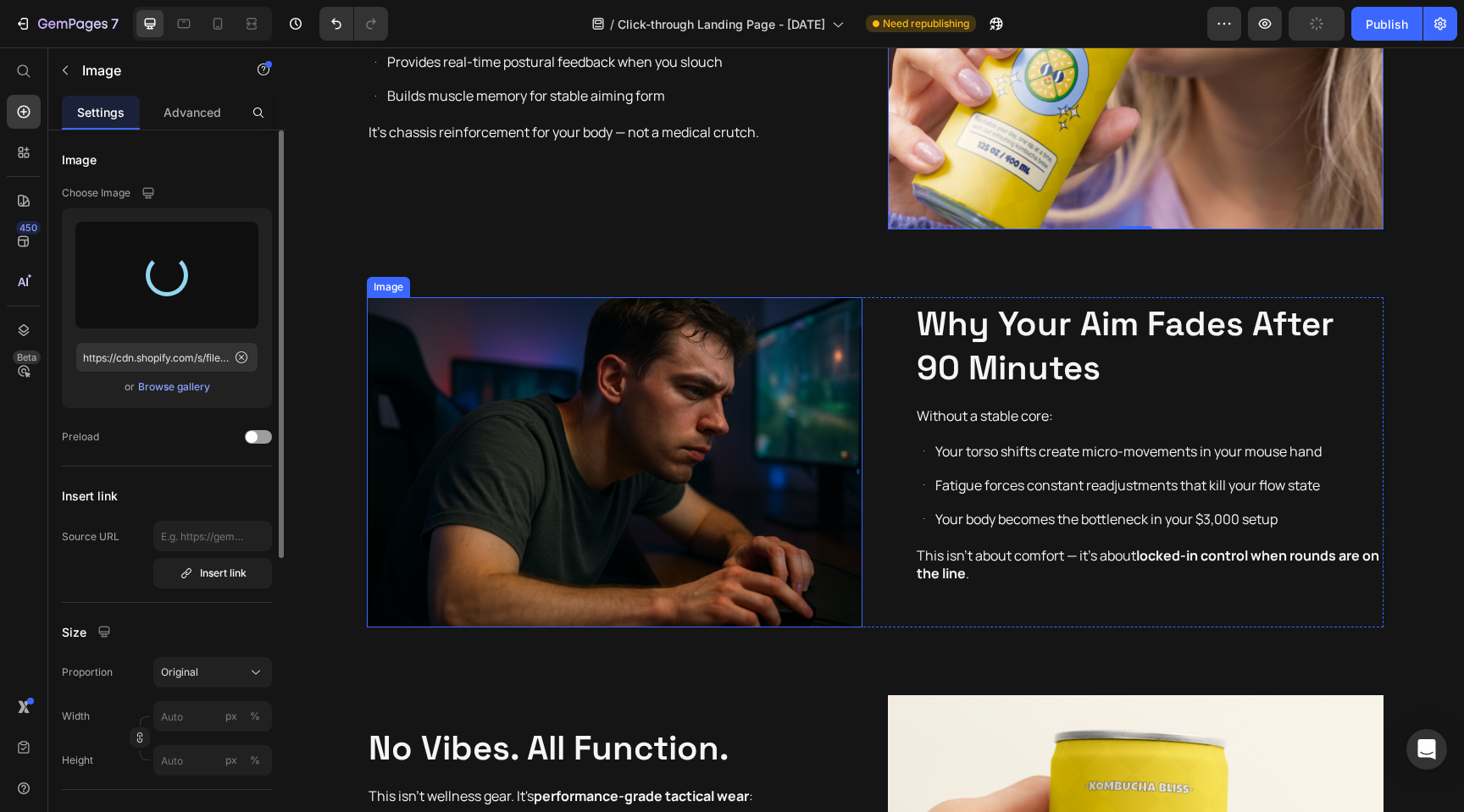 scroll, scrollTop: 1444, scrollLeft: 0, axis: vertical 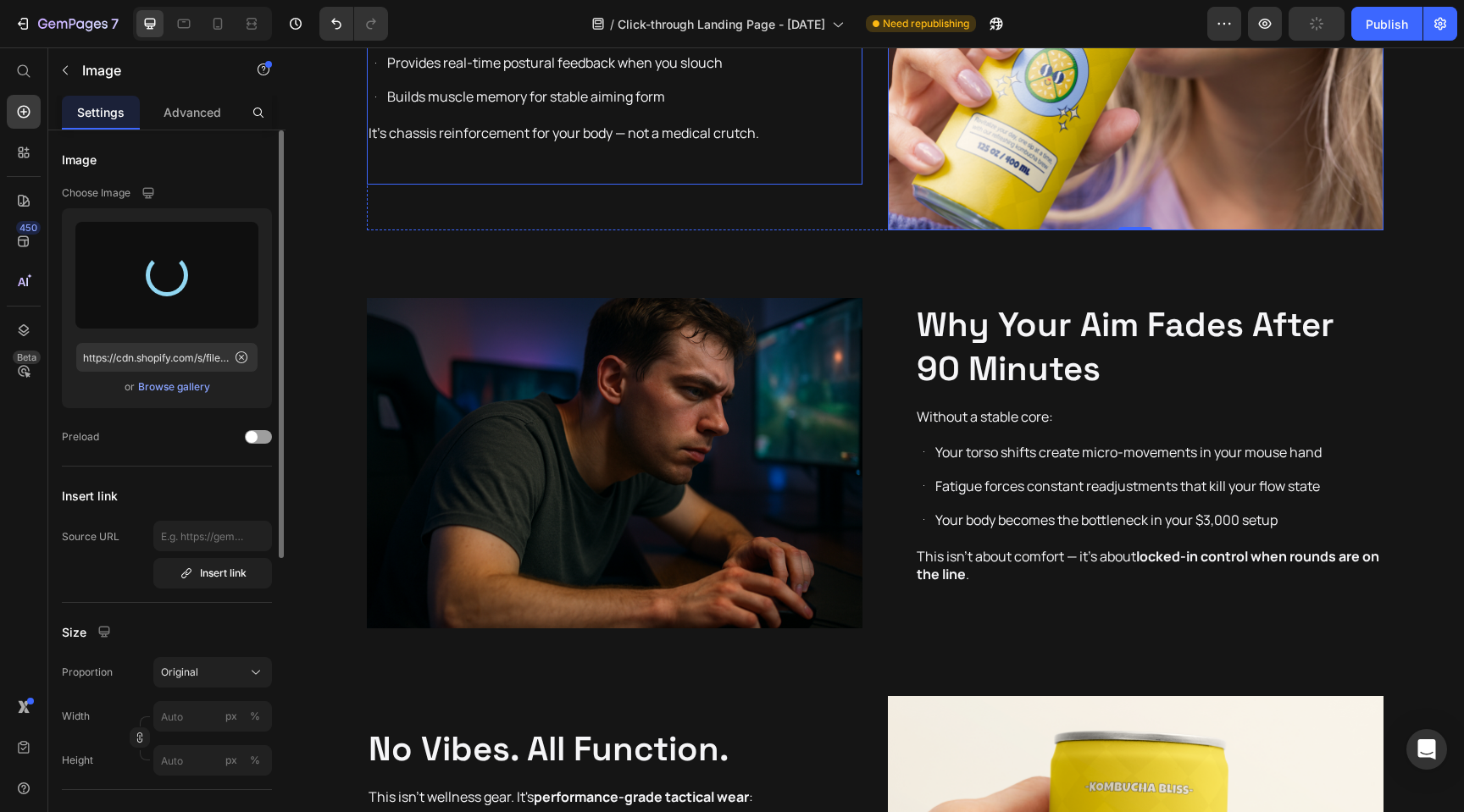 type on "https://cdn.shopify.com/s/files/1/0769/1200/1266/files/gempages_575180249562612580-8d554b48-ea7e-4ae7-b616-9584d84f0532.png" 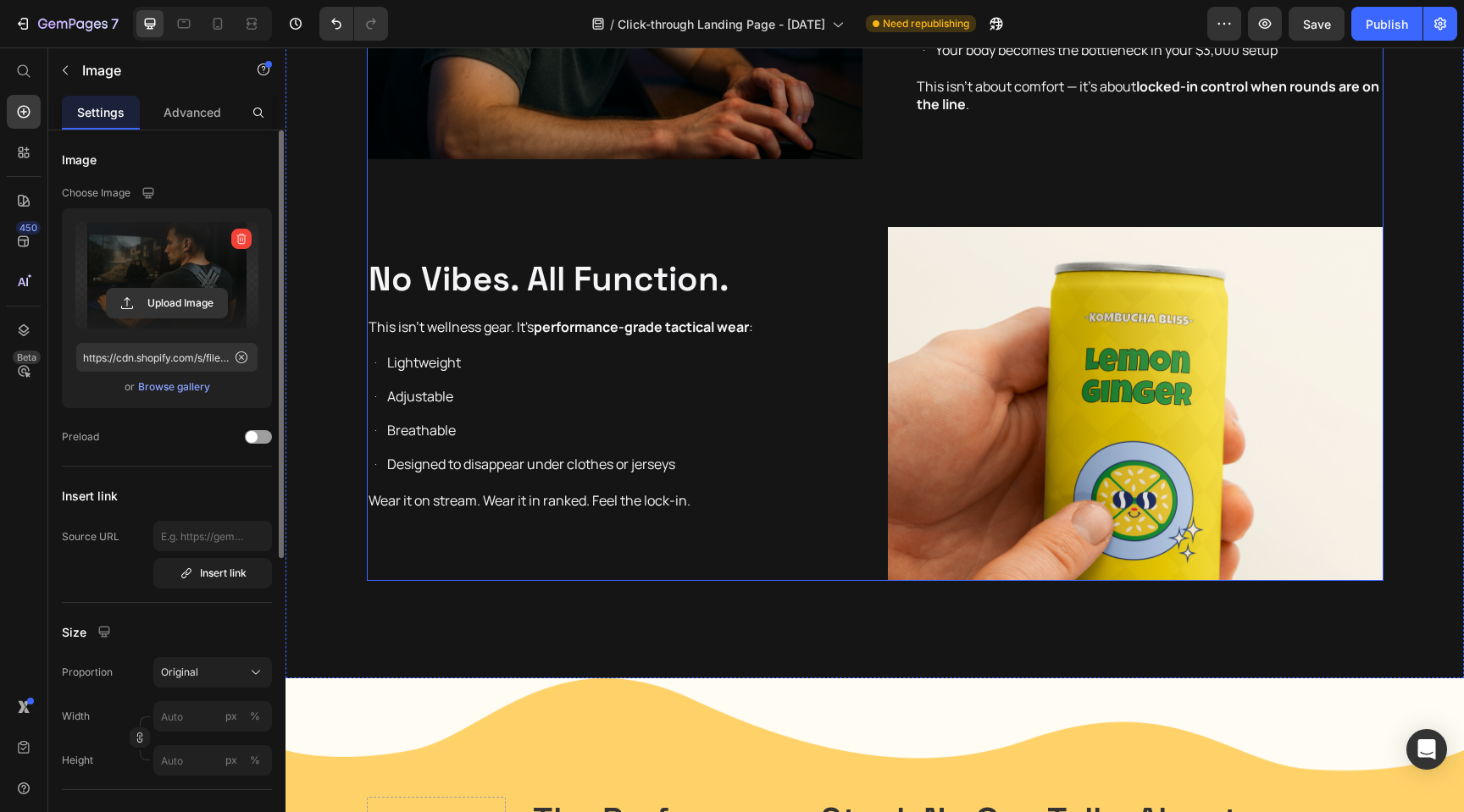 scroll, scrollTop: 1898, scrollLeft: 0, axis: vertical 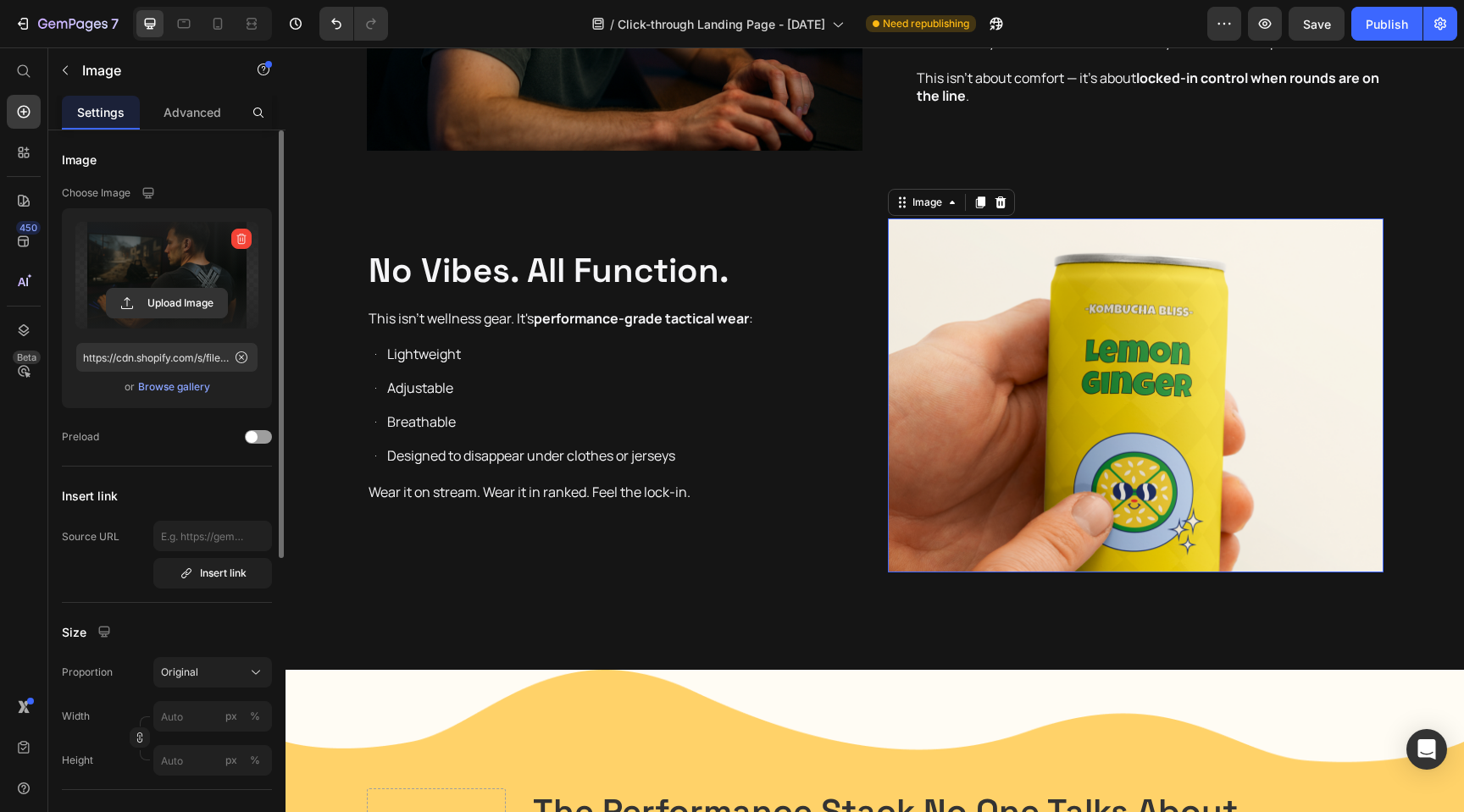 click at bounding box center (1135, 395) 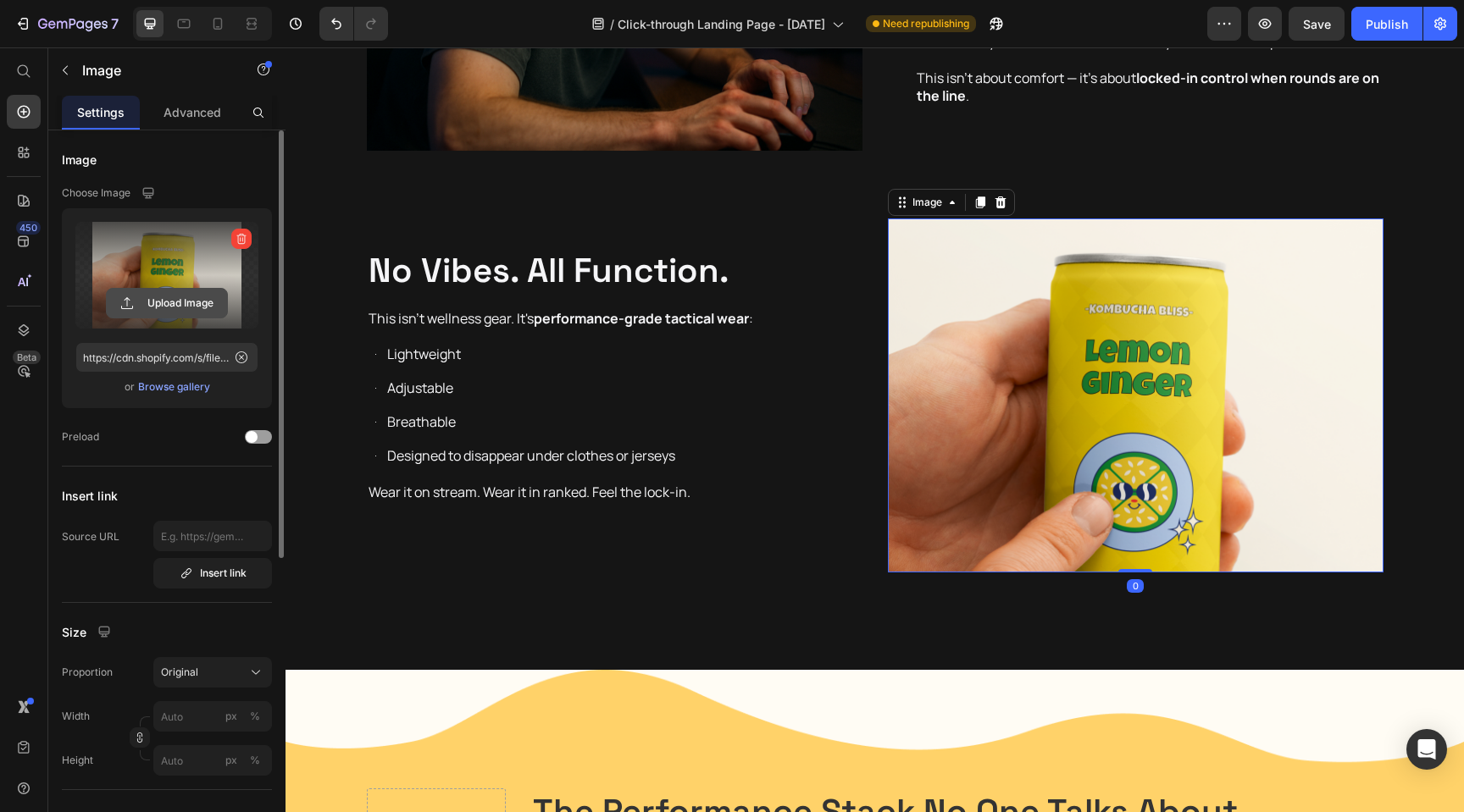 click 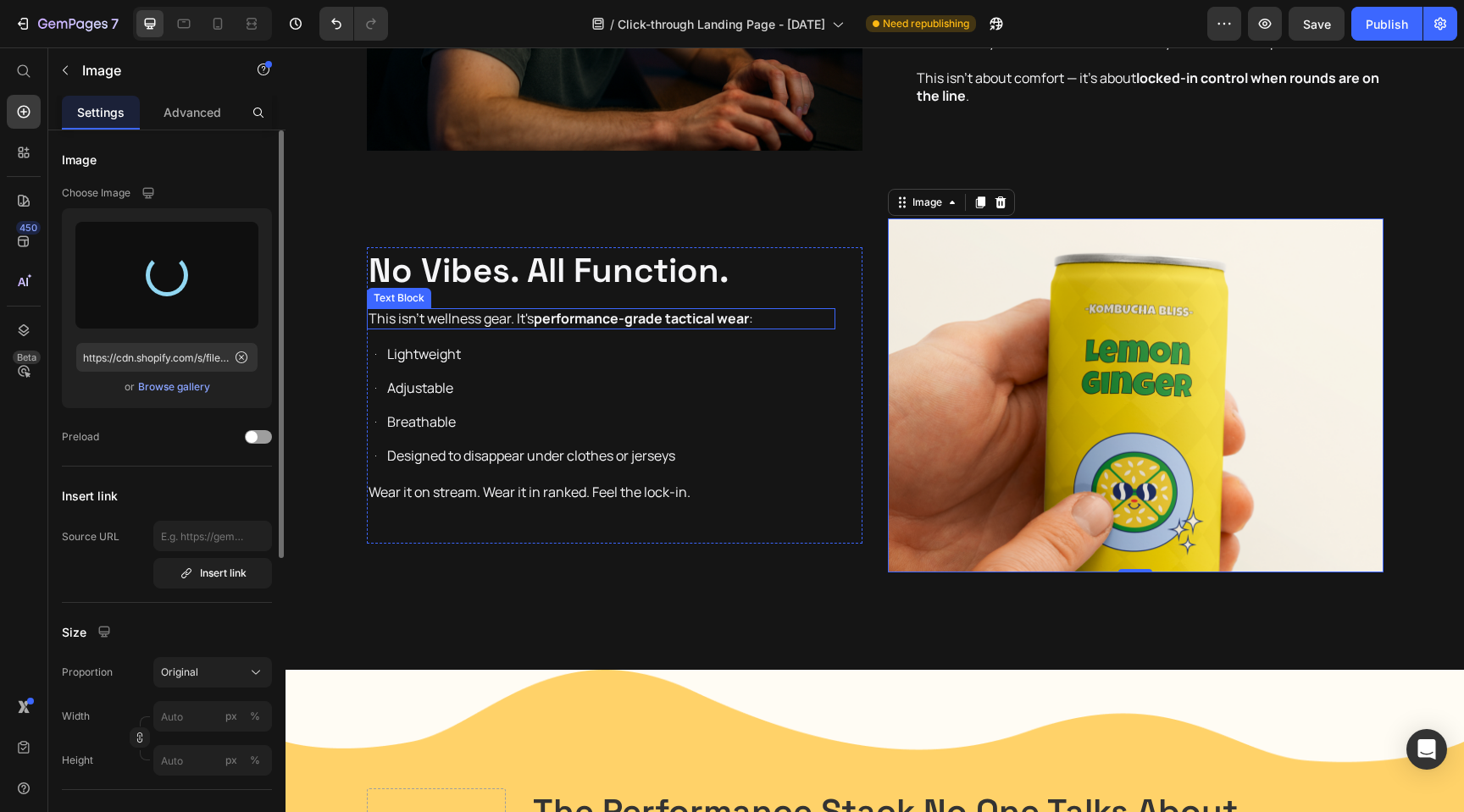 type on "https://cdn.shopify.com/s/files/1/0769/1200/1266/files/gempages_575180249562612580-a05f103f-603a-41b8-98e0-93fbb7cc48c5.png" 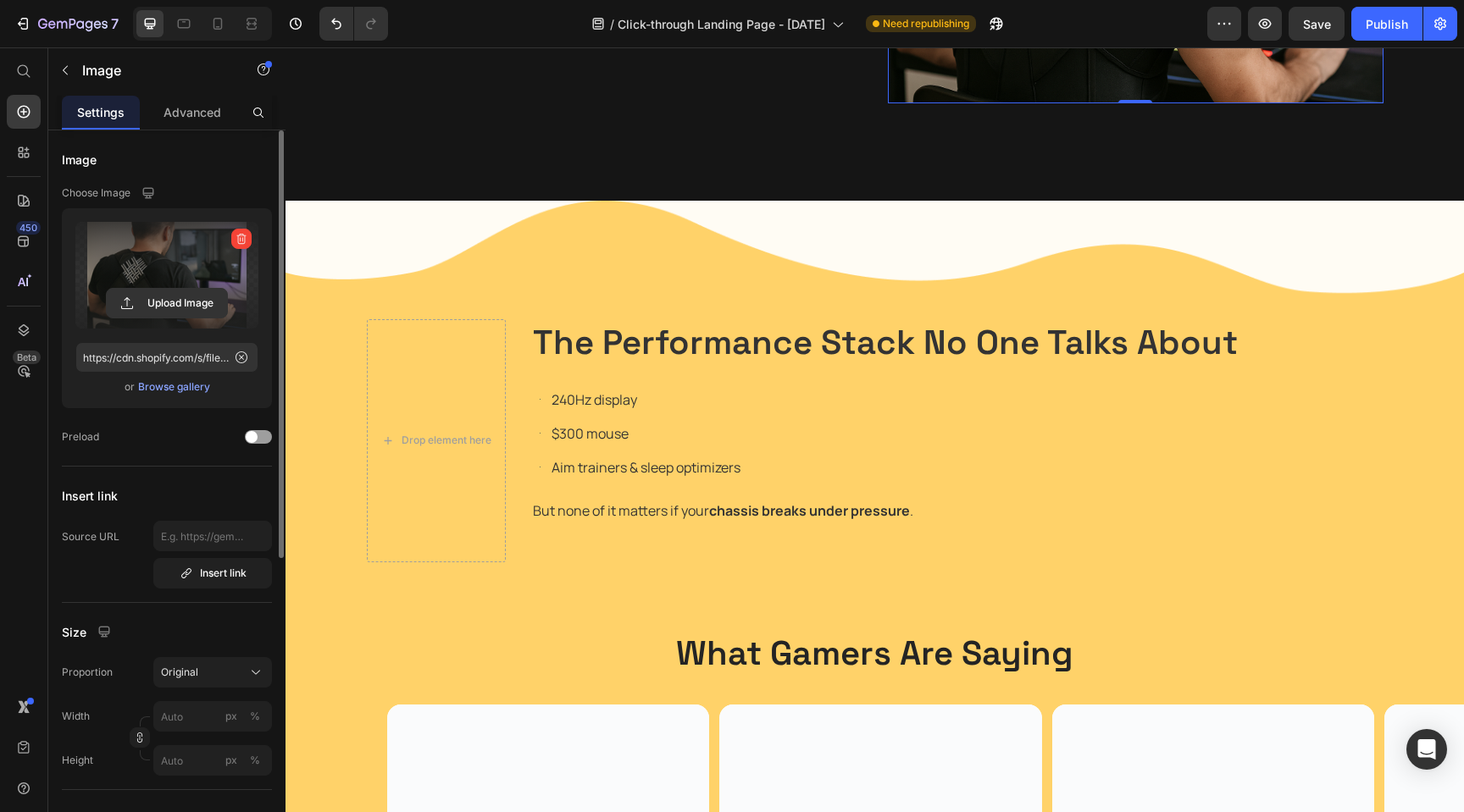 scroll, scrollTop: 2354, scrollLeft: 0, axis: vertical 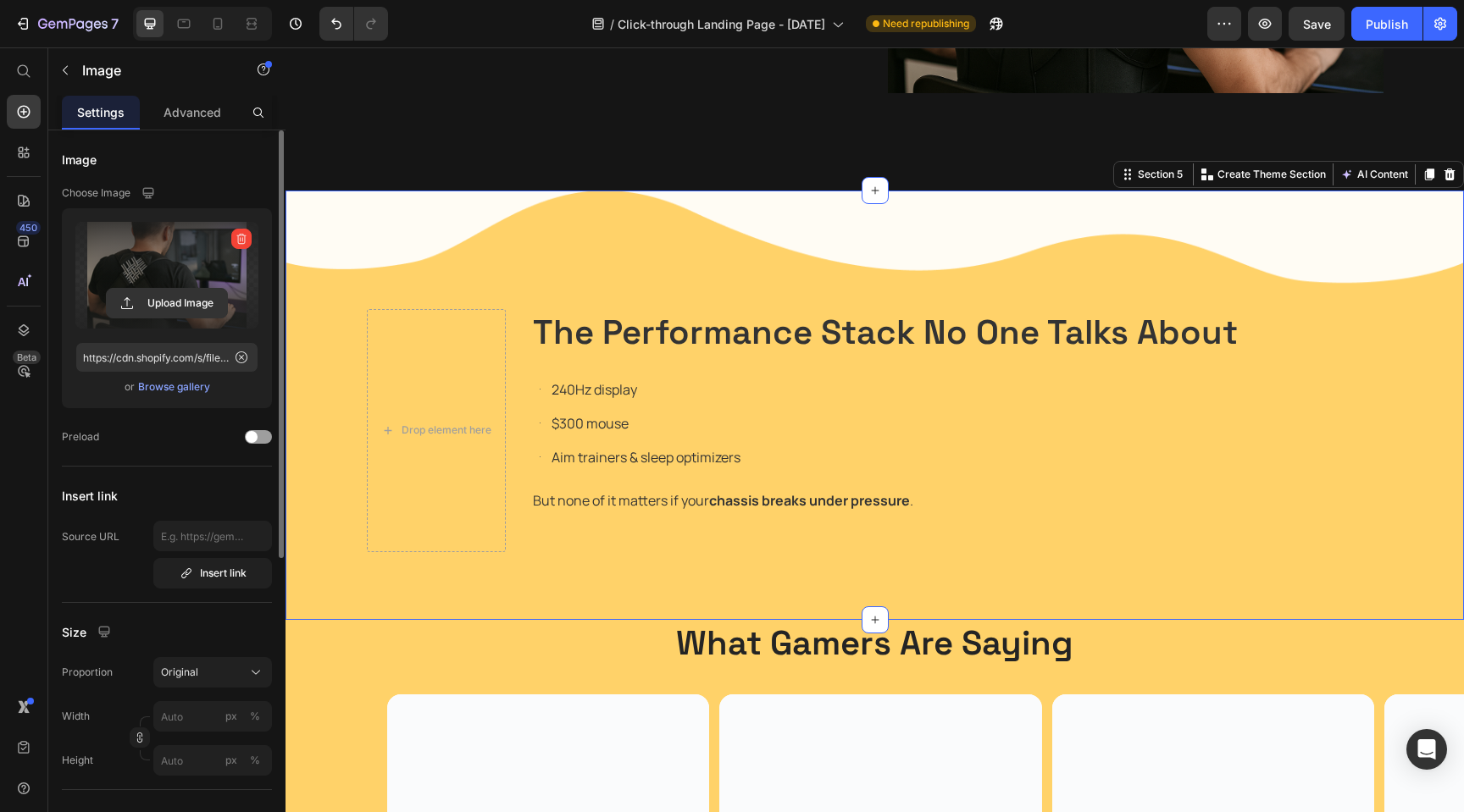 click on "Drop element here The Performance Stack No One Talks About Heading
240Hz display
$300 mouse
Aim trainers & sleep optimizers Item List But none of it matters if your  chassis breaks under pressure . Text Block Row Section 5   You can create reusable sections Create Theme Section AI Content Write with GemAI What would you like to describe here? Tone and Voice Persuasive Product Show more Generate" at bounding box center (874, 405) 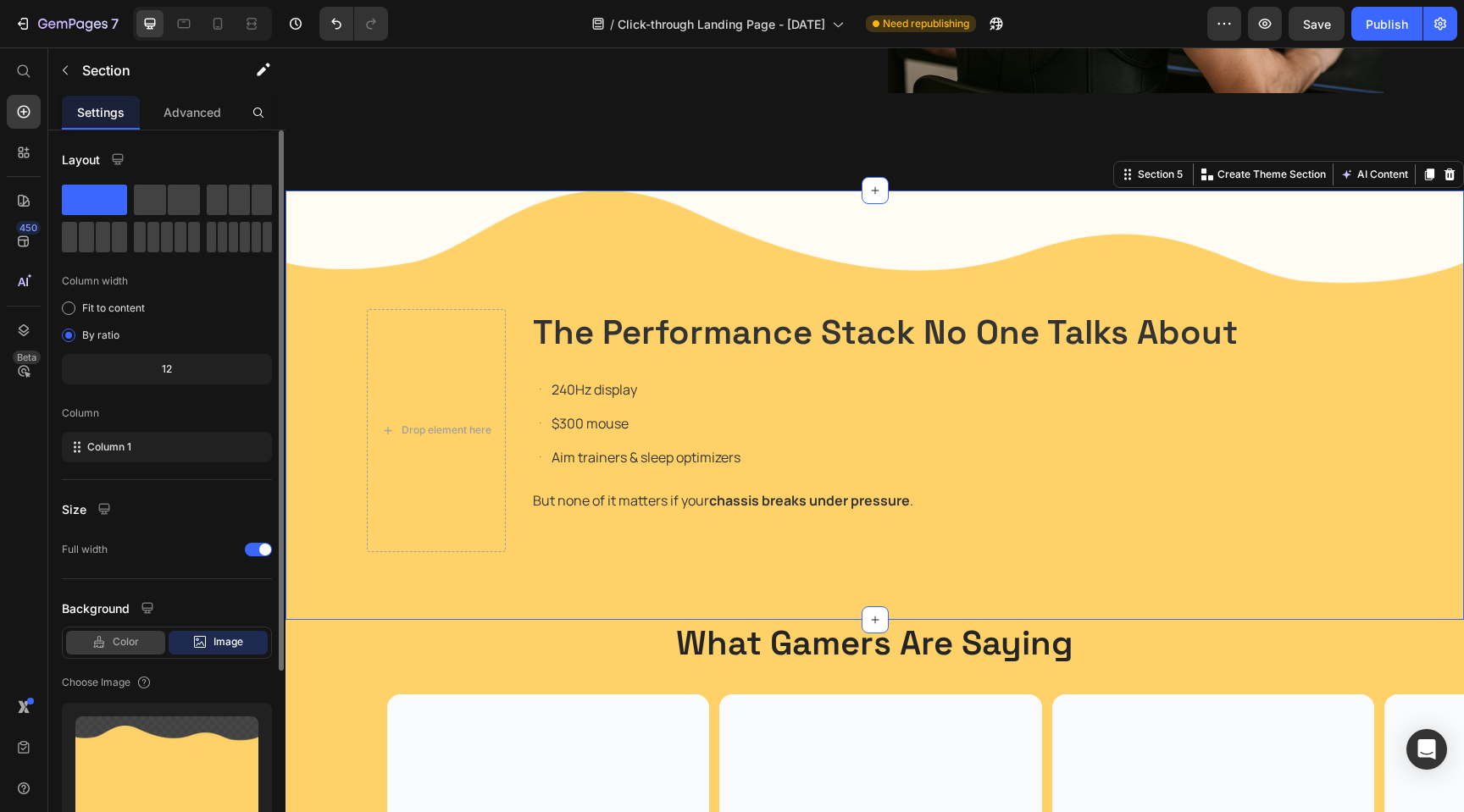 click on "Color" at bounding box center (125, 642) 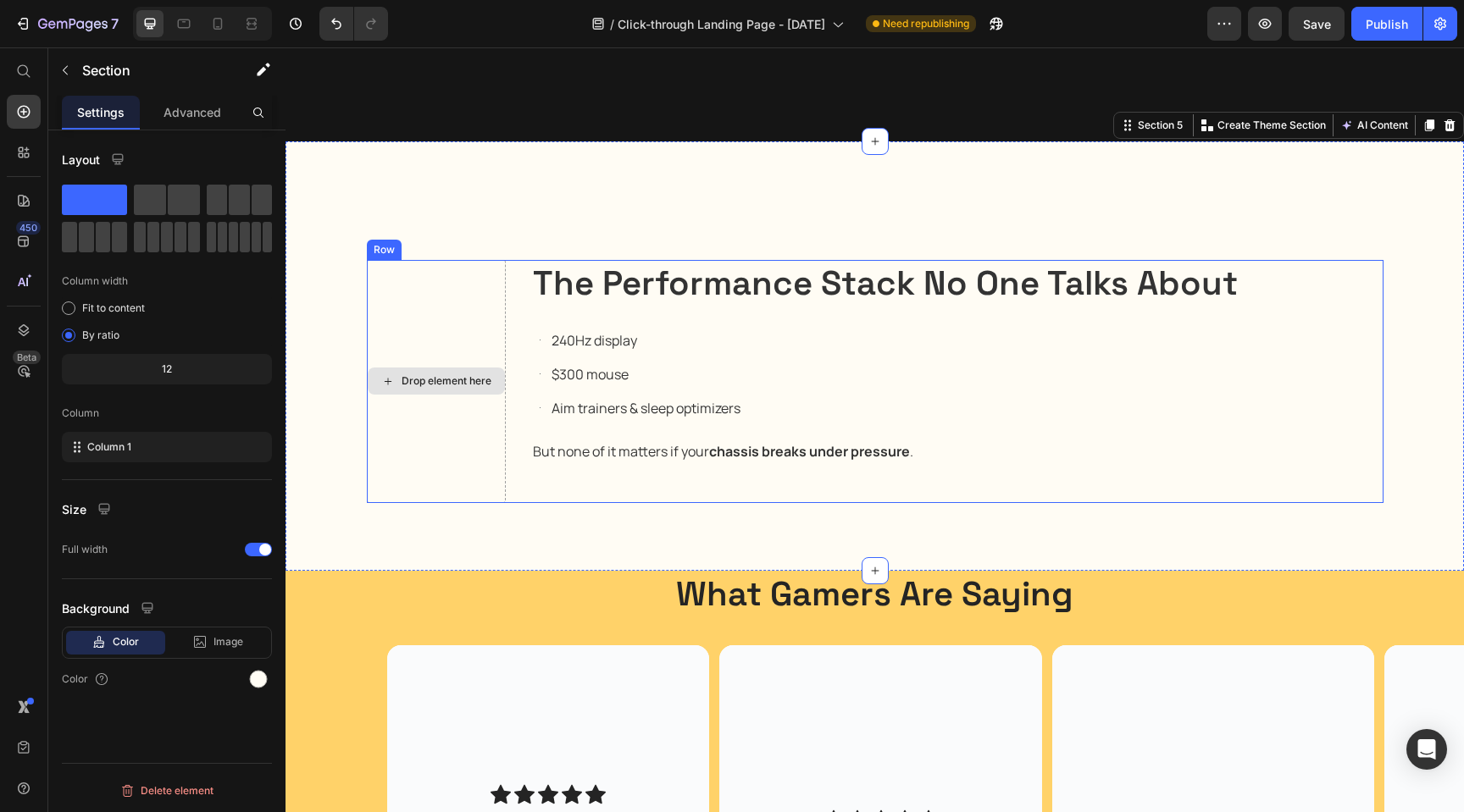 scroll, scrollTop: 2537, scrollLeft: 0, axis: vertical 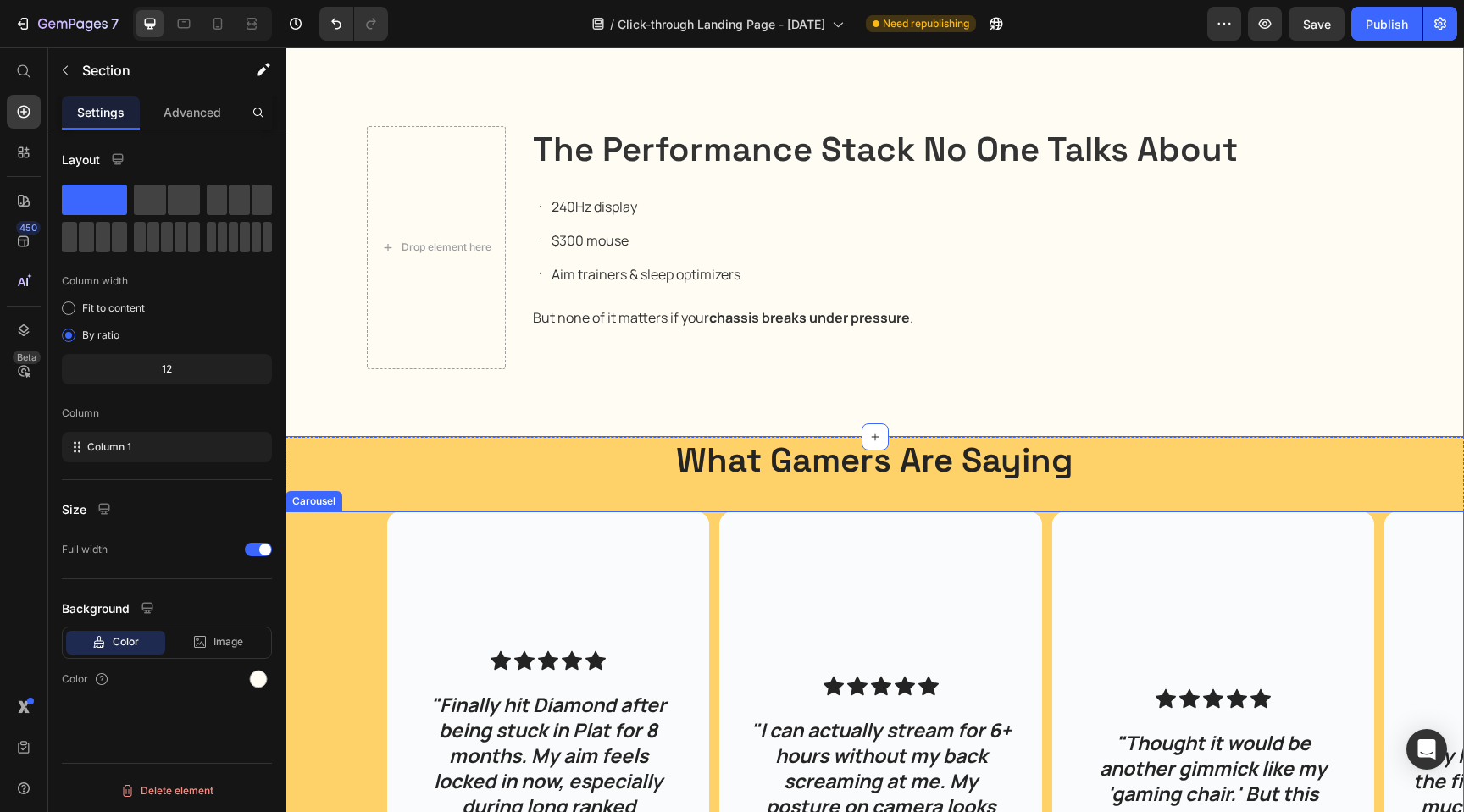 click on "What Gamers Are Saying" at bounding box center (874, 461) 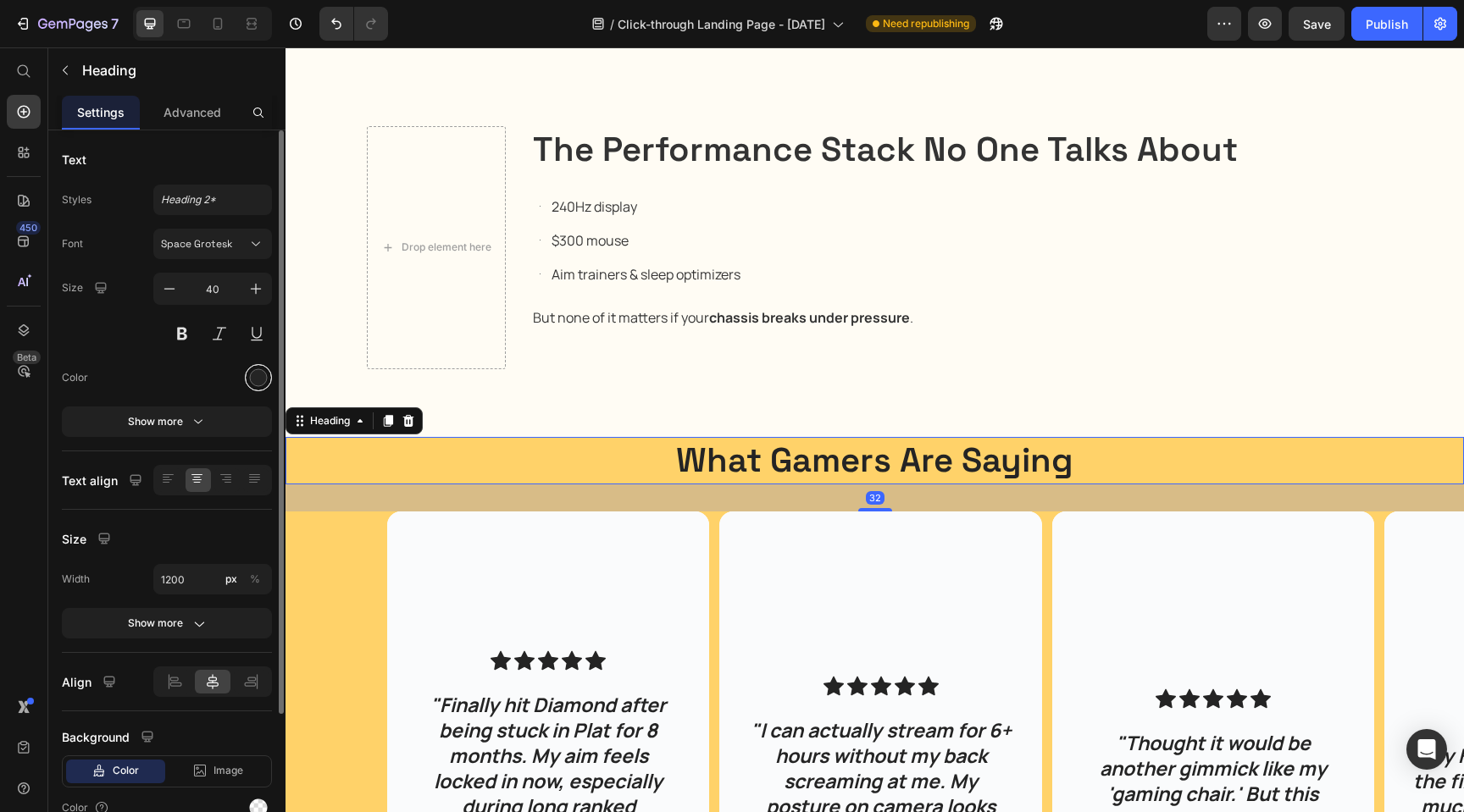 click at bounding box center (258, 378) 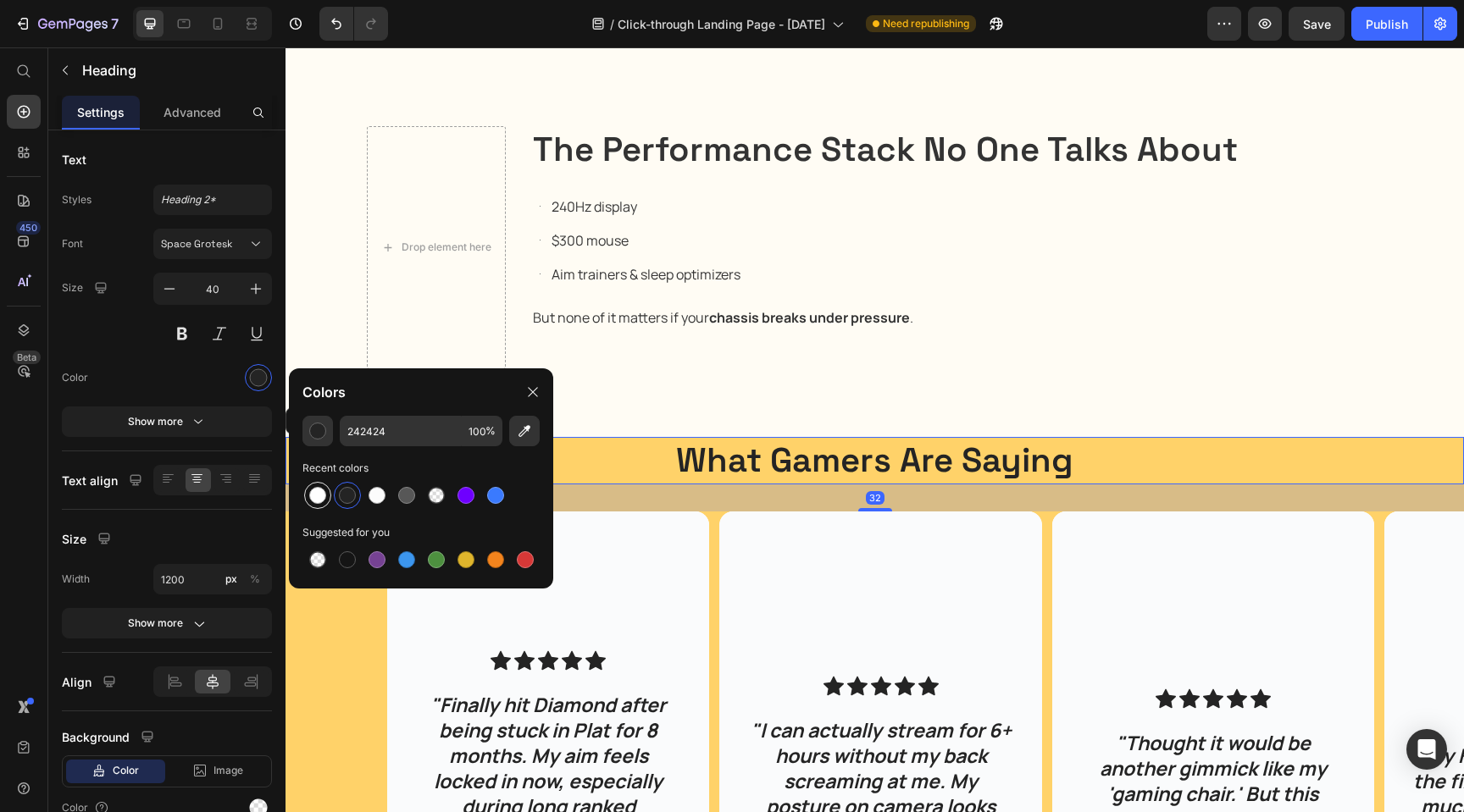 click at bounding box center [318, 495] 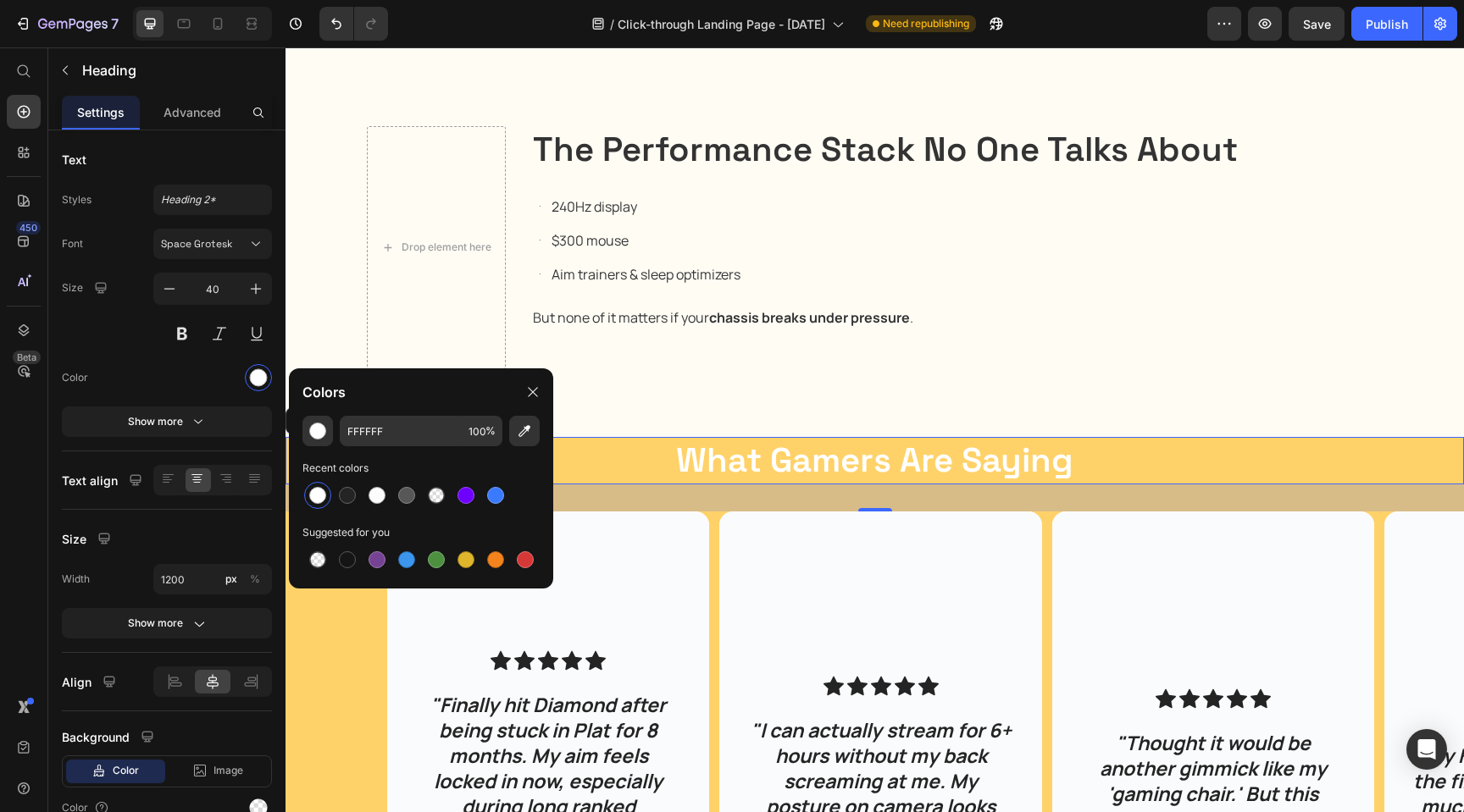 type on "242424" 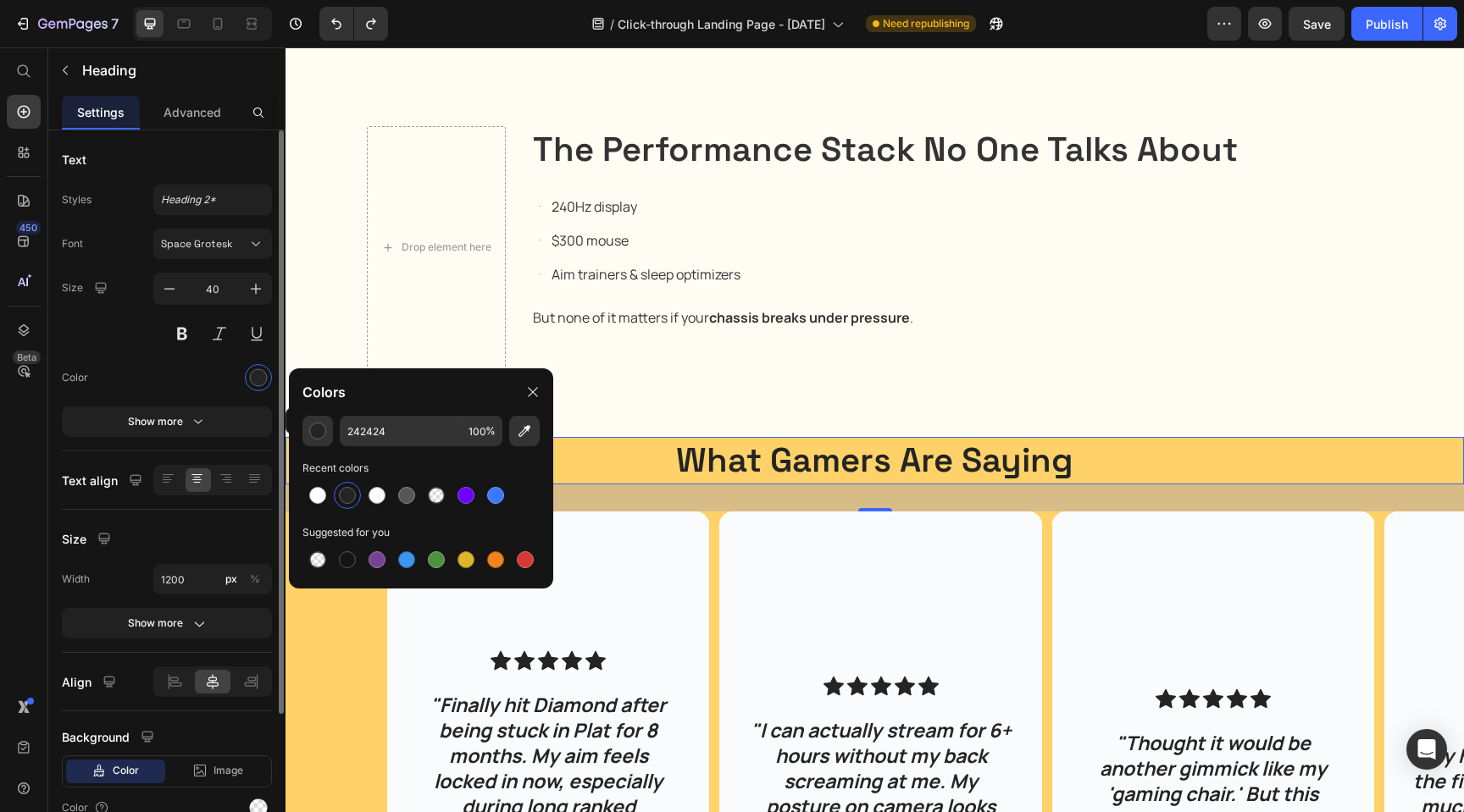 click on "Size" at bounding box center [167, 539] 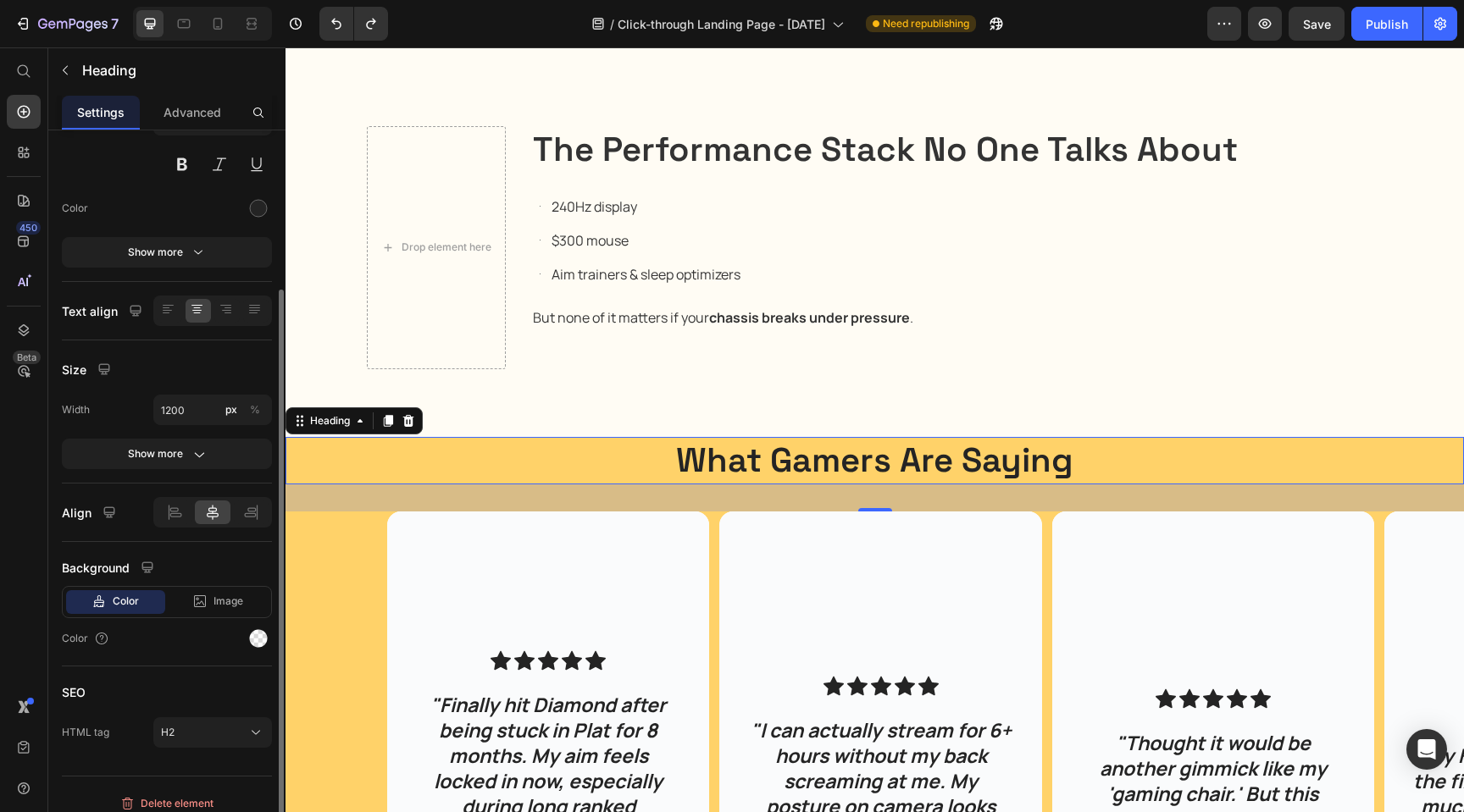 scroll, scrollTop: 182, scrollLeft: 0, axis: vertical 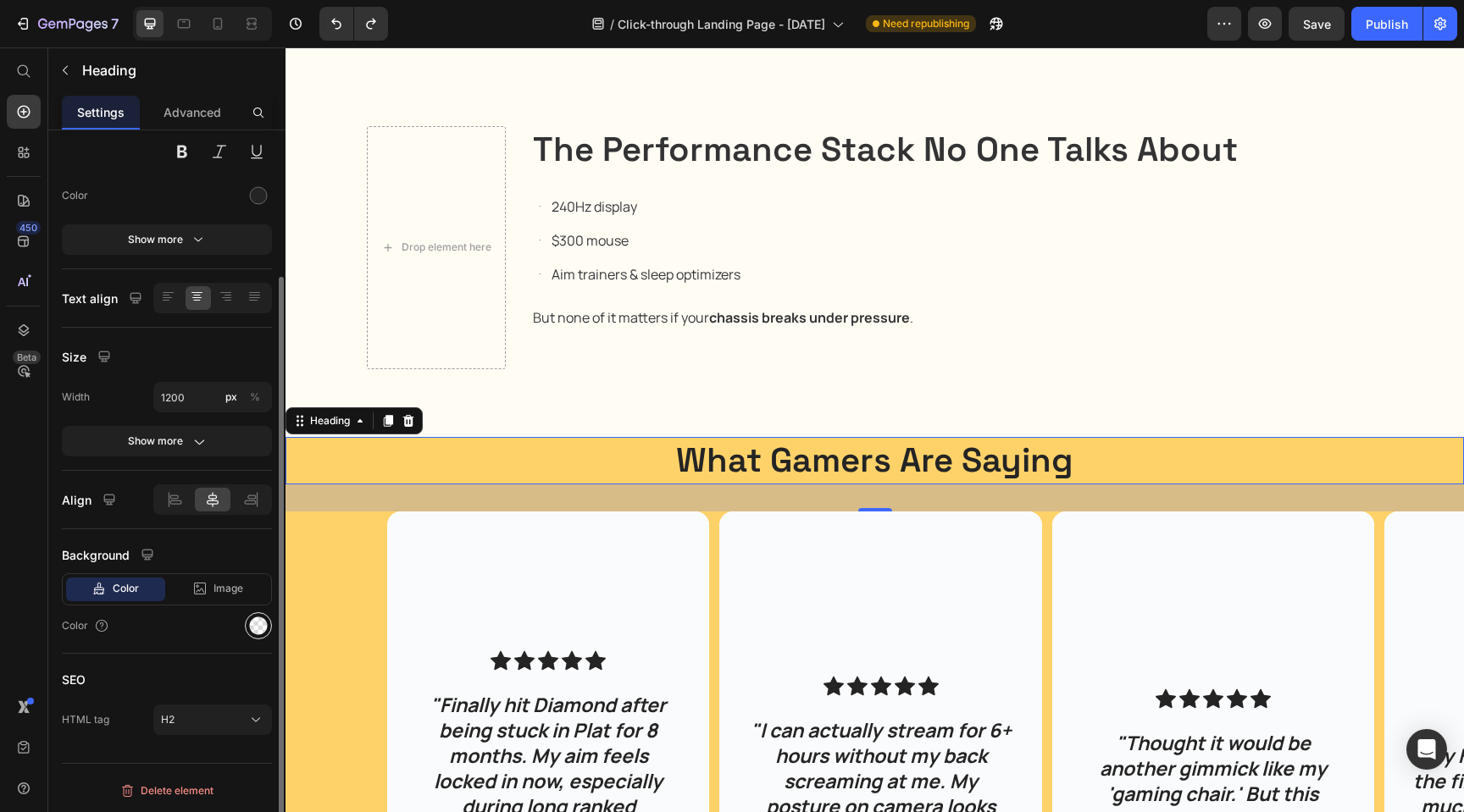 click at bounding box center (258, 626) 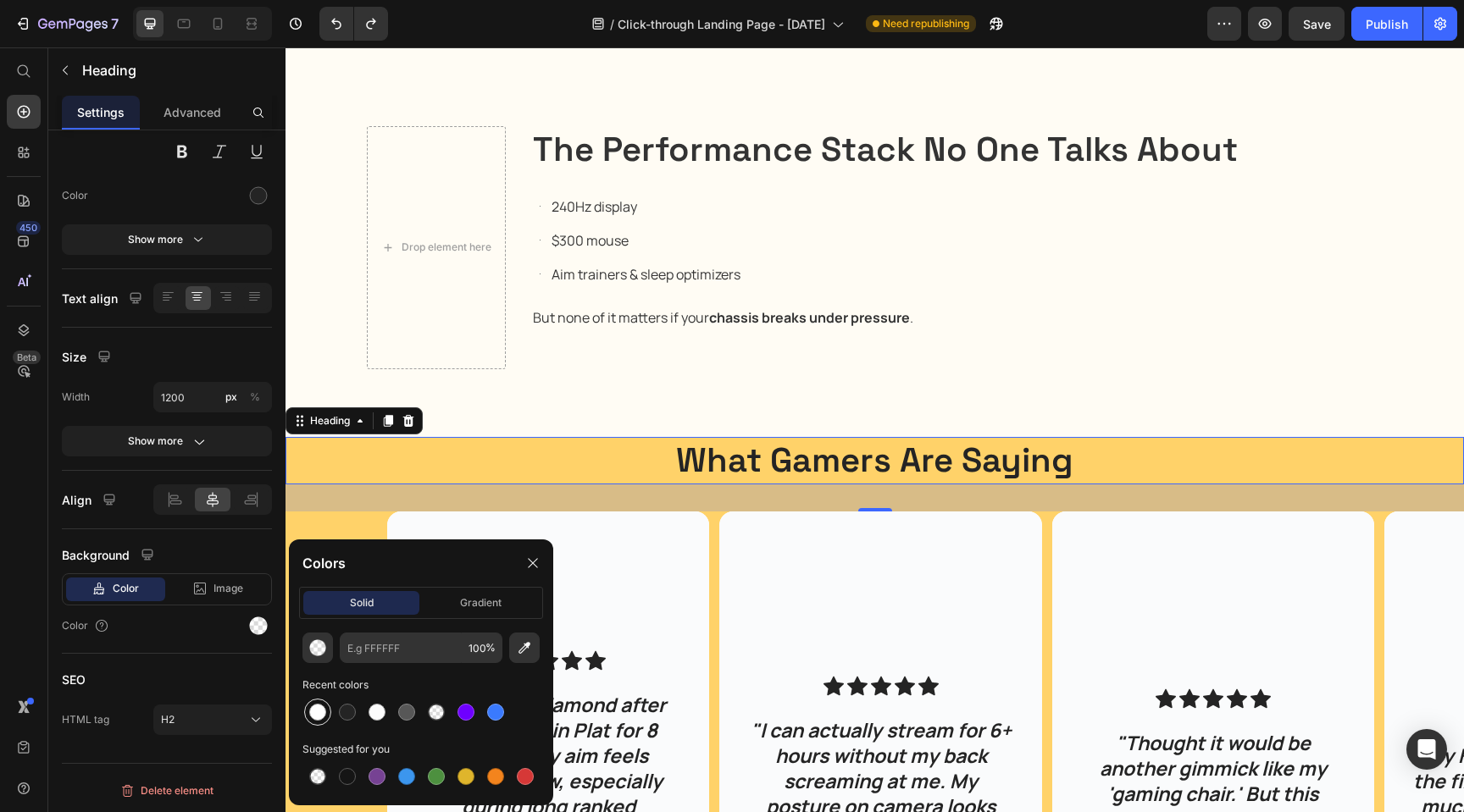 click at bounding box center (318, 712) 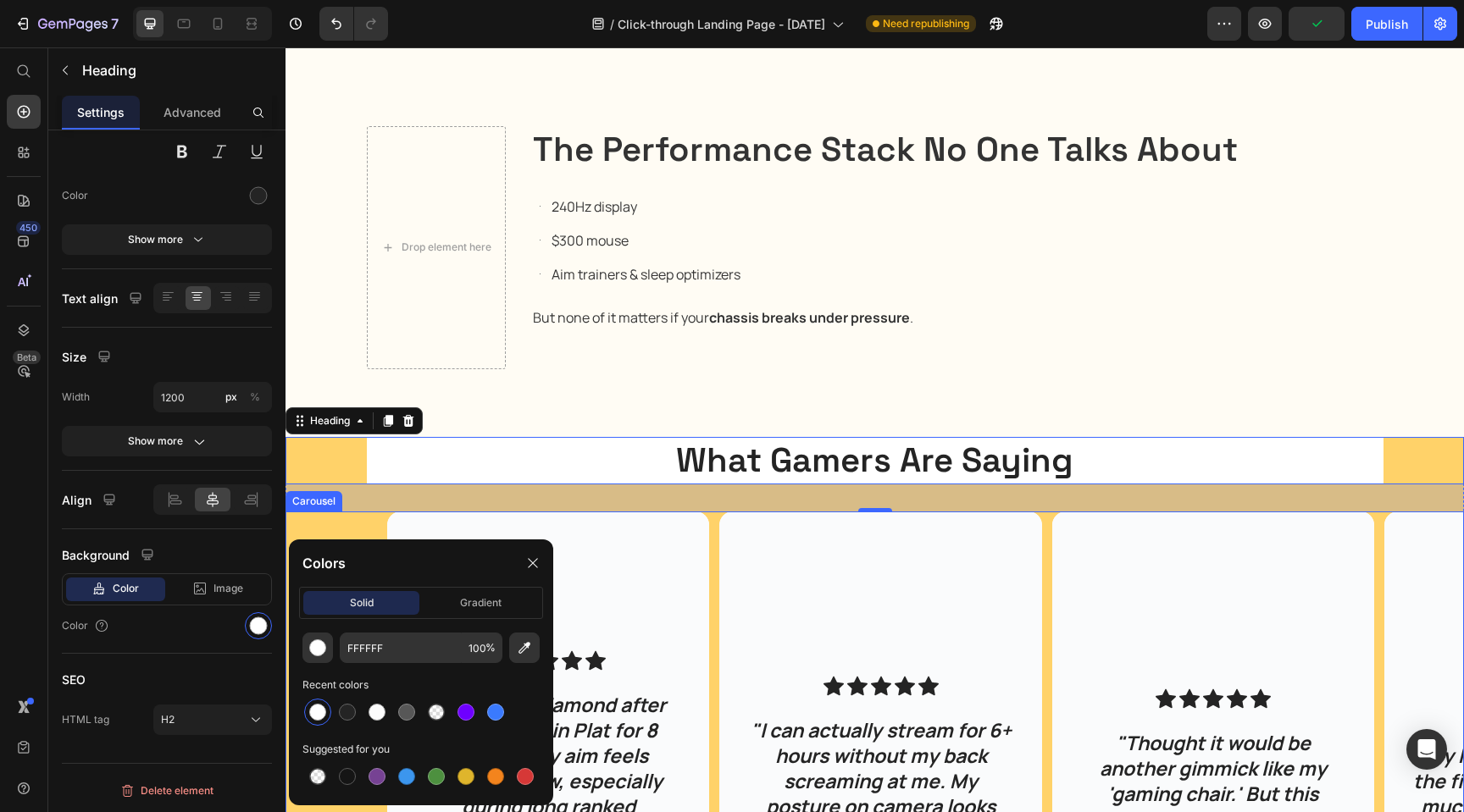 click on "Icon Icon Icon Icon Icon Icon List "Finally hit Diamond after being stuck in Plat for 8 months. My aim feels locked in now, especially during long ranked sessions. The difference is night and day."  —  Tyler K., Valorant Player Text Block Hero Banner Icon Icon Icon Icon Icon Icon List "Drinking kombucha daily has been a game-changer for my digestion. I notice a real difference in how I feel when I'm consistent with it." Text Block Hero Banner Icon Icon Icon Icon Icon Icon List "I can actually stream for 6+ hours without my back screaming at me. My posture on camera looks way more confident too. Chat even noticed."  —  Sarah M., Twitch Streamer Text Block Hero Banner Icon Icon Icon Icon Icon Icon List "Drinking kombucha daily has been a game-changer for my digestion. I notice a real difference in how I feel when I'm consistent with it." Text Block Hero Banner Icon Icon Icon Icon Icon Icon List  —  Jake R., CS2 Player Text Block Hero Banner Icon Icon Icon Icon Icon Icon List Text Block Hero Banner Icon" at bounding box center (874, 799) 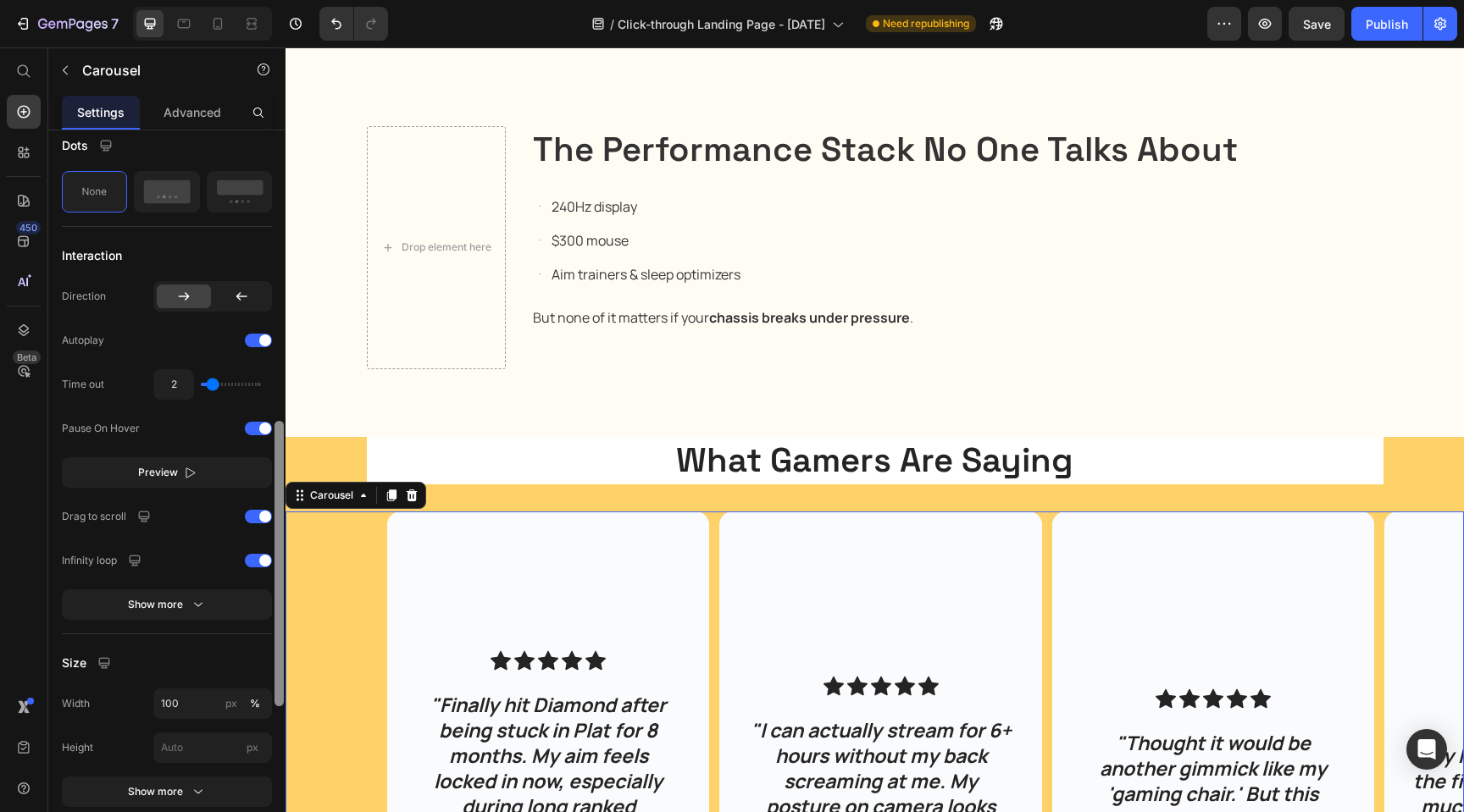 scroll, scrollTop: 738, scrollLeft: 0, axis: vertical 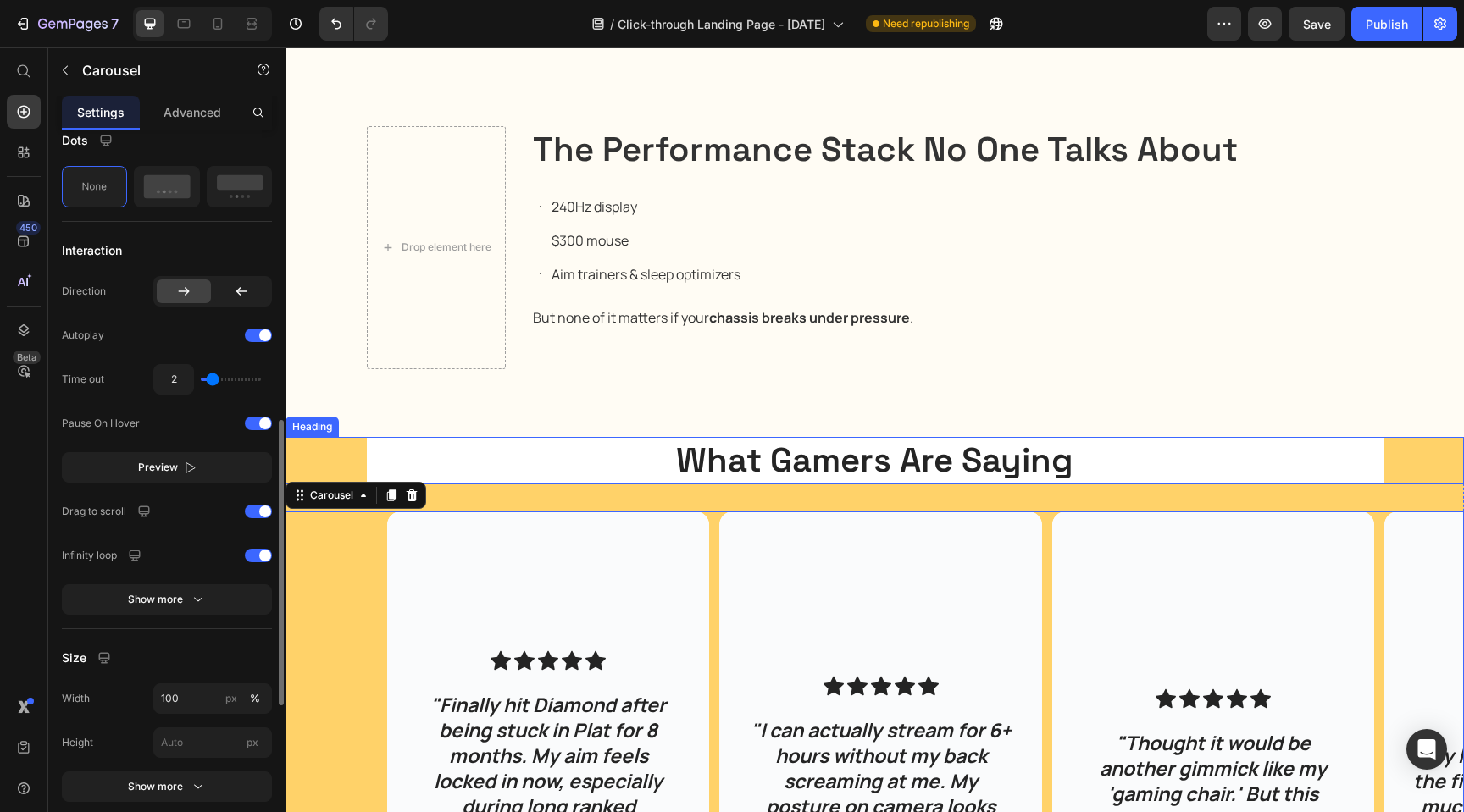 click on "What Gamers Are Saying" at bounding box center [874, 461] 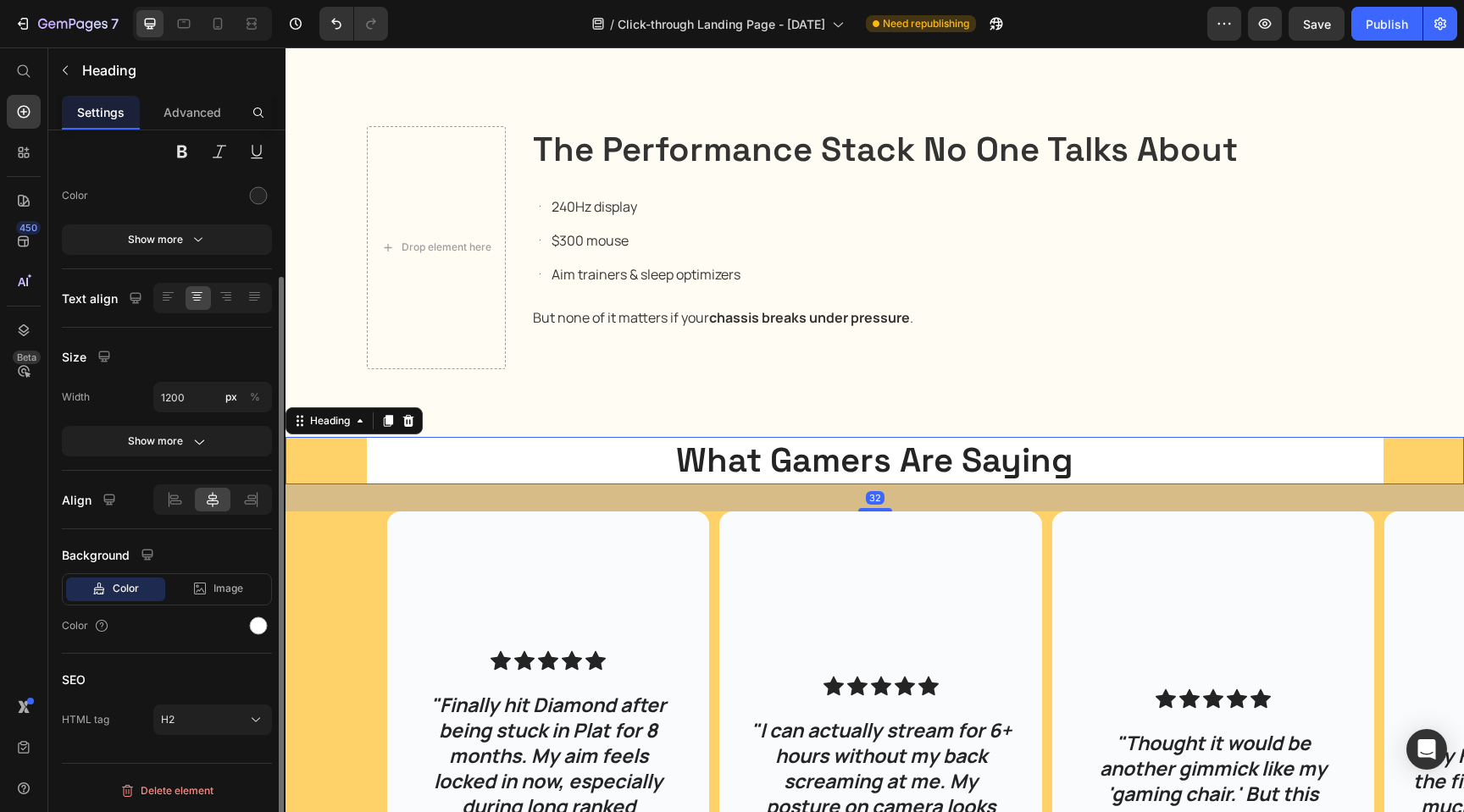scroll, scrollTop: 0, scrollLeft: 0, axis: both 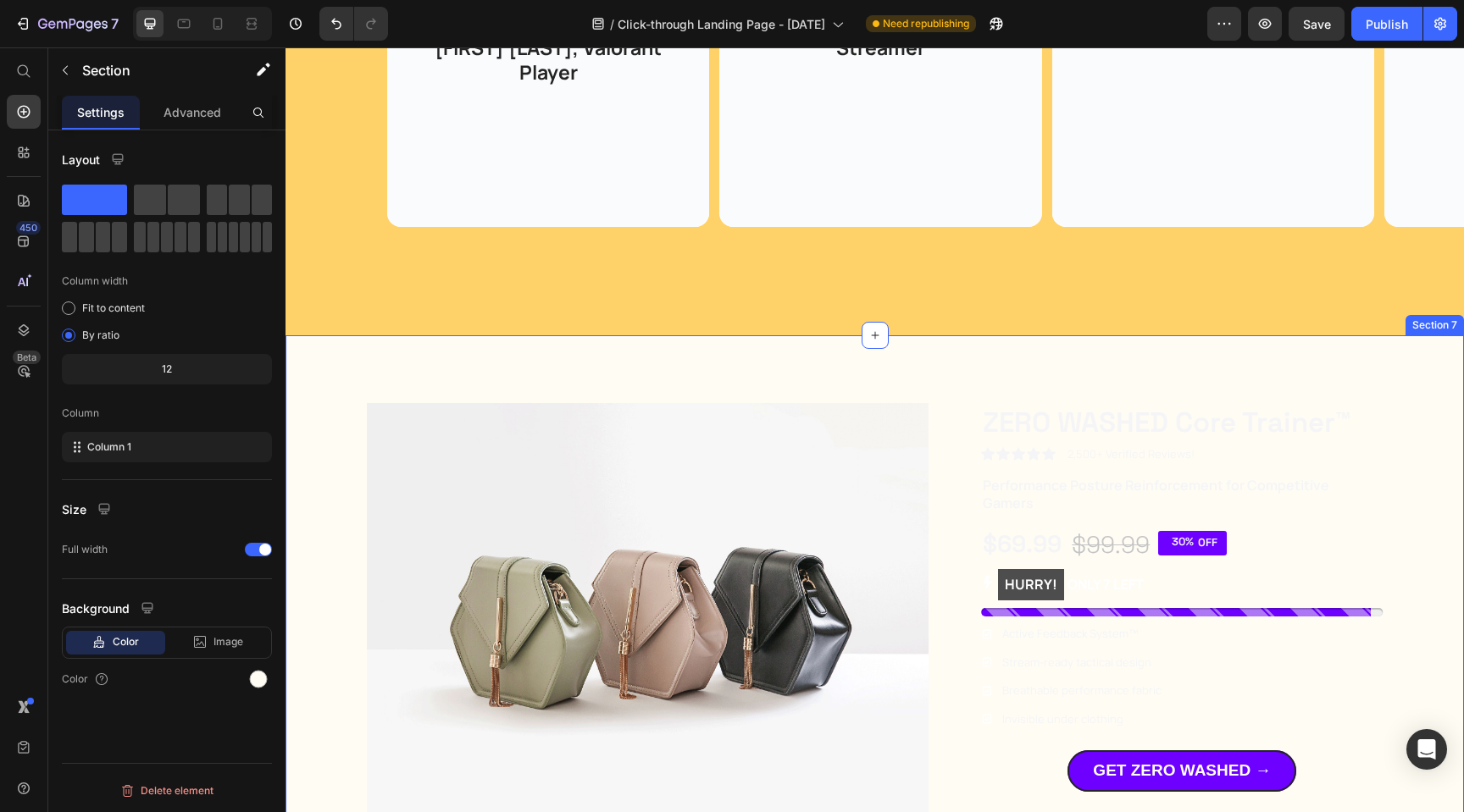 click on "Image ZERO WASHED Core Trainer™ Product Title Icon Icon Icon Icon Icon Icon List 2,500+ Verified Reviews! Text Block Row Performance Posture Reinforcement for Competitive Gamers Text Block $69.99 Product Price $99.99 Product Price 30% OFF Discount Tag Row
HURRY!  ONLY 7 LEFT Stock Counter
Active Feedback System™
Stream-ready tactical design
Breathable performance fabric
Invisible under clothing Item List GET ZERO WASHED → Button Product" at bounding box center [874, 614] 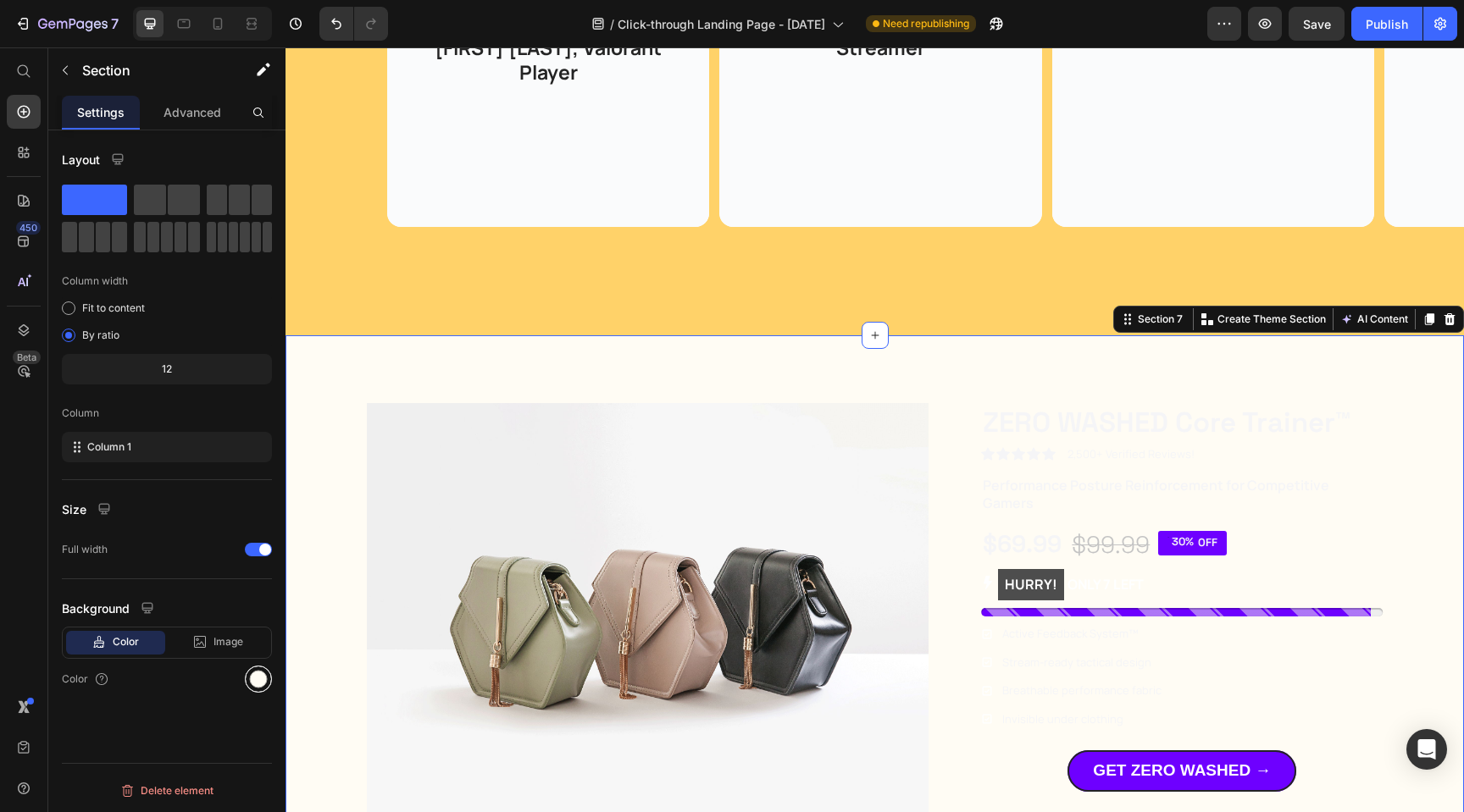 click at bounding box center [258, 679] 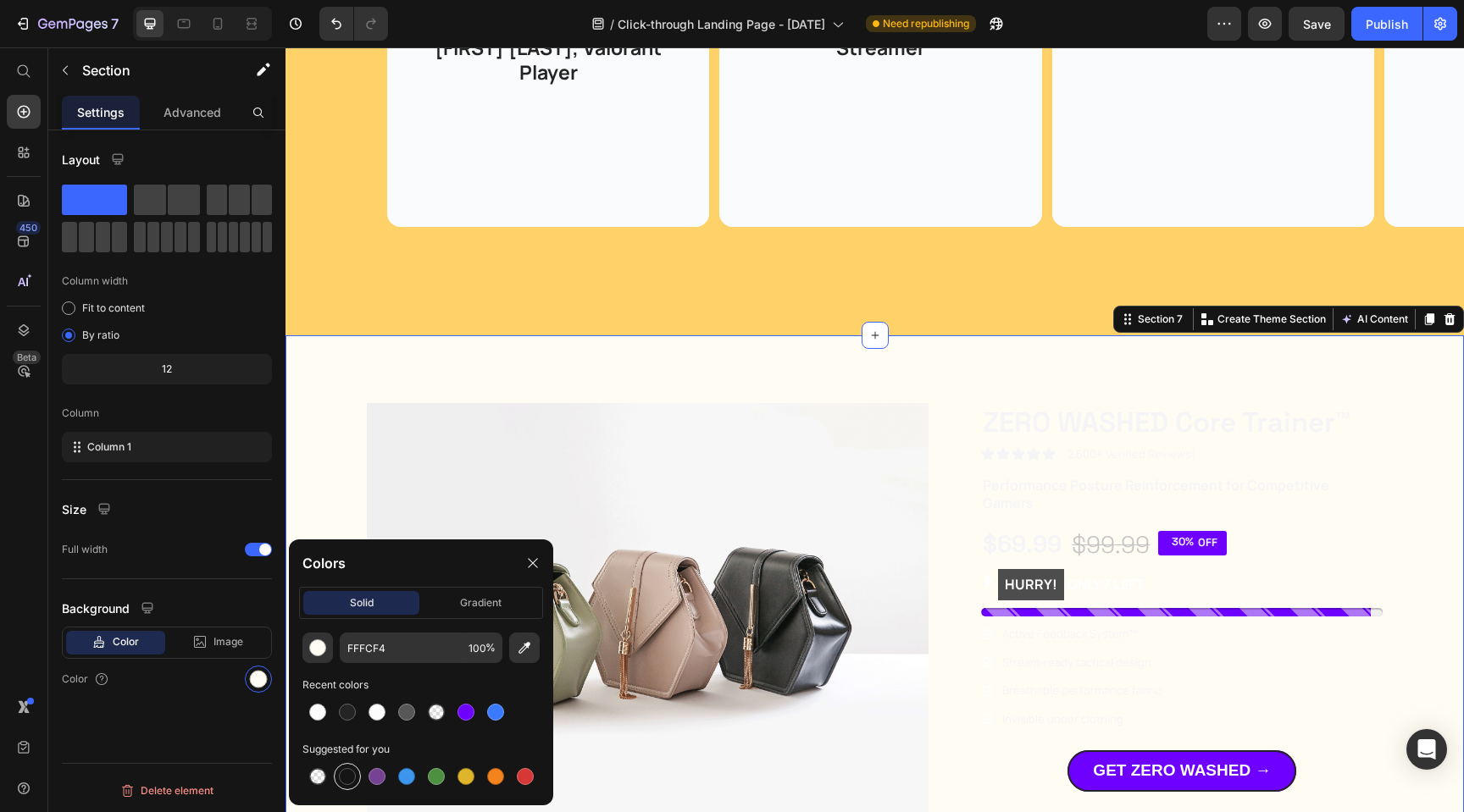 click at bounding box center [347, 776] 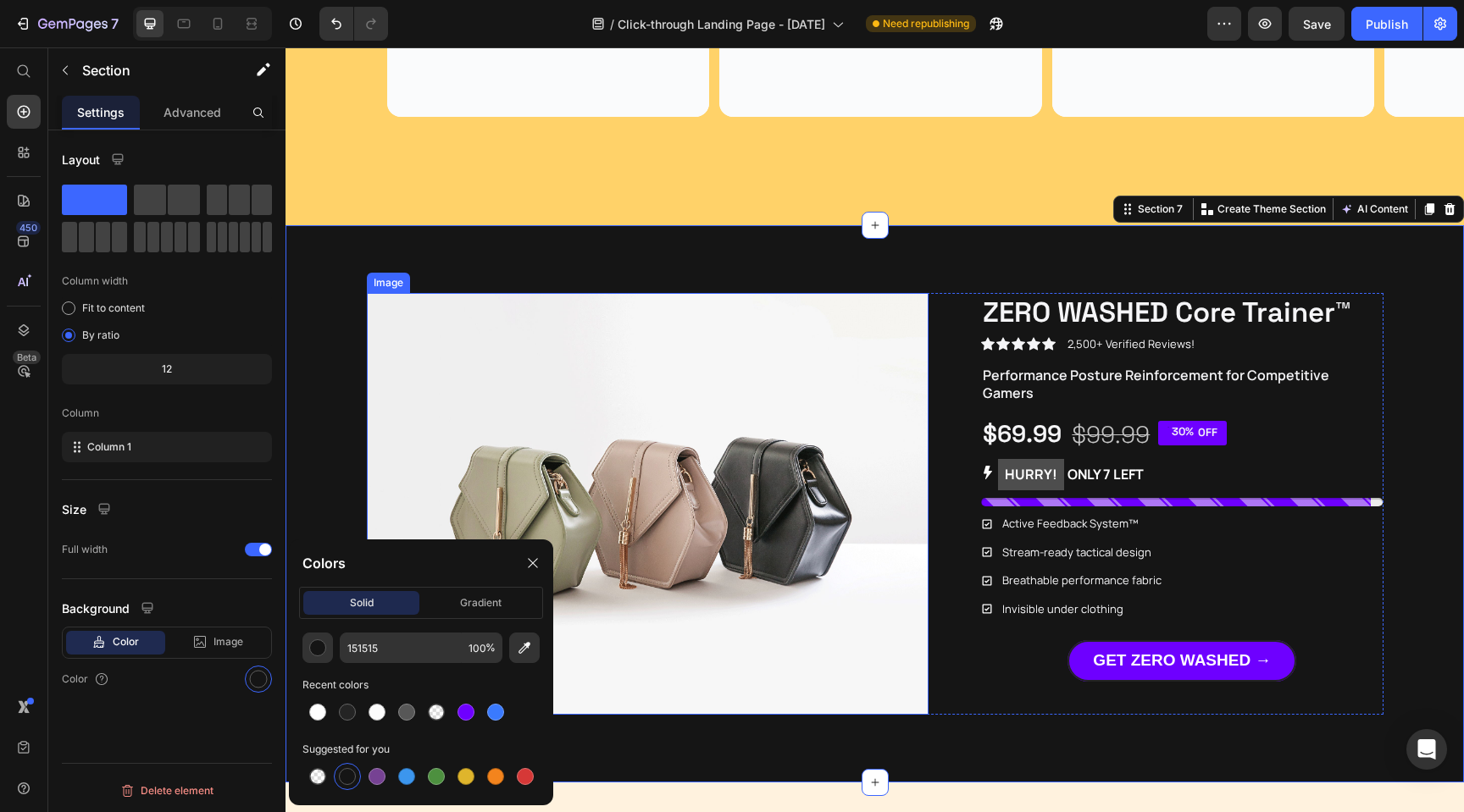 scroll, scrollTop: 3557, scrollLeft: 0, axis: vertical 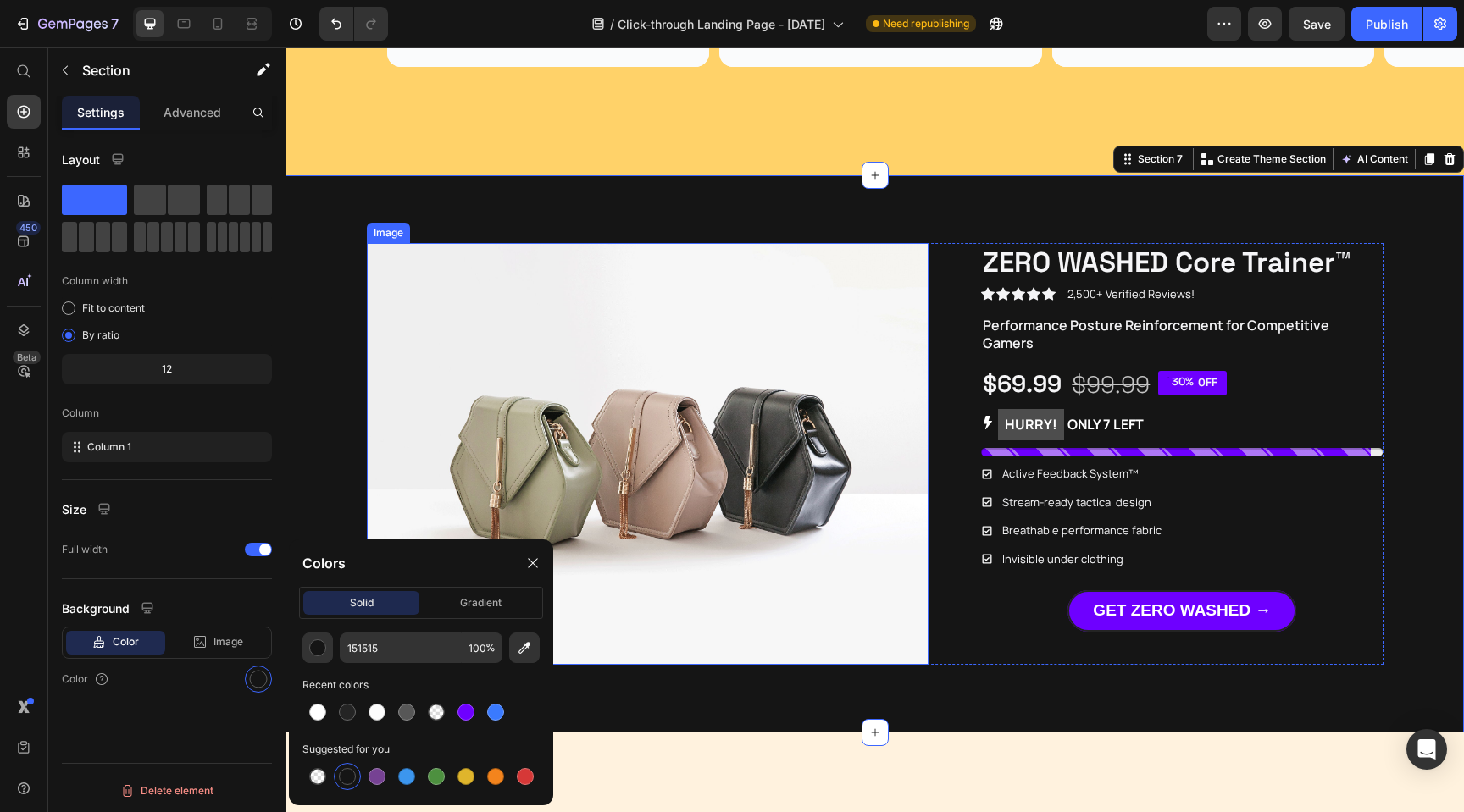 click at bounding box center [648, 454] 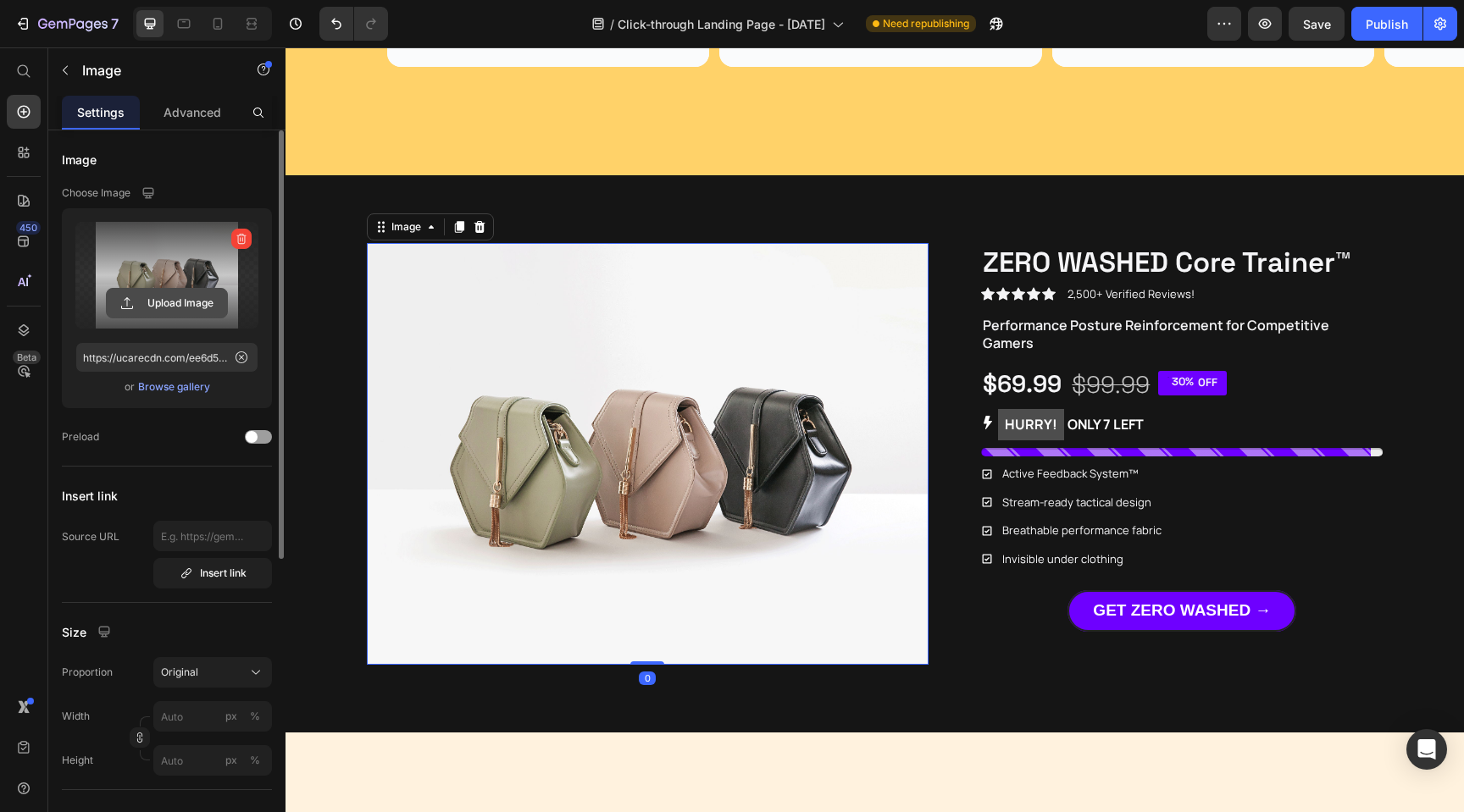 click 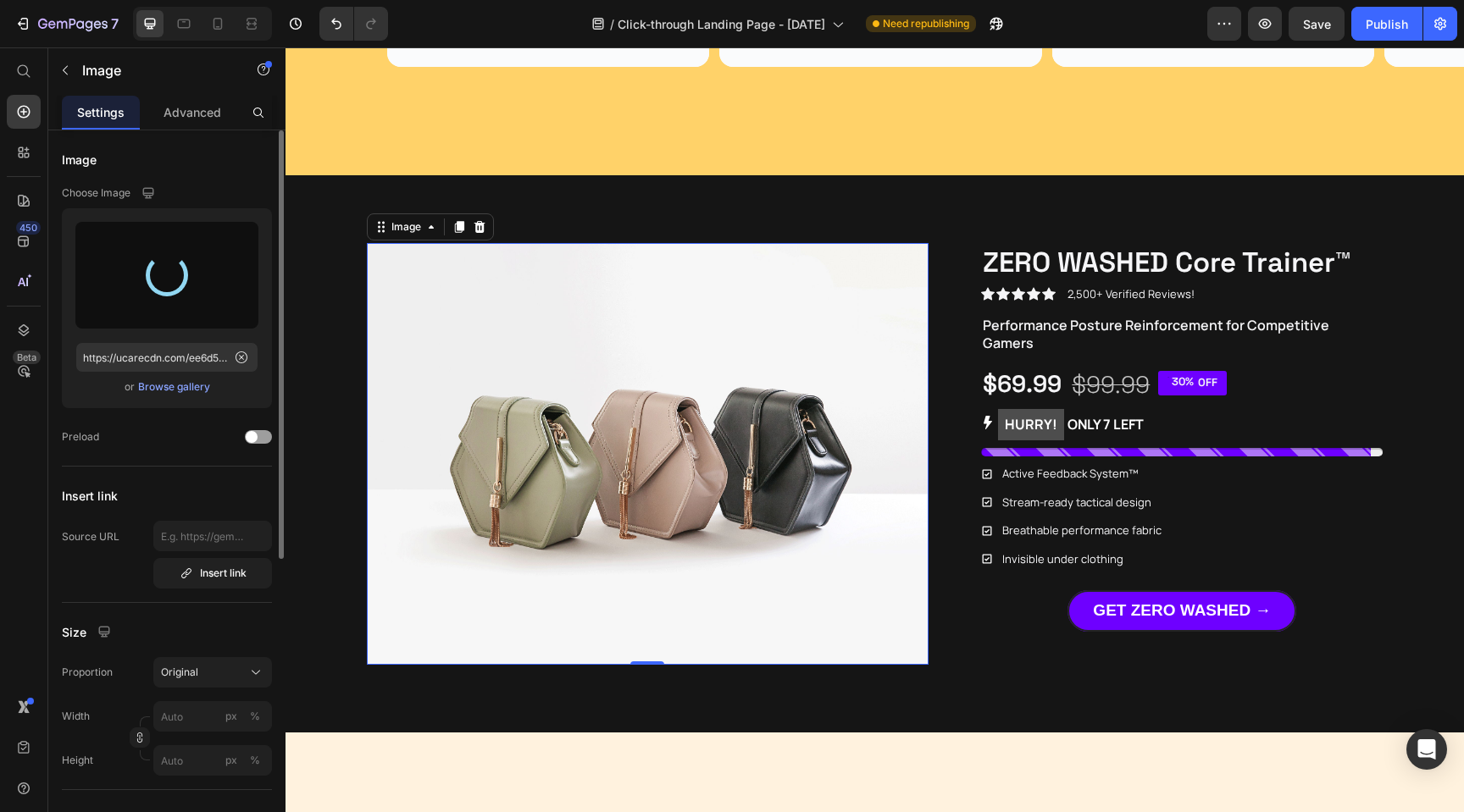 type on "https://cdn.shopify.com/s/files/1/0769/1200/1266/files/gempages_575180249562612580-386e9424-a6e5-4b32-9c4a-b343967e5ce0.png" 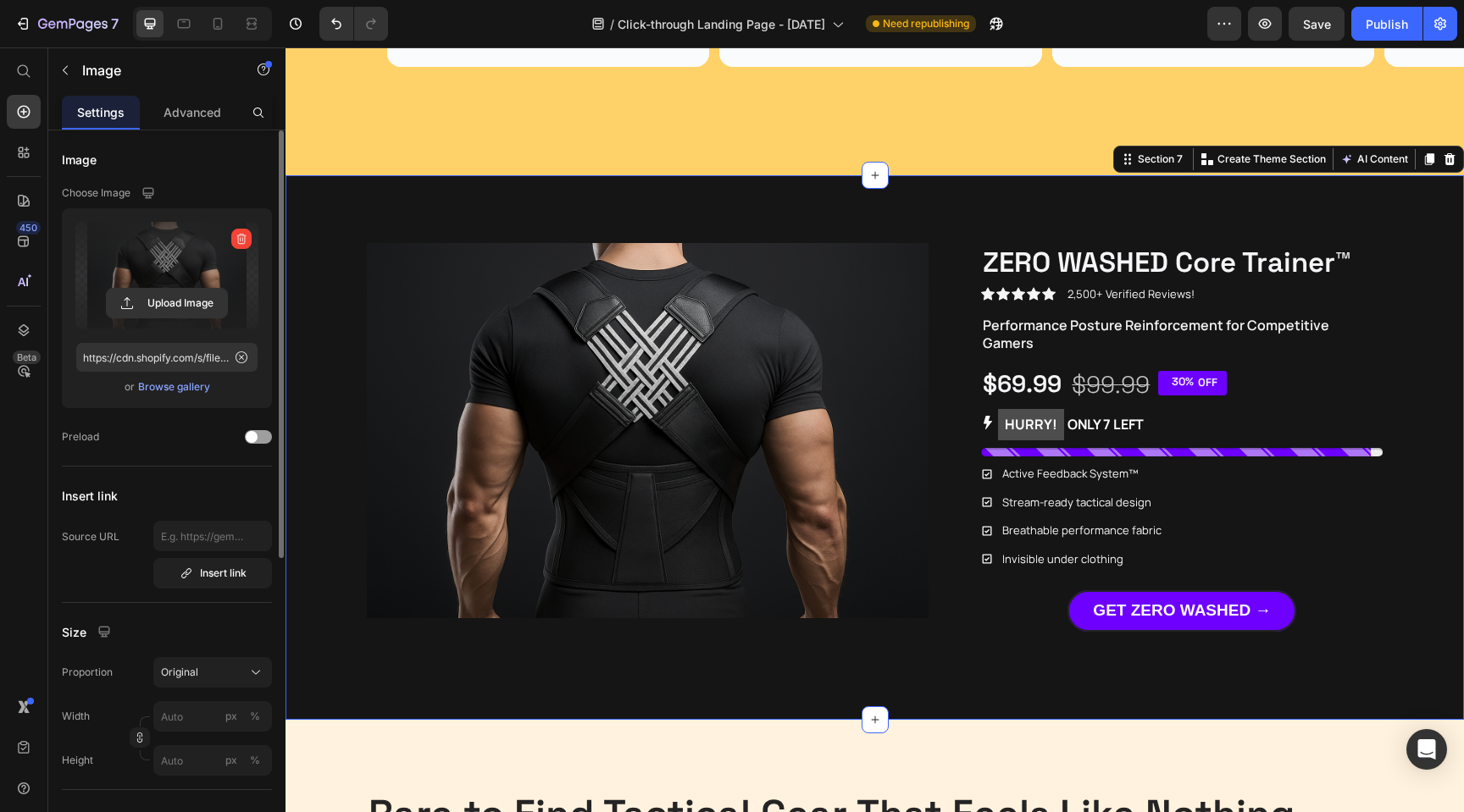 click on "Image ZERO WASHED Core Trainer™ Product Title Icon Icon Icon Icon Icon Icon List 2,500+ Verified Reviews! Text Block Row Performance Posture Reinforcement for Competitive Gamers Text Block $69.99 Product Price $99.99 Product Price 30% OFF Discount Tag Row
HURRY!  ONLY 7 LEFT Stock Counter
Active Feedback System™
Stream-ready tactical design
Breathable performance fabric
Invisible under clothing Item List GET ZERO WASHED → Button Product" at bounding box center [874, 447] 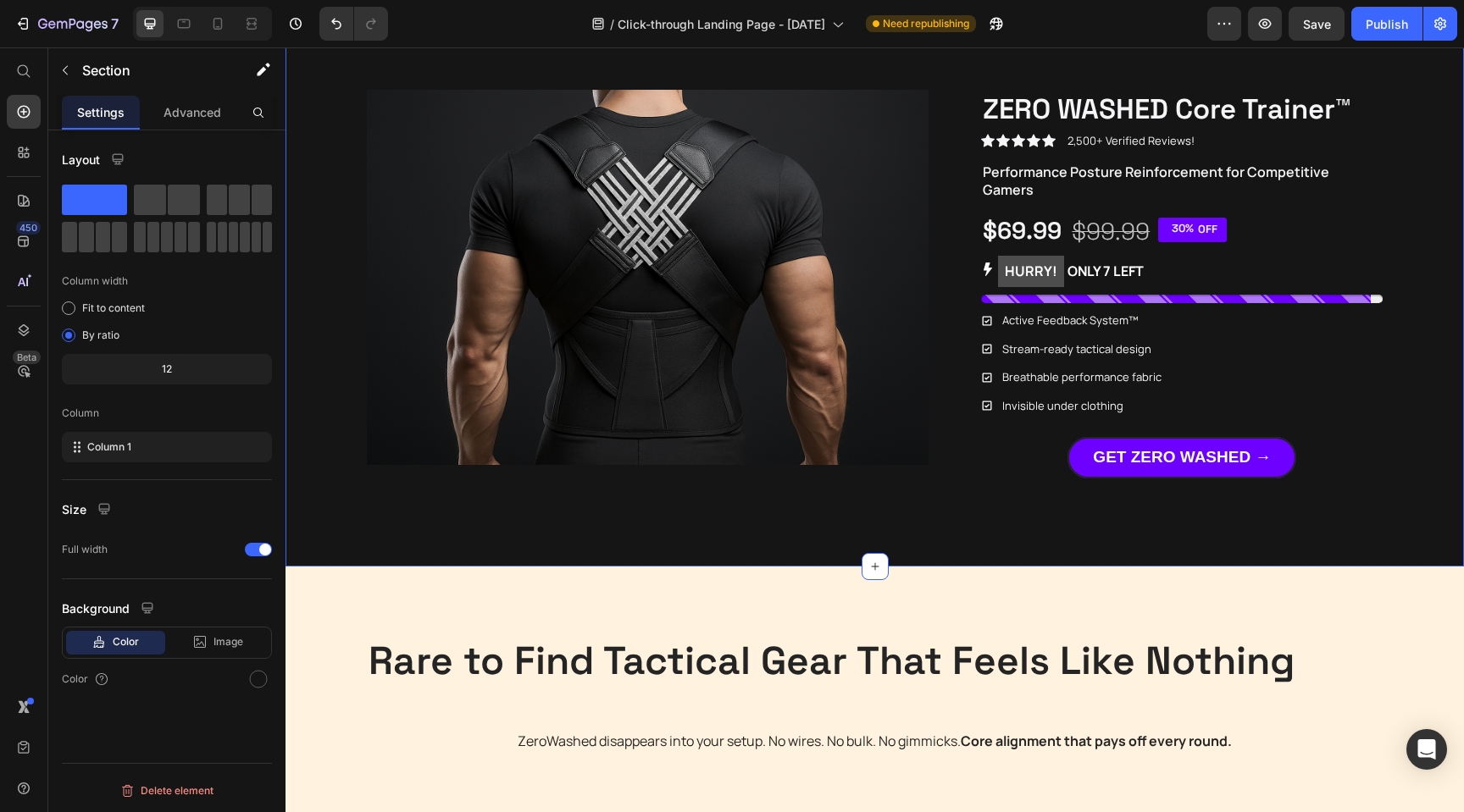 scroll, scrollTop: 3730, scrollLeft: 0, axis: vertical 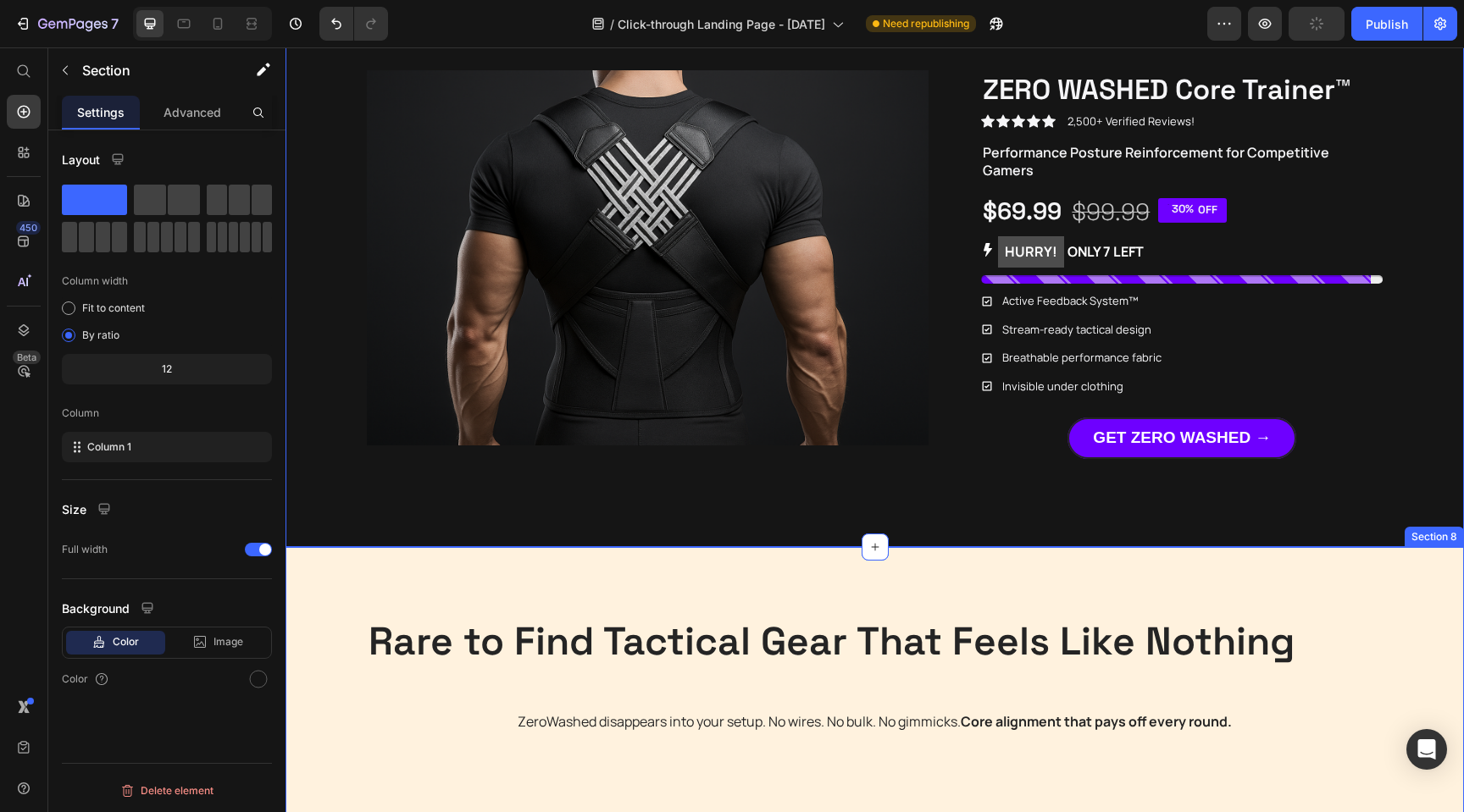 click on "Rare to Find Tactical Gear That Feels Like Nothing Heading ZeroWashed disappears into your setup. No wires. No bulk. No gimmicks.  Core alignment that pays off every round. Text Block Row Section 8" at bounding box center [874, 694] 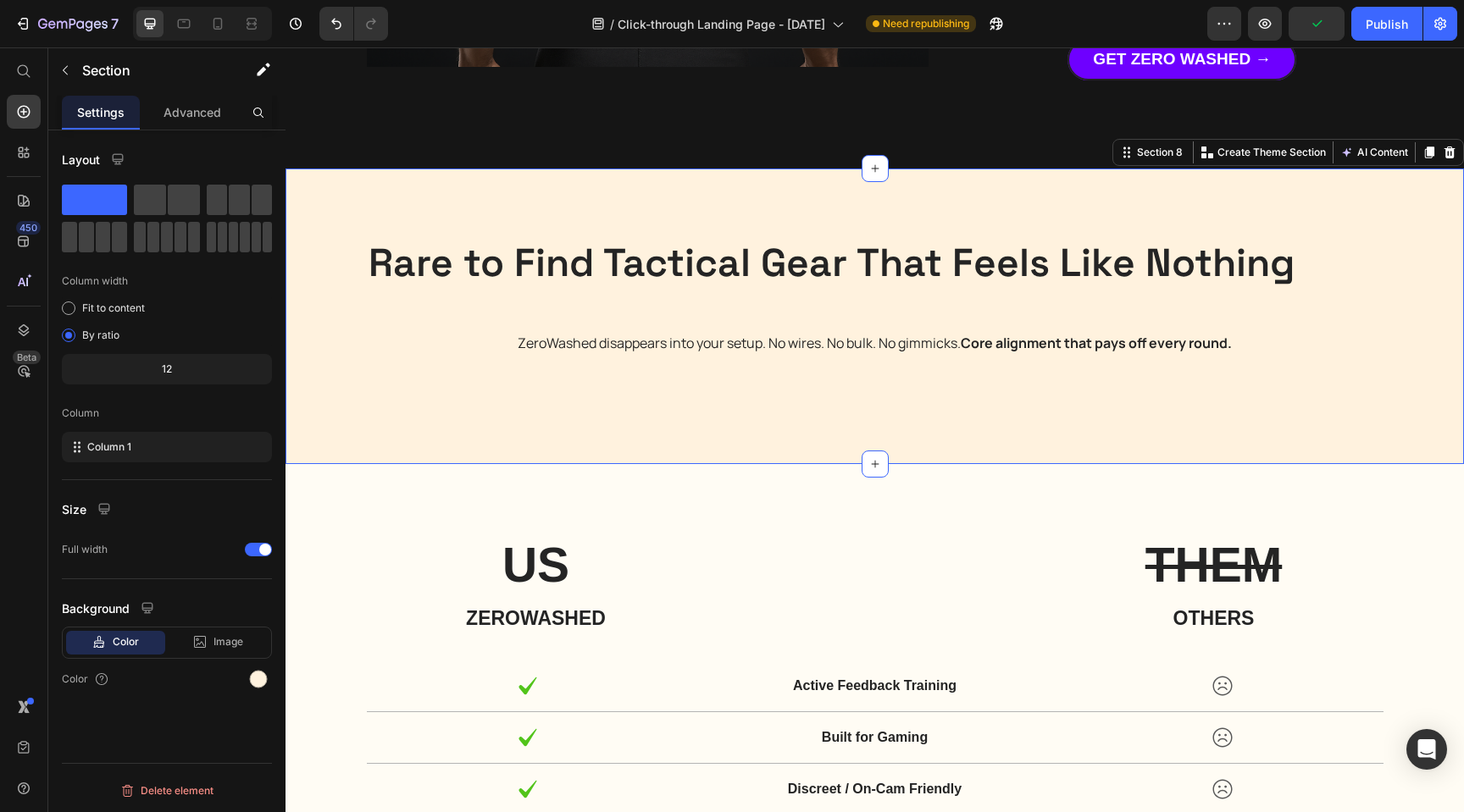 scroll, scrollTop: 4071, scrollLeft: 0, axis: vertical 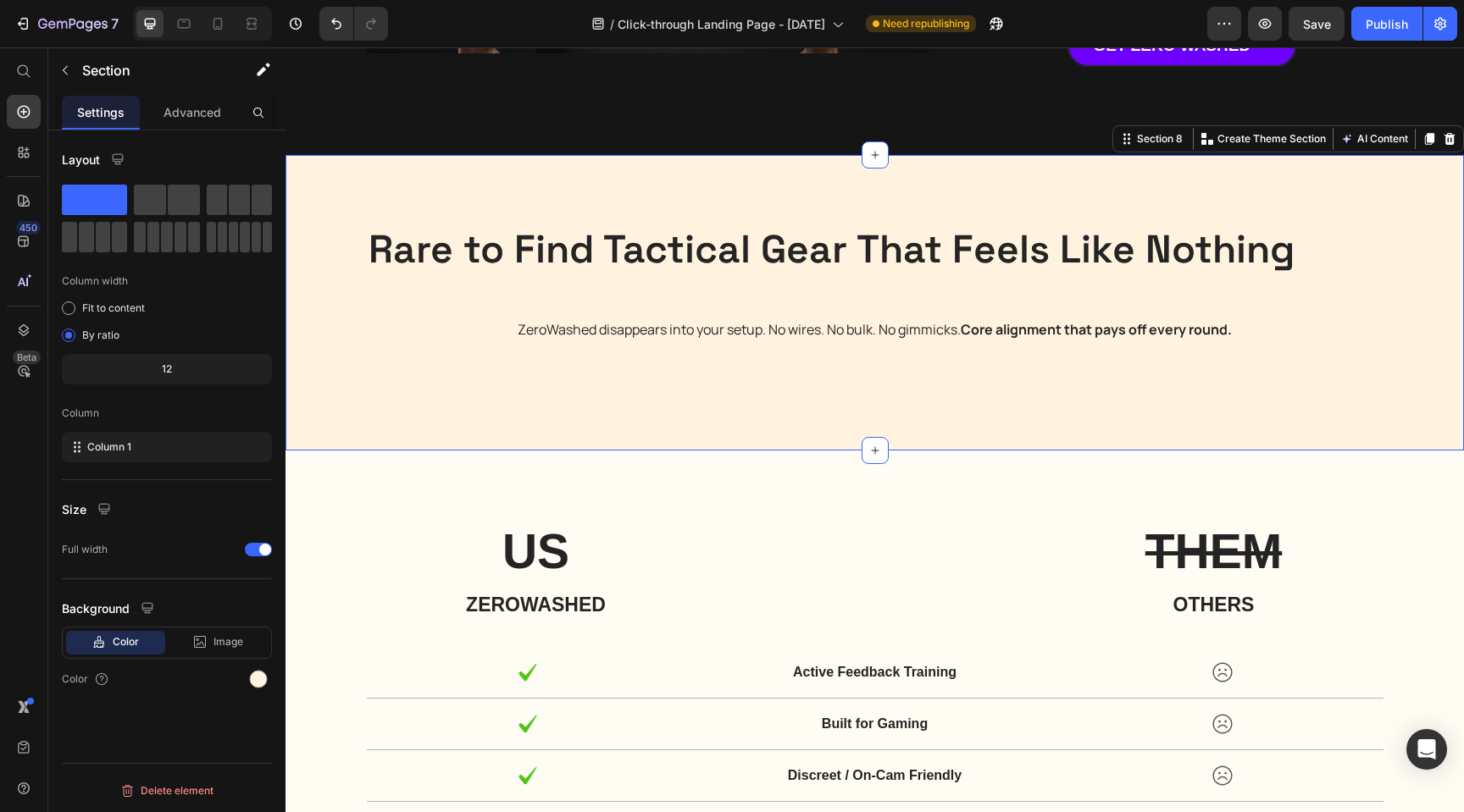click on "Rare to Find Tactical Gear That Feels Like Nothing Heading ZeroWashed disappears into your setup. No wires. No bulk. No gimmicks.  Core alignment that pays off every round. Text Block Row Section 8   You can create reusable sections Create Theme Section AI Content Write with GemAI What would you like to describe here? Tone and Voice Persuasive Product ZERO WASHED Core Trainer™ Show more Generate" at bounding box center [874, 302] 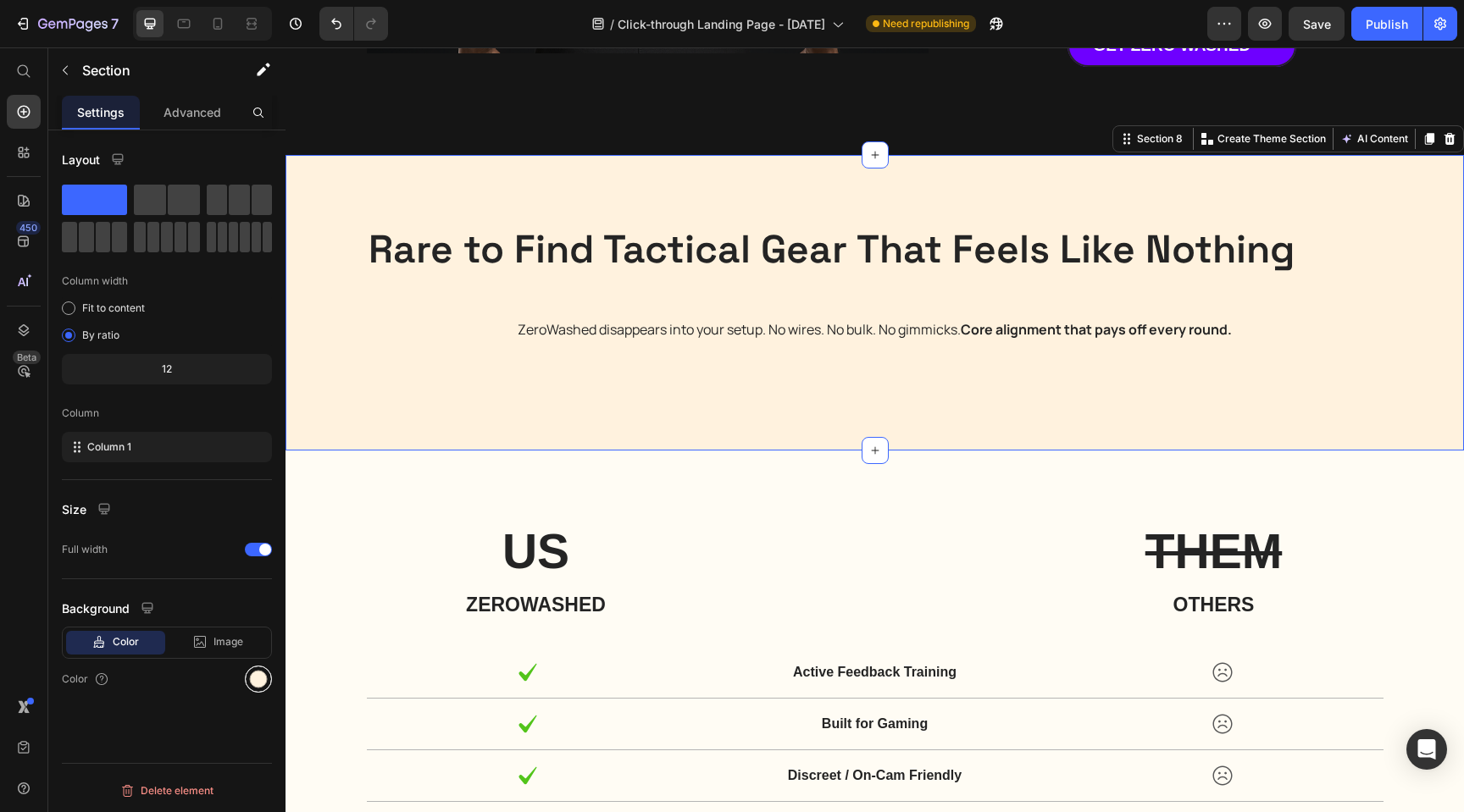 click at bounding box center (258, 679) 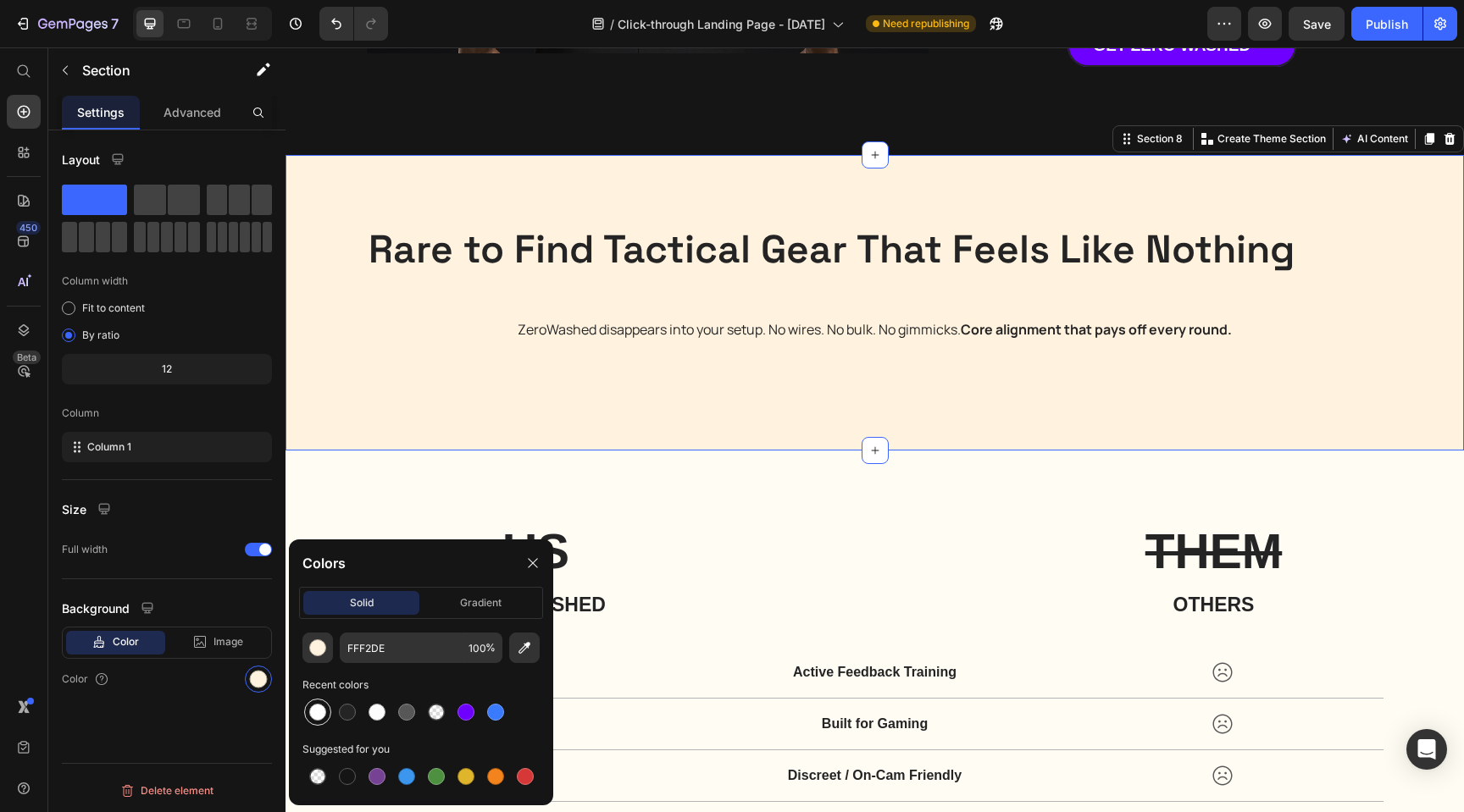click at bounding box center (318, 712) 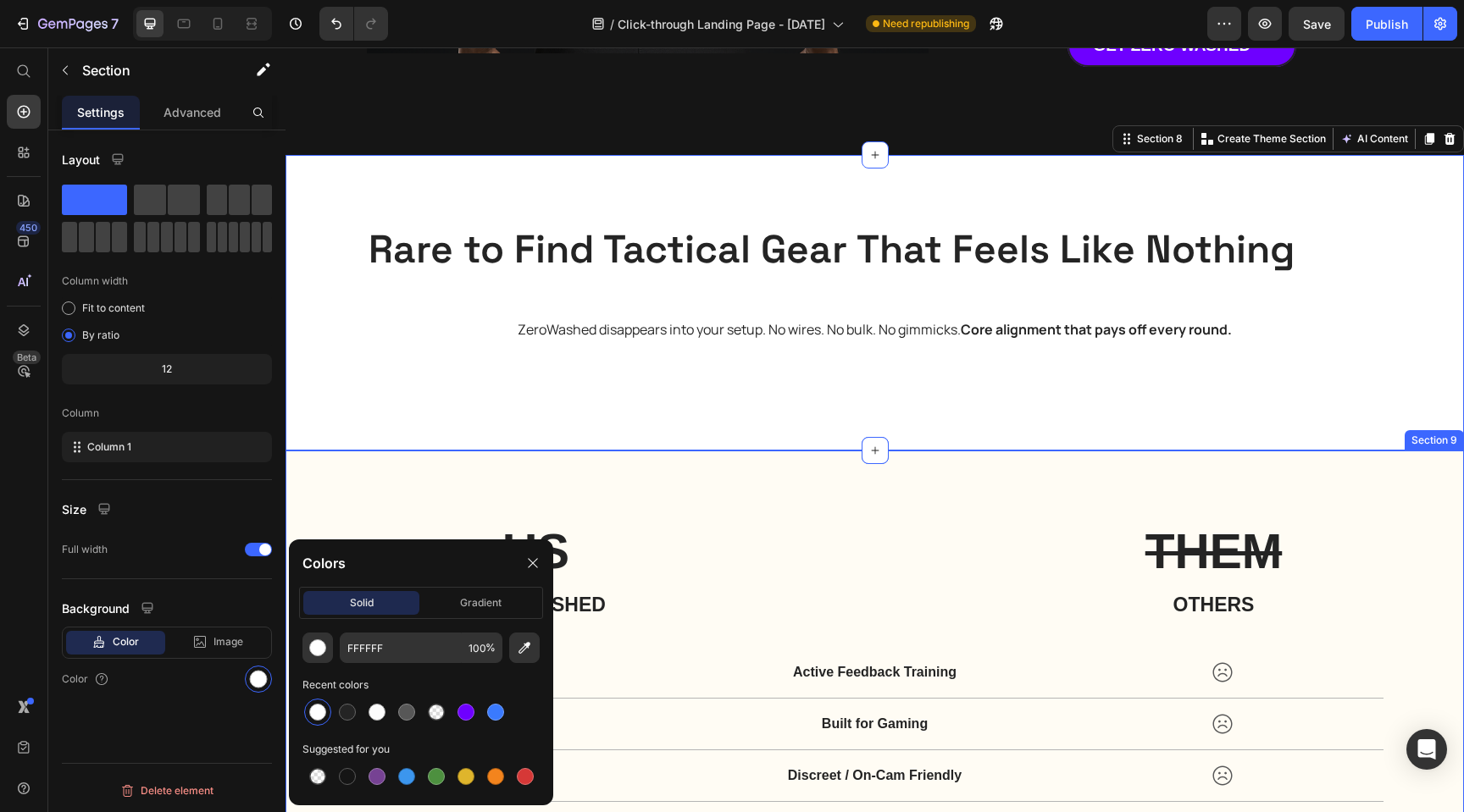 click on "US Heading ZeroWashed Heading THEM Heading others  Heading Row
Icon Active Feedback Training Text Block
Icon Row
Icon Built for Gaming Text Block
Icon Row
Icon Discreet / On-Cam Friendly Text Block
Icon Row
Icon Muscle Activation, Not Support Text Block
Icon Row
Icon Designed to Prevent Washed Posture Text Block
Icon Row Row DON'T GET WASHED → Button Section 9" at bounding box center (874, 743) 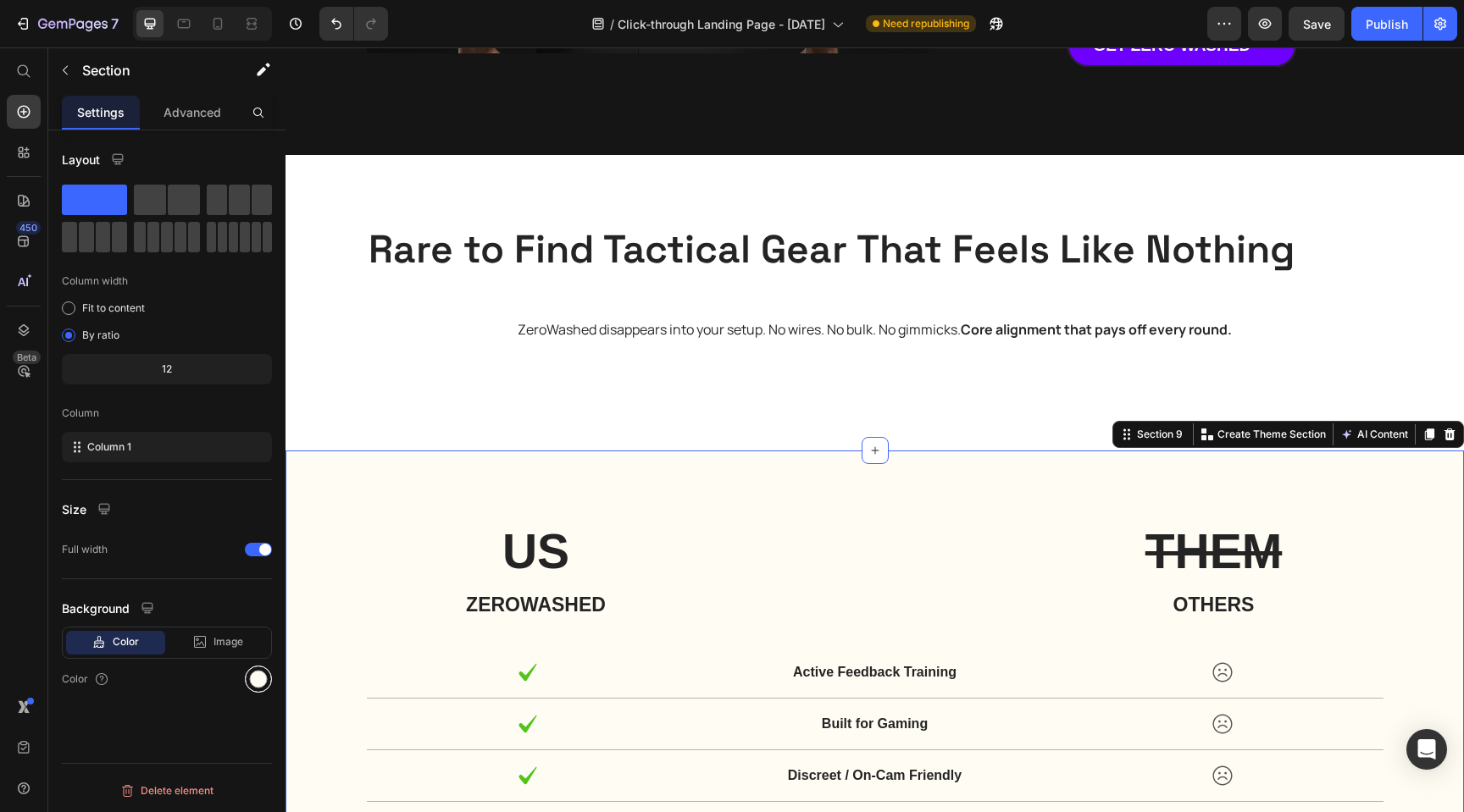 click at bounding box center (258, 679) 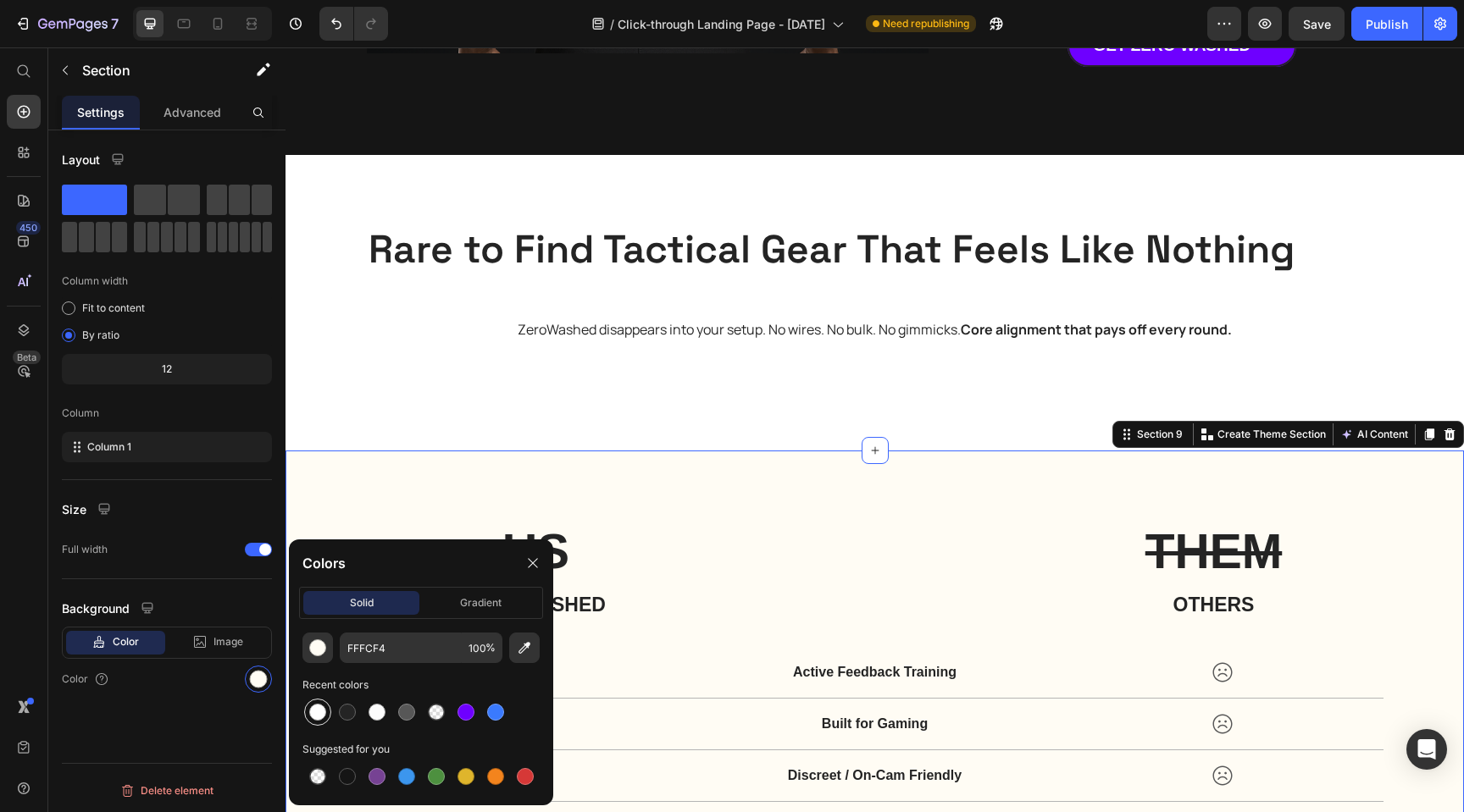 click at bounding box center [318, 712] 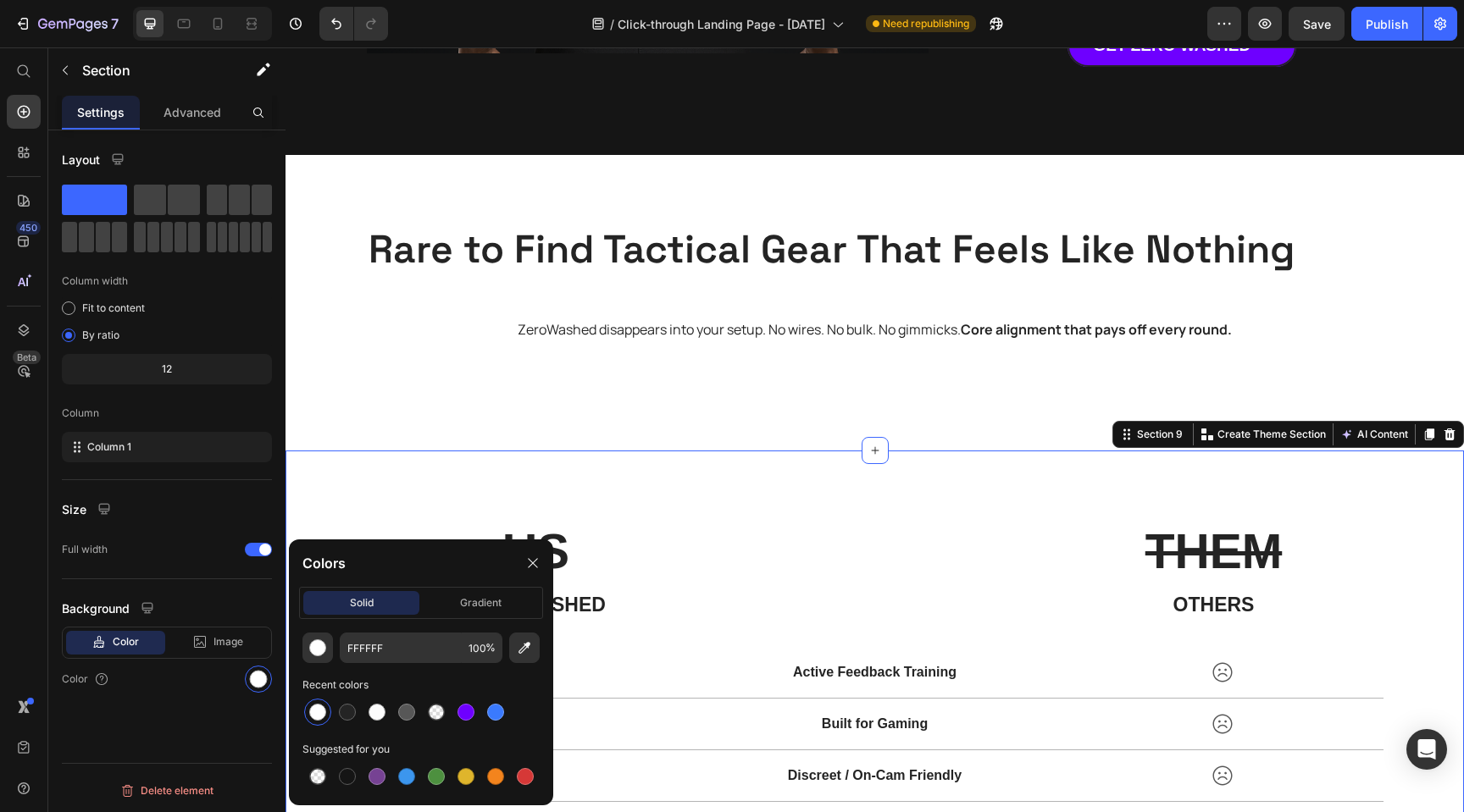 click on "US Heading ZeroWashed Heading THEM Heading others  Heading Row
Icon Active Feedback Training Text Block
Icon Row
Icon Built for Gaming Text Block
Icon Row
Icon Discreet / On-Cam Friendly Text Block
Icon Row
Icon Muscle Activation, Not Support Text Block
Icon Row
Icon Designed to Prevent Washed Posture Text Block
Icon Row Row DON'T GET WASHED → Button Section 9   You can create reusable sections Create Theme Section AI Content Write with GemAI What would you like to describe here? Tone and Voice Persuasive Product ZERO WASHED Core Trainer™ Show more Generate" at bounding box center (874, 743) 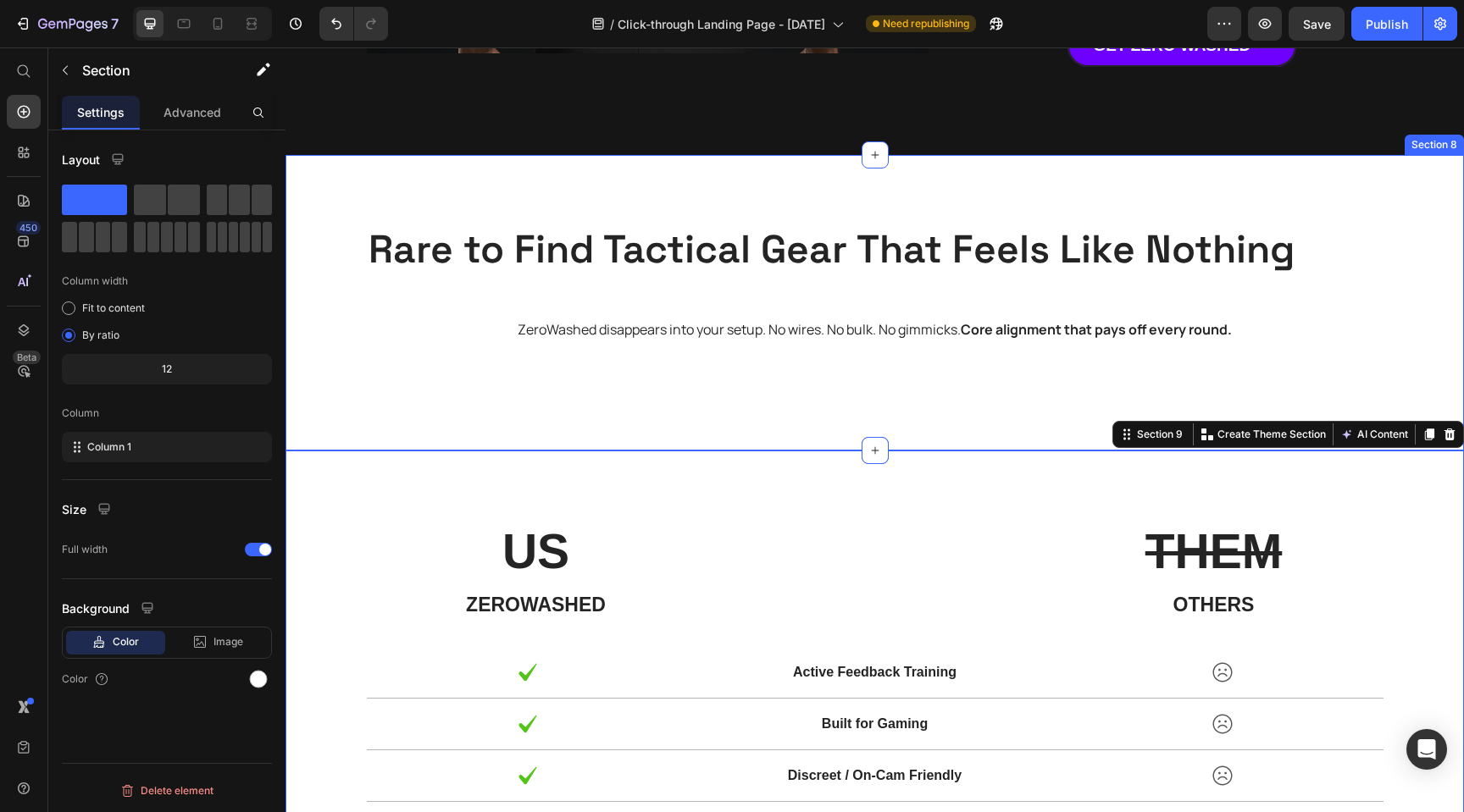 click on "Rare to Find Tactical Gear That Feels Like Nothing Heading ZeroWashed disappears into your setup. No wires. No bulk. No gimmicks.  Core alignment that pays off every round. Text Block Row" at bounding box center [874, 302] 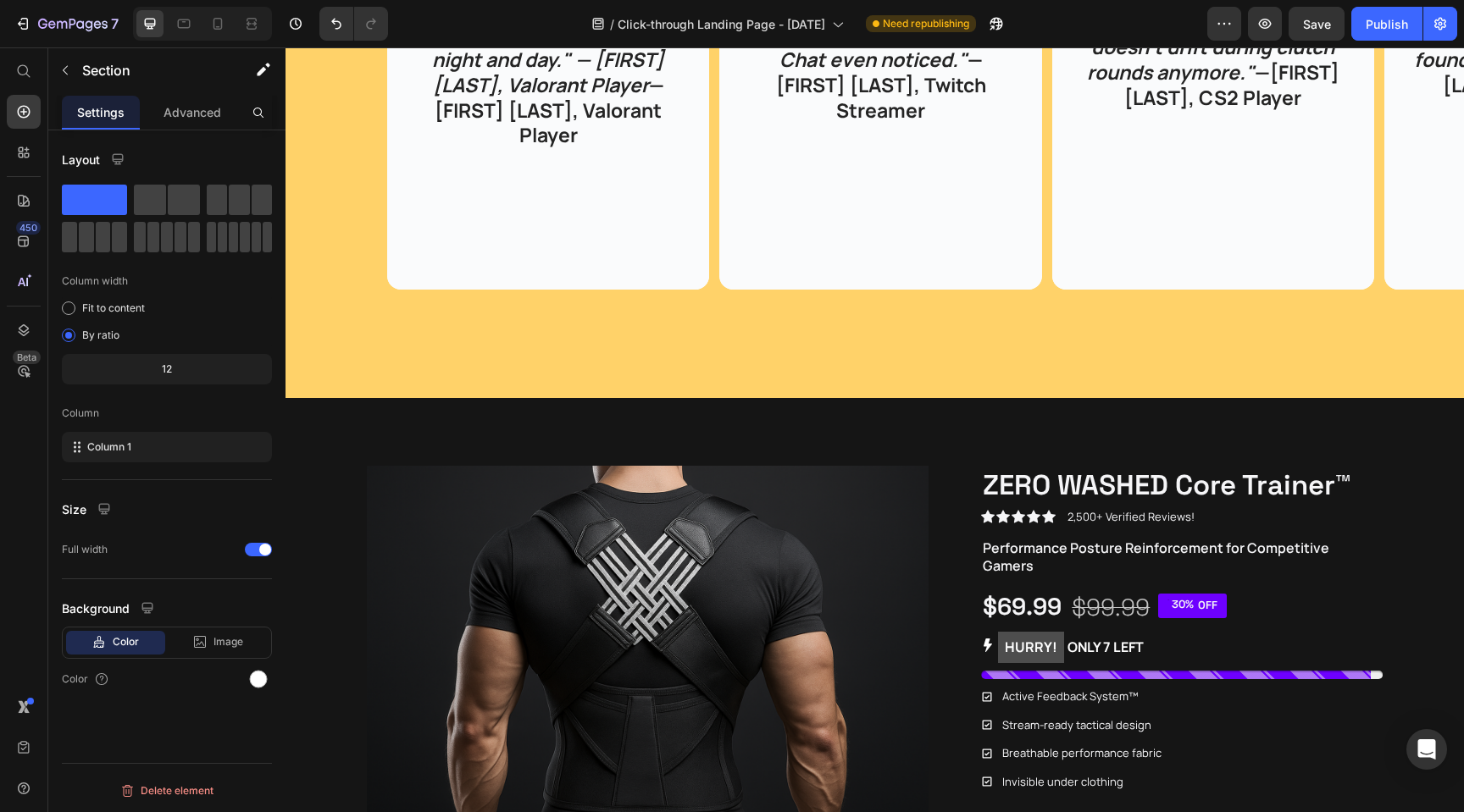scroll, scrollTop: 2954, scrollLeft: 0, axis: vertical 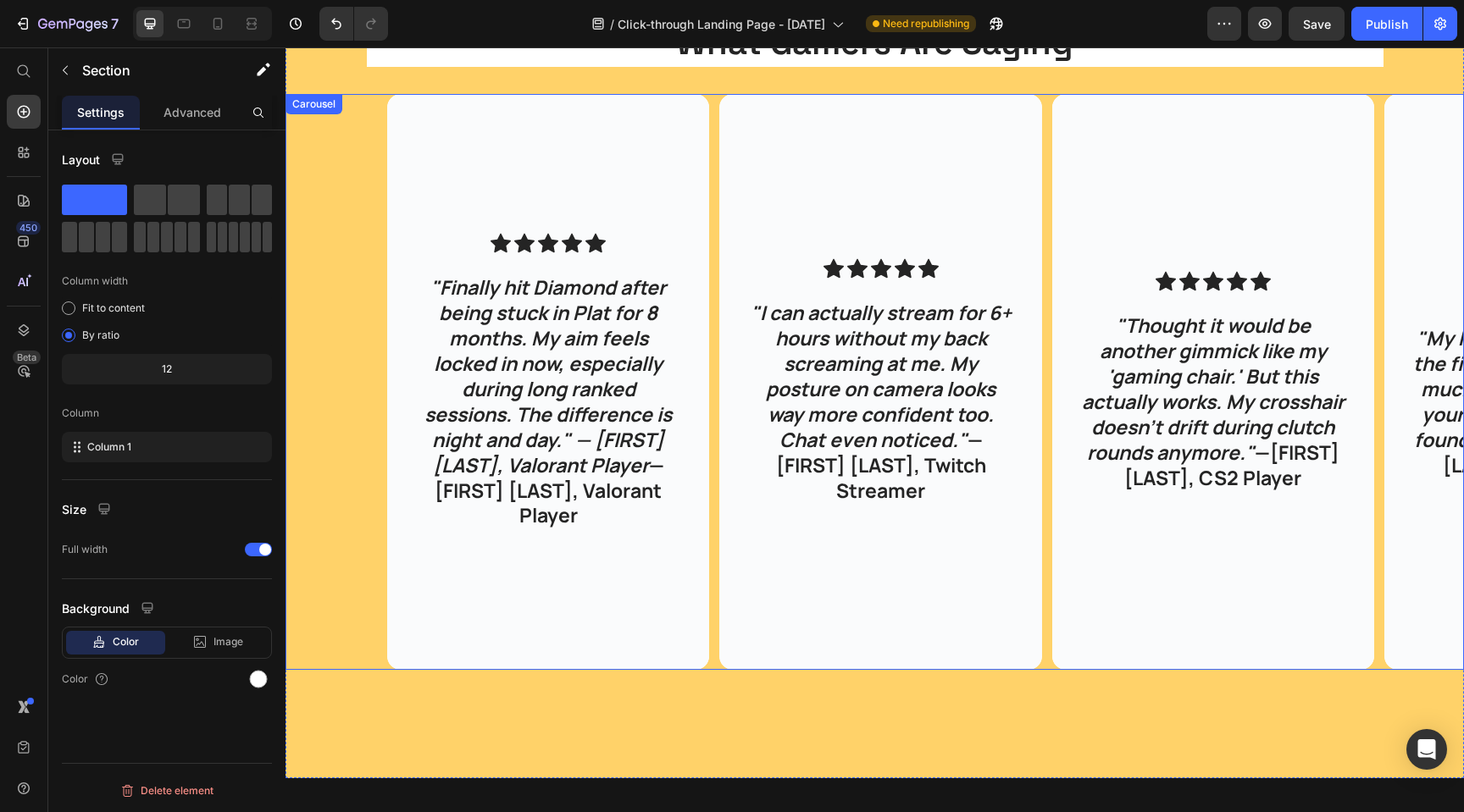 click on "Icon Icon Icon Icon Icon Icon List "Finally hit Diamond after being stuck in Plat for 8 months. My aim feels locked in now, especially during long ranked sessions. The difference is night and day."  —  Tyler K., Valorant Player Text Block Hero Banner Icon Icon Icon Icon Icon Icon List "Drinking kombucha daily has been a game-changer for my digestion. I notice a real difference in how I feel when I'm consistent with it." Text Block Hero Banner Icon Icon Icon Icon Icon Icon List "I can actually stream for 6+ hours without my back screaming at me. My posture on camera looks way more confident too. Chat even noticed."  —  Sarah M., Twitch Streamer Text Block Hero Banner Icon Icon Icon Icon Icon Icon List "Drinking kombucha daily has been a game-changer for my digestion. I notice a real difference in how I feel when I'm consistent with it." Text Block Hero Banner Icon Icon Icon Icon Icon Icon List  —  Jake R., CS2 Player Text Block Hero Banner Icon Icon Icon Icon Icon Icon List Text Block Hero Banner Icon" at bounding box center [874, 382] 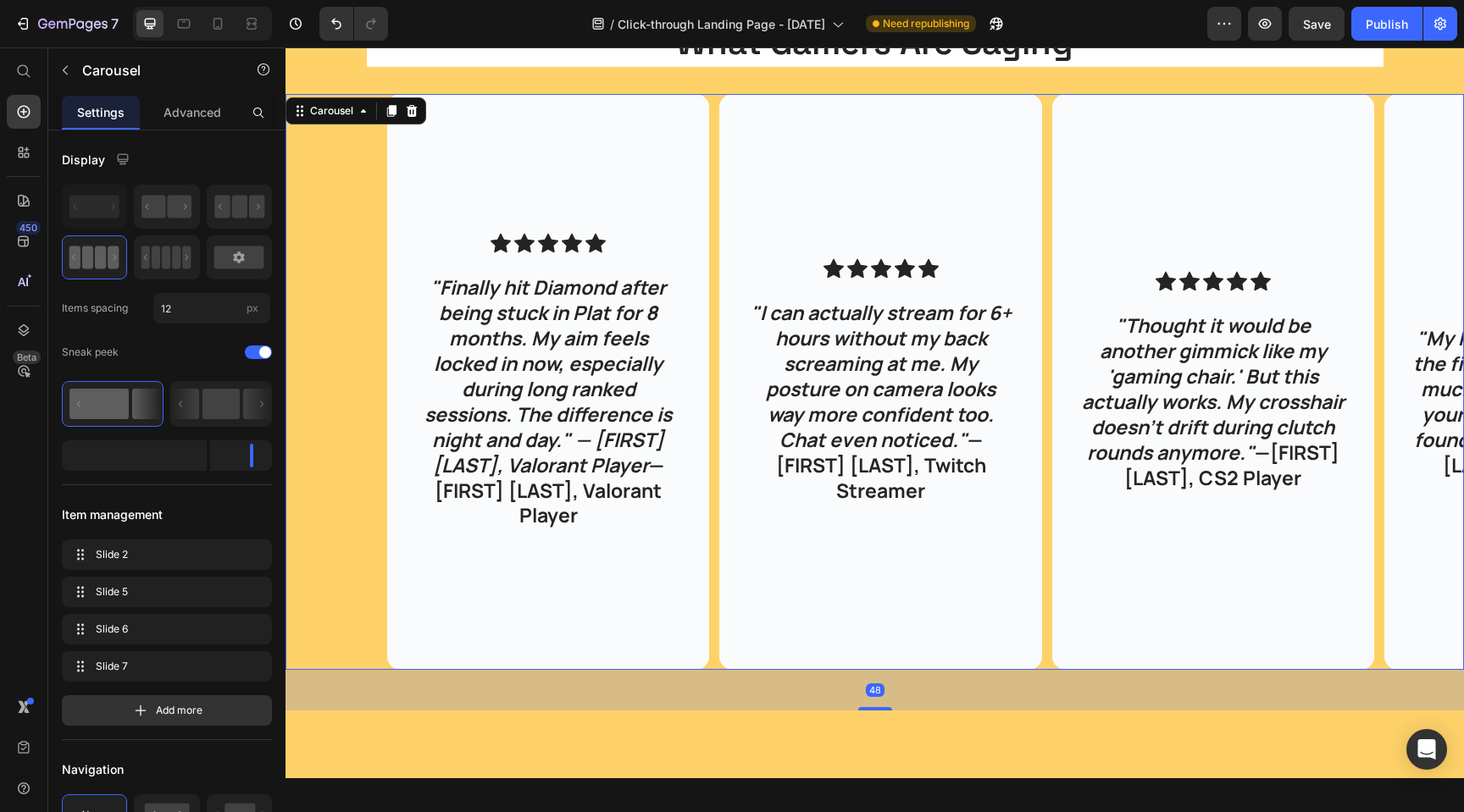 click on "What Gamers Are Saying Heading Icon Icon Icon Icon Icon Icon List "Finally hit Diamond after being stuck in Plat for 8 months. My aim feels locked in now, especially during long ranked sessions. The difference is night and day."  —  Tyler K., Valorant Player Text Block Hero Banner Icon Icon Icon Icon Icon Icon List "Drinking kombucha daily has been a game-changer for my digestion. I notice a real difference in how I feel when I'm consistent with it." Text Block Hero Banner Icon Icon Icon Icon Icon Icon List "I can actually stream for 6+ hours without my back screaming at me. My posture on camera looks way more confident too. Chat even noticed."  —  Sarah M., Twitch Streamer Text Block Hero Banner Icon Icon Icon Icon Icon Icon List "Drinking kombucha daily has been a game-changer for my digestion. I notice a real difference in how I feel when I'm consistent with it." Text Block Hero Banner Icon Icon Icon Icon Icon Icon List  —  Jake R., CS2 Player Text Block Hero Banner Icon Icon Icon Icon Icon Icon List" at bounding box center (874, 399) 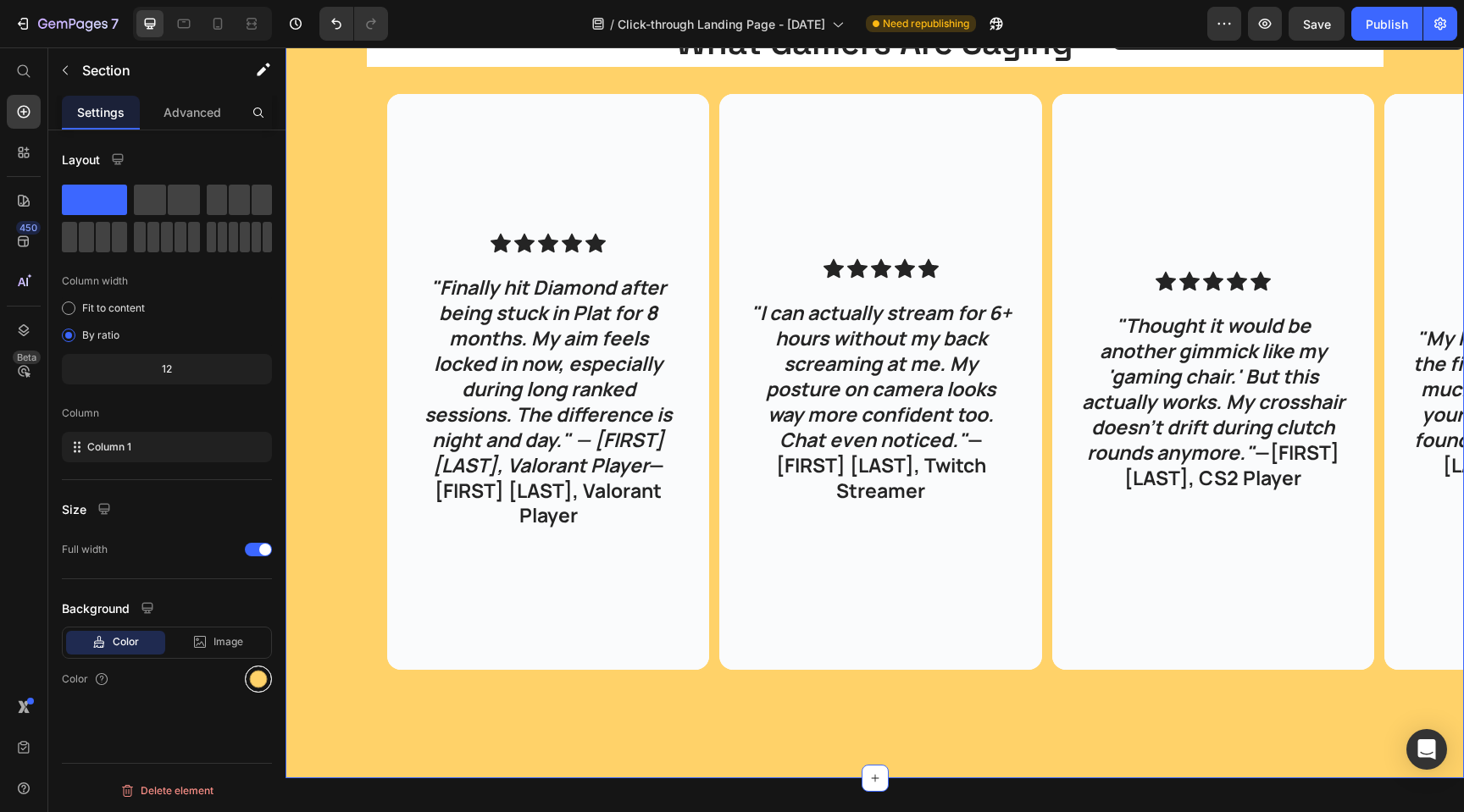 click at bounding box center (258, 679) 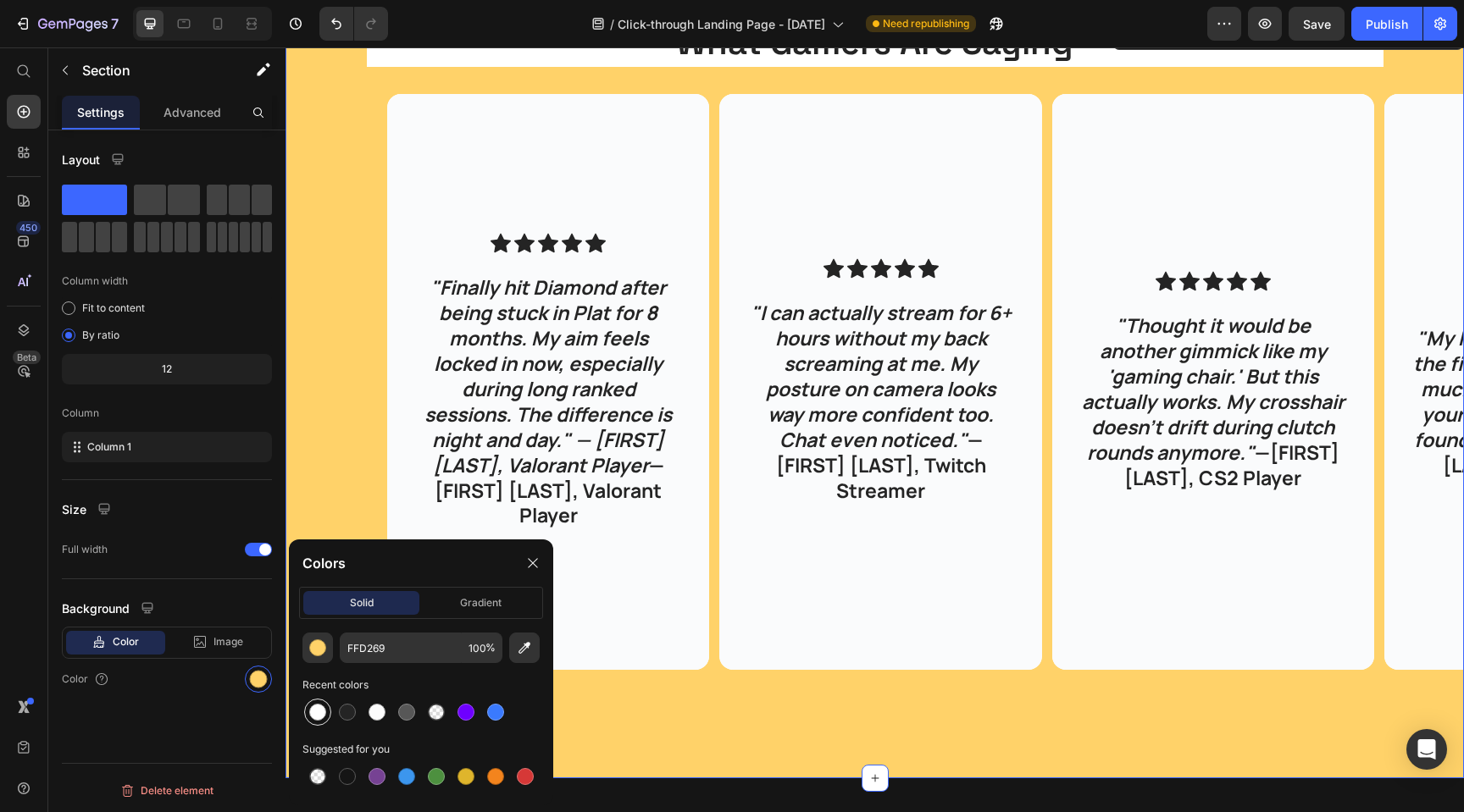 click at bounding box center (318, 712) 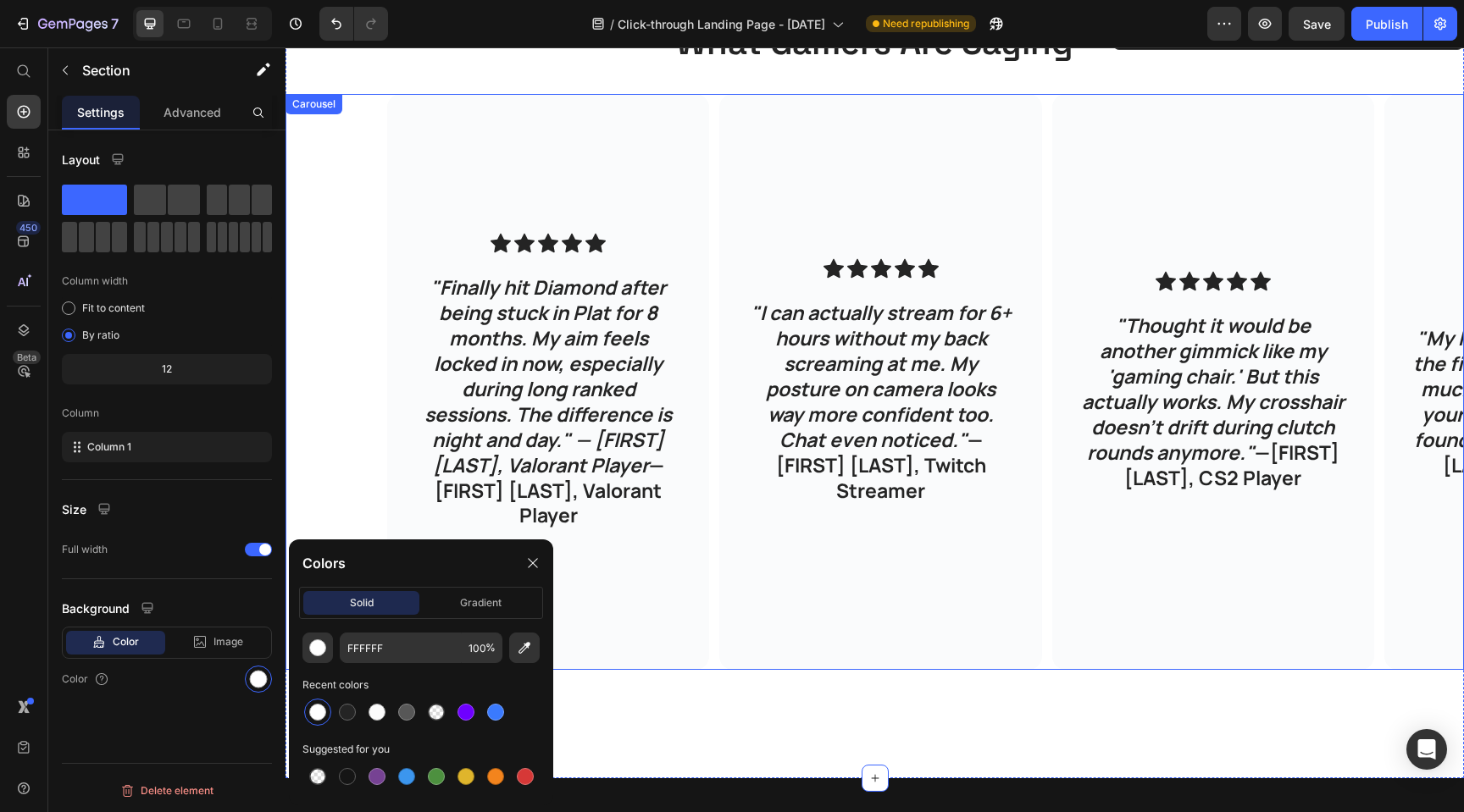 click on "Icon Icon Icon Icon Icon Icon List "Finally hit Diamond after being stuck in Plat for 8 months. My aim feels locked in now, especially during long ranked sessions. The difference is night and day."  —  Tyler K., Valorant Player Text Block Hero Banner Icon Icon Icon Icon Icon Icon List "Drinking kombucha daily has been a game-changer for my digestion. I notice a real difference in how I feel when I'm consistent with it." Text Block Hero Banner Icon Icon Icon Icon Icon Icon List "I can actually stream for 6+ hours without my back screaming at me. My posture on camera looks way more confident too. Chat even noticed."  —  Sarah M., Twitch Streamer Text Block Hero Banner Icon Icon Icon Icon Icon Icon List "Drinking kombucha daily has been a game-changer for my digestion. I notice a real difference in how I feel when I'm consistent with it." Text Block Hero Banner Icon Icon Icon Icon Icon Icon List  —  Jake R., CS2 Player Text Block Hero Banner Icon Icon Icon Icon Icon Icon List Text Block Hero Banner Icon" at bounding box center [874, 382] 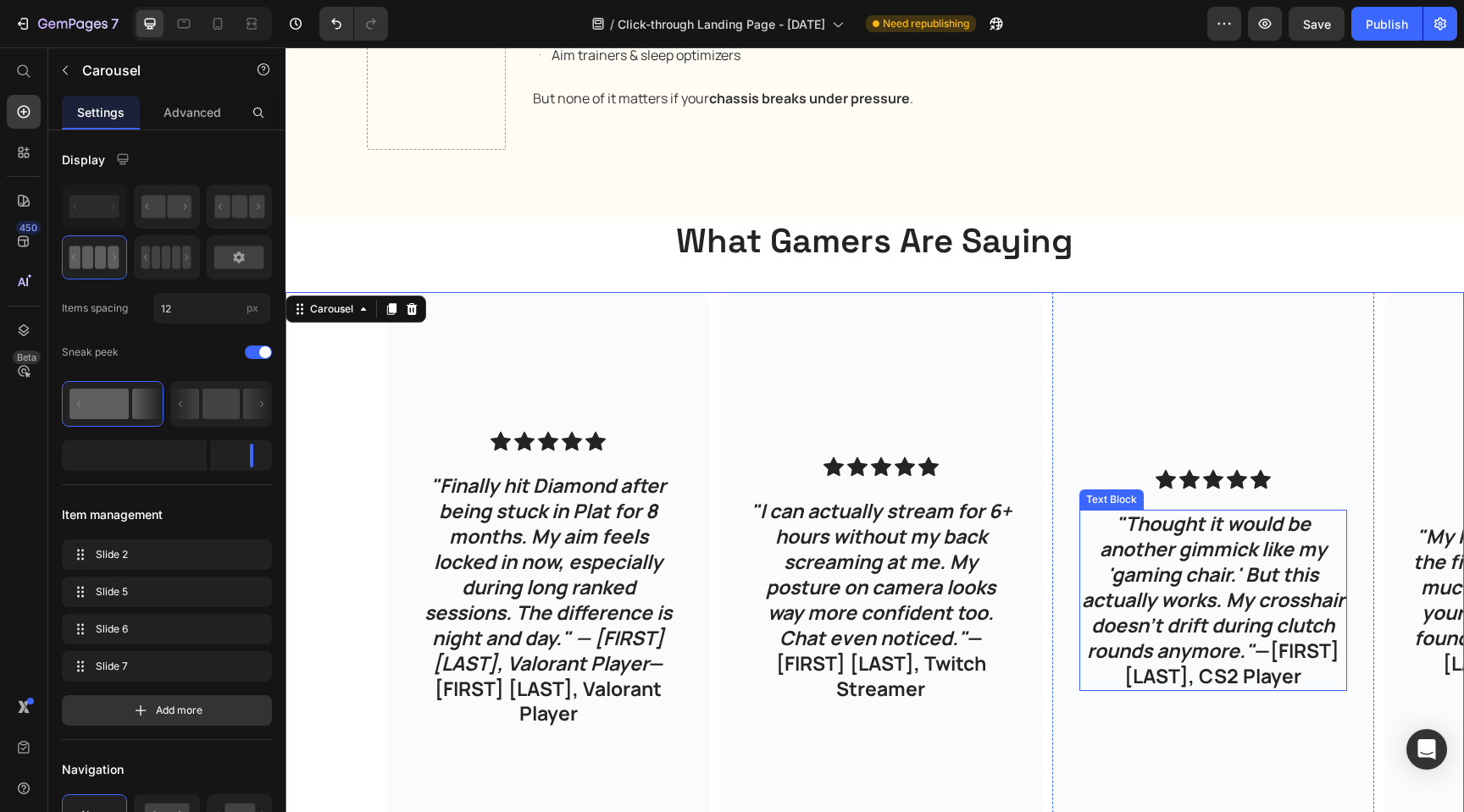 scroll, scrollTop: 2758, scrollLeft: 0, axis: vertical 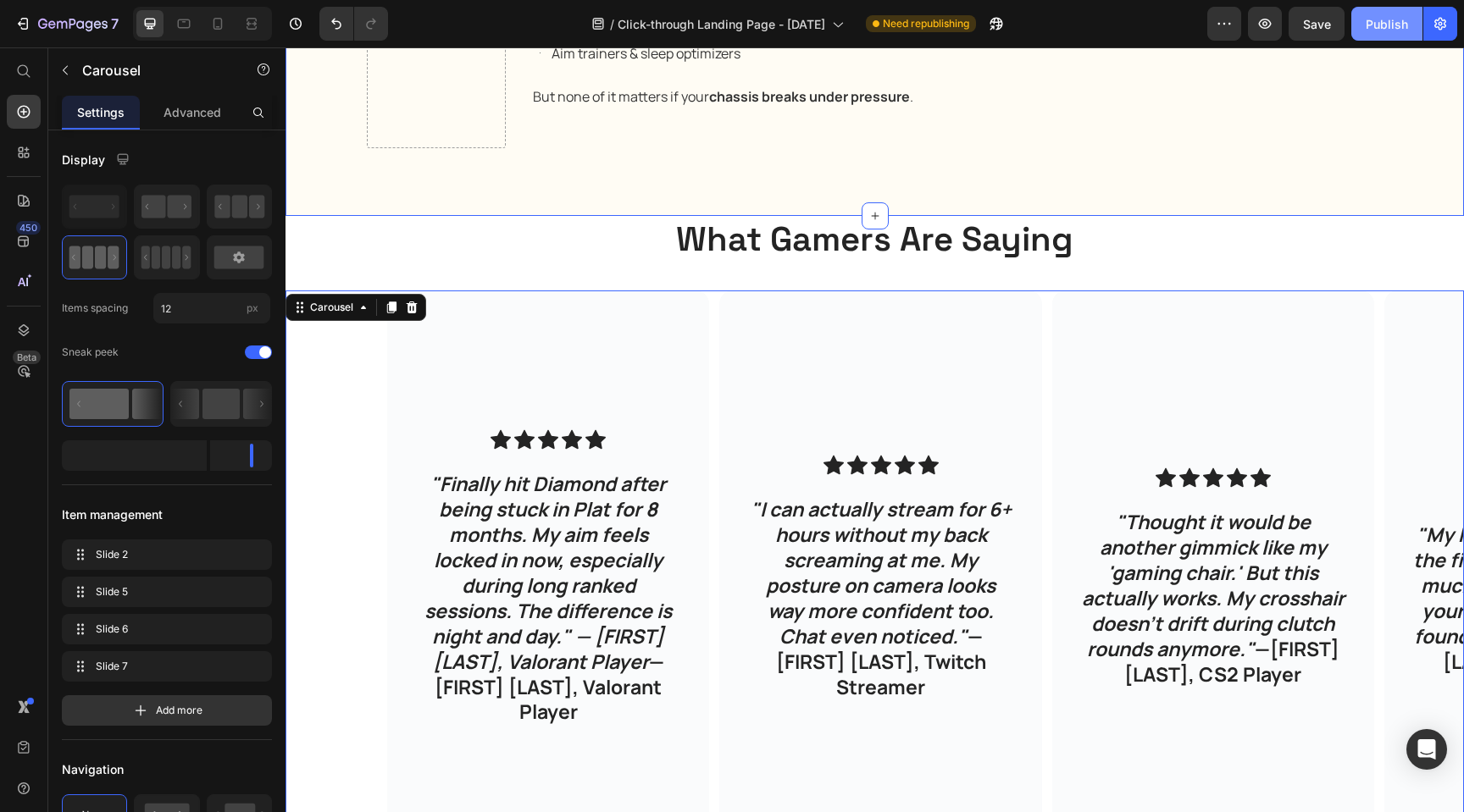 click on "Publish" at bounding box center [1387, 24] 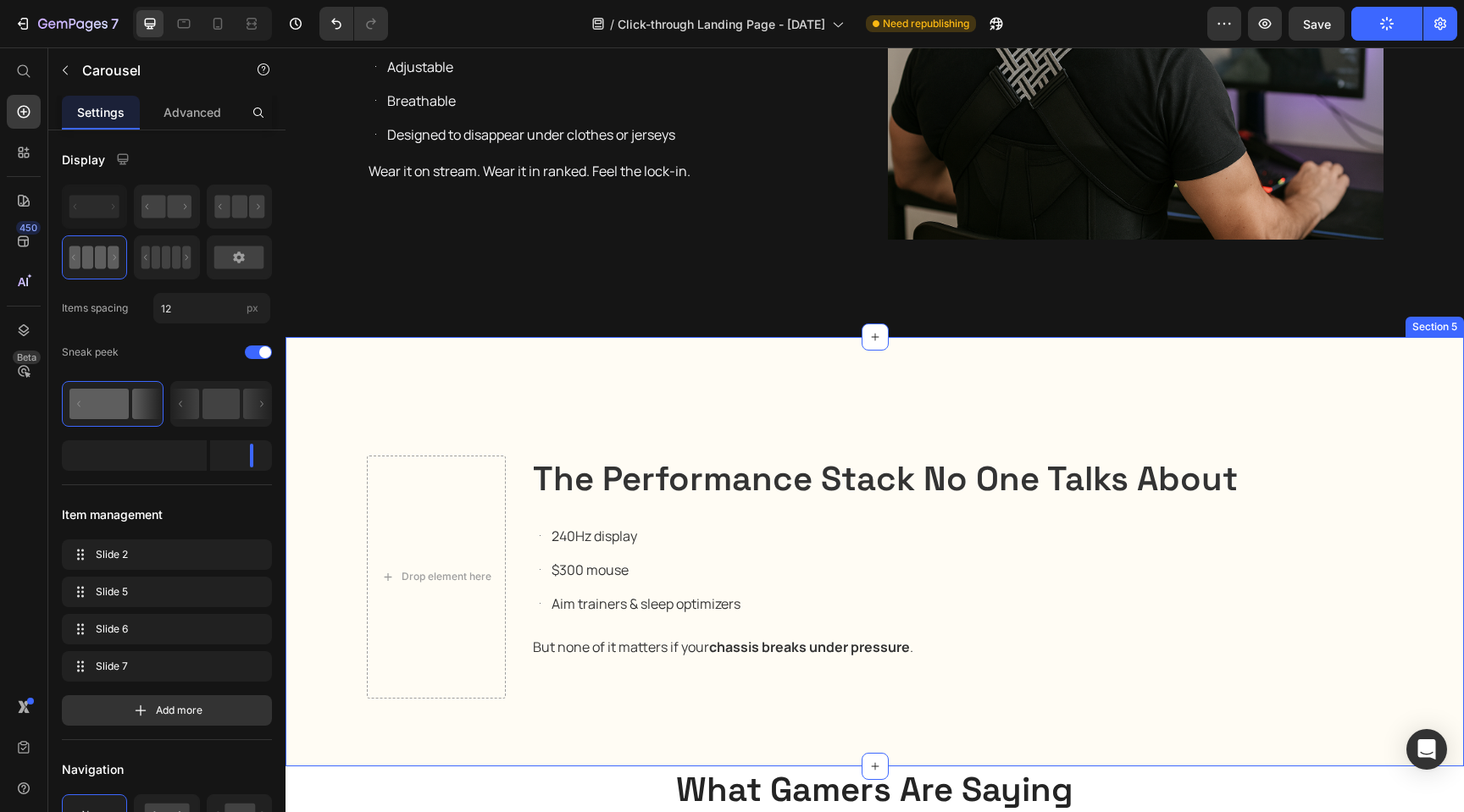 scroll, scrollTop: 2208, scrollLeft: 0, axis: vertical 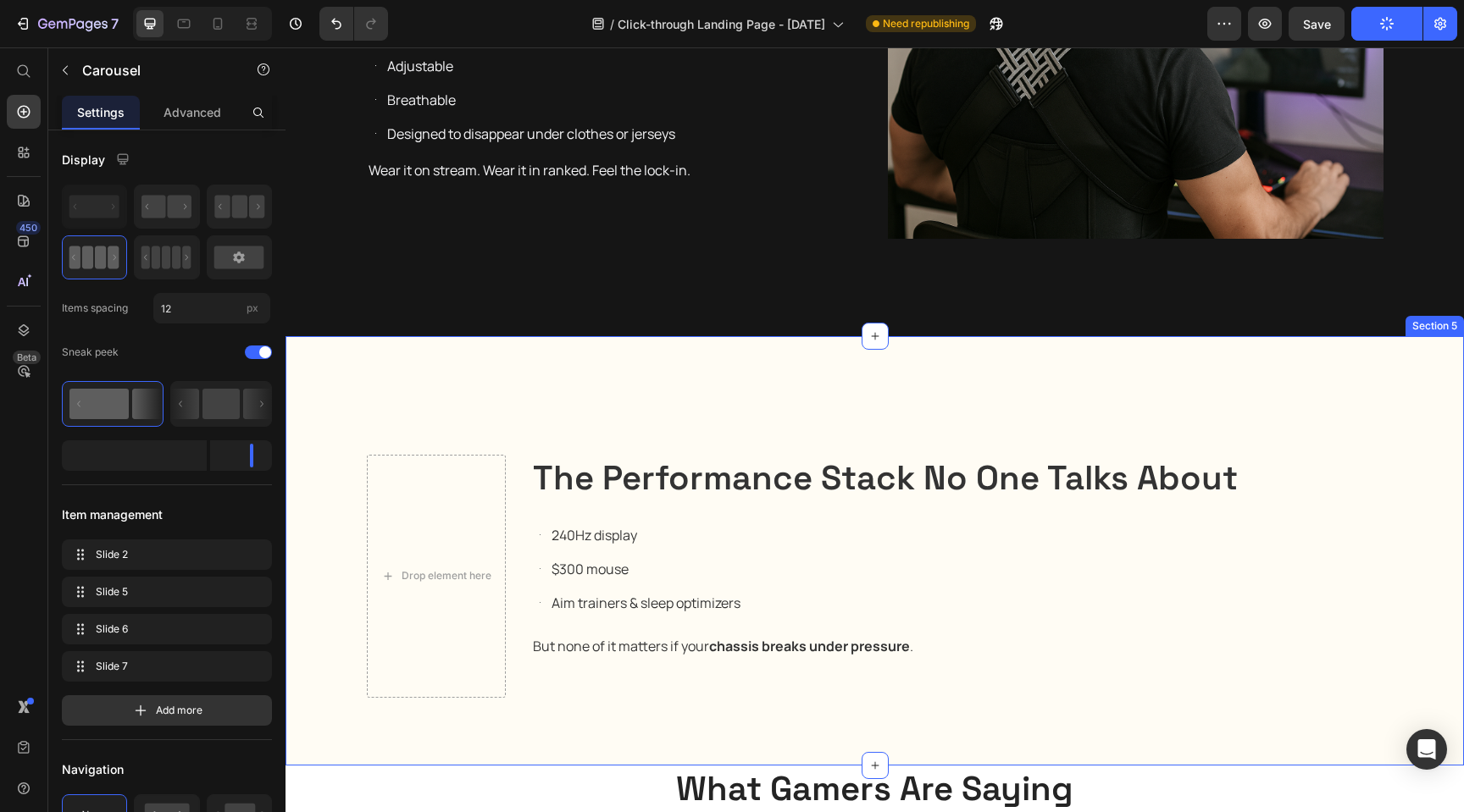 click on "Drop element here The Performance Stack No One Talks About Heading
240Hz display
$300 mouse
Aim trainers & sleep optimizers Item List But none of it matters if your  chassis breaks under pressure . Text Block Row Section 5" at bounding box center [874, 550] 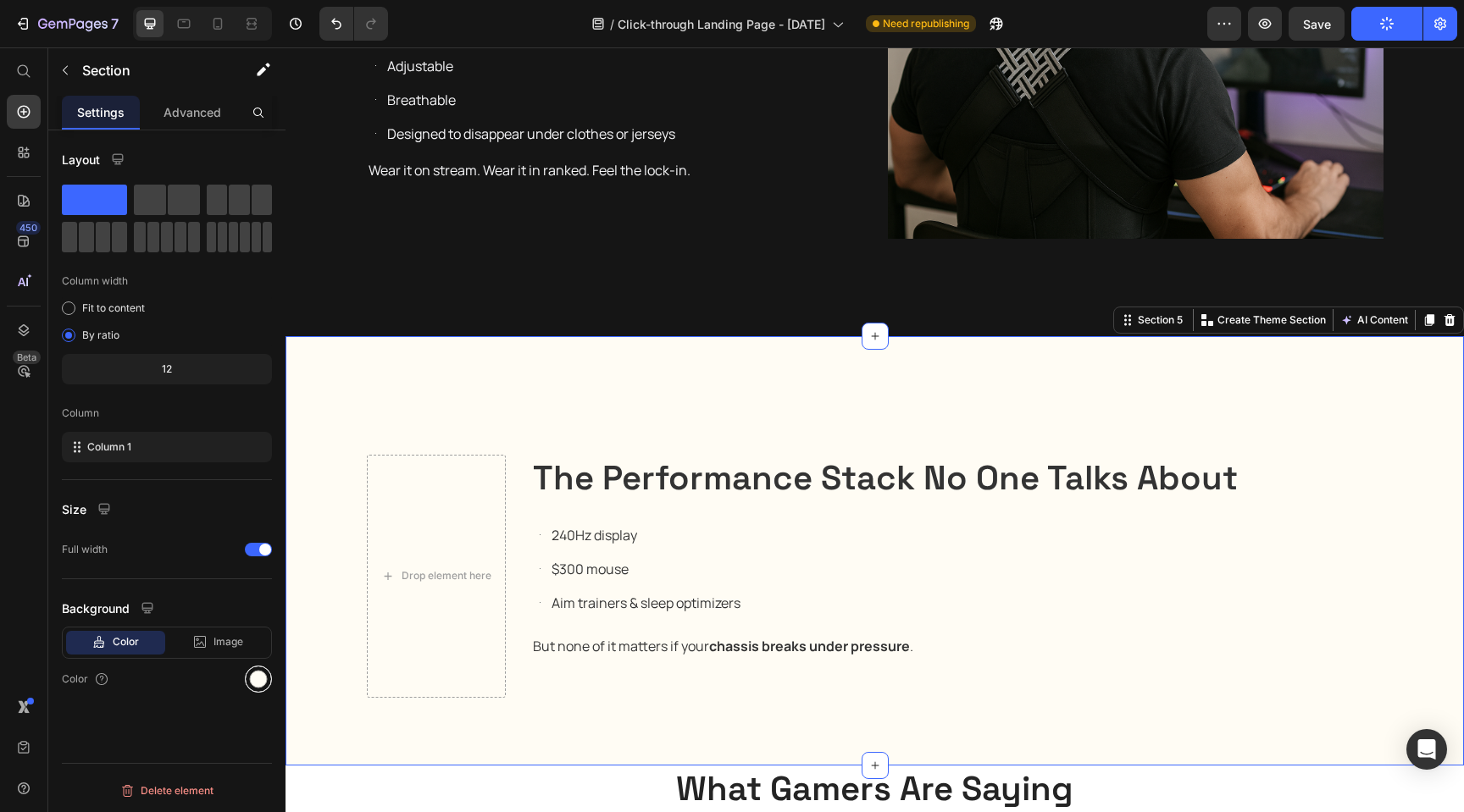 click at bounding box center (258, 679) 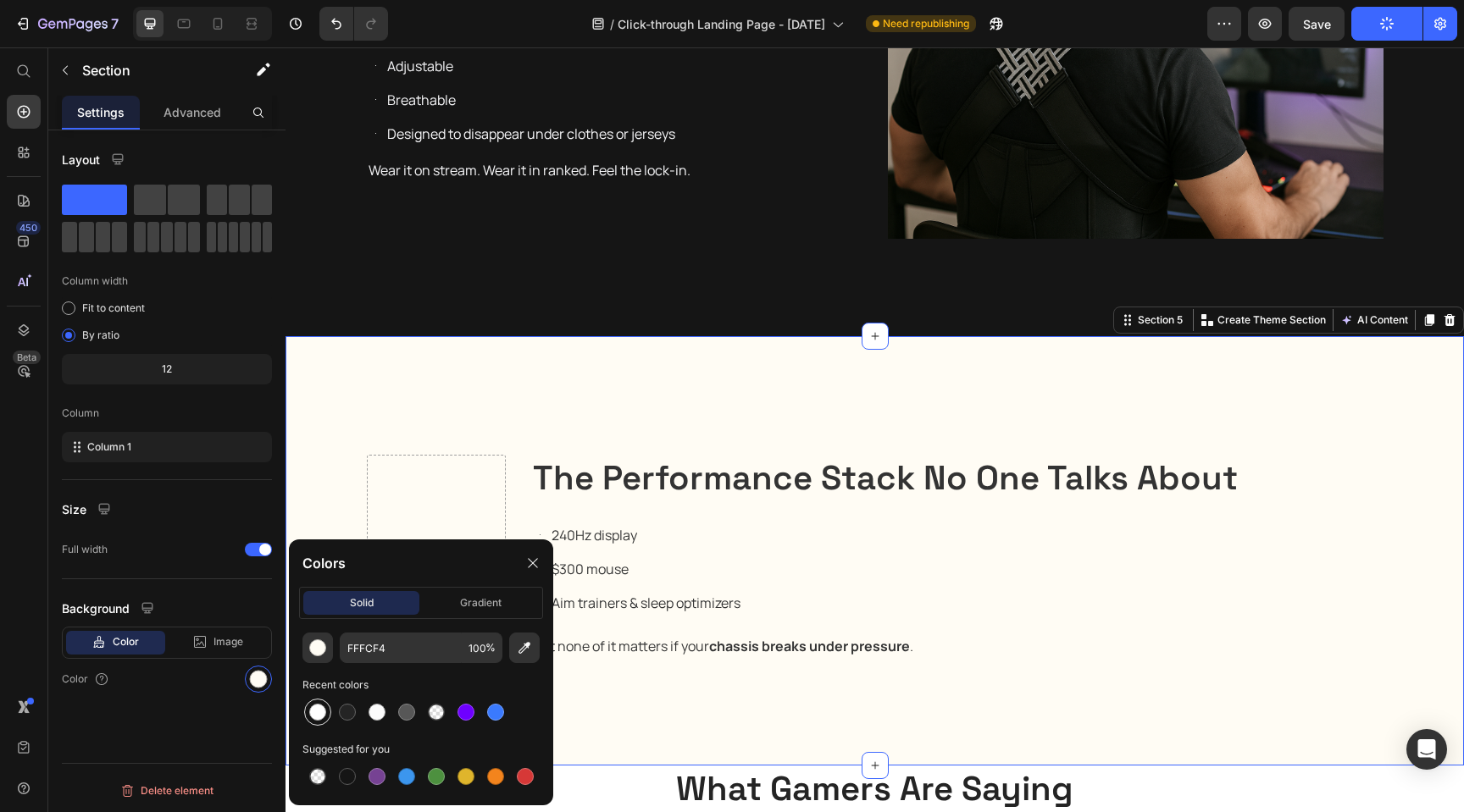 click at bounding box center [318, 712] 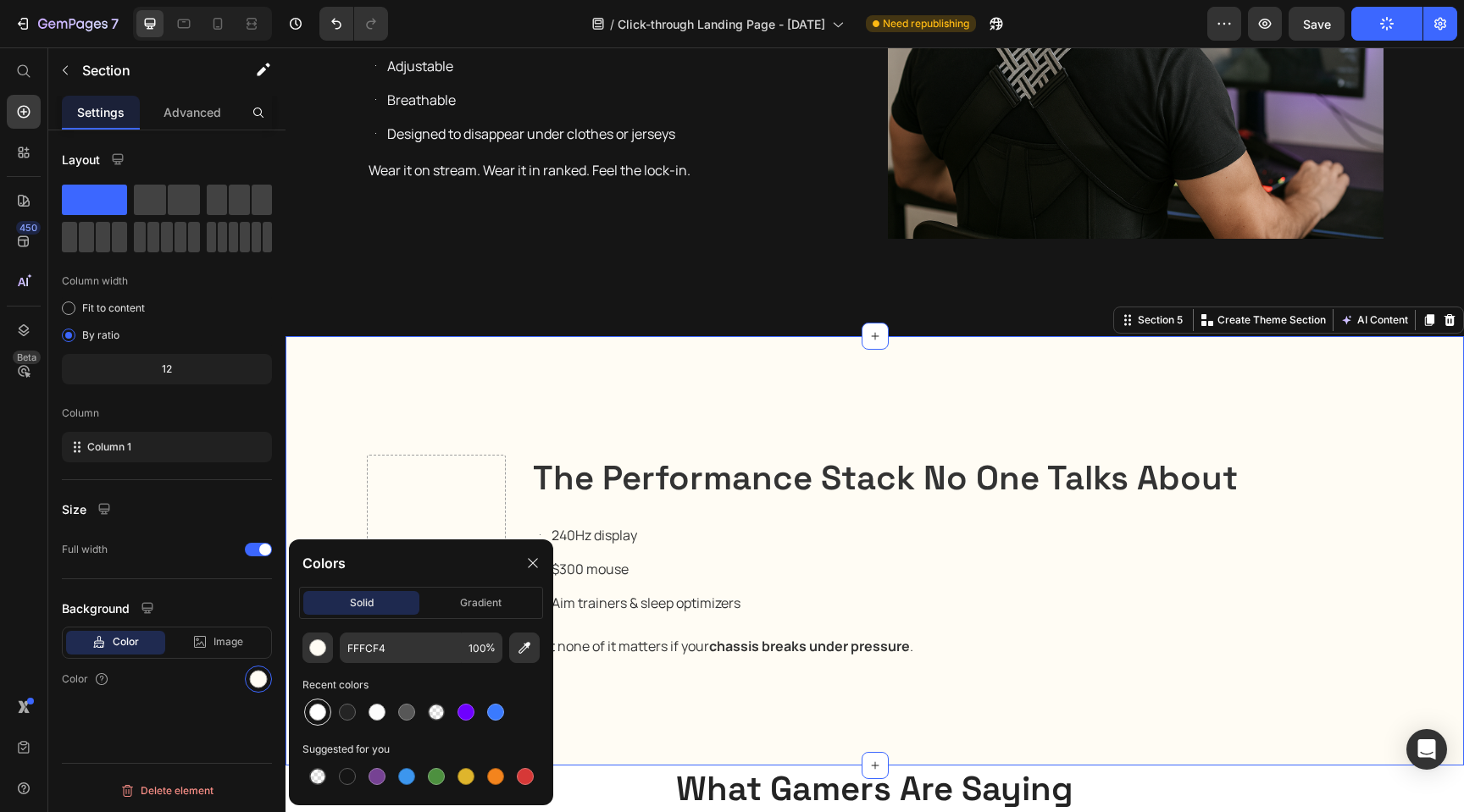 type on "FFFFFF" 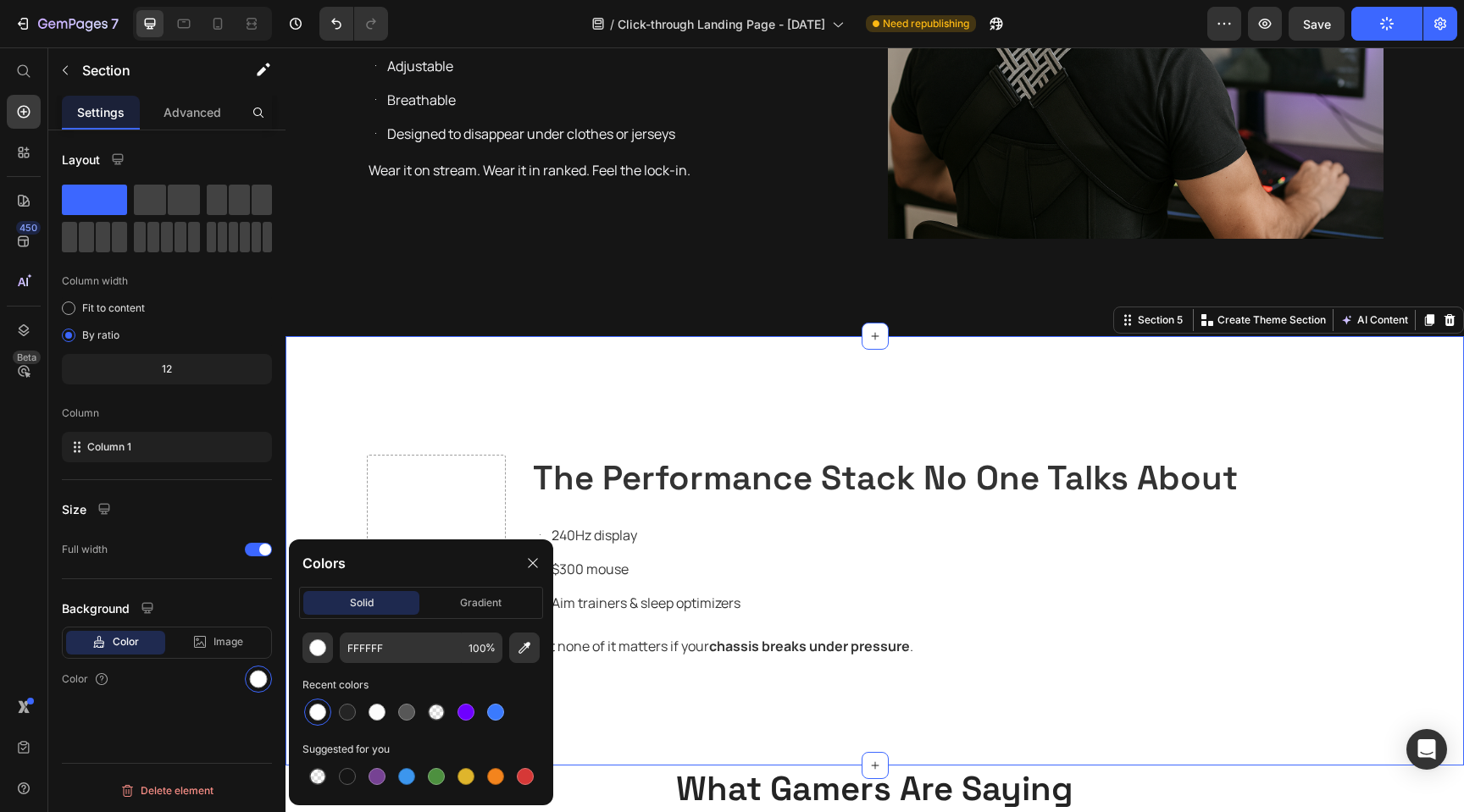 click on "Drop element here The Performance Stack No One Talks About Heading
240Hz display
$300 mouse
Aim trainers & sleep optimizers Item List But none of it matters if your  chassis breaks under pressure . Text Block Row" at bounding box center (874, 576) 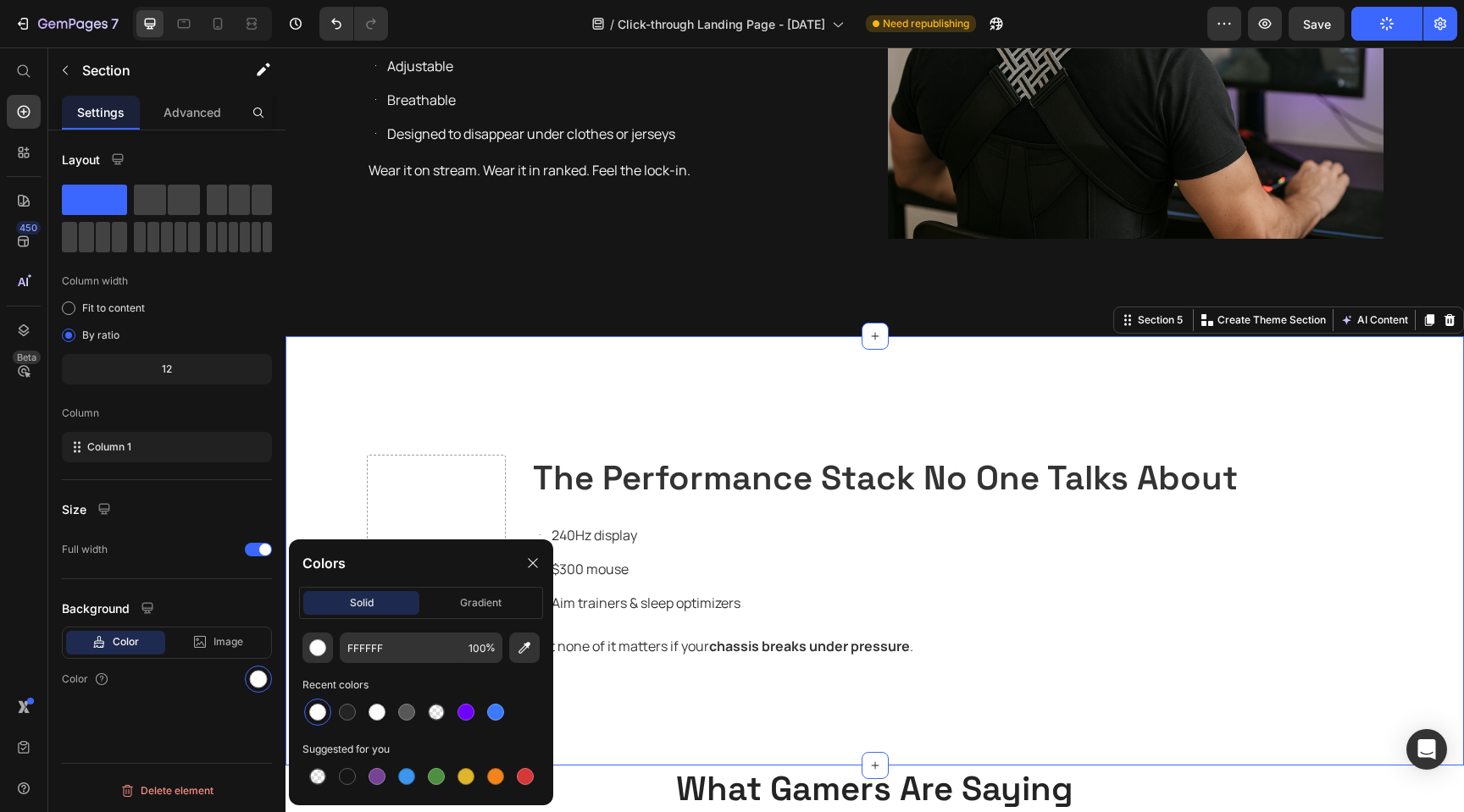 click on "Drop element here The Performance Stack No One Talks About Heading
240Hz display
$300 mouse
Aim trainers & sleep optimizers Item List But none of it matters if your  chassis breaks under pressure . Text Block Row Section 5   You can create reusable sections Create Theme Section AI Content Write with GemAI What would you like to describe here? Tone and Voice Persuasive Product ZERO WASHED Core Trainer™ Show more Generate" at bounding box center [874, 550] 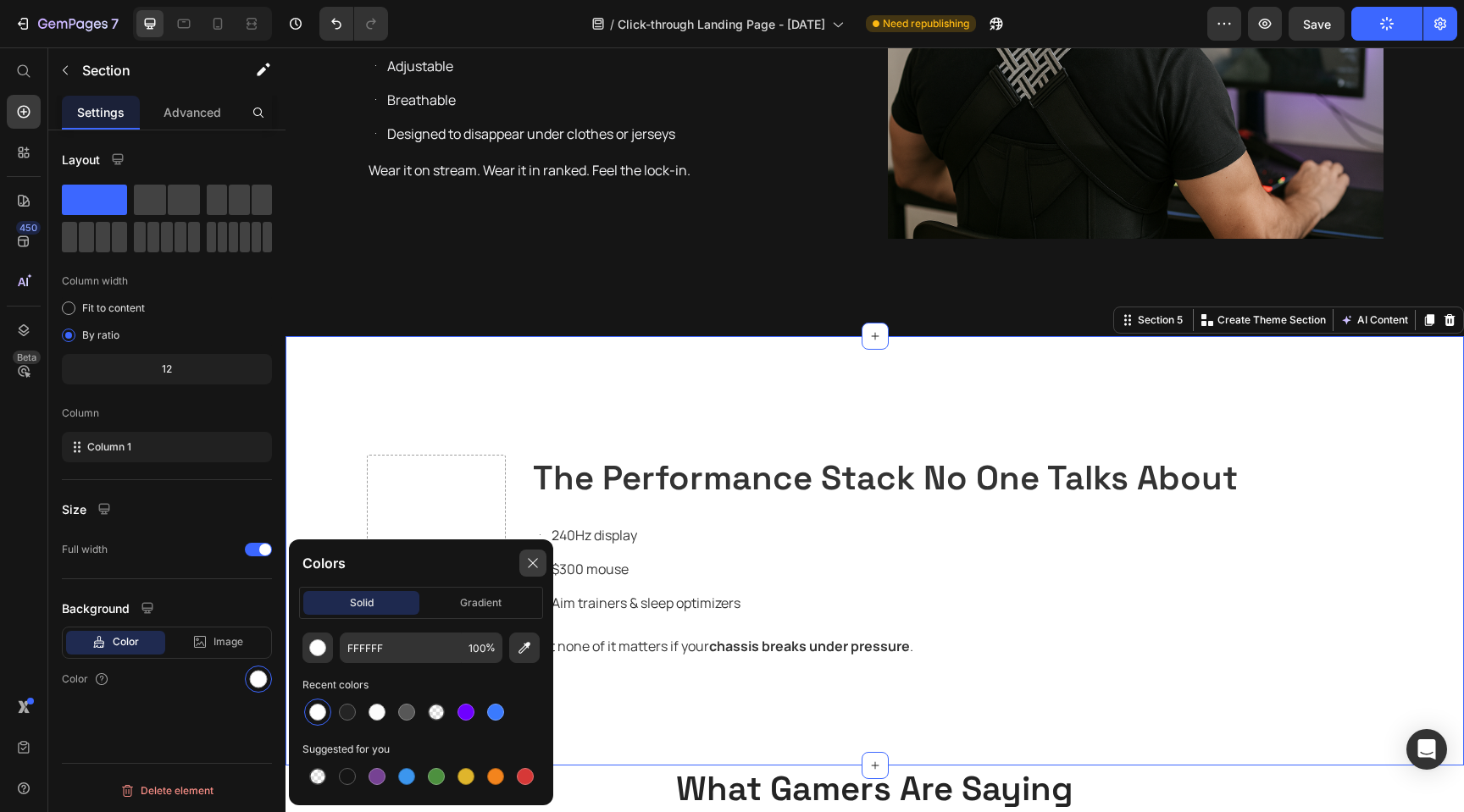 click 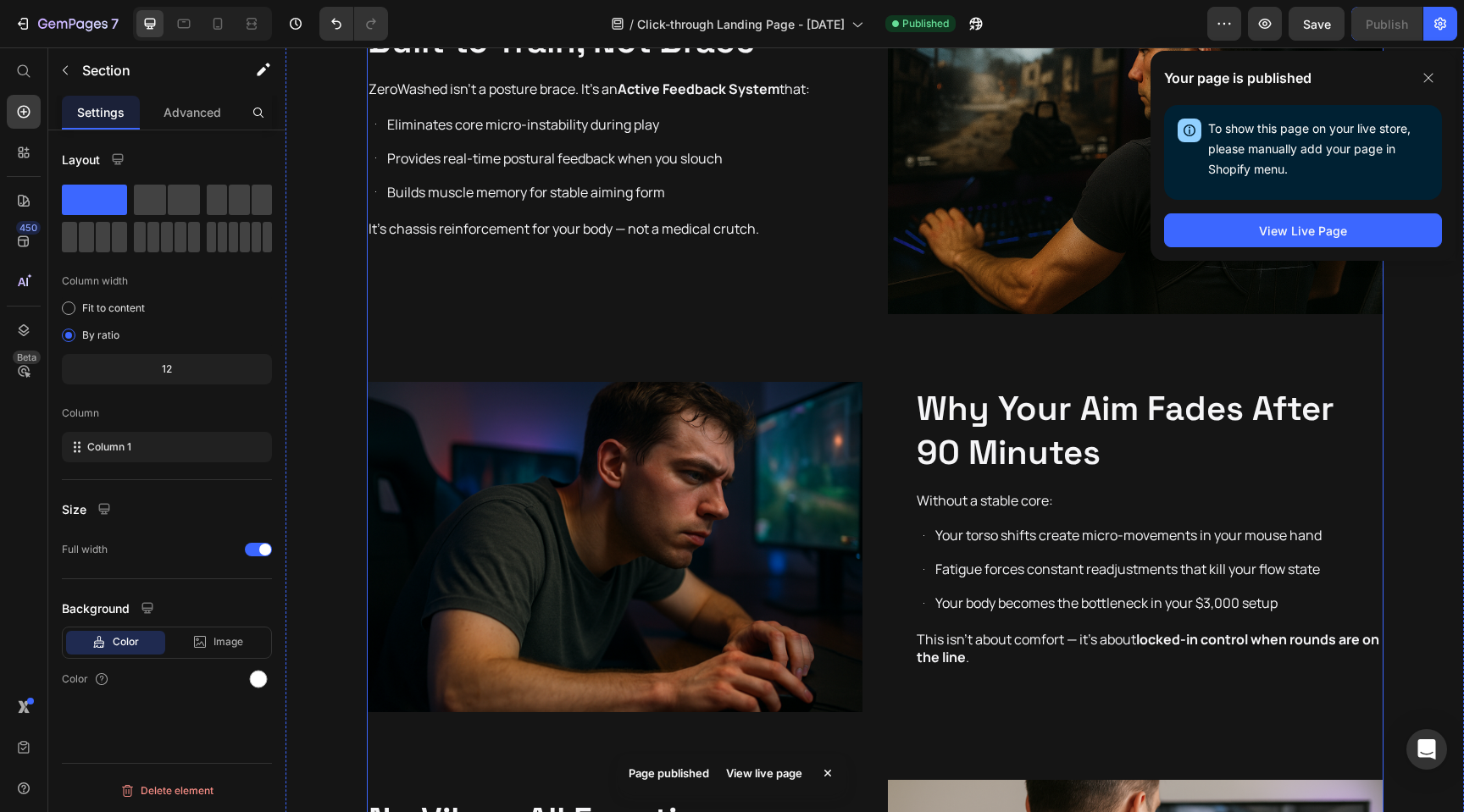 scroll, scrollTop: 1324, scrollLeft: 0, axis: vertical 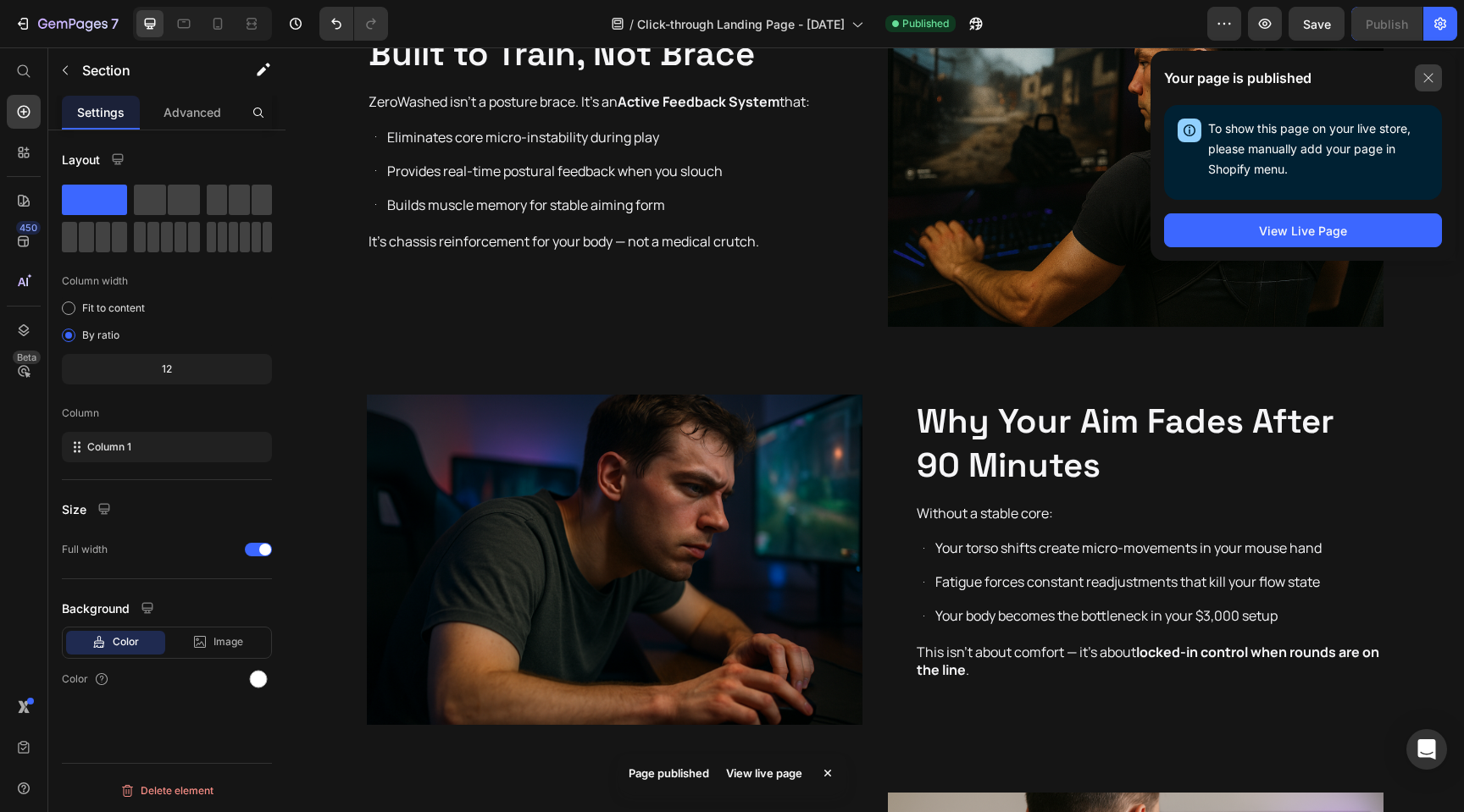 click 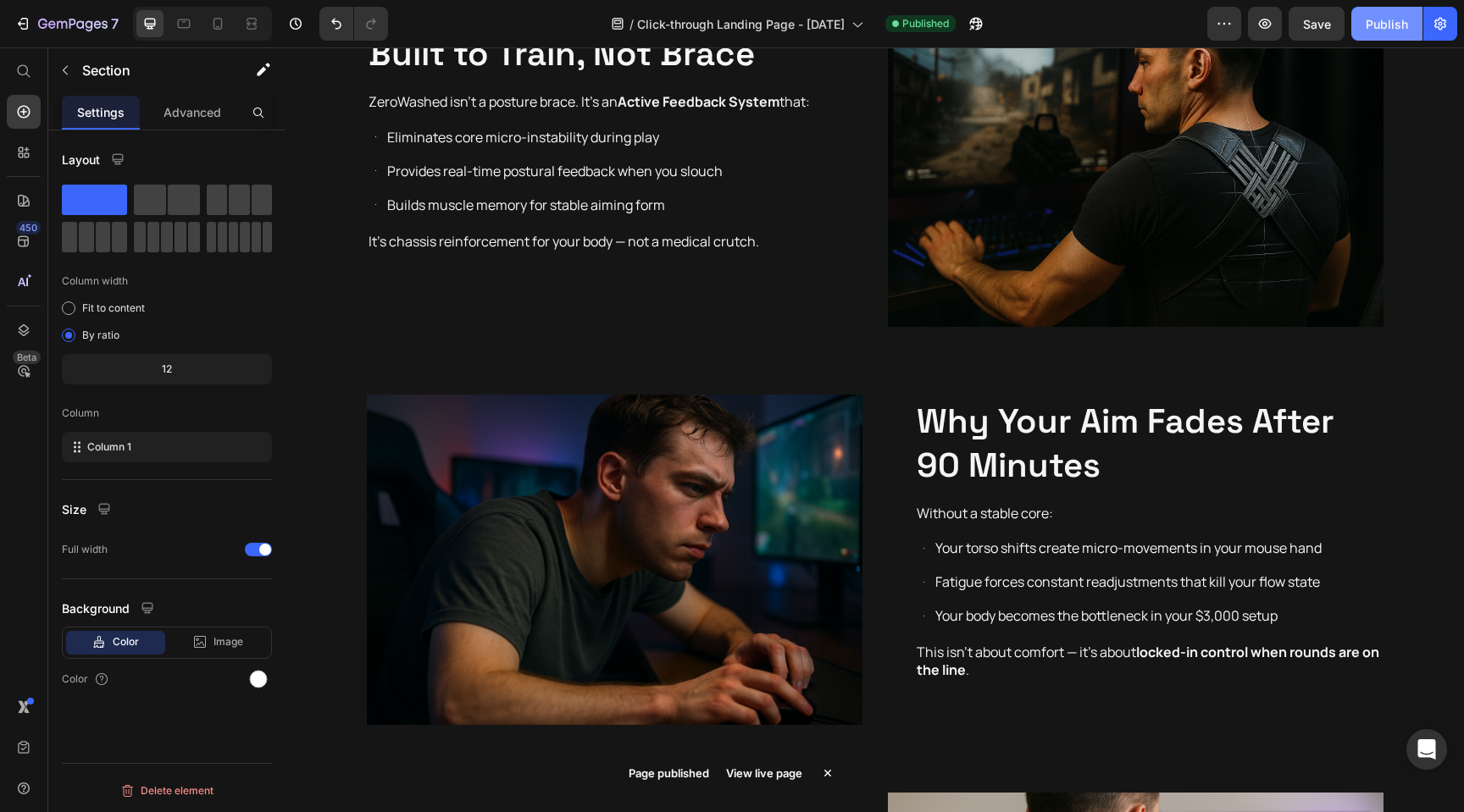 click on "Publish" 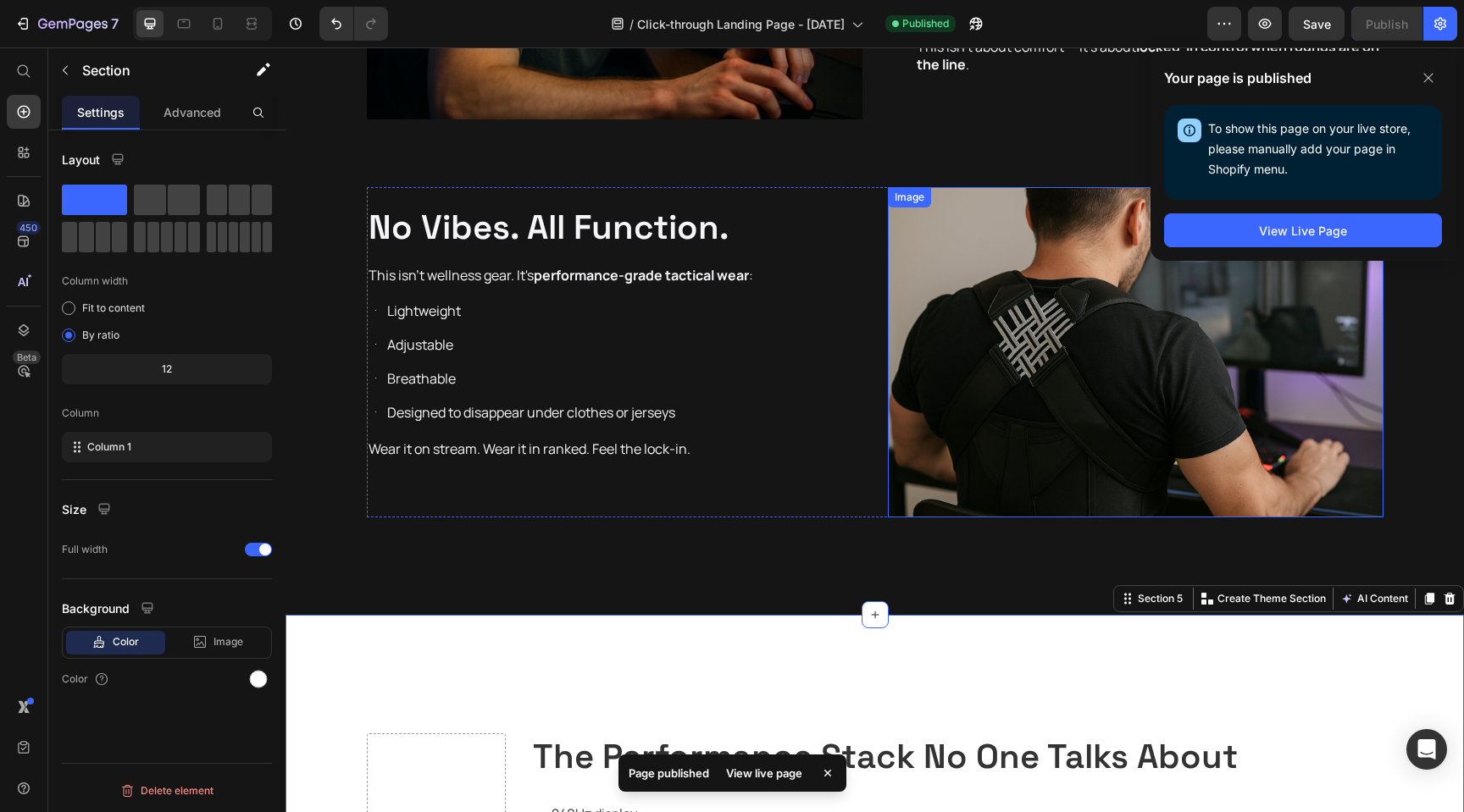 scroll, scrollTop: 1925, scrollLeft: 0, axis: vertical 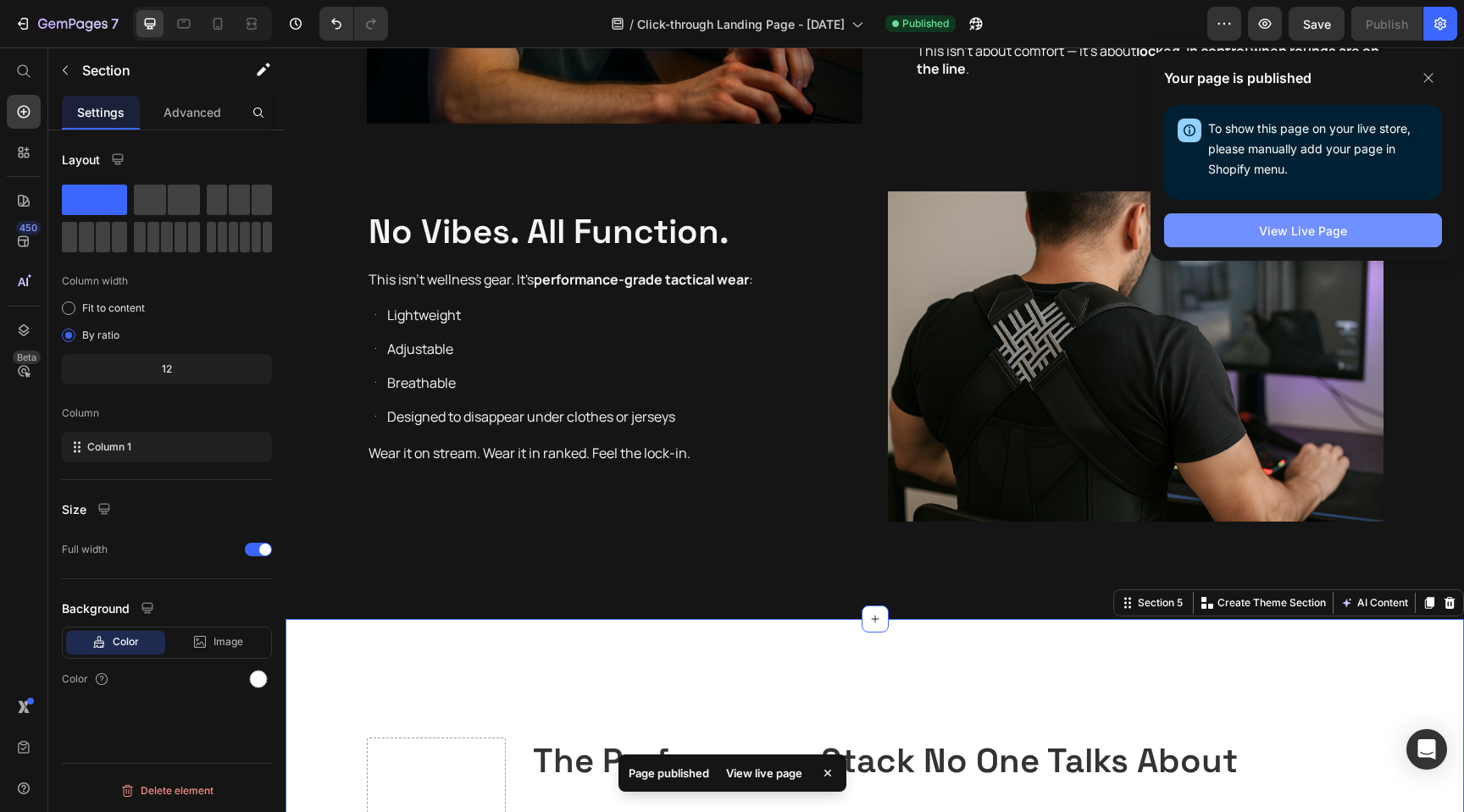 click on "View Live Page" at bounding box center [1303, 230] 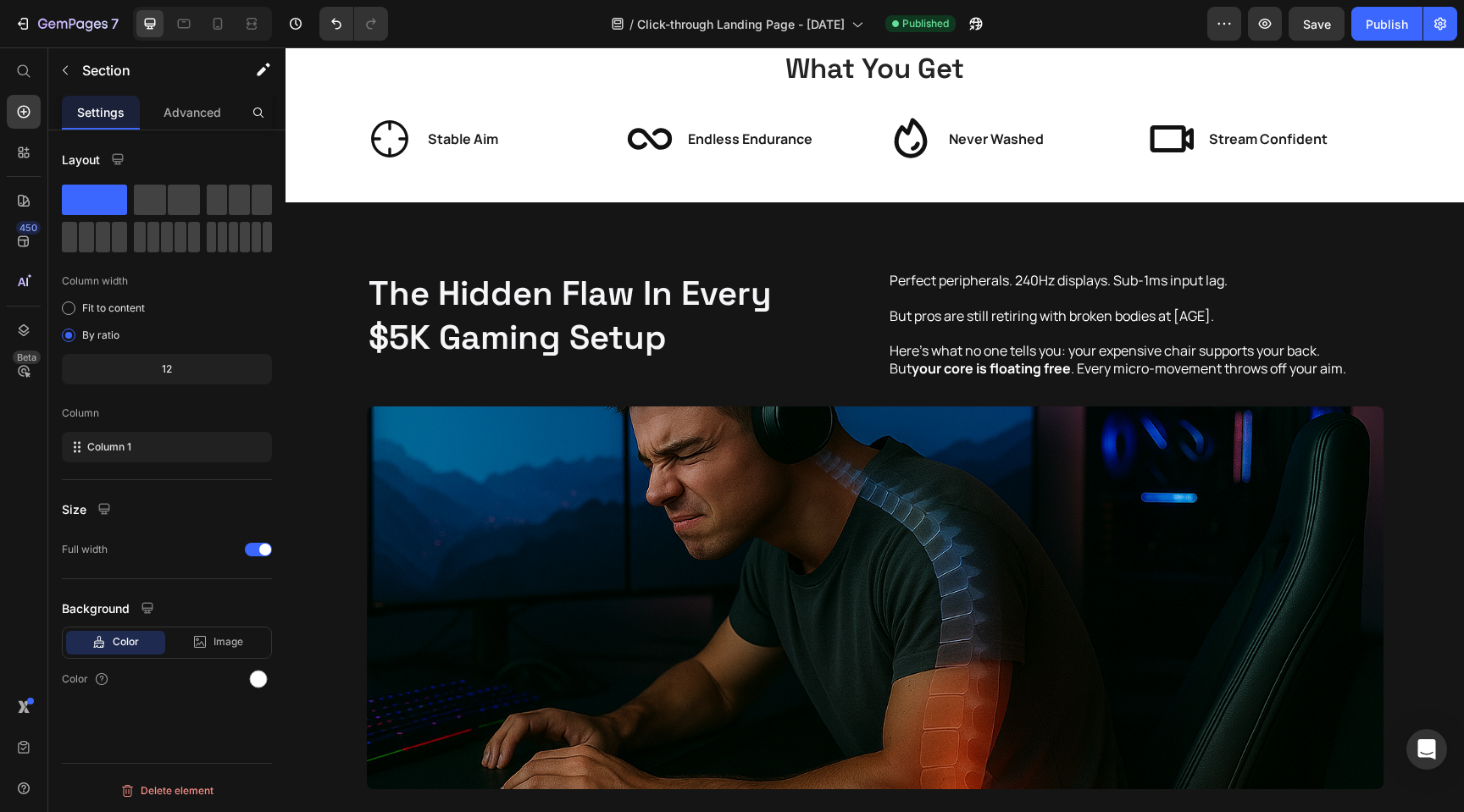 scroll, scrollTop: 0, scrollLeft: 0, axis: both 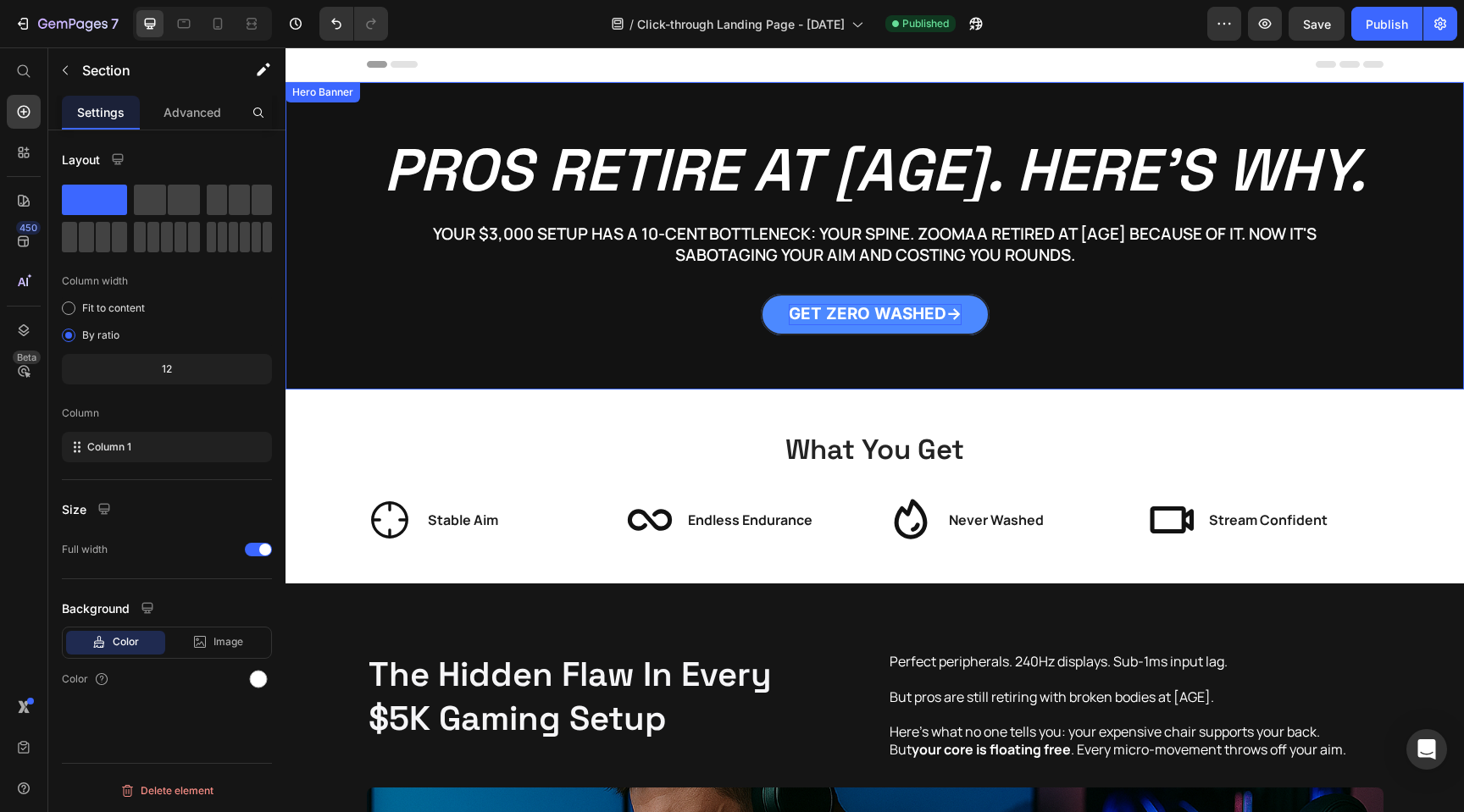 click on "GET ZERO WASHED→" at bounding box center [875, 314] 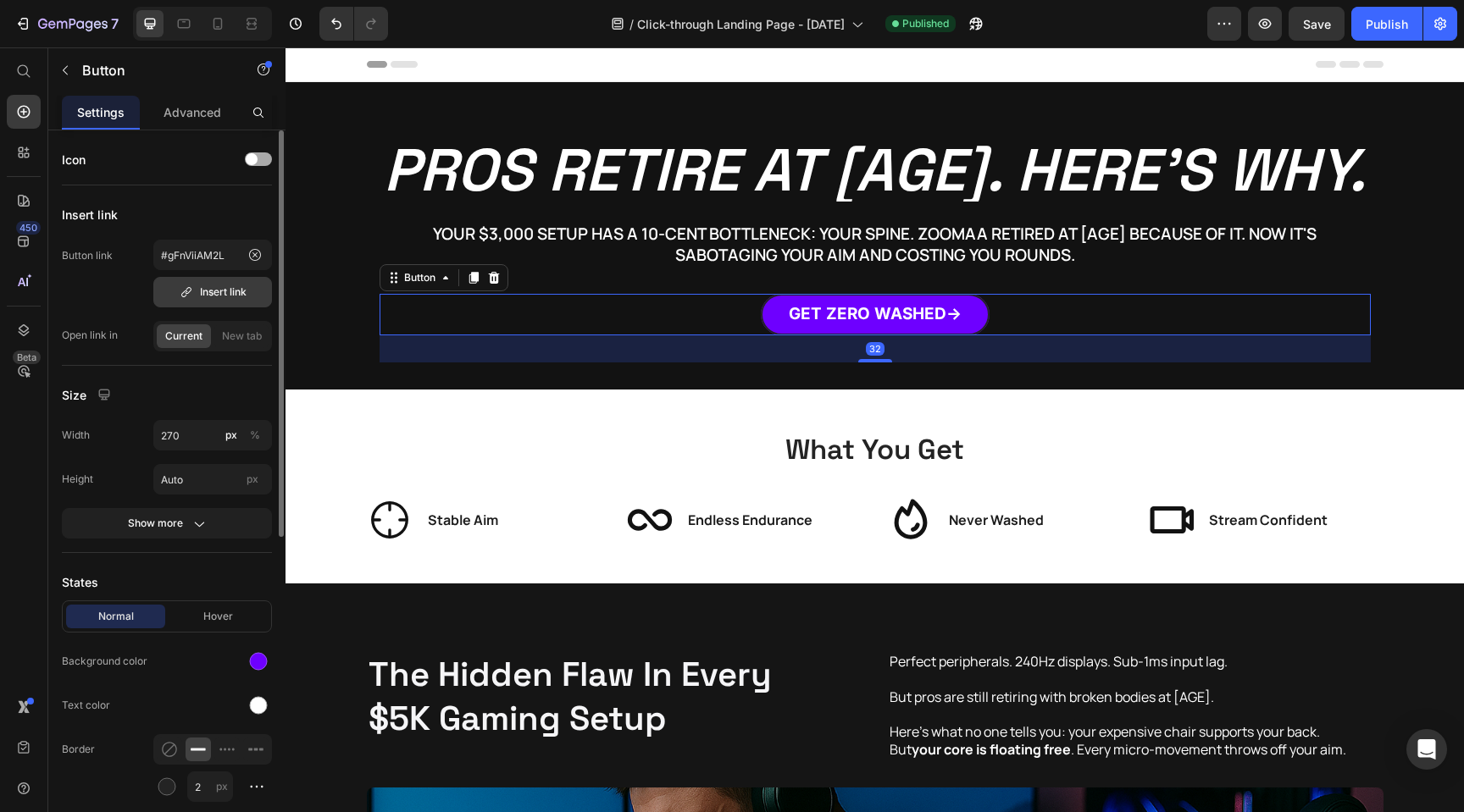 click on "Insert link" at bounding box center [213, 292] 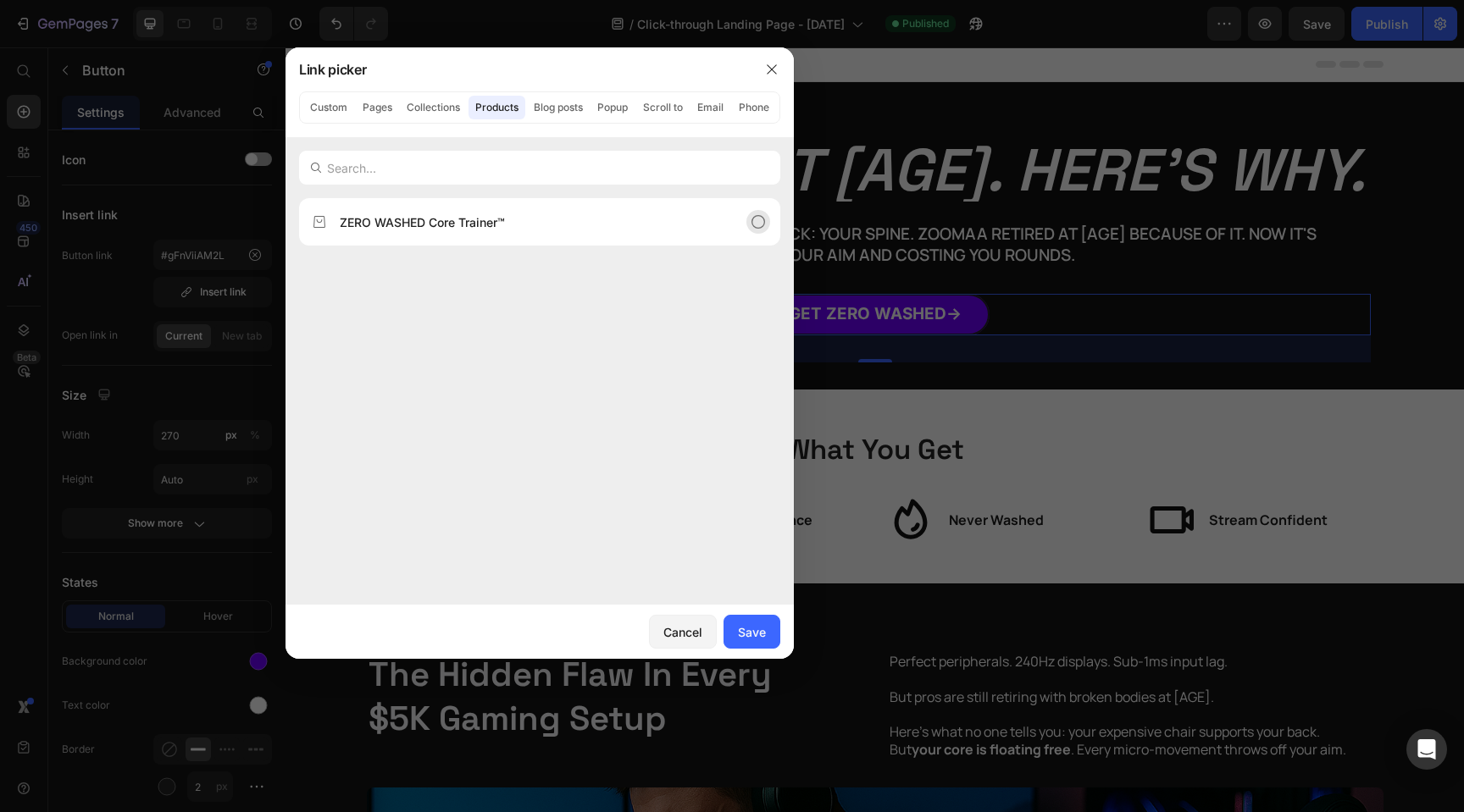 click on "ZERO WASHED Core Trainer™" at bounding box center (526, 222) 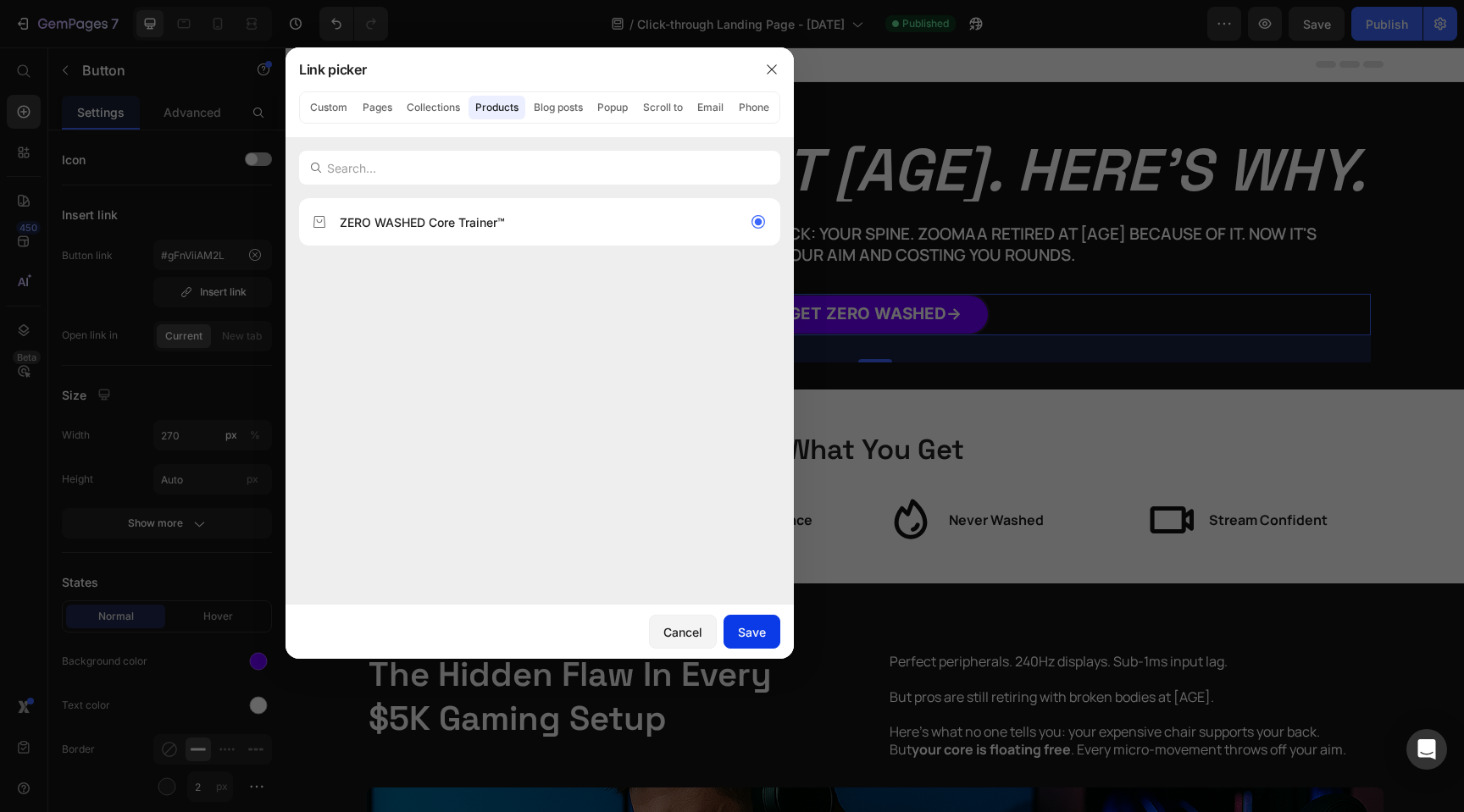 click on "Save" 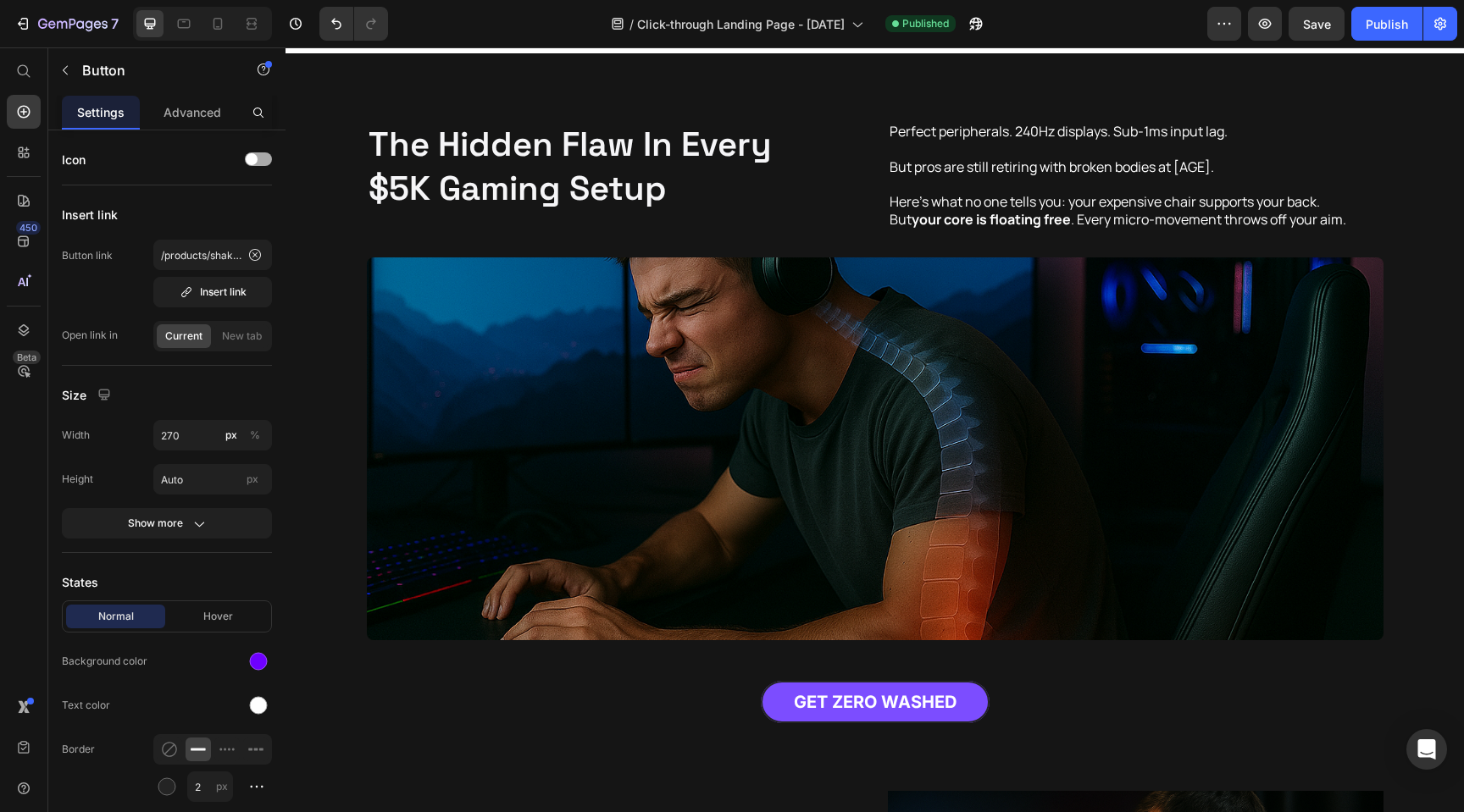 scroll, scrollTop: 710, scrollLeft: 0, axis: vertical 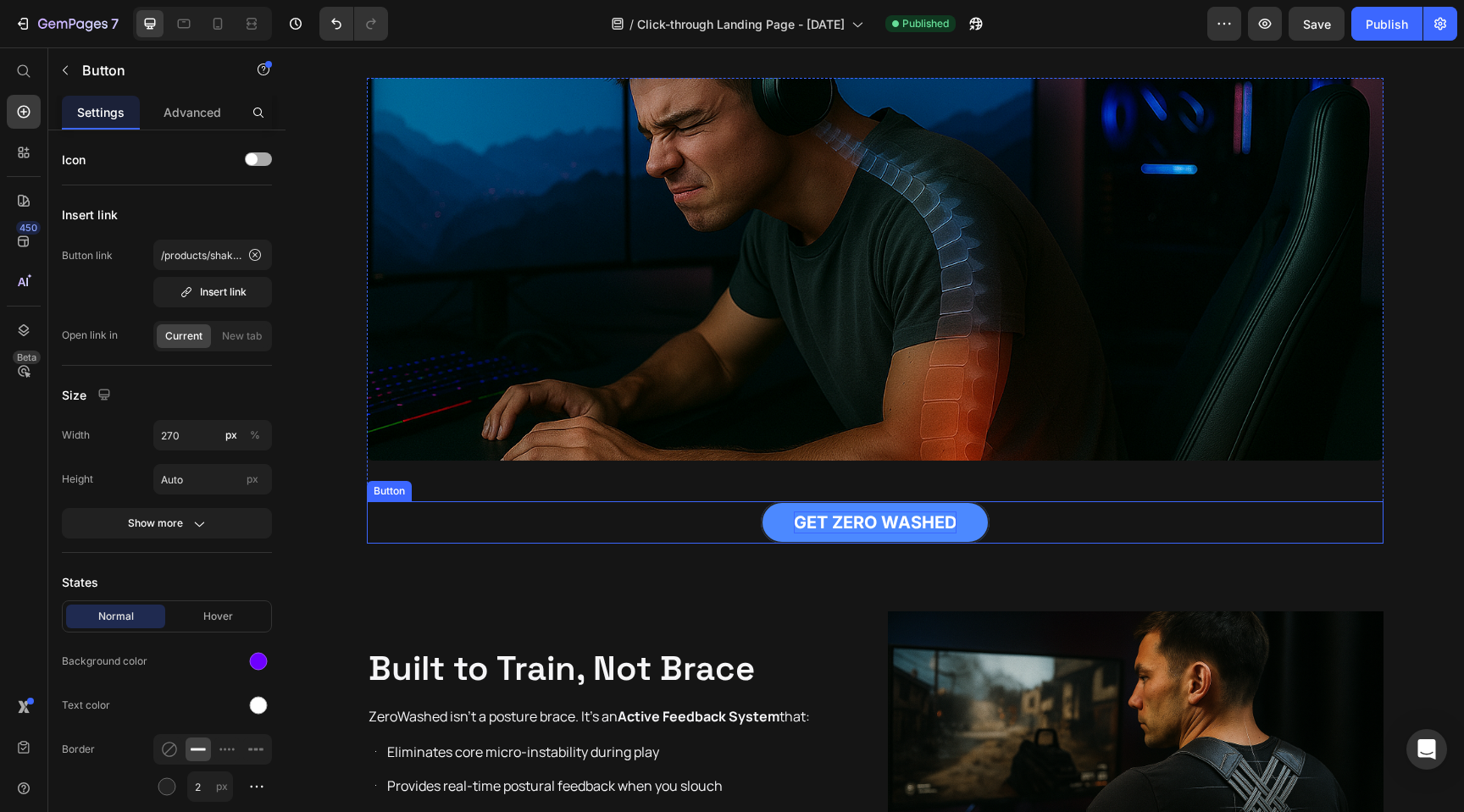 click on "GET ZERO WASHED" at bounding box center [875, 522] 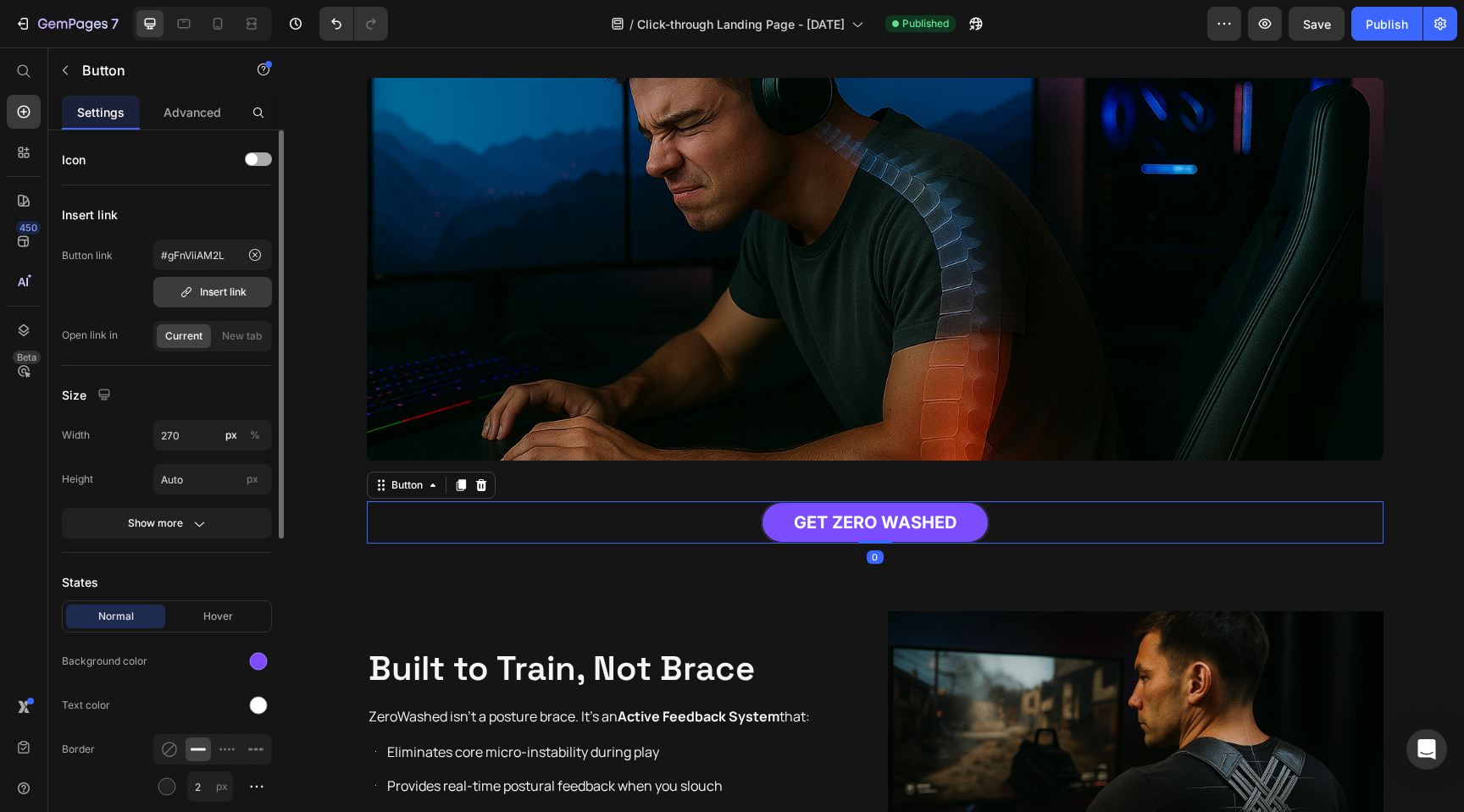 click on "Insert link" at bounding box center (213, 292) 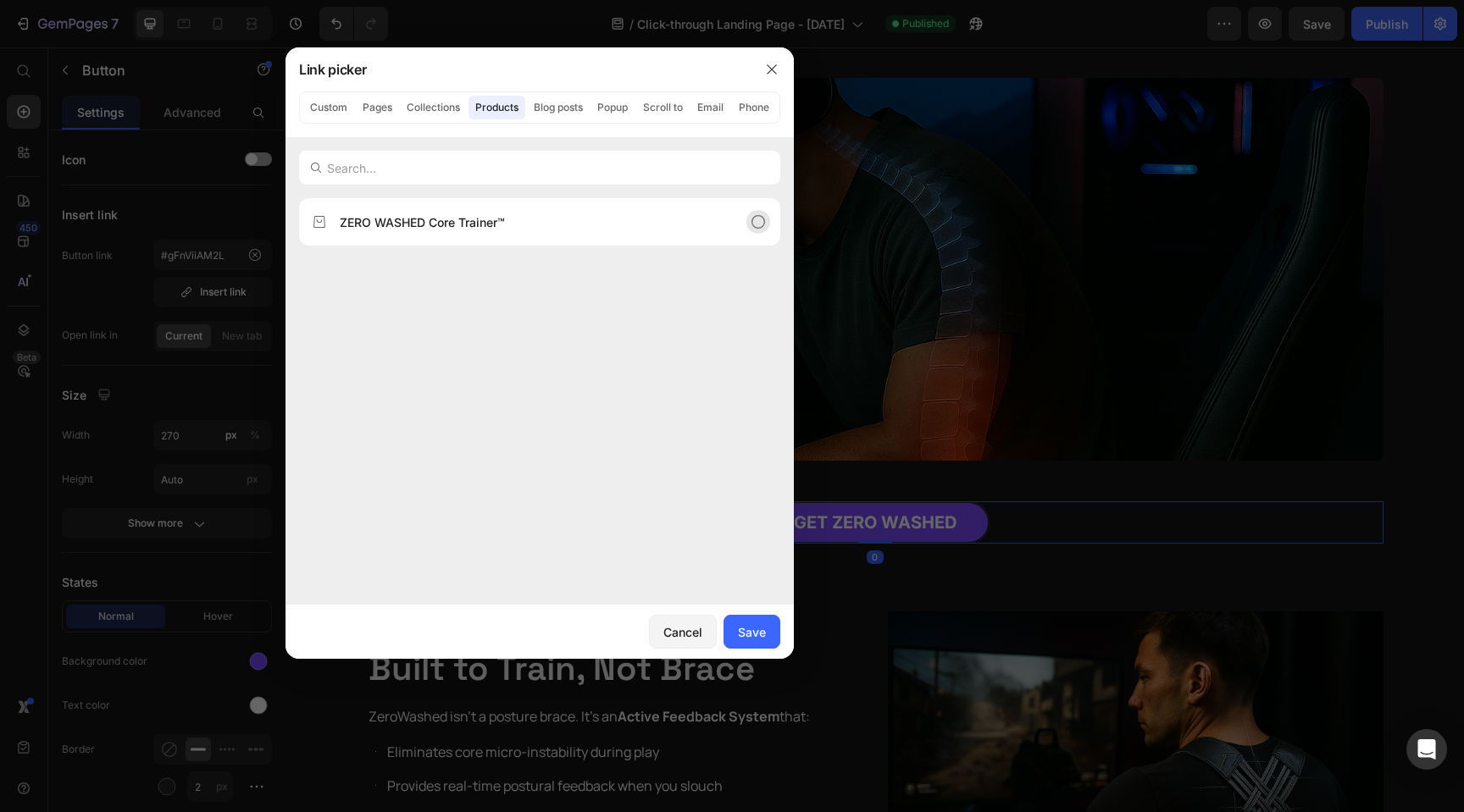 click on "ZERO WASHED Core Trainer™" at bounding box center [422, 222] 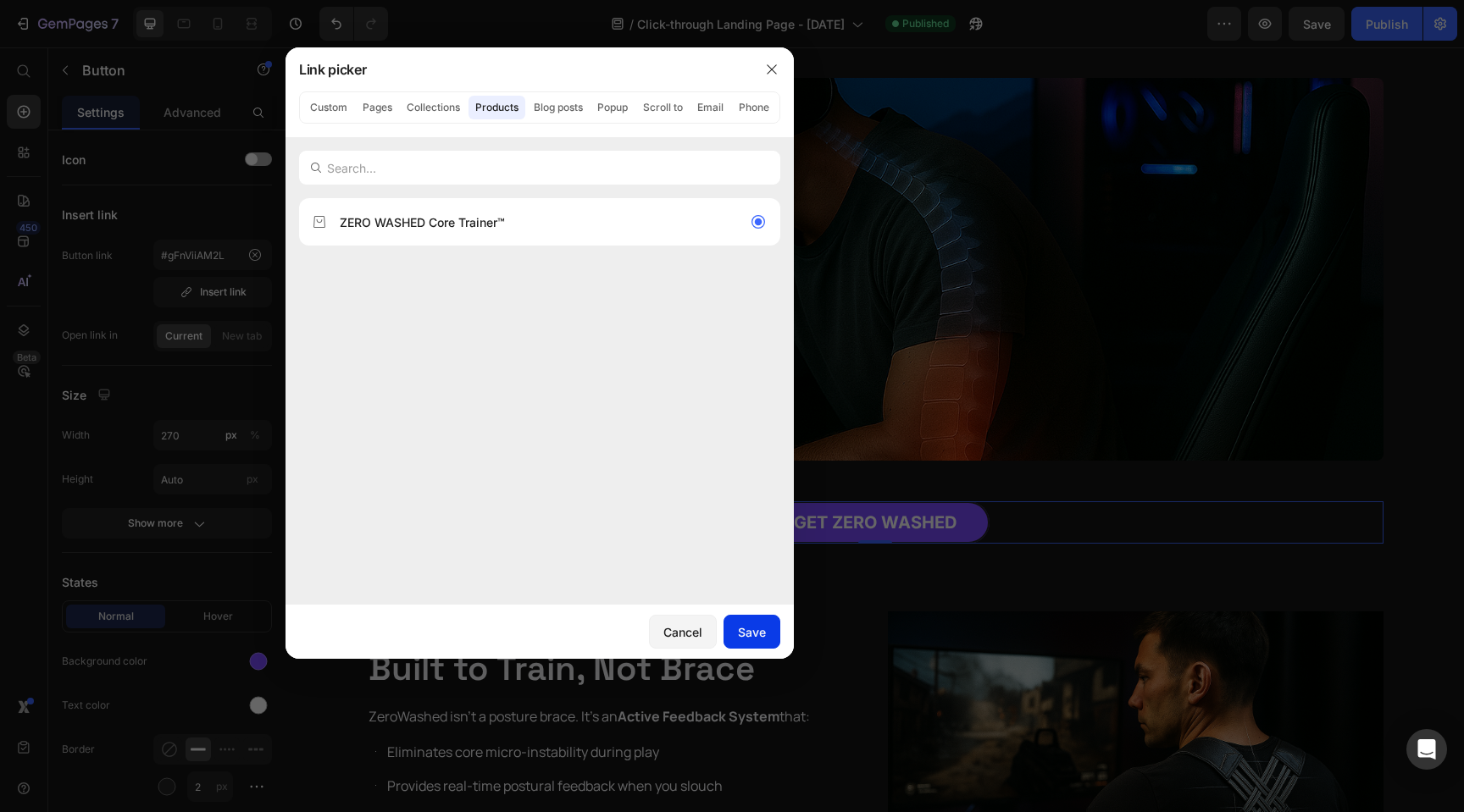 click on "Save" at bounding box center [751, 632] 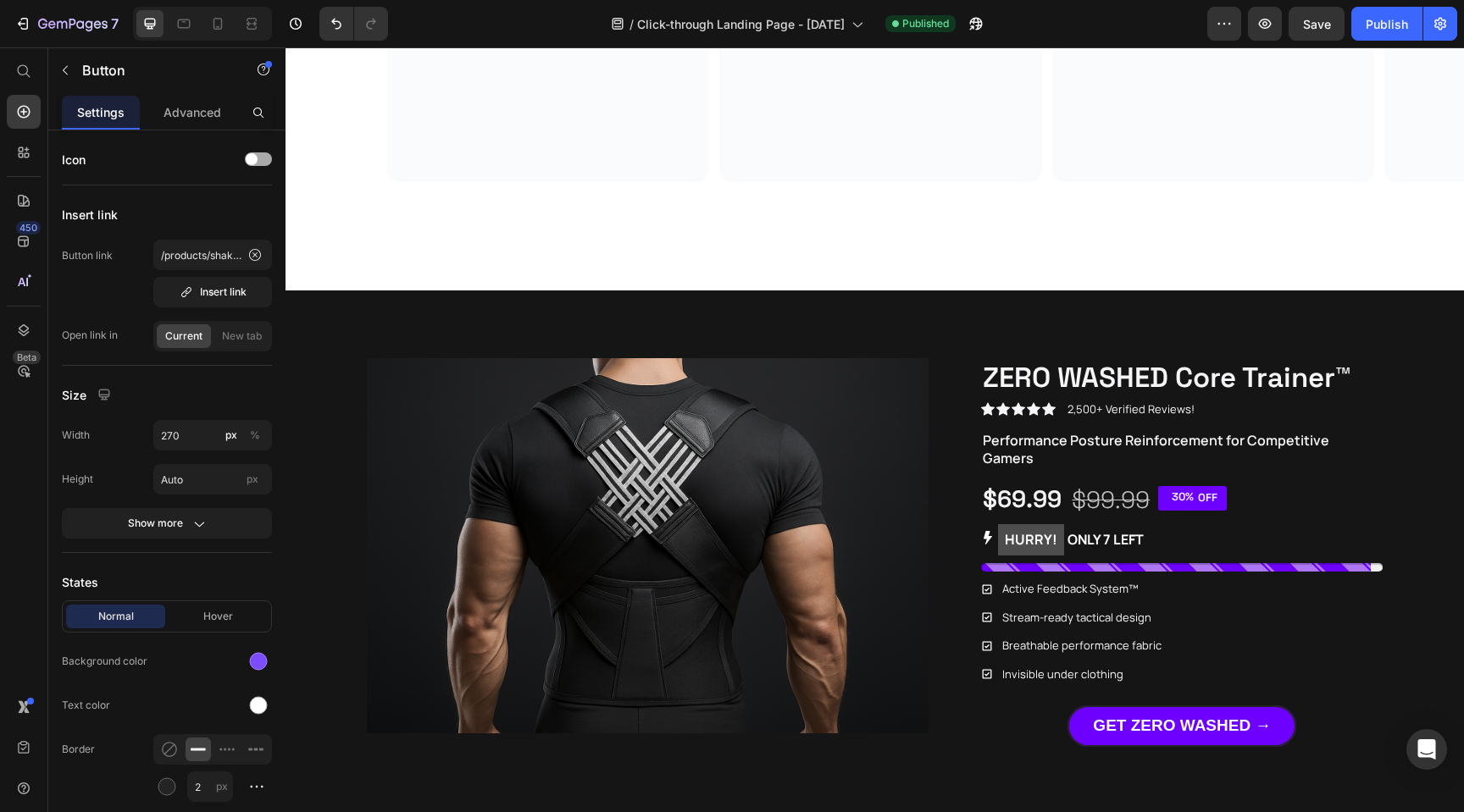 scroll, scrollTop: 3464, scrollLeft: 0, axis: vertical 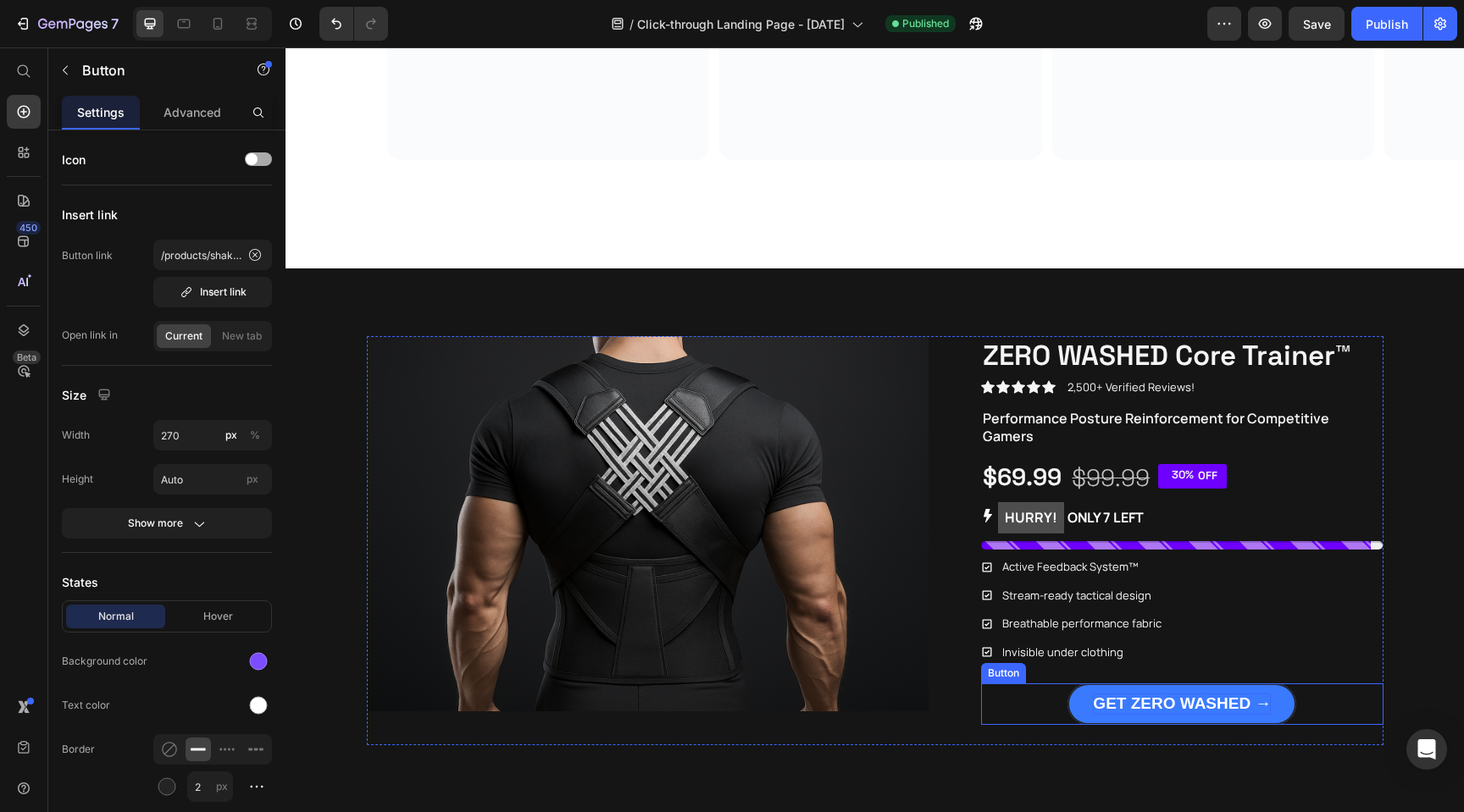 click on "GET ZERO WASHED →" at bounding box center (1182, 704) 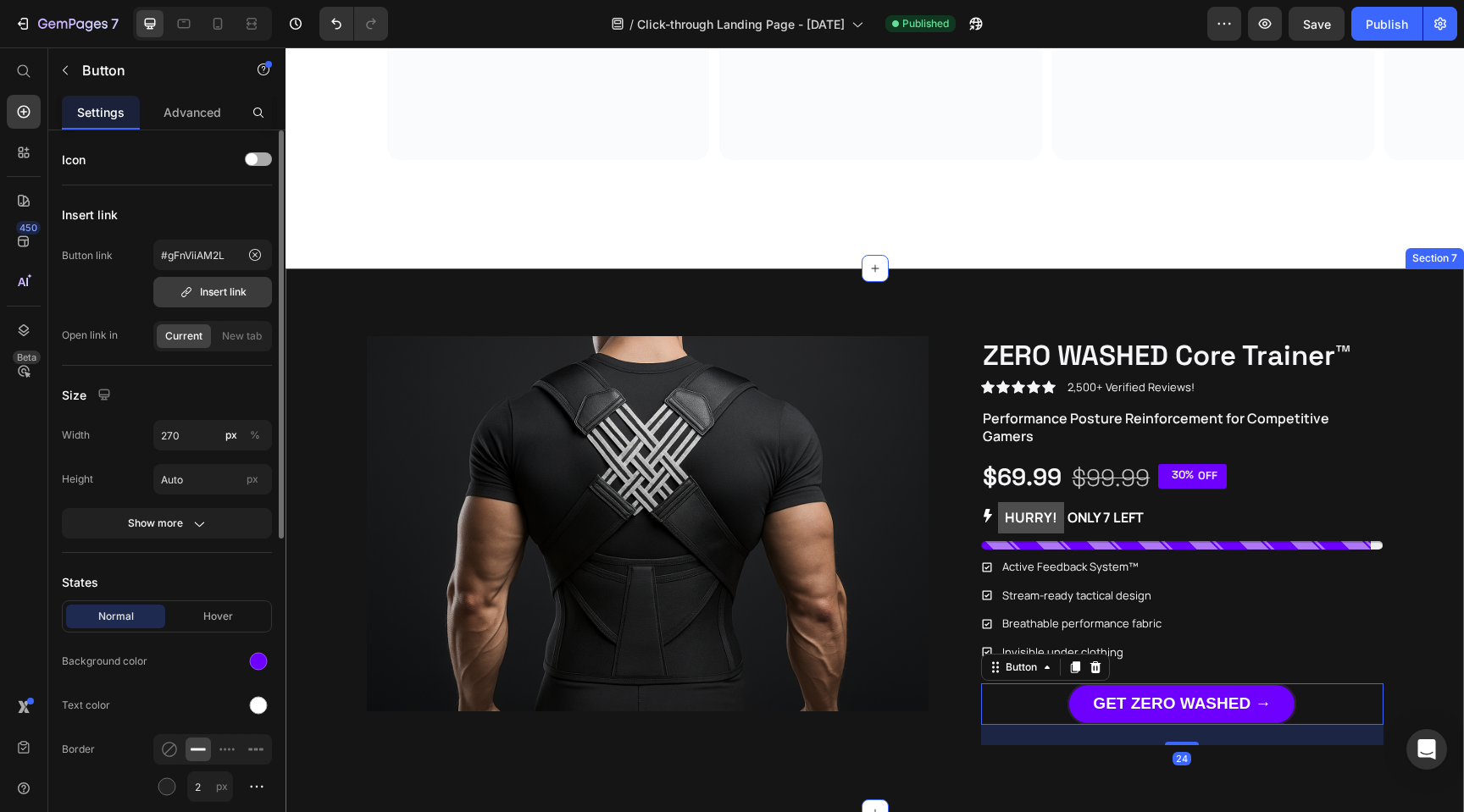 click on "Insert link" at bounding box center (213, 292) 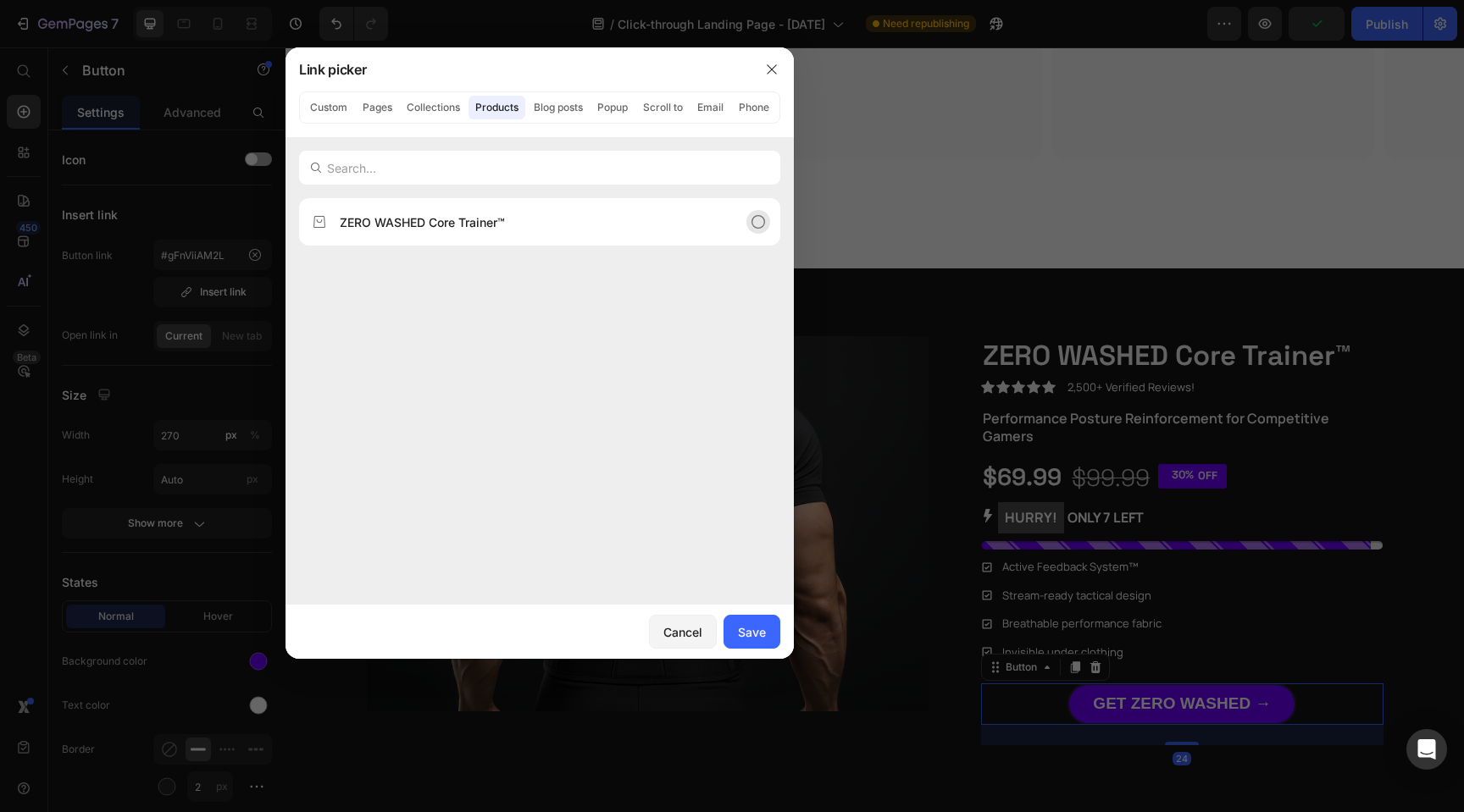 click on "ZERO WASHED Core Trainer™" 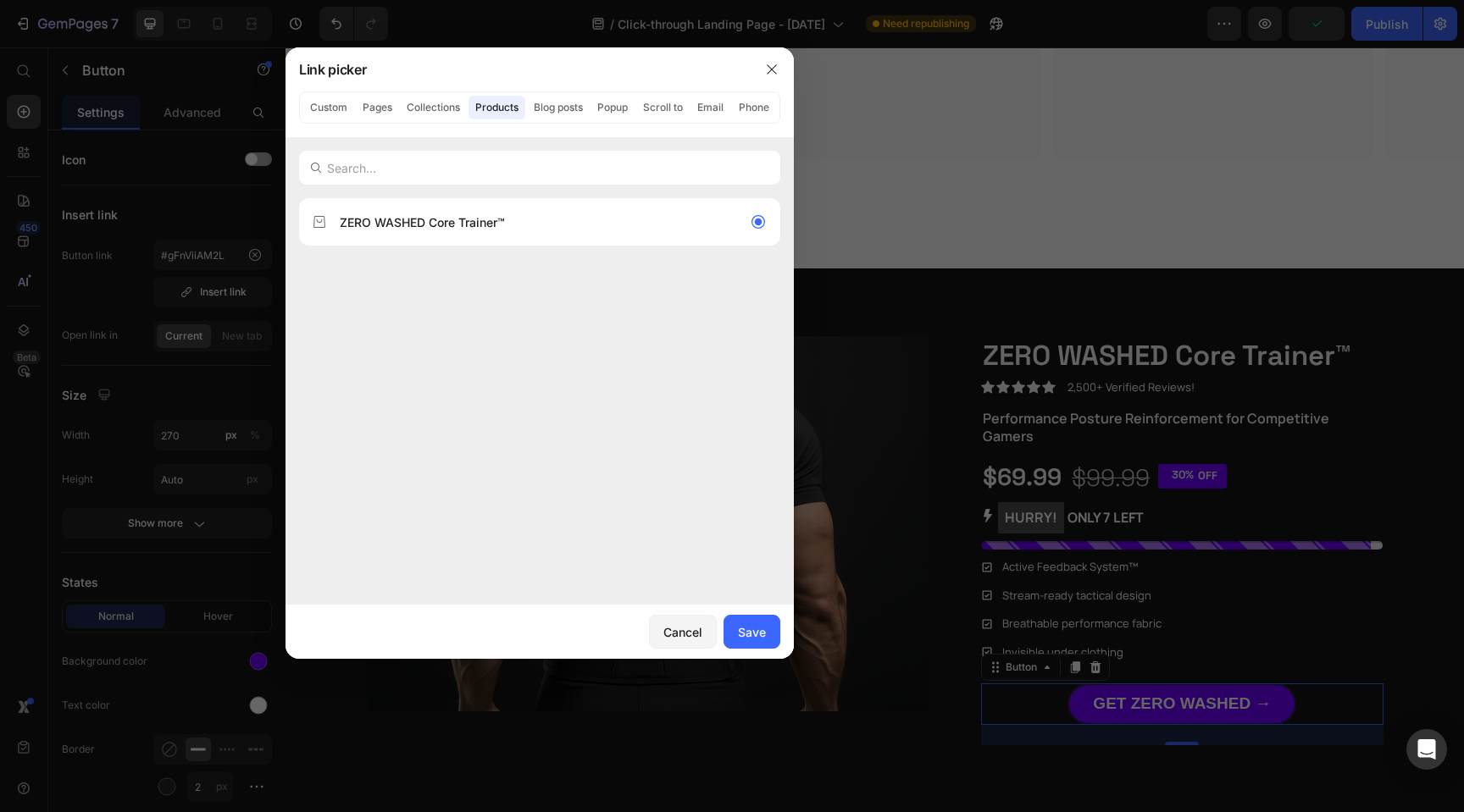 click on "Cancel Save" at bounding box center [540, 632] 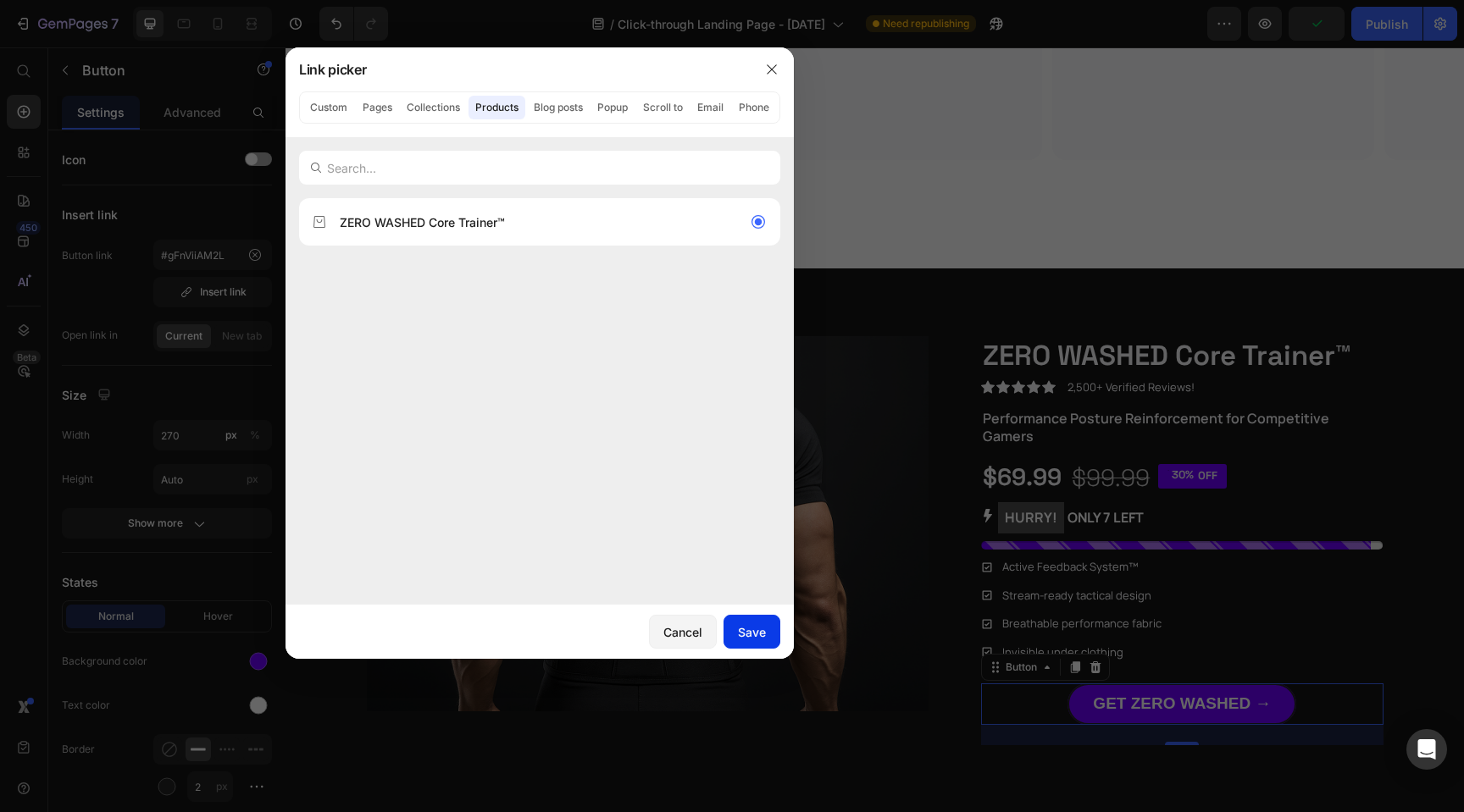 drag, startPoint x: 768, startPoint y: 630, endPoint x: 482, endPoint y: 582, distance: 290 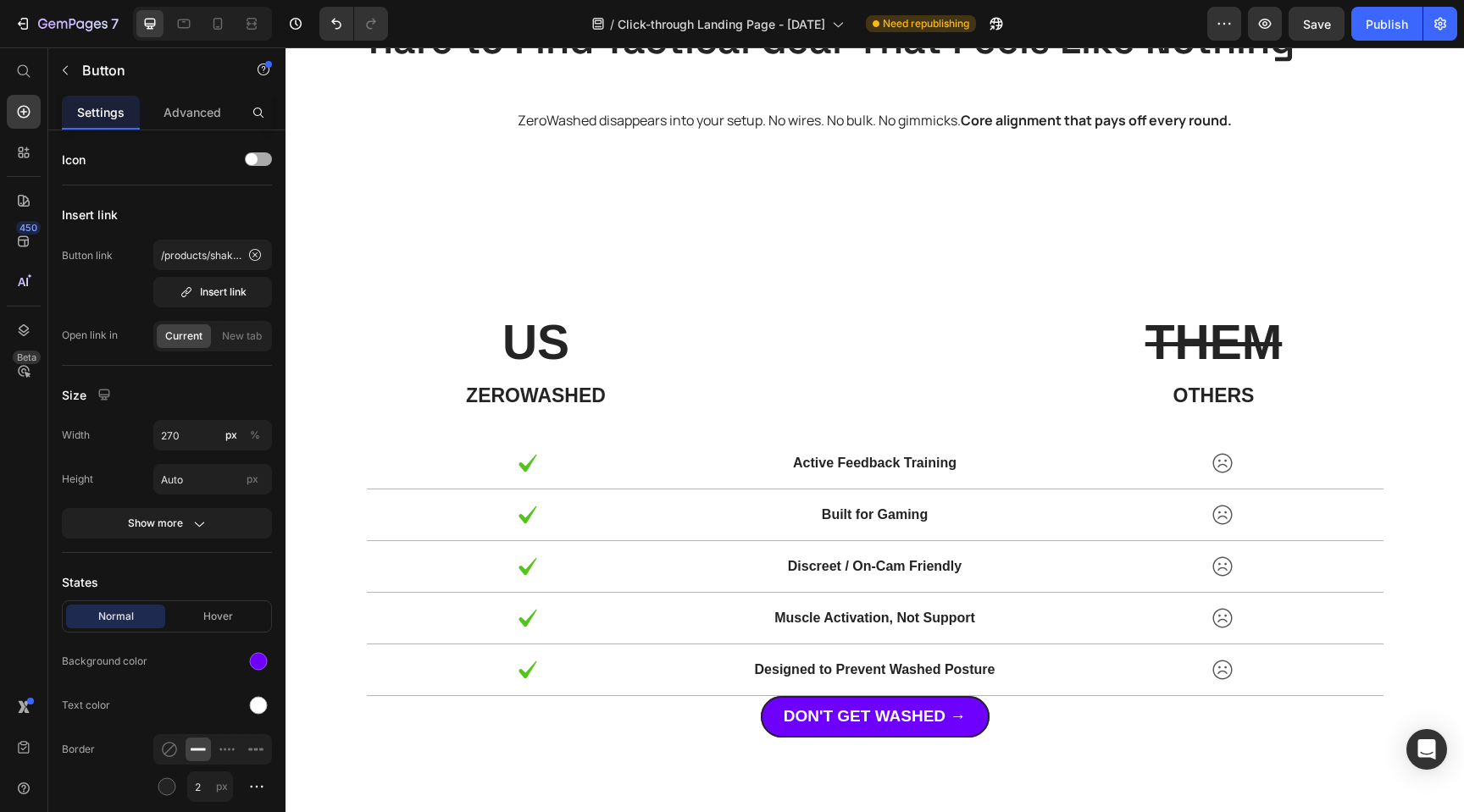 scroll, scrollTop: 4284, scrollLeft: 0, axis: vertical 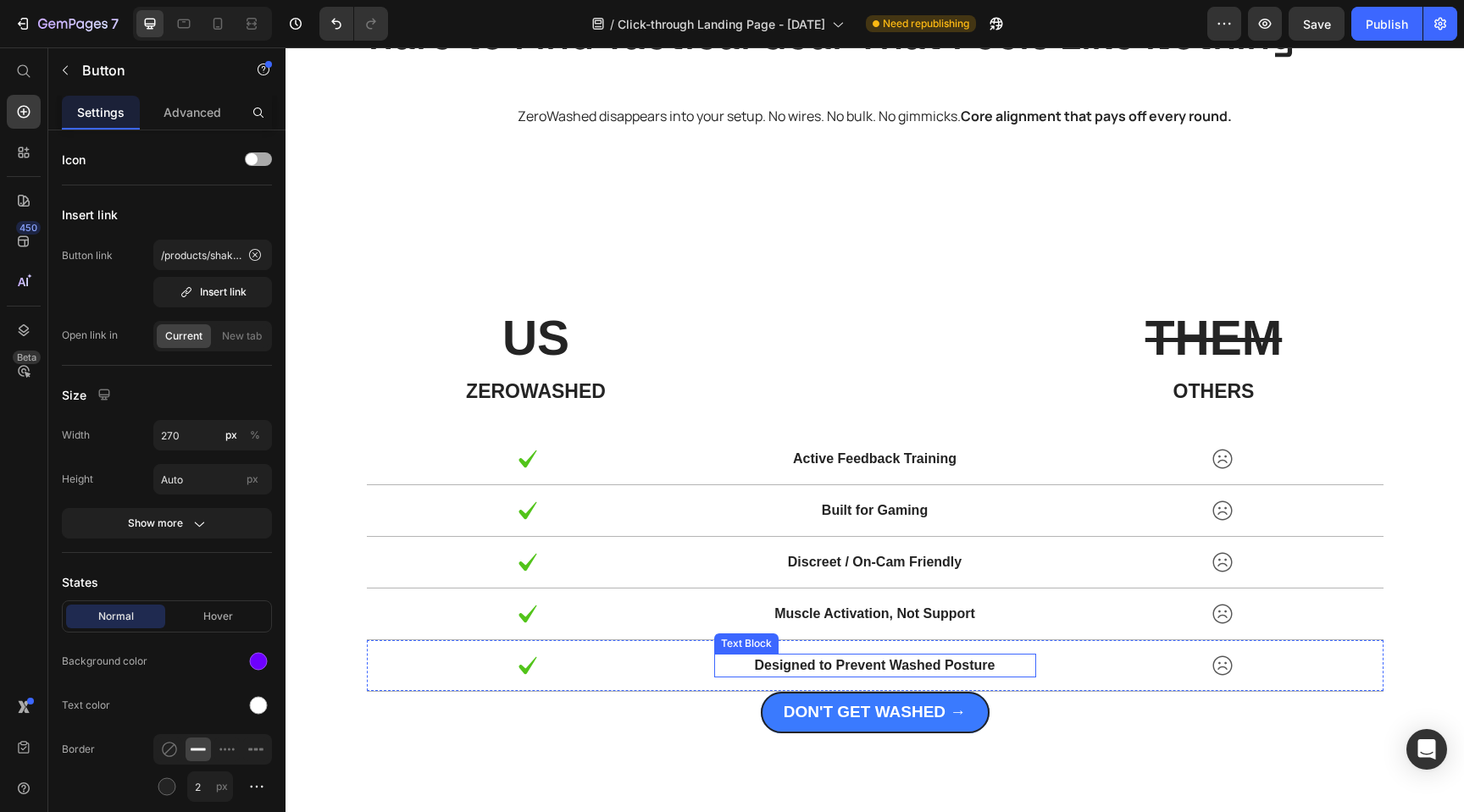 click on "DON'T GET WASHED →" at bounding box center [875, 712] 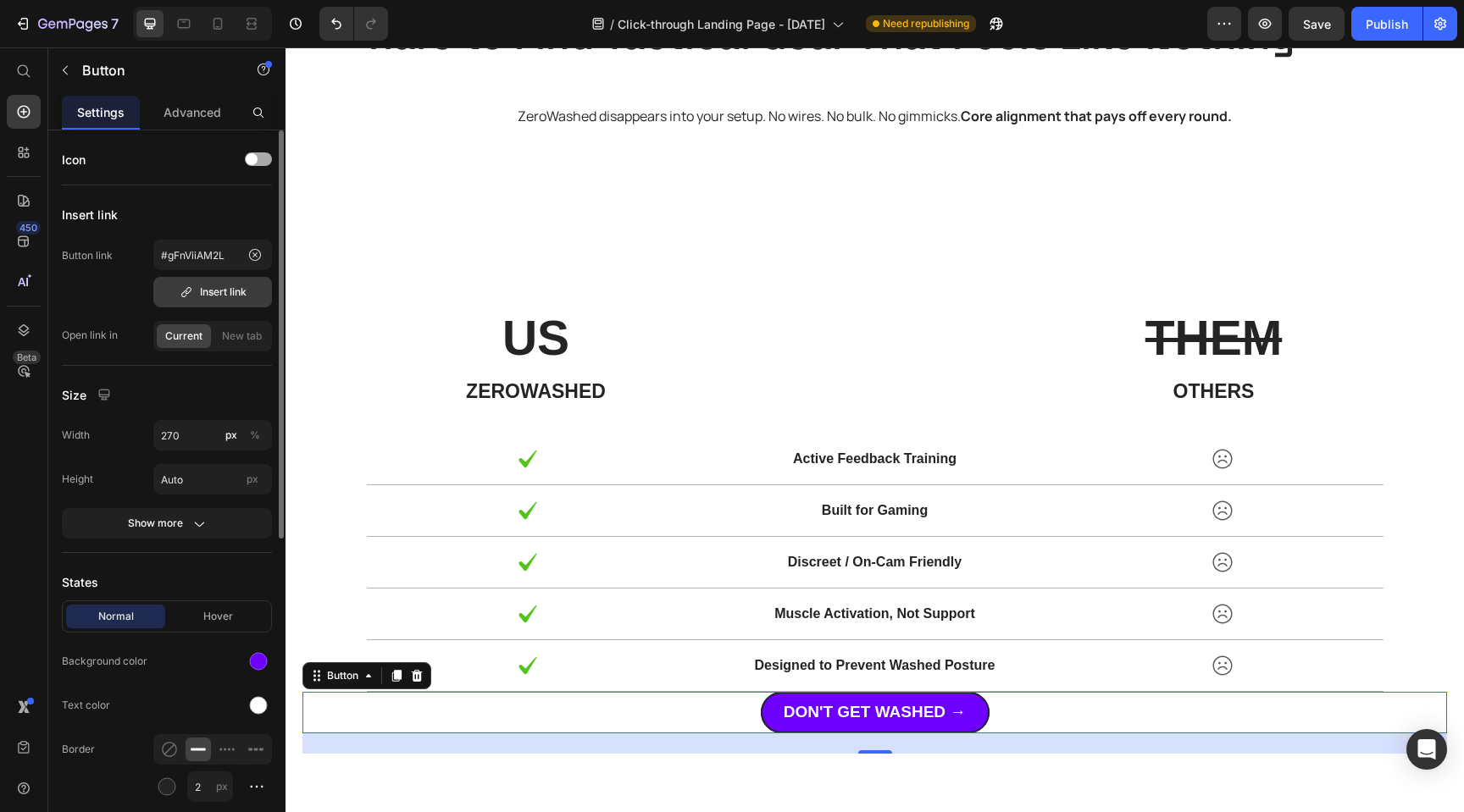click on "Insert link" at bounding box center (213, 292) 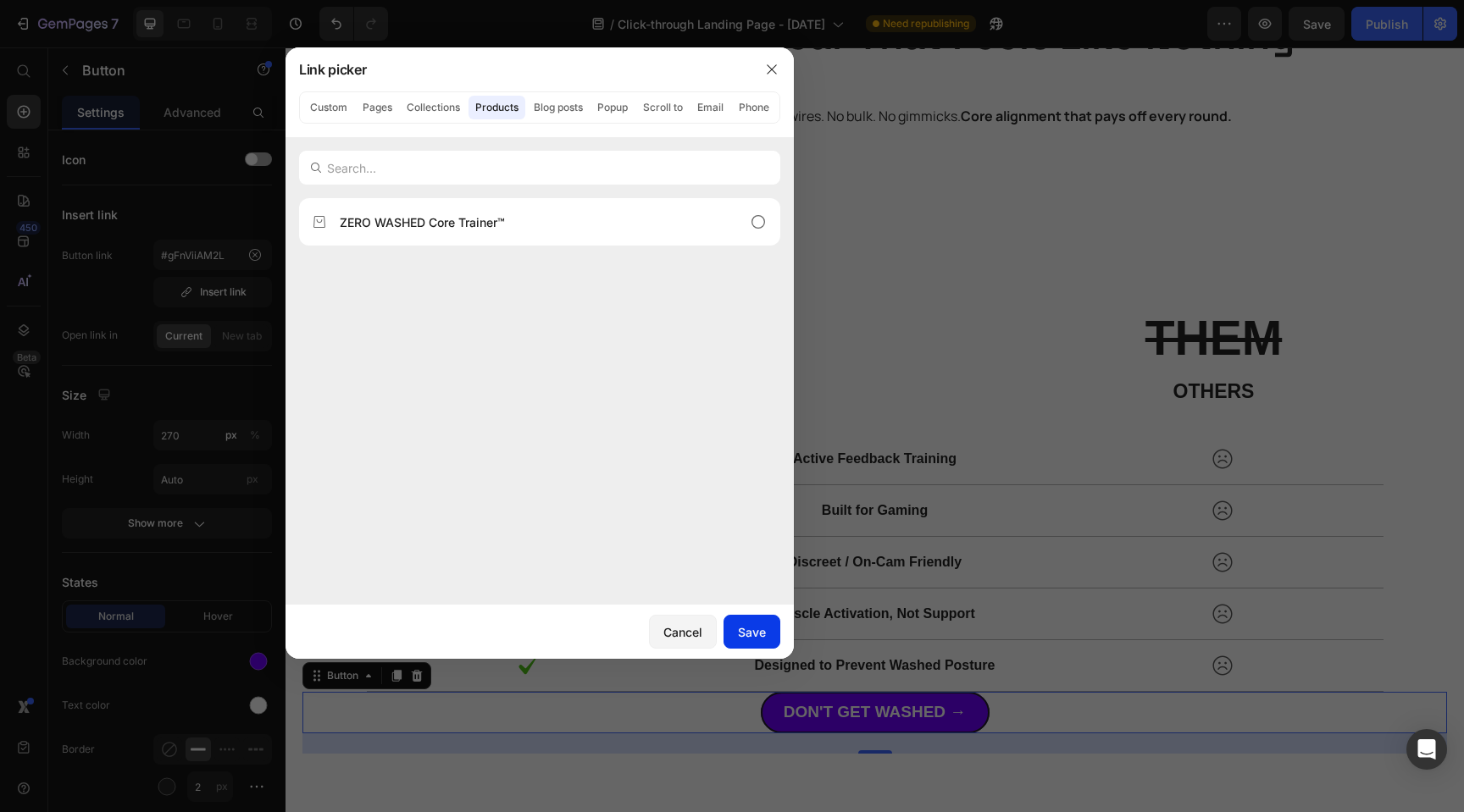 click on "Save" at bounding box center [751, 632] 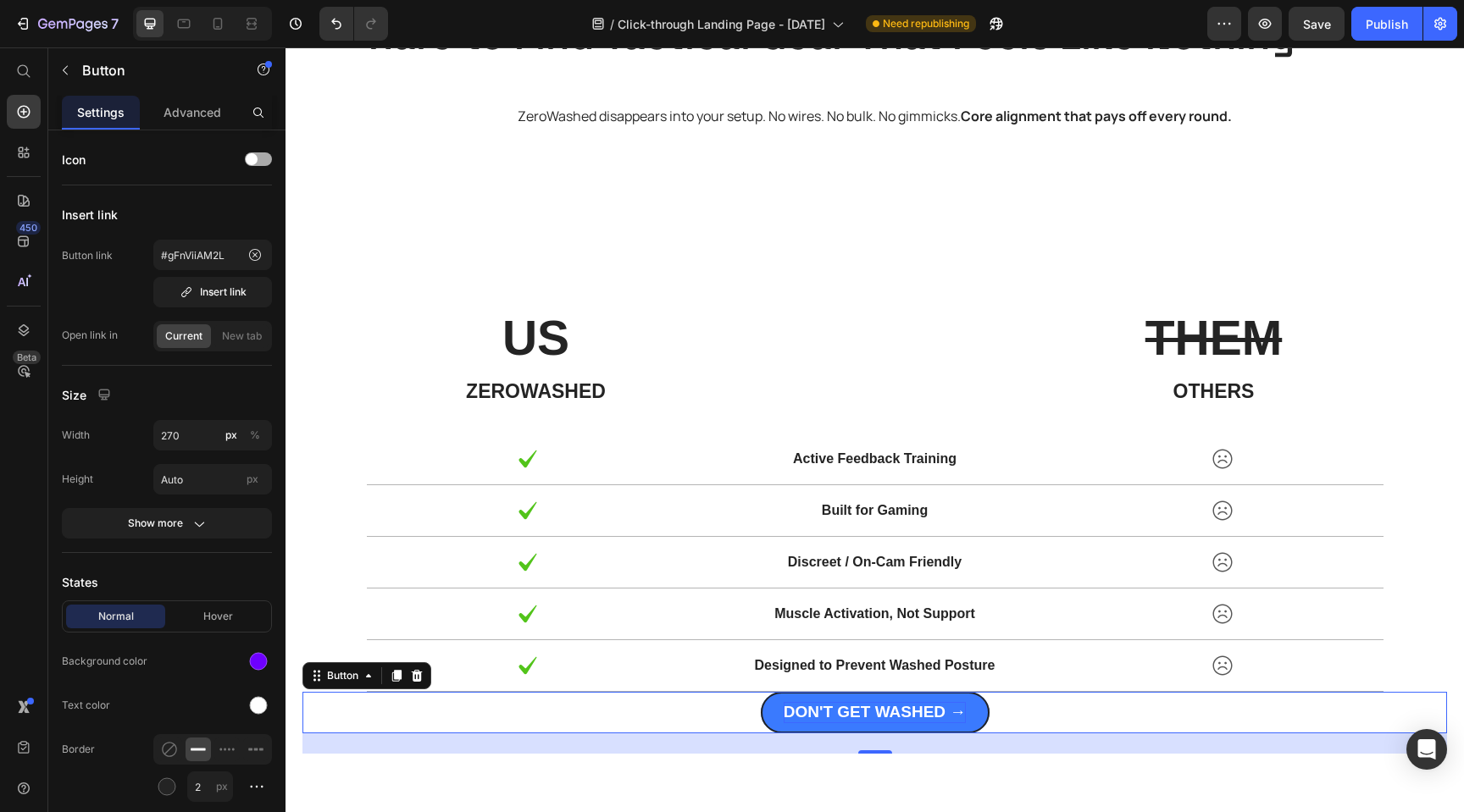 click on "DON'T GET WASHED →" at bounding box center (875, 712) 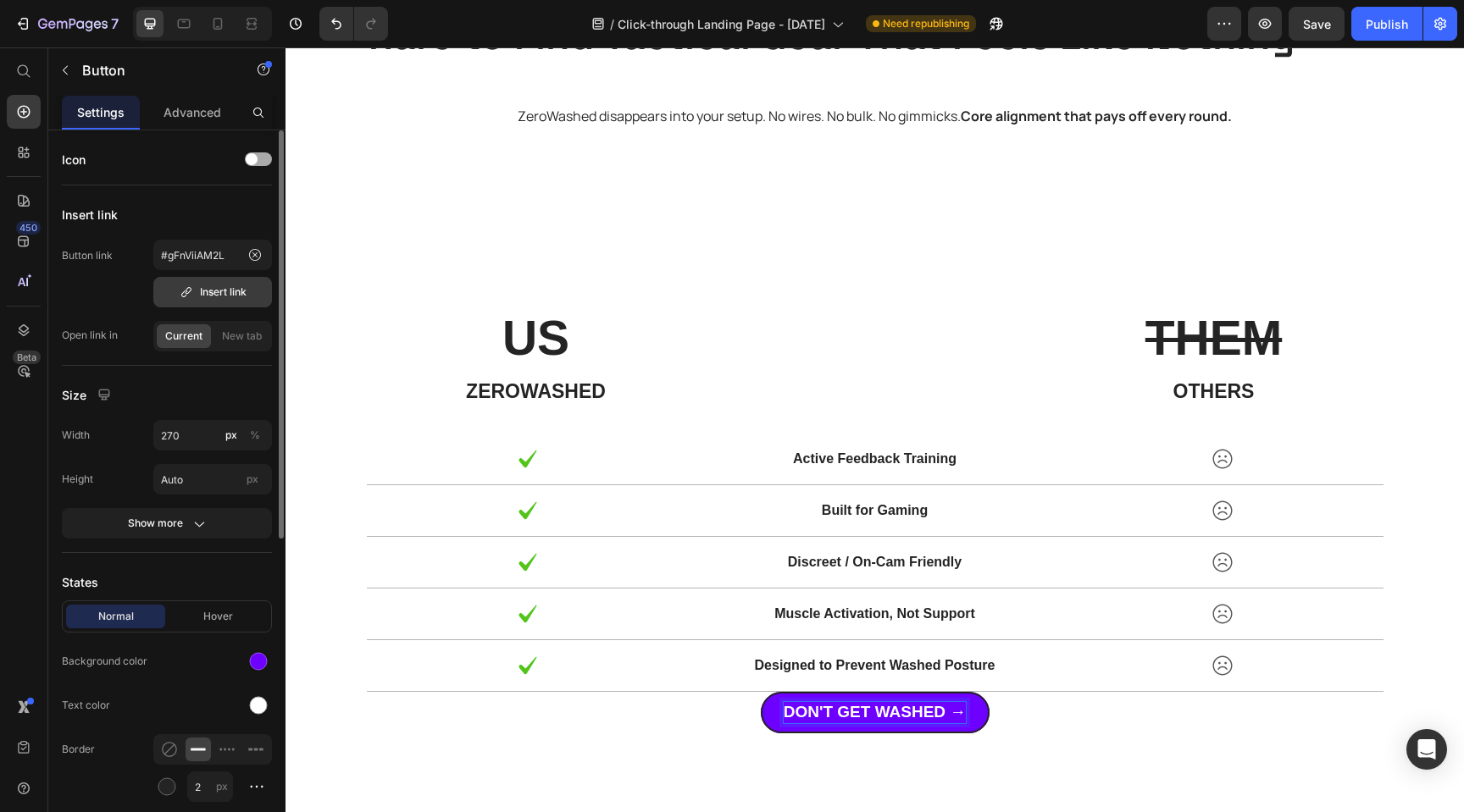 click on "Insert link" at bounding box center (213, 292) 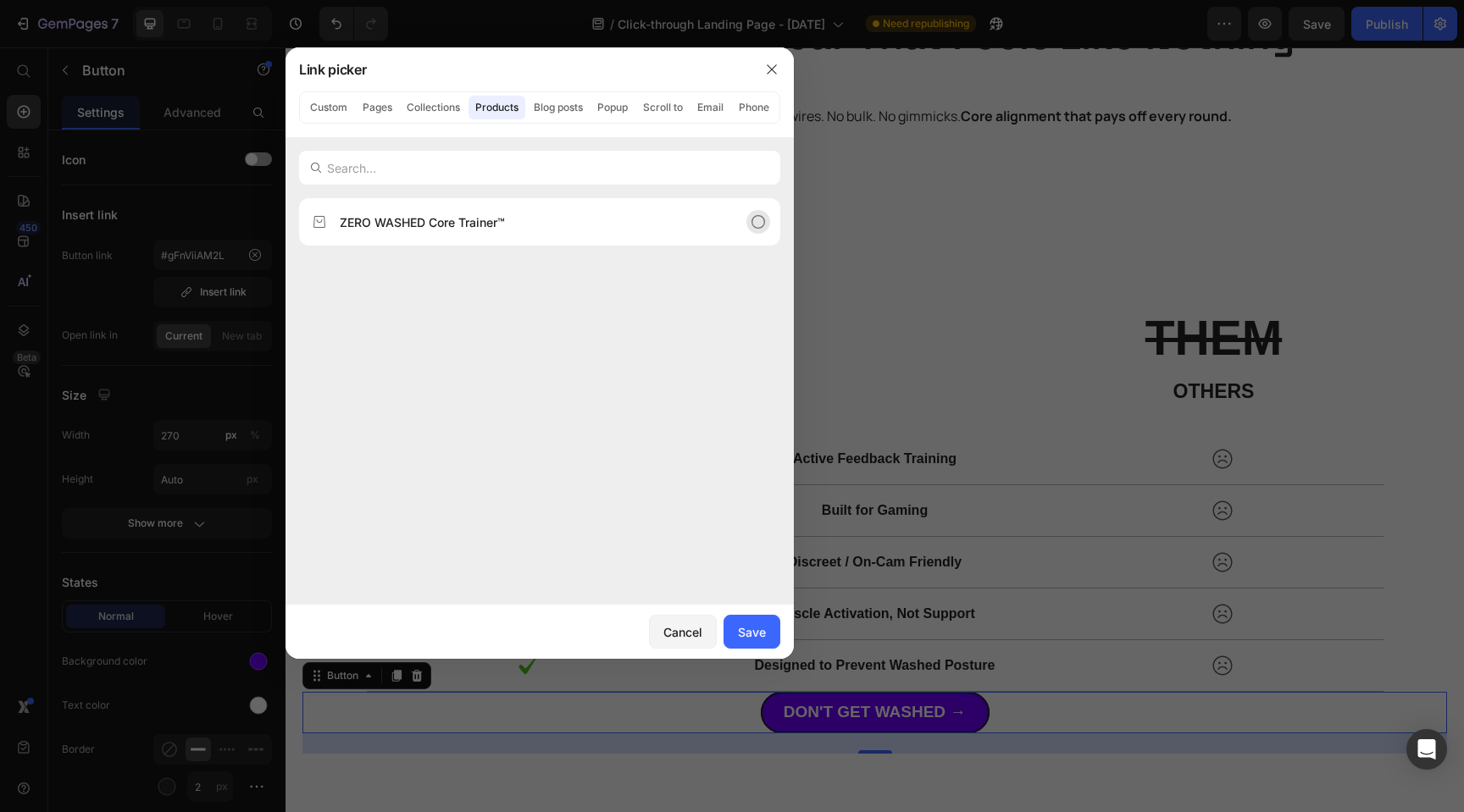click on "ZERO WASHED Core Trainer™" 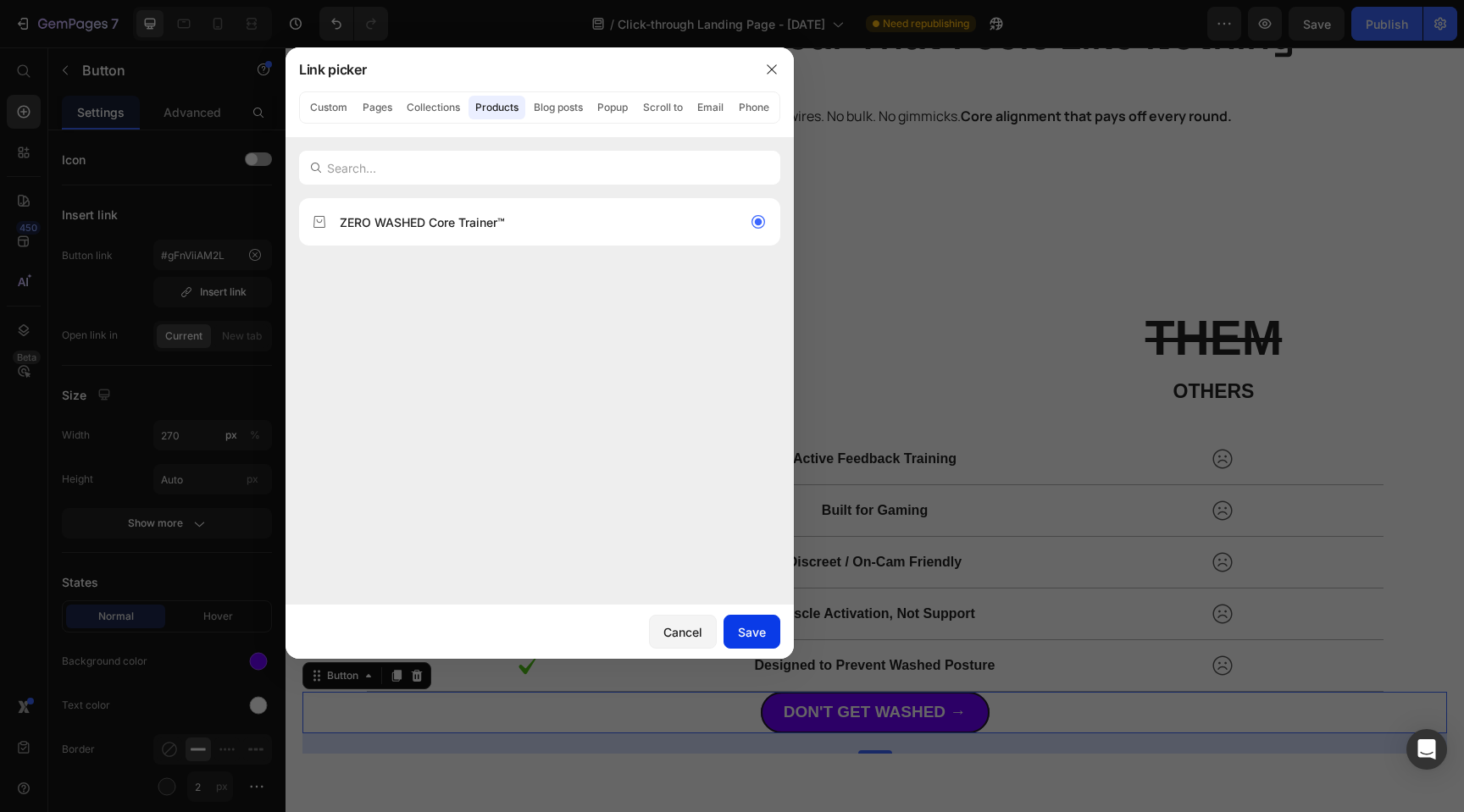 click on "Save" at bounding box center [751, 632] 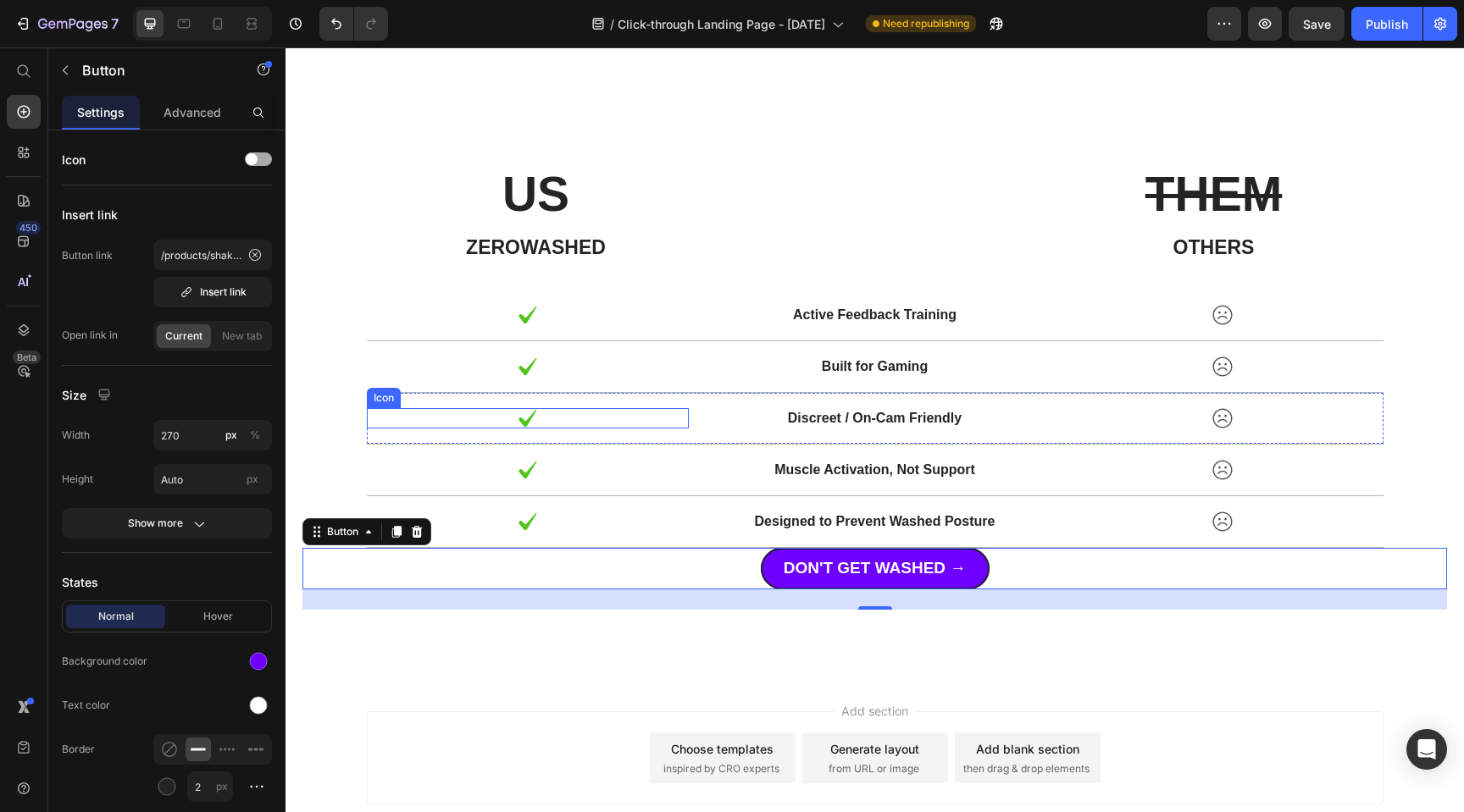 scroll, scrollTop: 4520, scrollLeft: 0, axis: vertical 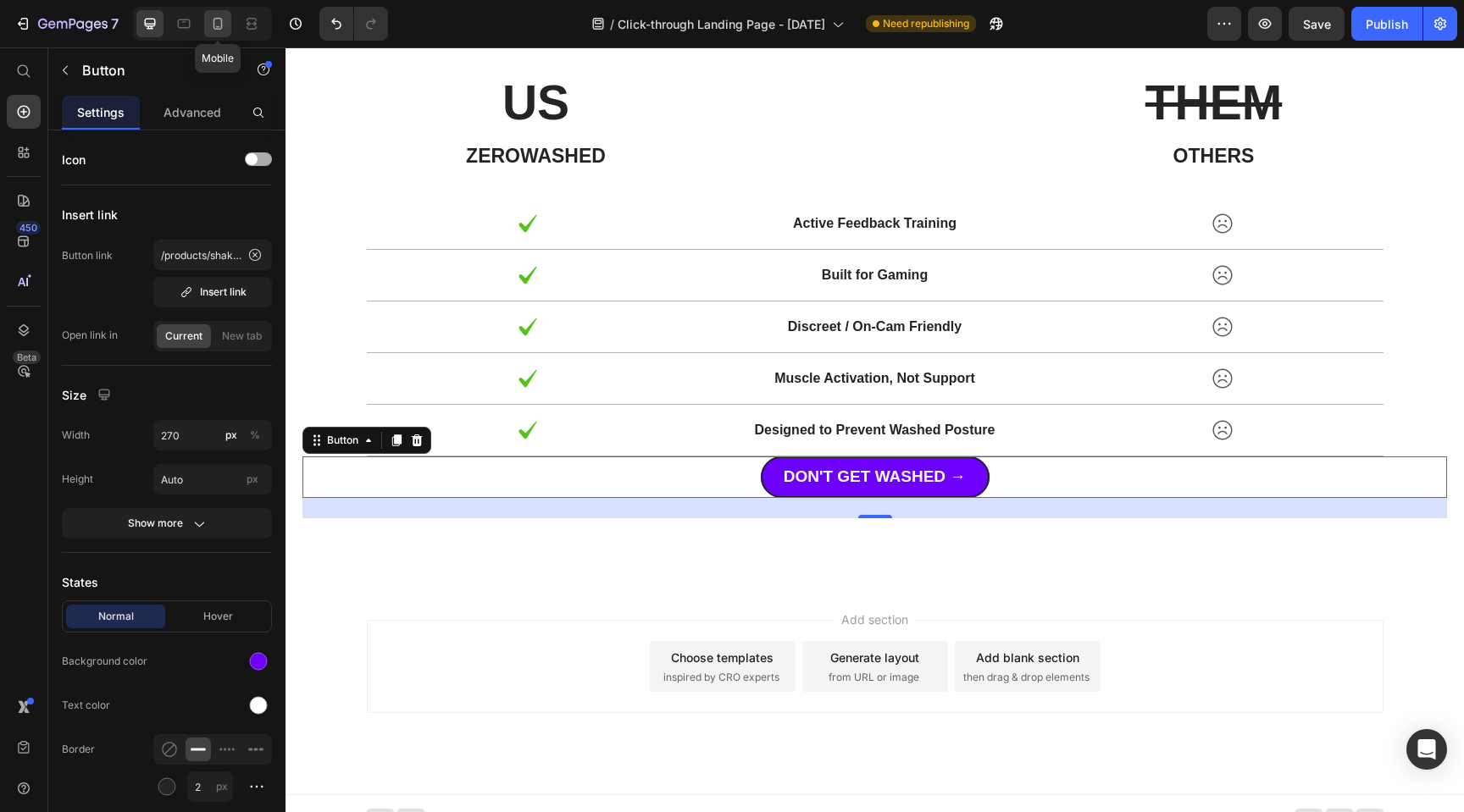 click 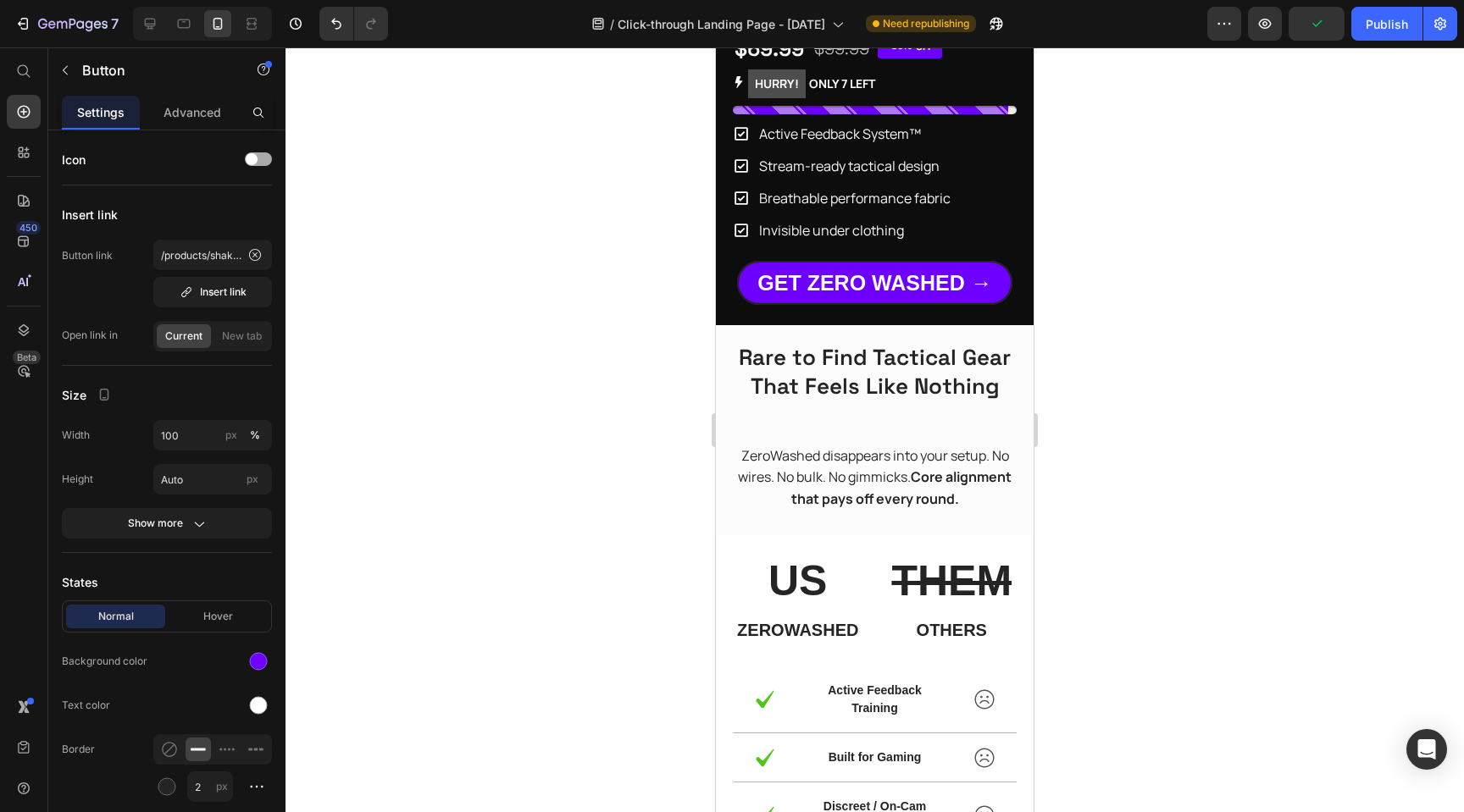 scroll, scrollTop: 3083, scrollLeft: 0, axis: vertical 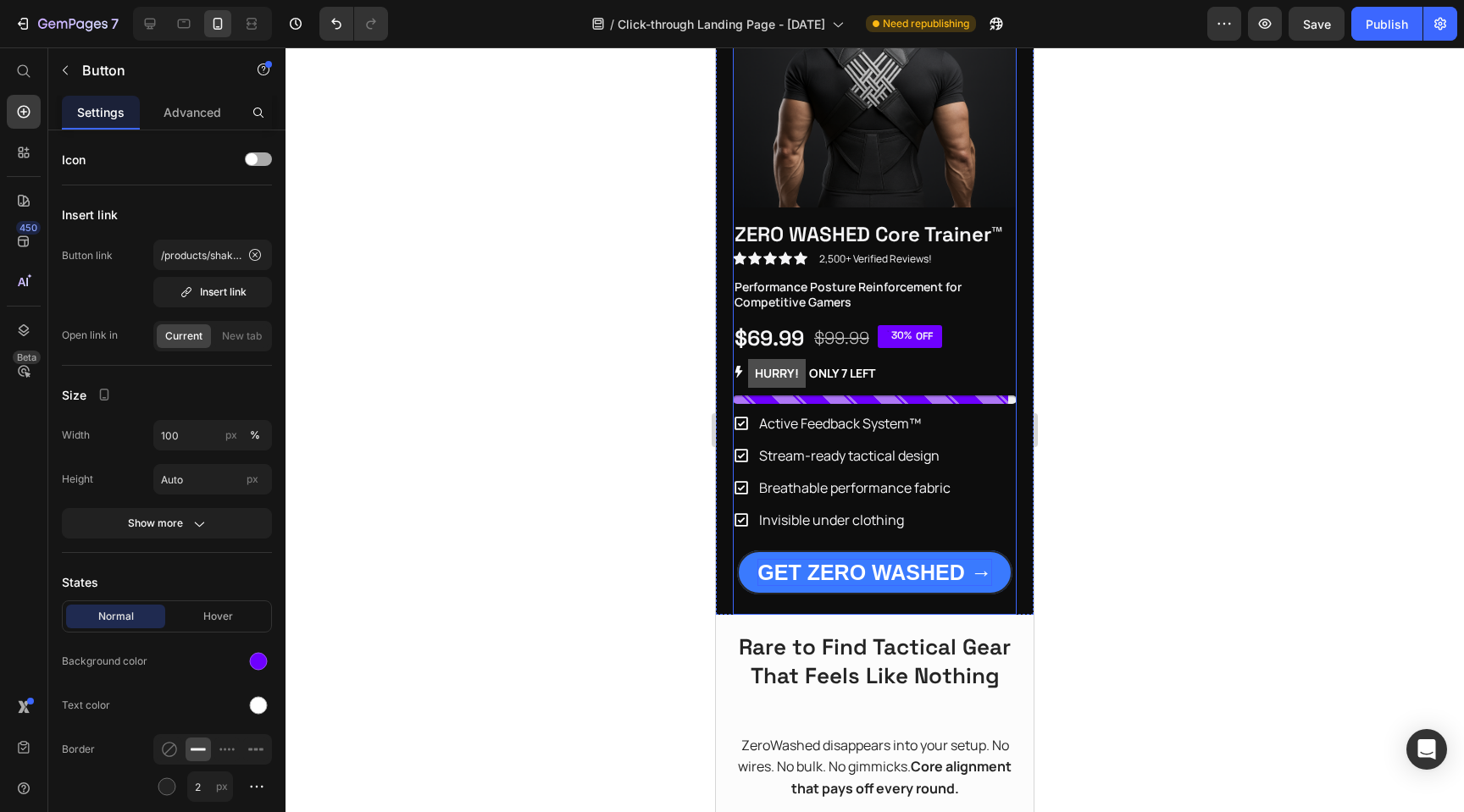 click on "GET ZERO WASHED →" at bounding box center [874, 572] 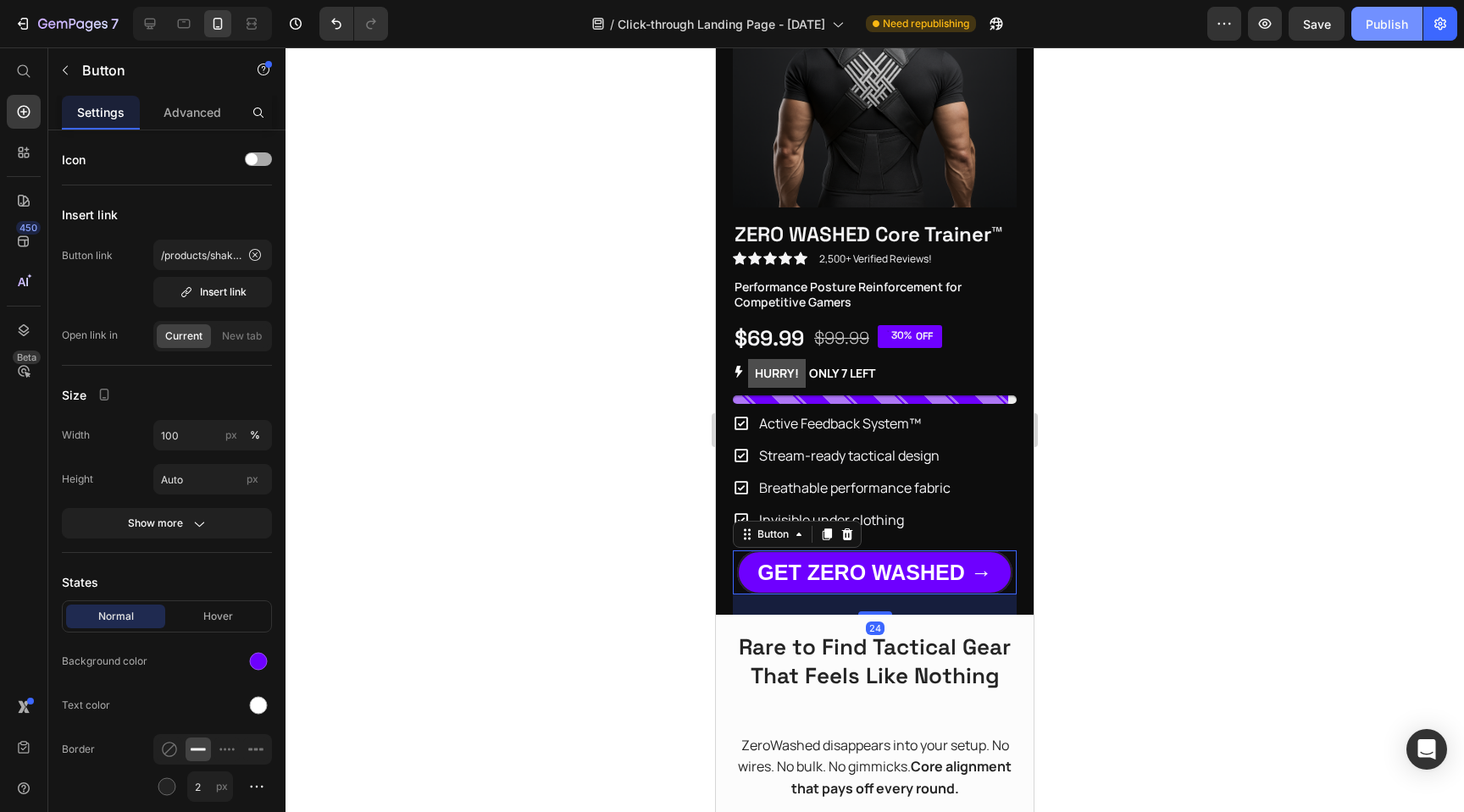 click on "Publish" at bounding box center (1387, 24) 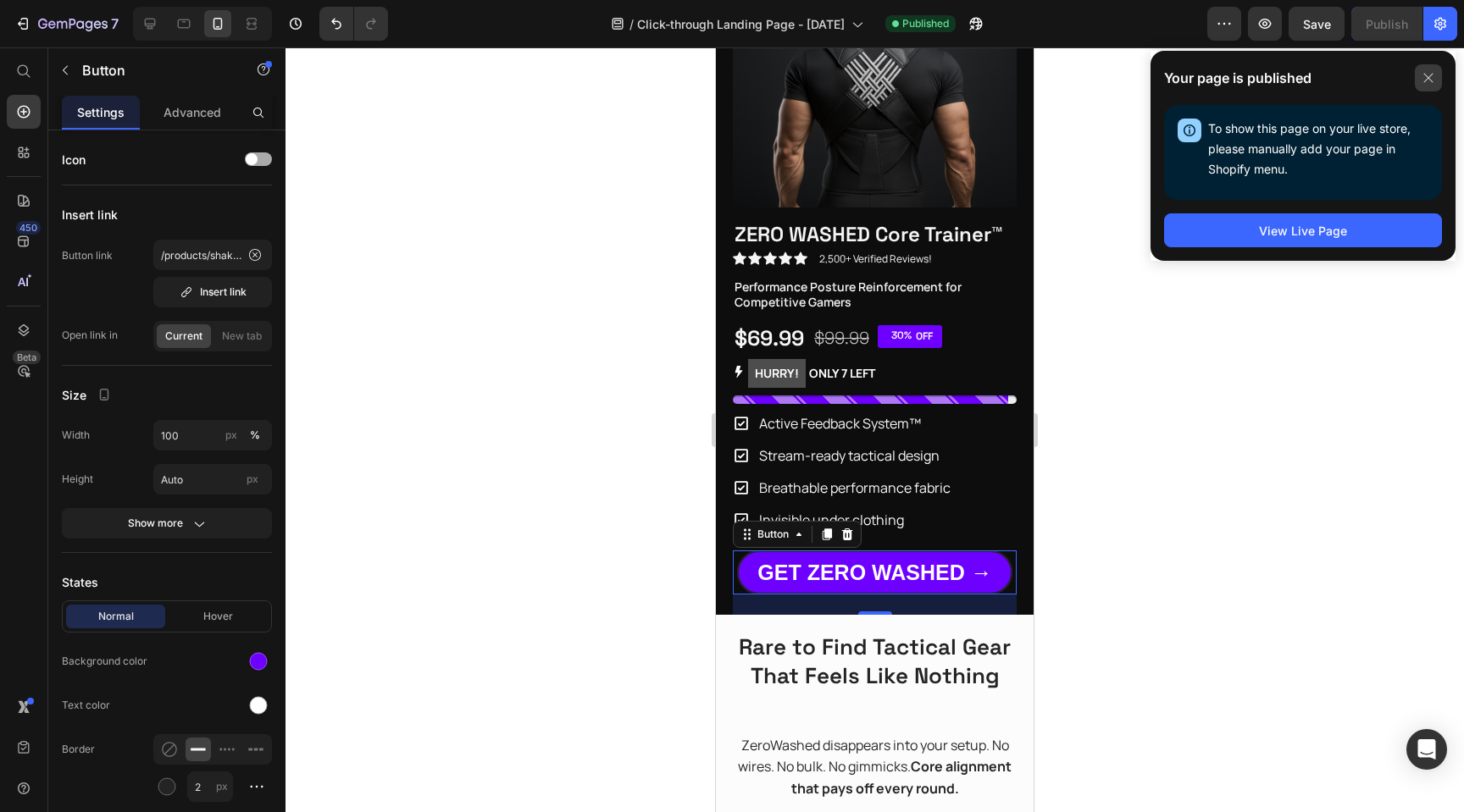 click 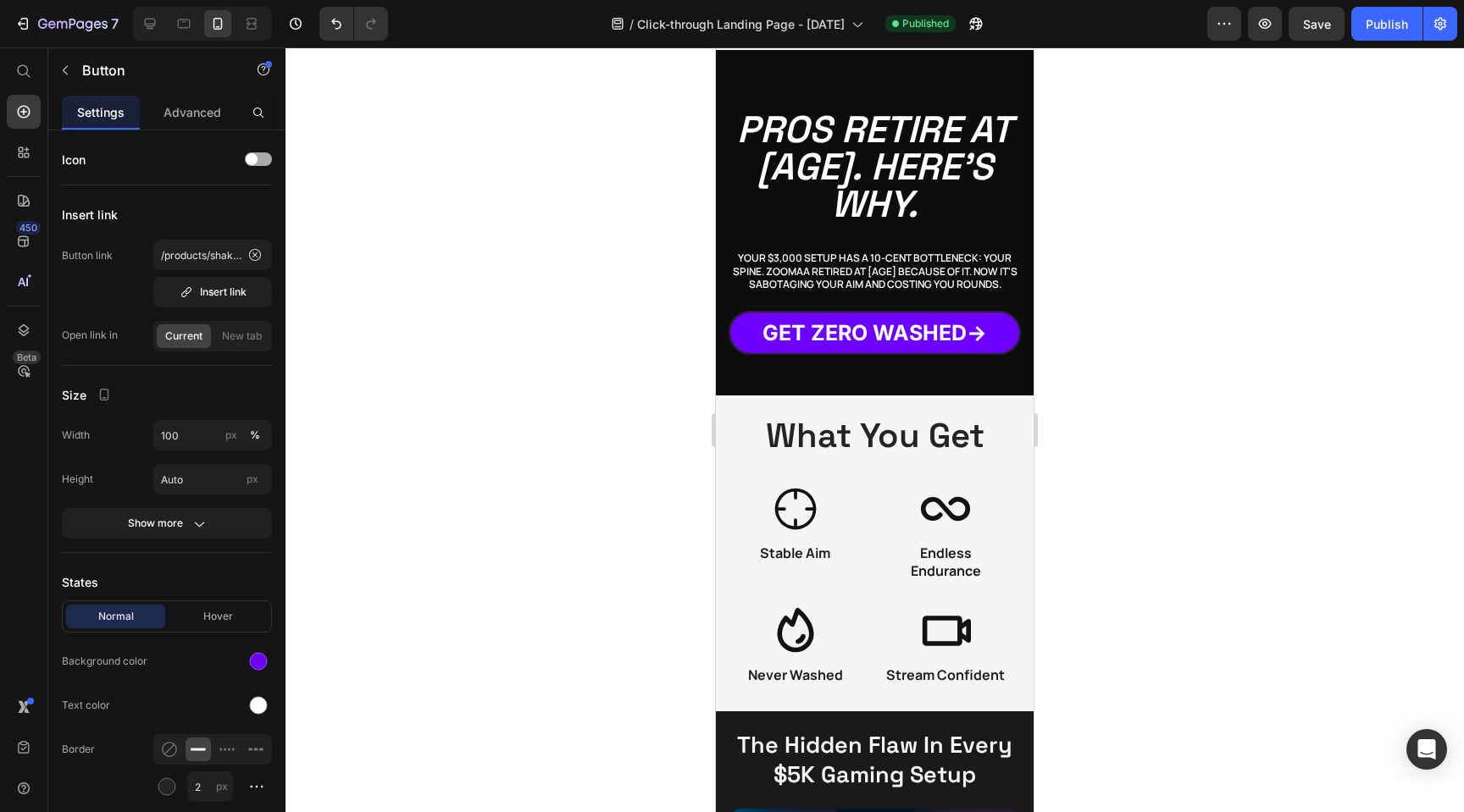 scroll, scrollTop: 0, scrollLeft: 0, axis: both 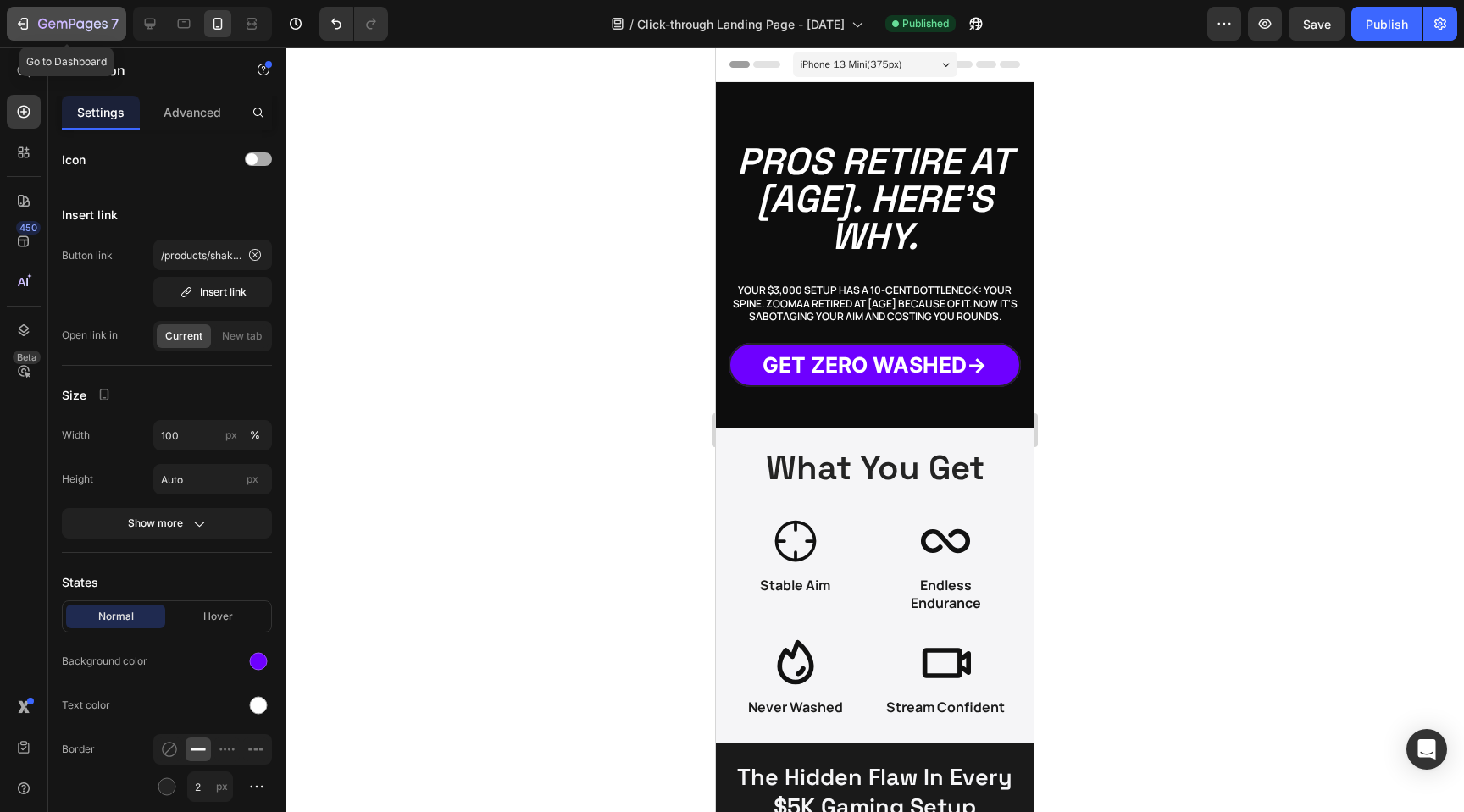 click 